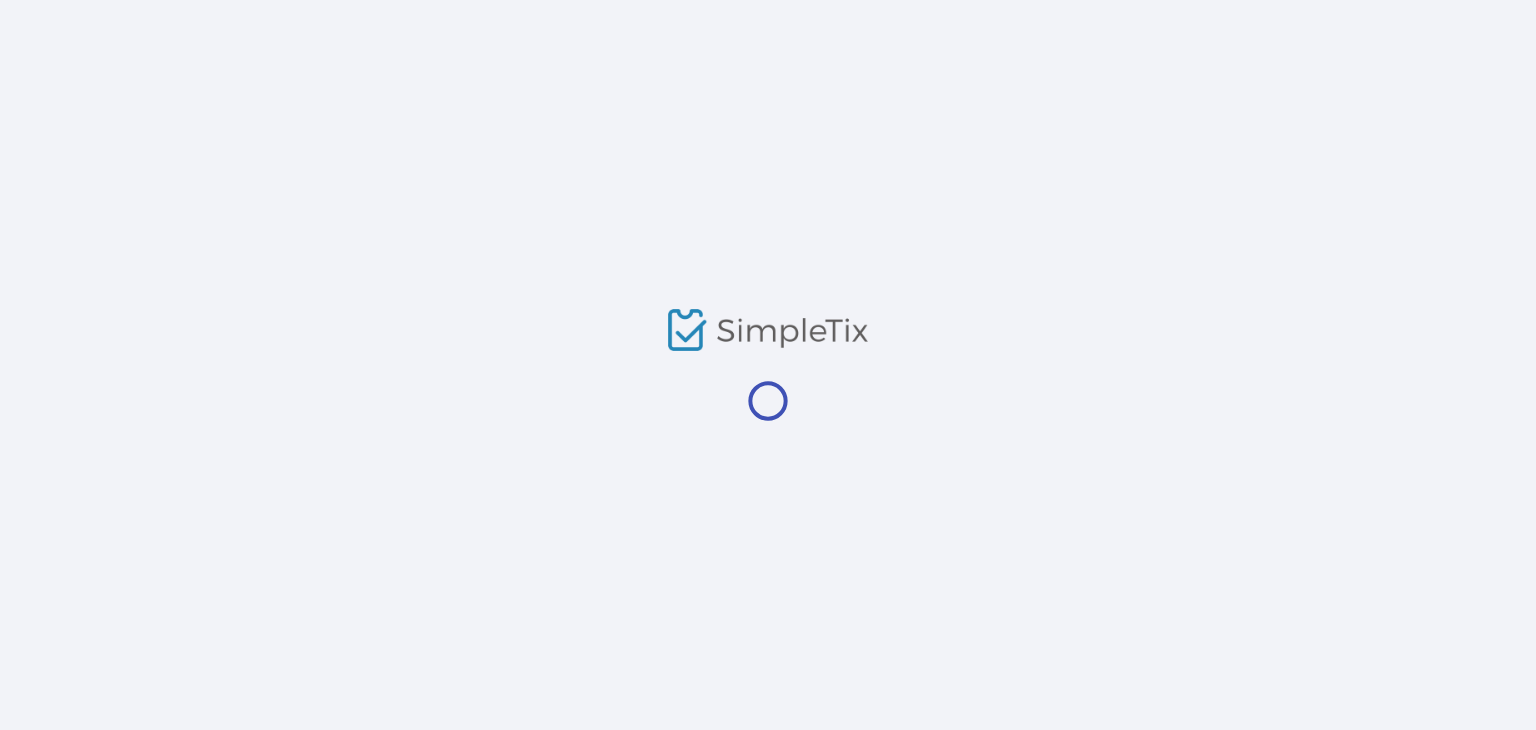 scroll, scrollTop: 0, scrollLeft: 0, axis: both 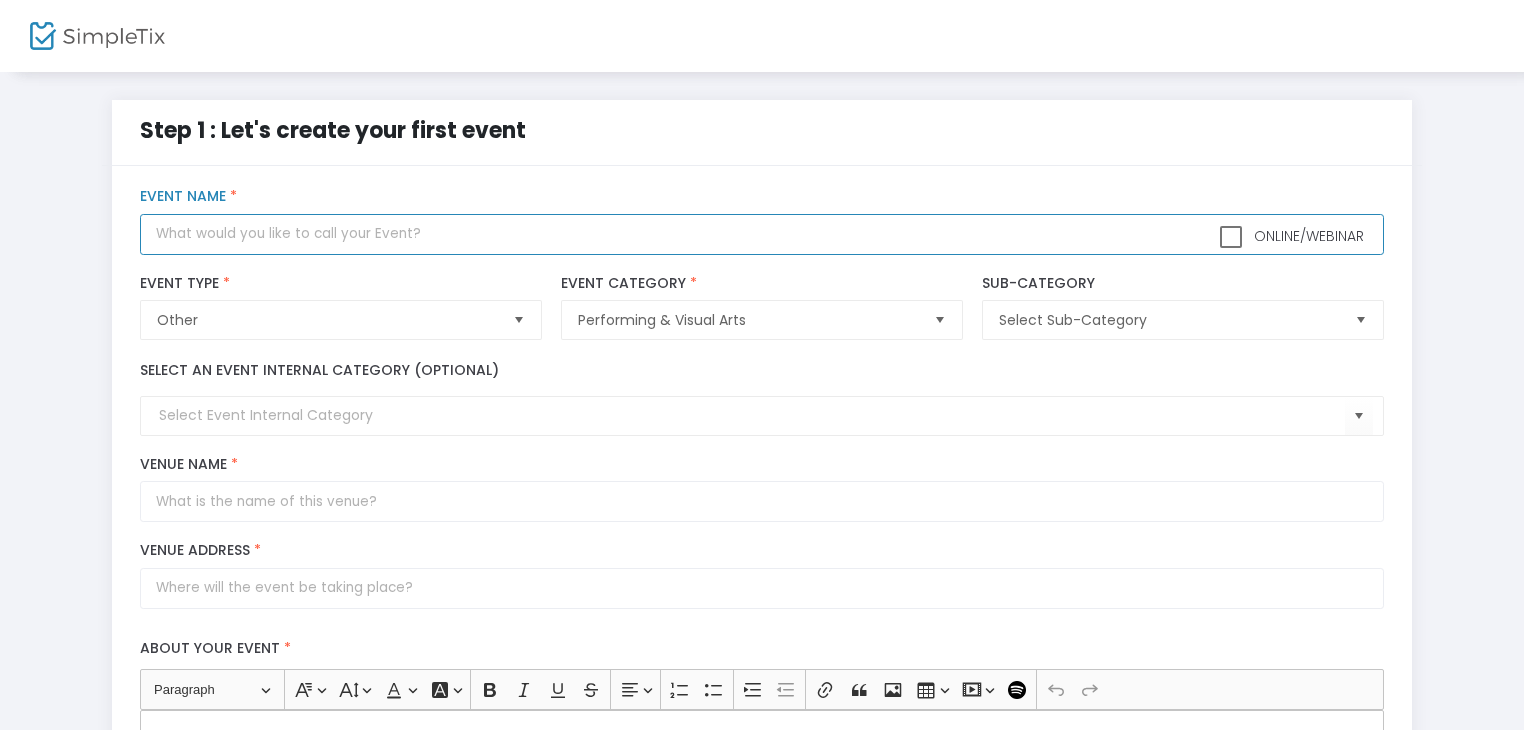 click 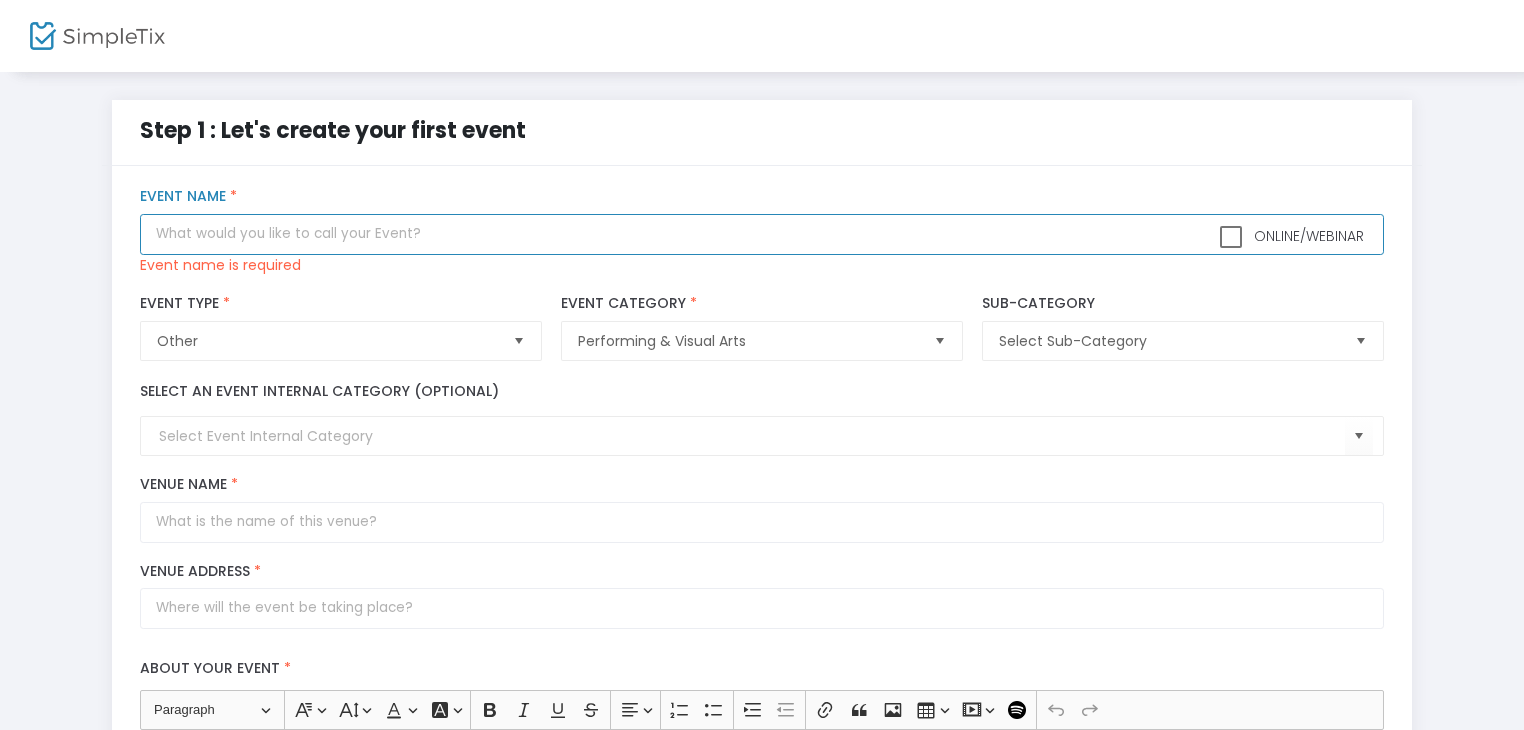 paste on "Fetish: A Masquerade Gatsby Style" 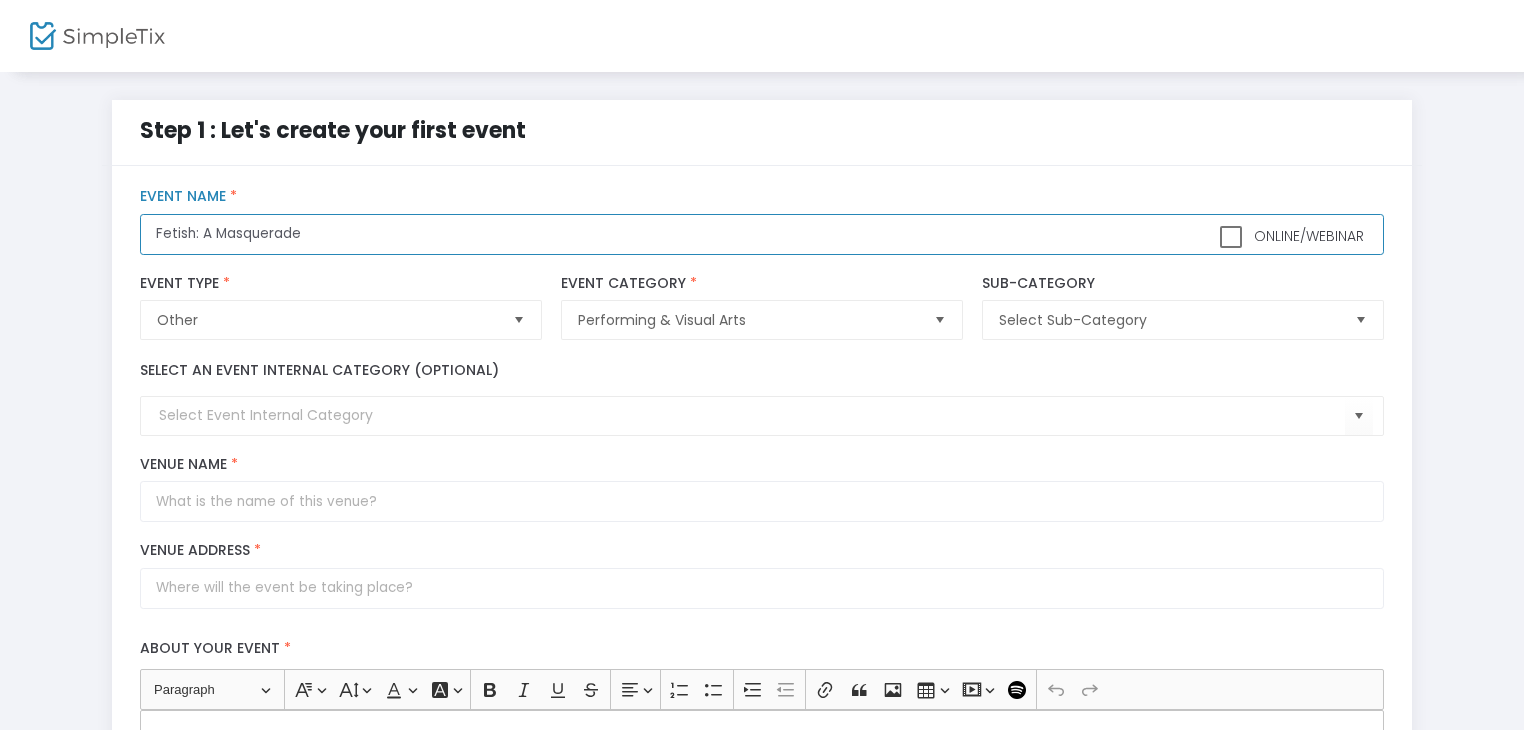 type on "Fetish: A Masquerade" 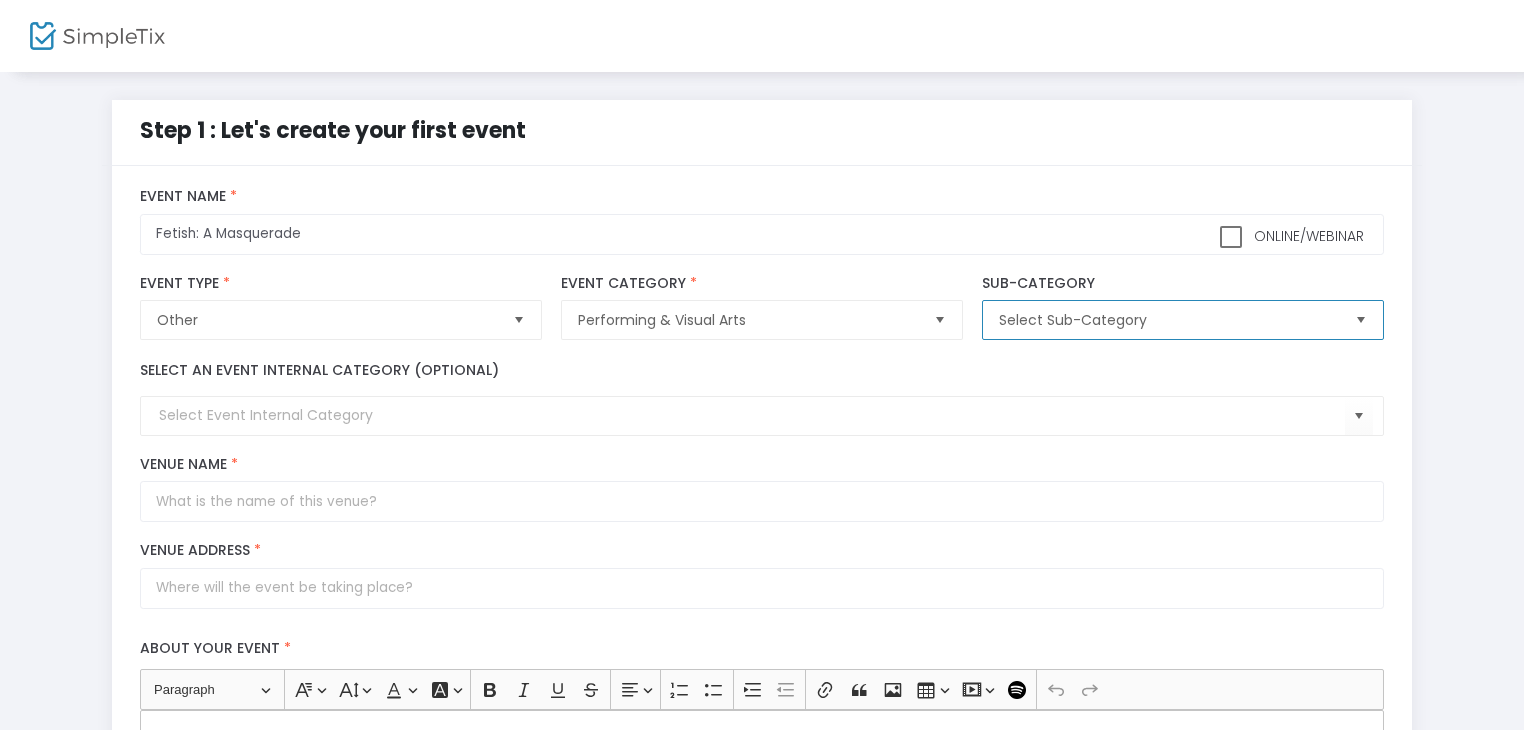 click on "Select Sub-Category" at bounding box center (1168, 320) 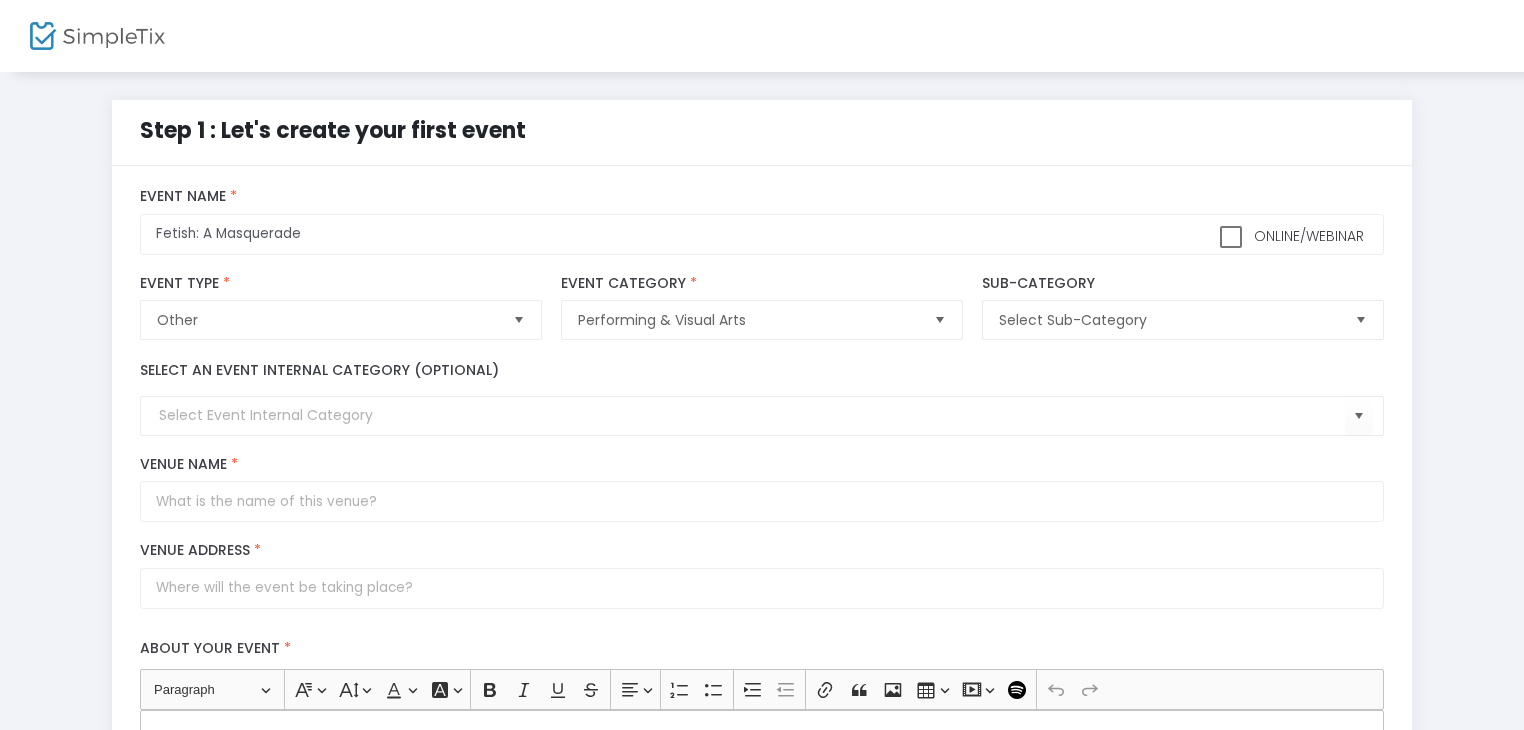 click on "Online/Webinar  Fetish: A Masquerade Event Name * Other  Event Type  *  Event Type is required  Performing & Visual Arts  Event Category  *  Event Category is required  Select Sub-Category  Sub-Category  Select an event internal category (optional)  Venue Name * Venue Address * © Mapbox   © OpenStreetMap   Improve this map About your event * Heading Paragraph Paragraph Heading 1 Heading 2 Heading 3 Font Family Font Family Default Arial Courier New Georgia Lucida Sans Unicode Tahoma Times New Roman Trebuchet MS Verdana Font Size Font Size 9 11 13 Default 17 19 21 Font Color Font Color Remove color Remove color Font Background Color Font Background Color Remove color Remove color Bold (CTRL+B) Bold Italic (CTRL+I) Italic Underline (CTRL+U) Underline Strikethrough (CTRL+SHIFT+X) Strikethrough Text alignment Text alignment Align left Align left Align right Align right Align center Align center Justify Justify Numbered List Numbered List Bulleted List Bulleted List Increase indent Increase indent Link Save" 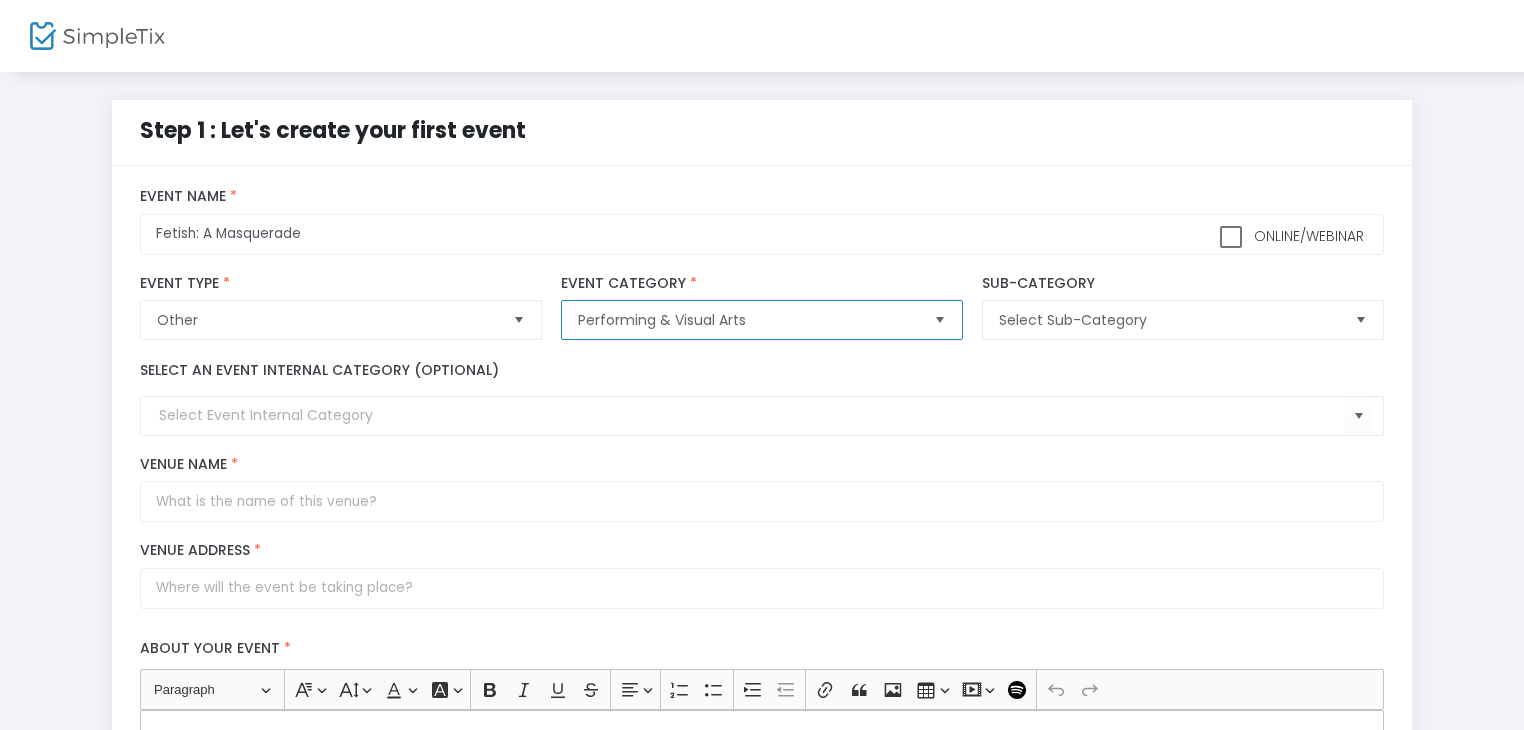 click on "Performing & Visual Arts" at bounding box center (747, 320) 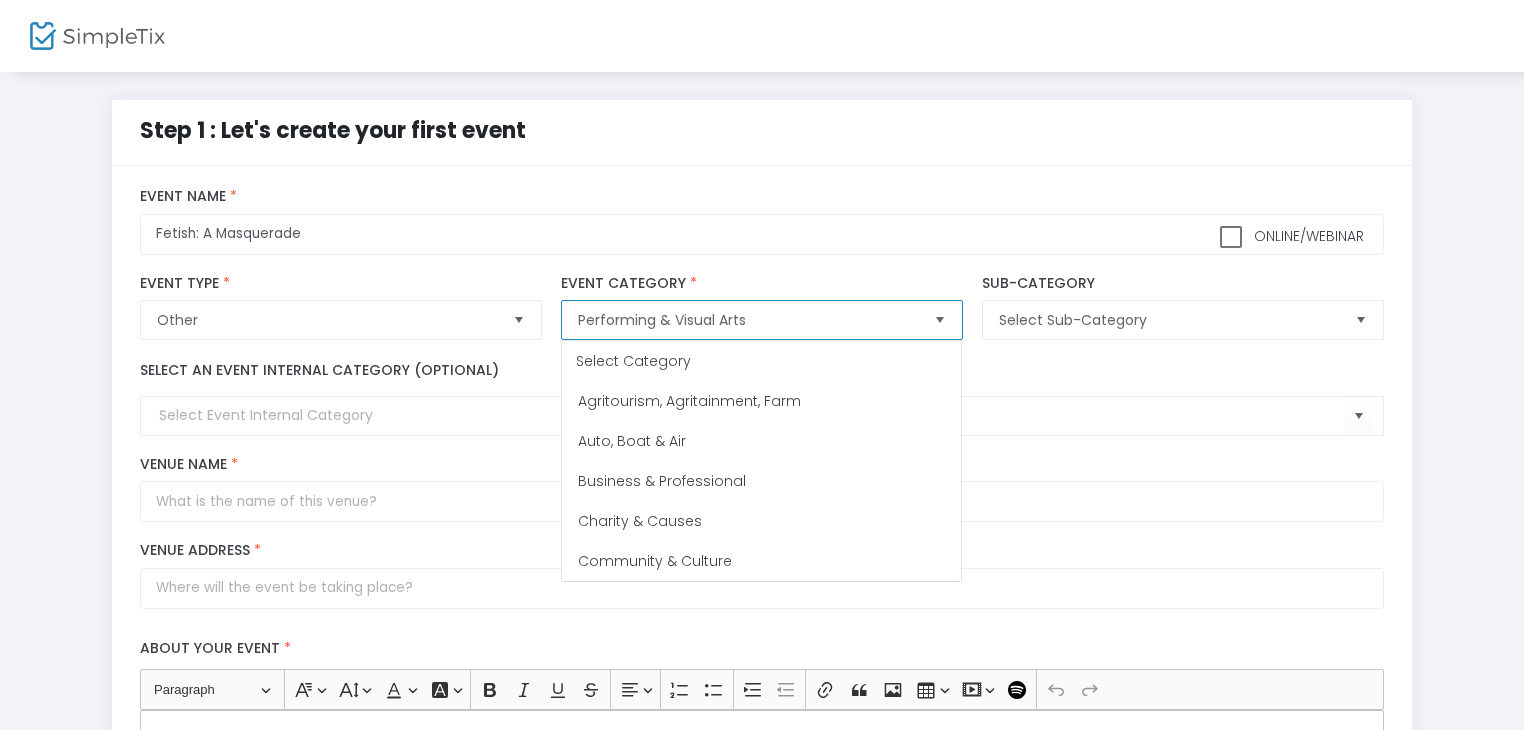 scroll, scrollTop: 440, scrollLeft: 0, axis: vertical 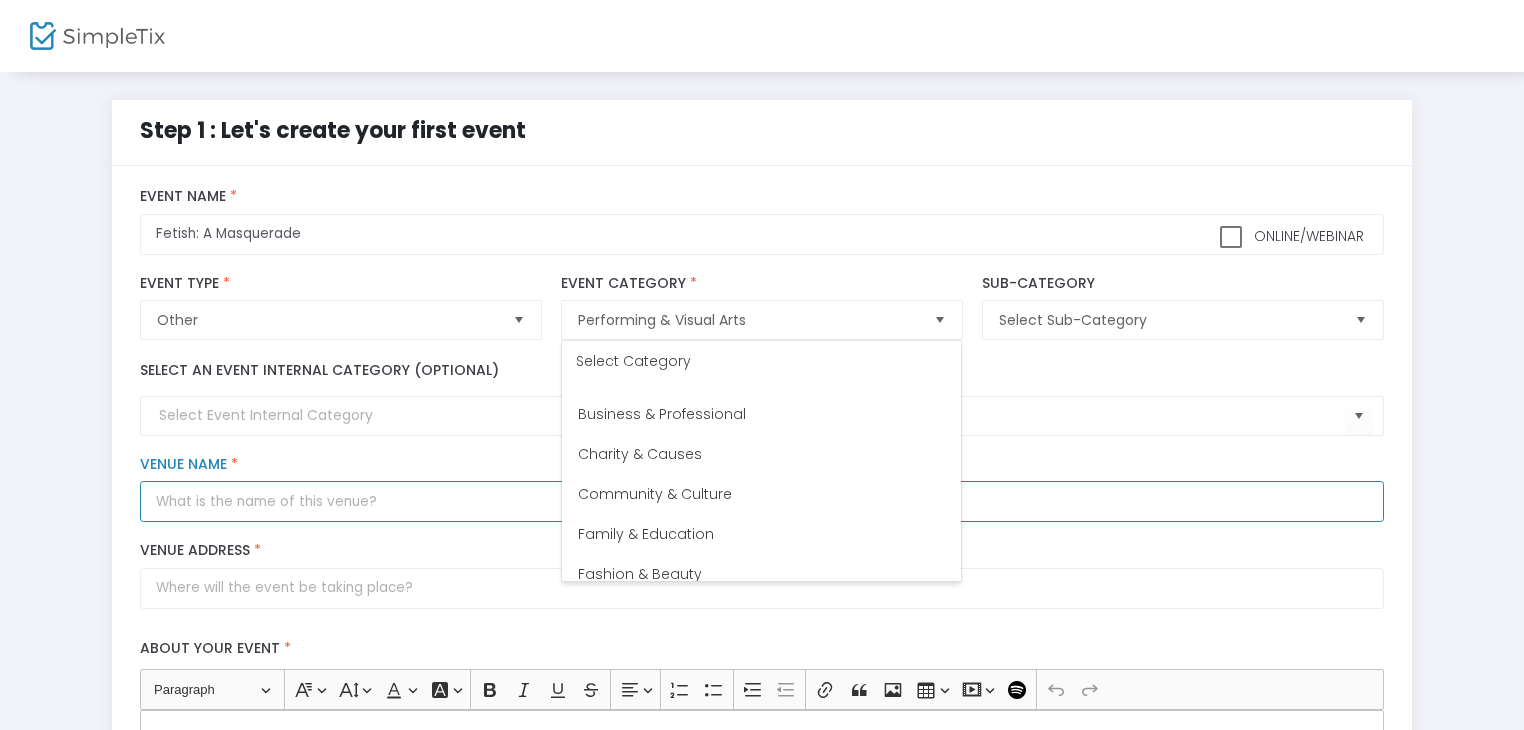 click on "Venue Name *" at bounding box center [761, 501] 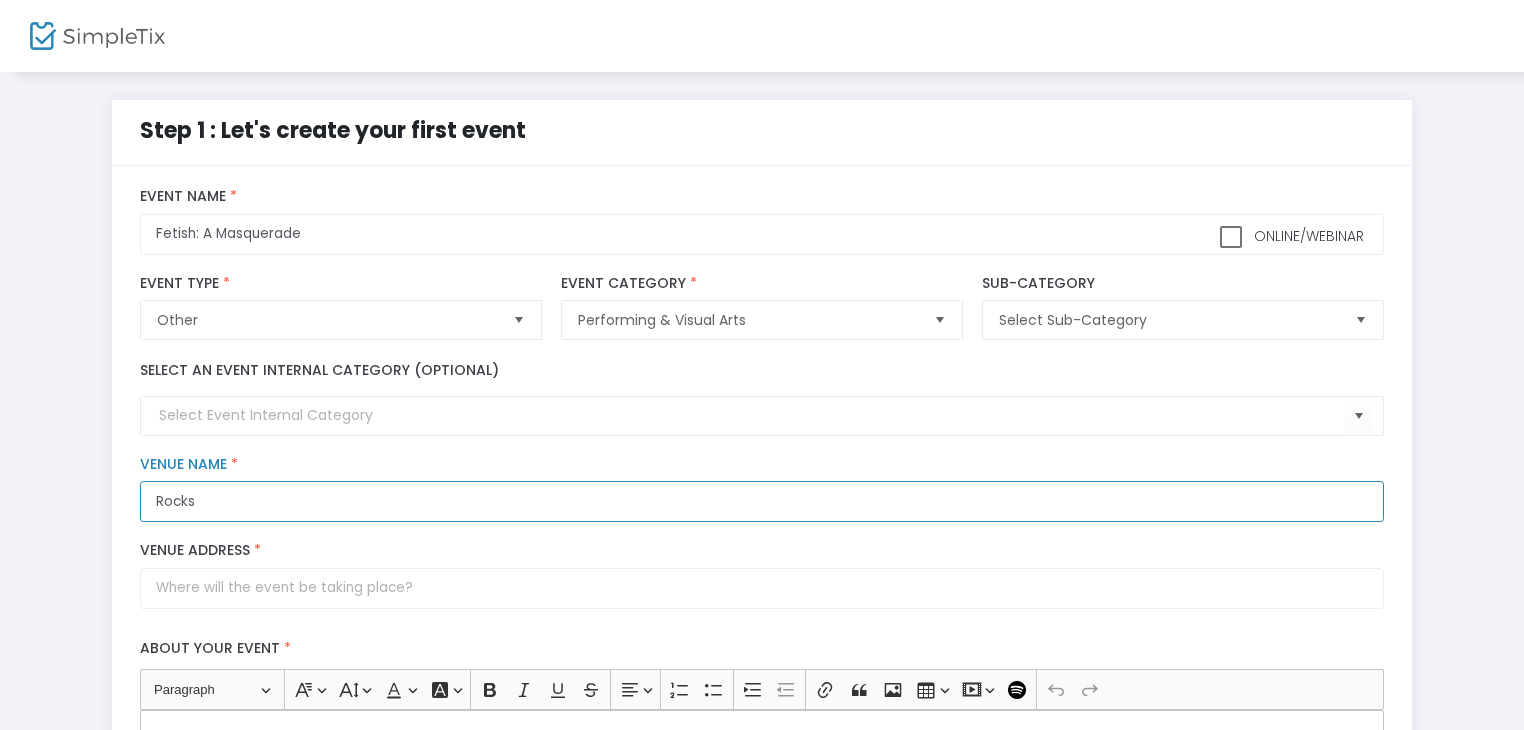 type on "Rocks" 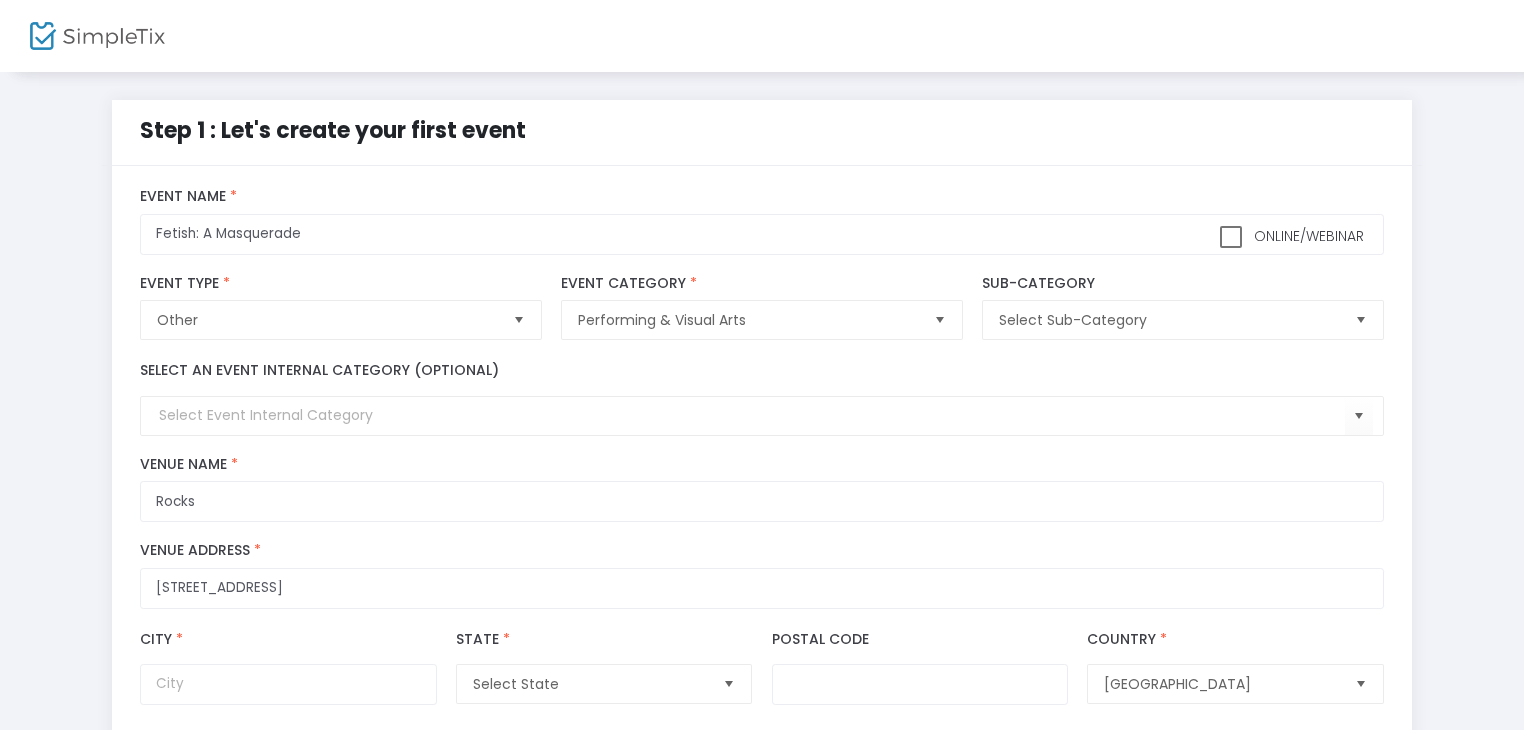 type on "77 Central Avenue" 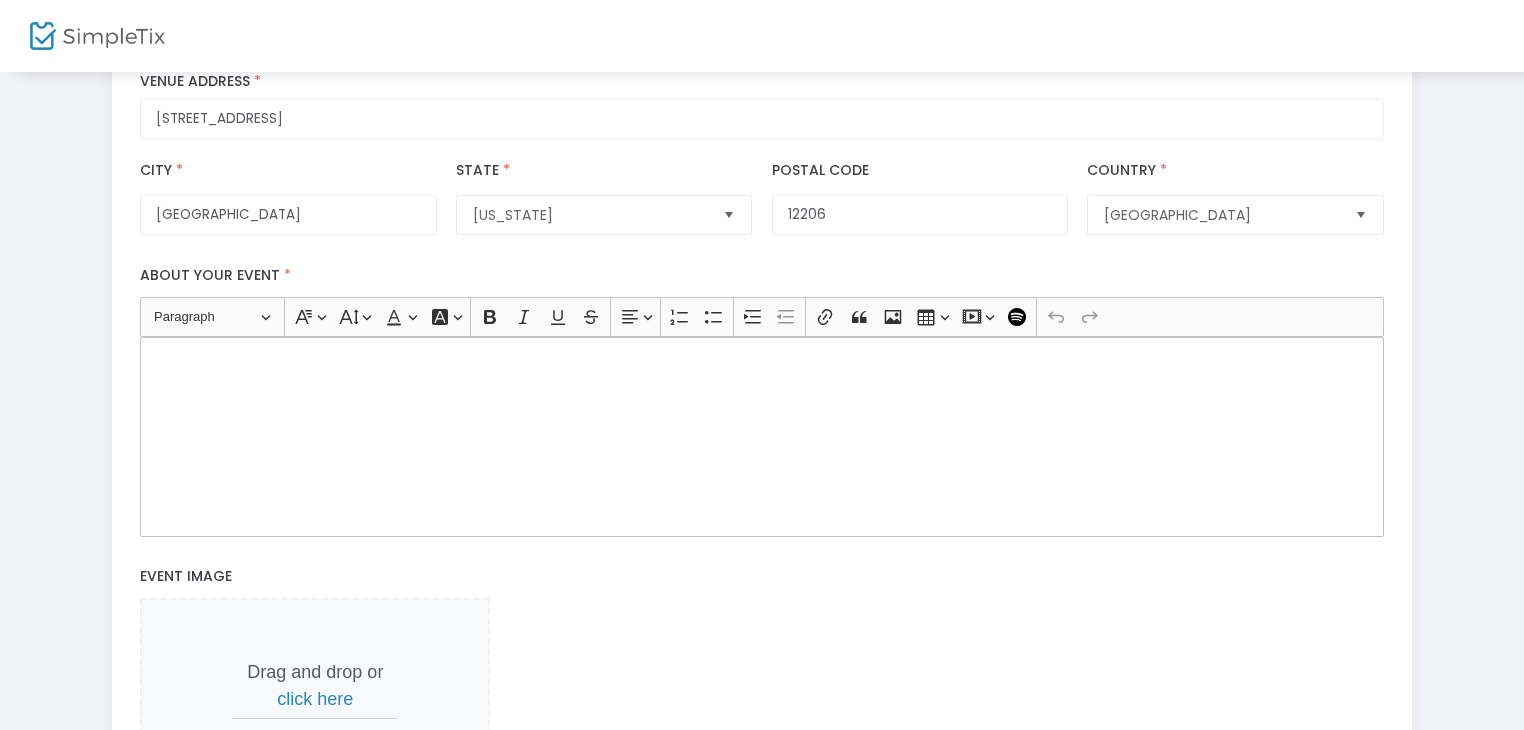 scroll, scrollTop: 476, scrollLeft: 0, axis: vertical 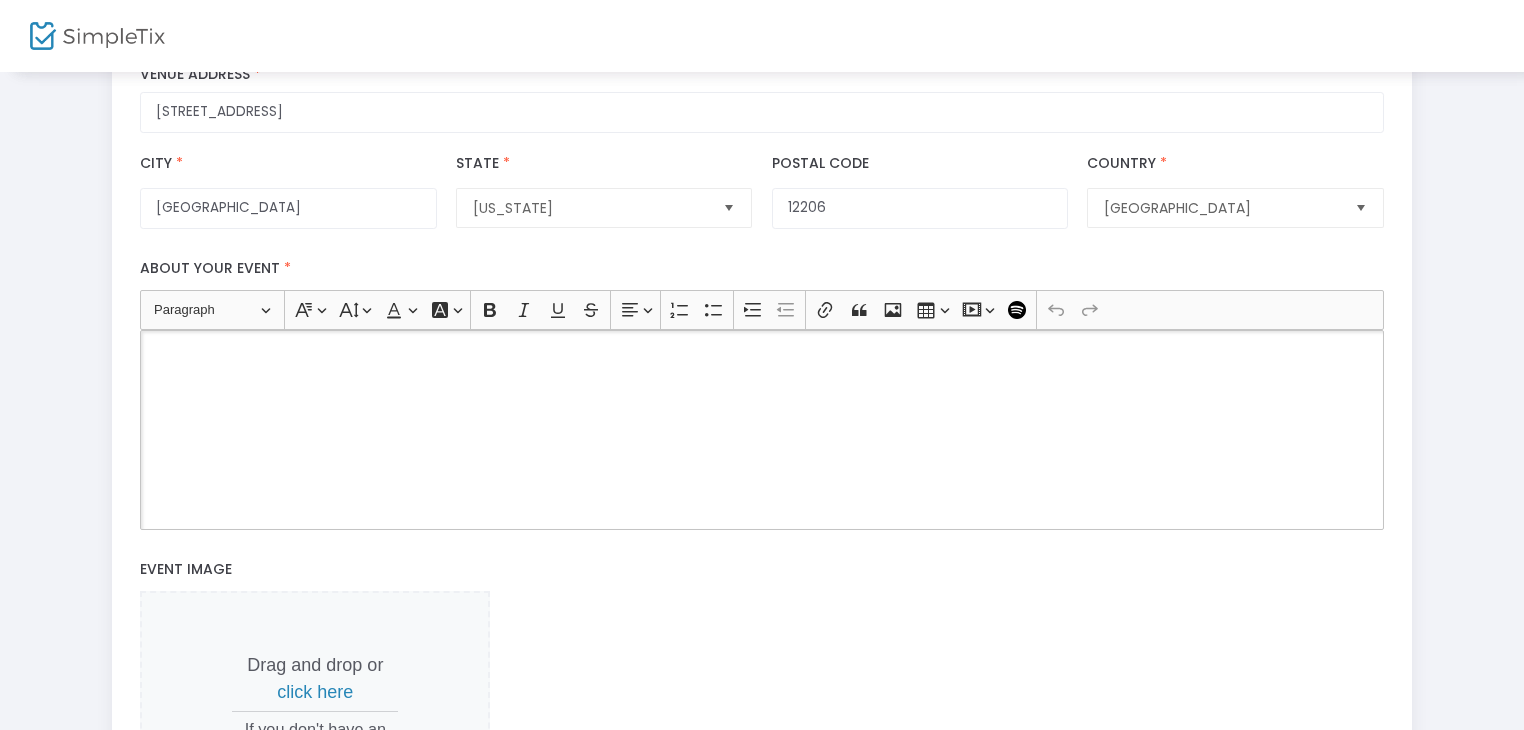 click 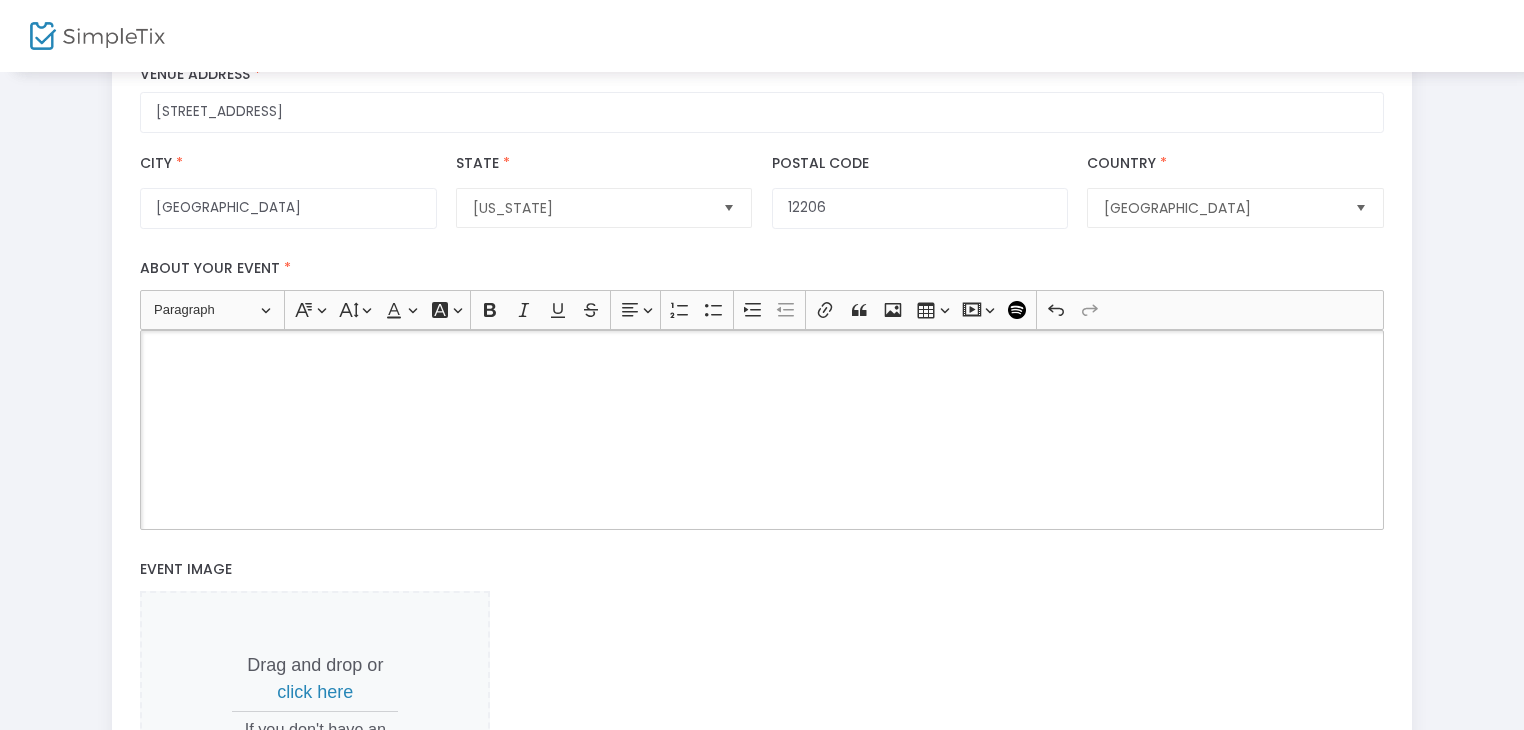 scroll, scrollTop: 387, scrollLeft: 0, axis: vertical 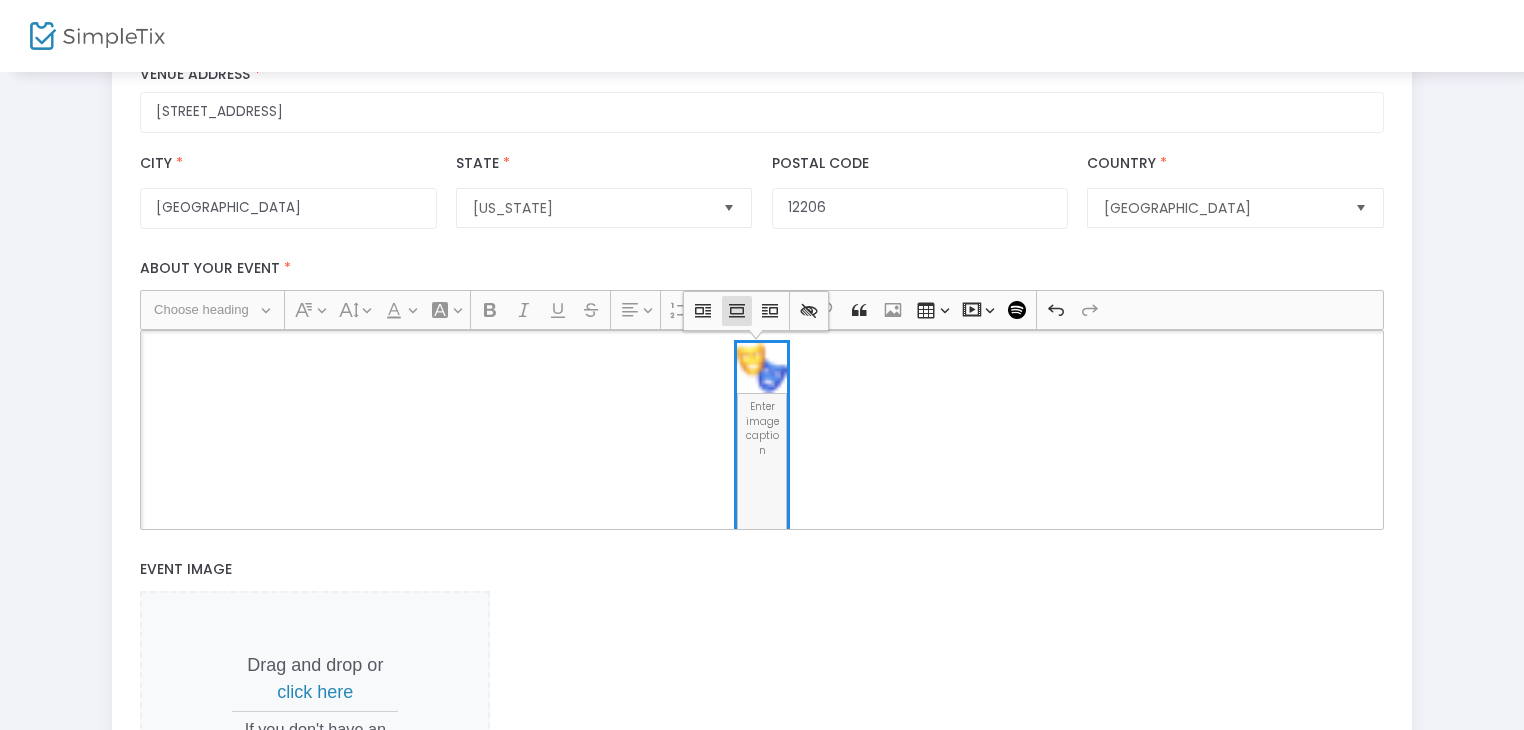click 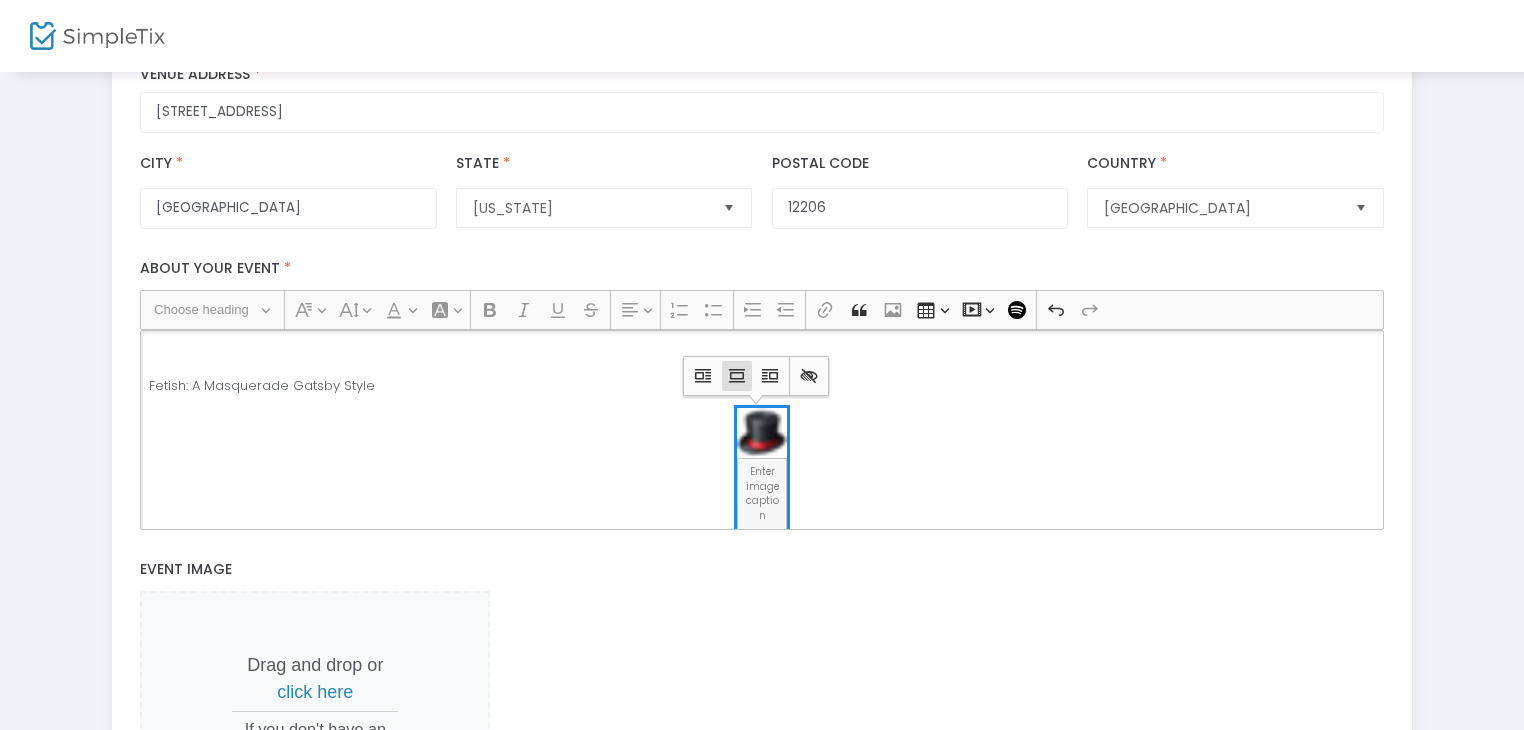 click 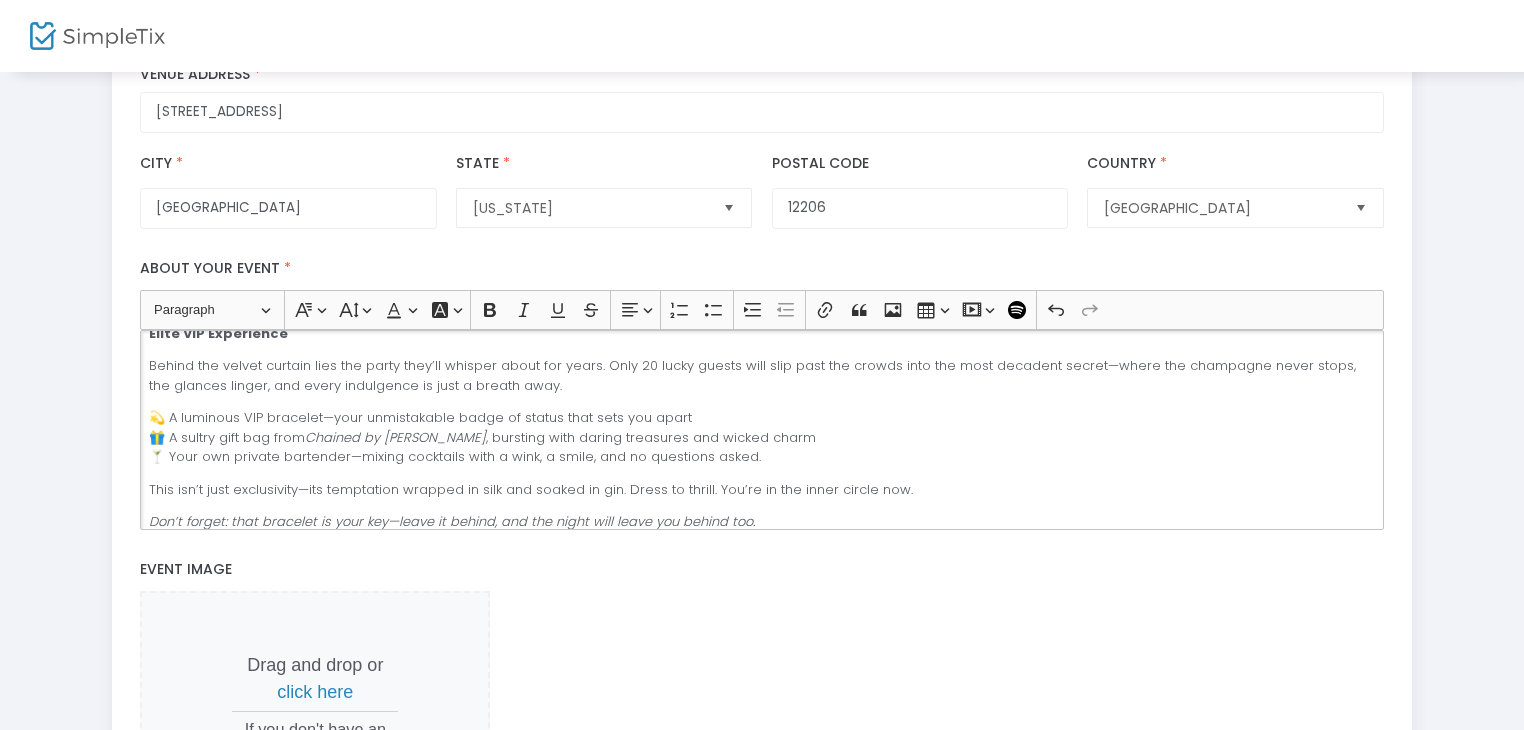 scroll, scrollTop: 260, scrollLeft: 0, axis: vertical 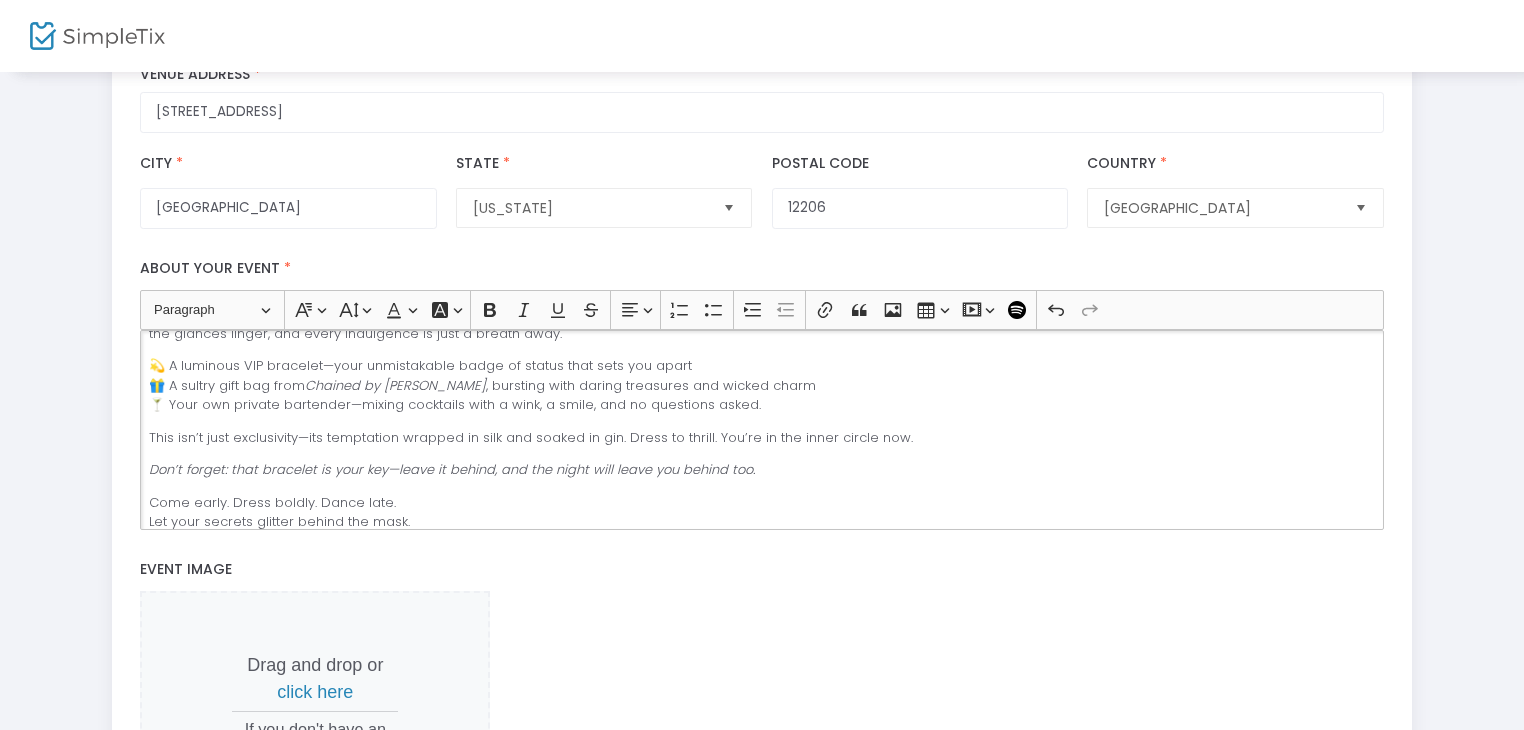 click on "Drag and drop or  click here  If you don't have an image you can use  one of ours Recommended 750px wide X 472px tall" at bounding box center (315, 730) 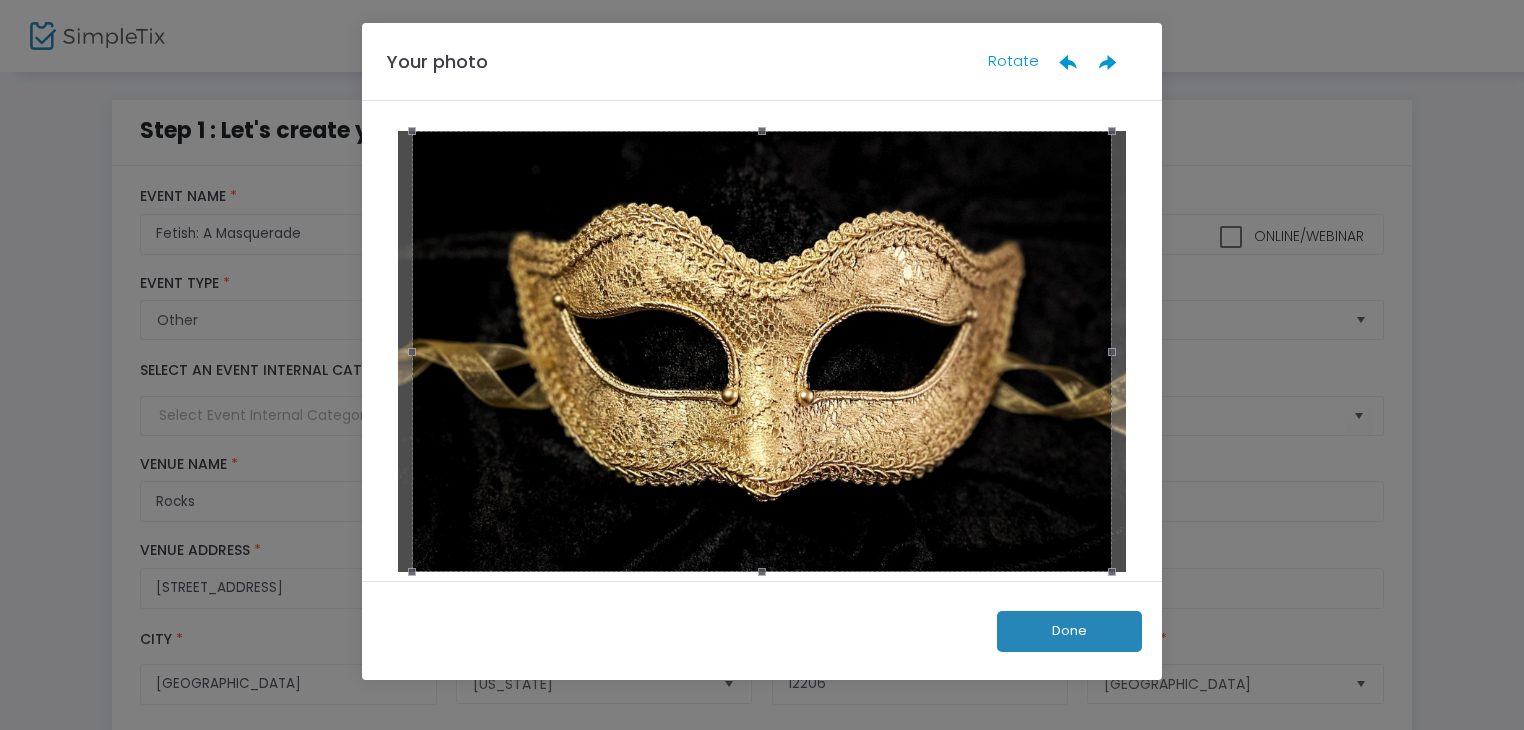 scroll, scrollTop: 0, scrollLeft: 0, axis: both 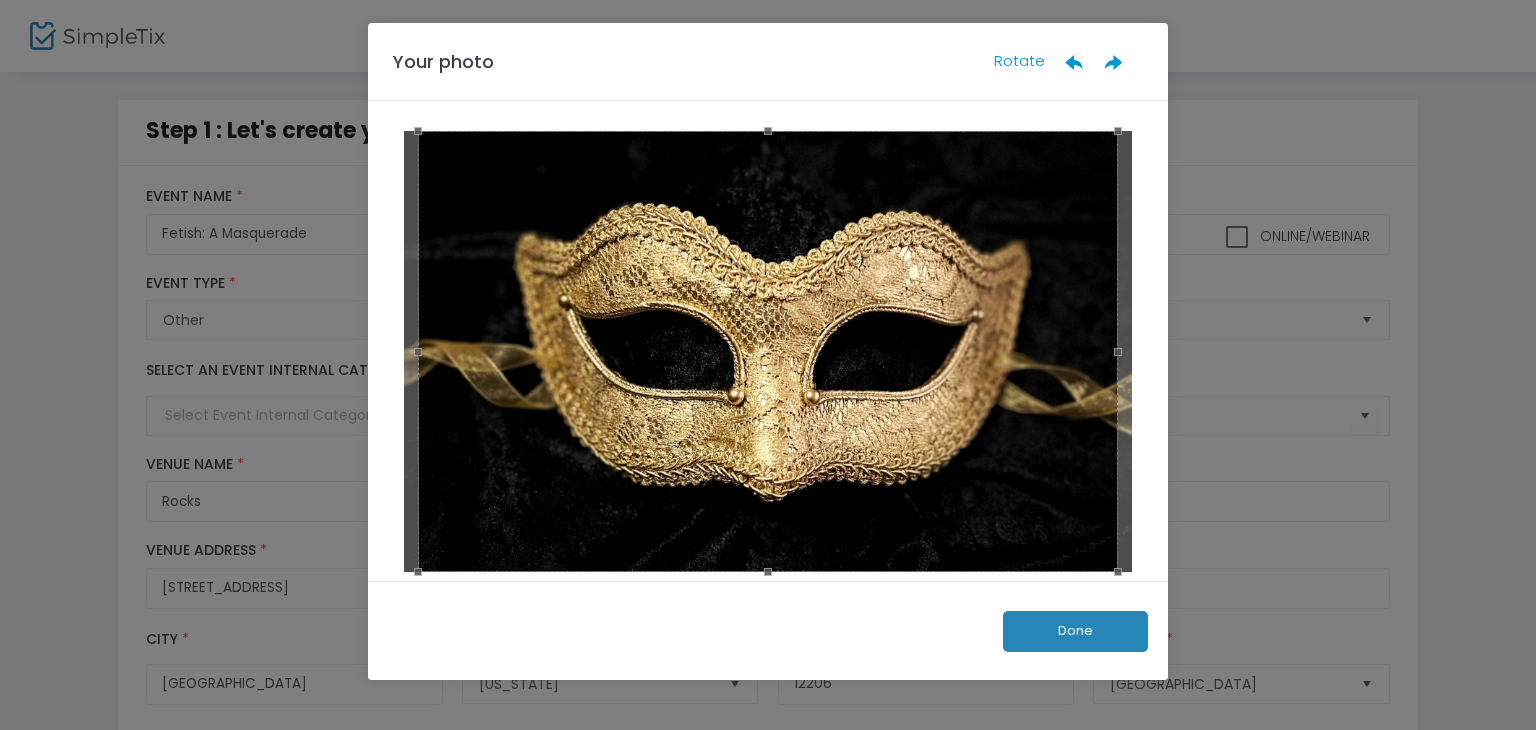 click on "Done" 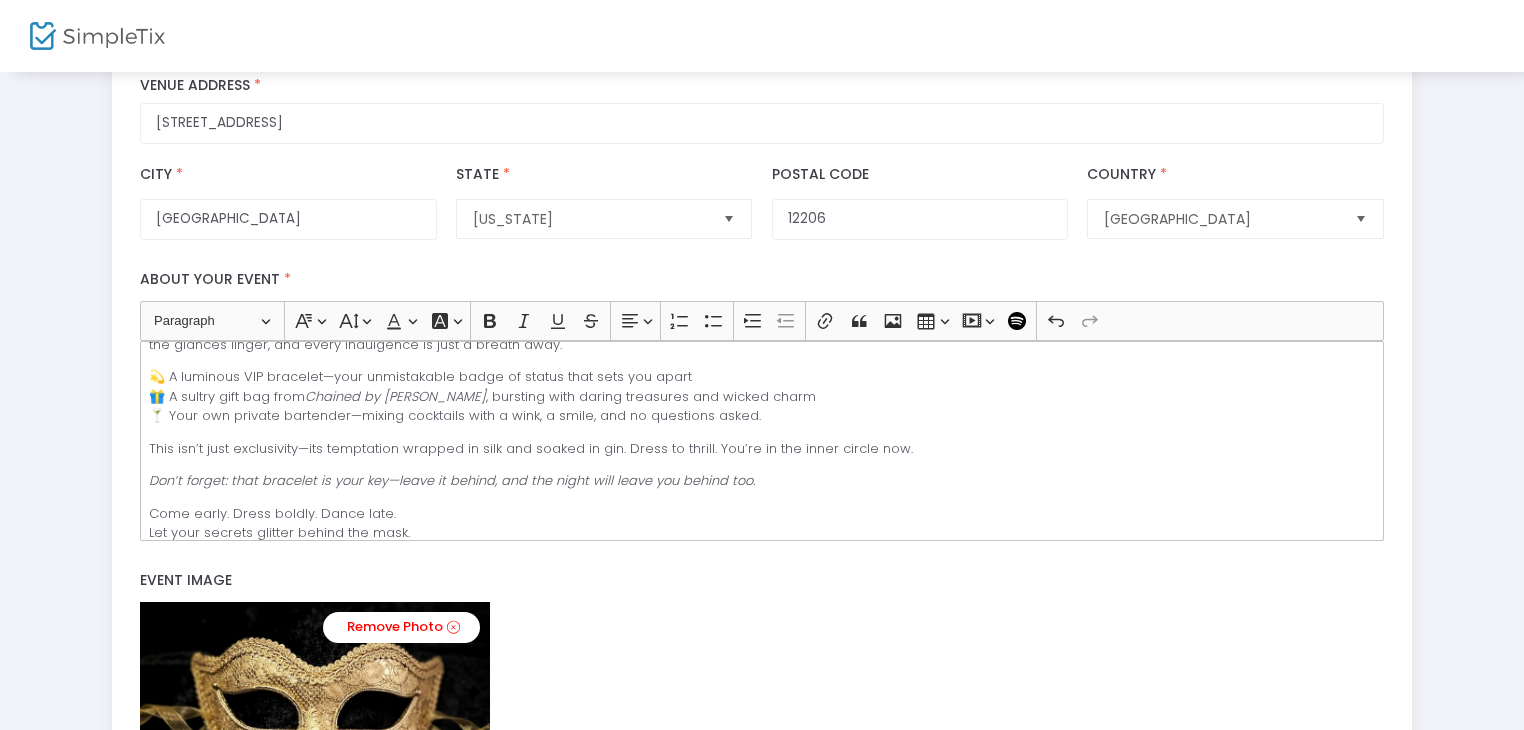 scroll, scrollTop: 469, scrollLeft: 0, axis: vertical 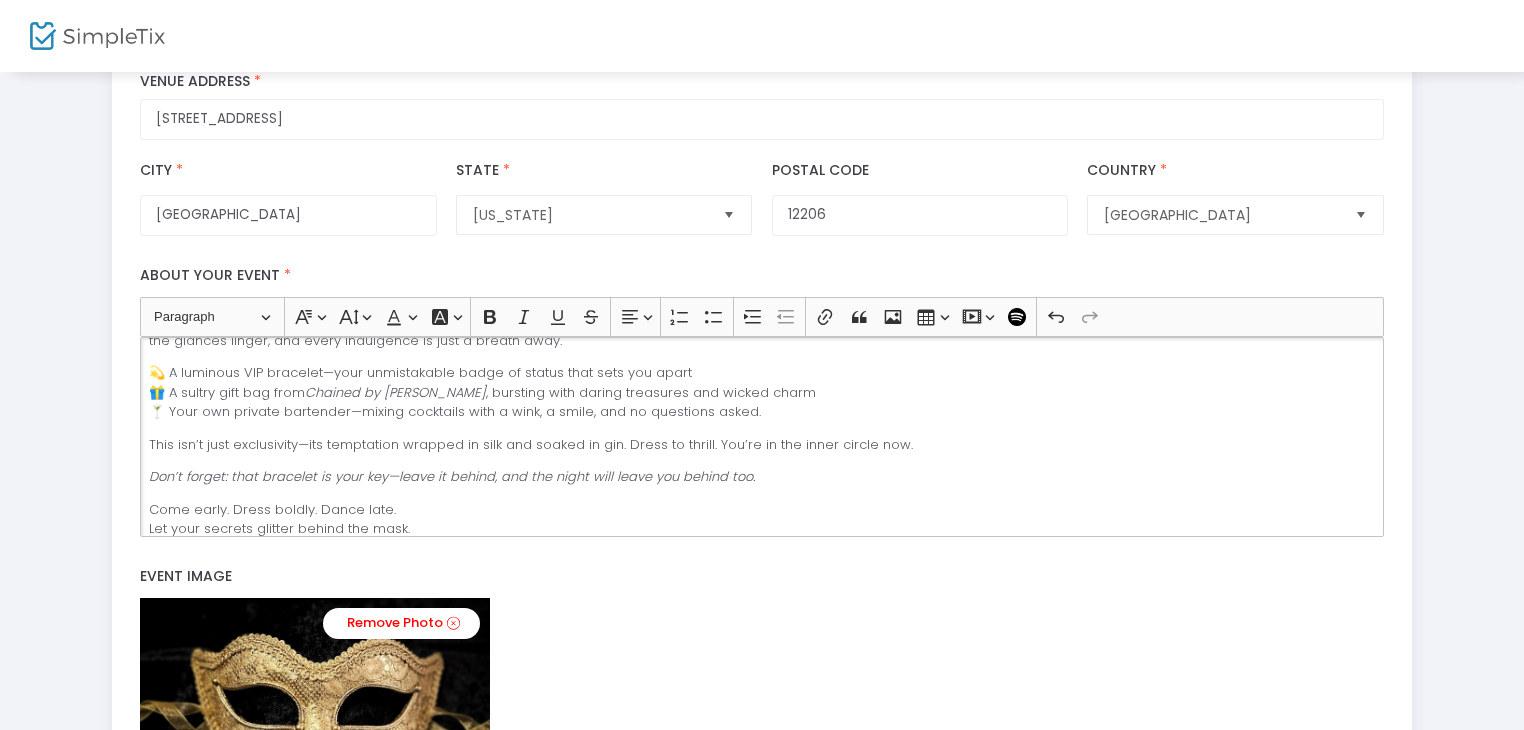 click on "💫 A luminous VIP bracelet—your unmistakable badge of status that sets you apart 🎁 A sultry gift bag from  Chained by Chuck , bursting with daring treasures and wicked charm 🍸 Your own private bartender—mixing cocktails with a wink, a smile, and no questions asked." 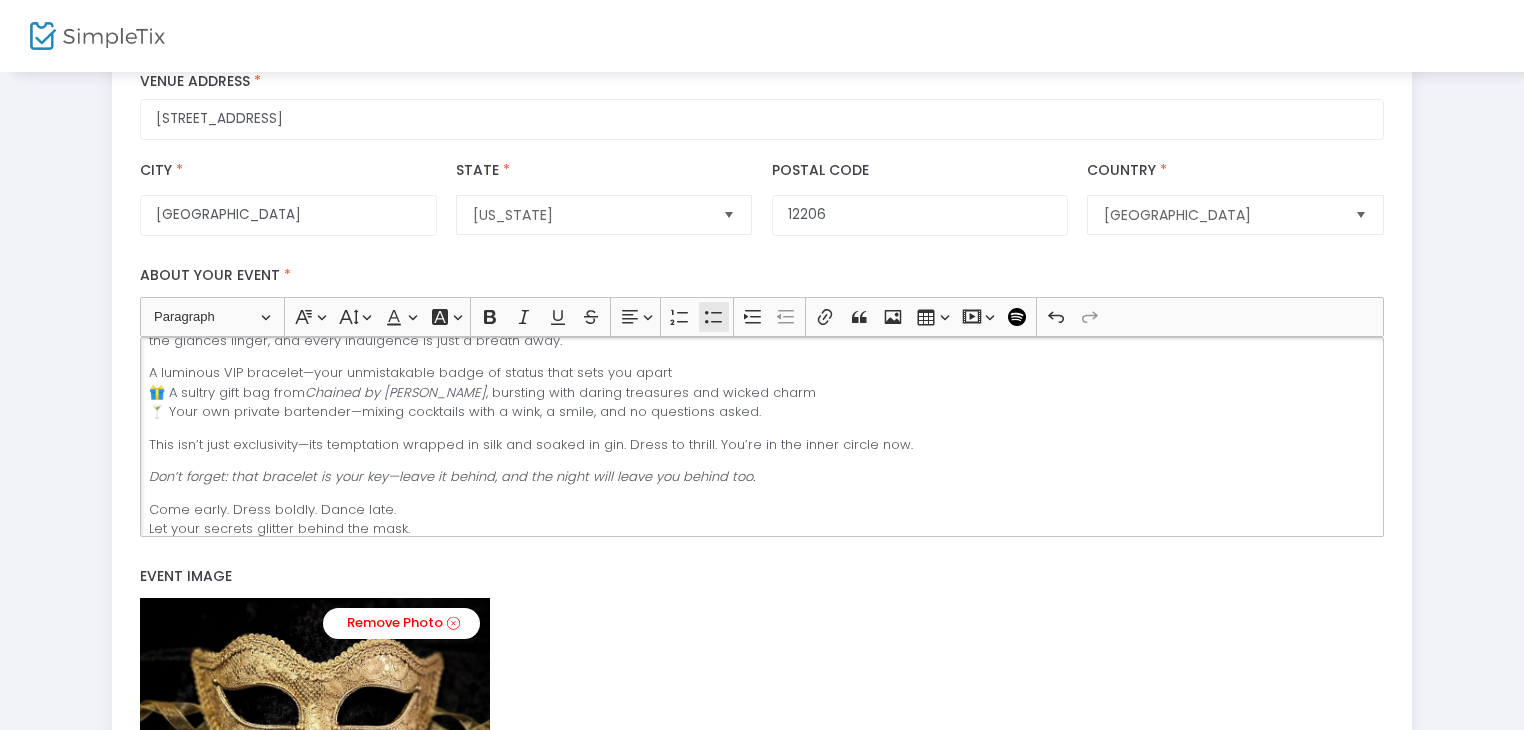 click 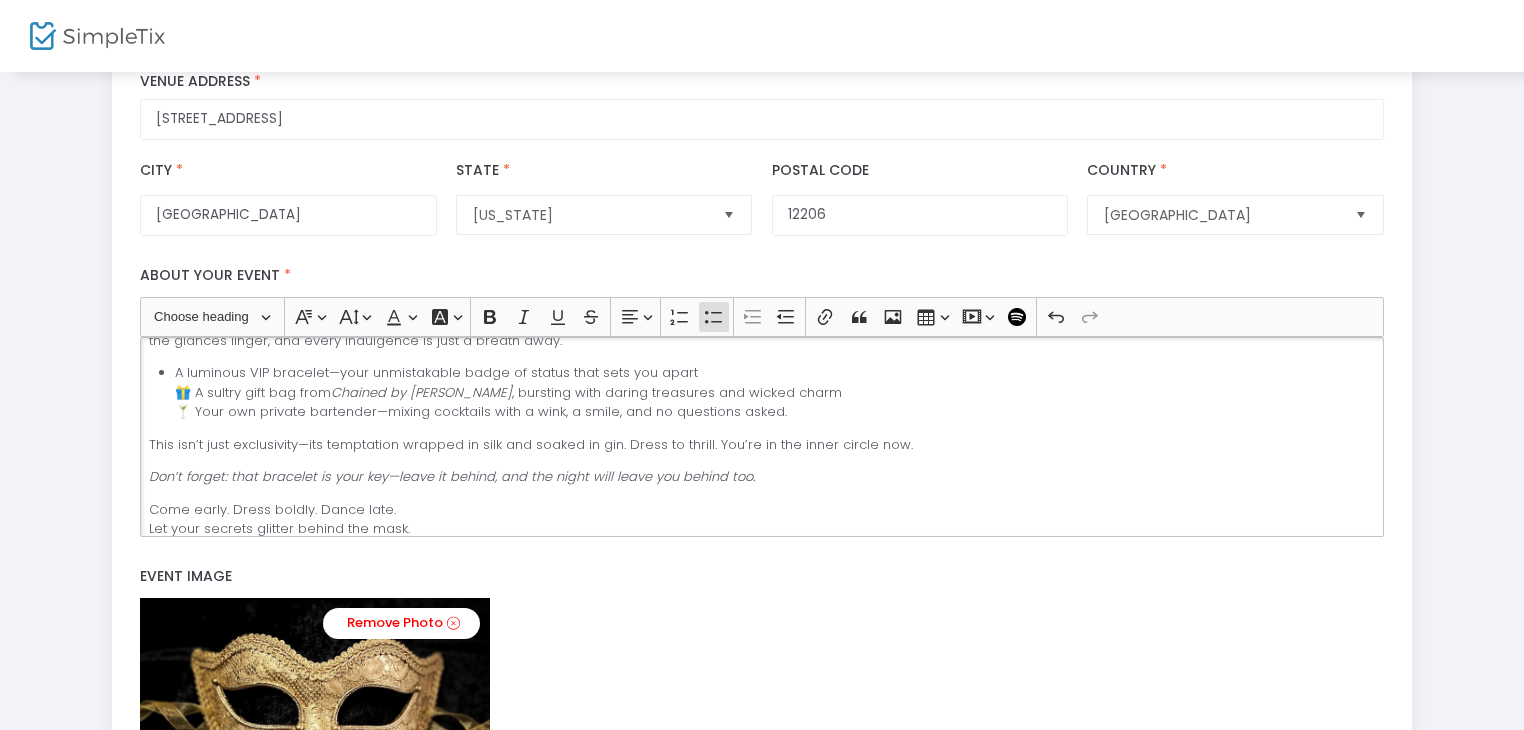 click on "A luminous VIP bracelet—your unmistakable badge of status that sets you apart 🎁 A sultry gift bag from  Chained by Chuck , bursting with daring treasures and wicked charm 🍸 Your own private bartender—mixing cocktails with a wink, a smile, and no questions asked." 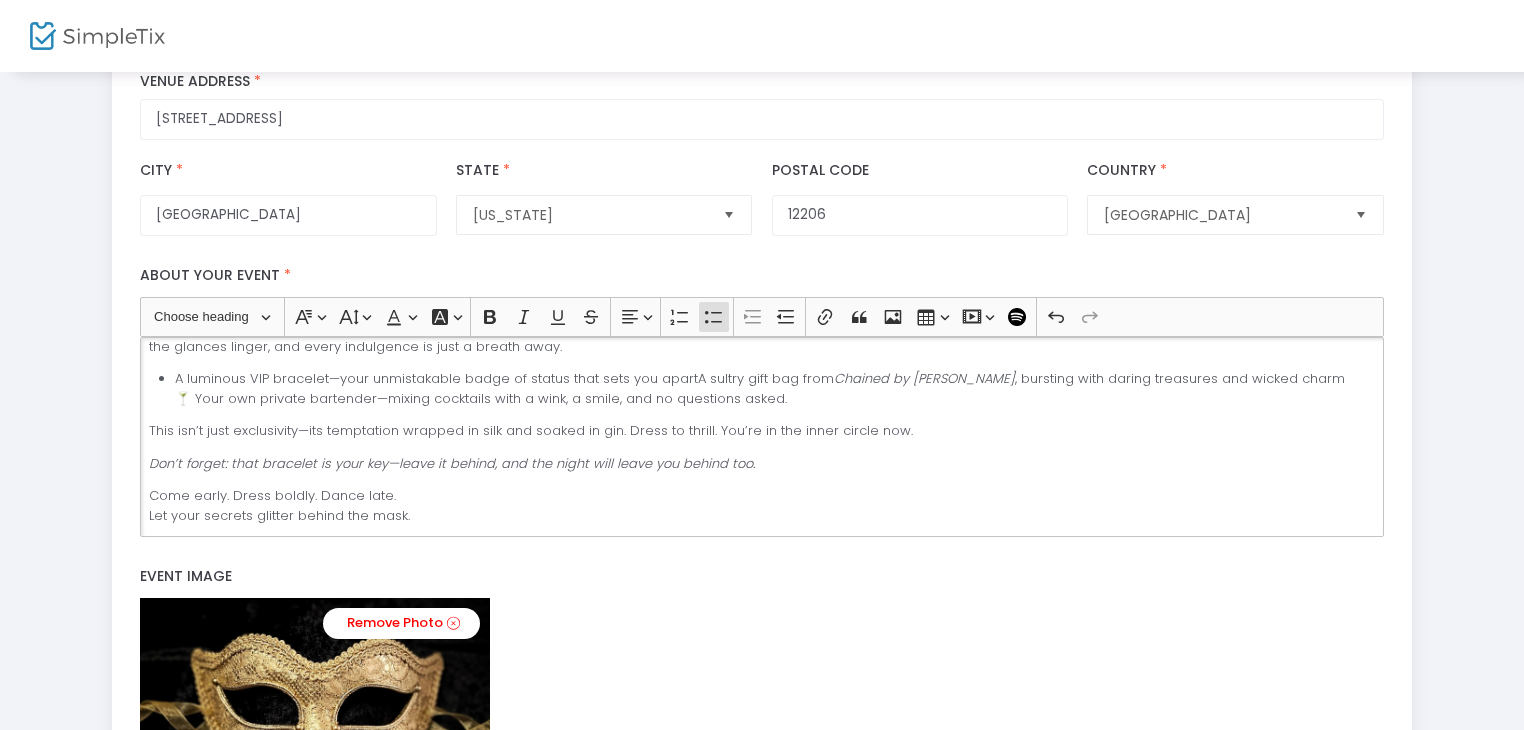 scroll, scrollTop: 260, scrollLeft: 0, axis: vertical 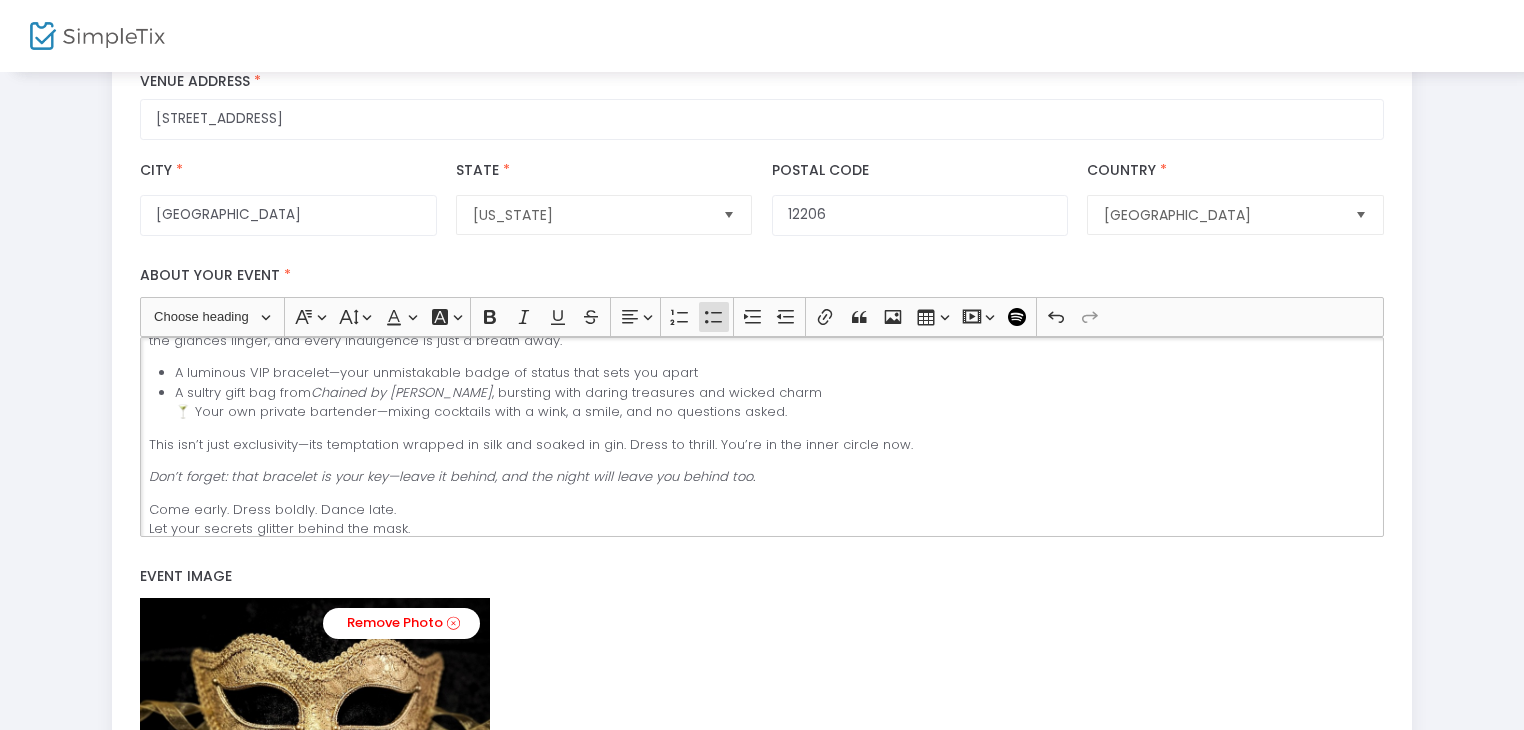 click on "A sultry gift bag from  Chained by Chuck , bursting with daring treasures and wicked charm 🍸 Your own private bartender—mixing cocktails with a wink, a smile, and no questions asked." 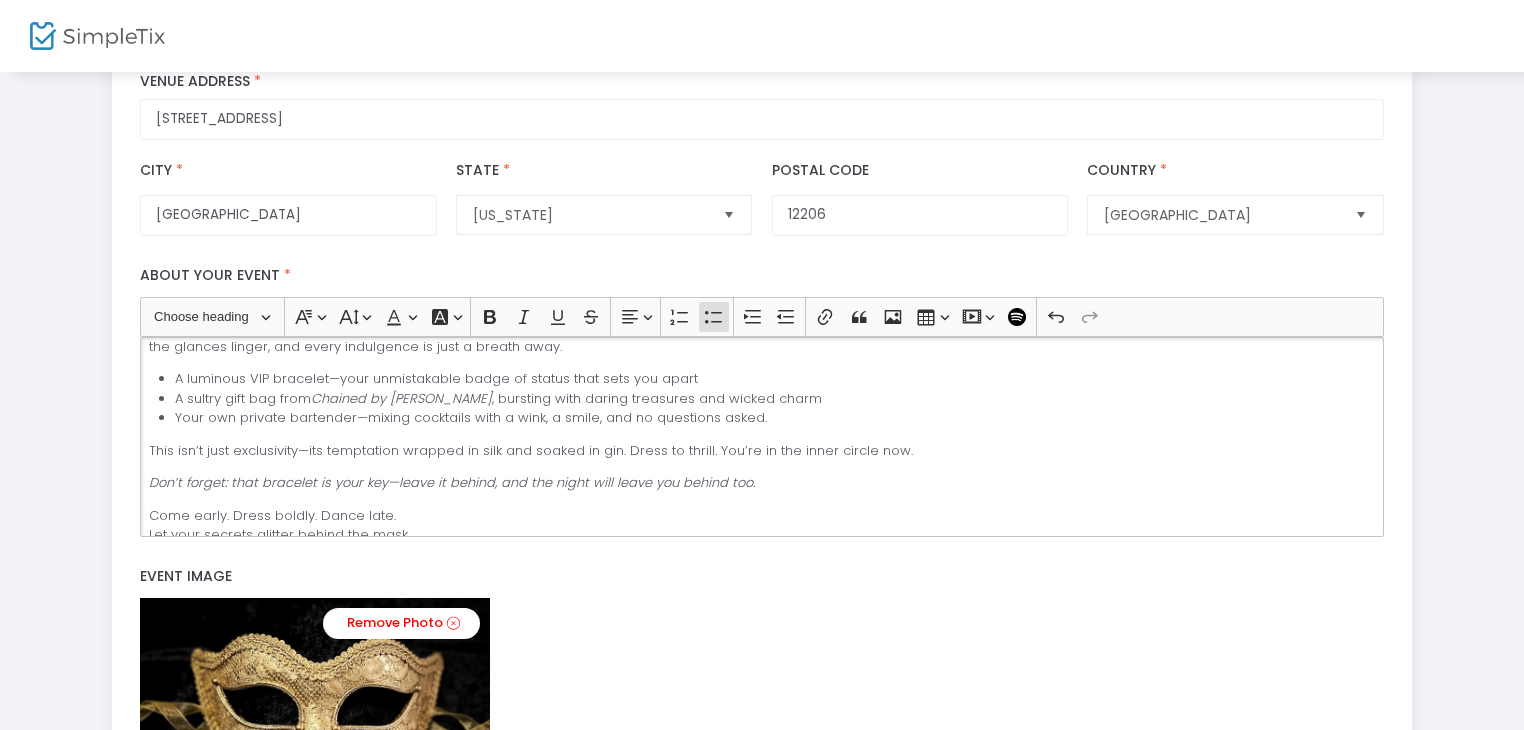 scroll, scrollTop: 260, scrollLeft: 0, axis: vertical 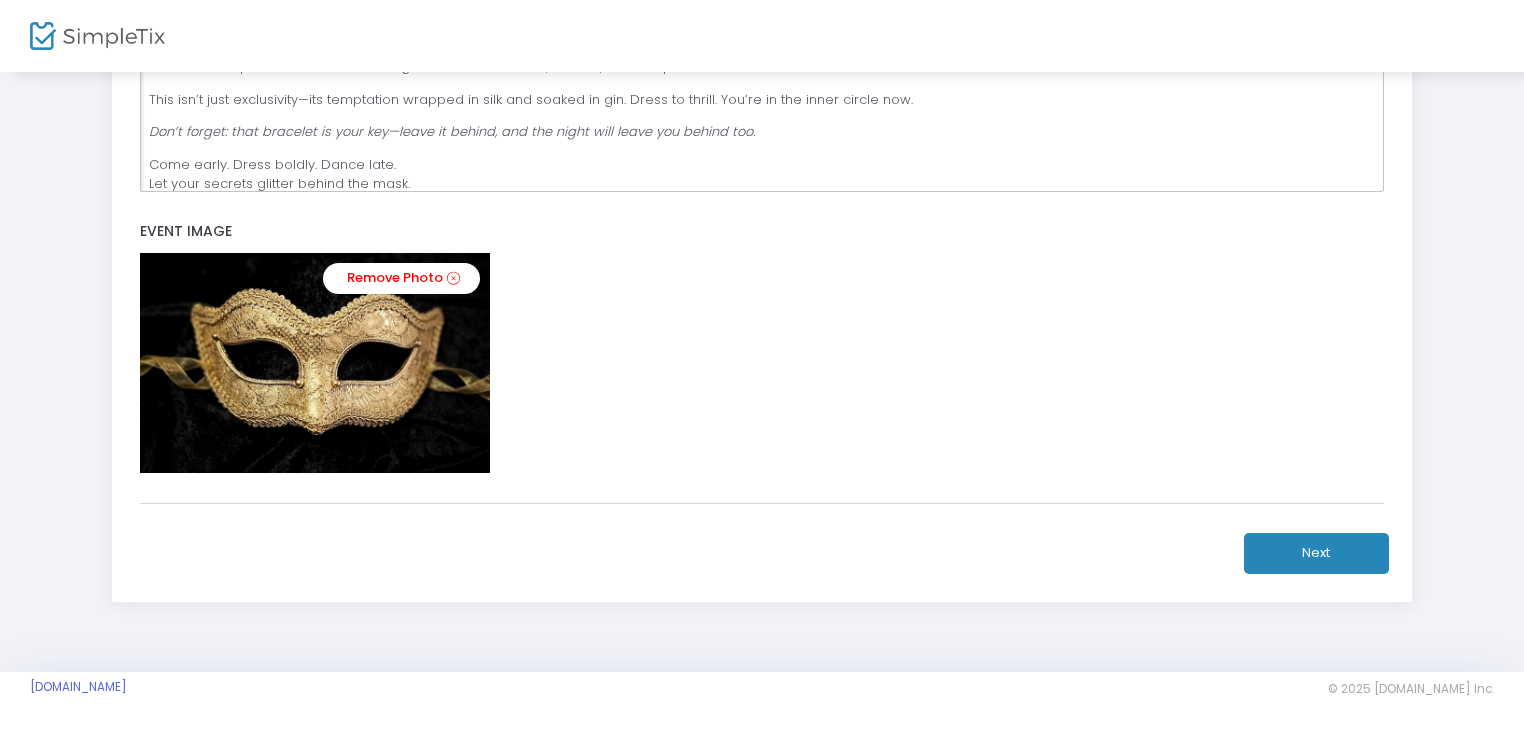 click on "Next" 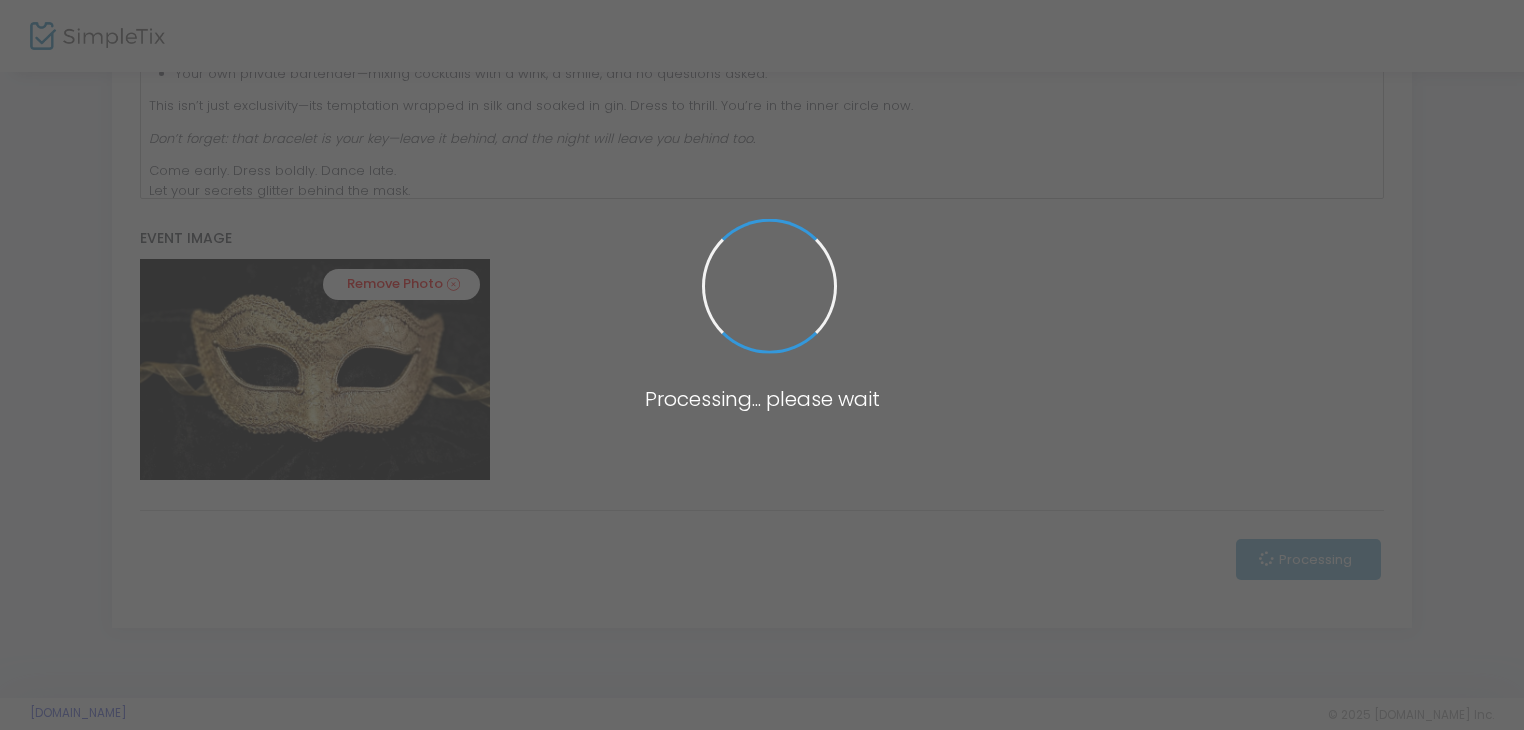 scroll, scrollTop: 820, scrollLeft: 0, axis: vertical 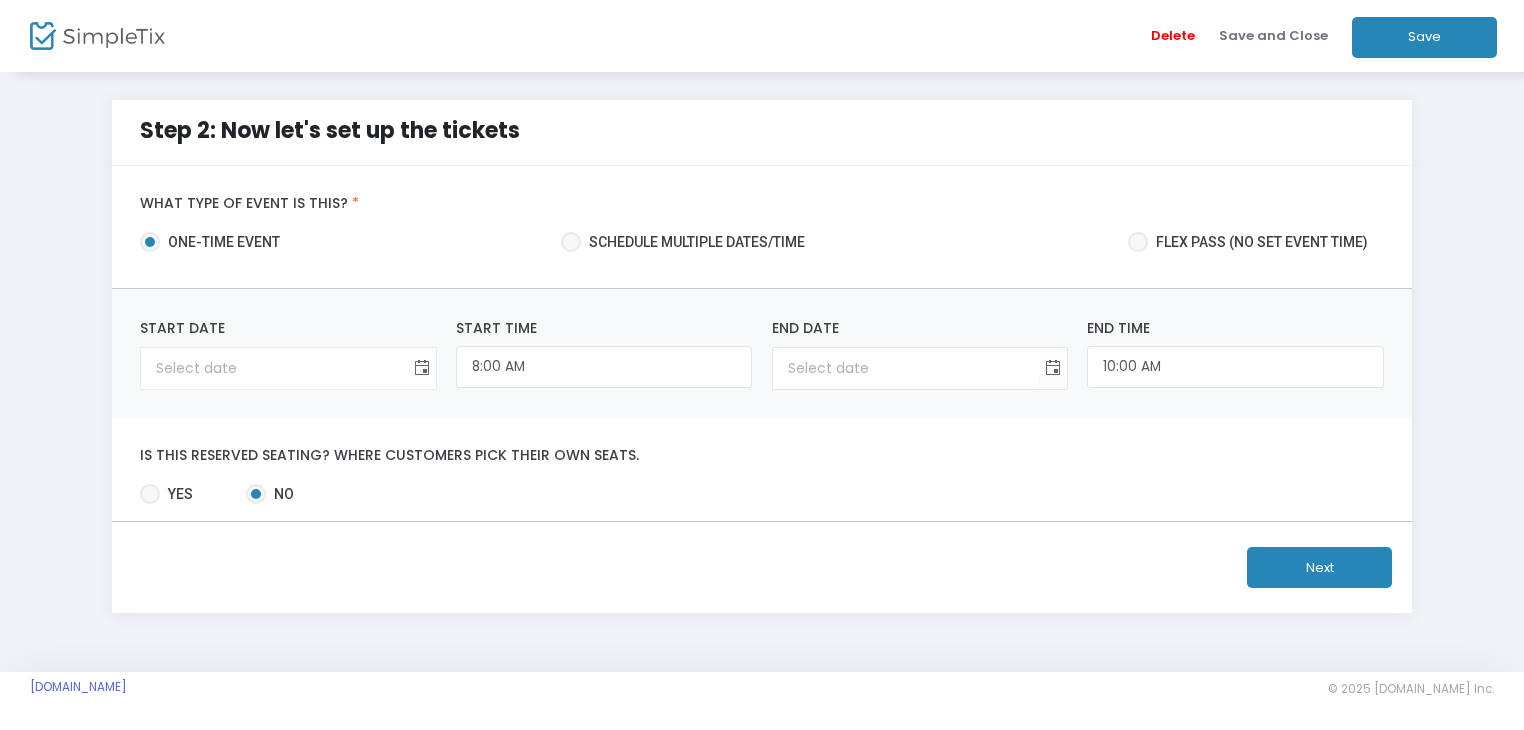 click 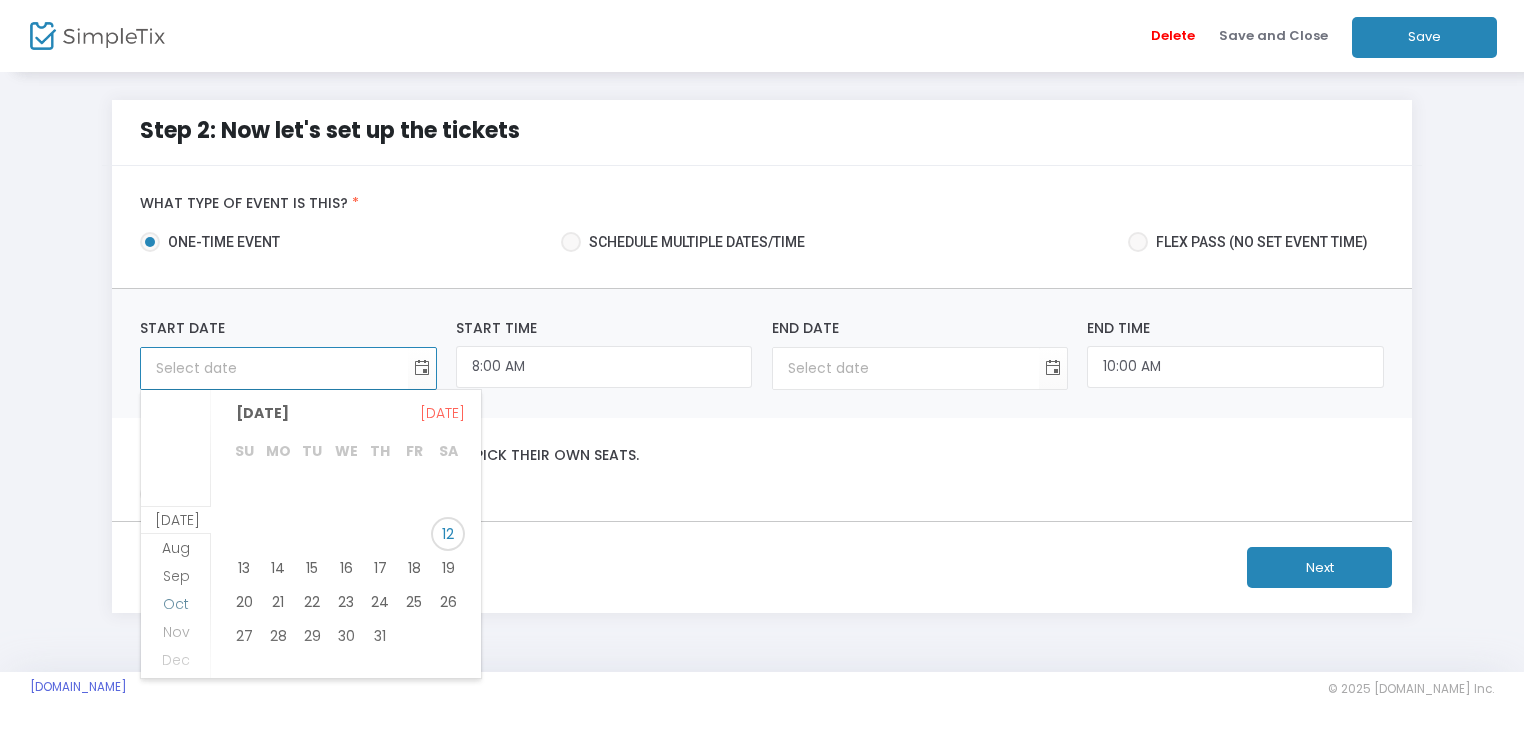 click on "Oct" at bounding box center [176, 604] 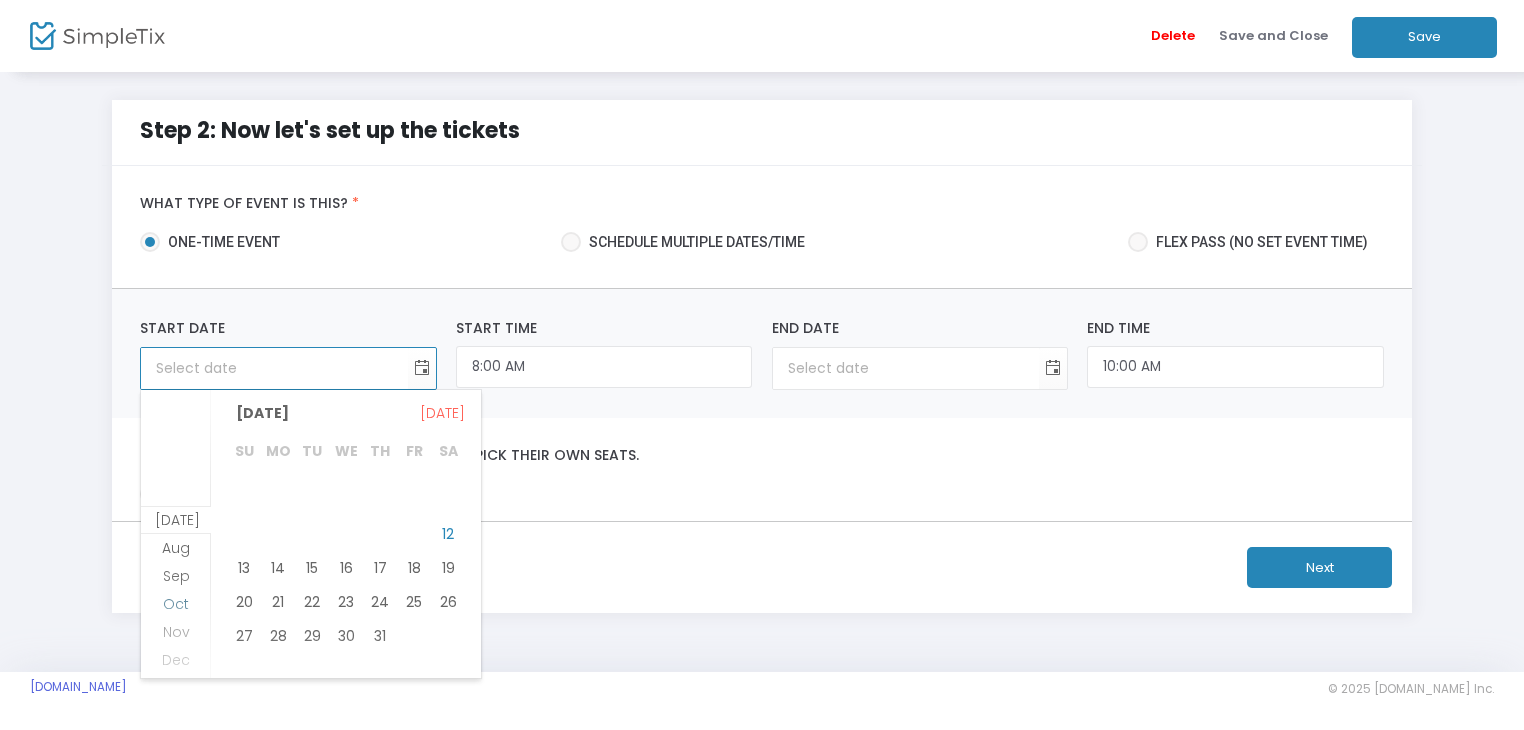 scroll, scrollTop: 83, scrollLeft: 0, axis: vertical 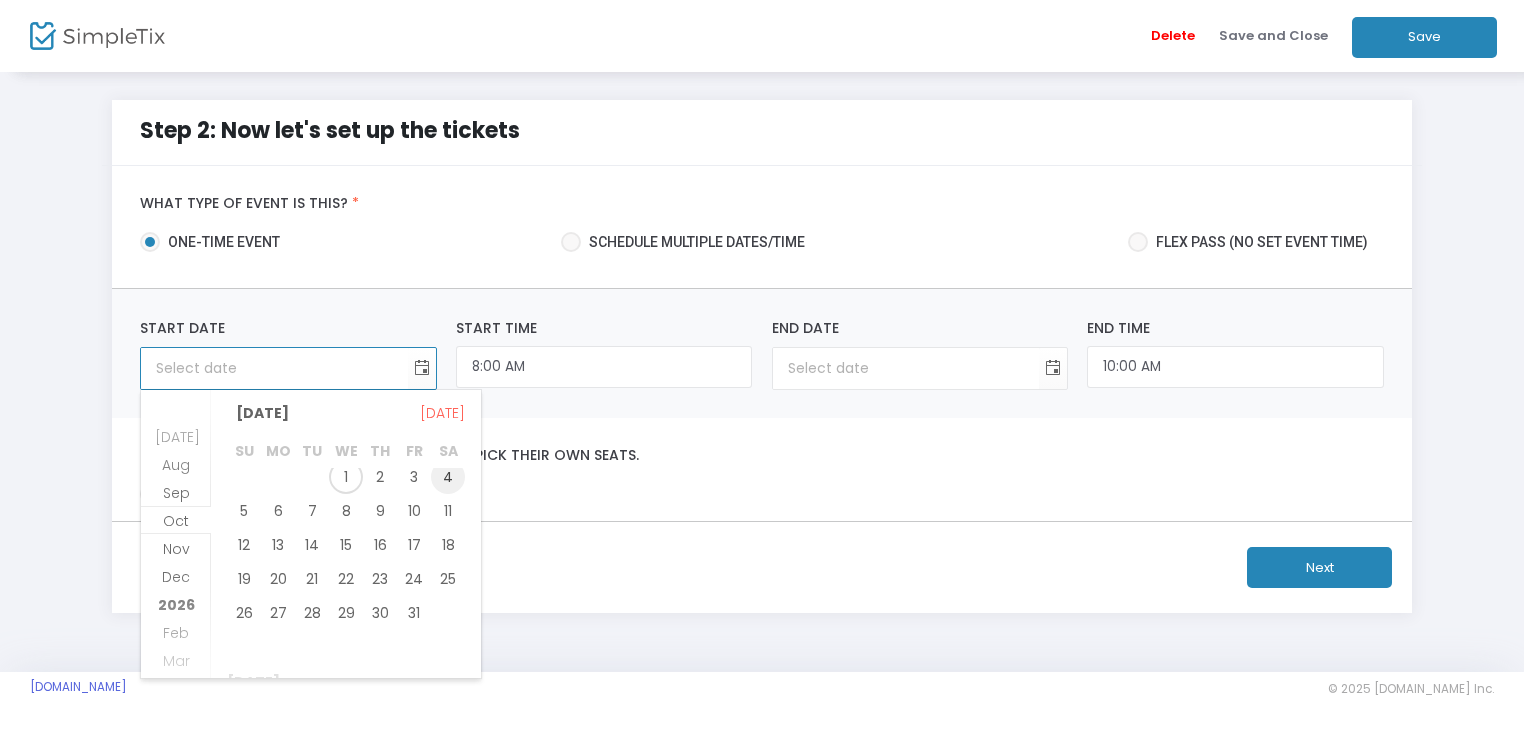 click on "4" at bounding box center [448, 477] 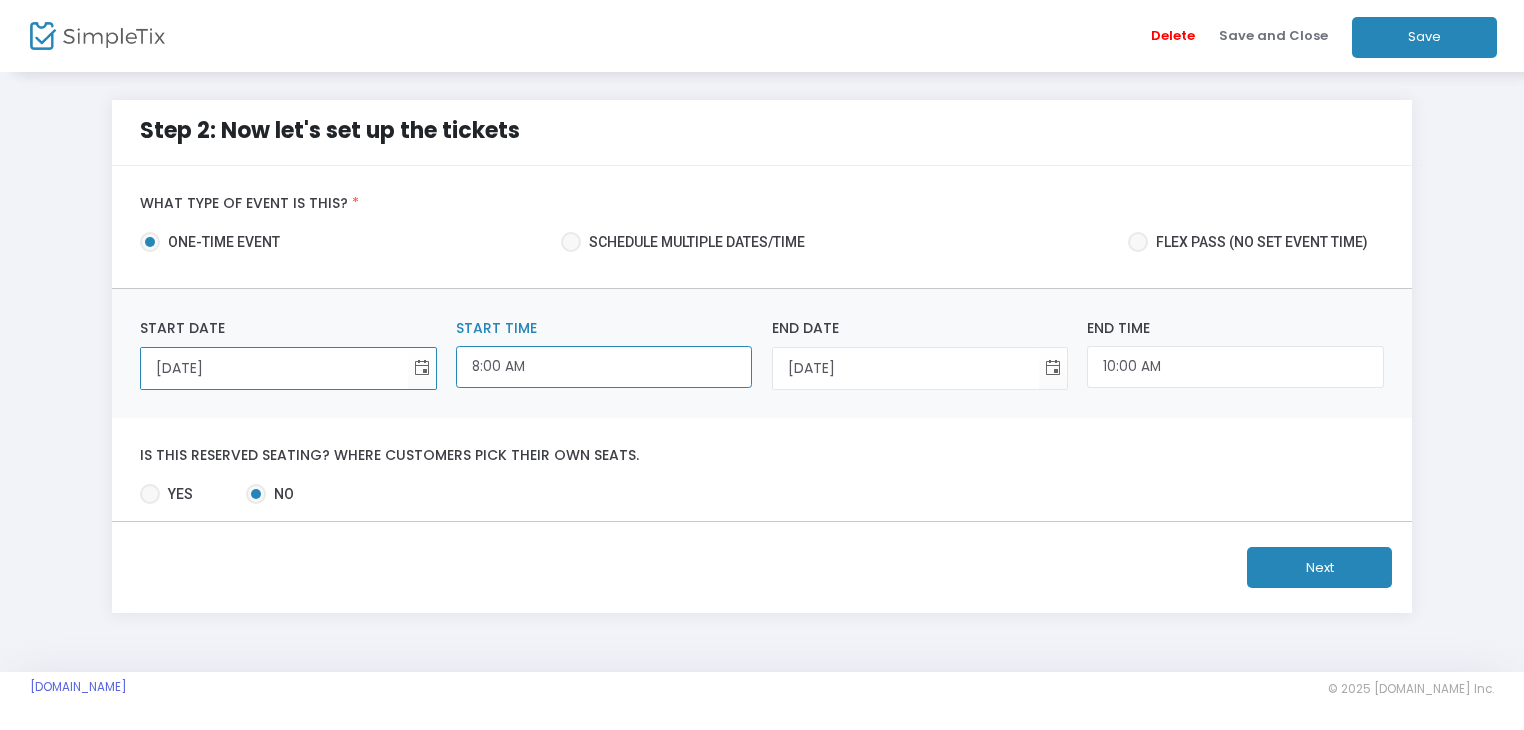 click on "8:00 AM" 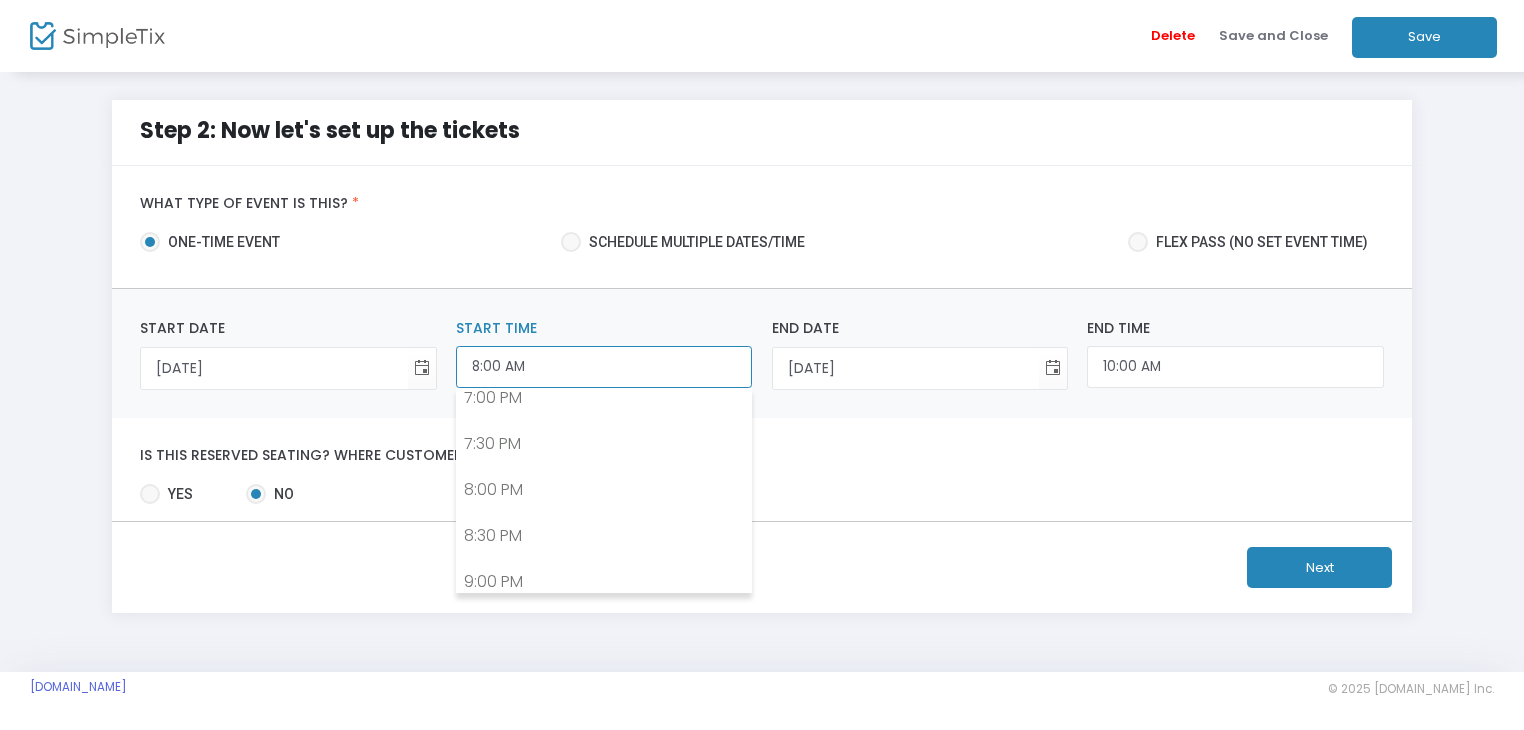 scroll, scrollTop: 1770, scrollLeft: 0, axis: vertical 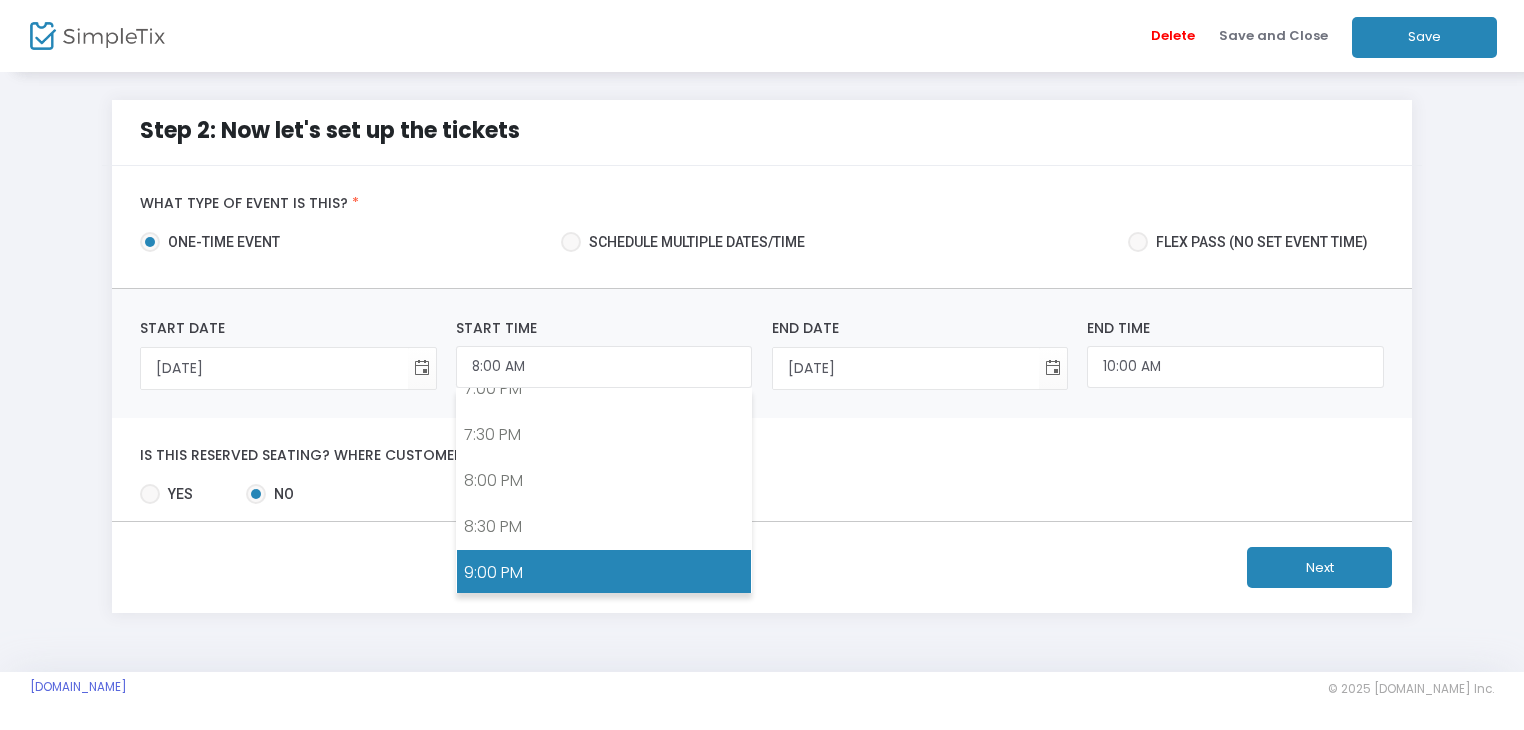 click on "9:00 PM" at bounding box center (604, 573) 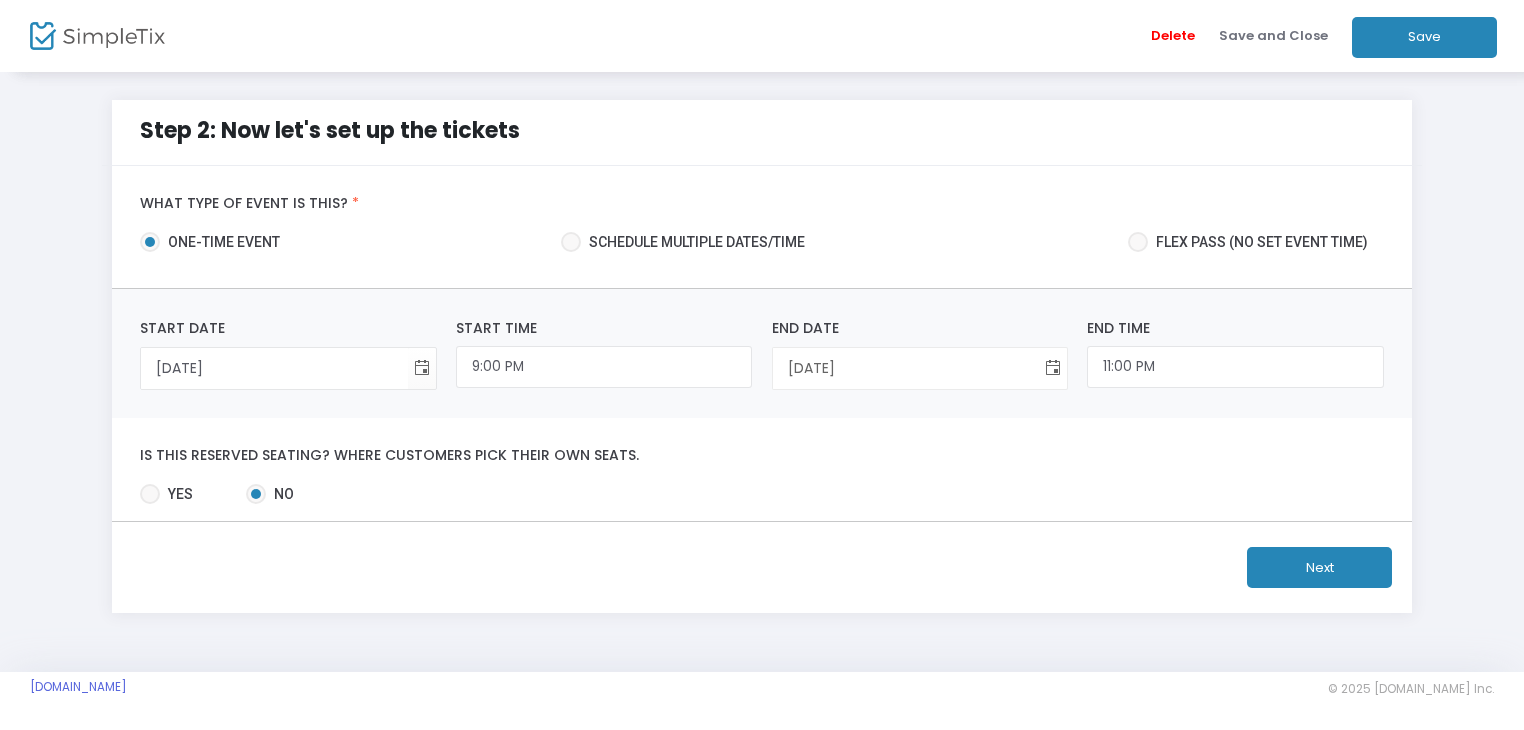click 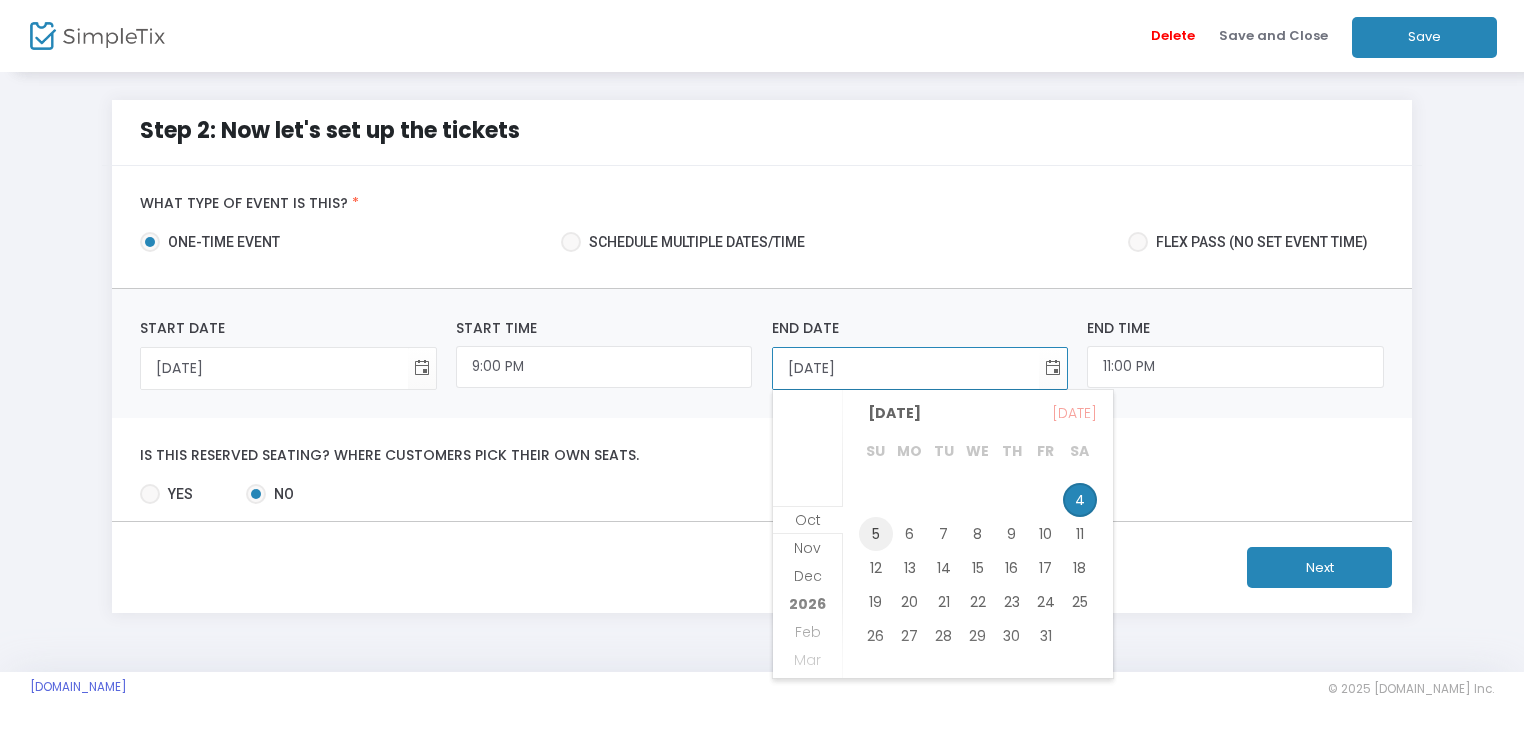 click on "5" at bounding box center (876, 534) 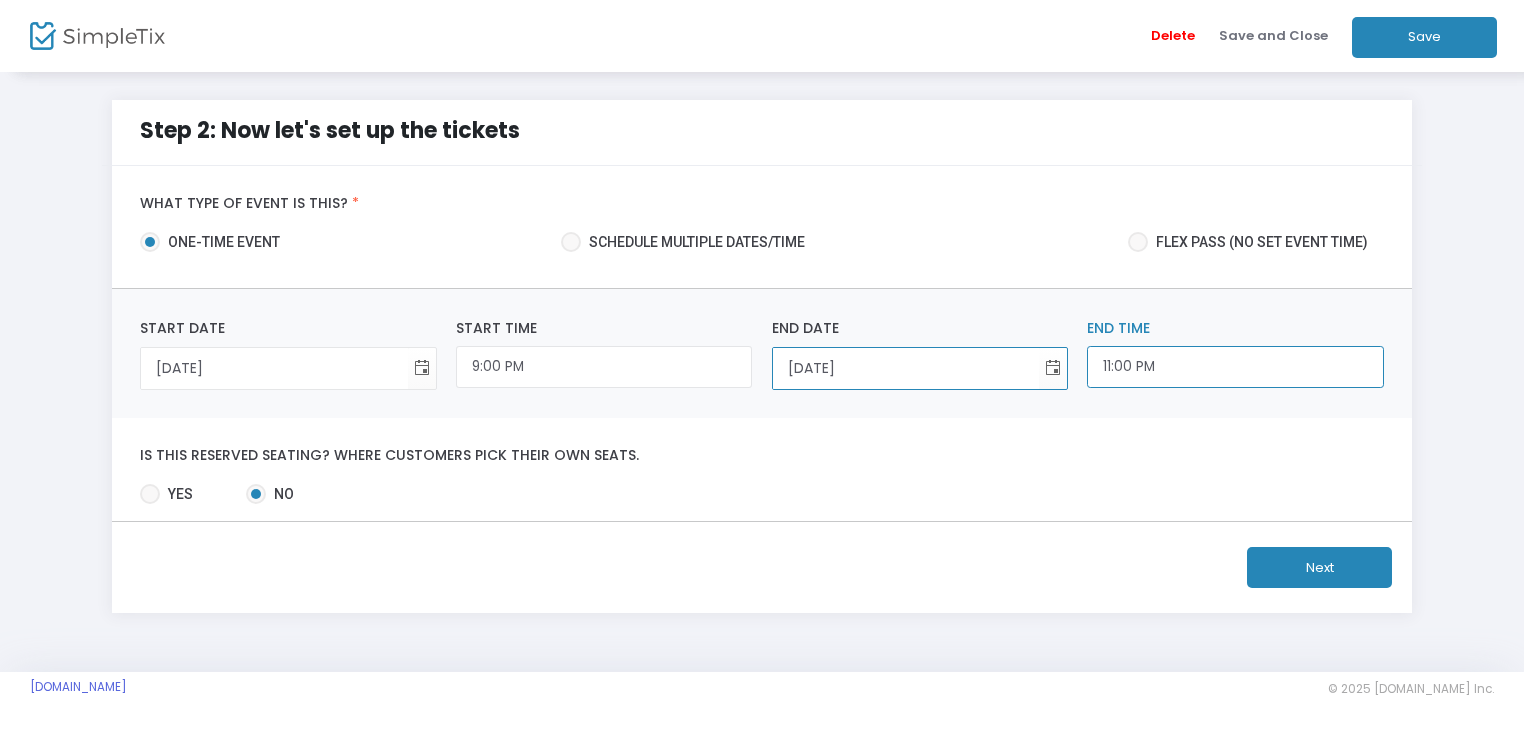 click on "11:00 PM" 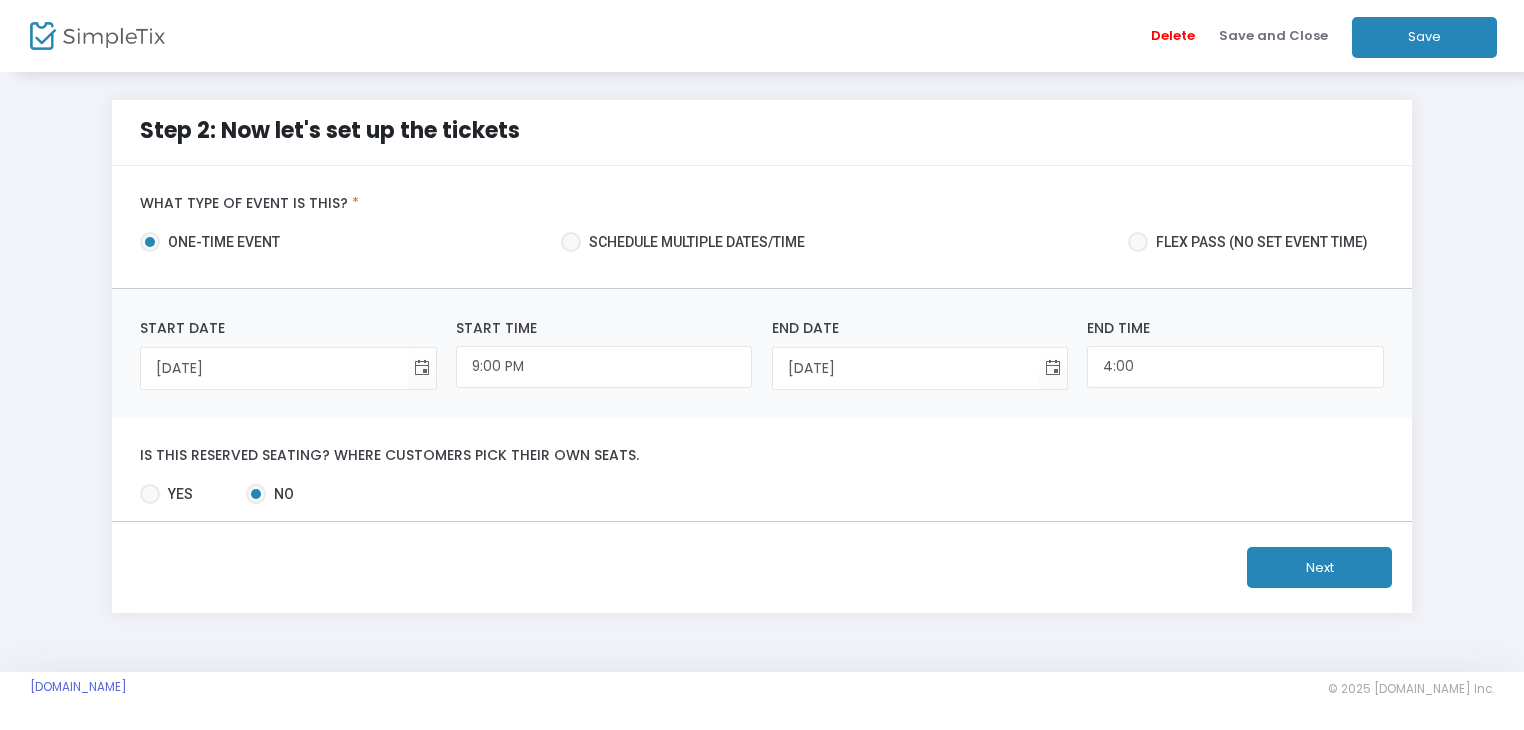type on "4:00 AM" 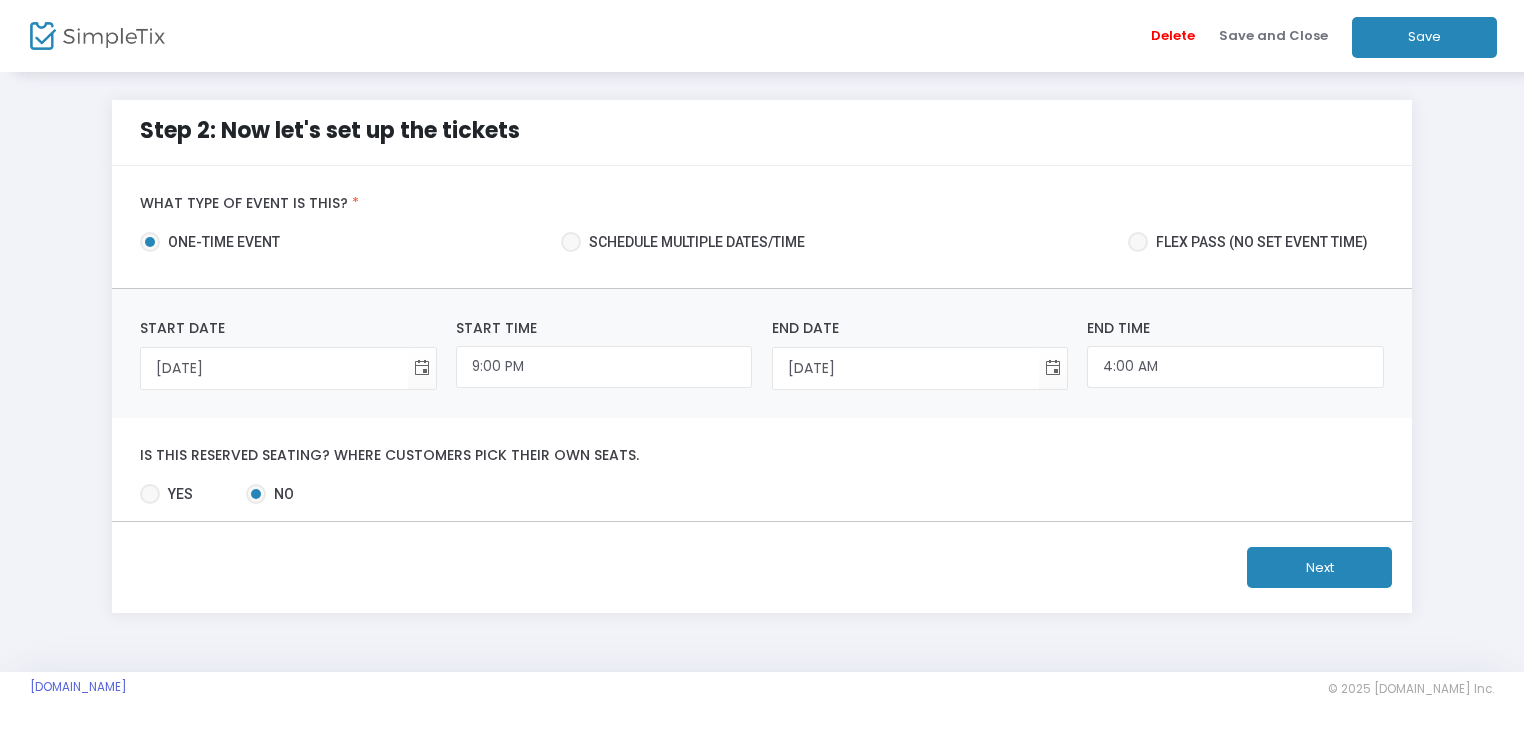 drag, startPoint x: 1185, startPoint y: 372, endPoint x: 1136, endPoint y: 453, distance: 94.66784 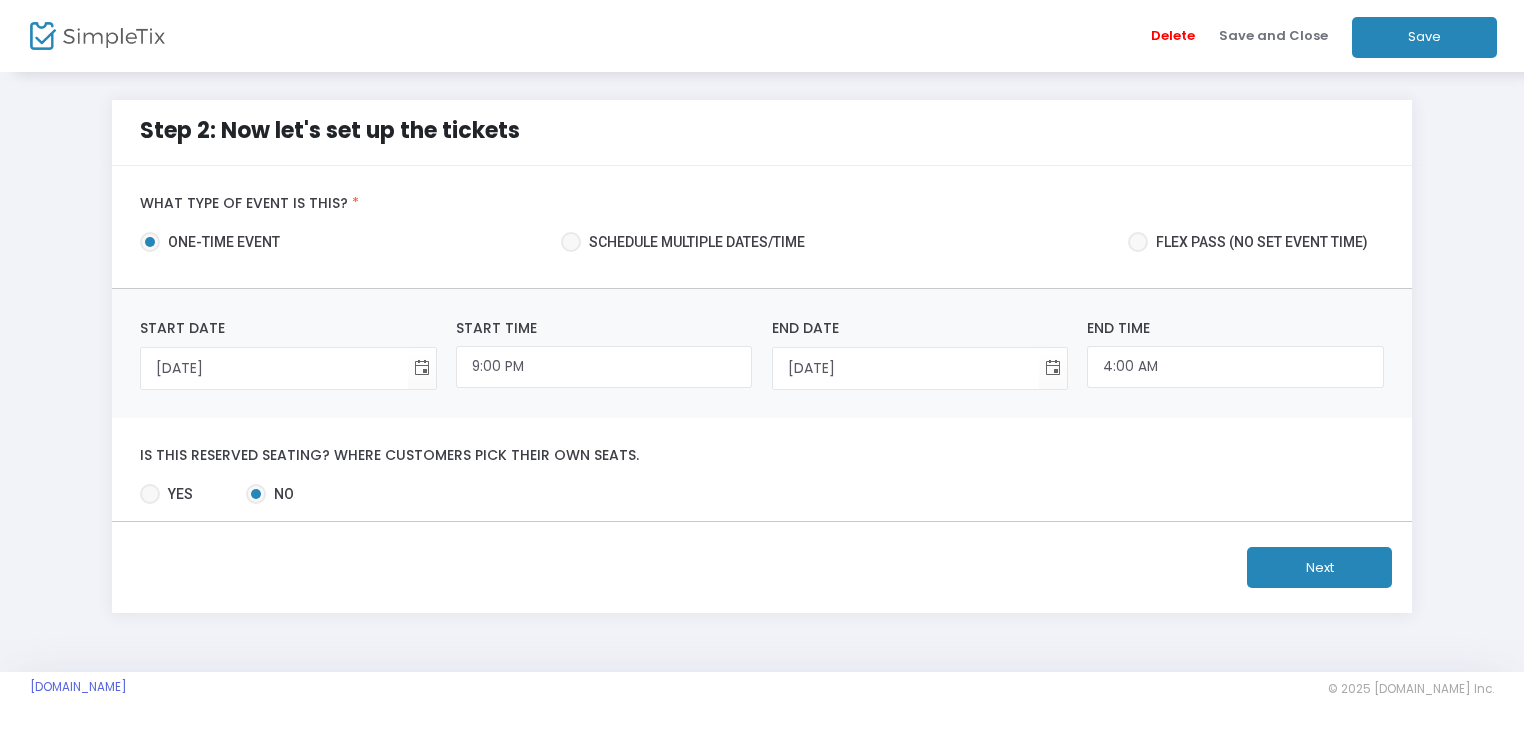 click on "Next" 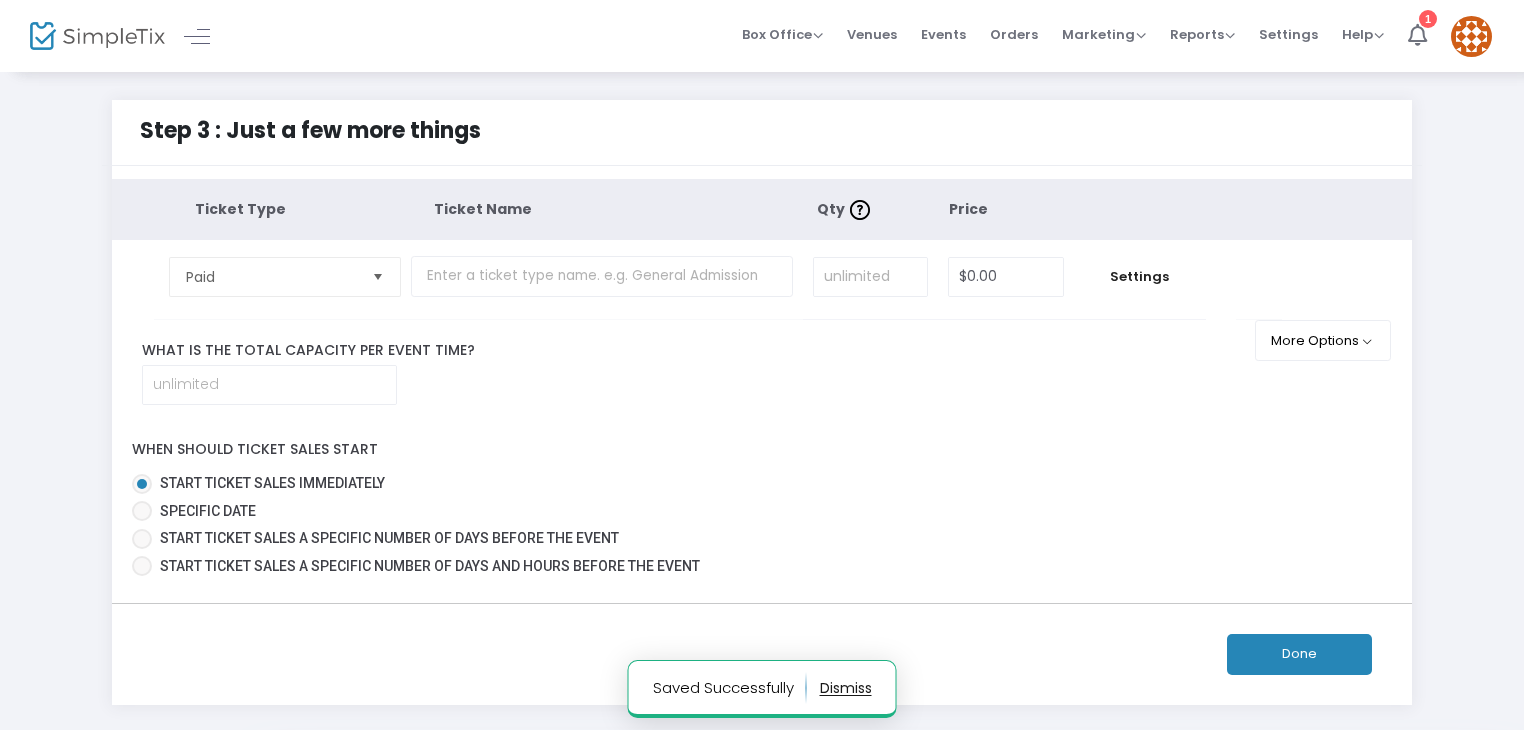 click at bounding box center (378, 276) 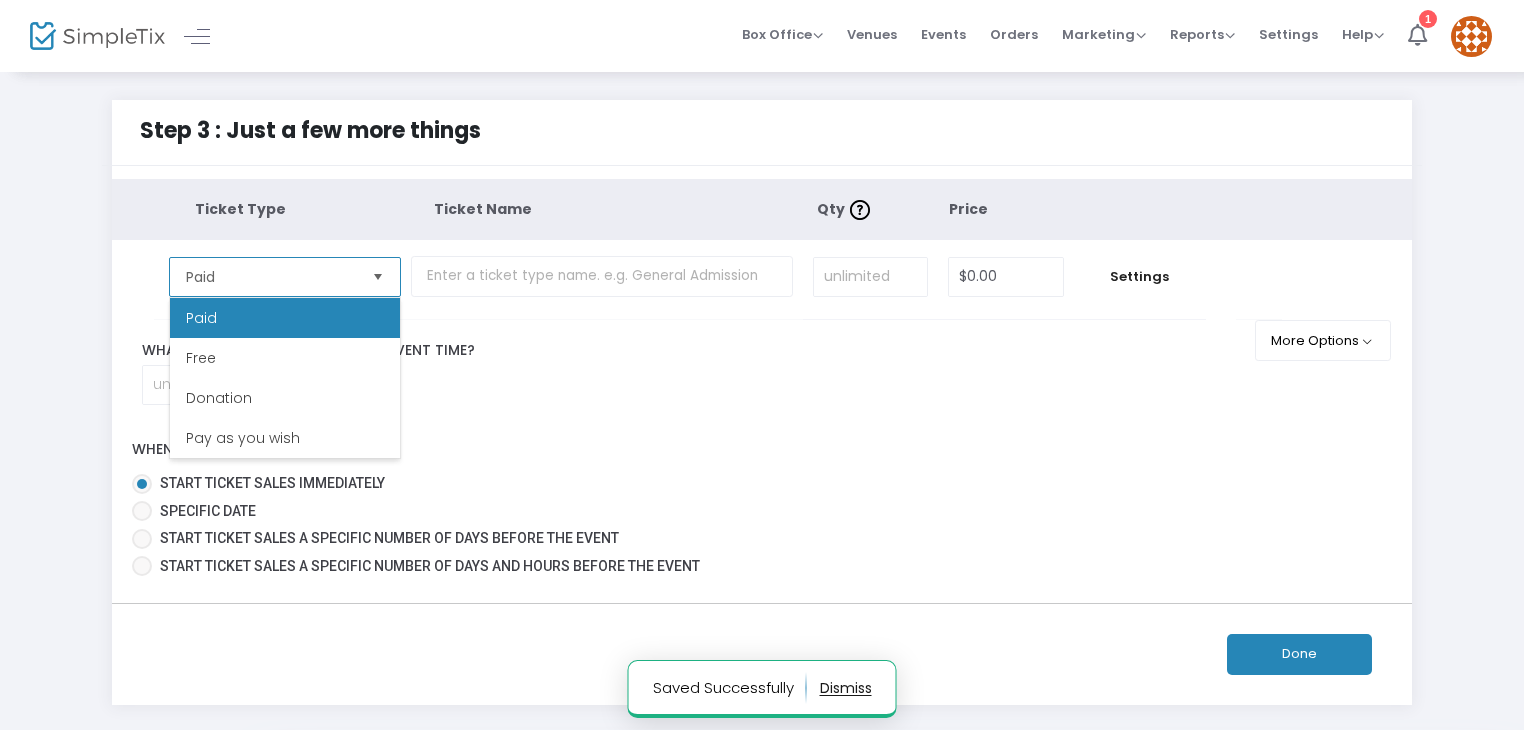 click at bounding box center [378, 276] 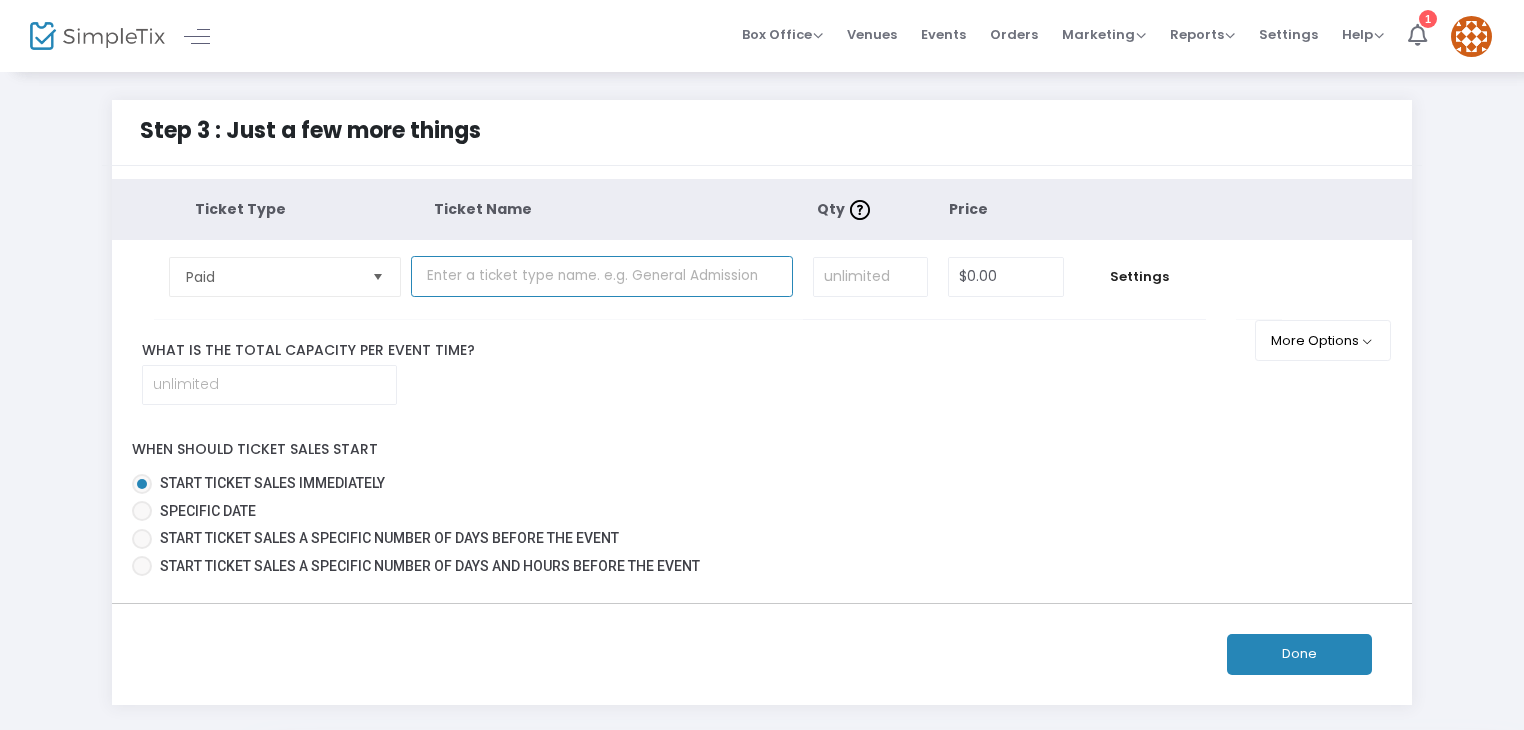 click at bounding box center [602, 276] 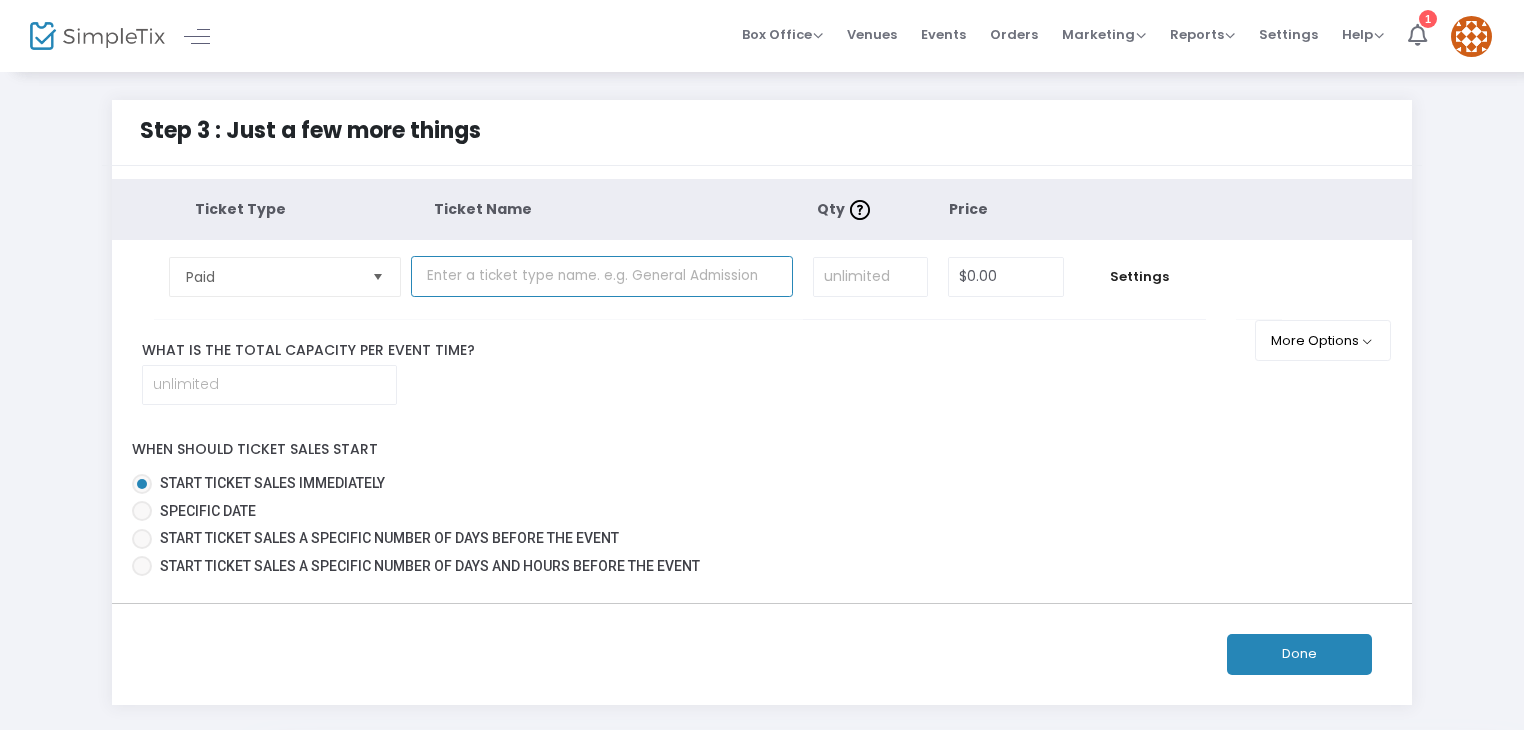 paste on "Elite VIP Experience" 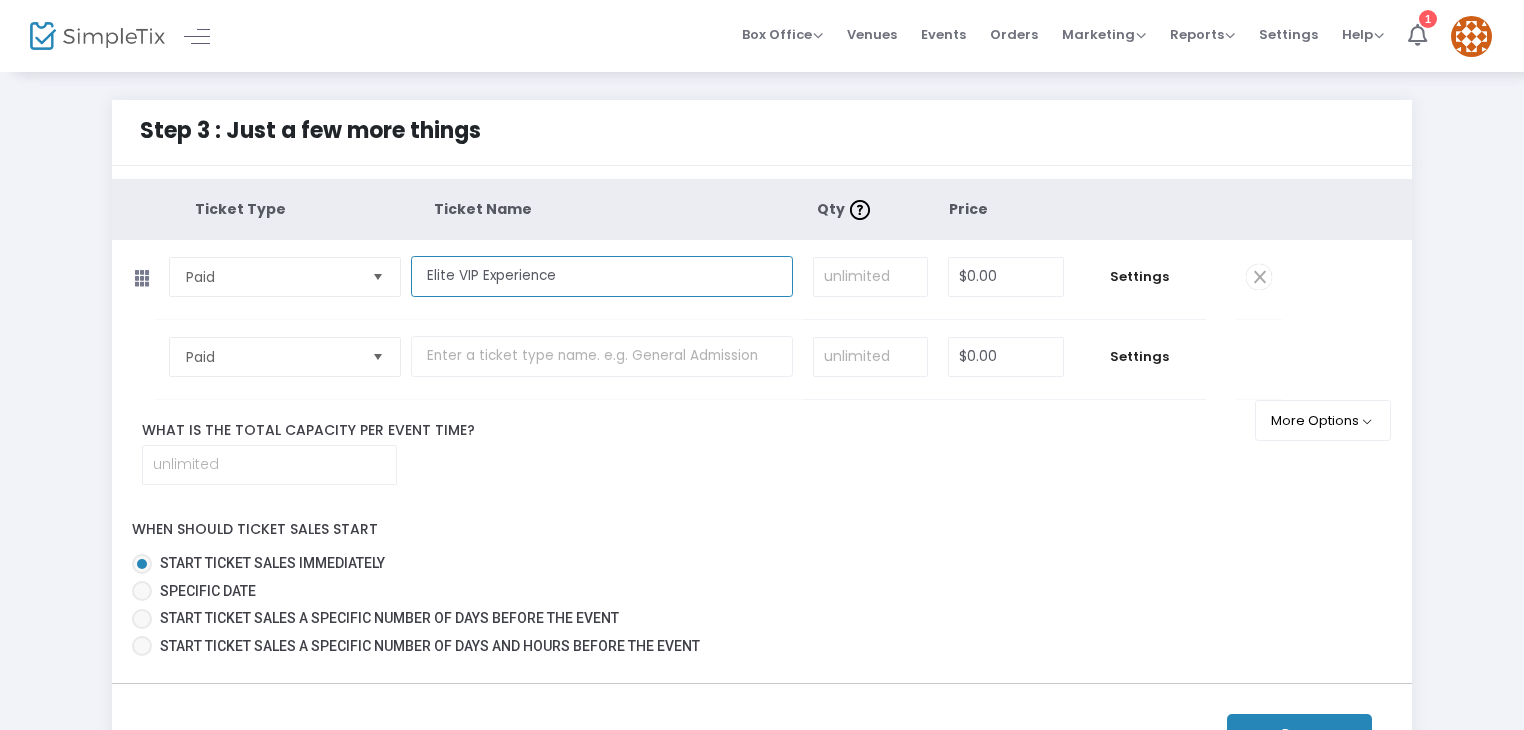 type on "Elite VIP Experience" 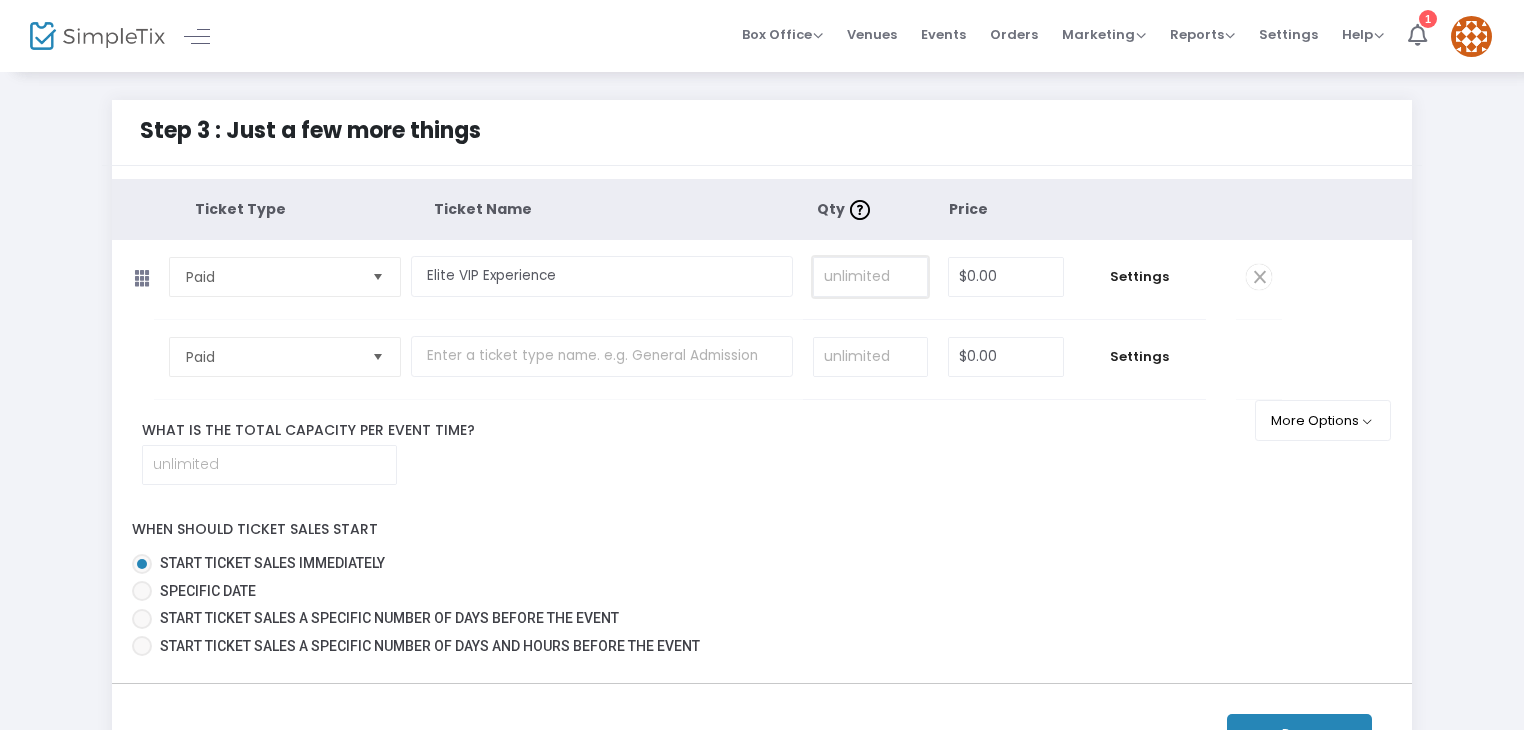 click at bounding box center [870, 277] 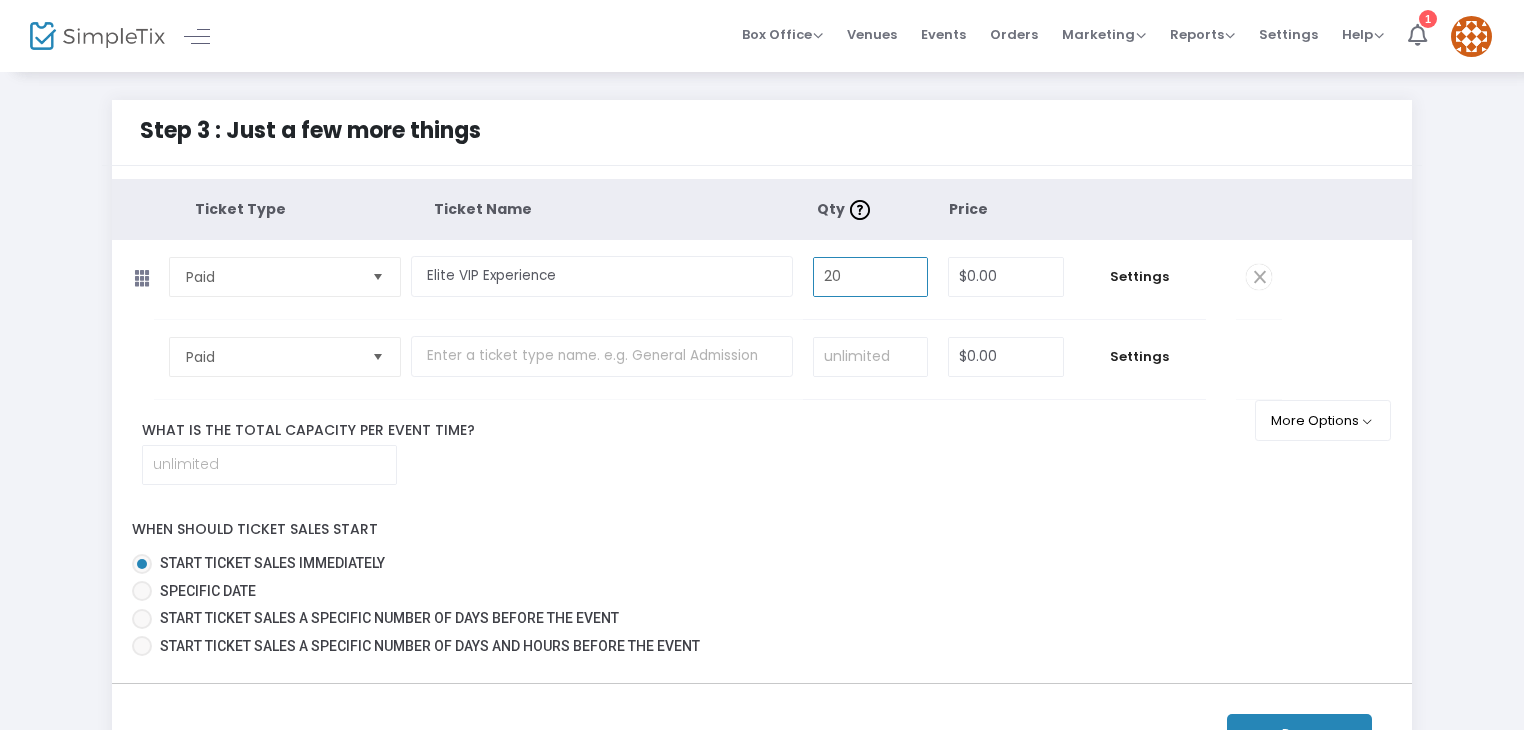 type on "20" 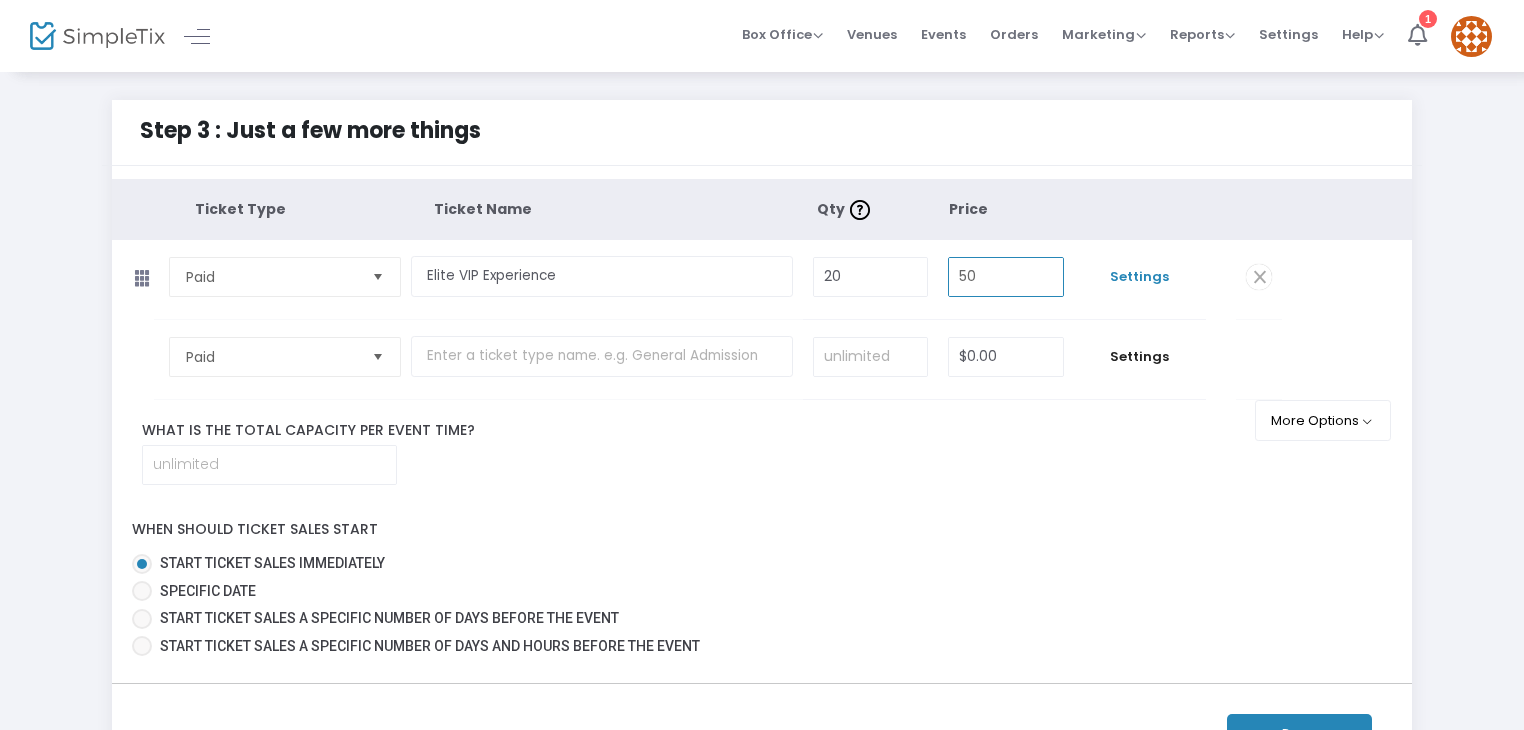 type on "$50.00" 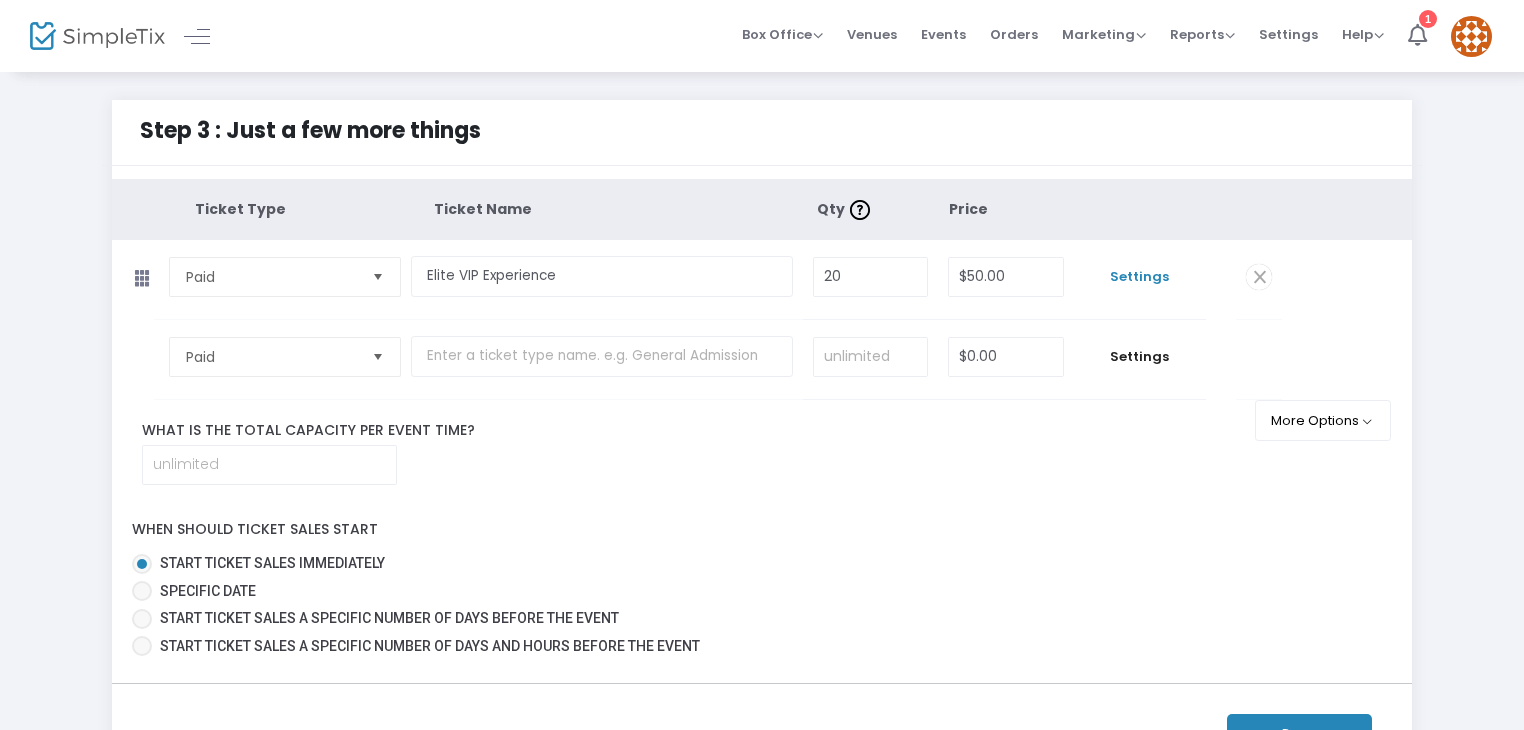 click on "Settings" at bounding box center [1140, 277] 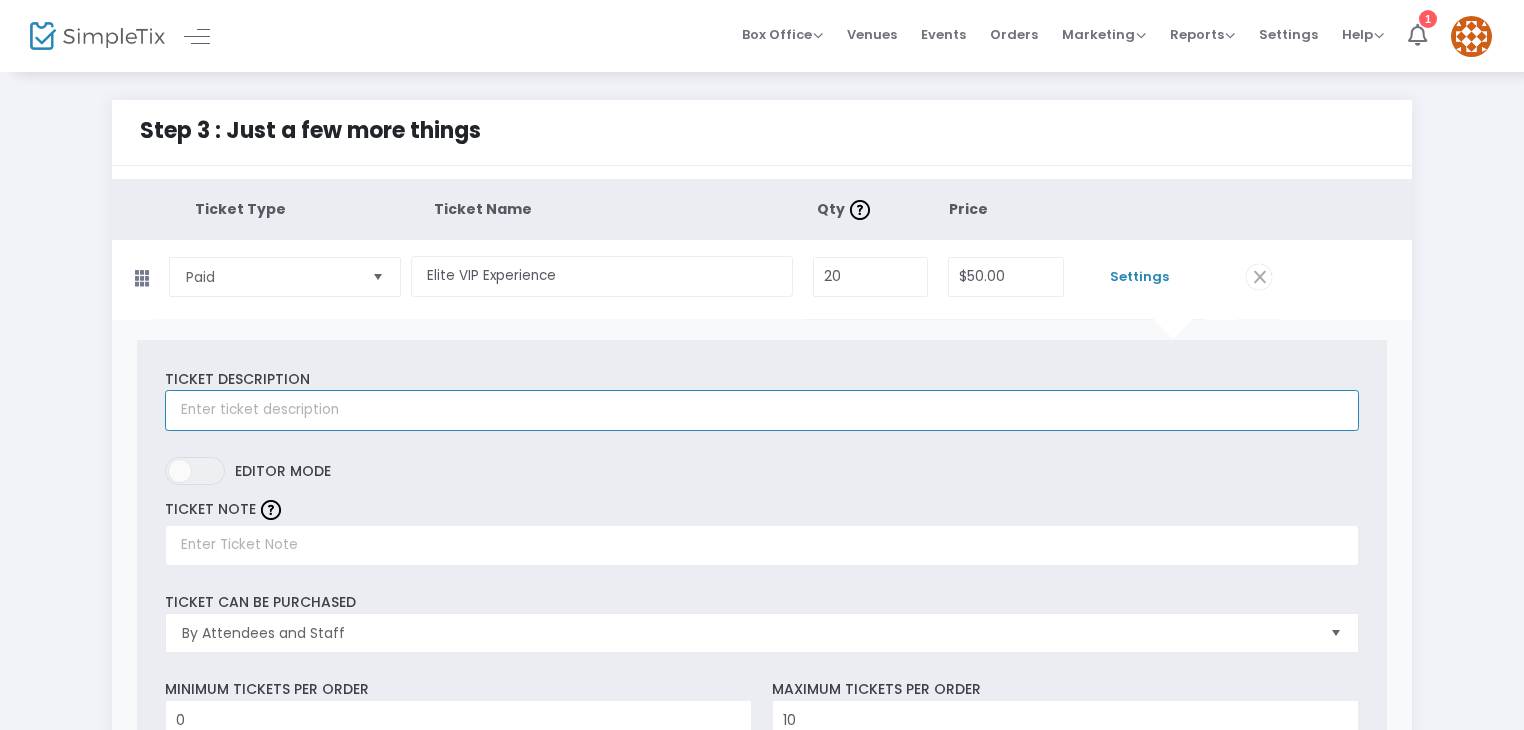 click at bounding box center (761, 410) 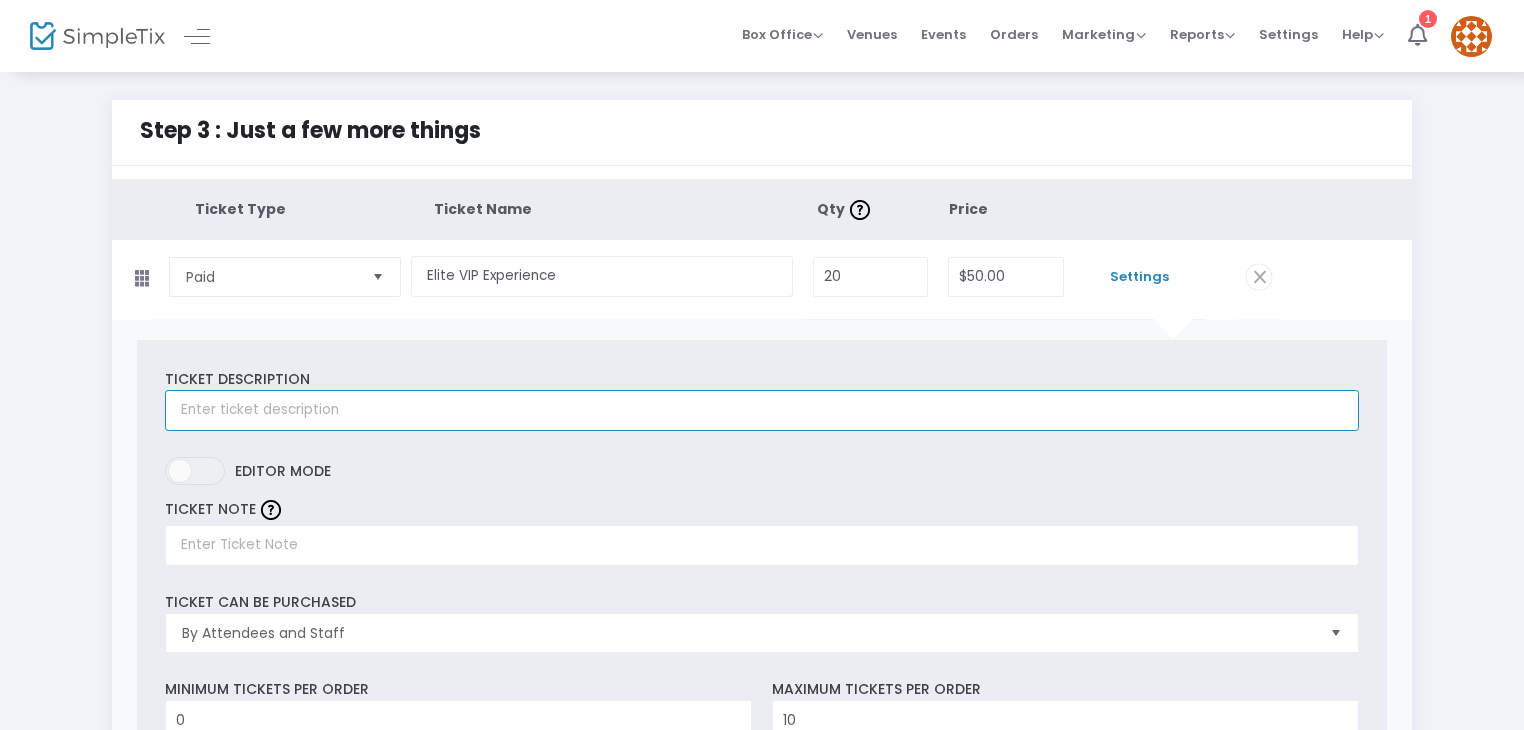 paste on "Behind the velvet curtain lies the party they’ll whisper about for years. Only 20 lucky guests will slip past the crowds into the most decadent secret—where the champagne never stops, the glances linger, and every indulgence is just a breath away. 💫 A lu" 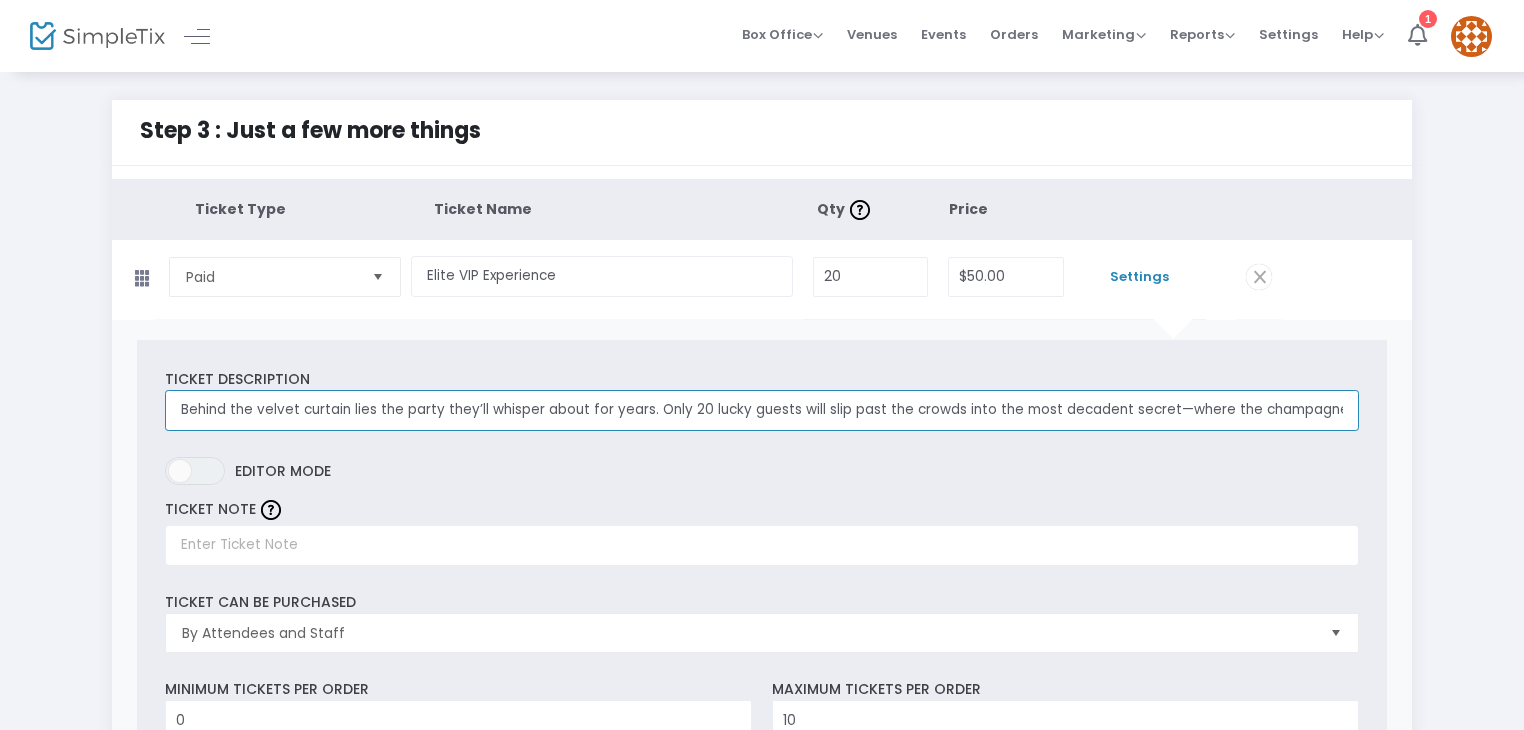 scroll, scrollTop: 0, scrollLeft: 540, axis: horizontal 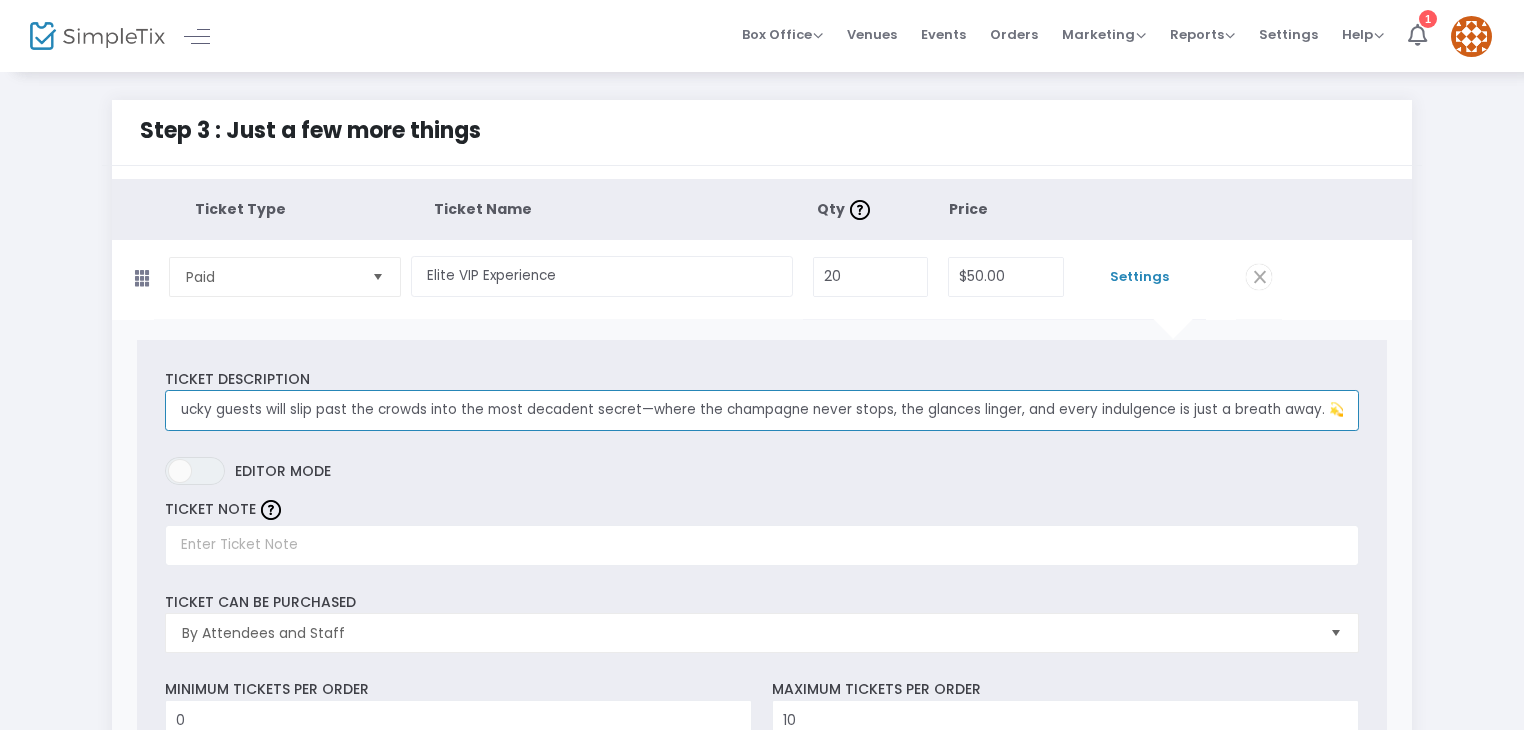 click on "Behind the velvet curtain lies the party they’ll whisper about for years. Only 20 lucky guests will slip past the crowds into the most decadent secret—where the champagne never stops, the glances linger, and every indulgence is just a breath away. 💫 A lu" at bounding box center [761, 410] 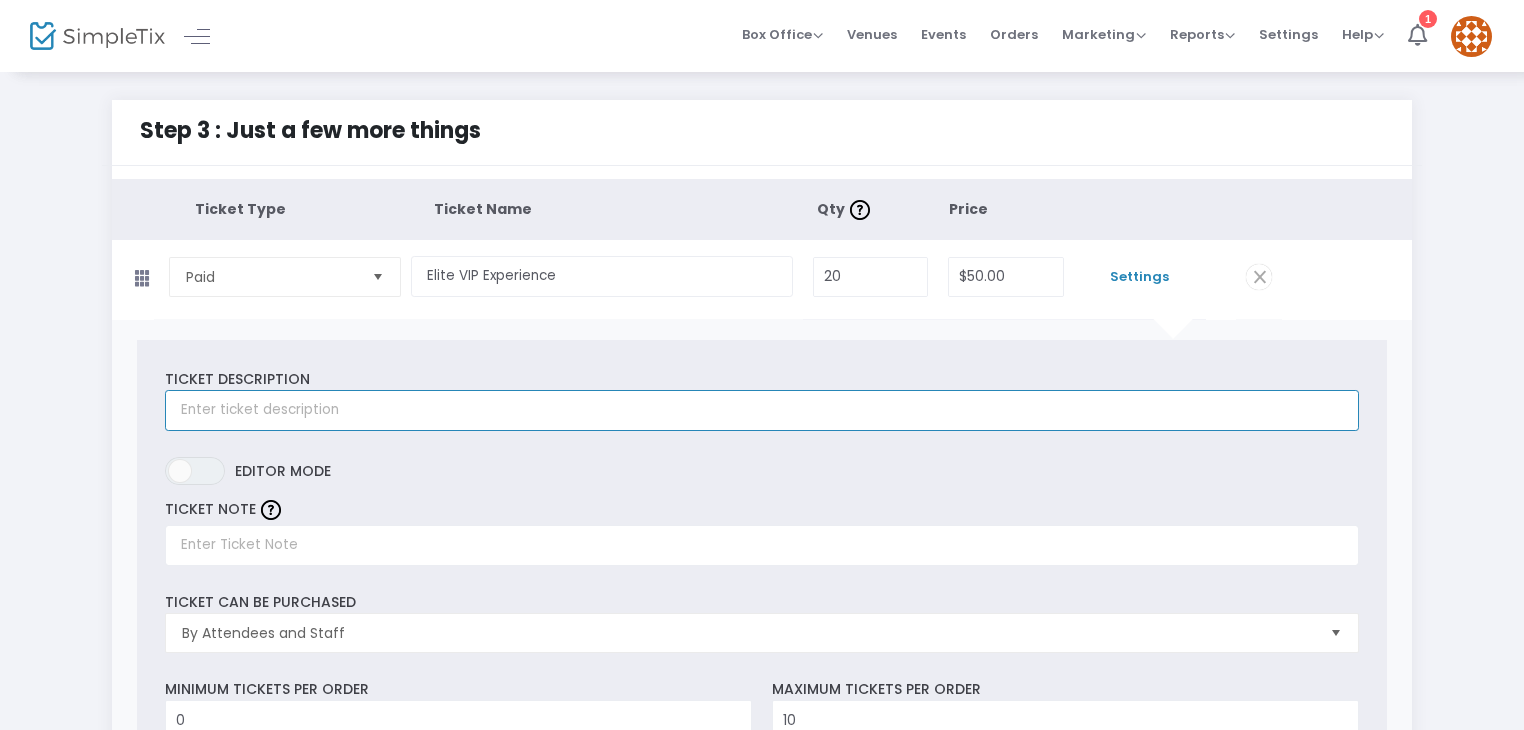 scroll, scrollTop: 0, scrollLeft: 0, axis: both 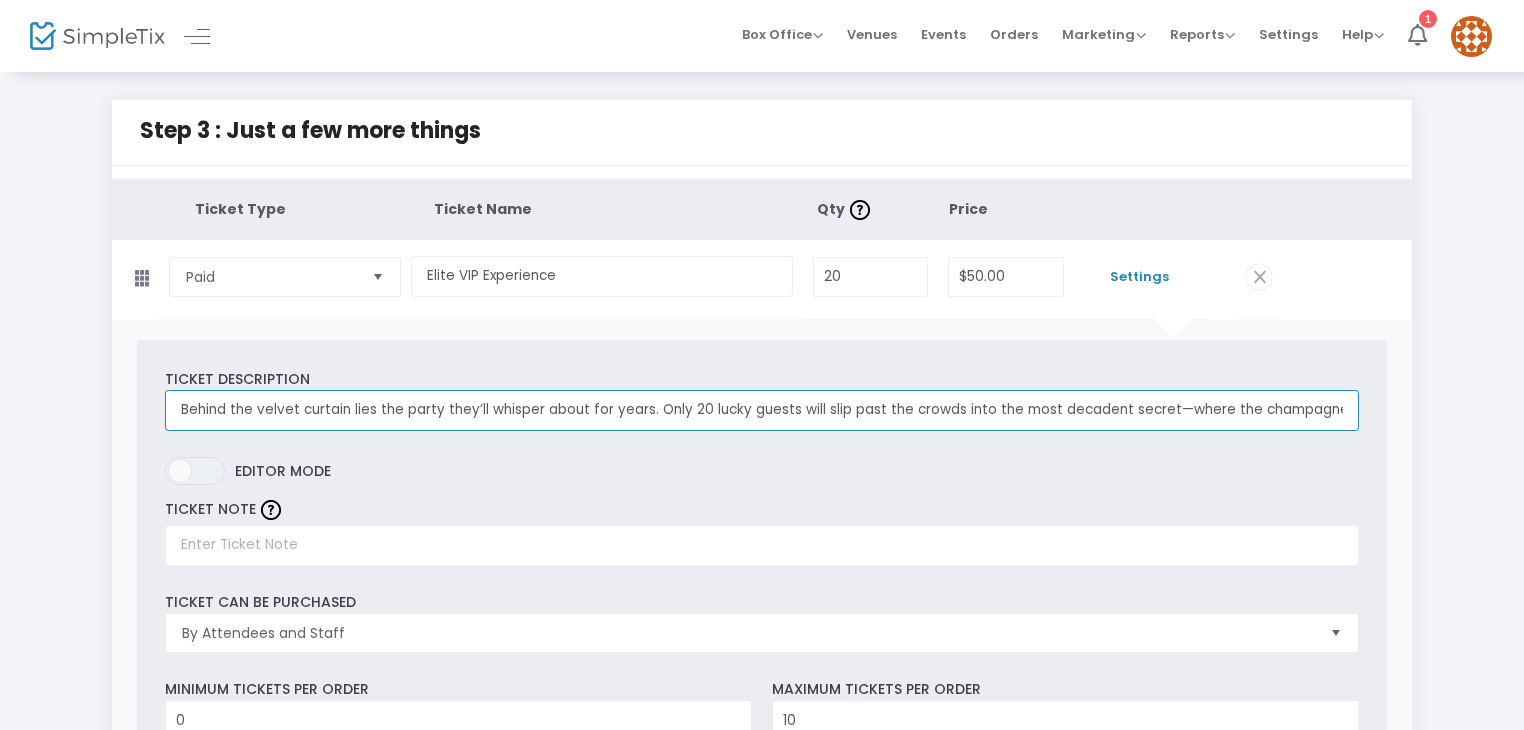 type on "Behind the velvet curtain lies the party they’ll whisper about for years. Only 20 lucky guests will slip past the crowds into the most decadent secret—where the champagne never stops, the glances linger, and every indulgence is just a breath away.  A lu" 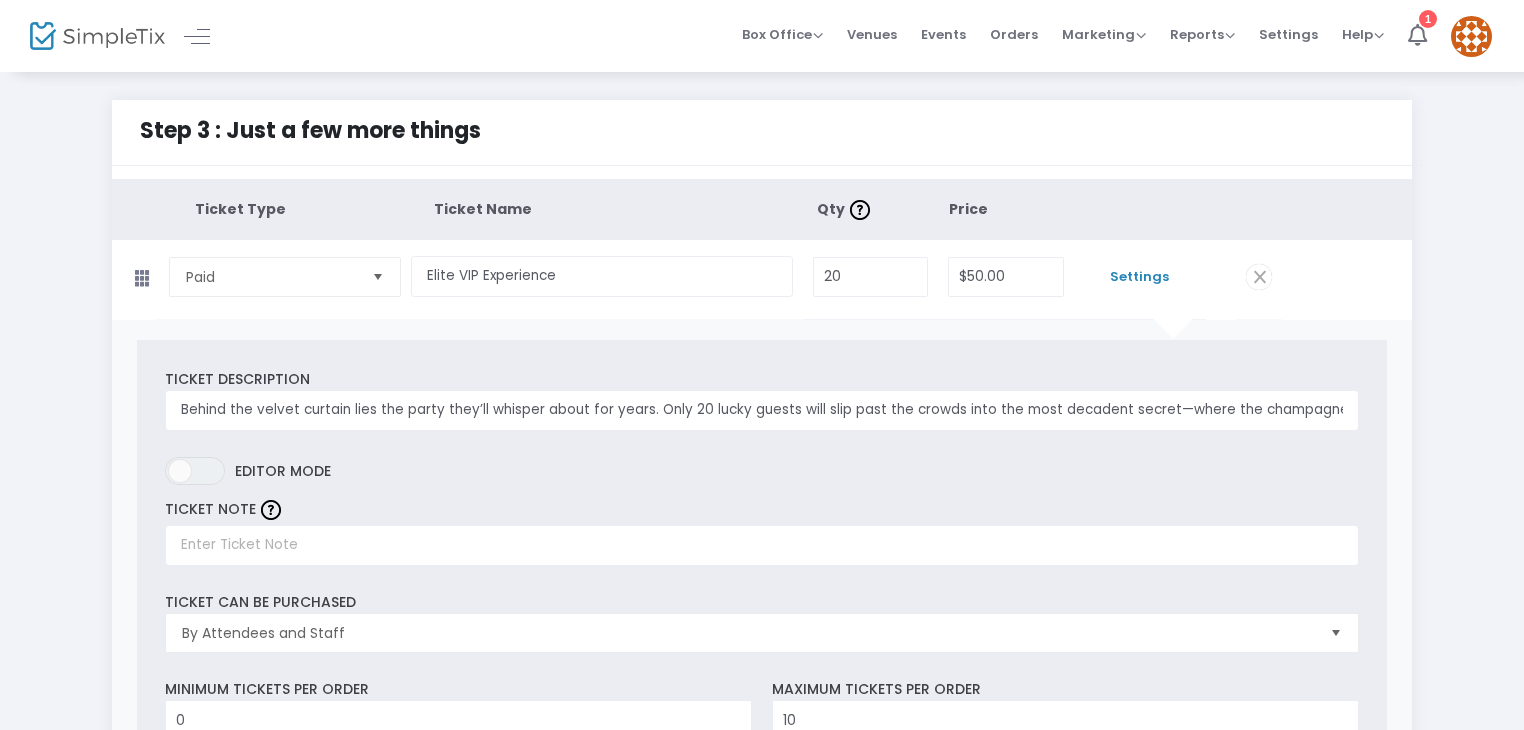 click on "TICKET NOTE" at bounding box center (762, 530) 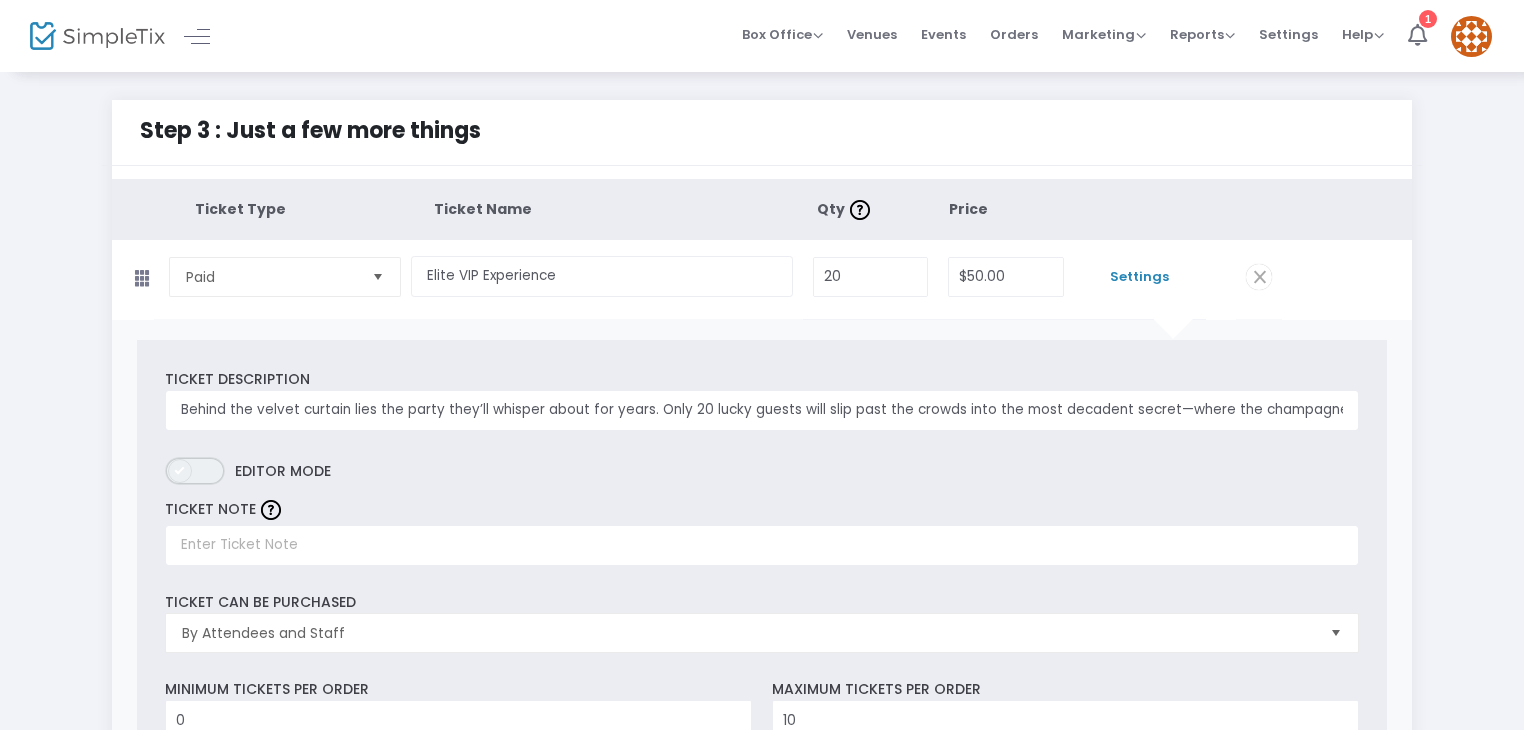 click on "ON OFF" at bounding box center (195, 471) 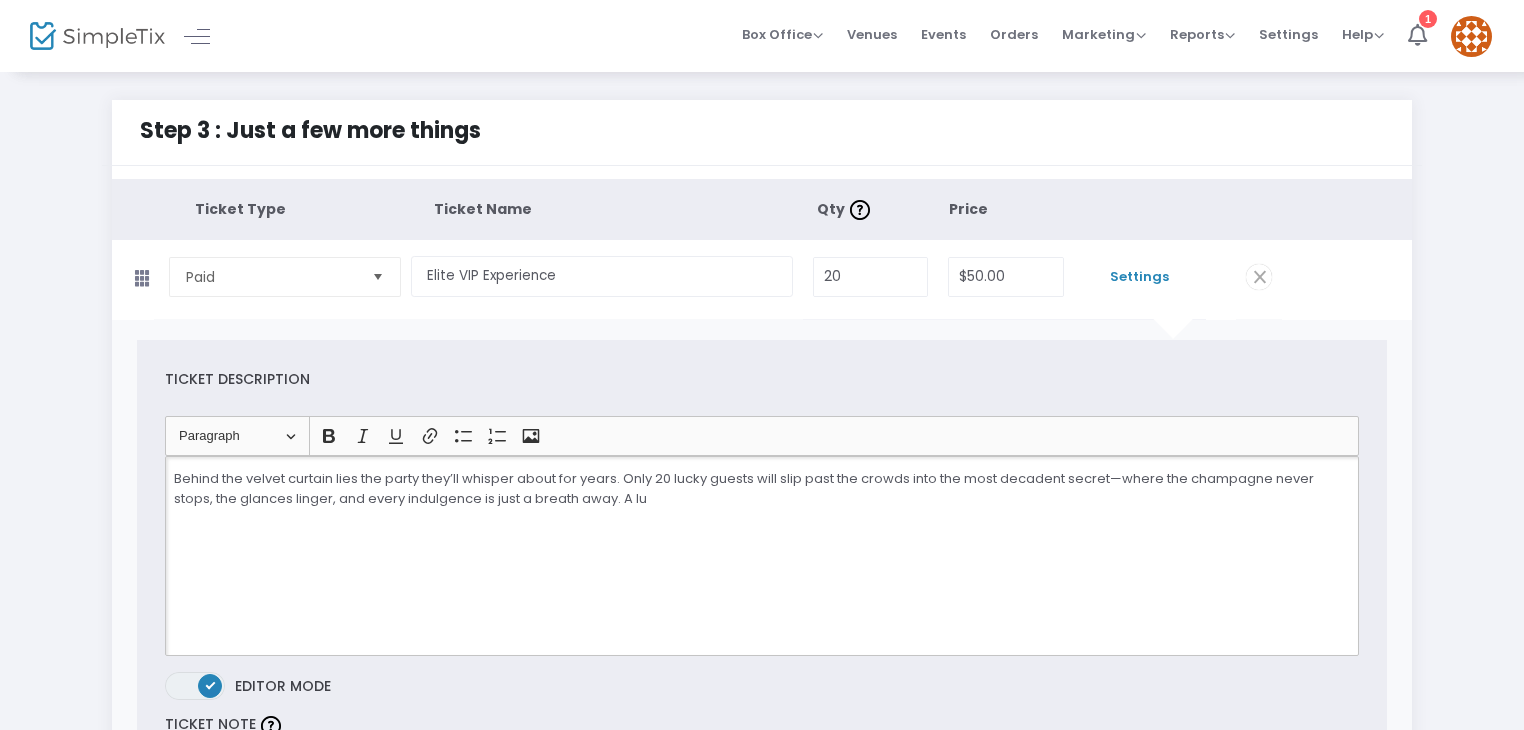 click on "Behind the velvet curtain lies the party they’ll whisper about for years. Only 20 lucky guests will slip past the crowds into the most decadent secret—where the champagne never stops, the glances linger, and every indulgence is just a breath away. A lu" at bounding box center [762, 488] 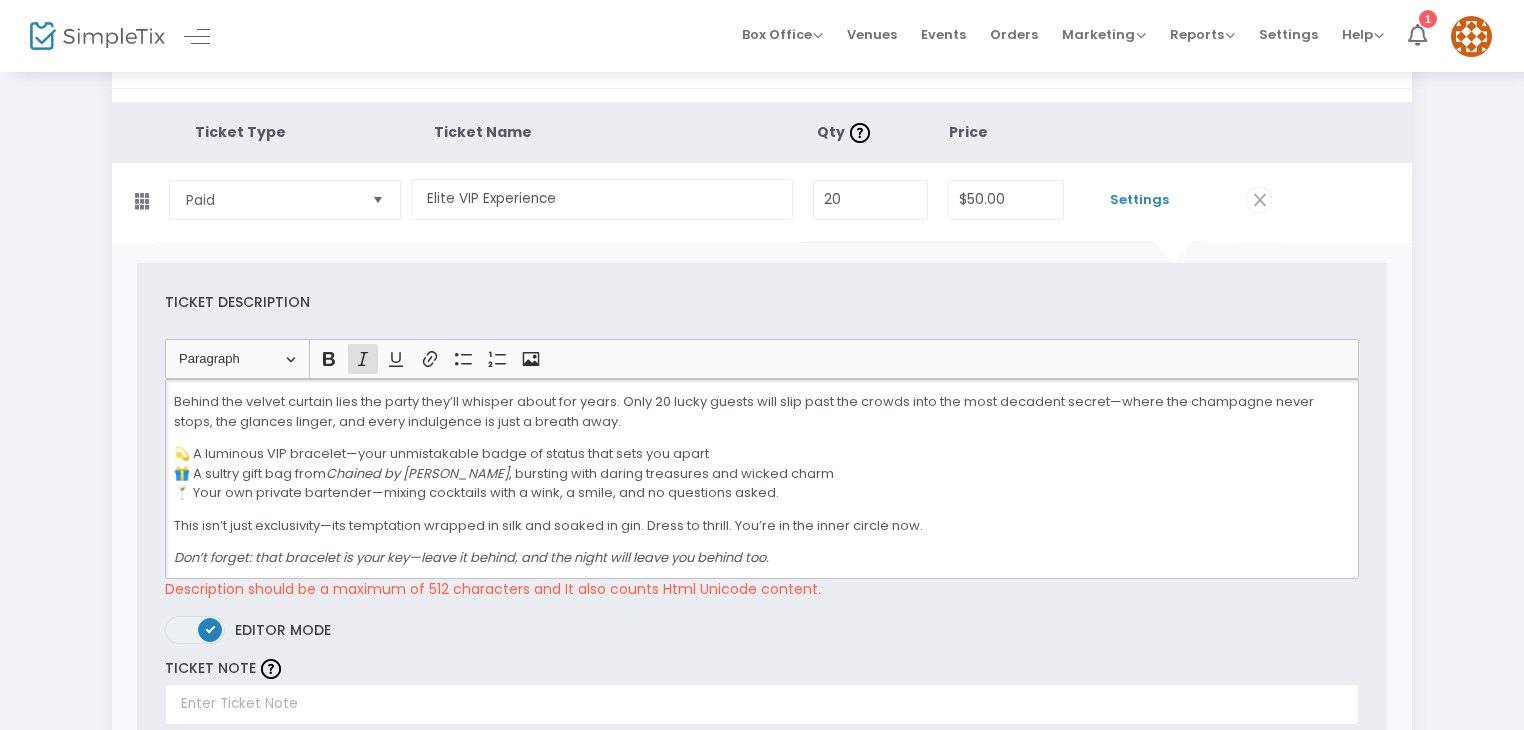 scroll, scrollTop: 84, scrollLeft: 0, axis: vertical 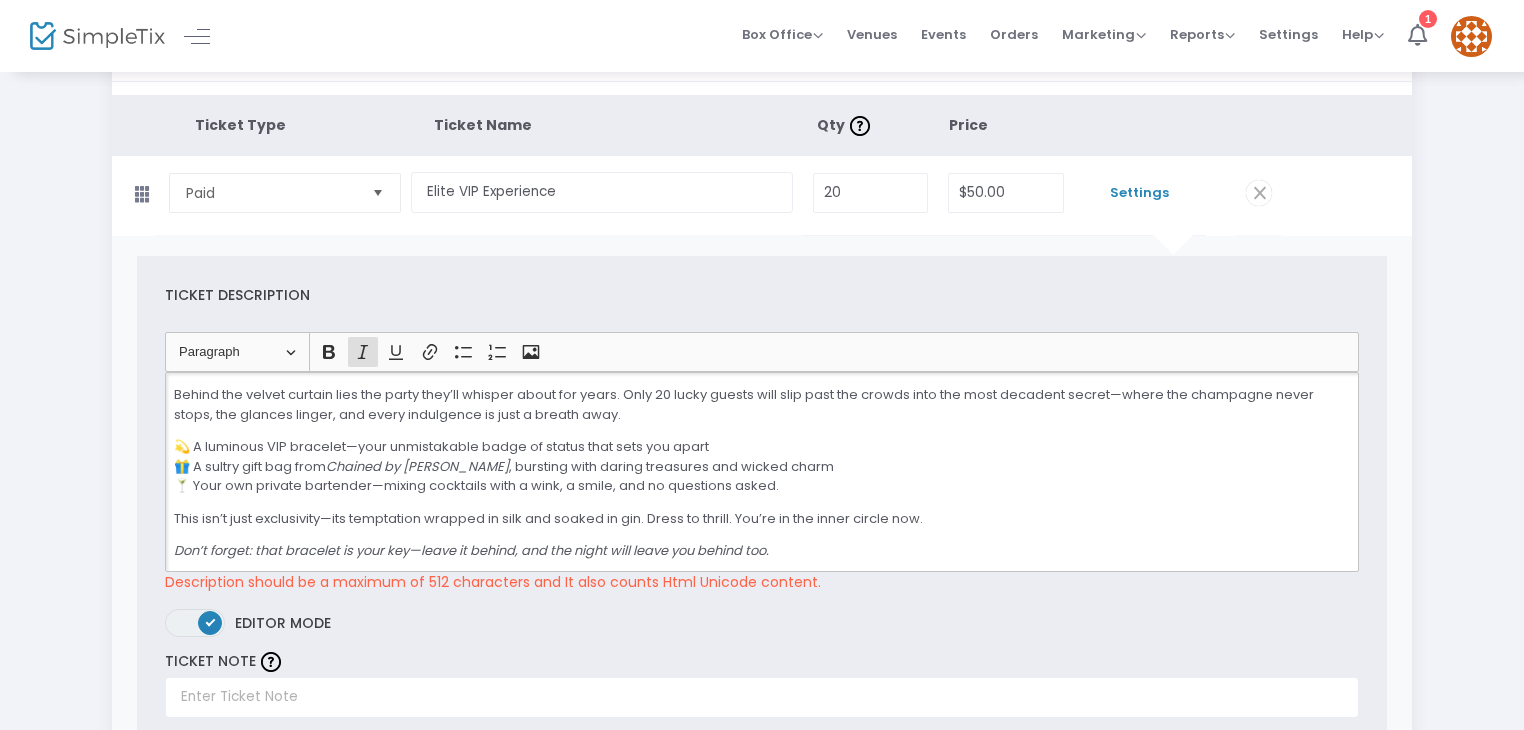 click on "💫 A luminous VIP bracelet—your unmistakable badge of status that sets you apart 🎁 A sultry gift bag from  Chained by Chuck , bursting with daring treasures and wicked charm 🍸 Your own private bartender—mixing cocktails with a wink, a smile, and no questions asked." at bounding box center [762, 466] 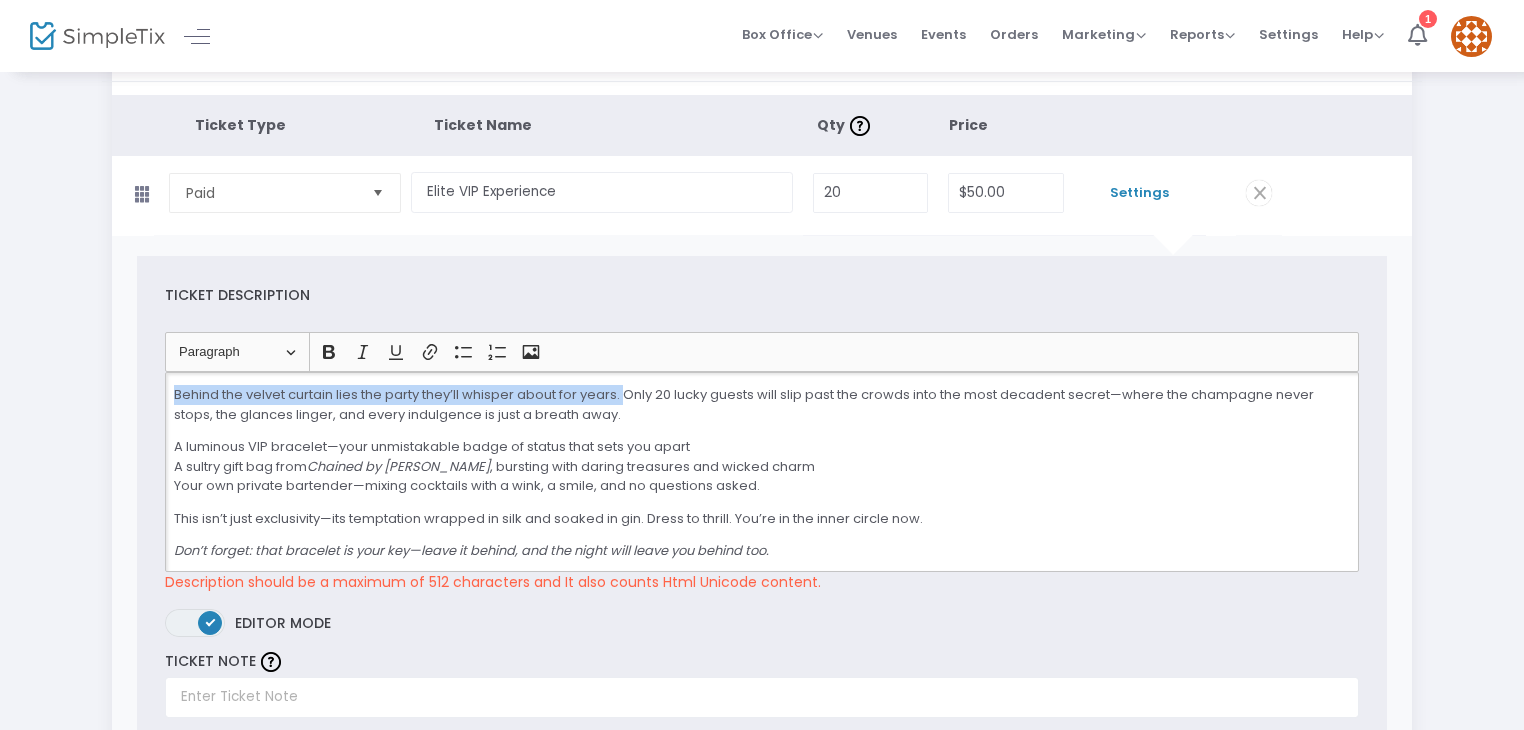 drag, startPoint x: 627, startPoint y: 397, endPoint x: 152, endPoint y: 380, distance: 475.3041 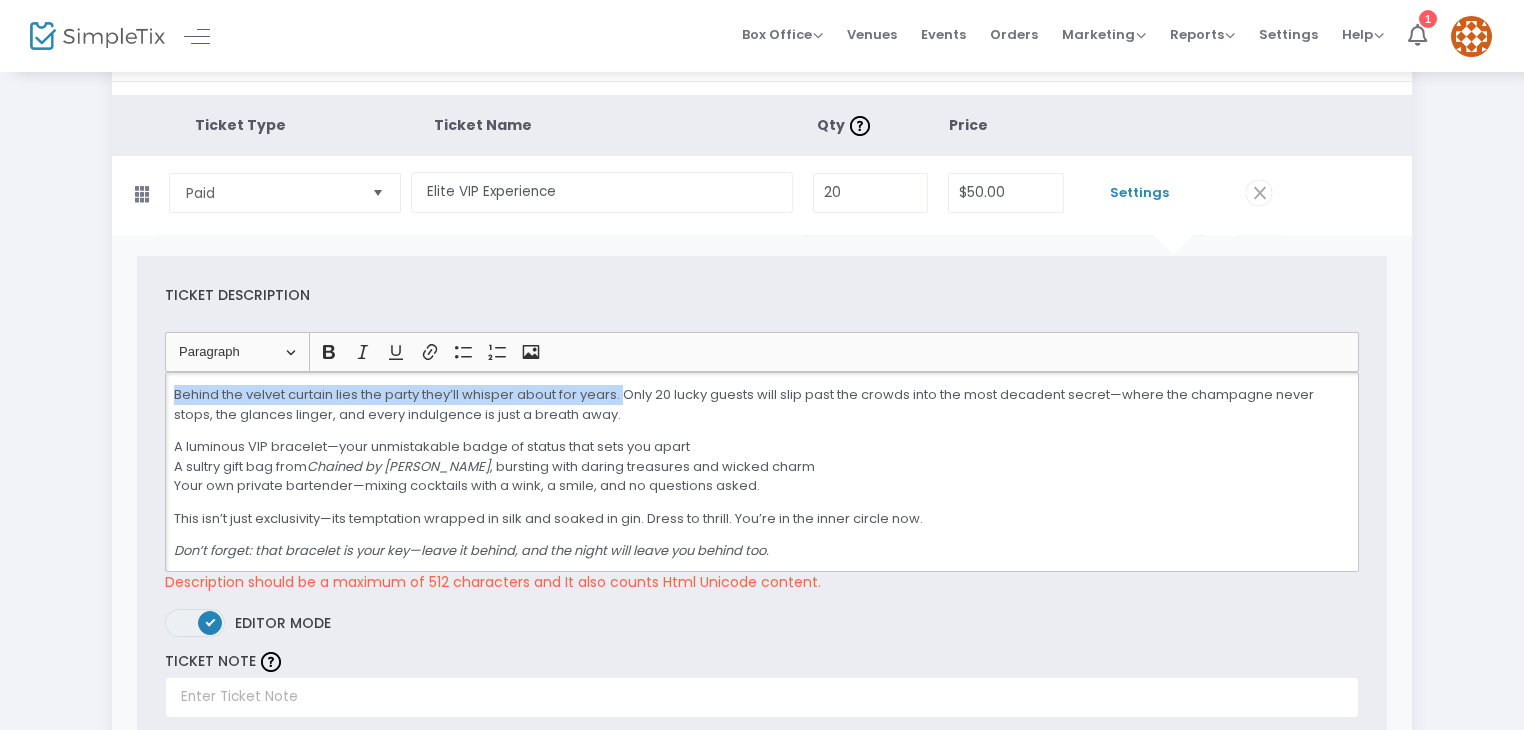 click on "Ticket Description Heading Paragraph Paragraph Heading 1 Heading 2 Heading 3 Bold (CTRL+B) Bold Italic (CTRL+I) Italic Underline (CTRL+U) Underline Link (Ctrl+K) Link Bulleted List Bulleted List Numbered List Numbered List Insert image Insert image Behind the velvet curtain lies the party they’ll whisper about for years. Only 20 lucky guests will slip past the crowds into the most decadent secret—where the champagne never stops, the glances linger, and every indulgence is just a breath away. A luminous VIP bracelet—your unmistakable badge of status that sets you apart A sultry gift bag from  Chained by Chuck , bursting with daring treasures and wicked charm Your own private bartender—mixing cocktails with a wink, a smile, and no questions asked. This isn’t just exclusivity—its temptation wrapped in silk and soaked in gin. Dress to thrill. You’re in the inner circle now. Don’t forget: that bracelet is your key—leave it behind, and the night will leave you behind too. ON OFF Editor mode 0 10" at bounding box center [762, 774] 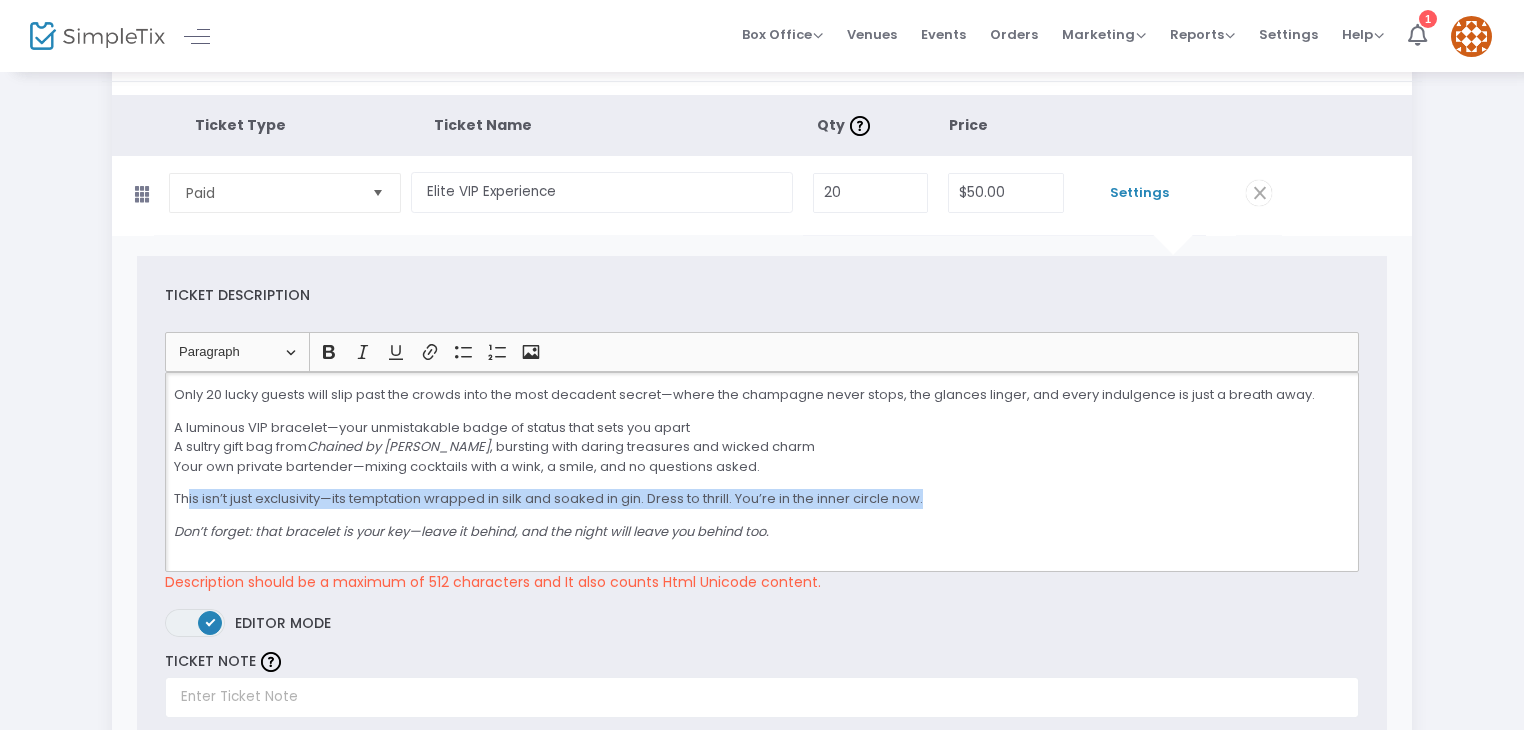 drag, startPoint x: 959, startPoint y: 486, endPoint x: 187, endPoint y: 479, distance: 772.03174 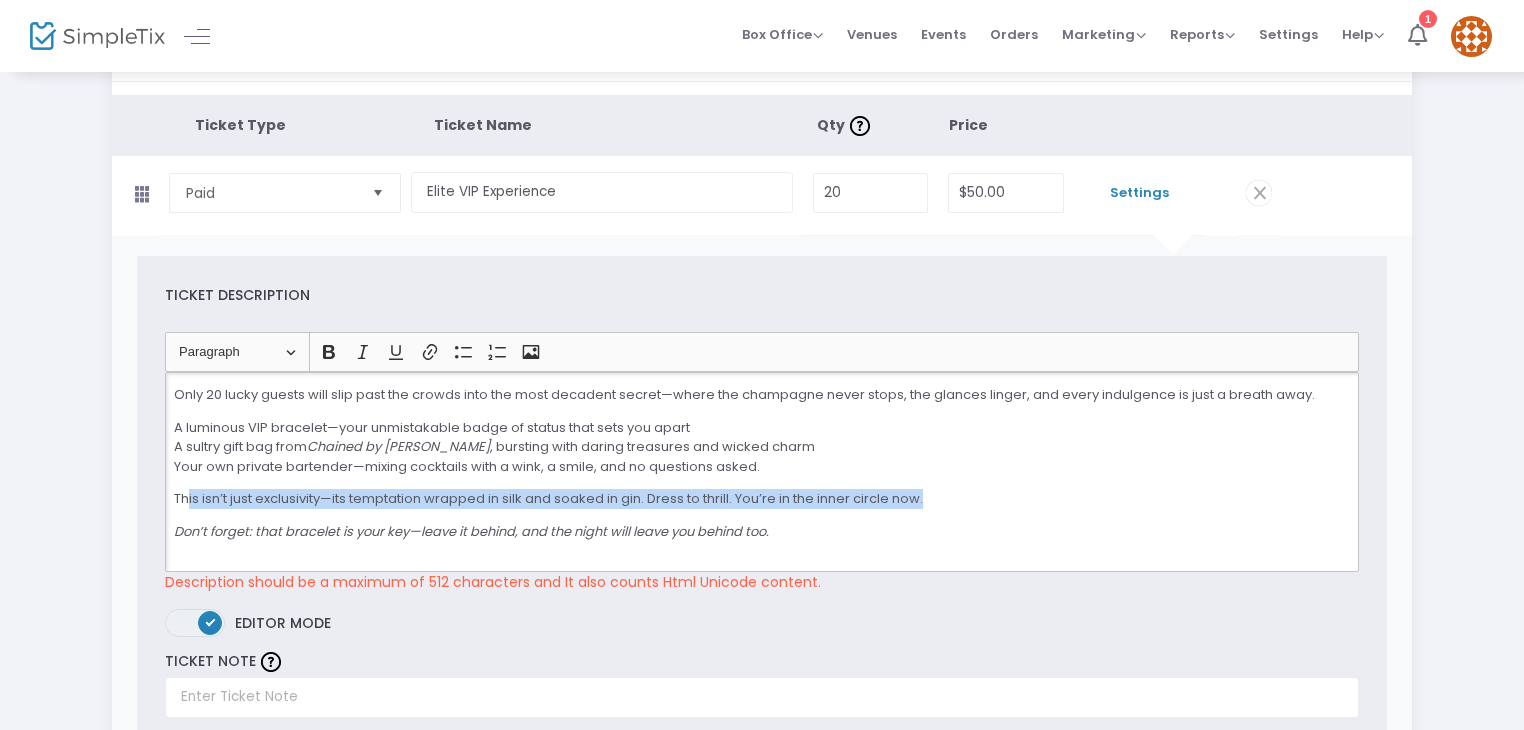 click on "Only 20 lucky guests will slip past the crowds into the most decadent secret—where the champagne never stops, the glances linger, and every indulgence is just a breath away. A luminous VIP bracelet—your unmistakable badge of status that sets you apart A sultry gift bag from  Chained by Chuck , bursting with daring treasures and wicked charm Your own private bartender—mixing cocktails with a wink, a smile, and no questions asked. This isn’t just exclusivity—its temptation wrapped in silk and soaked in gin. Dress to thrill. You’re in the inner circle now. Don’t forget: that bracelet is your key—leave it behind, and the night will leave you behind too." at bounding box center (761, 472) 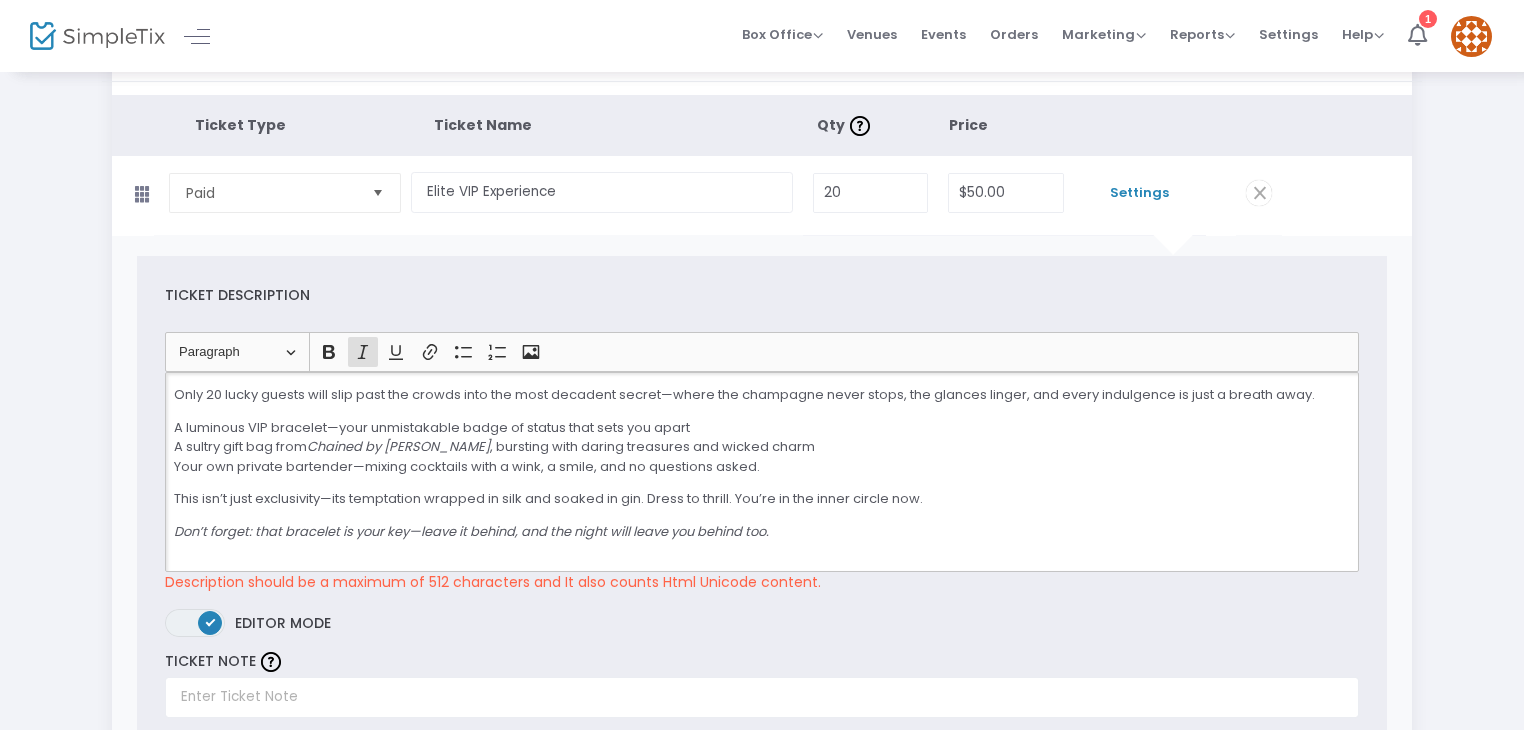 click on "Only 20 lucky guests will slip past the crowds into the most decadent secret—where the champagne never stops, the glances linger, and every indulgence is just a breath away. A luminous VIP bracelet—your unmistakable badge of status that sets you apart A sultry gift bag from  Chained by Chuck , bursting with daring treasures and wicked charm Your own private bartender—mixing cocktails with a wink, a smile, and no questions asked. This isn’t just exclusivity—its temptation wrapped in silk and soaked in gin. Dress to thrill. You’re in the inner circle now. Don’t forget: that bracelet is your key—leave it behind, and the night will leave you behind too." at bounding box center (761, 472) 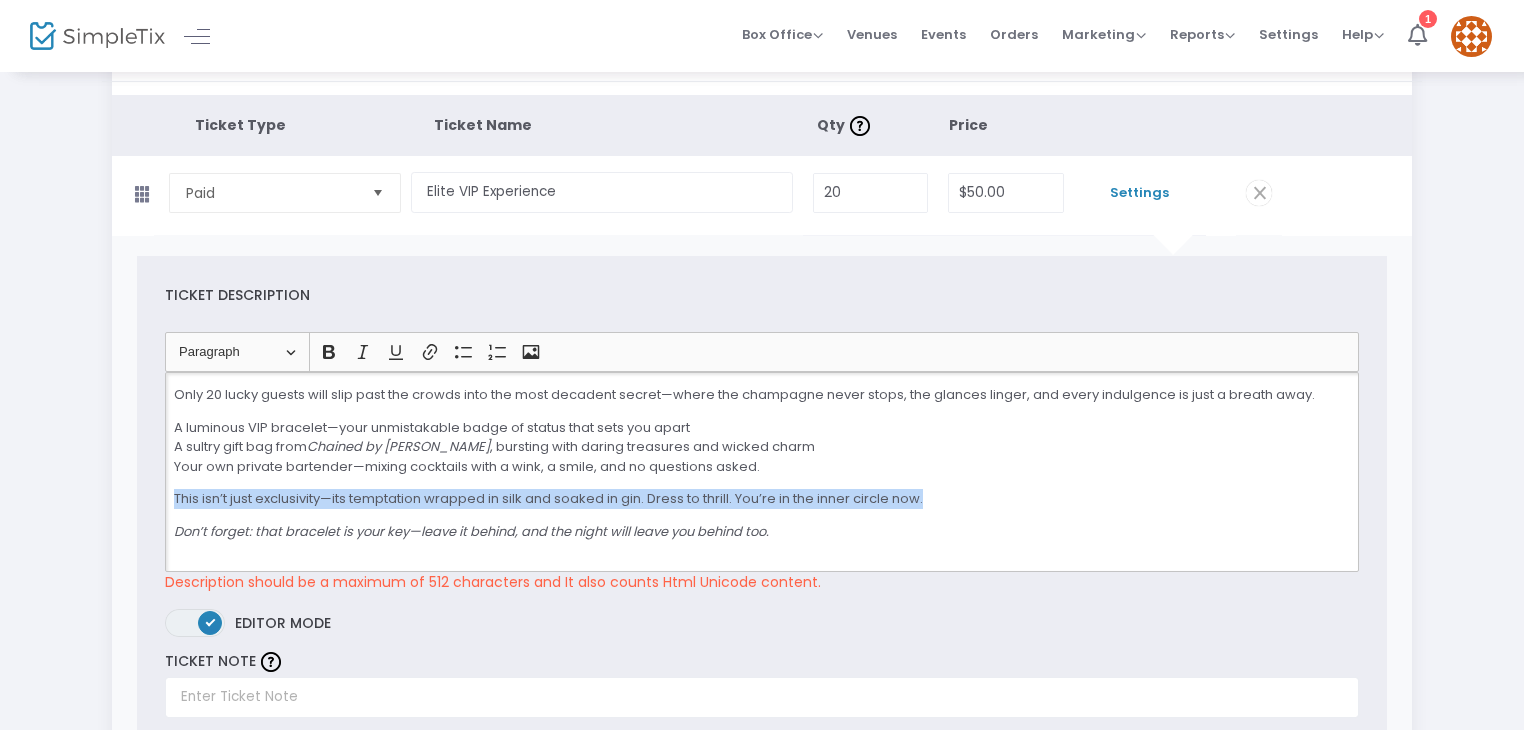 drag, startPoint x: 957, startPoint y: 491, endPoint x: 156, endPoint y: 484, distance: 801.0306 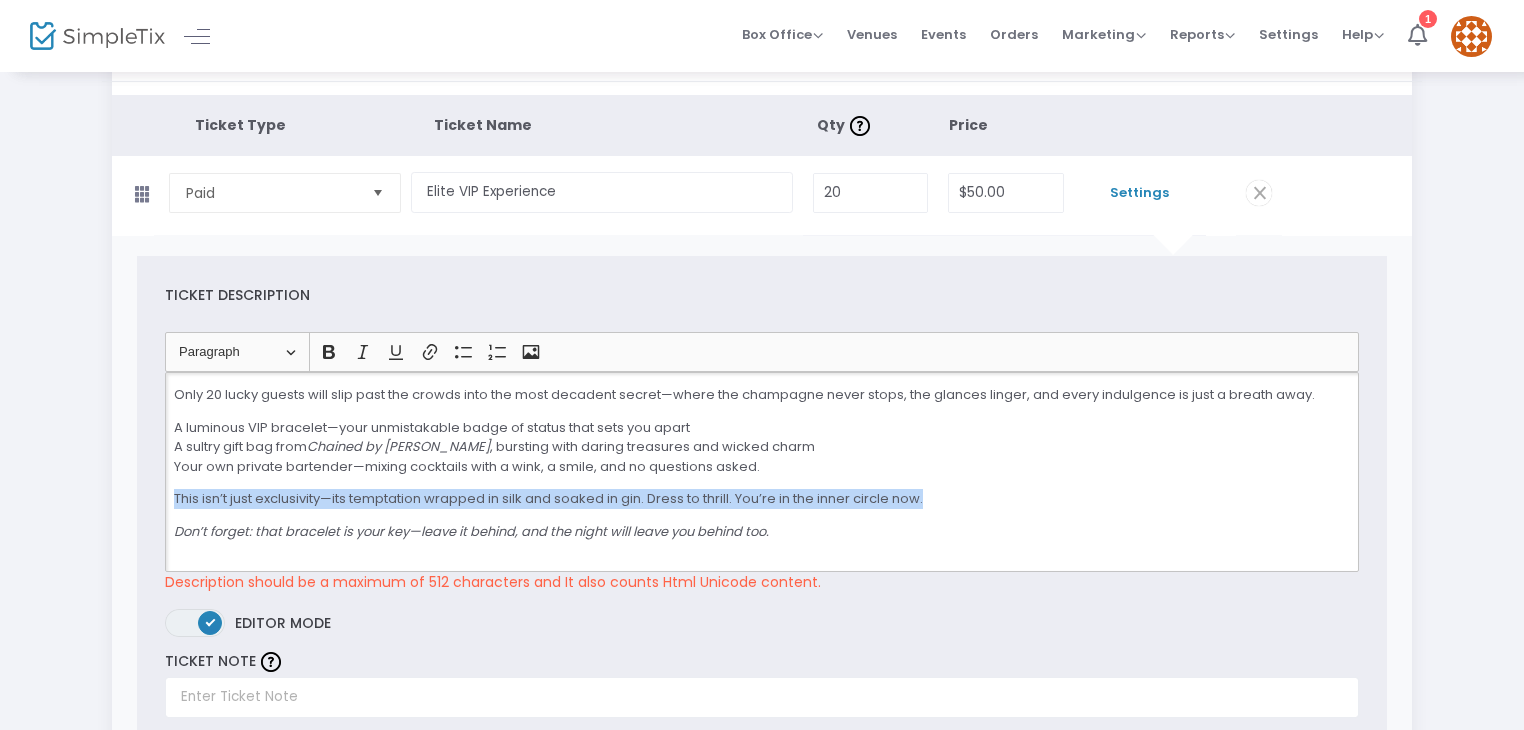 click on "Heading Paragraph Paragraph Heading 1 Heading 2 Heading 3 Bold (CTRL+B) Bold Italic (CTRL+I) Italic Underline (CTRL+U) Underline Link (Ctrl+K) Link Bulleted List Bulleted List Numbered List Numbered List Insert image Insert image Only 20 lucky guests will slip past the crowds into the most decadent secret—where the champagne never stops, the glances linger, and every indulgence is just a breath away. A luminous VIP bracelet—your unmistakable badge of status that sets you apart A sultry gift bag from  Chained by Chuck , bursting with daring treasures and wicked charm Your own private bartender—mixing cocktails with a wink, a smile, and no questions asked. This isn’t just exclusivity—its temptation wrapped in silk and soaked in gin. Dress to thrill. You’re in the inner circle now. Don’t forget: that bracelet is your key—leave it behind, and the night will leave you behind too.  Description should be a maximum of 512 characters and It also counts Html Unicode content." at bounding box center (762, 462) 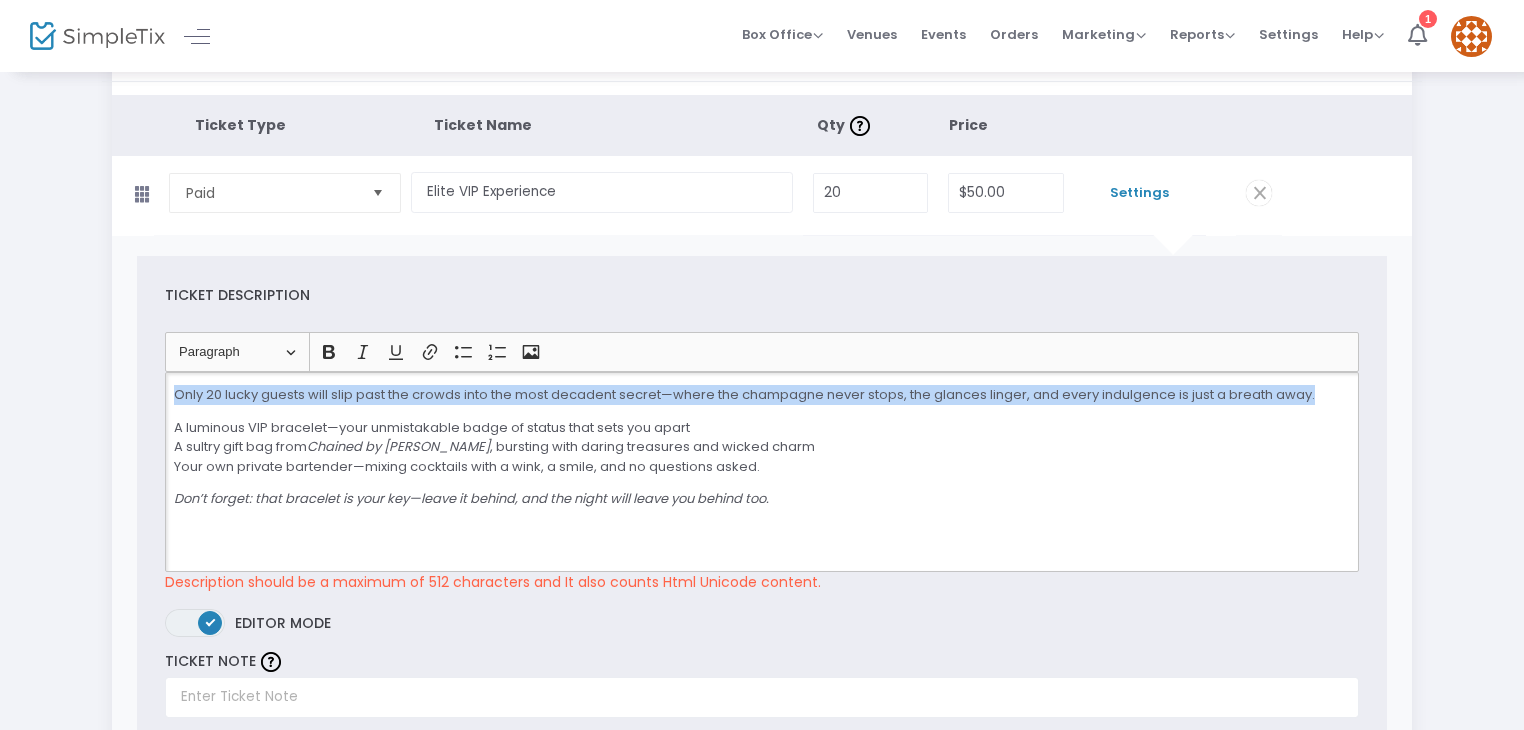 drag, startPoint x: 1323, startPoint y: 389, endPoint x: 63, endPoint y: 373, distance: 1260.1016 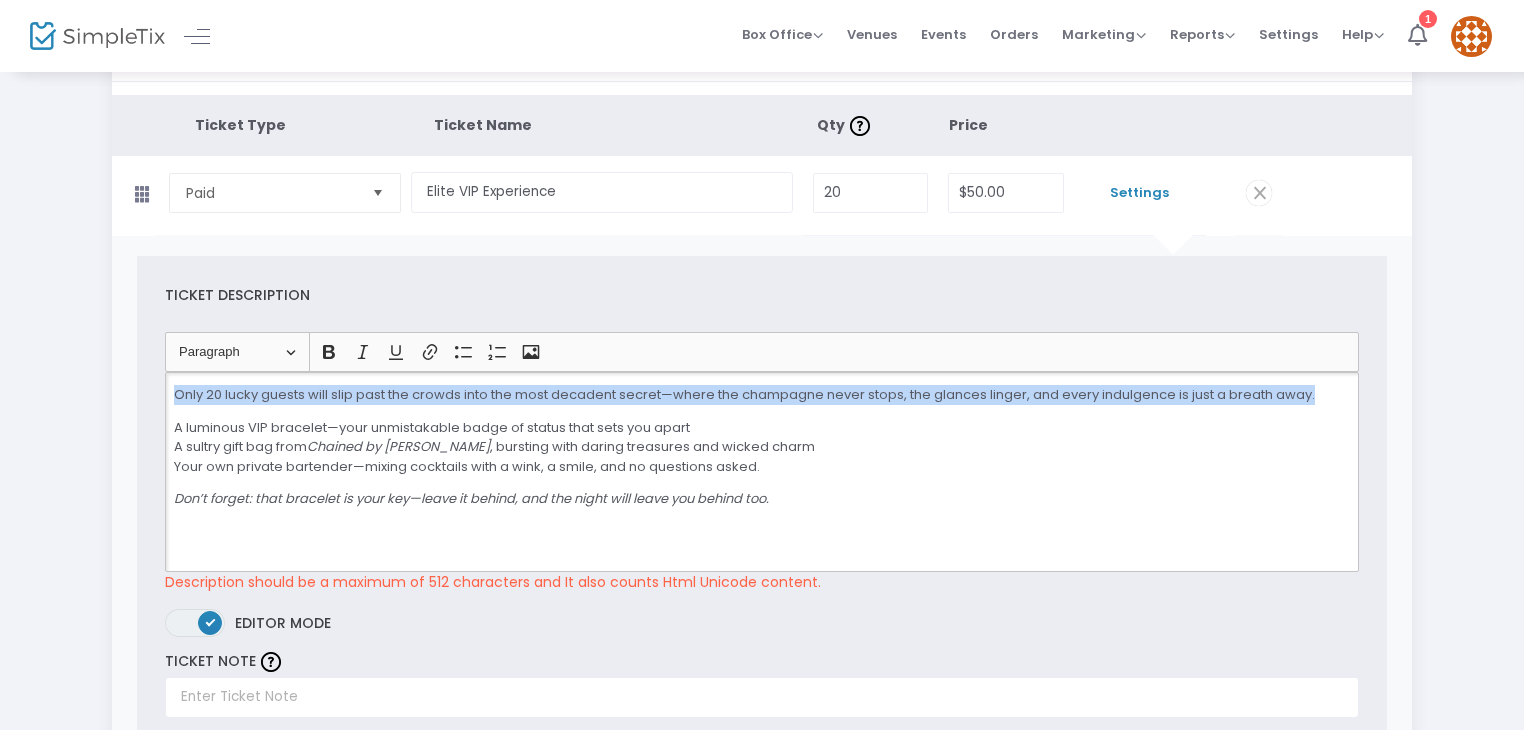 click on "Step 3 : Just a few more things  Ticket Type Ticket Name Qty  Price Paid  Required.  Elite VIP Experience  Required.  20  Required.  $50.00  Required.  Settings  Ticket Description Heading Paragraph Paragraph Heading 1 Heading 2 Heading 3 Bold (CTRL+B) Bold Italic (CTRL+I) Italic Underline (CTRL+U) Underline Link (Ctrl+K) Link Bulleted List Bulleted List Numbered List Numbered List Insert image Insert image Only 20 lucky guests will slip past the crowds into the most decadent secret—where the champagne never stops, the glances linger, and every indulgence is just a breath away. A luminous VIP bracelet—your unmistakable badge of status that sets you apart A sultry gift bag from  Chained by Chuck , bursting with daring treasures and wicked charm Your own private bartender—mixing cocktails with a wink, a smile, and no questions asked. Don’t forget: that bracelet is your key—leave it behind, and the night will leave you behind too. ON OFF Editor mode TICKET NOTE Ticket can be purchased  0 10       0" 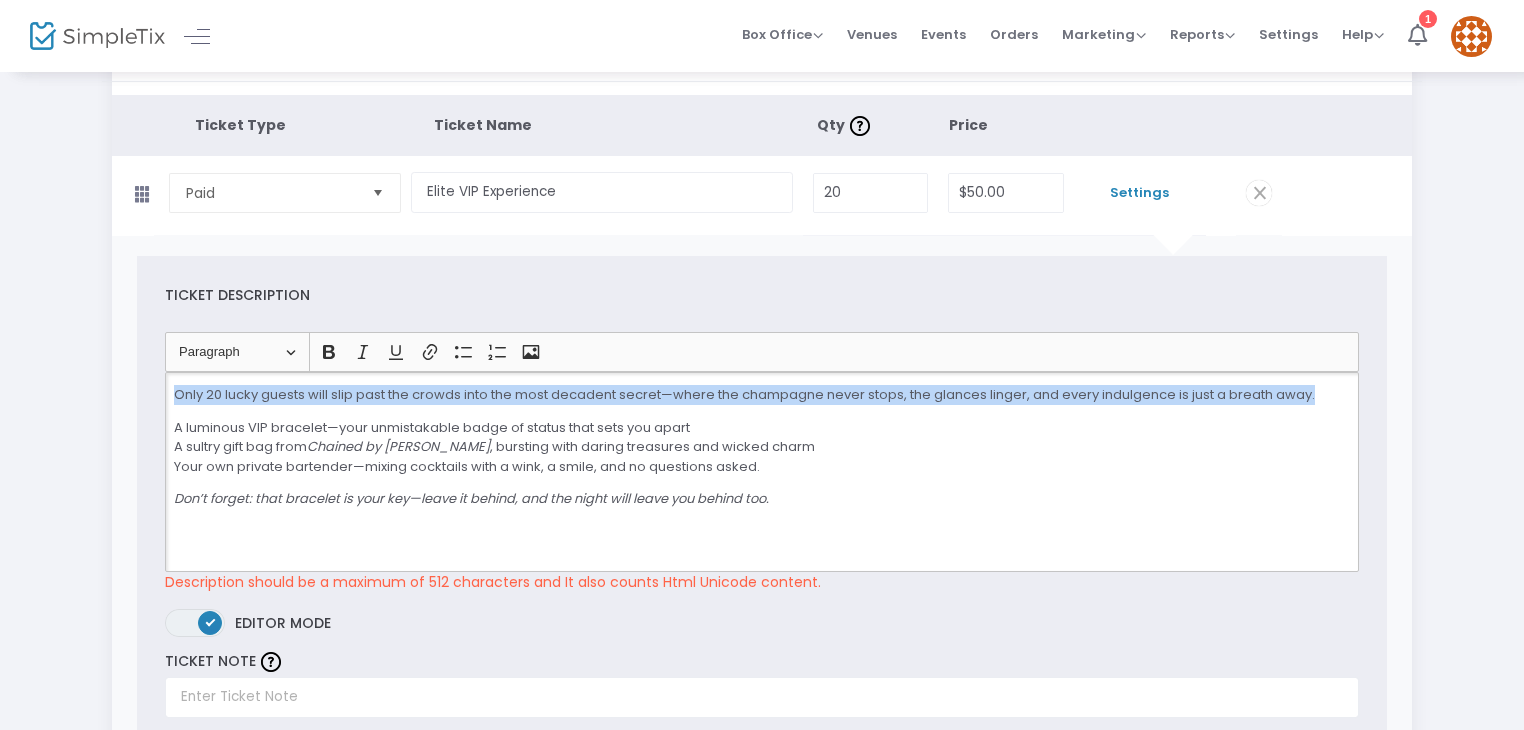 type 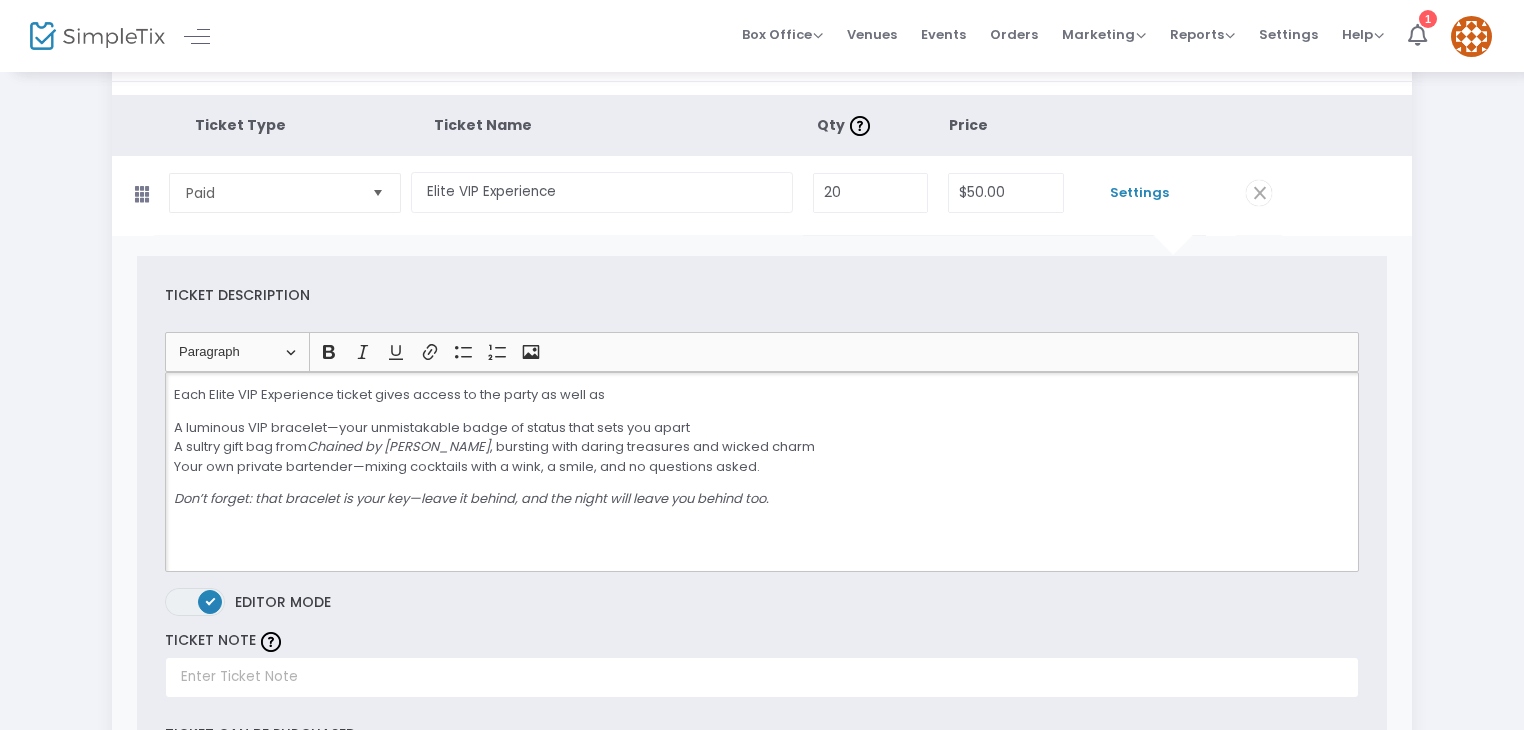 drag, startPoint x: 610, startPoint y: 390, endPoint x: 375, endPoint y: 388, distance: 235.00851 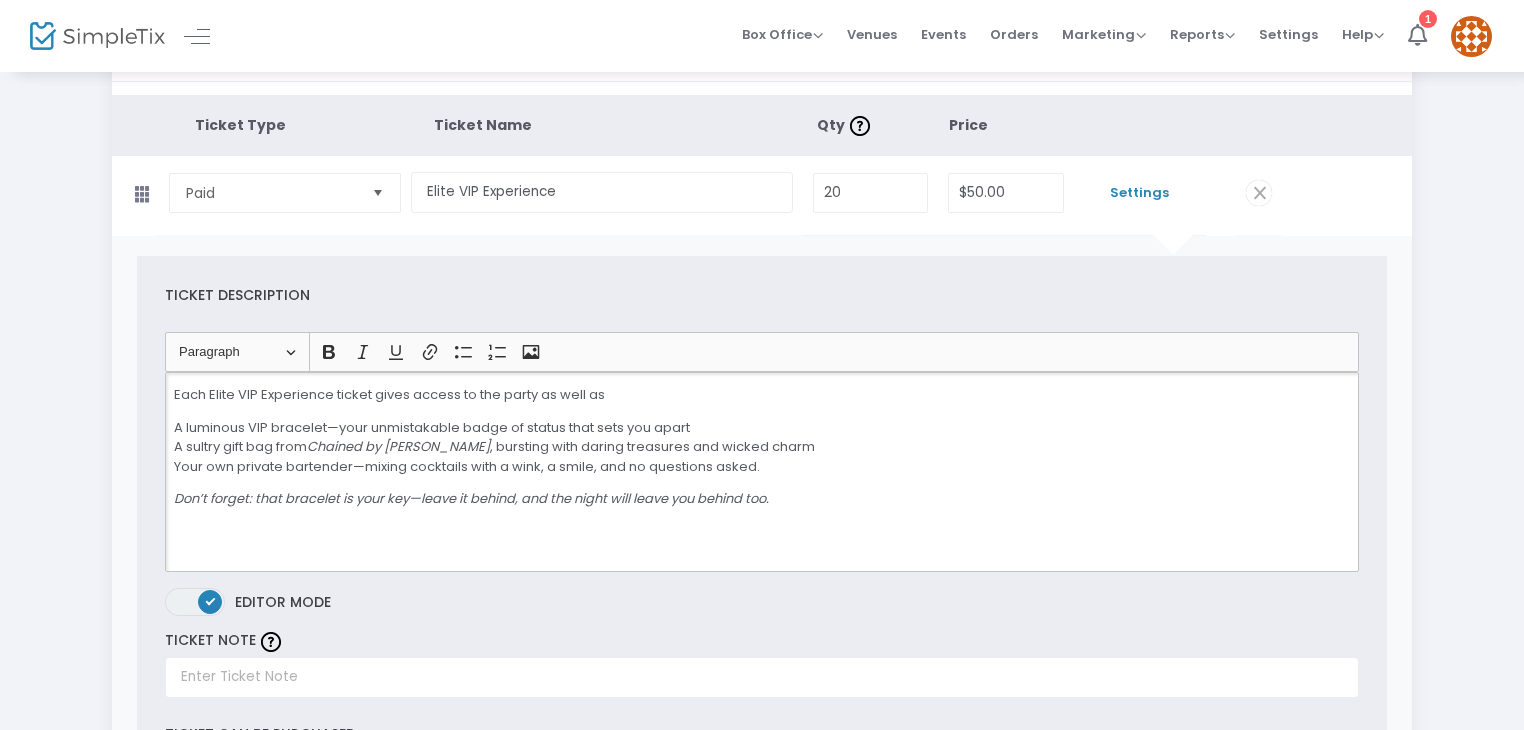 click on "Each Elite VIP Experience ticket gives access to the party as well as" at bounding box center [762, 395] 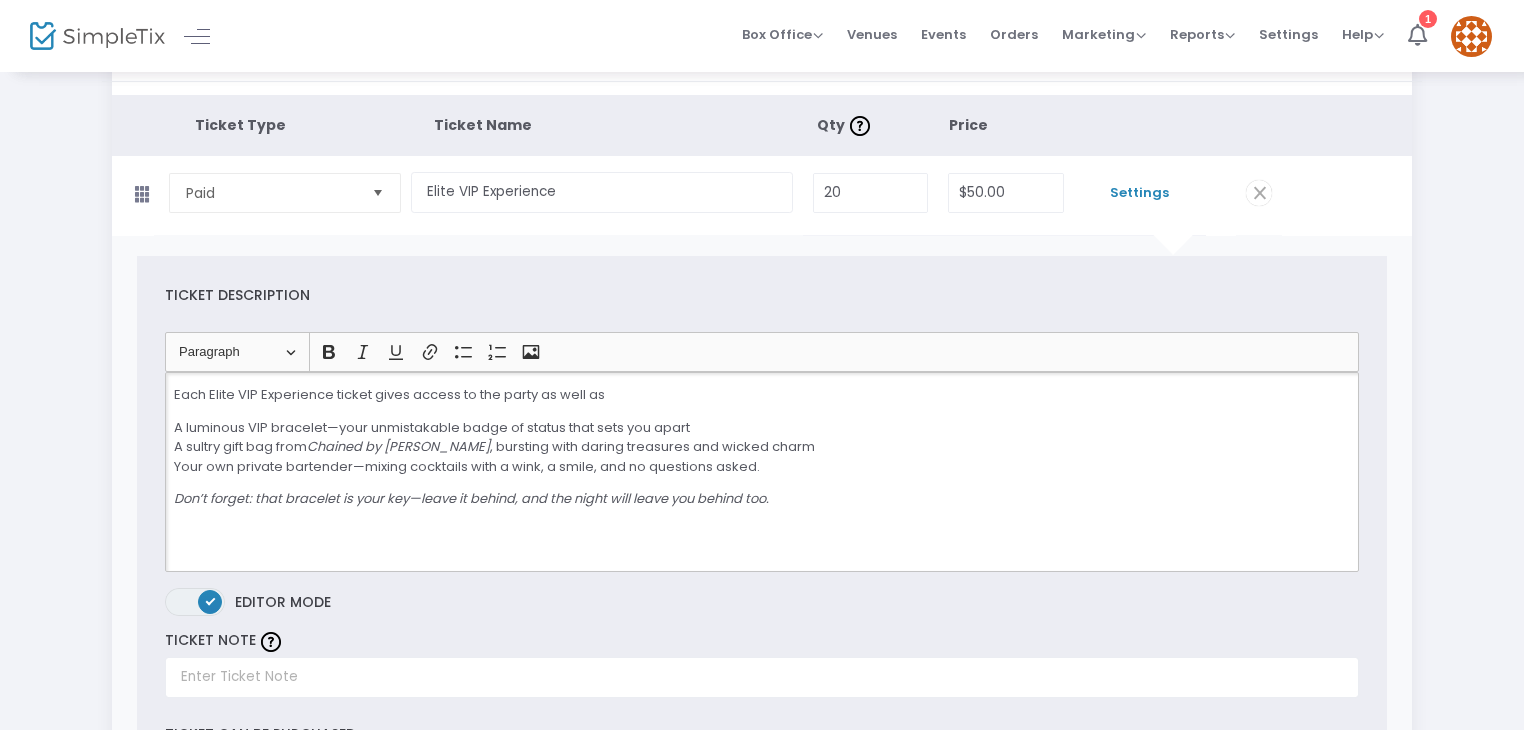click on "Each Elite VIP Experience ticket gives access to the party as well as" at bounding box center (762, 395) 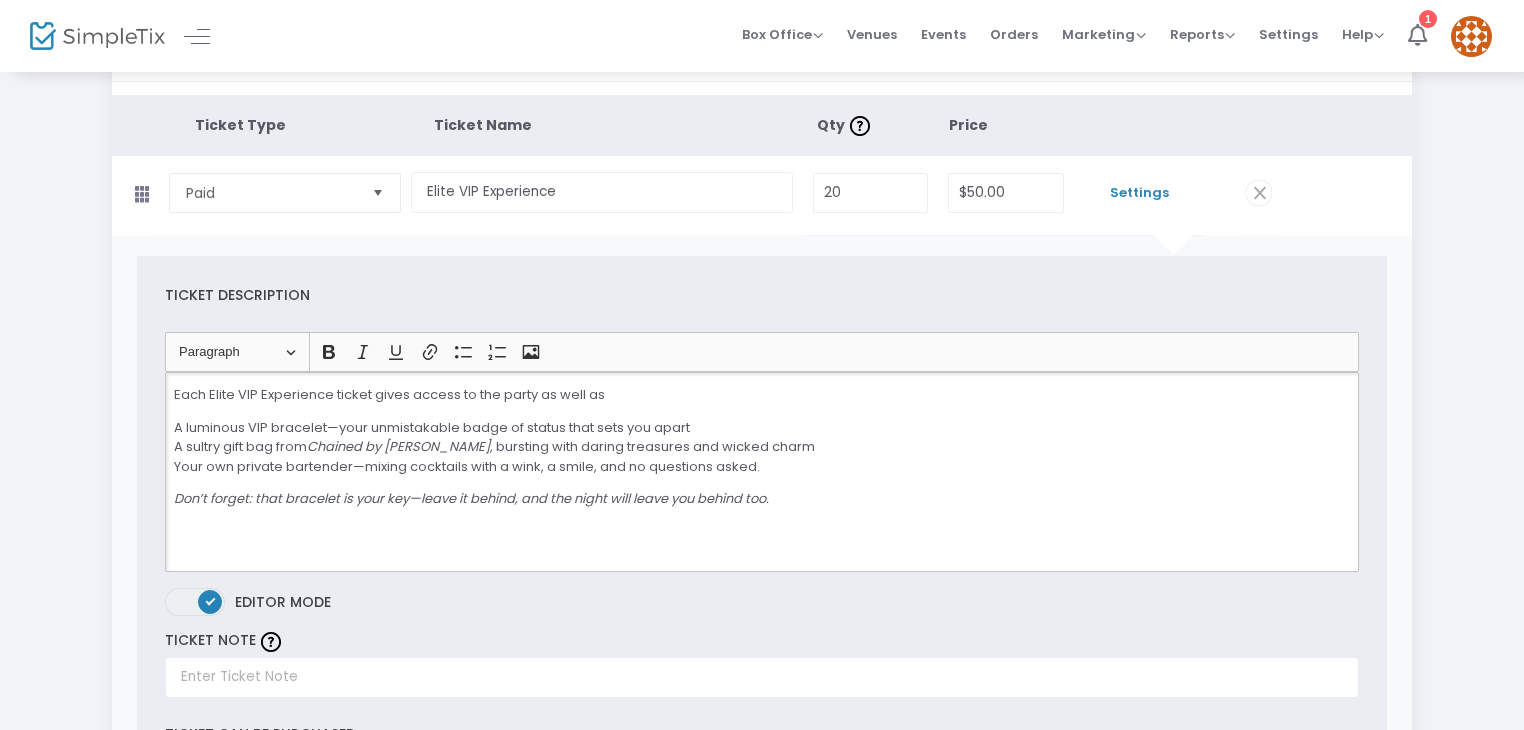 drag, startPoint x: 636, startPoint y: 401, endPoint x: 170, endPoint y: 371, distance: 466.96466 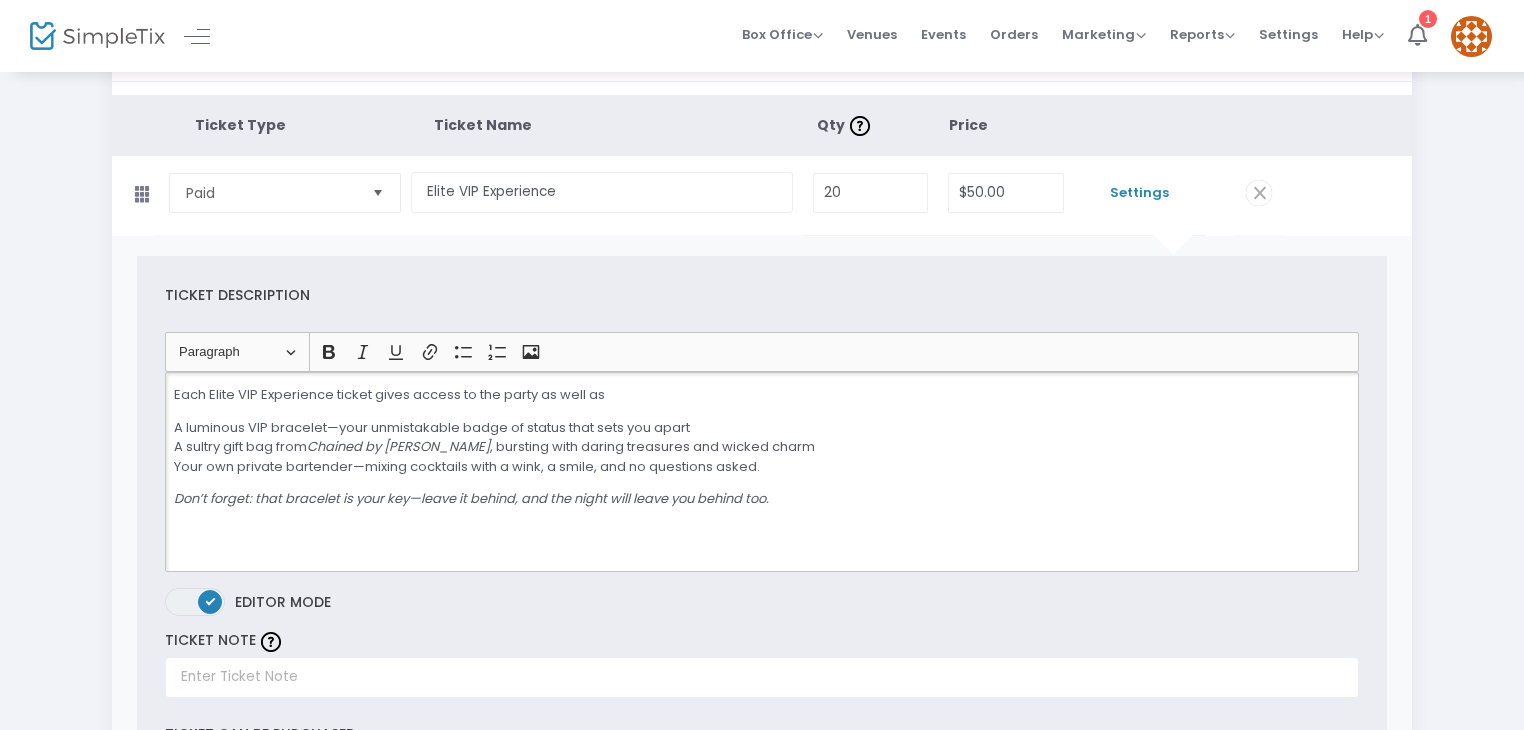 click on "Each Elite VIP Experience ticket gives access to the party as well as  A luminous VIP bracelet—your unmistakable badge of status that sets you apart A sultry gift bag from  Chained by Chuck , bursting with daring treasures and wicked charm Your own private bartender—mixing cocktails with a wink, a smile, and no questions asked. Don’t forget: that bracelet is your key—leave it behind, and the night will leave you behind too." at bounding box center (761, 472) 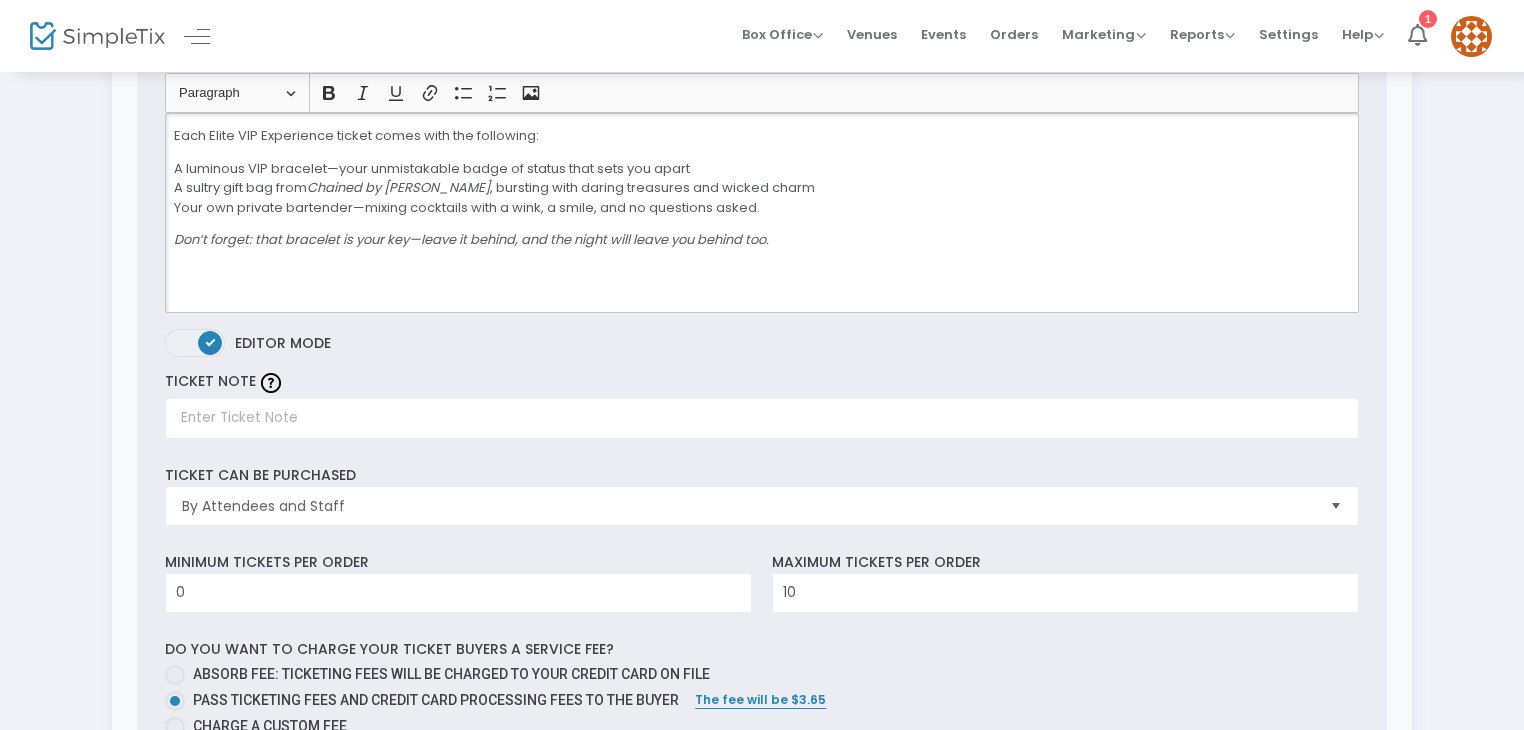 scroll, scrollTop: 346, scrollLeft: 0, axis: vertical 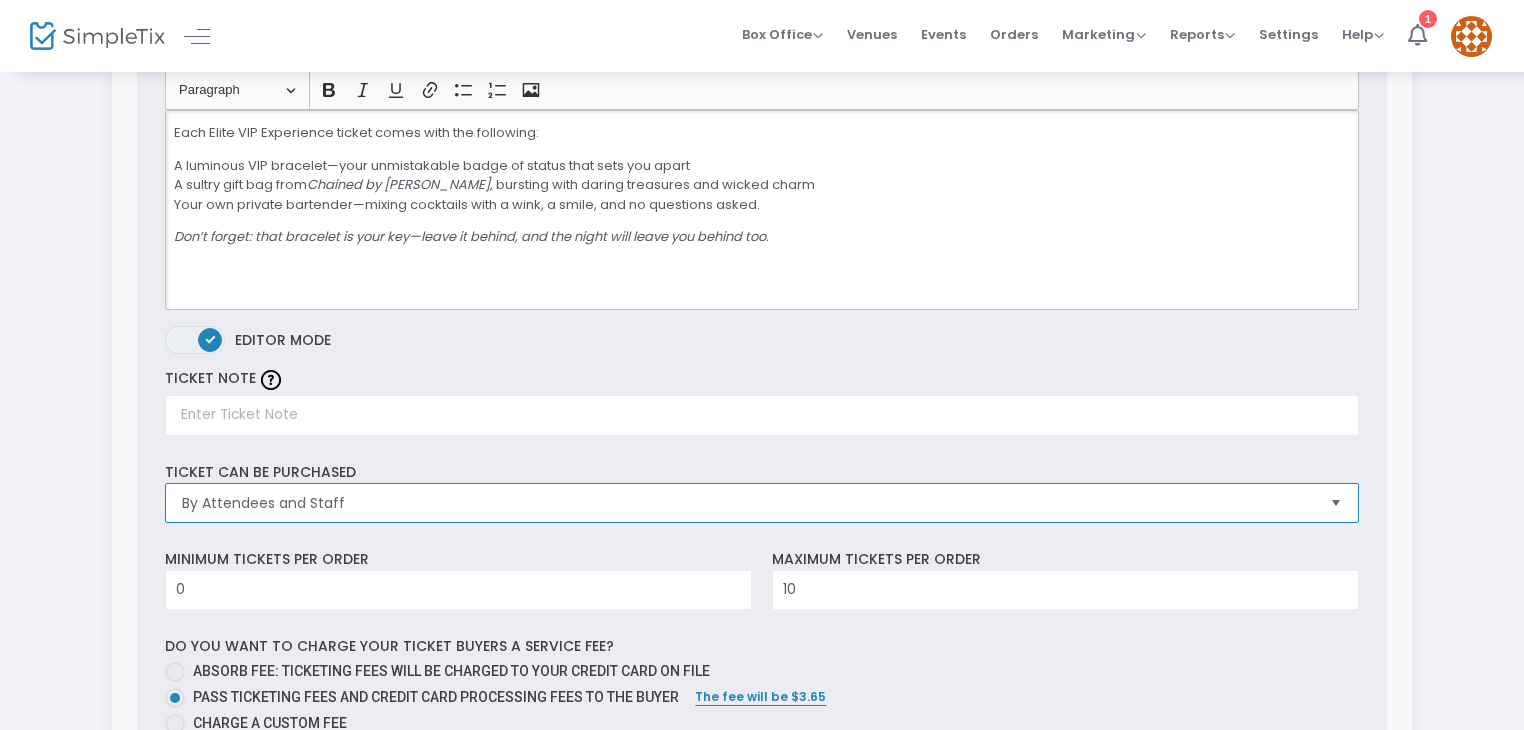 click on "By Attendees and Staff" at bounding box center (747, 503) 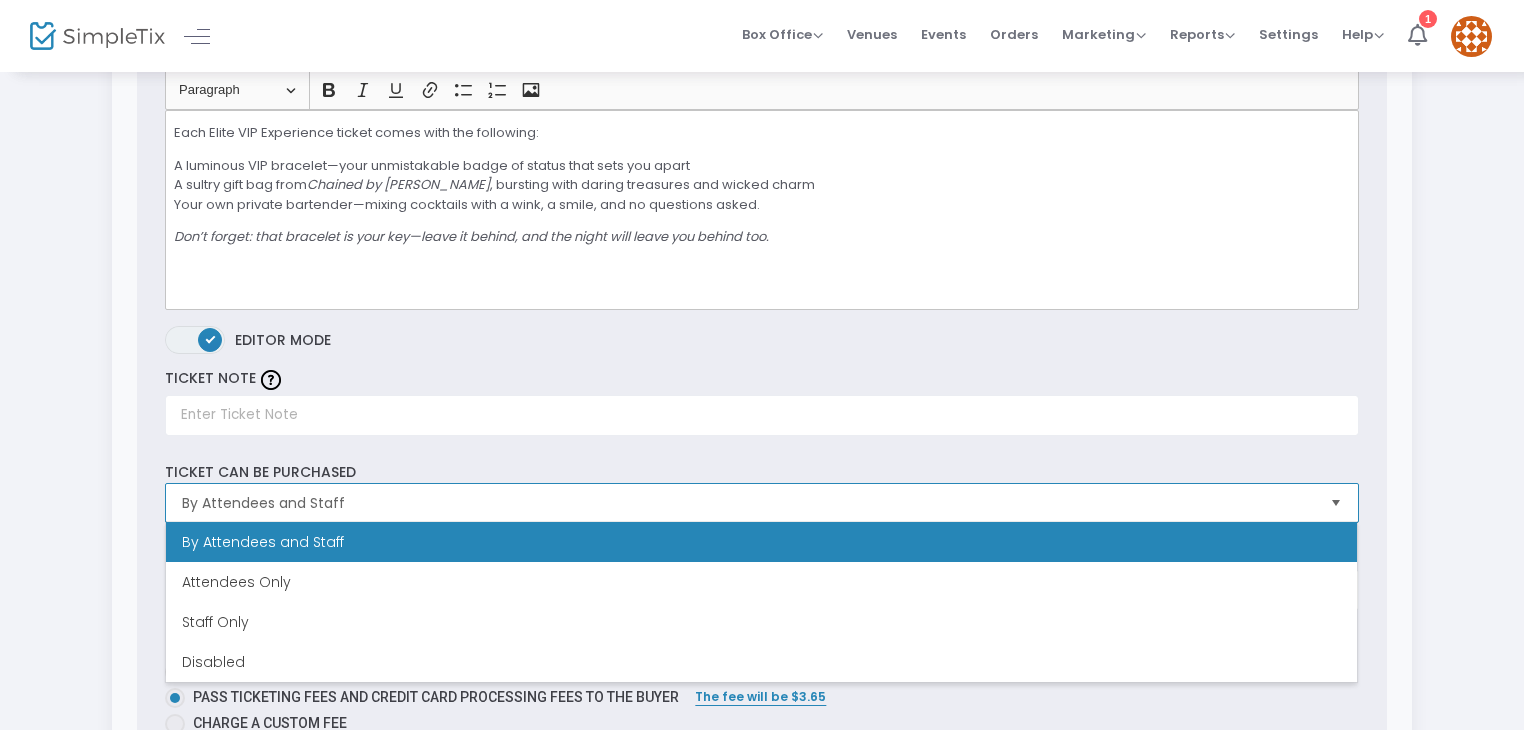 click on "By Attendees and Staff" at bounding box center [747, 503] 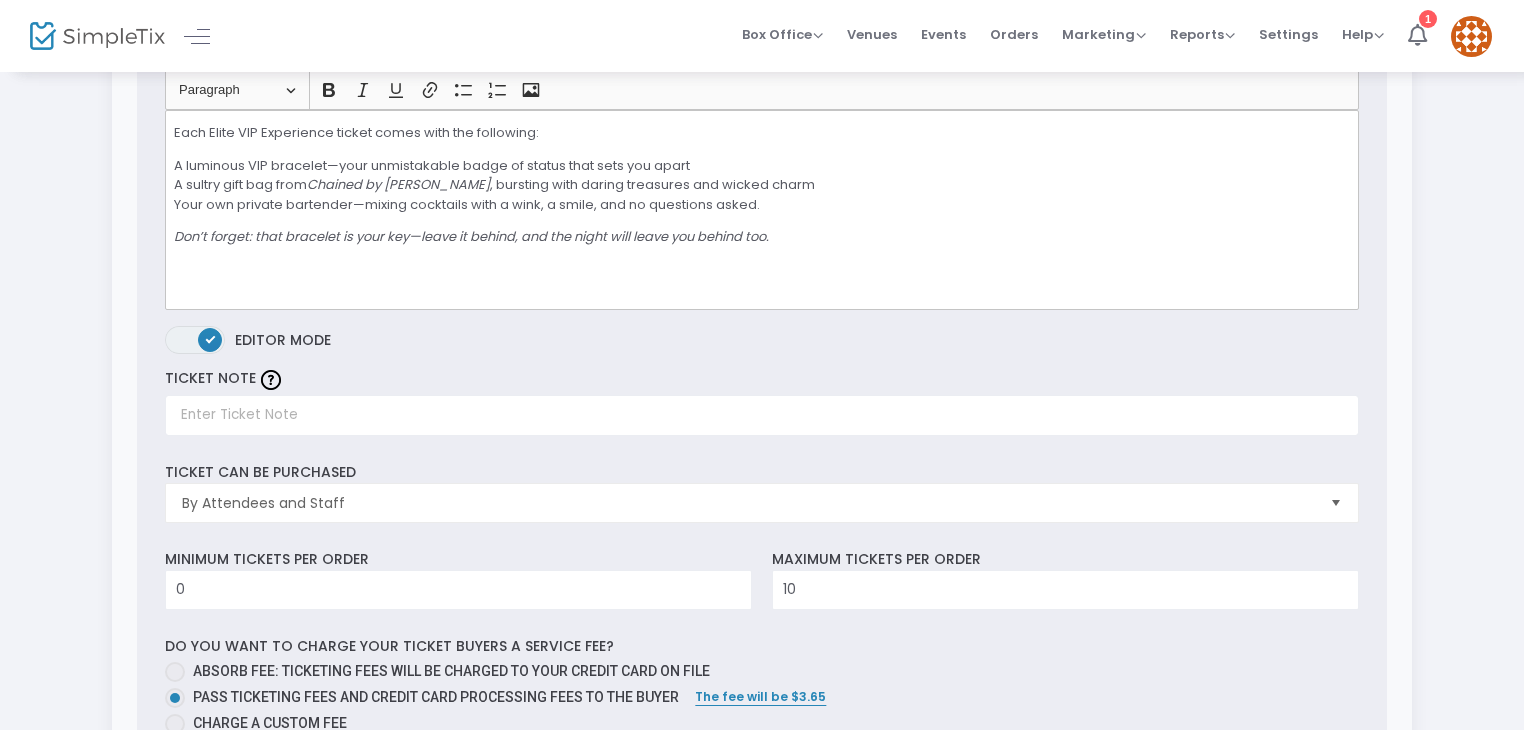 click on "Step 3 : Just a few more things  Ticket Type Ticket Name Qty  Price Paid  Required.  Elite VIP Experience  Required.  20  Required.  $50.00  Required.  Settings  Ticket Description Heading Paragraph Paragraph Heading 1 Heading 2 Heading 3 Bold (CTRL+B) Bold Italic (CTRL+I) Italic Underline (CTRL+U) Underline Link (Ctrl+K) Link Bulleted List Bulleted List Numbered List Numbered List Insert image Insert image Each Elite VIP Experience ticket comes with the following: A luminous VIP bracelet—your unmistakable badge of status that sets you apart A sultry gift bag from  Chained by Chuck , bursting with daring treasures and wicked charm Your own private bartender—mixing cocktails with a wink, a smile, and no questions asked. Don’t forget: that bracelet is your key—leave it behind, and the night will leave you behind too. ON OFF Editor mode TICKET NOTE Ticket can be purchased  By Attendees and Staff Minimum tickets per order 0  Value should be between 0 to 1000..  Maximum tickets per order 10" 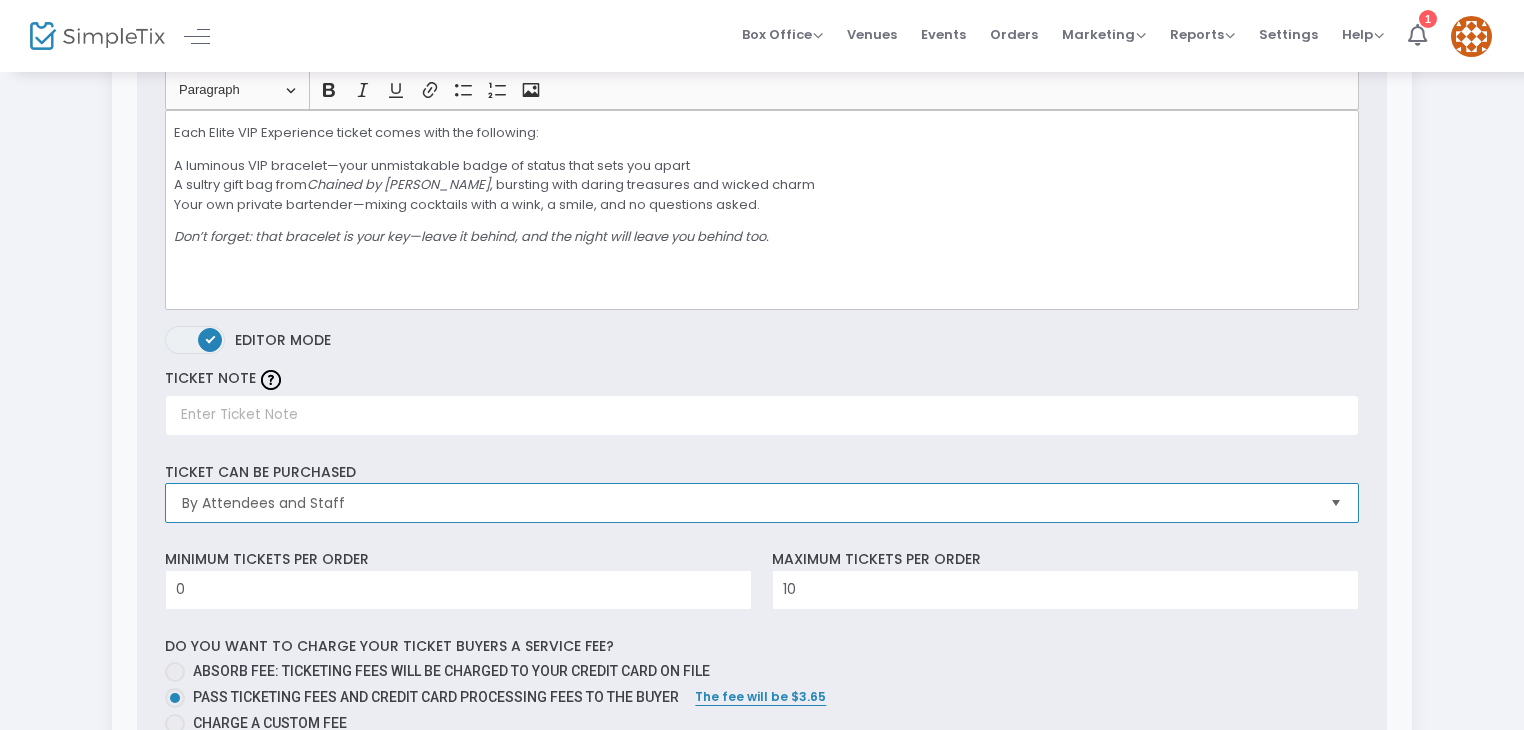 click on "By Attendees and Staff" at bounding box center [747, 503] 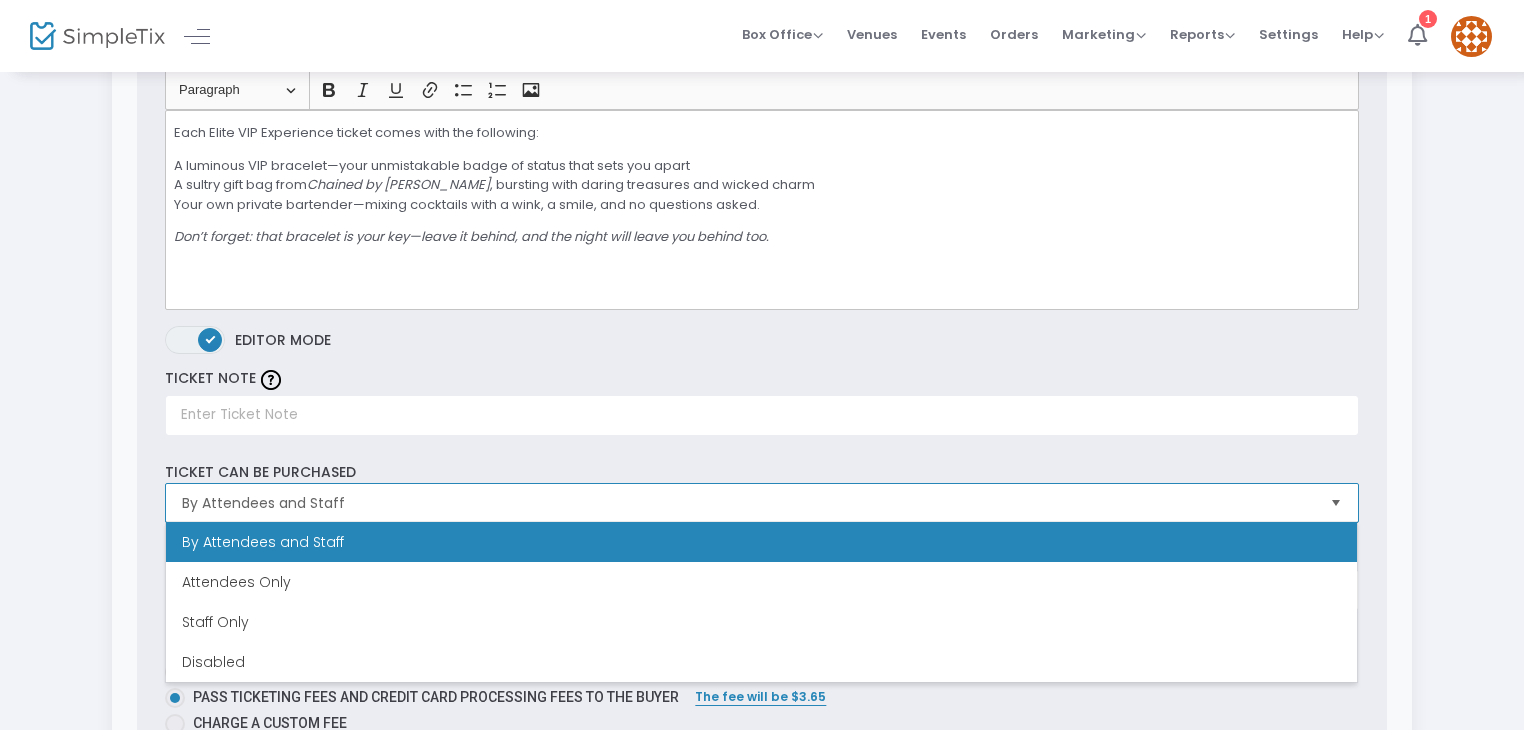 click on "By Attendees and Staff" at bounding box center [747, 503] 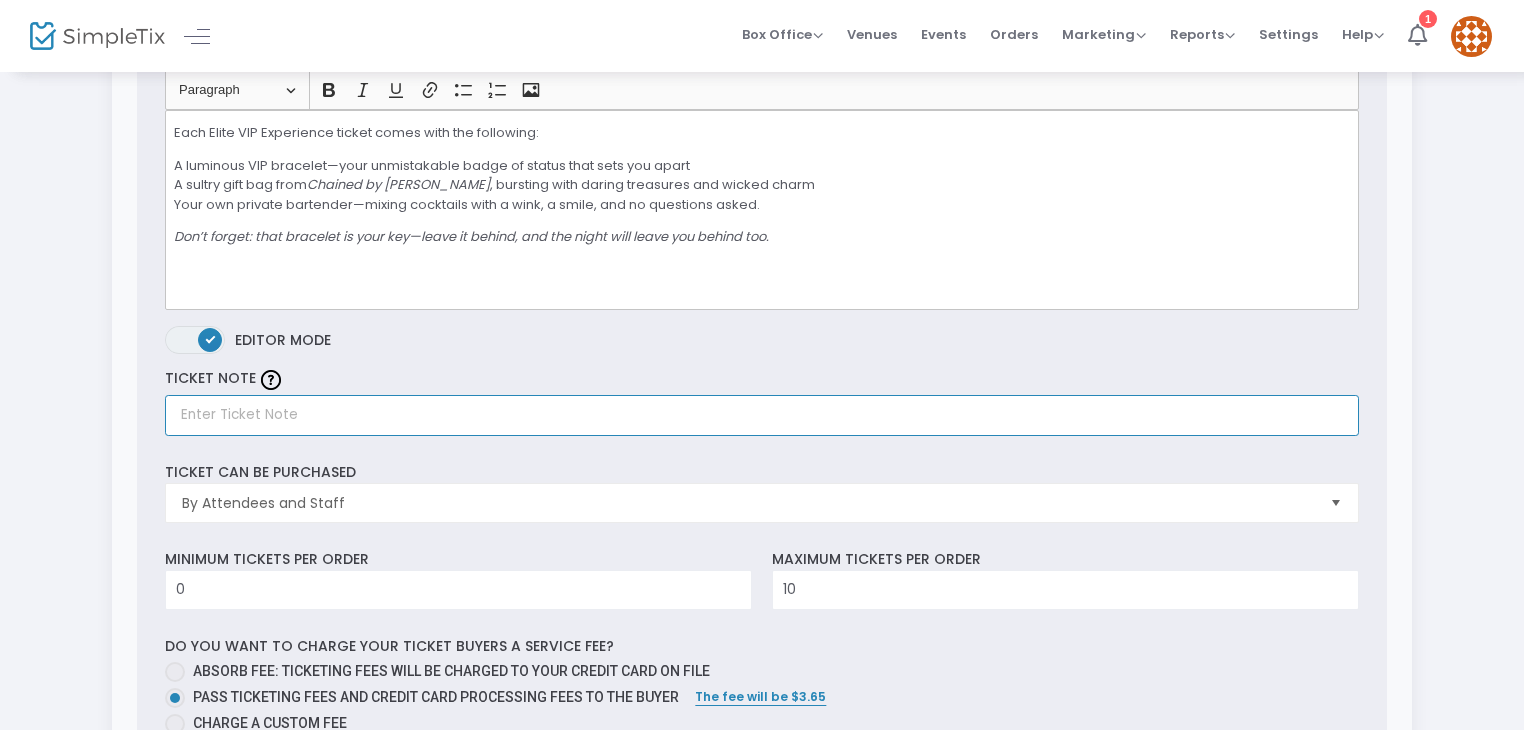 click at bounding box center (761, 415) 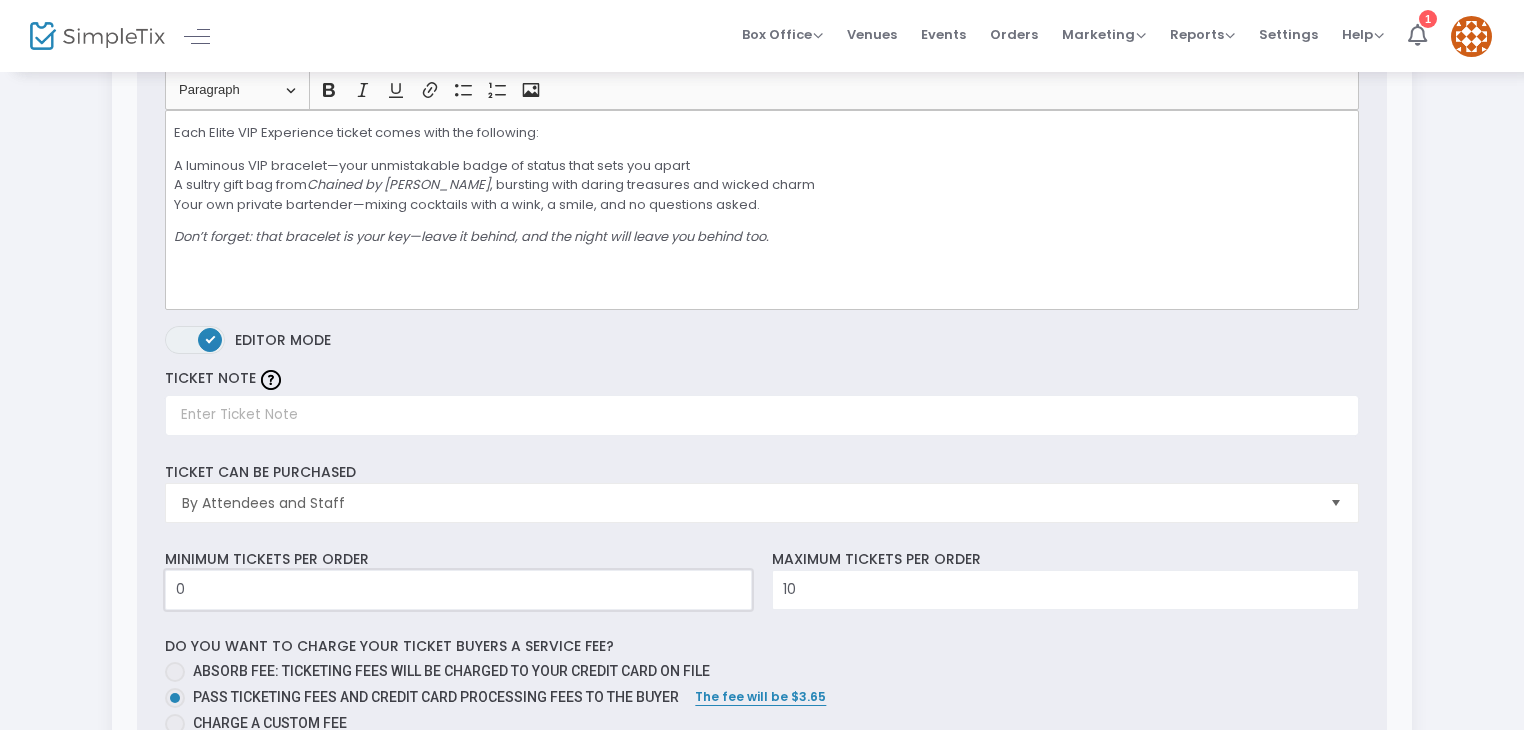 click on "0" at bounding box center [458, 590] 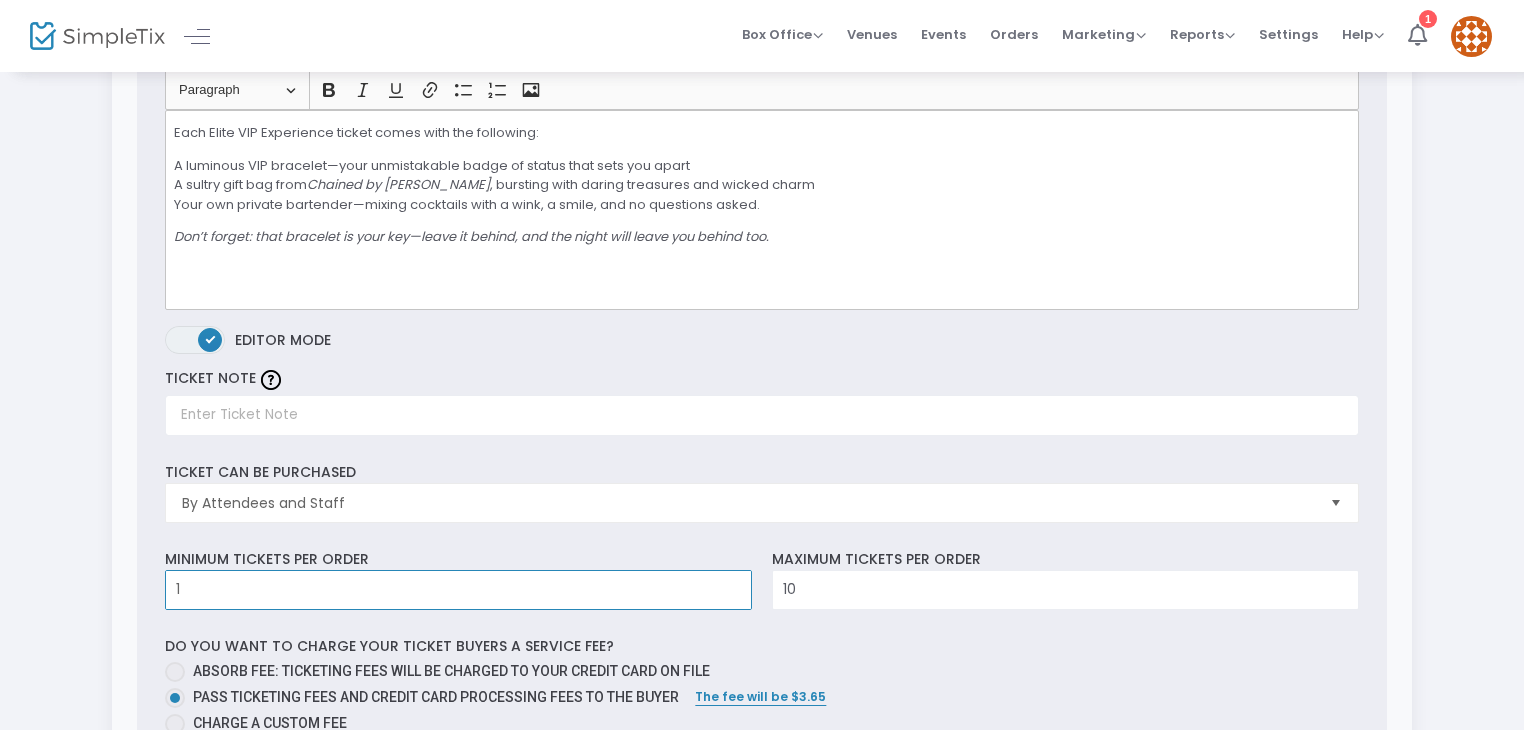 type on "1" 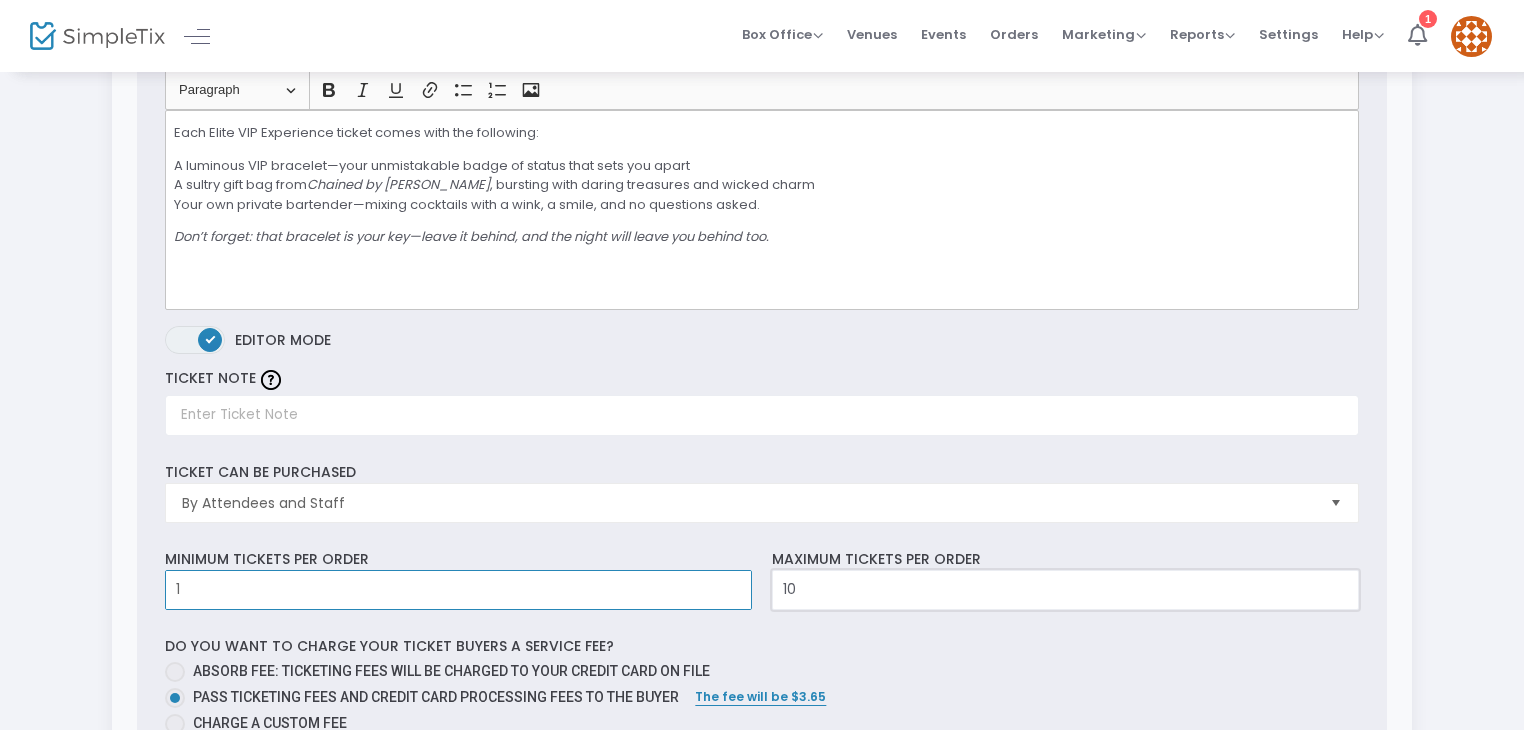 click on "10" at bounding box center [1065, 590] 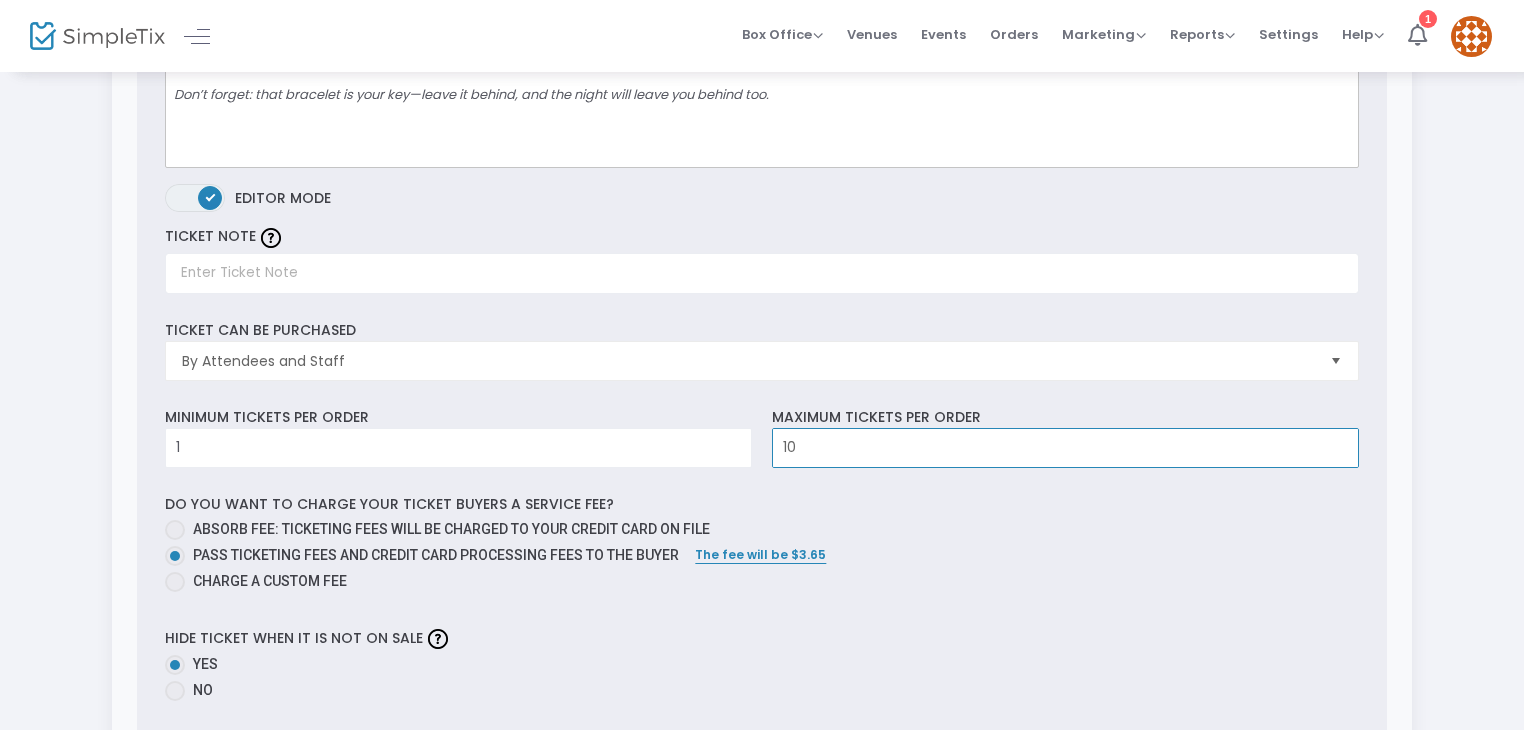 scroll, scrollTop: 492, scrollLeft: 0, axis: vertical 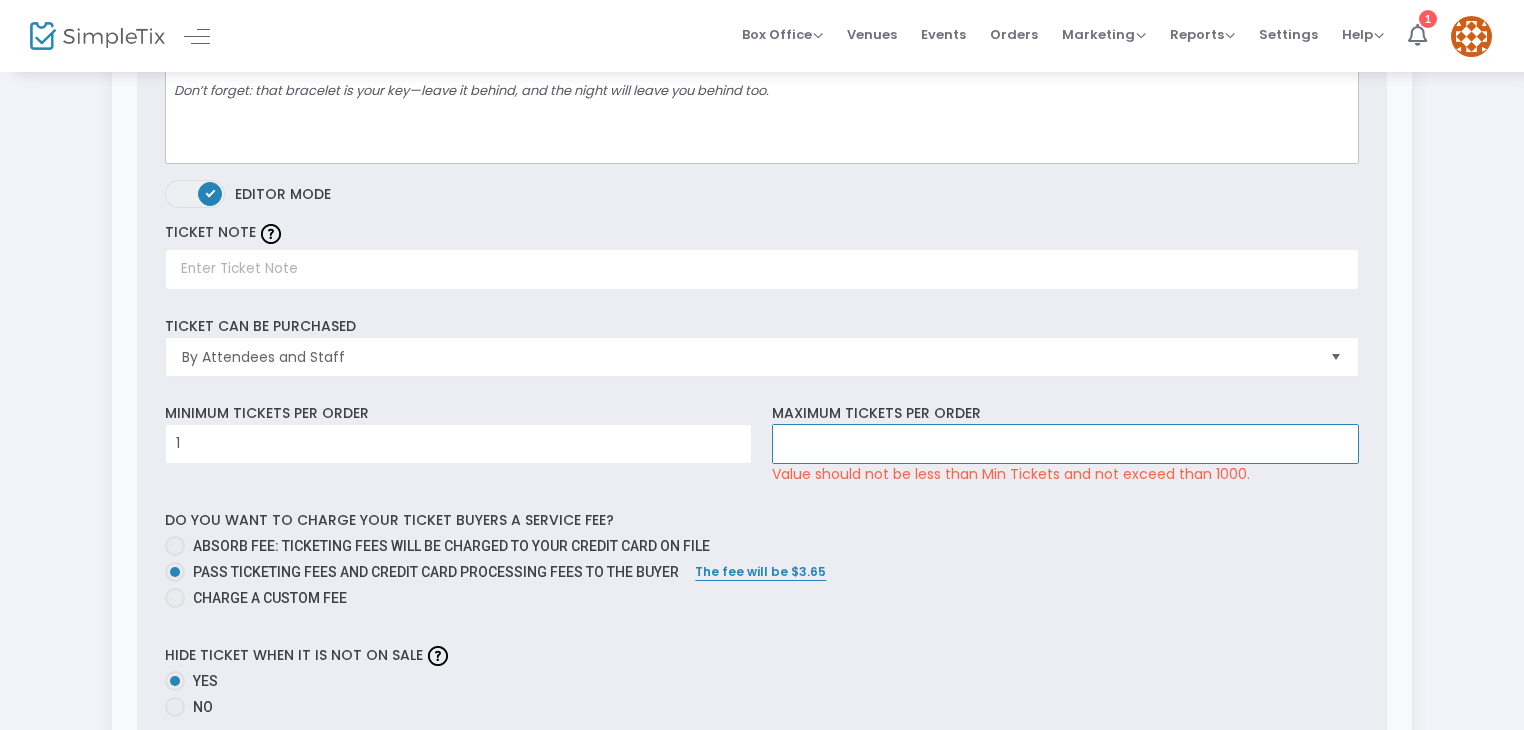 type 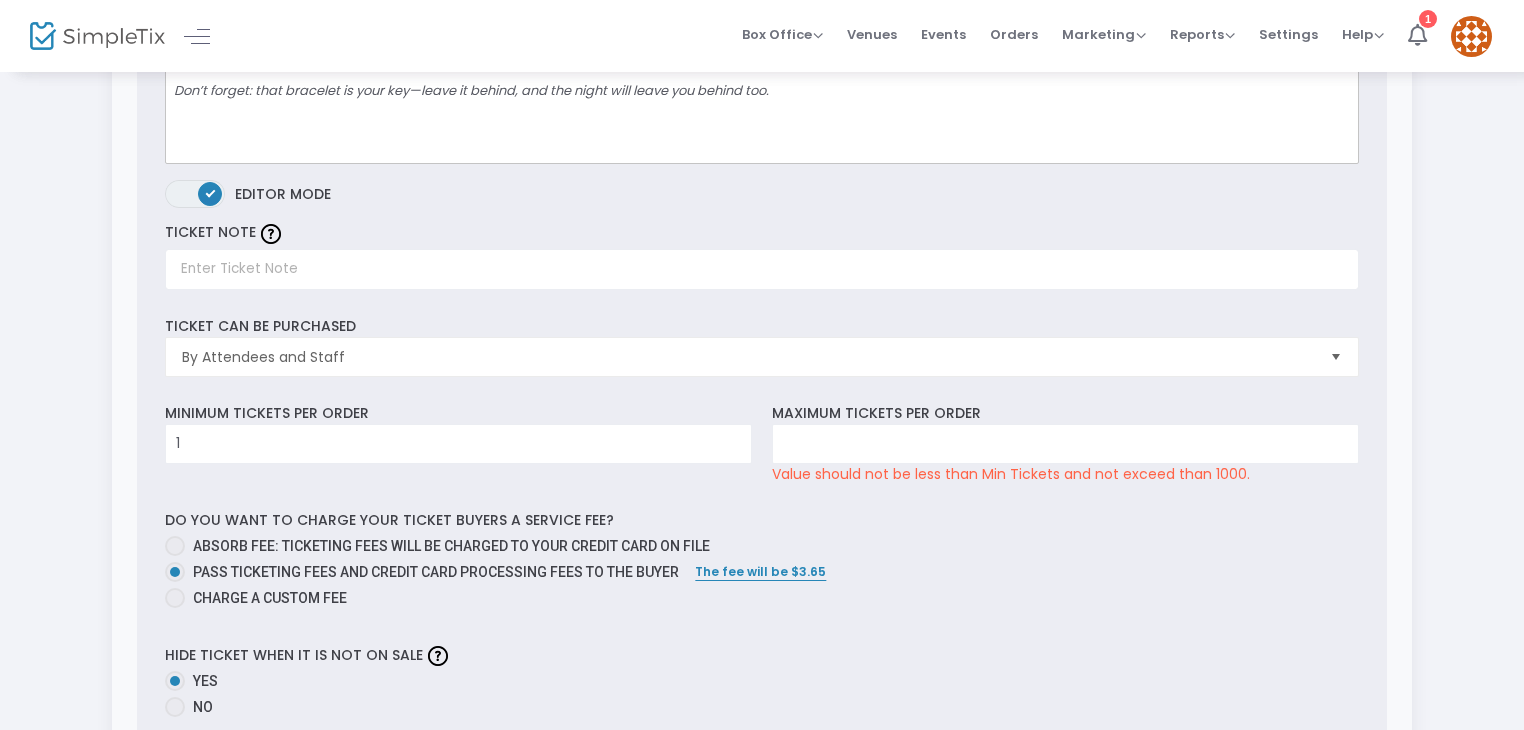 click on "Minimum tickets per order 1  Value should be between 0 to 1000.." at bounding box center (459, 444) 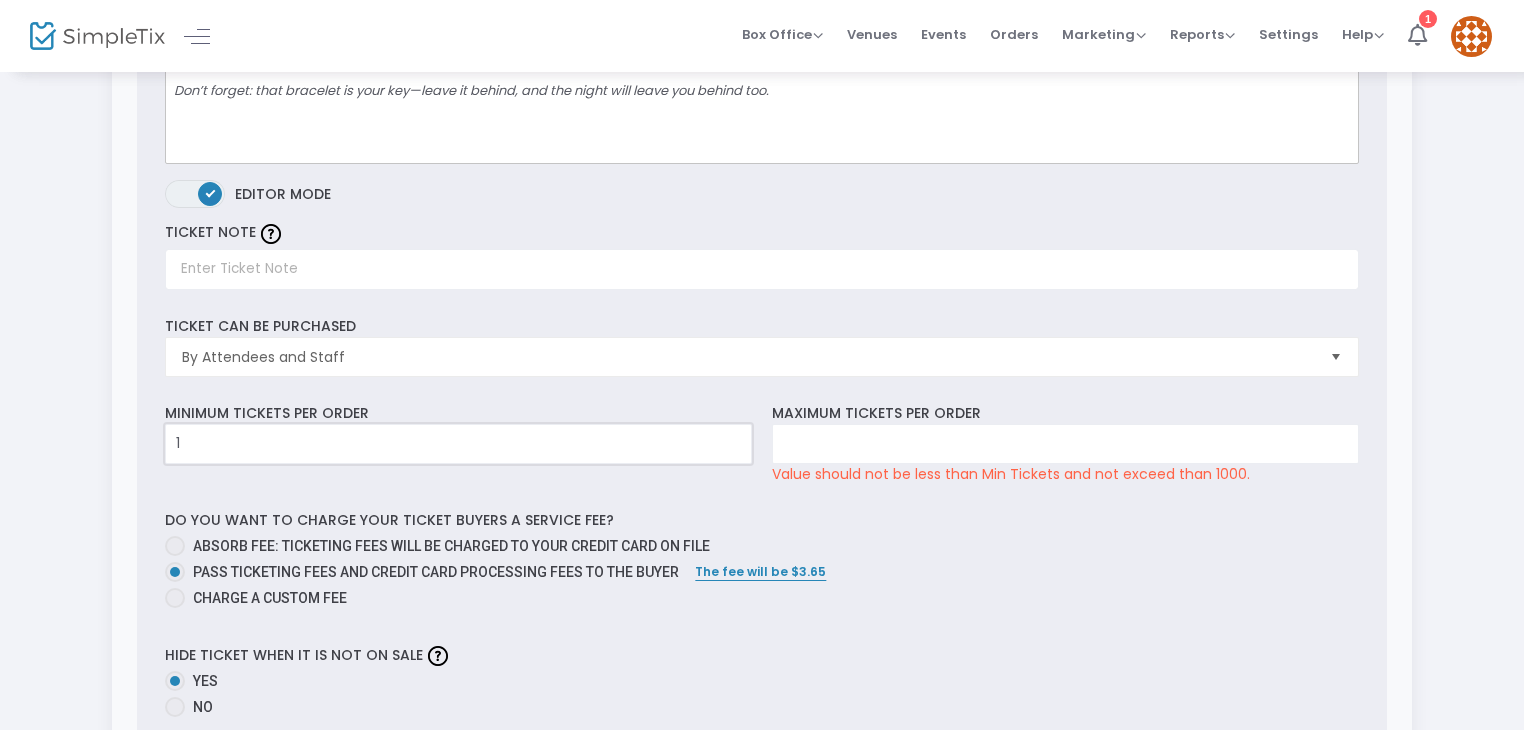 click on "1" at bounding box center [458, 444] 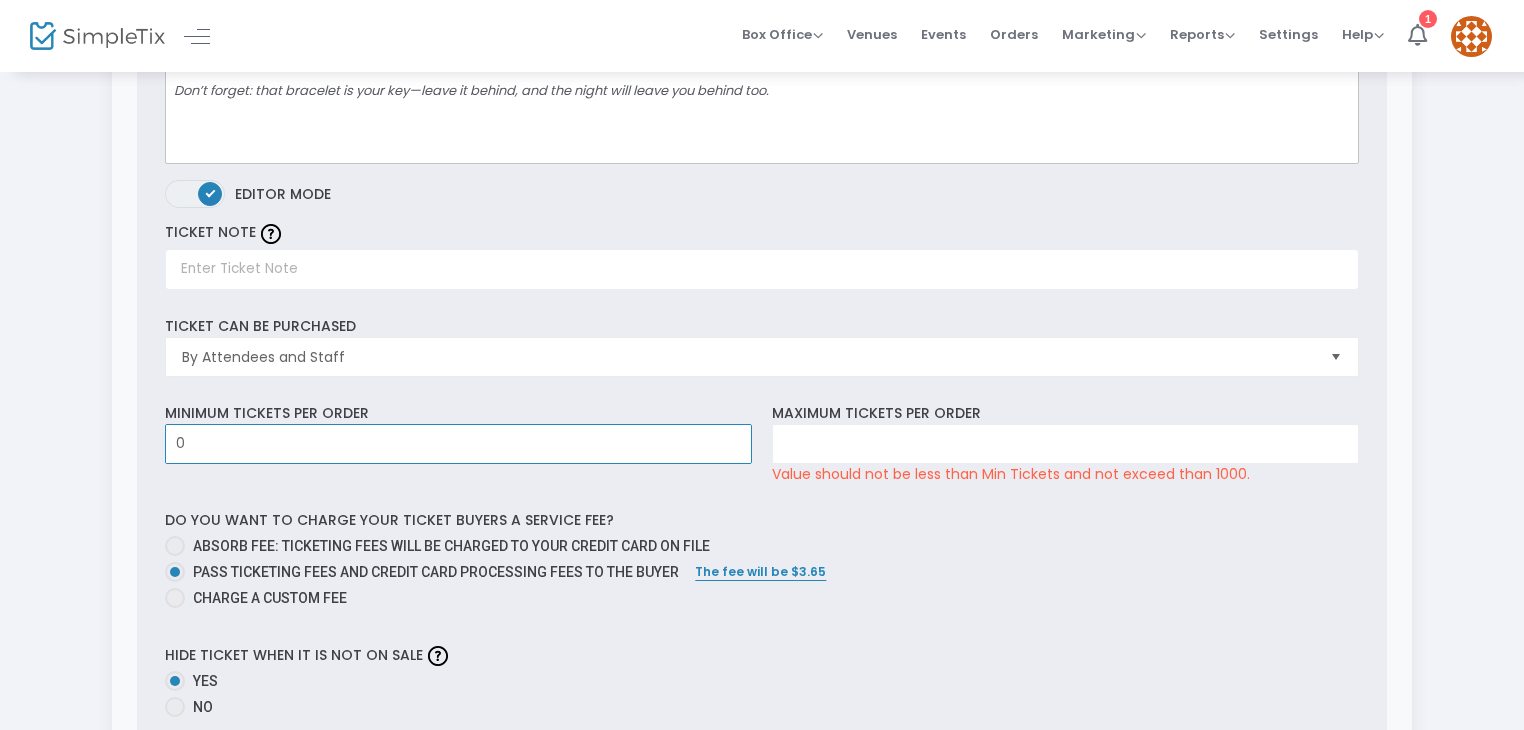 type on "0" 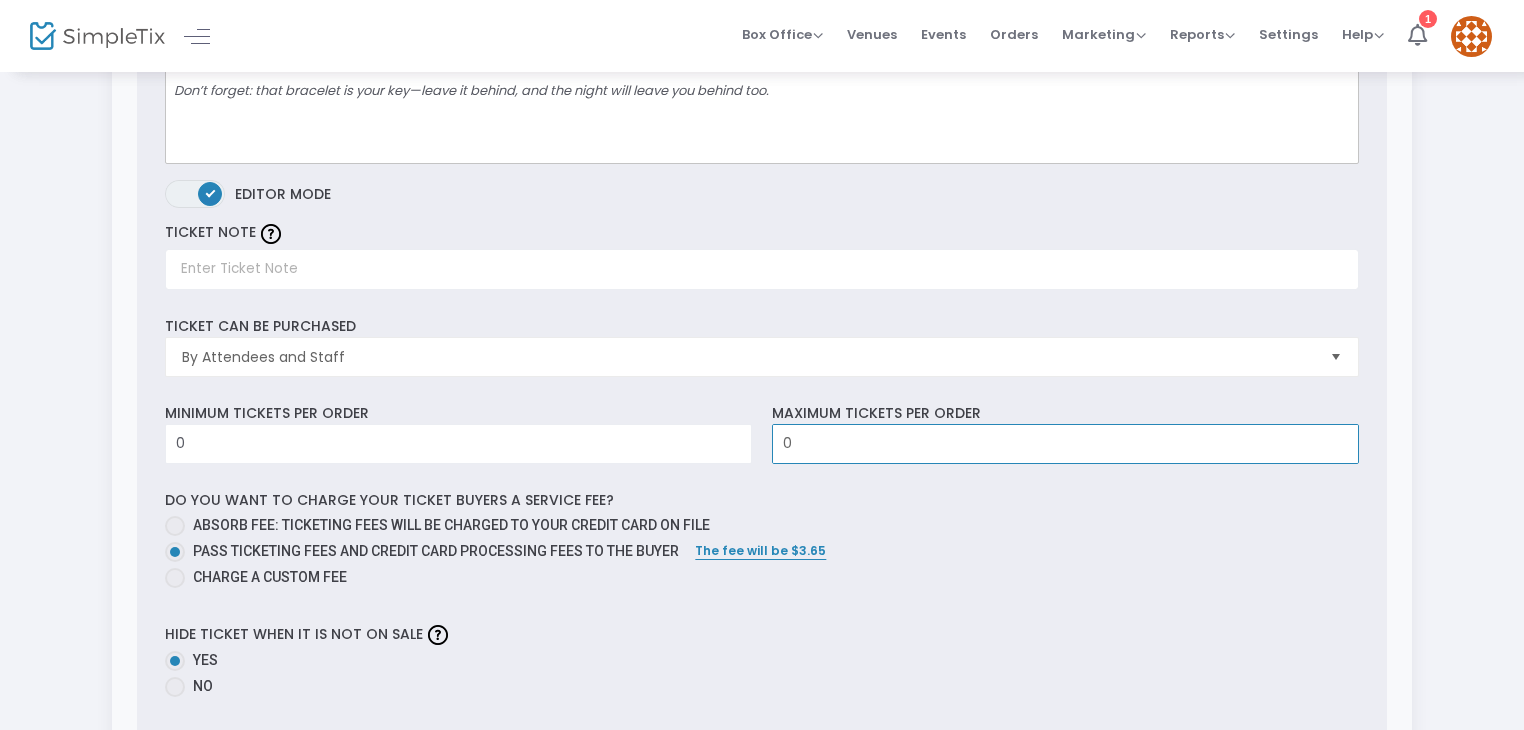 type on "0" 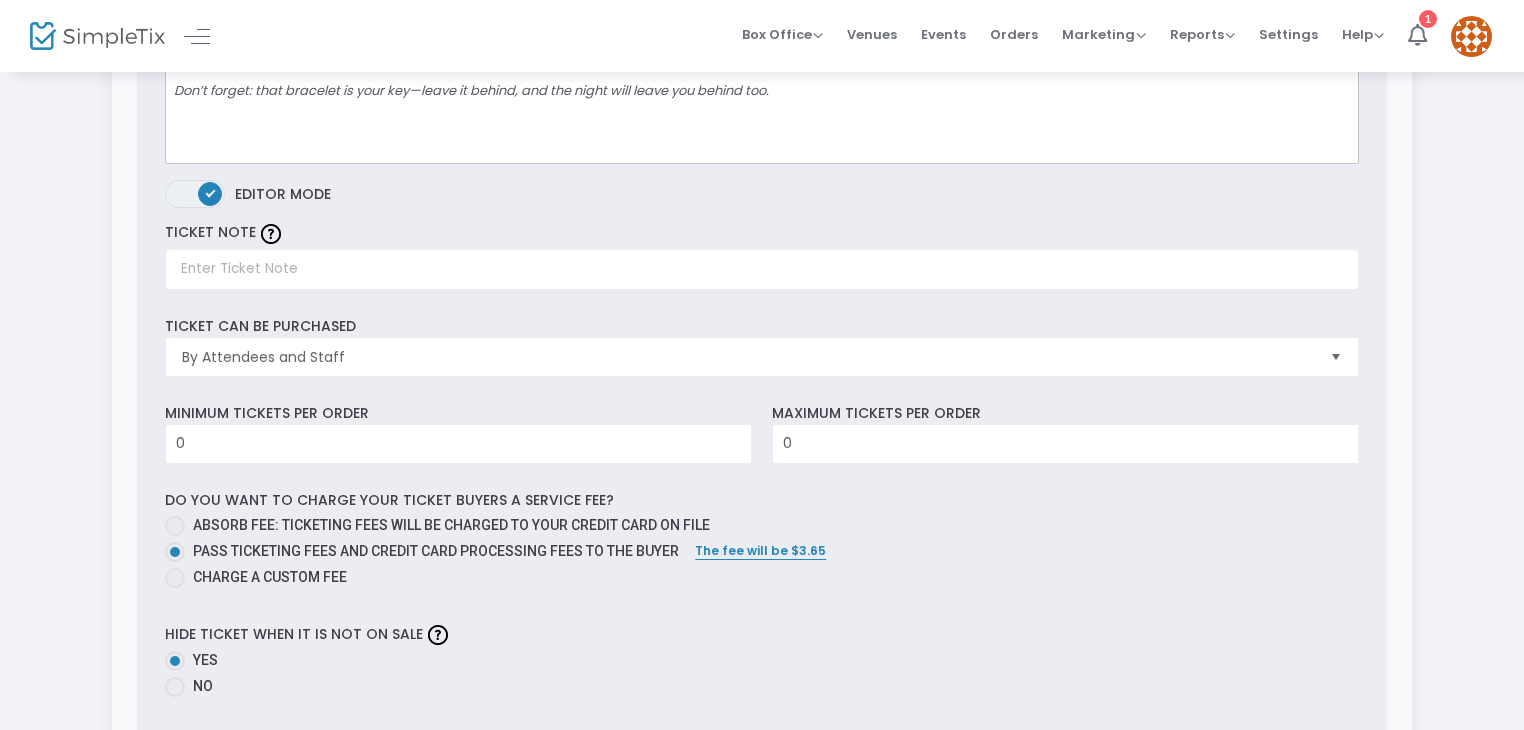 click on "Absorb fee: Ticketing fees will be charged to your credit card on file    Pass ticketing fees and credit card processing fees to the buyer   The fee will be $3.65     Charge a custom fee" at bounding box center [761, 554] 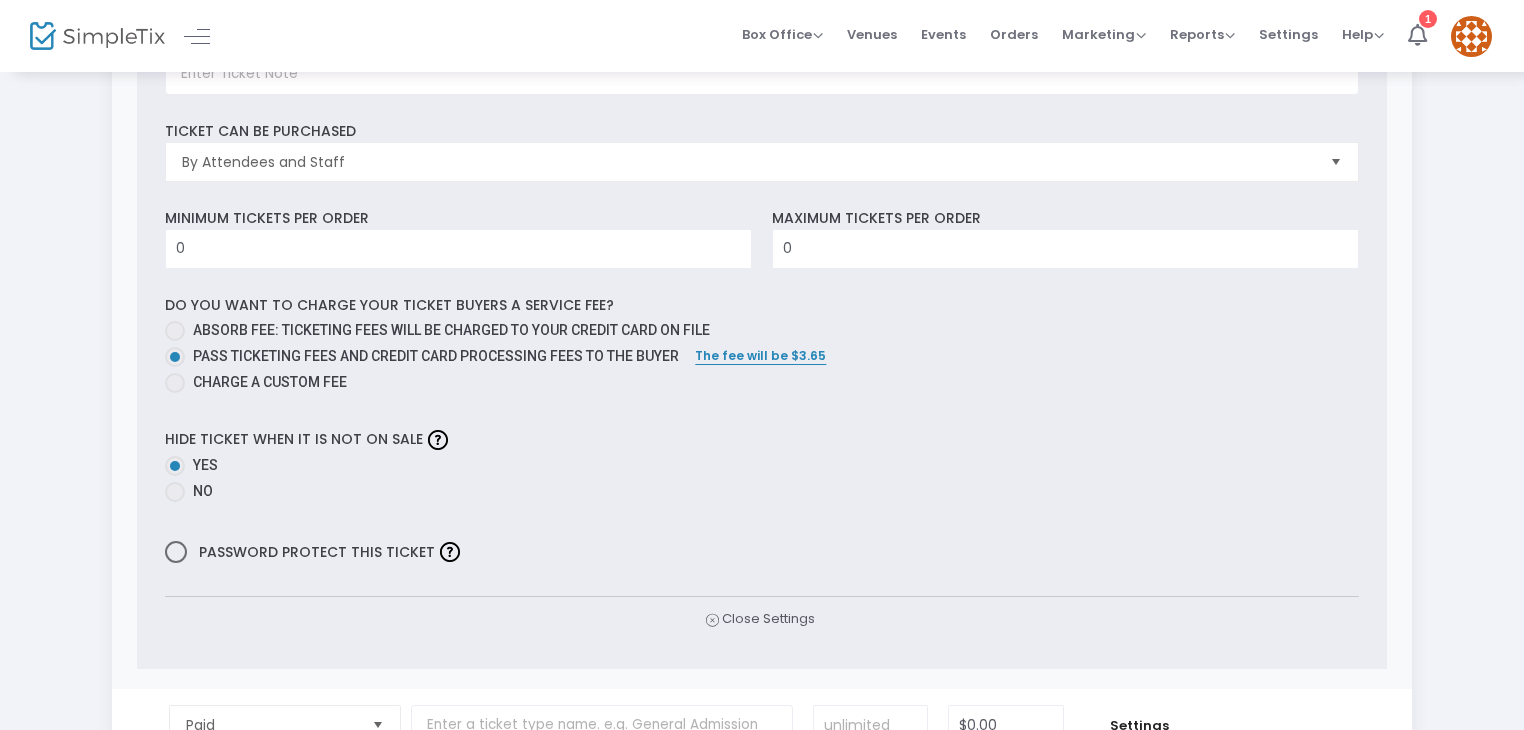 scroll, scrollTop: 689, scrollLeft: 0, axis: vertical 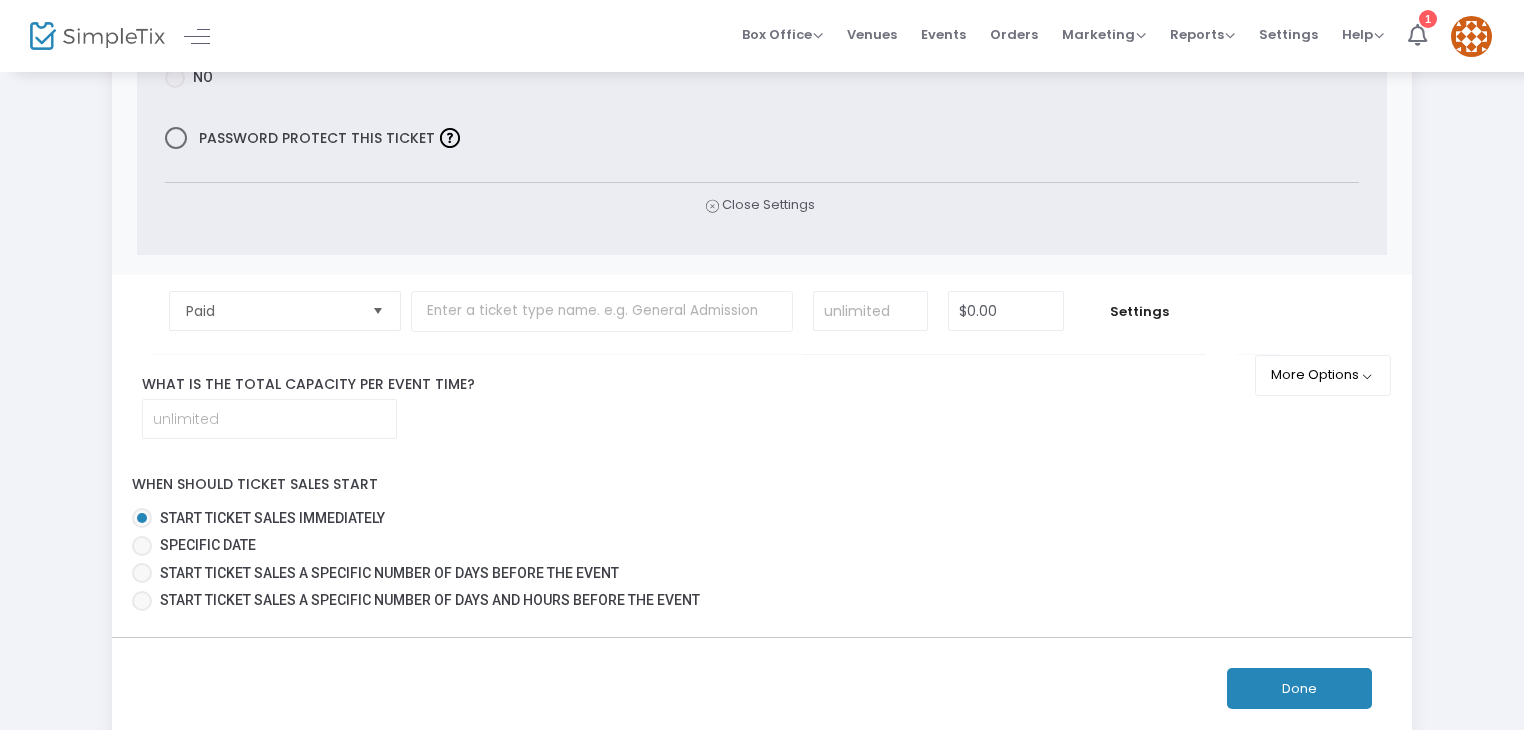 click at bounding box center [378, 311] 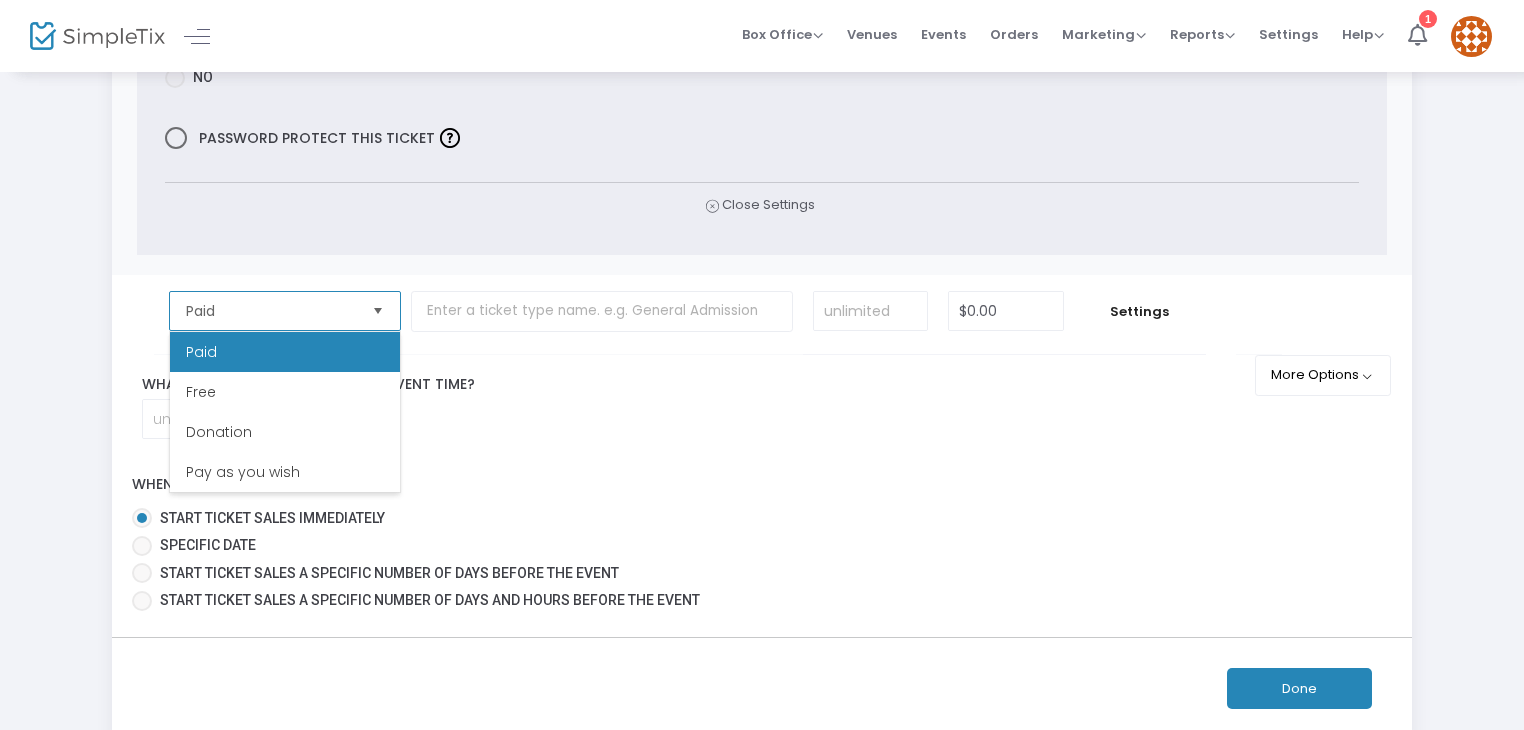 click at bounding box center (378, 311) 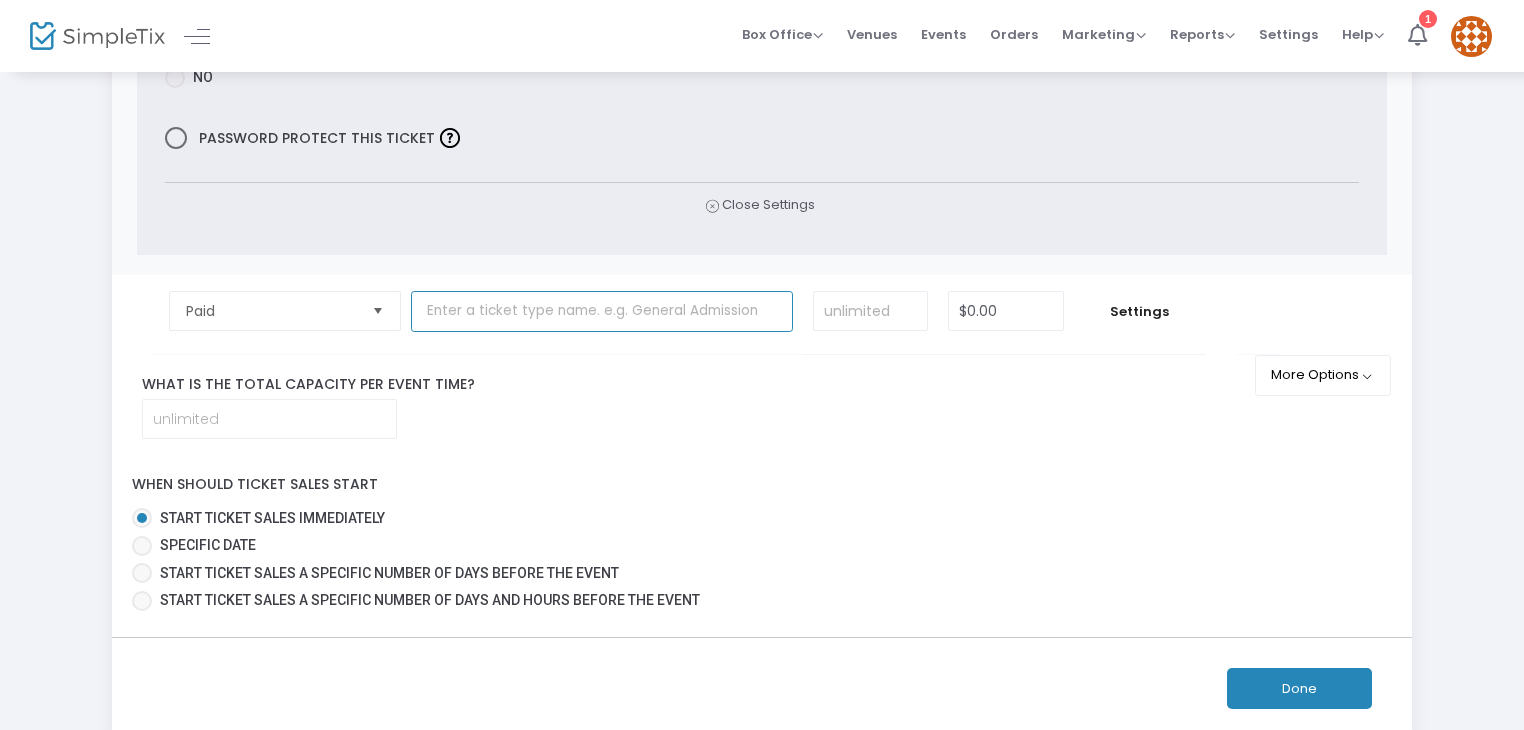 click at bounding box center (602, 311) 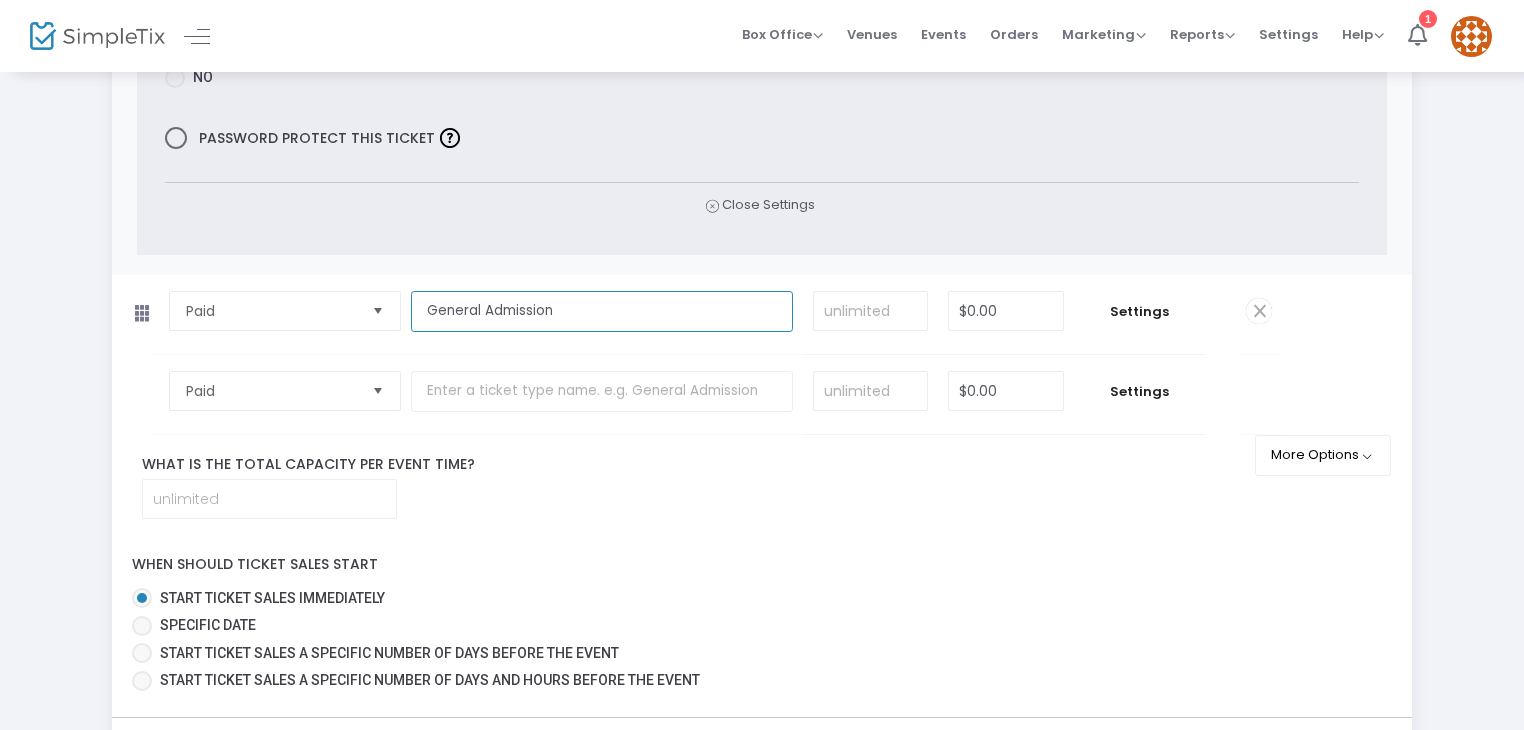 type on "General Admission" 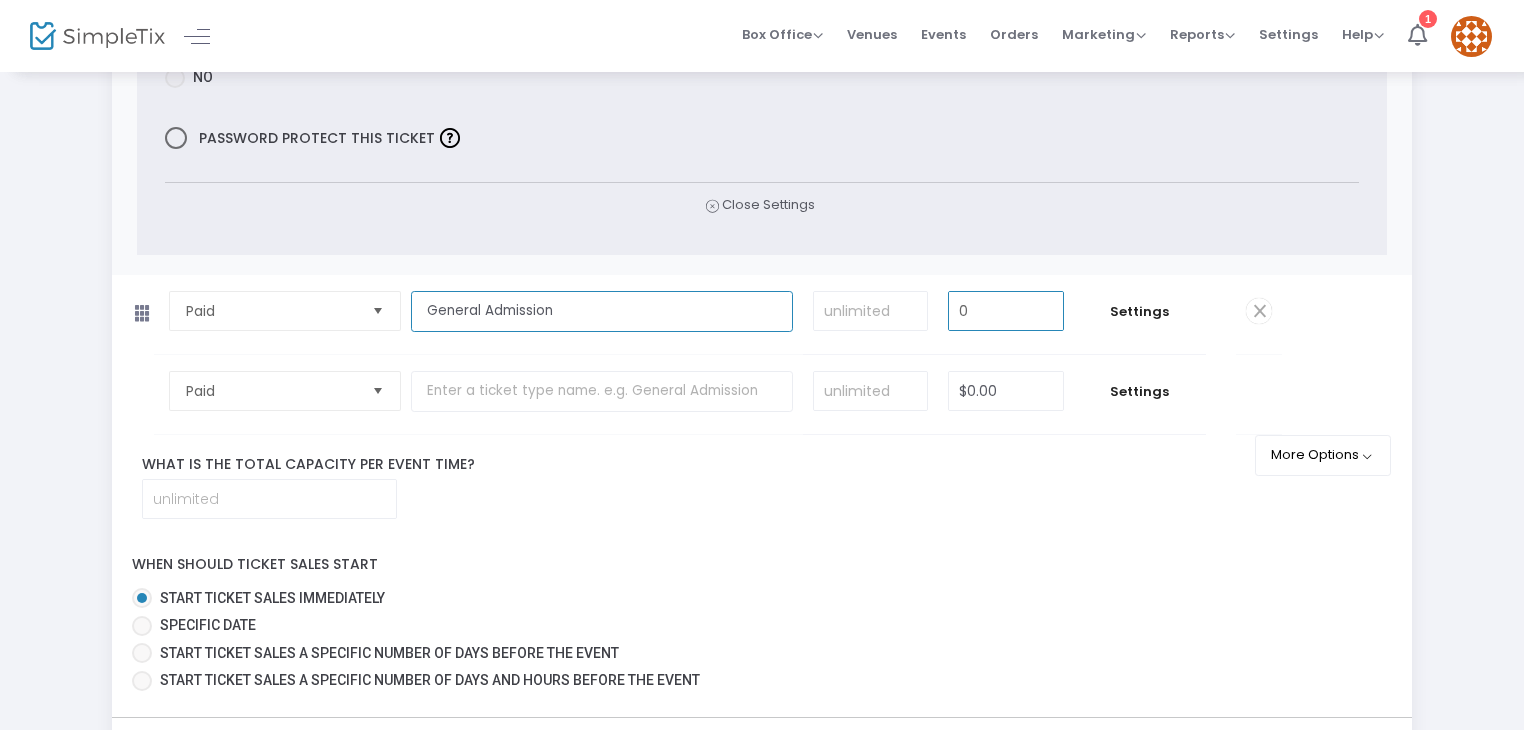 click on "General Admission" at bounding box center [602, 311] 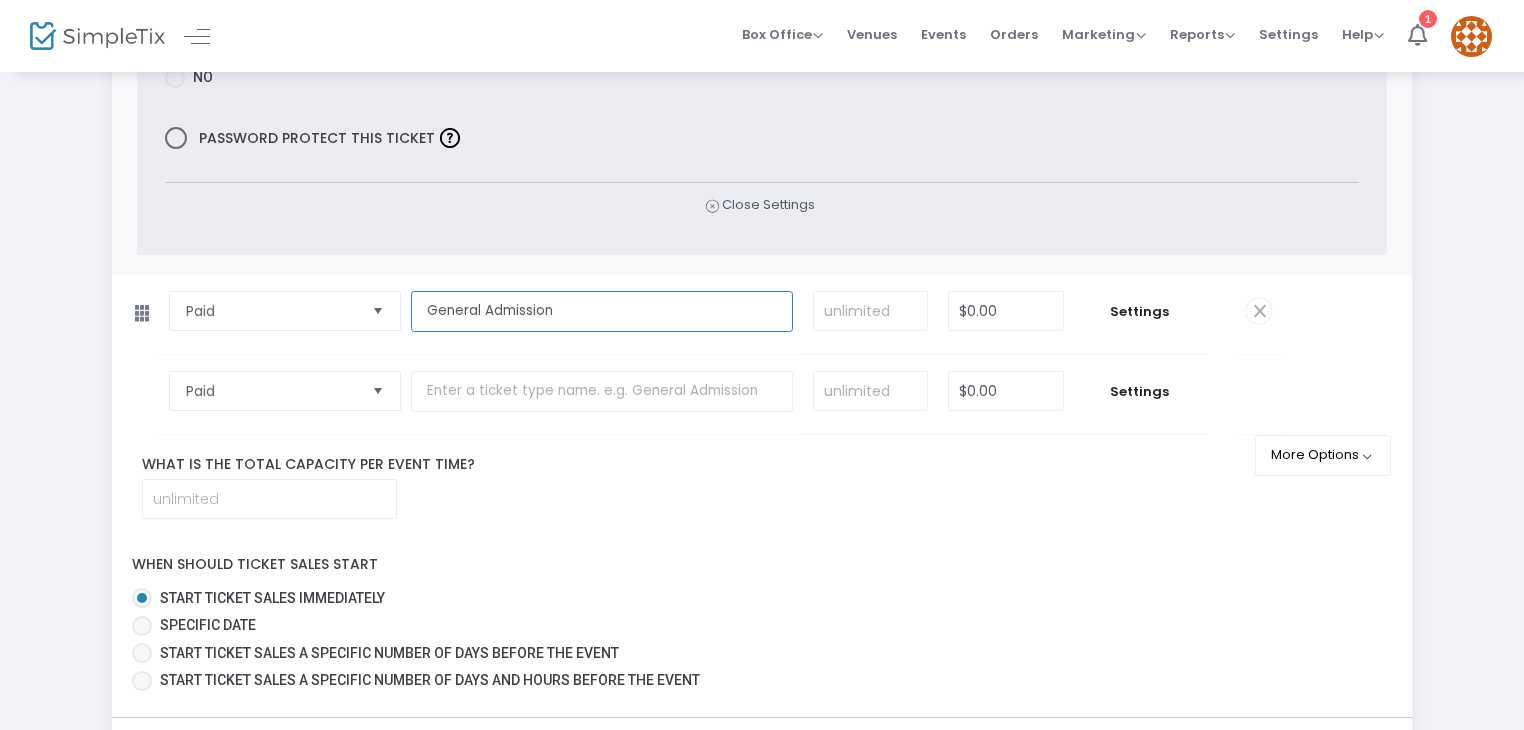 click at bounding box center (378, 311) 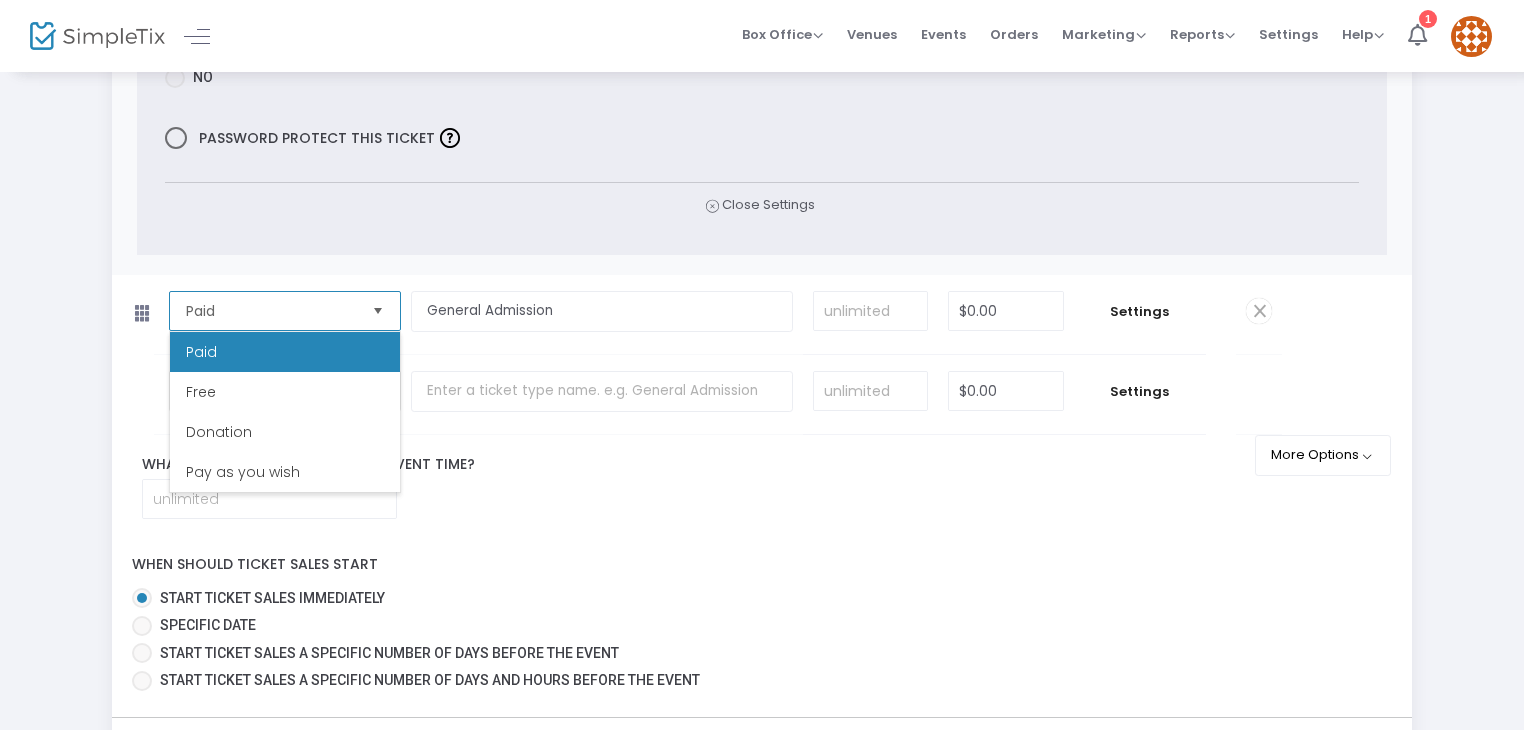 click at bounding box center (378, 311) 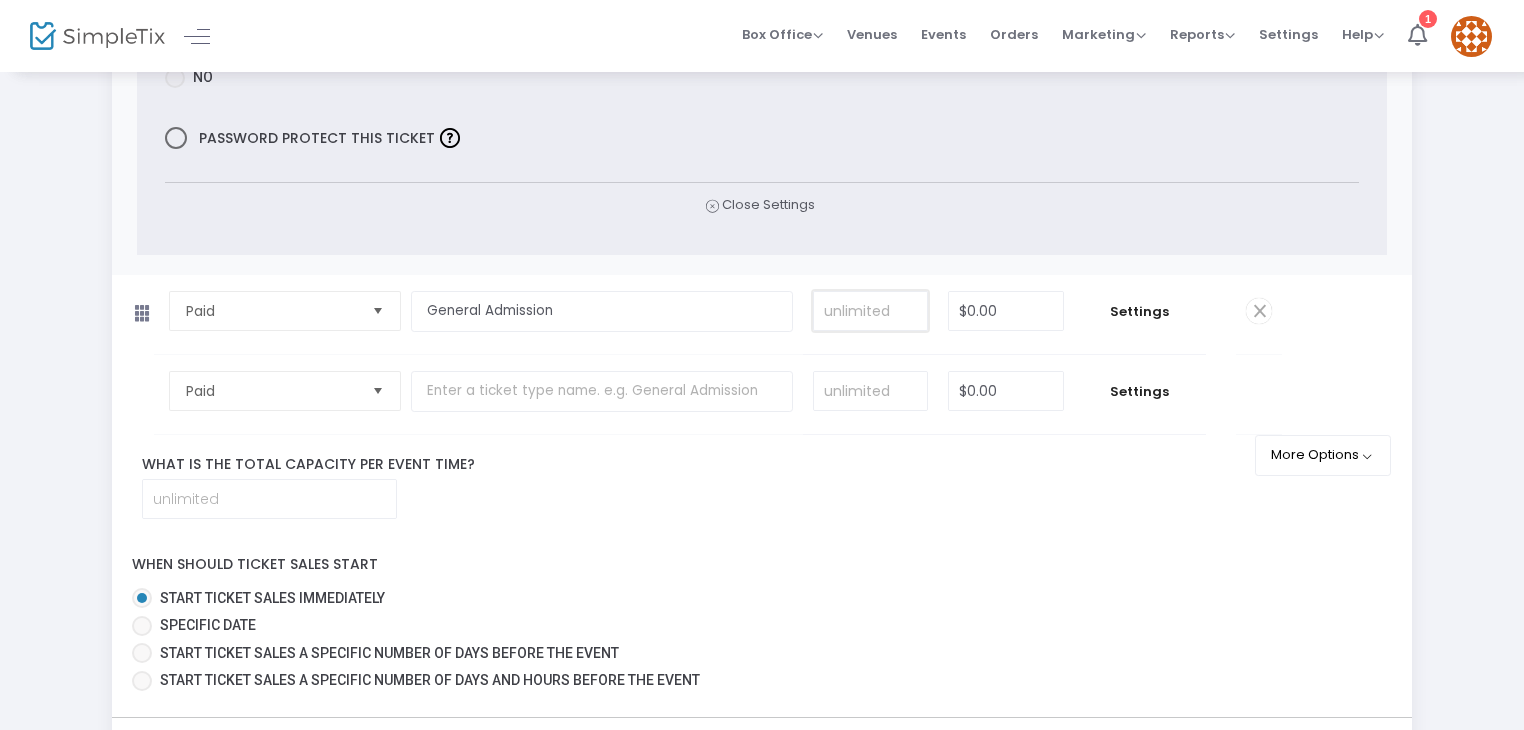 click at bounding box center (870, 311) 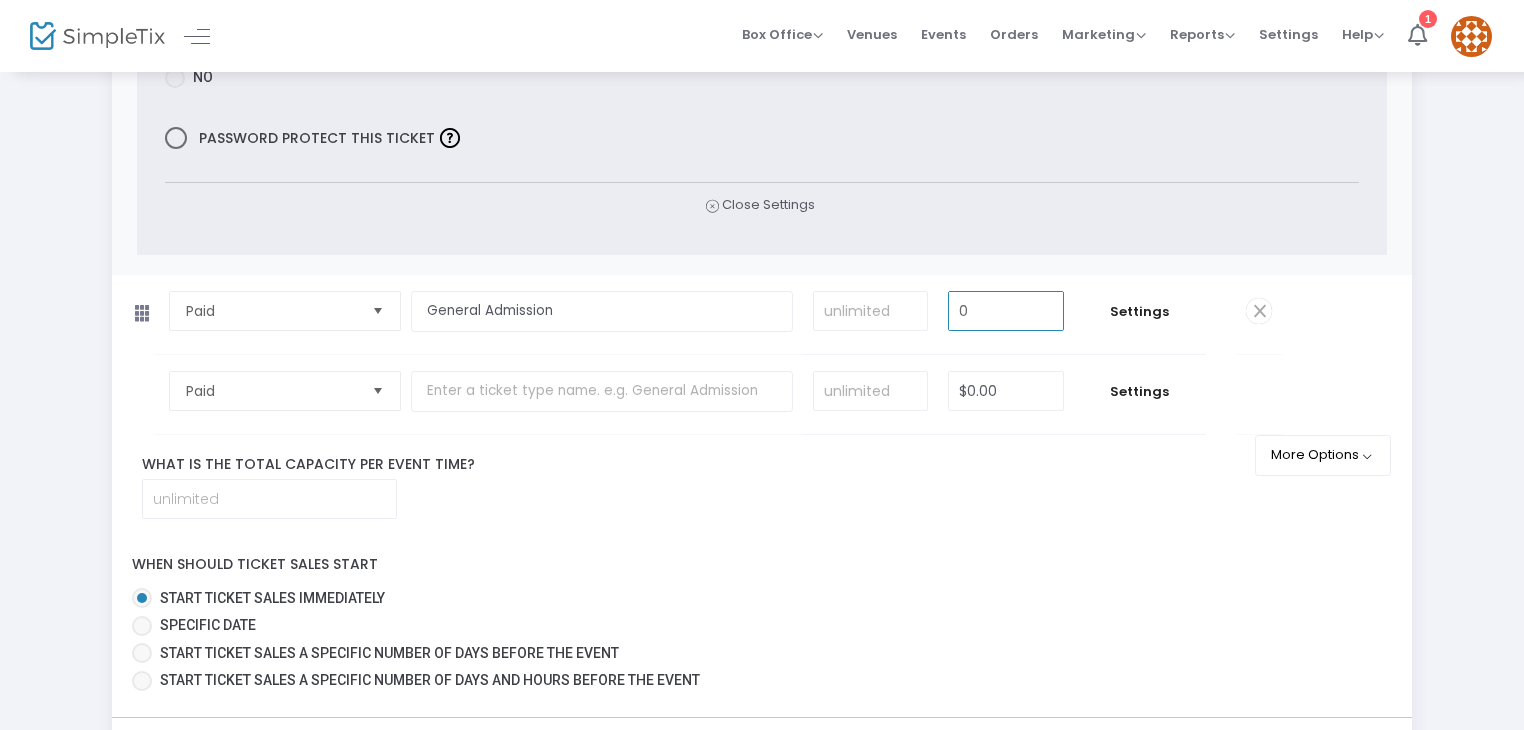 click on "0" at bounding box center [1006, 311] 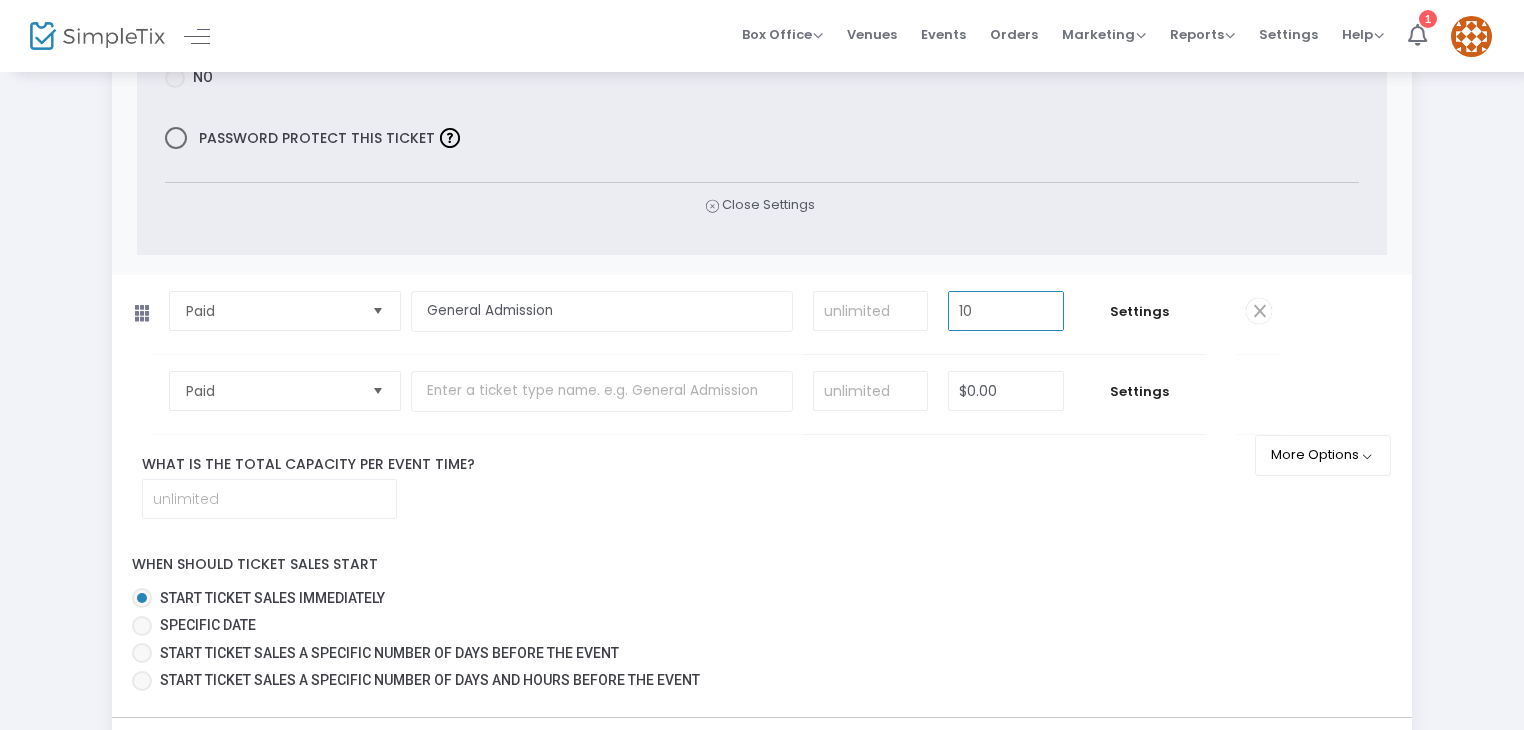 type on "$10.00" 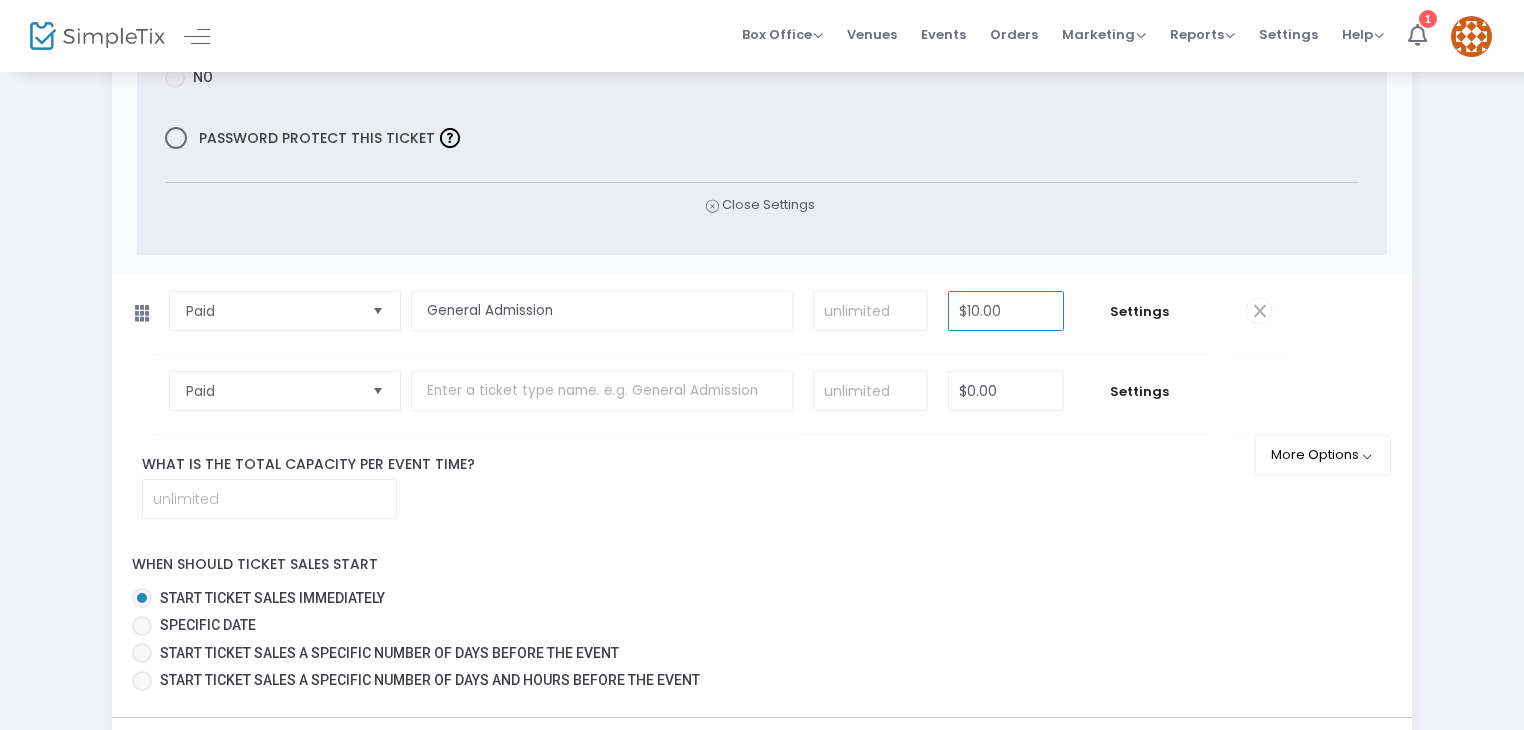 click on "Ticket Type Ticket Name Qty  Price Paid  Required.  Elite VIP Experience  Required.  20  Required.  $50.00  Required.  Settings  Ticket Description Heading Paragraph Paragraph Heading 1 Heading 2 Heading 3 Bold (CTRL+B) Bold Italic (CTRL+I) Italic Underline (CTRL+U) Underline Link (Ctrl+K) Link Bulleted List Bulleted List Numbered List Numbered List Insert image Insert image Each Elite VIP Experience ticket comes with the following: A luminous VIP bracelet—your unmistakable badge of status that sets you apart A sultry gift bag from  Chained by Chuck , bursting with daring treasures and wicked charm Your own private bartender—mixing cocktails with a wink, a smile, and no questions asked. Don’t forget: that bracelet is your key—leave it behind, and the night will leave you behind too. ON OFF Editor mode TICKET NOTE Ticket can be purchased  By Attendees and Staff Minimum tickets per order 0  Value should be between 0 to 1000..  Maximum tickets per order 0      The fee will be $3.65       Yes   No" 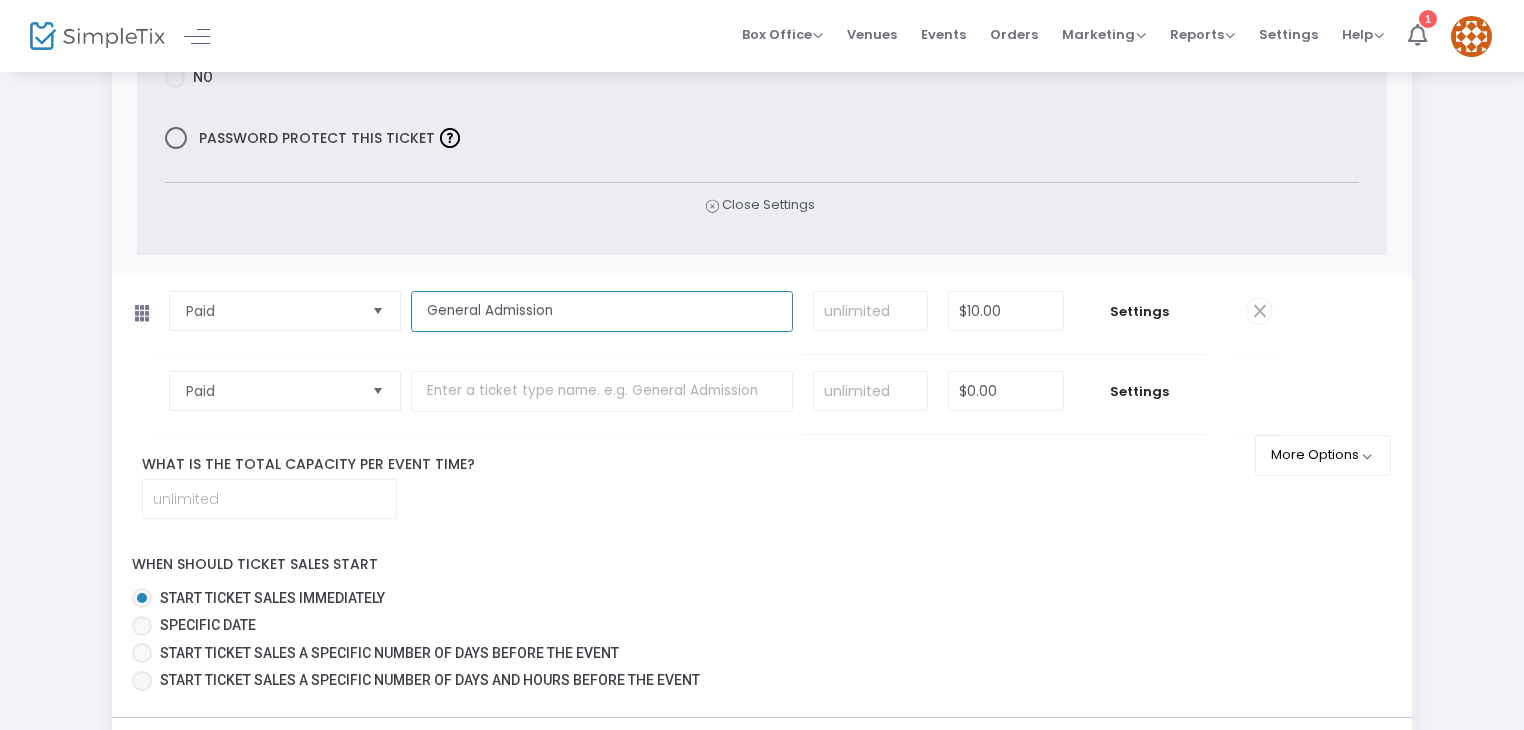 click on "General Admission" at bounding box center (602, 311) 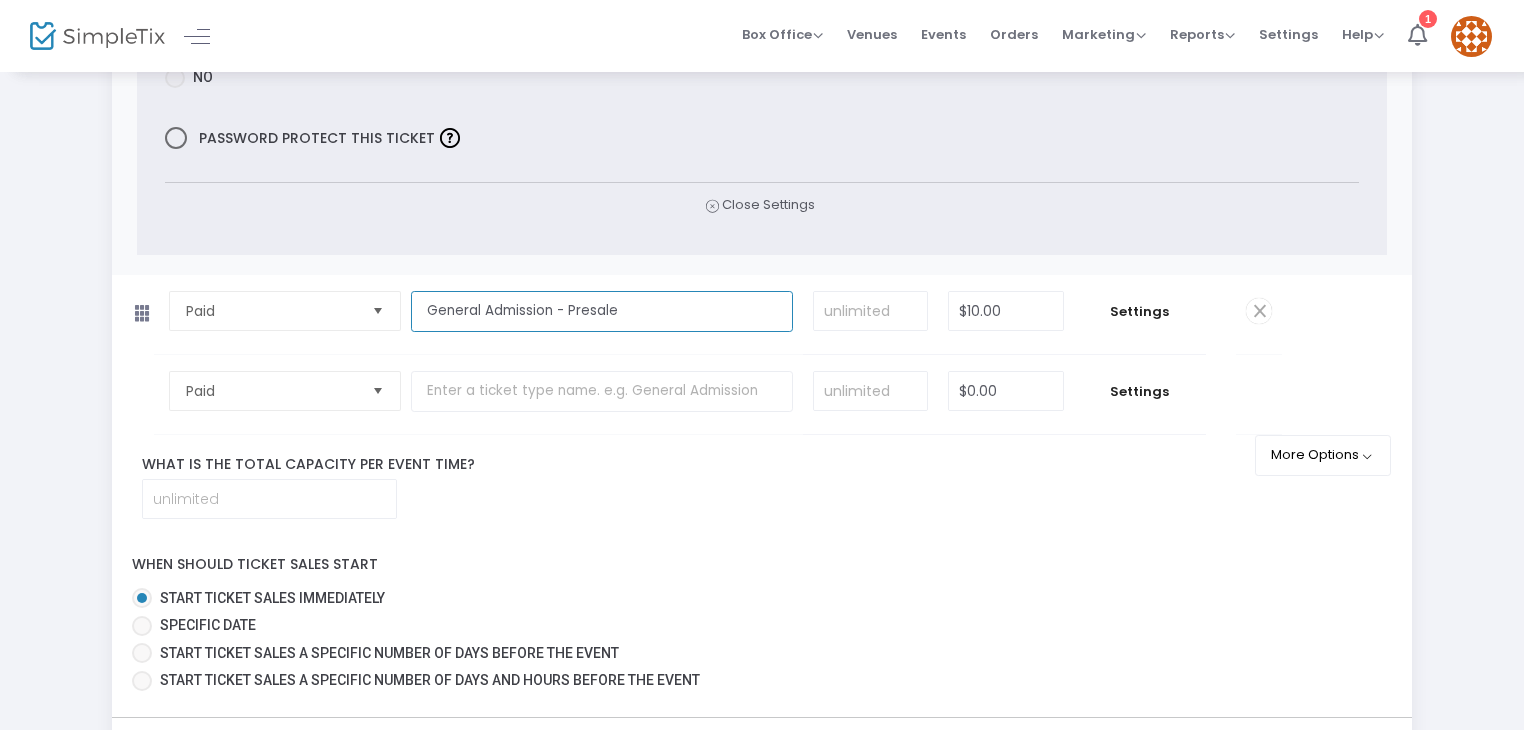 type on "General Admission - Presale" 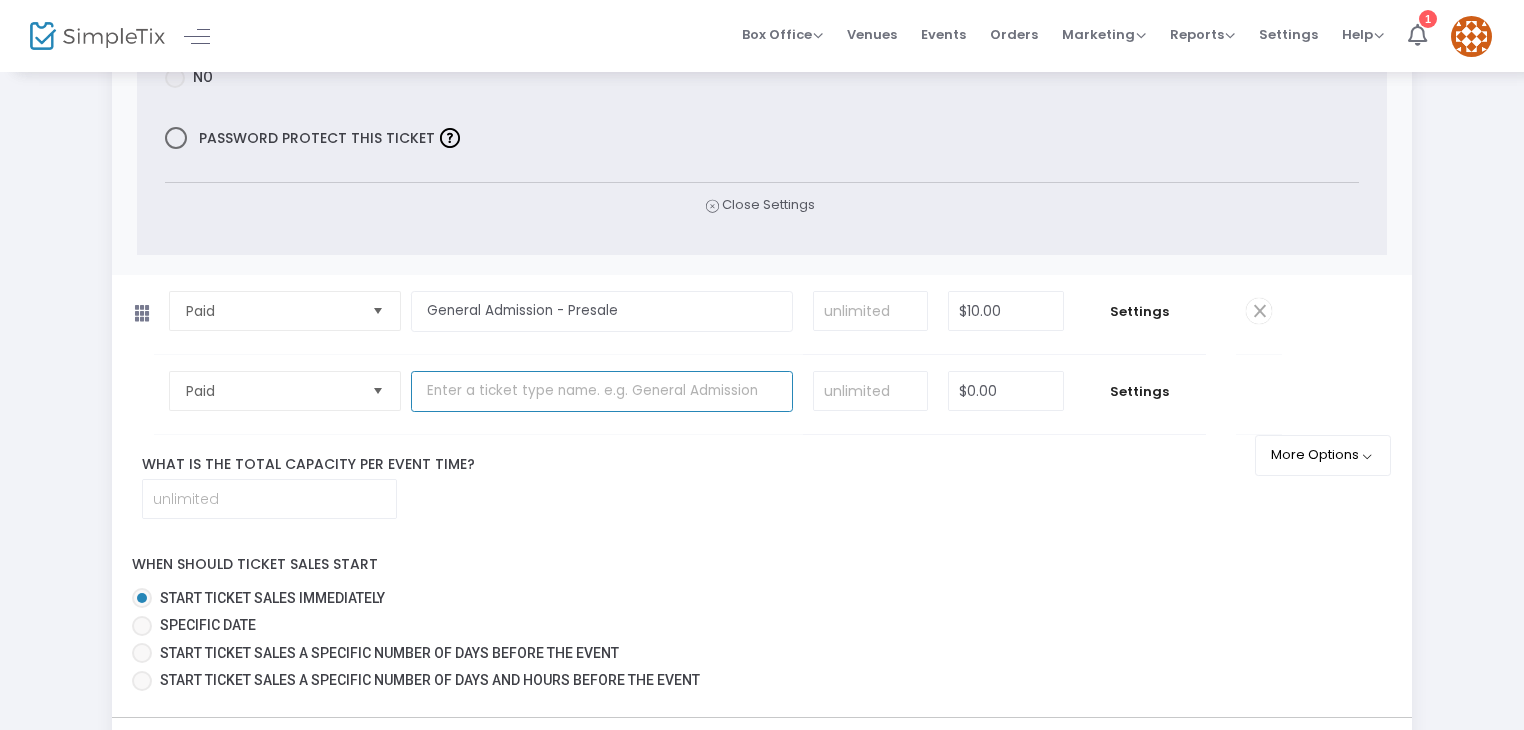 click at bounding box center [602, 391] 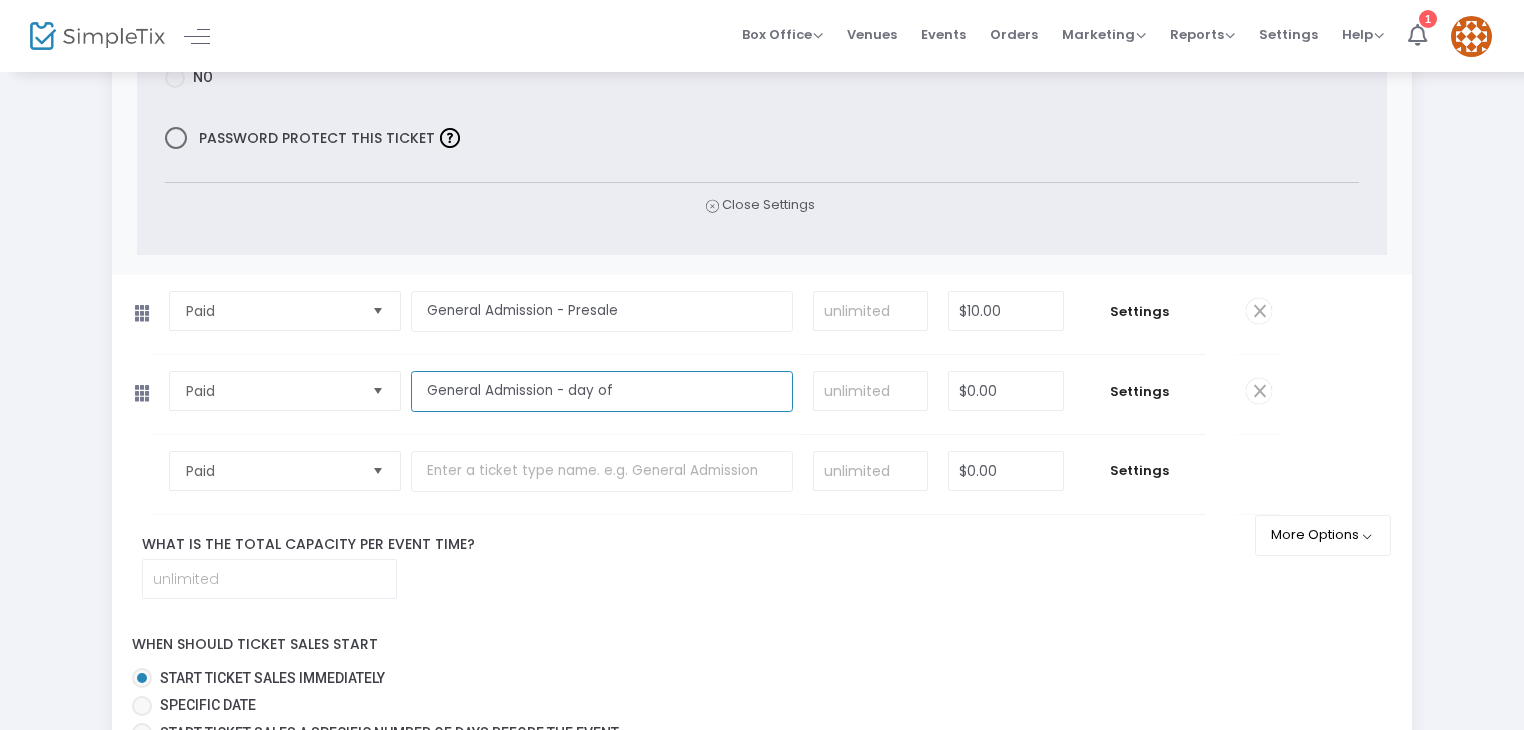 type on "General Admission - day of" 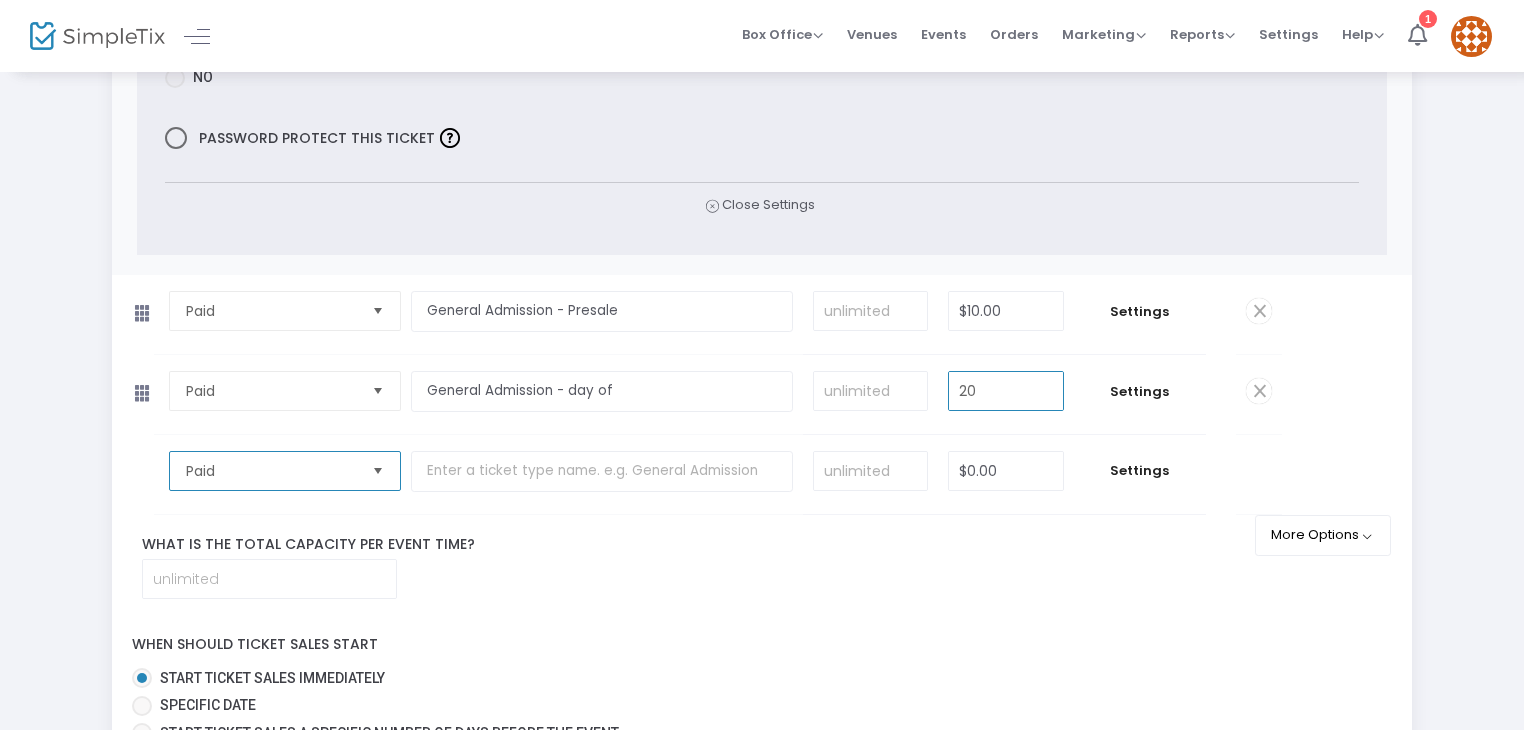 type on "$20.00" 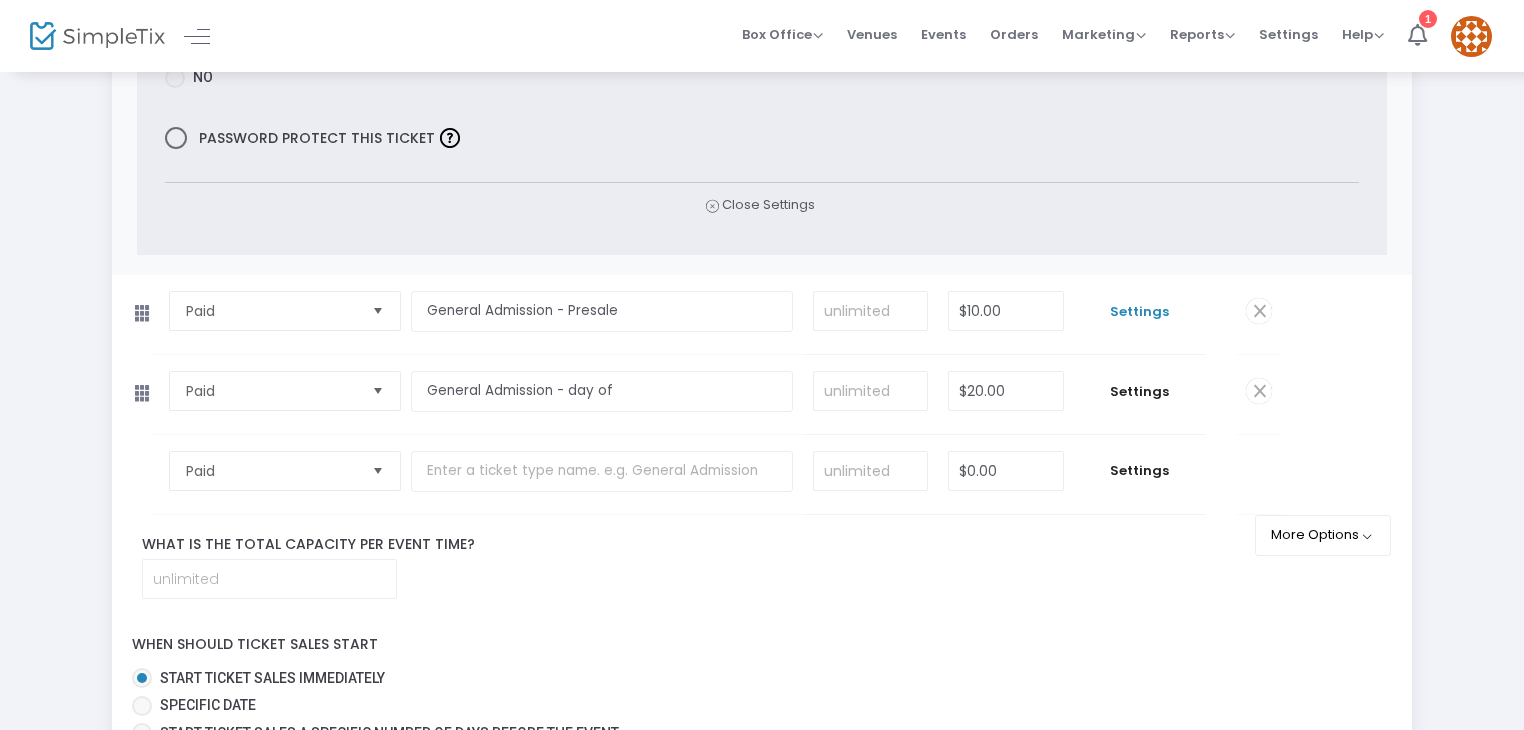 click on "Settings" at bounding box center (1140, 312) 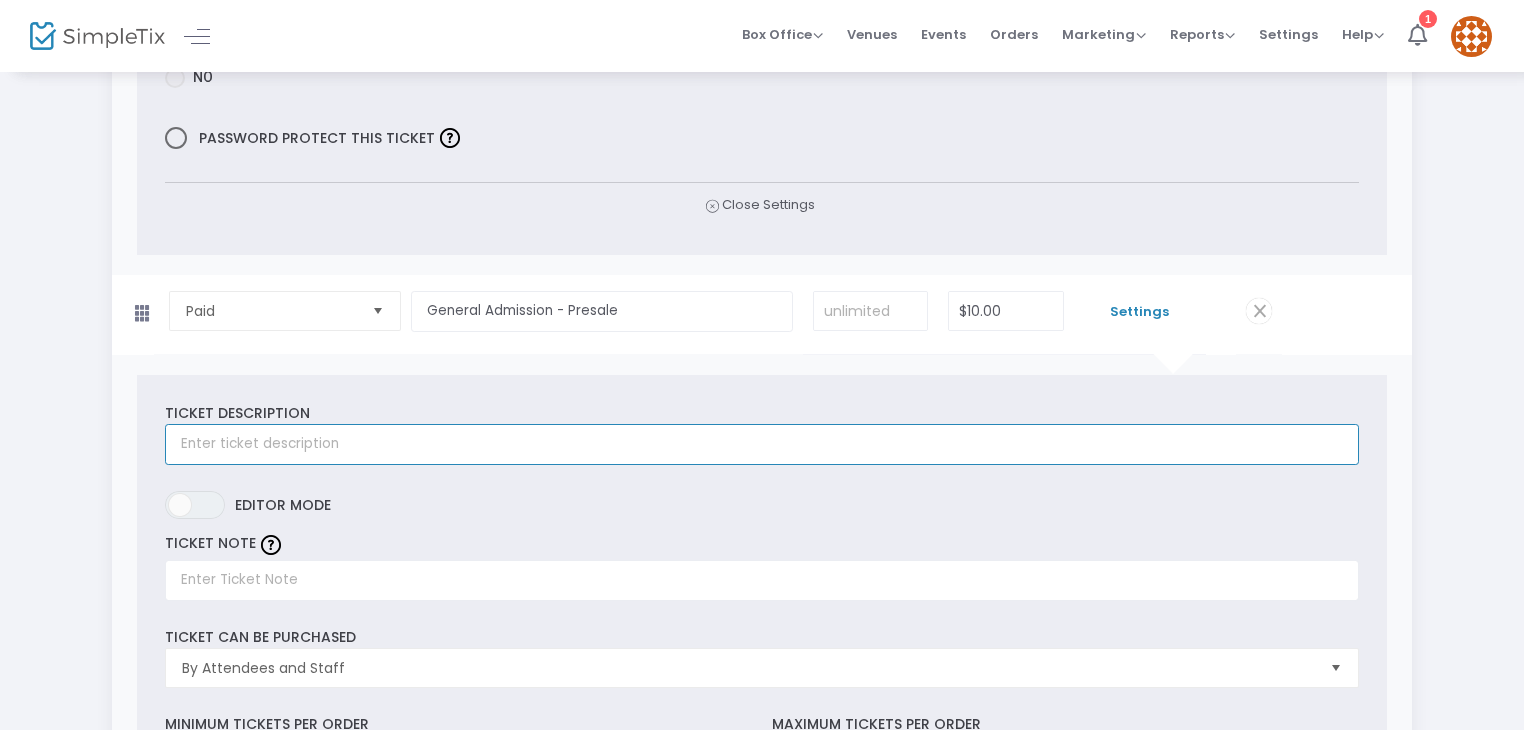 click at bounding box center [761, 444] 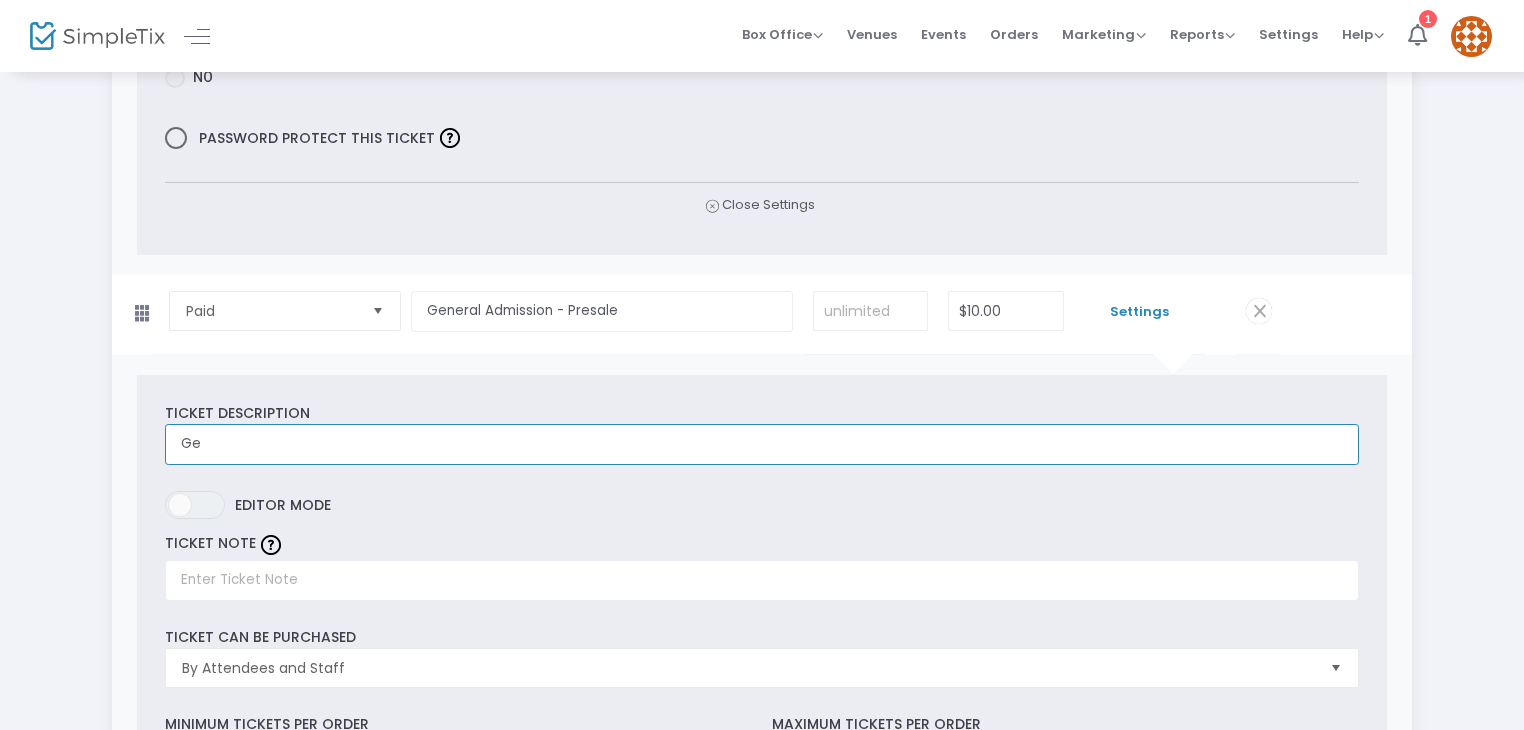 type on "G" 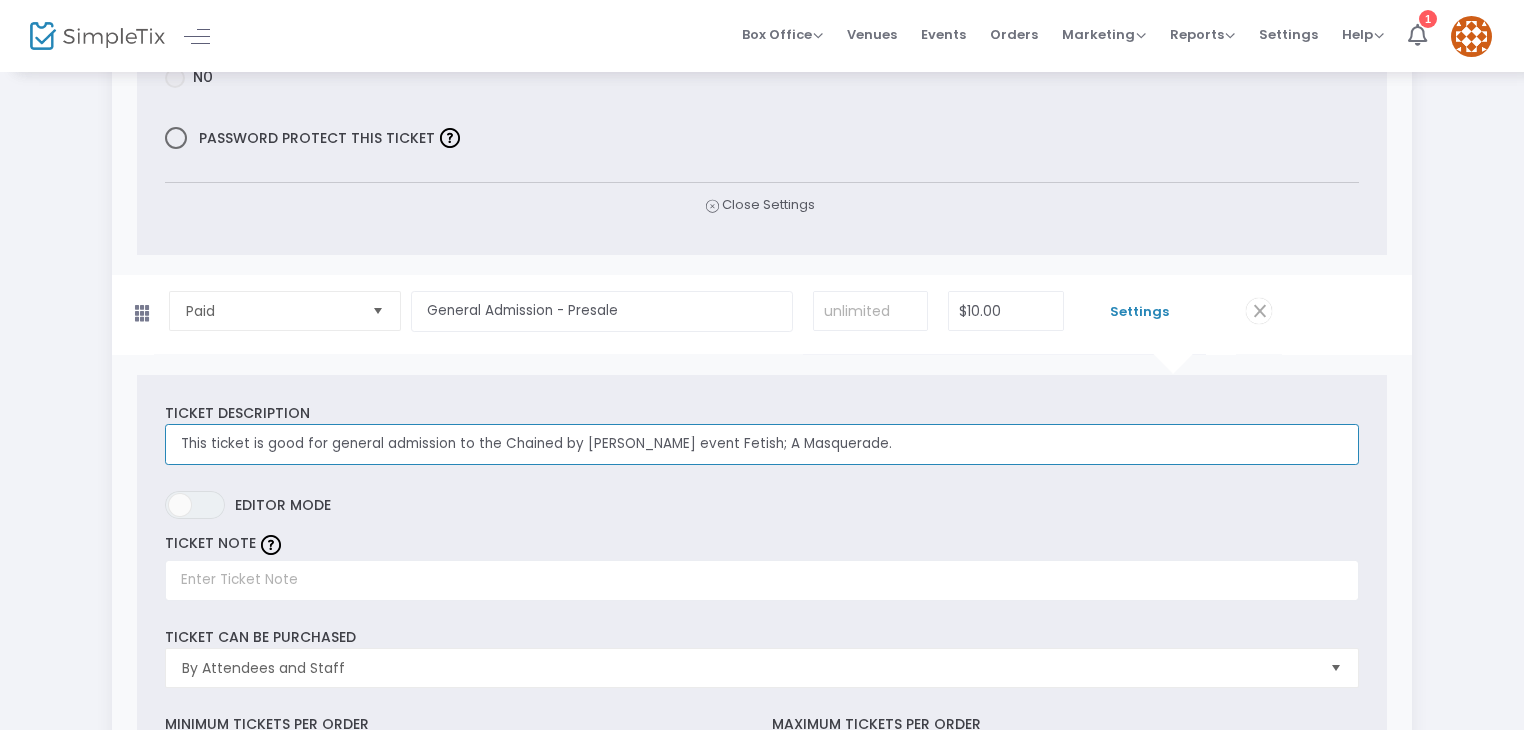 type on "This ticket is good for general admission to the Chained by Chuck event Fetish; A Masquerade." 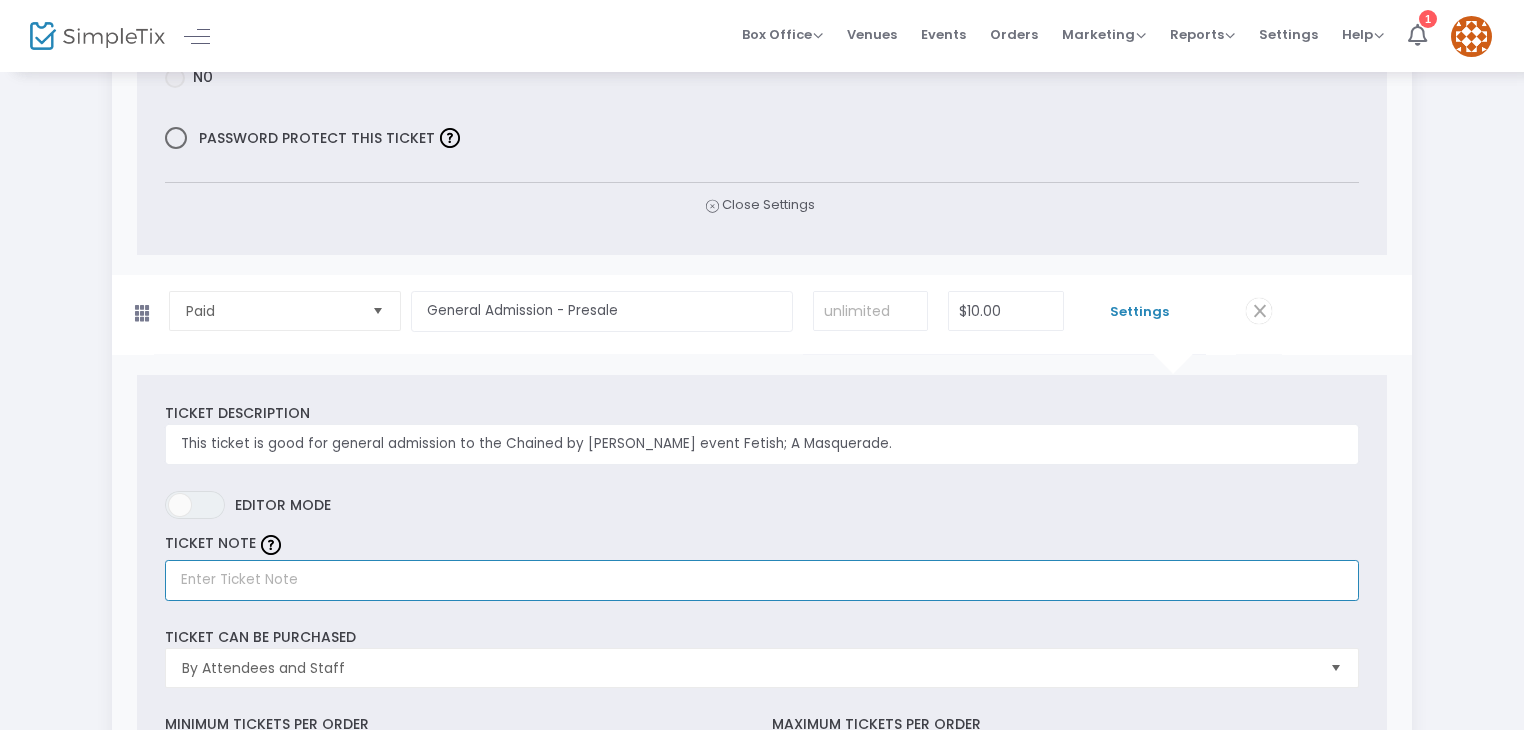 click at bounding box center [761, 580] 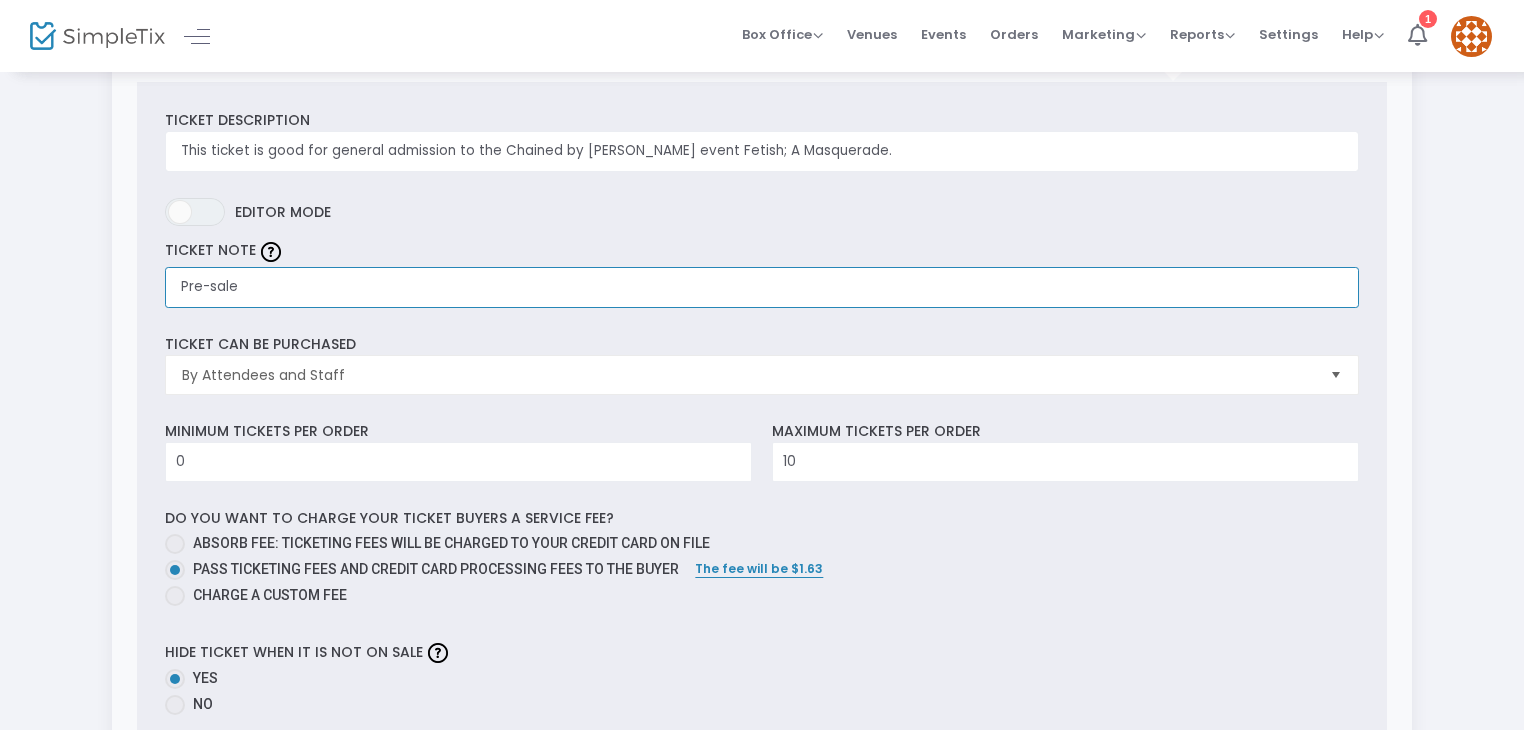 scroll, scrollTop: 1410, scrollLeft: 0, axis: vertical 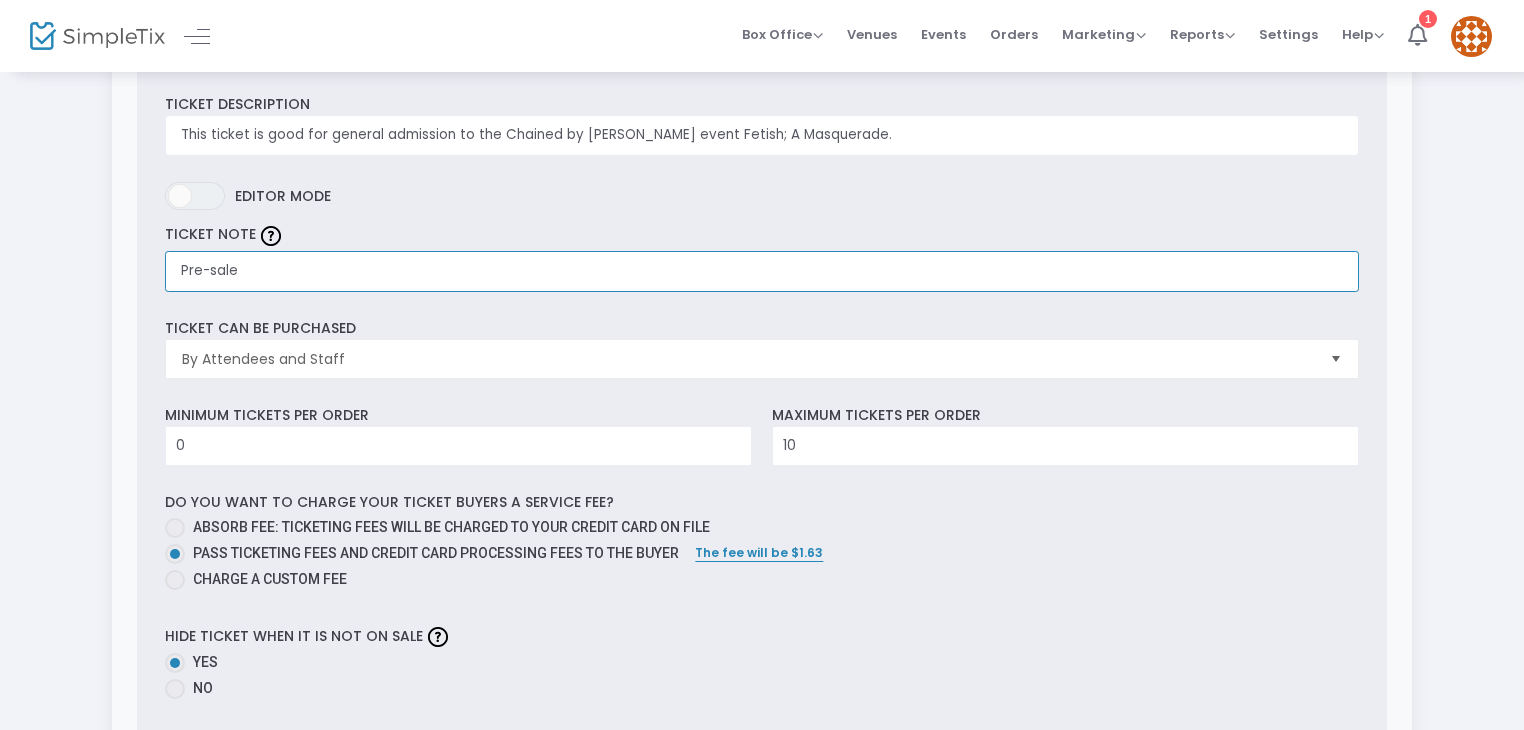 type on "Pre-sale" 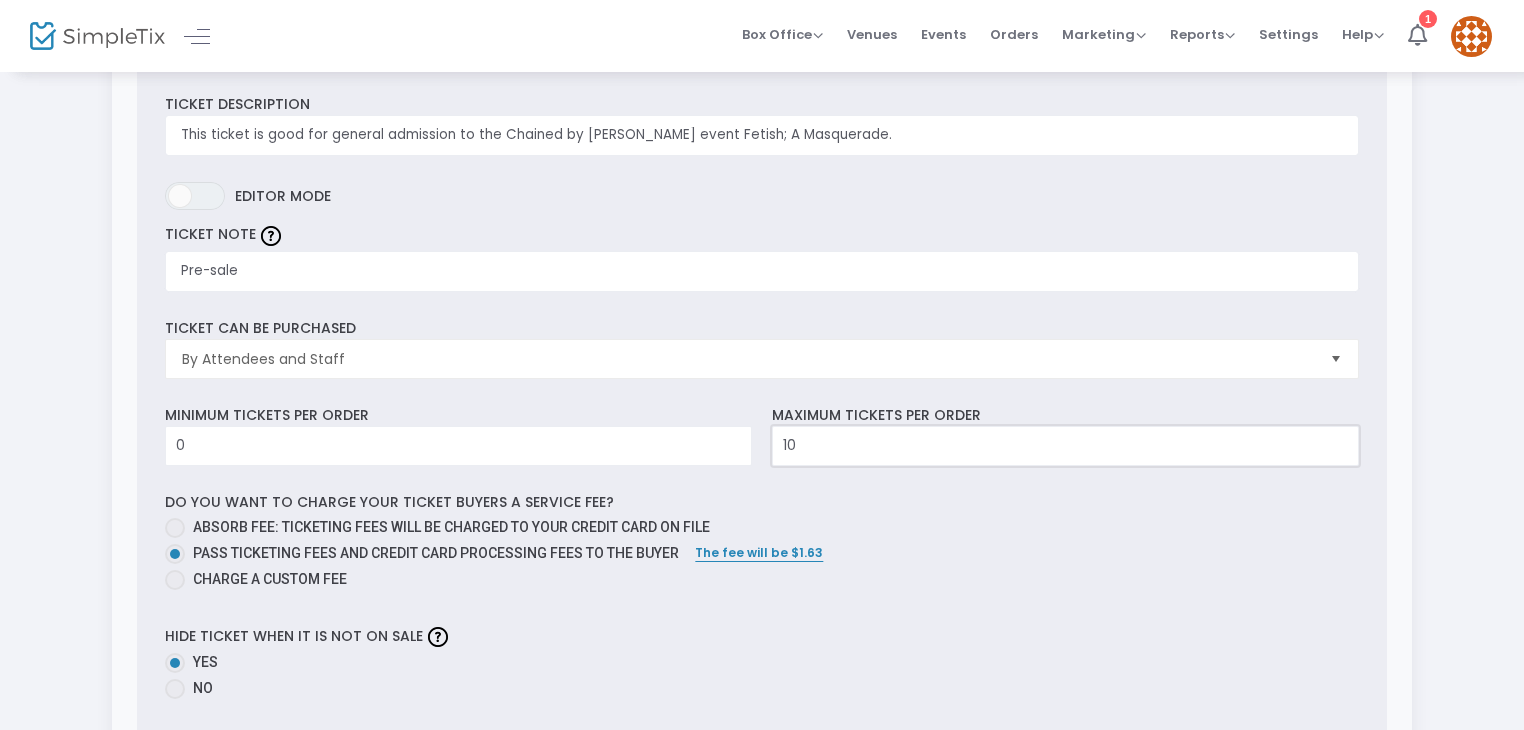 click on "10" at bounding box center [1065, 446] 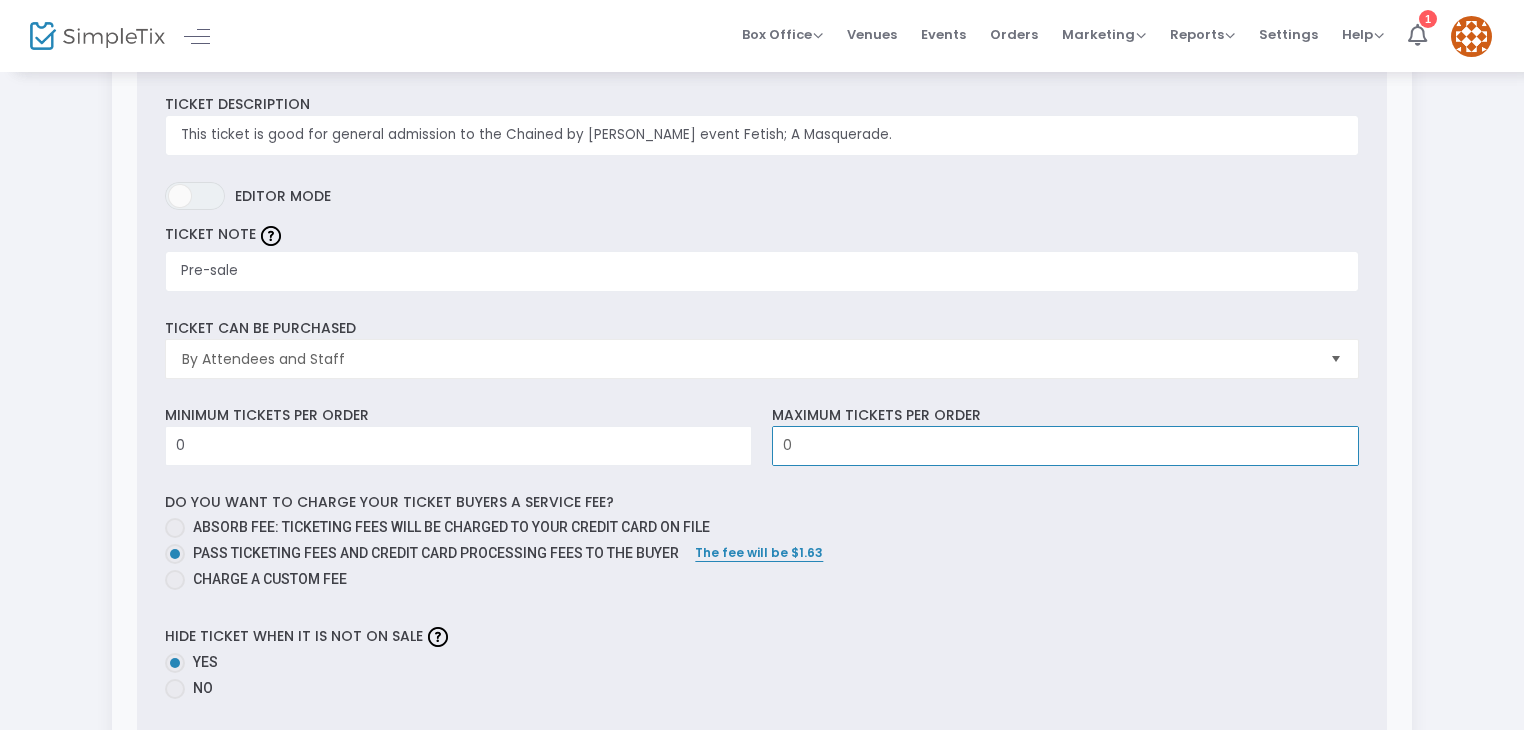 type on "0" 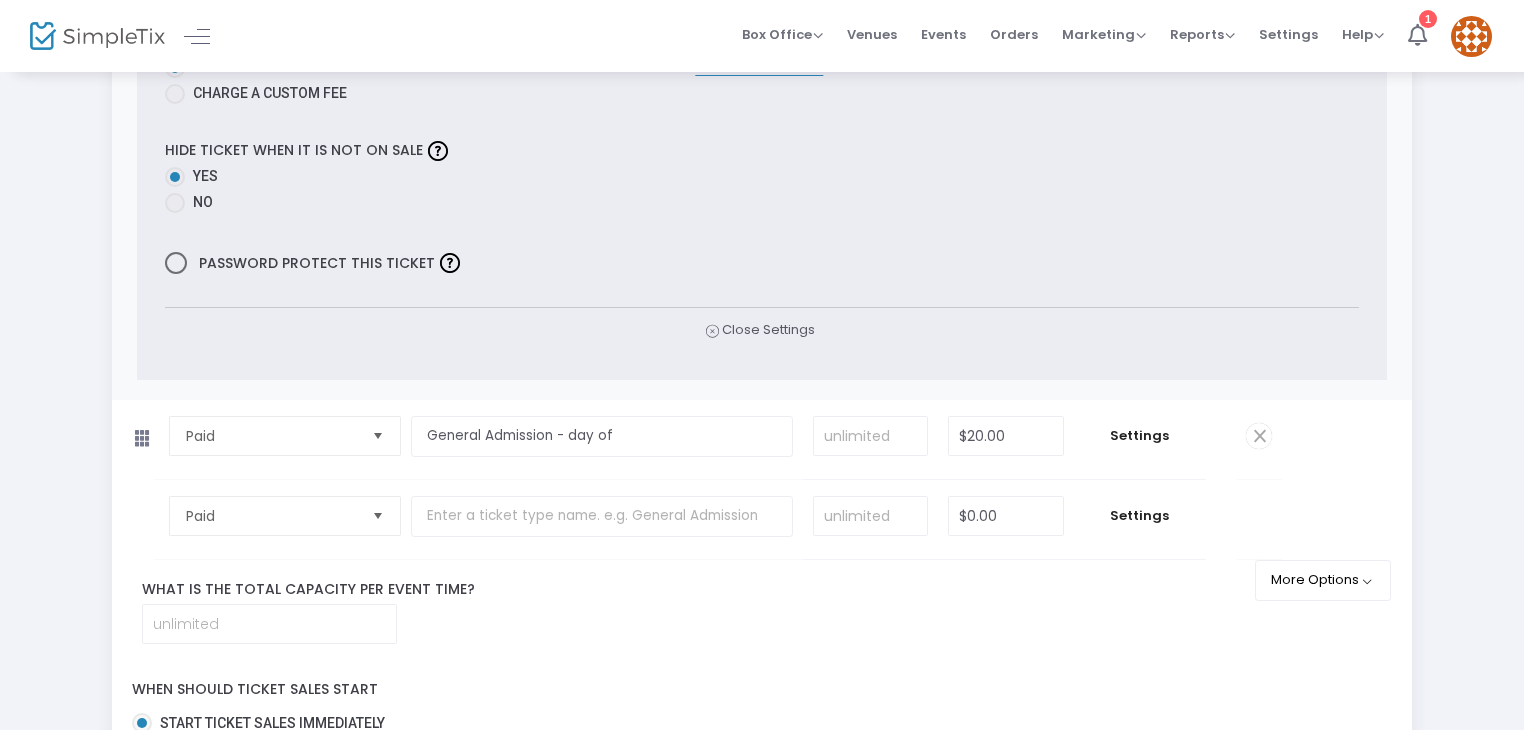 scroll, scrollTop: 1903, scrollLeft: 0, axis: vertical 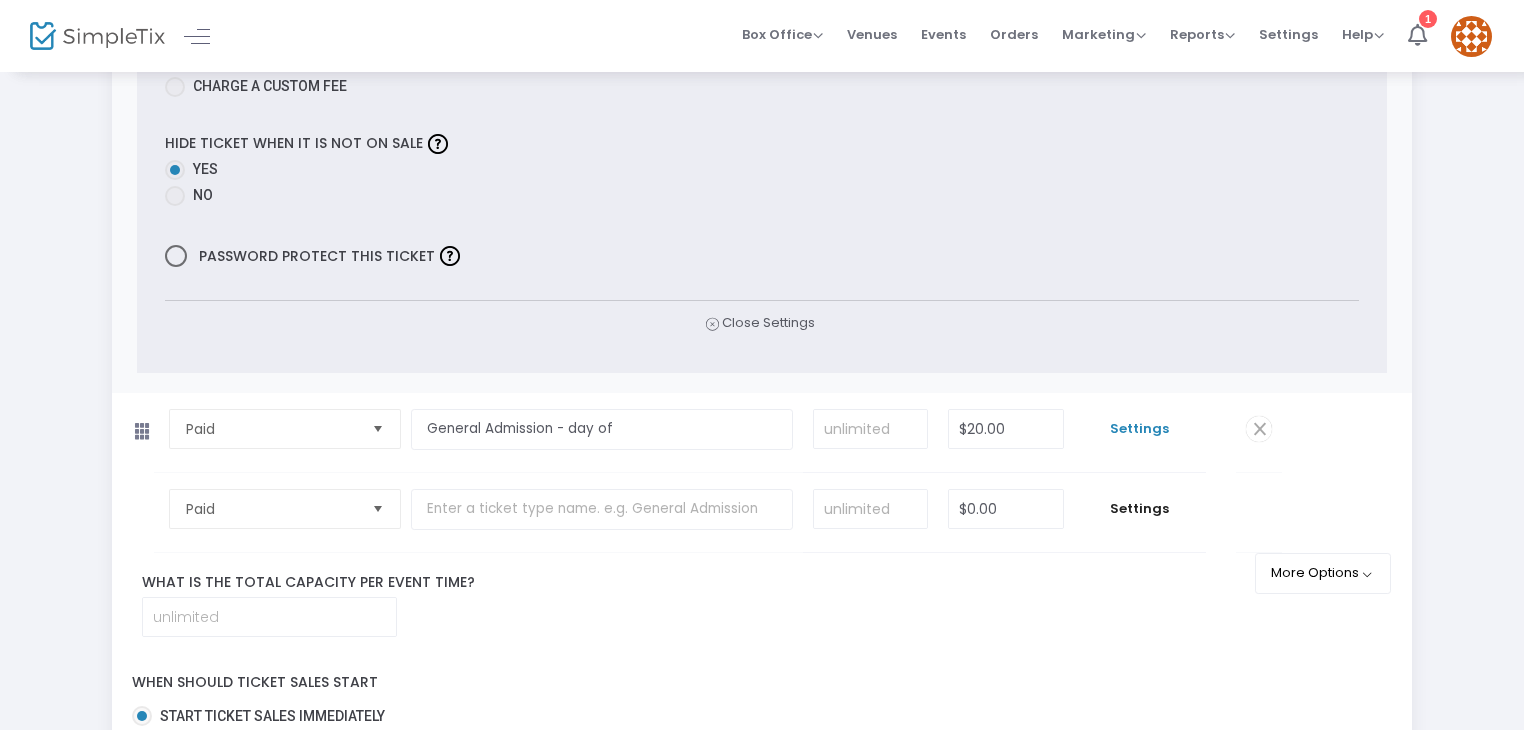 click on "Settings" at bounding box center (1140, 429) 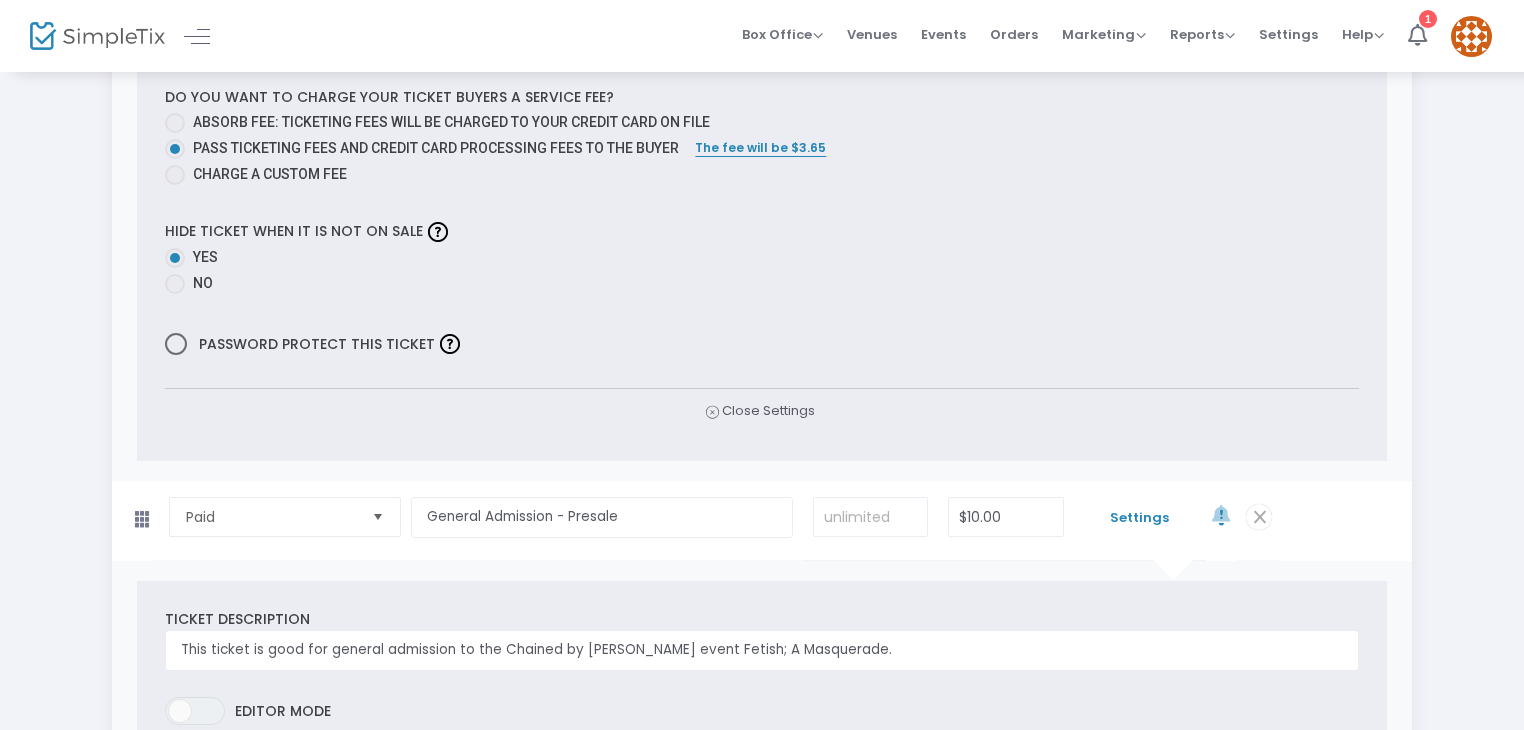 scroll, scrollTop: 882, scrollLeft: 0, axis: vertical 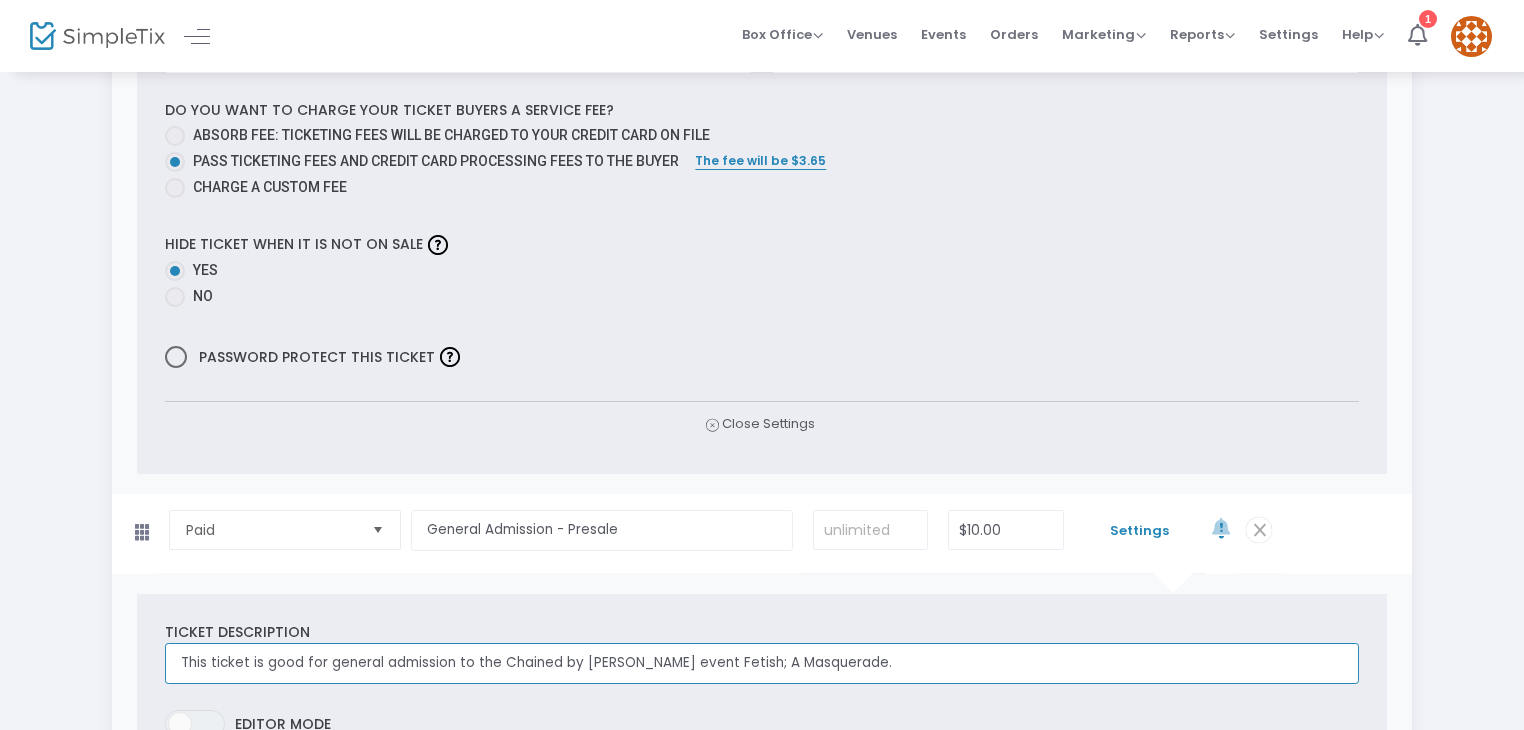 drag, startPoint x: 835, startPoint y: 672, endPoint x: 131, endPoint y: 667, distance: 704.01776 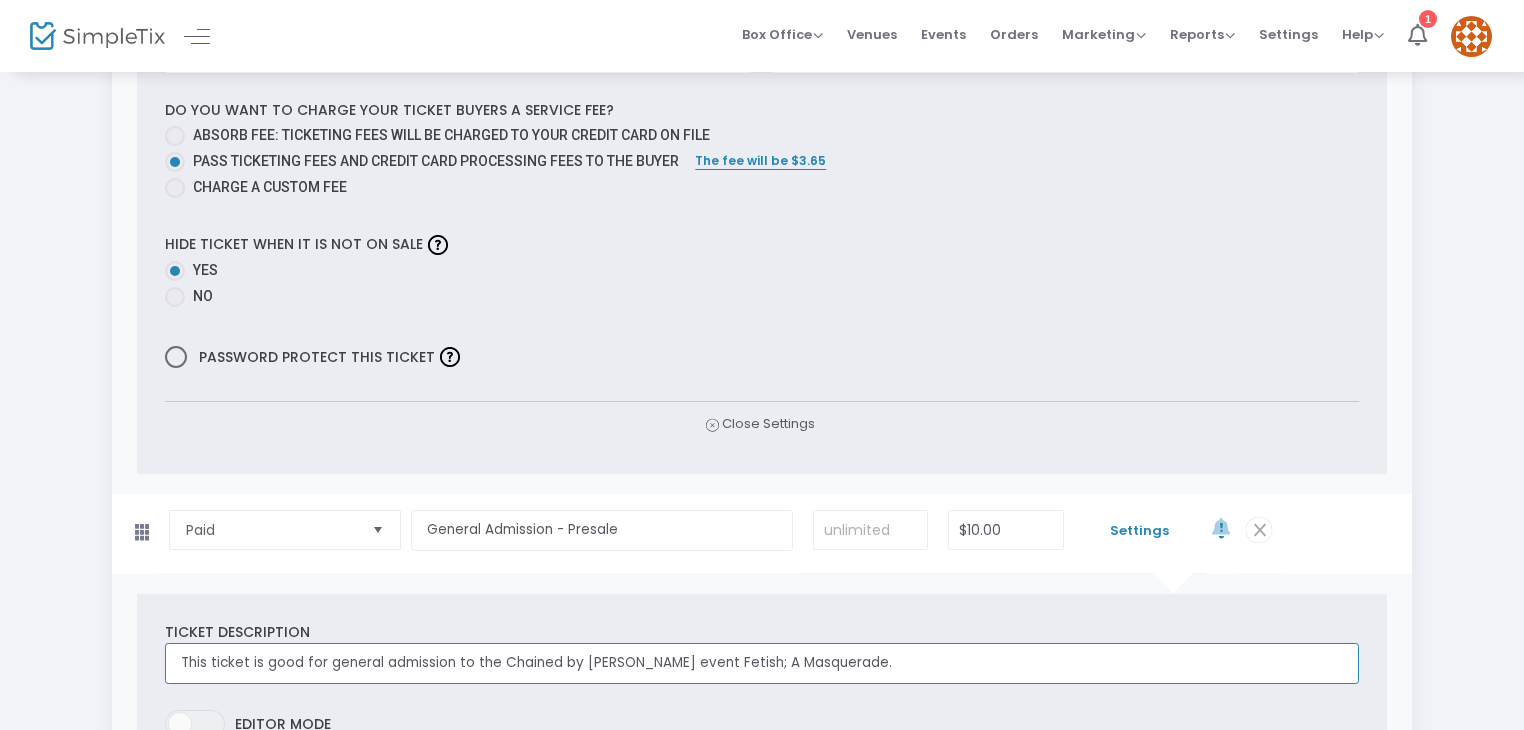 click on "This ticket is good for general admission to the Chained by Chuck event Fetish; A Masquerade." at bounding box center (761, 663) 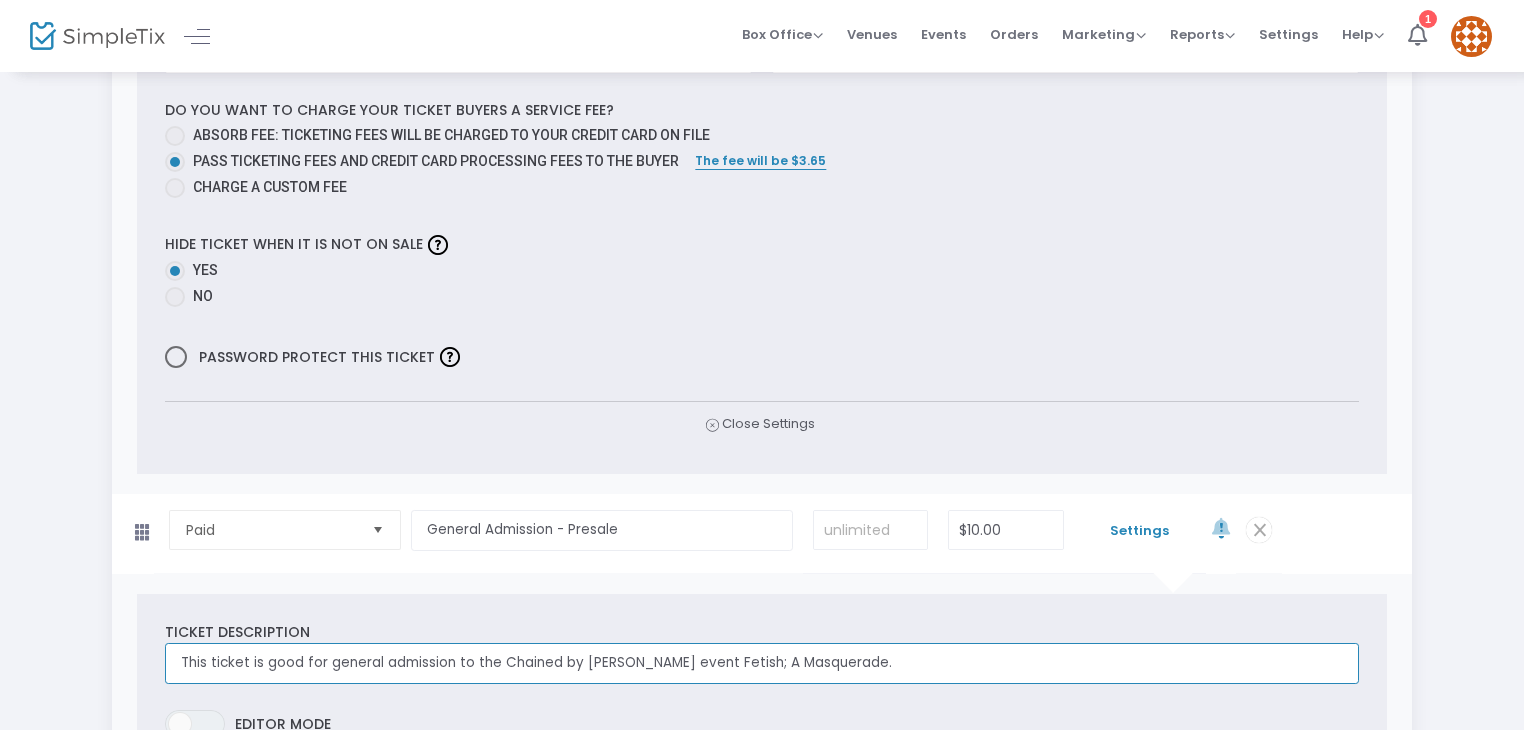 paste on "This is a presale ticket special price for this event." 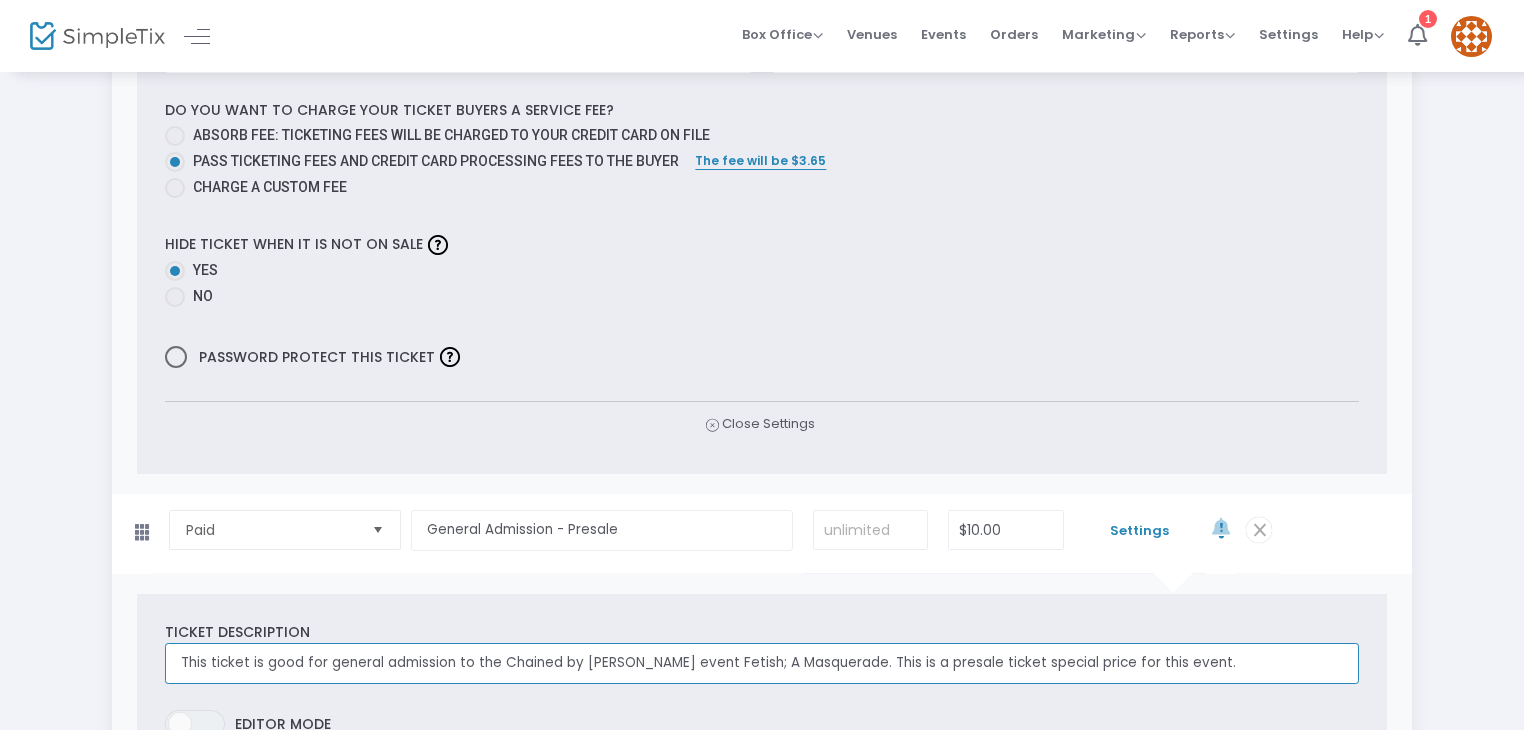 scroll, scrollTop: 0, scrollLeft: 0, axis: both 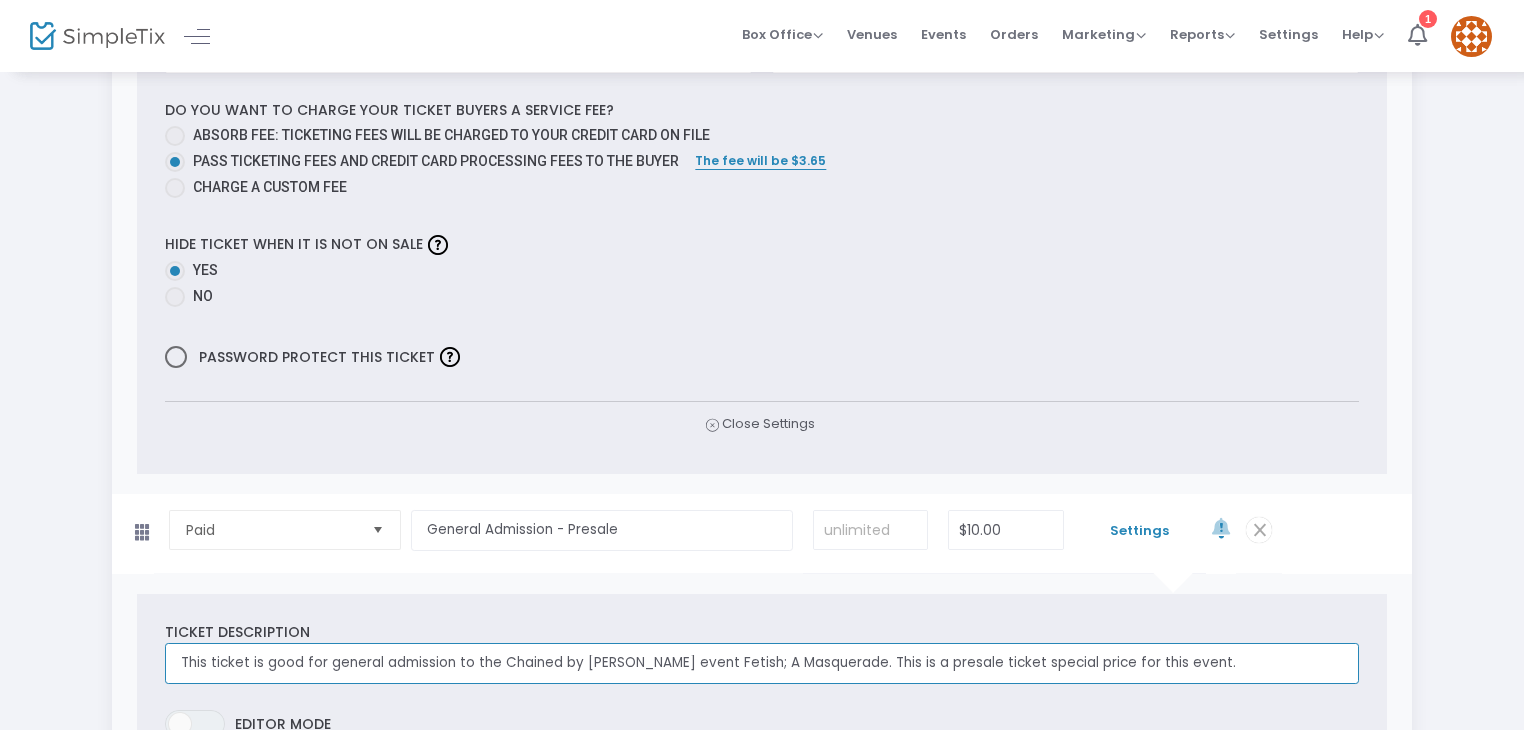 drag, startPoint x: 815, startPoint y: 662, endPoint x: 48, endPoint y: 688, distance: 767.44055 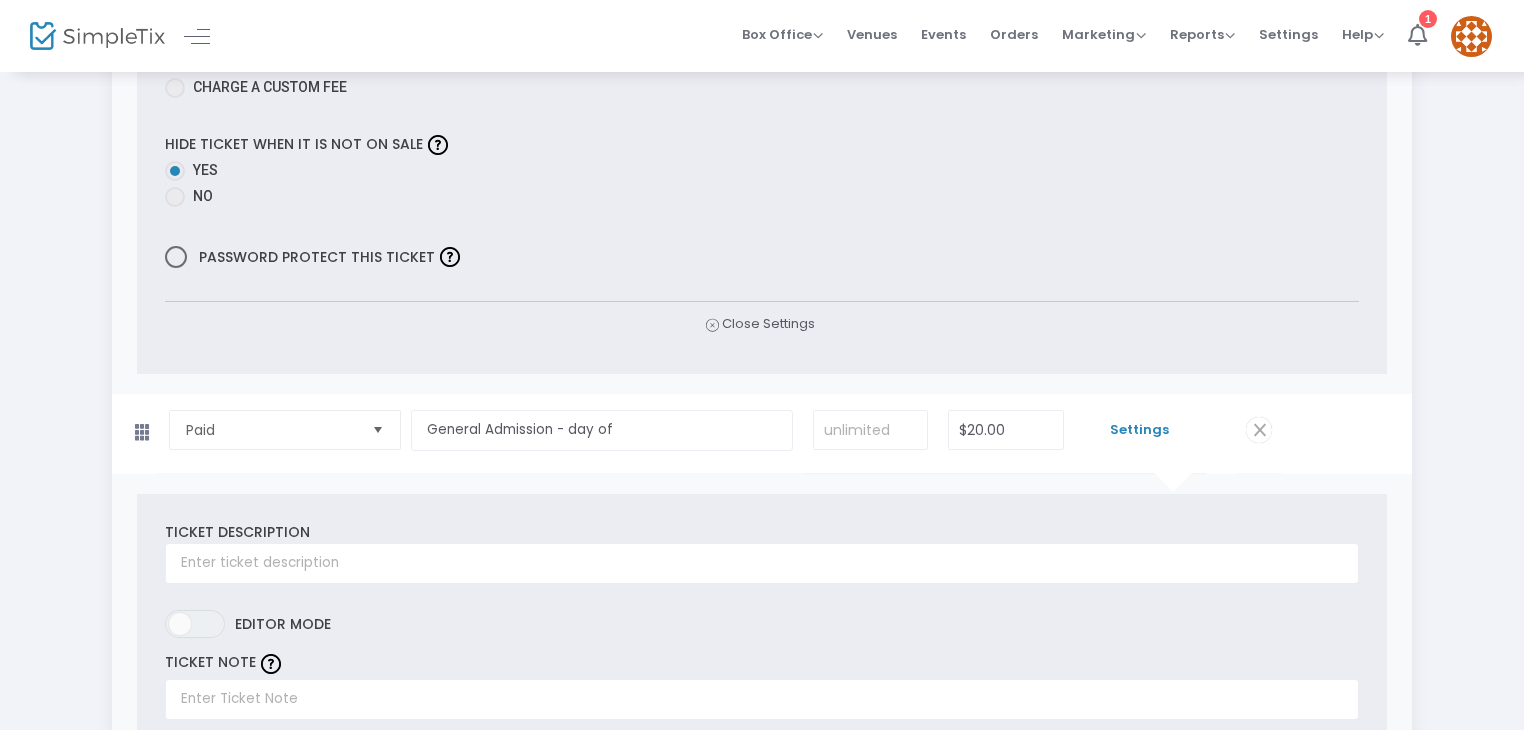 scroll, scrollTop: 1943, scrollLeft: 0, axis: vertical 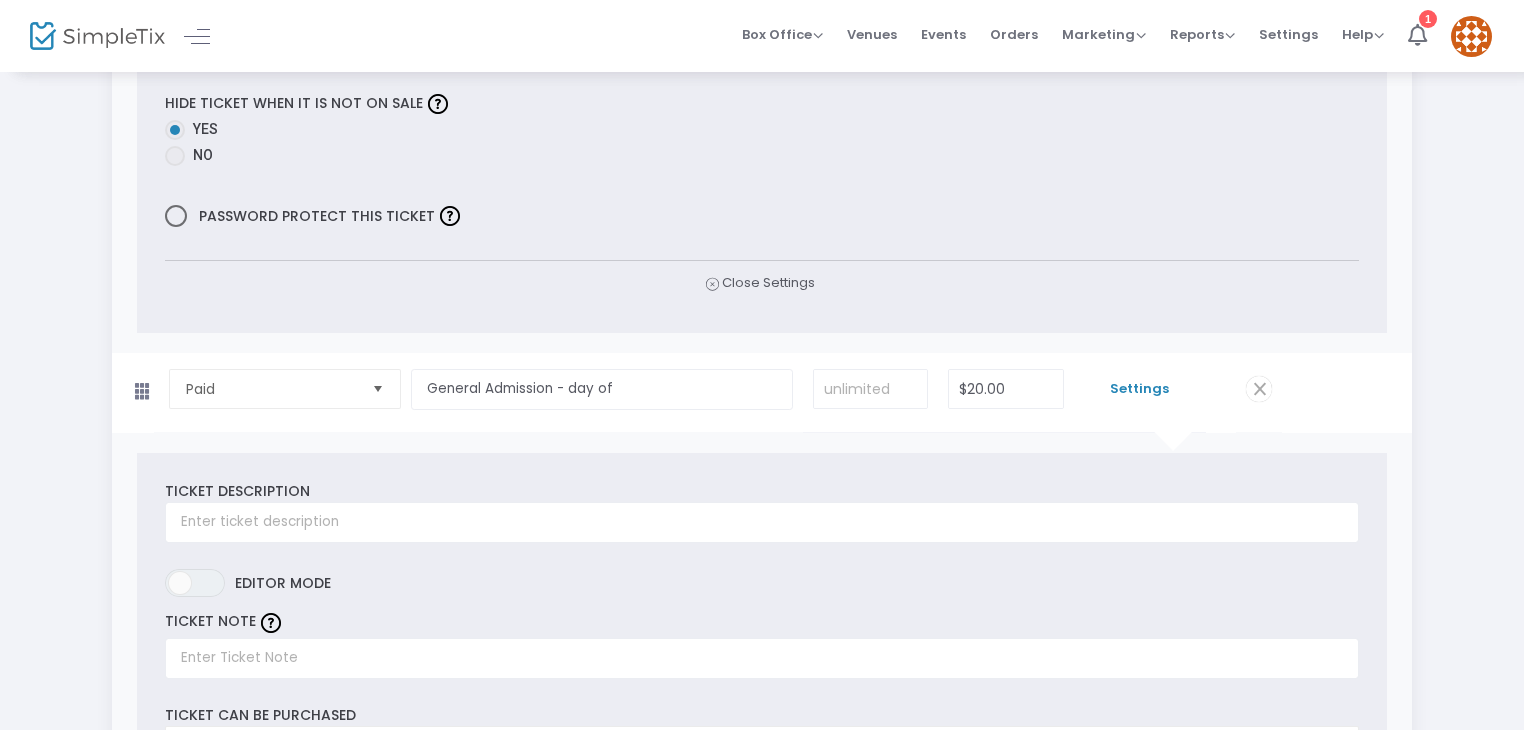 type on "This ticket is good for general admission to the Chained by Chuck event Fetish; A Masquerade. This is a presale ticket special price for this event." 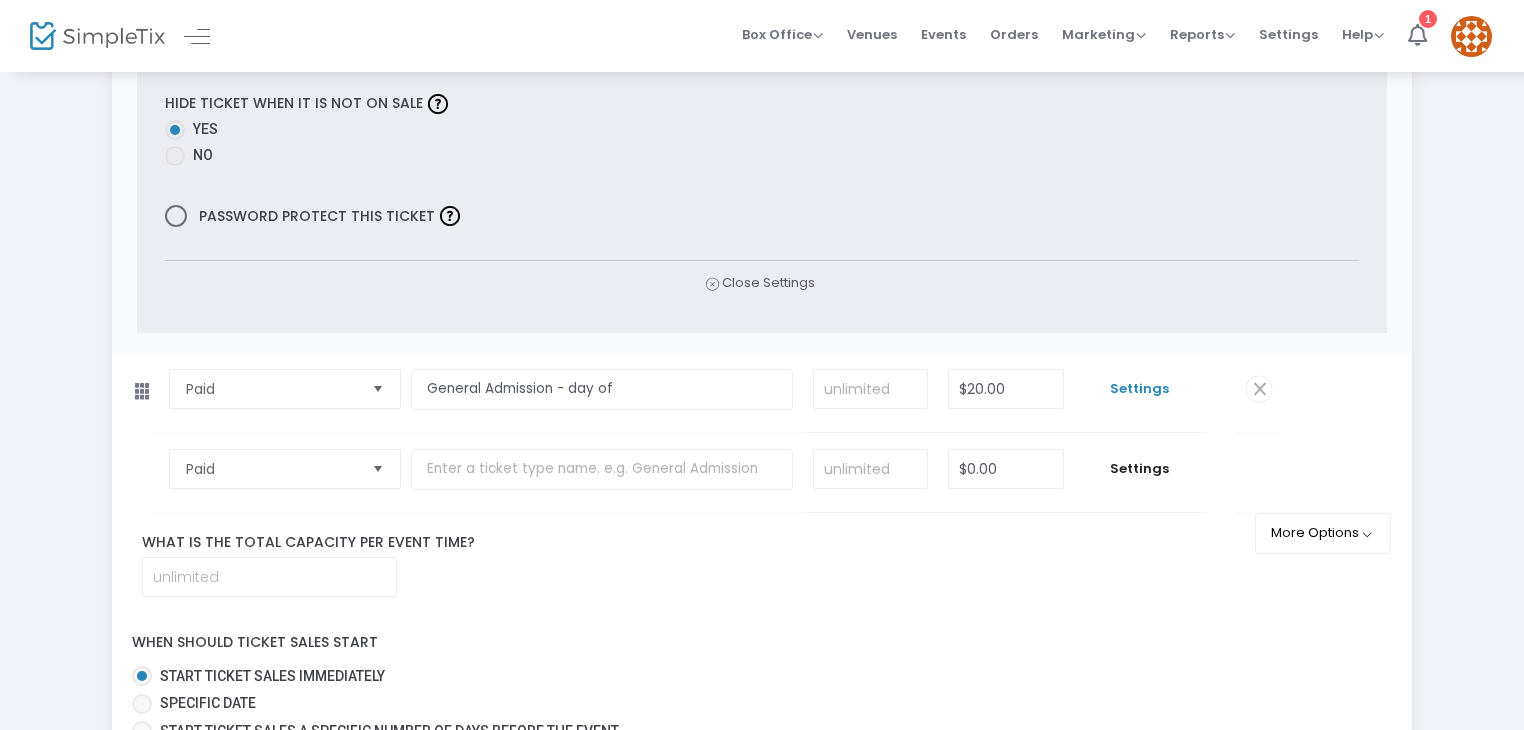 click on "Settings" at bounding box center [1140, 389] 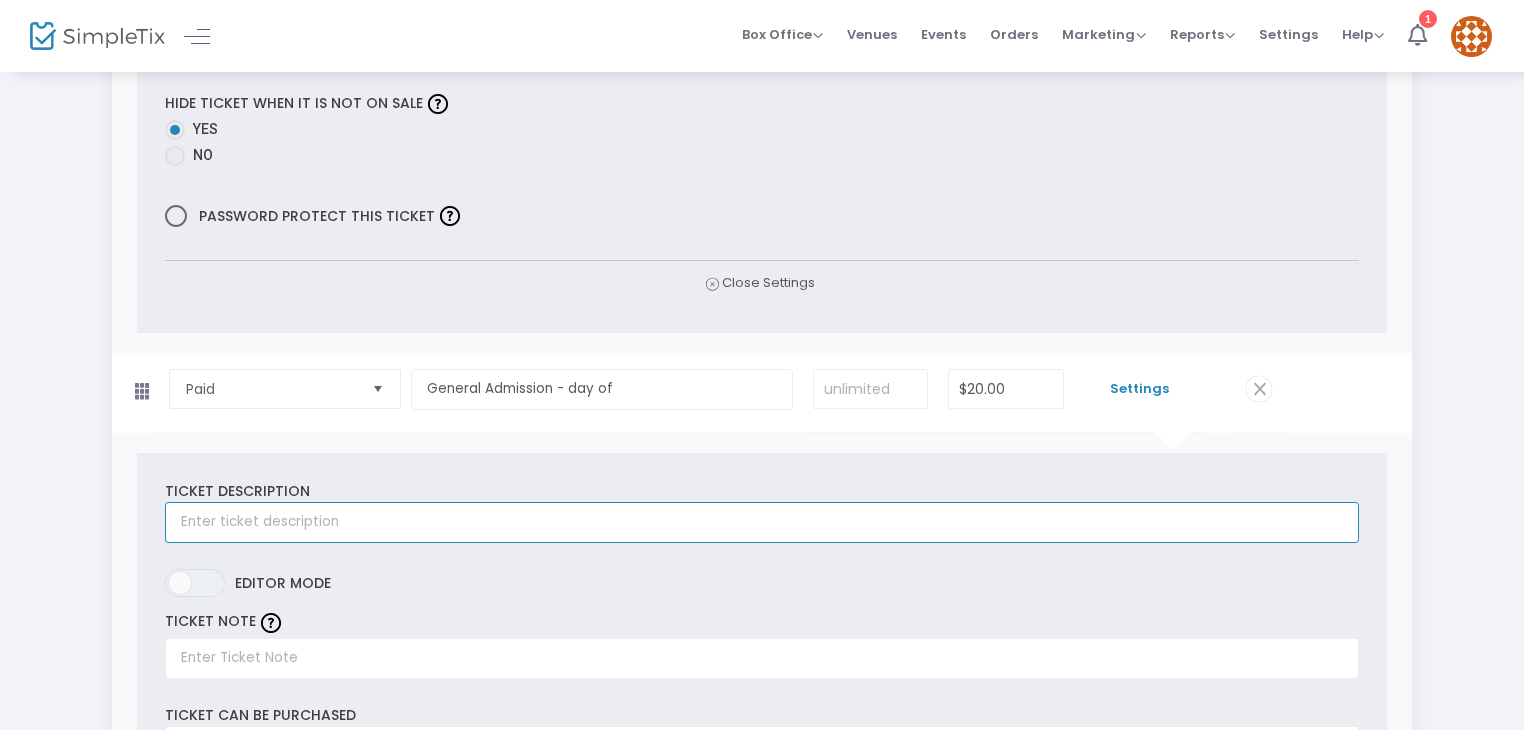 click at bounding box center (761, 522) 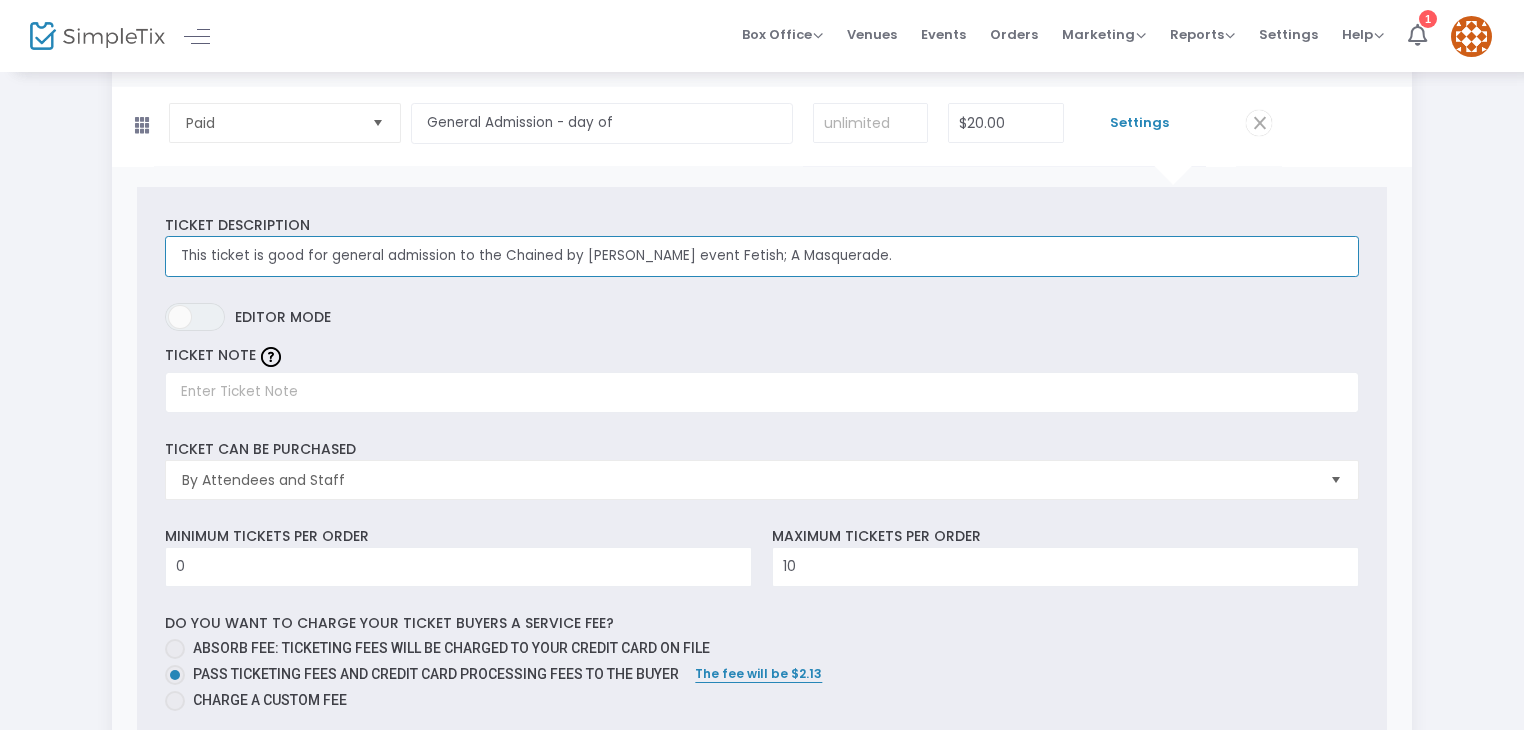 scroll, scrollTop: 2235, scrollLeft: 0, axis: vertical 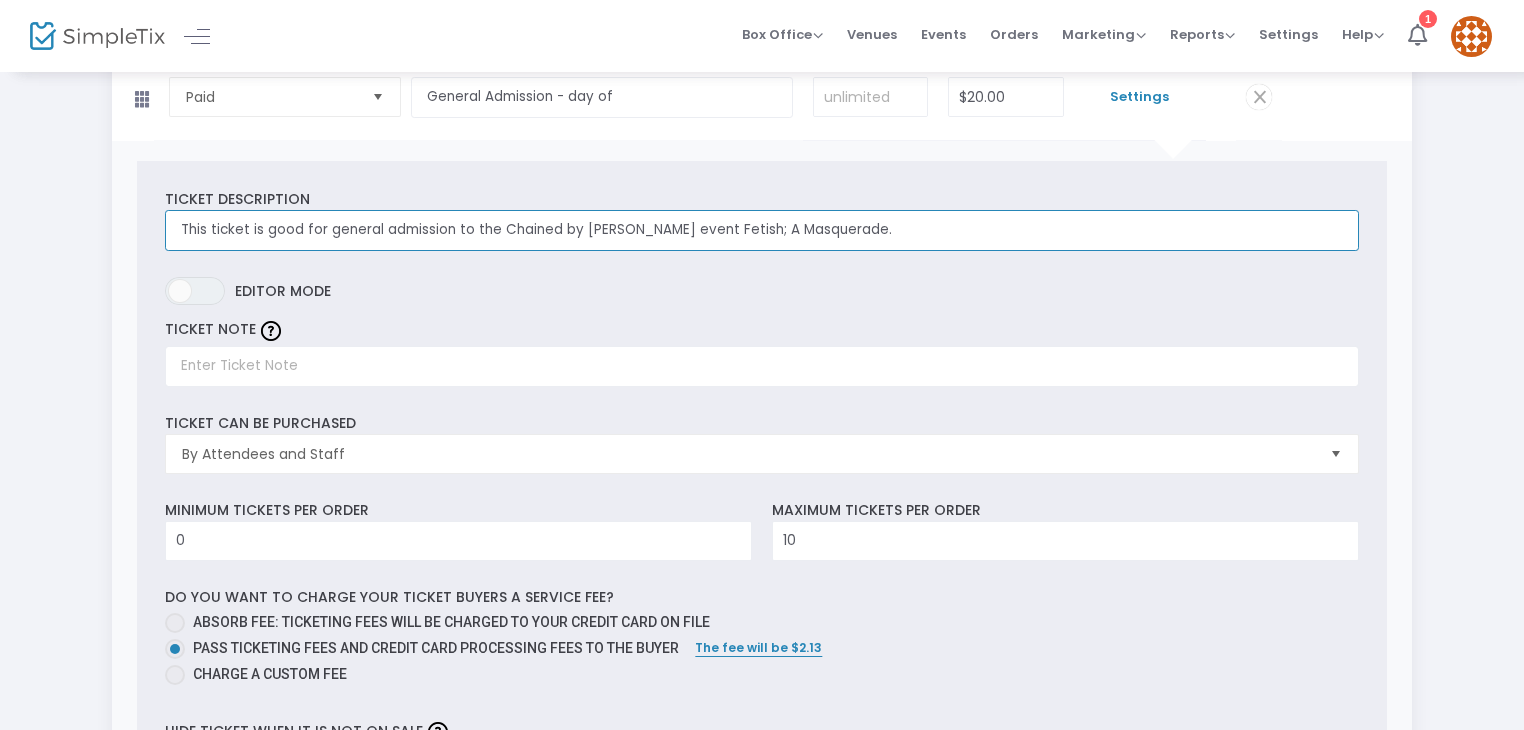 type on "This ticket is good for general admission to the Chained by Chuck event Fetish; A Masquerade." 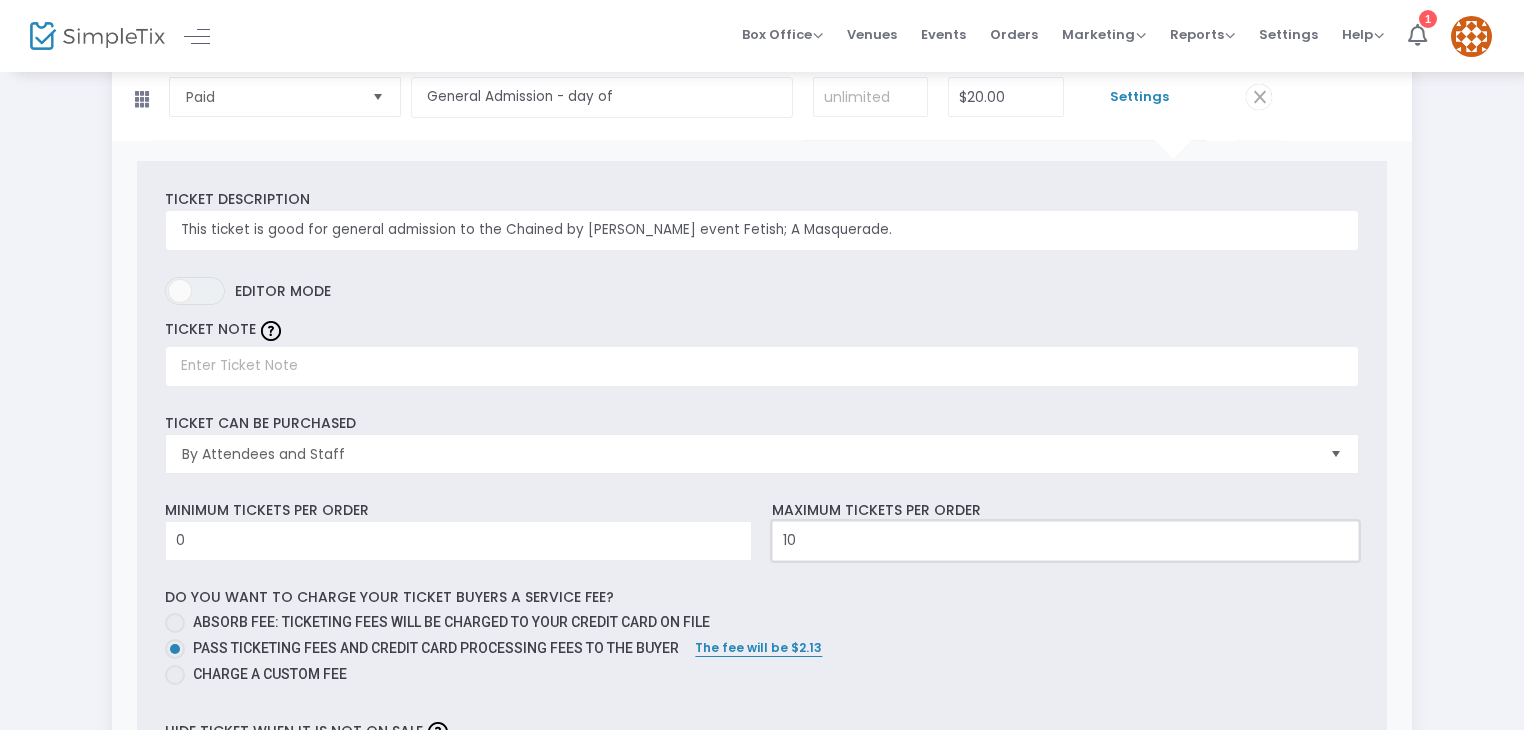 click on "10" at bounding box center [1065, 541] 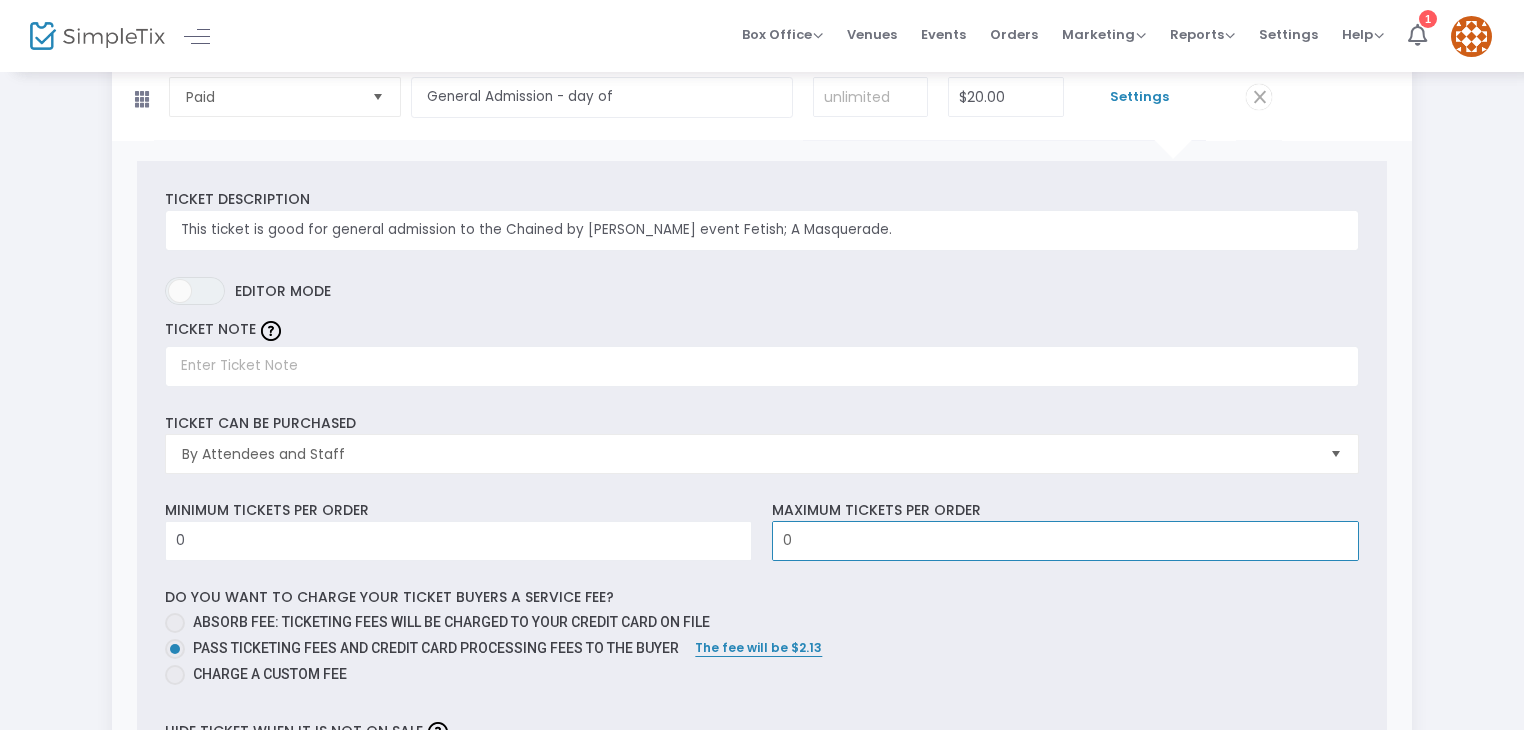 type on "0" 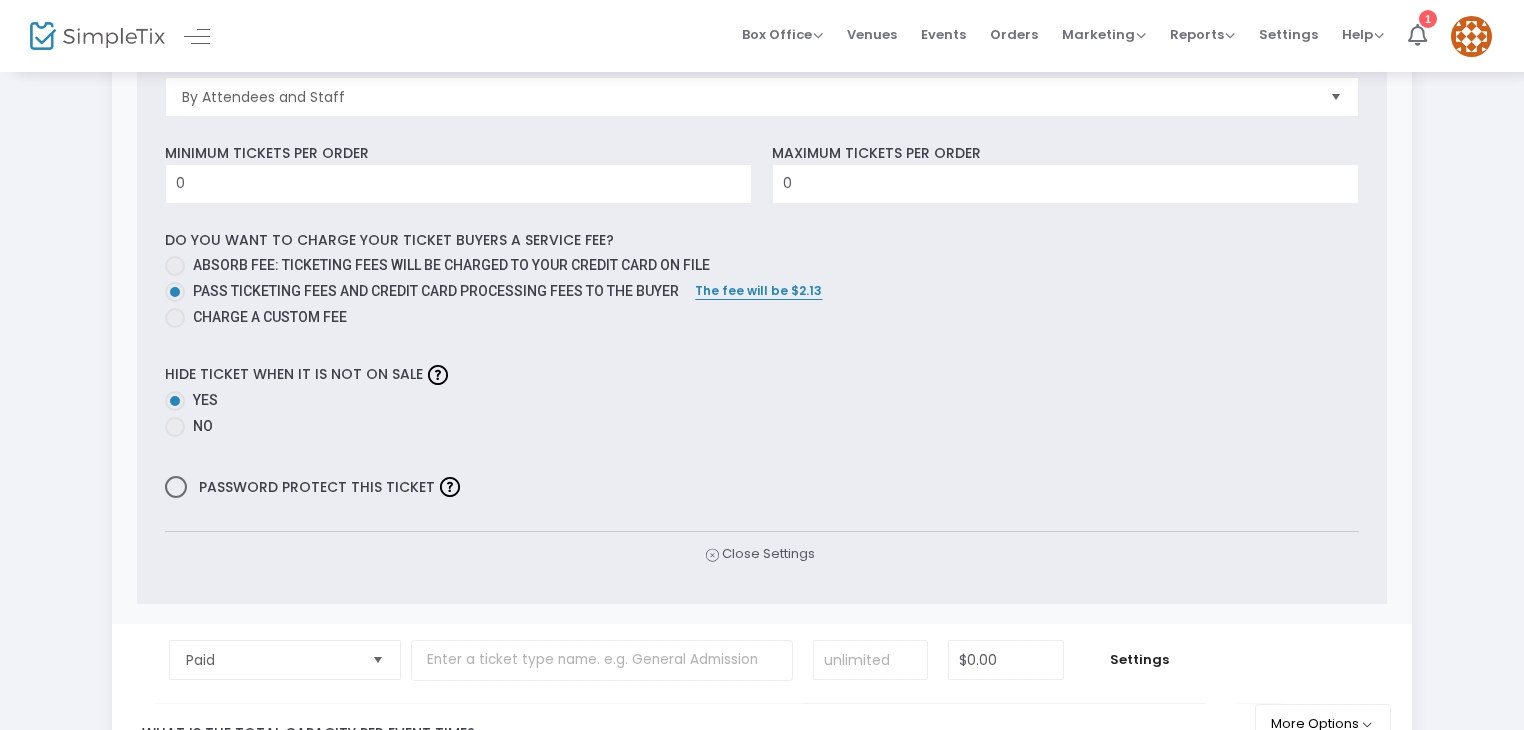 scroll, scrollTop: 2596, scrollLeft: 0, axis: vertical 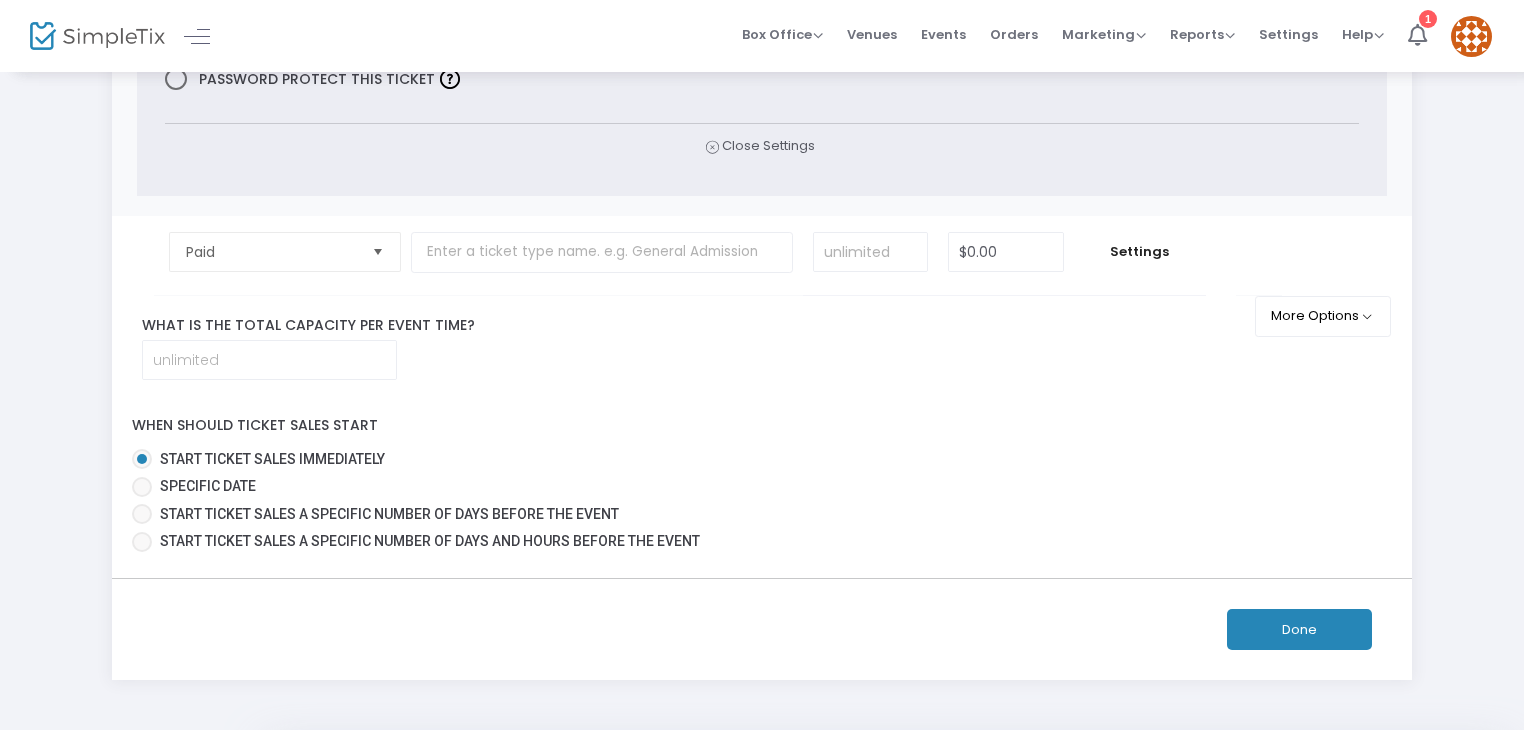 click on "Done" 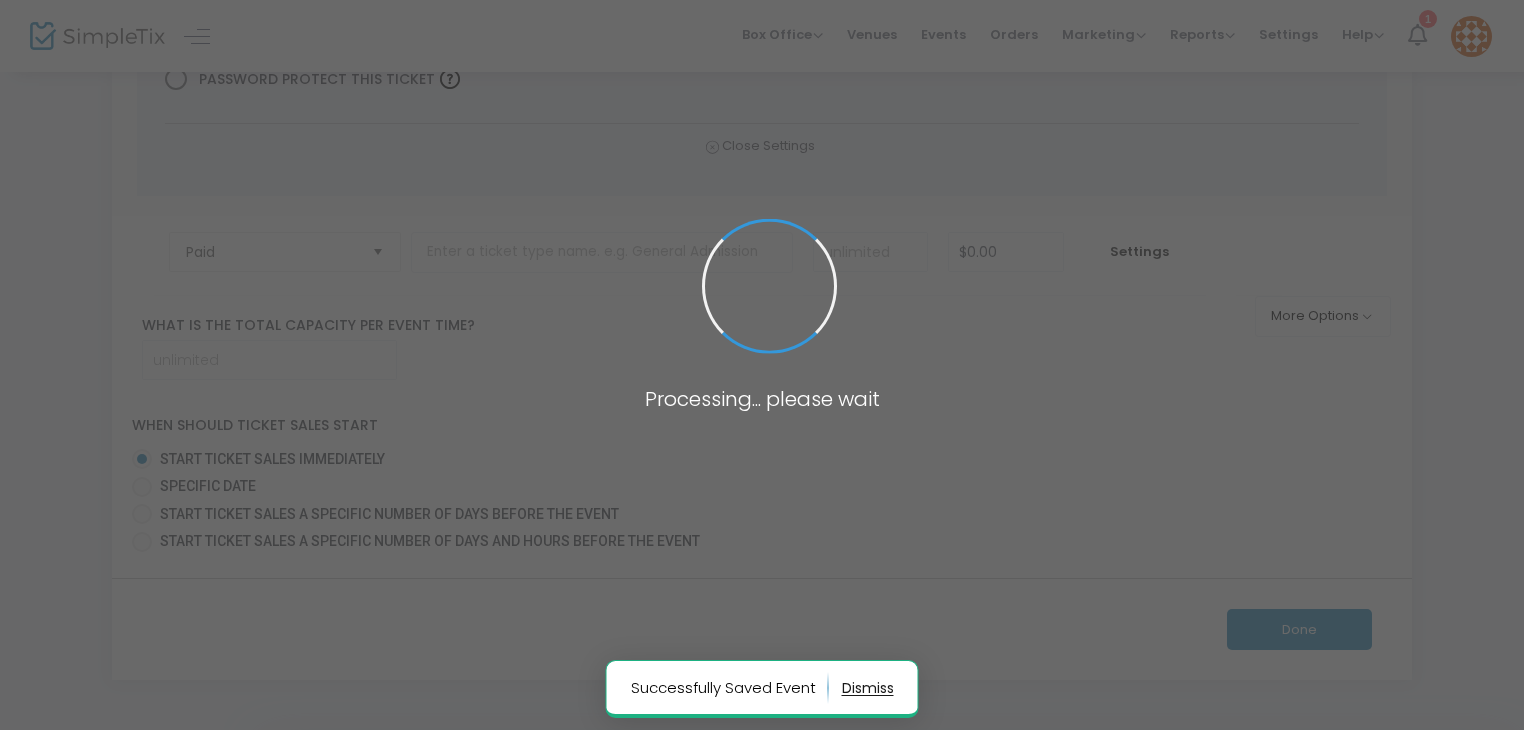 scroll, scrollTop: 400, scrollLeft: 0, axis: vertical 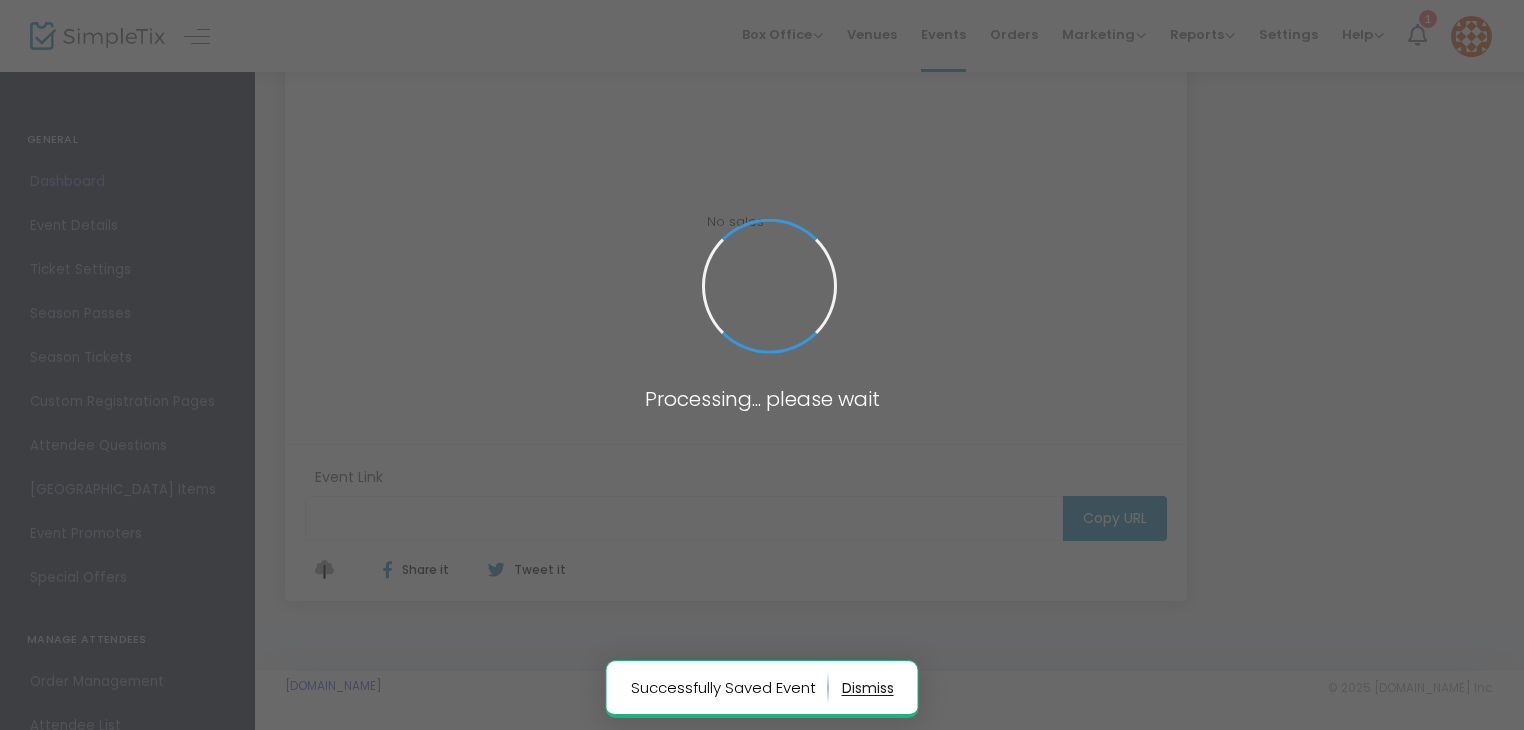 type on "https://www.simpletix.com/e/fetish-a-masquerade-tickets-226427" 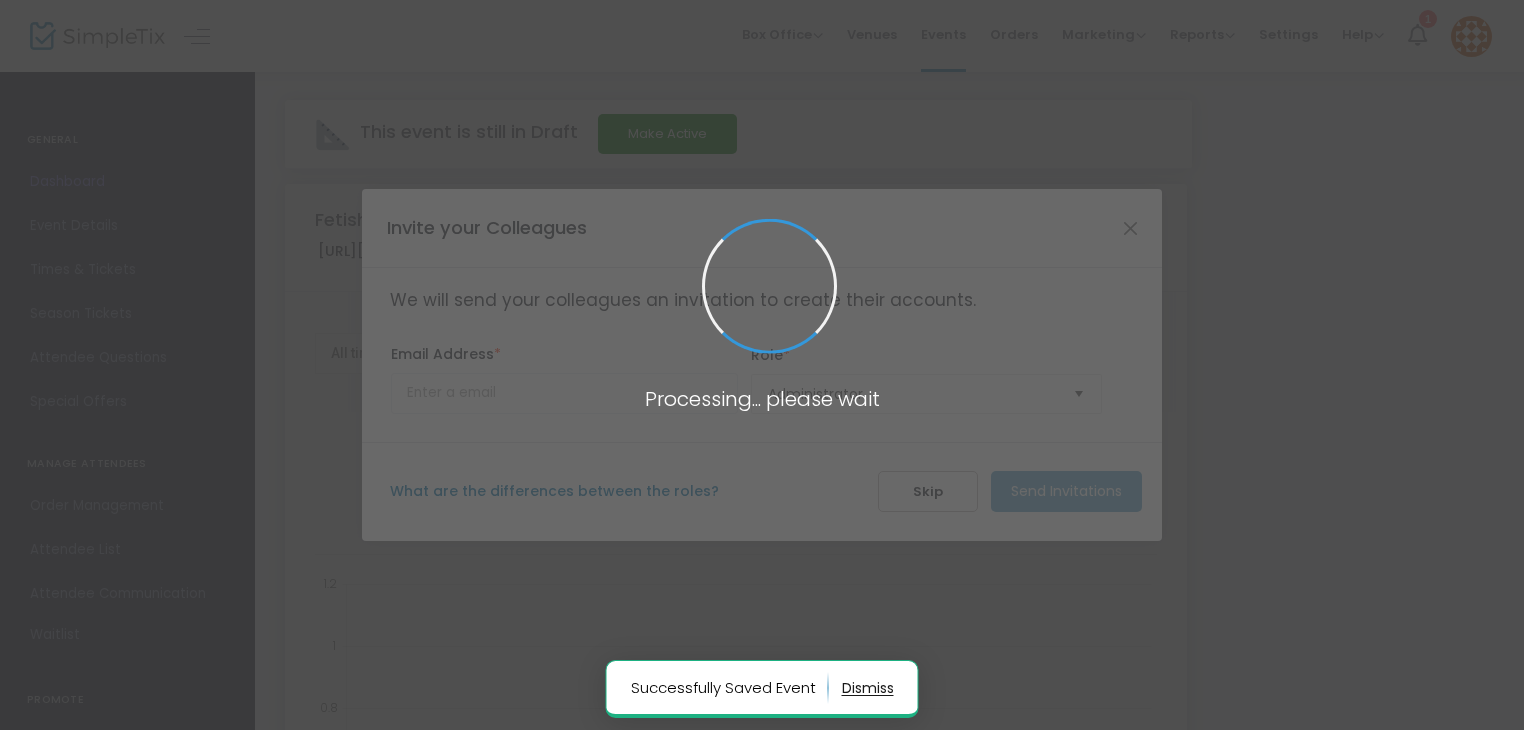 scroll, scrollTop: 0, scrollLeft: 0, axis: both 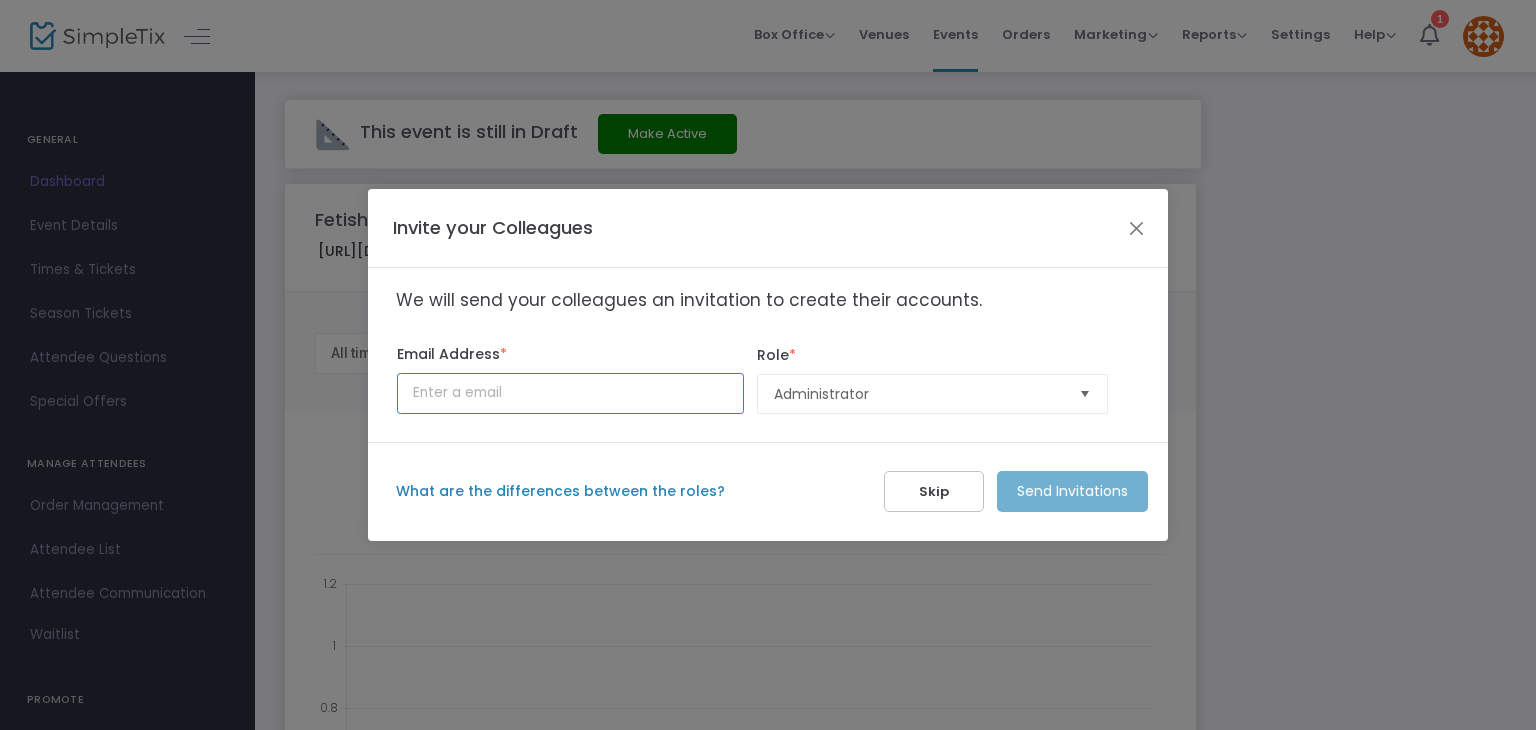 click at bounding box center [570, 393] 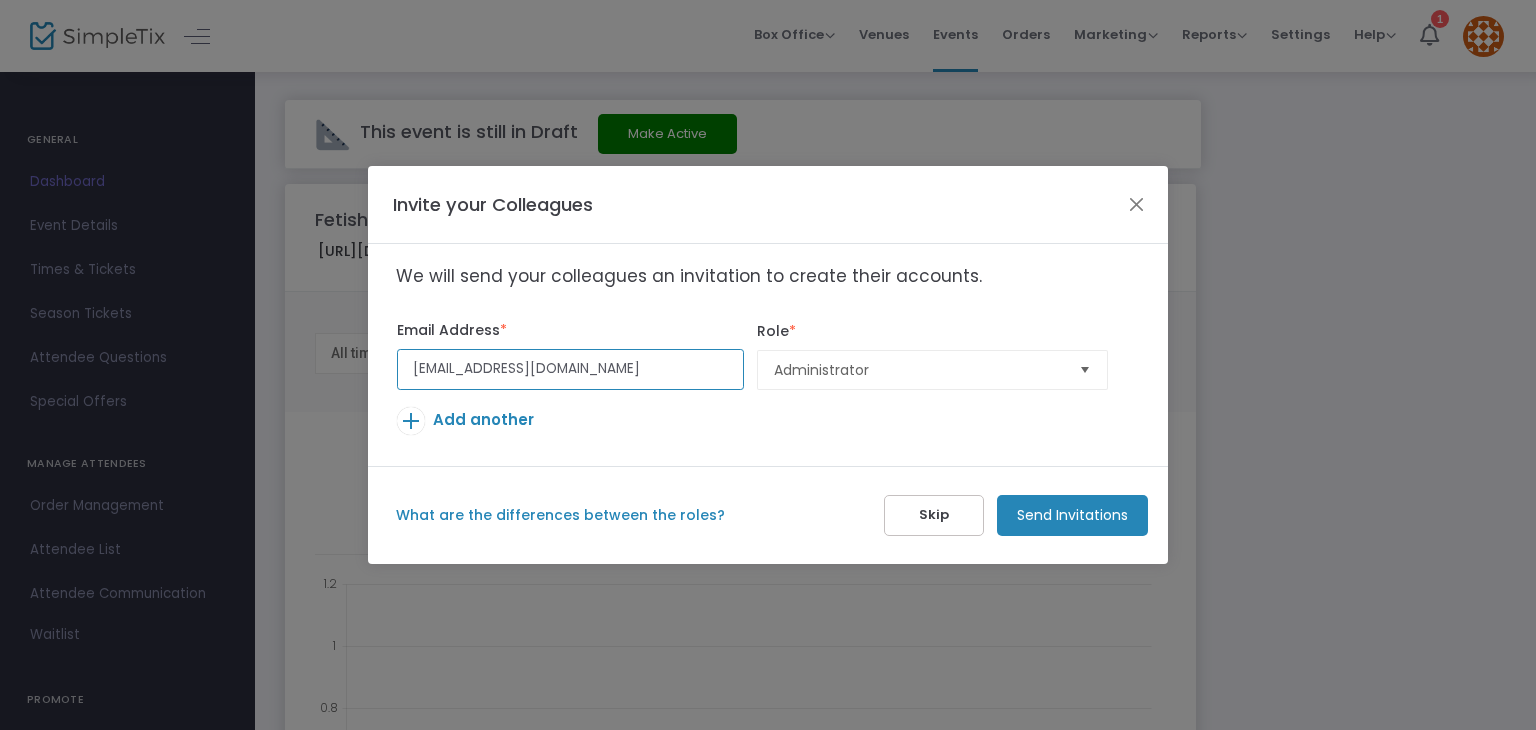 type on "gmccarty36@gmail.com" 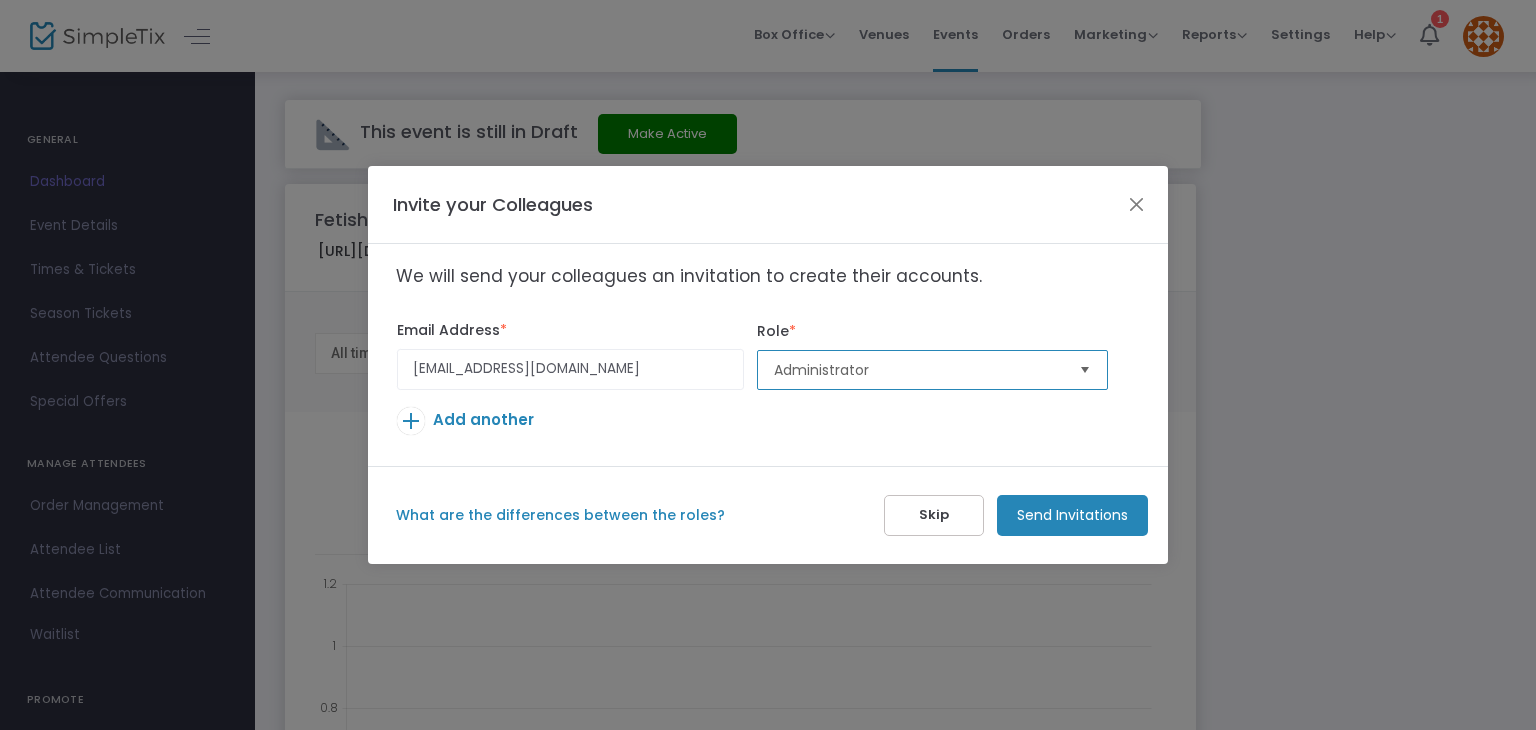 click on "Administrator" at bounding box center (918, 370) 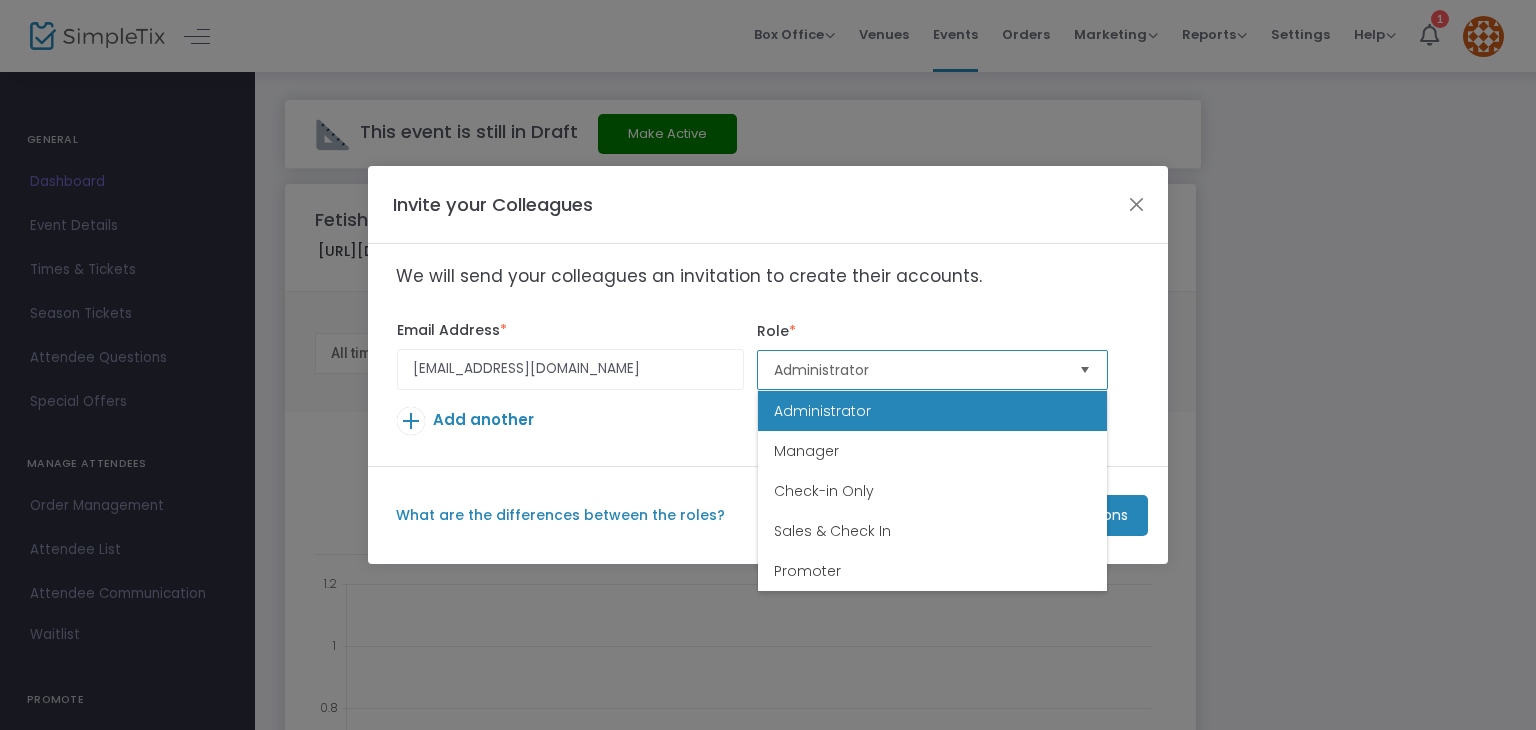 click on "Administrator" at bounding box center [918, 370] 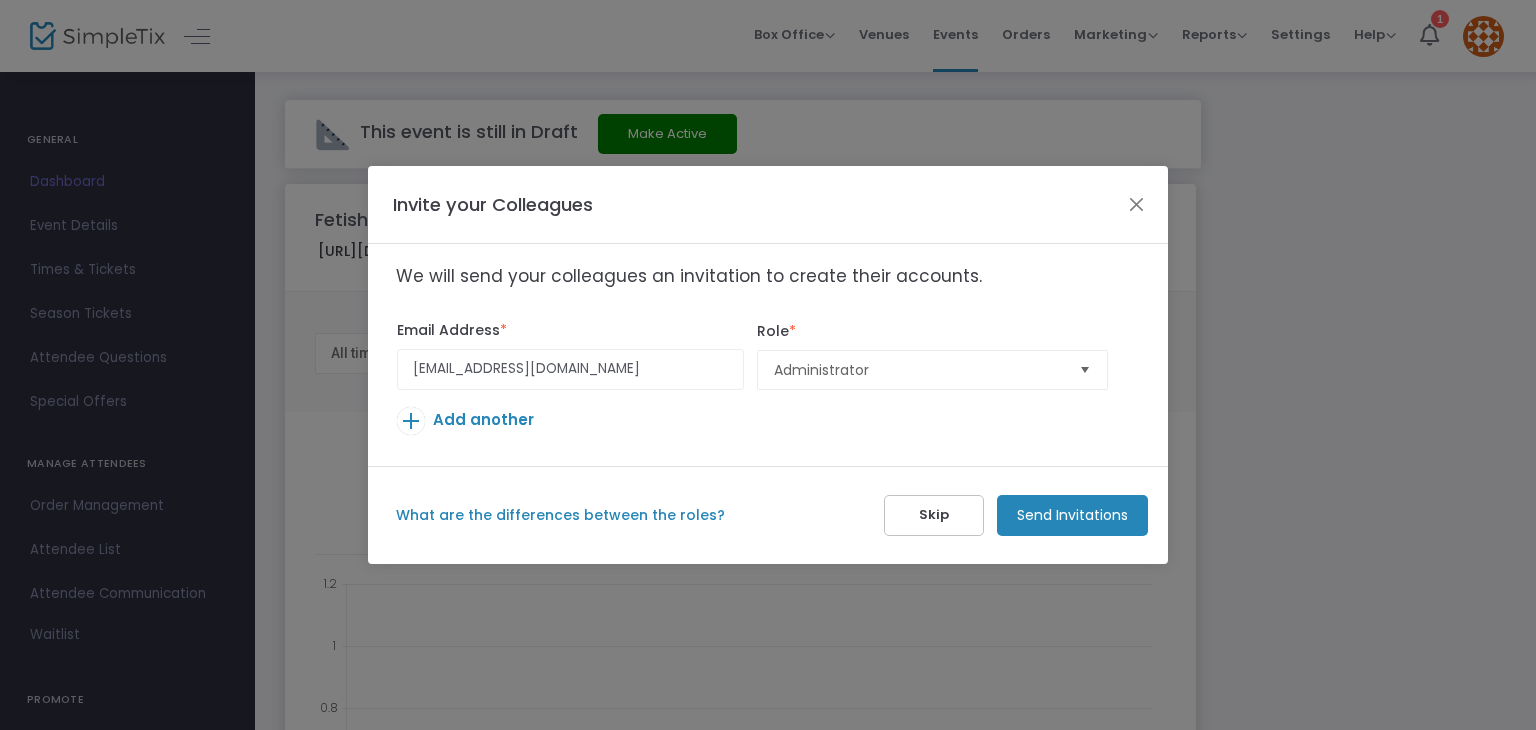 click on "Send Invitations" 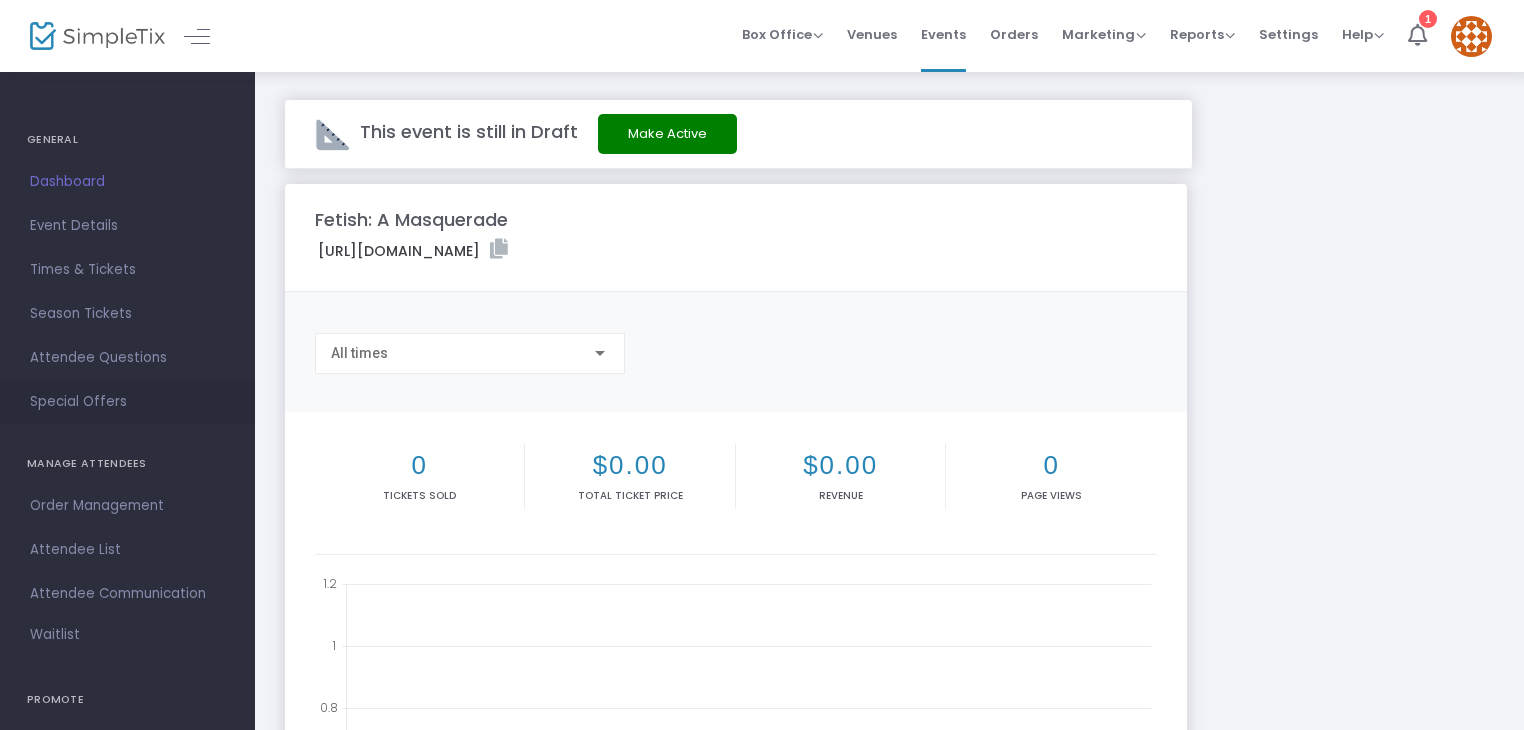 click on "Special Offers" at bounding box center (127, 402) 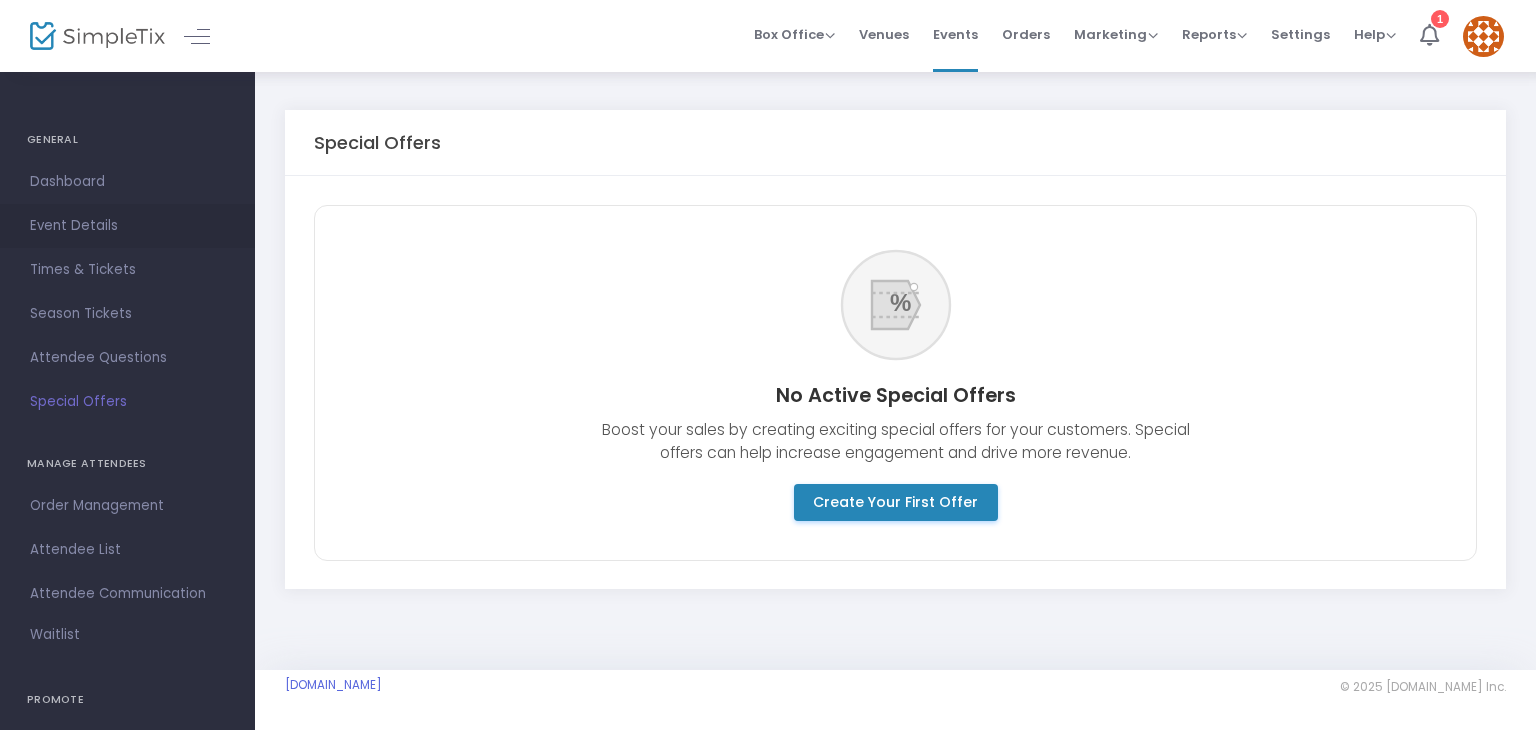 click on "Event Details" at bounding box center [127, 226] 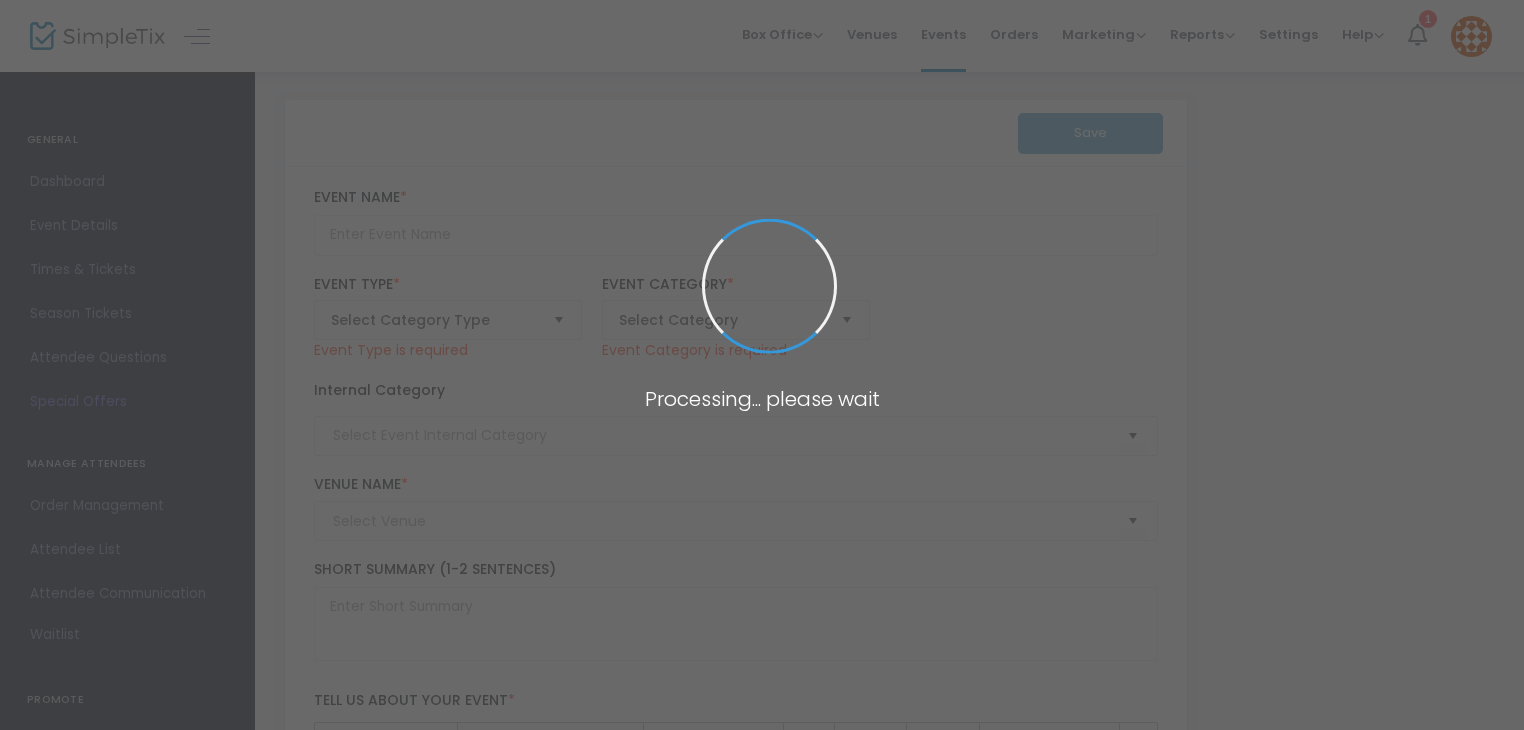 type on "Fetish: A Masquerade" 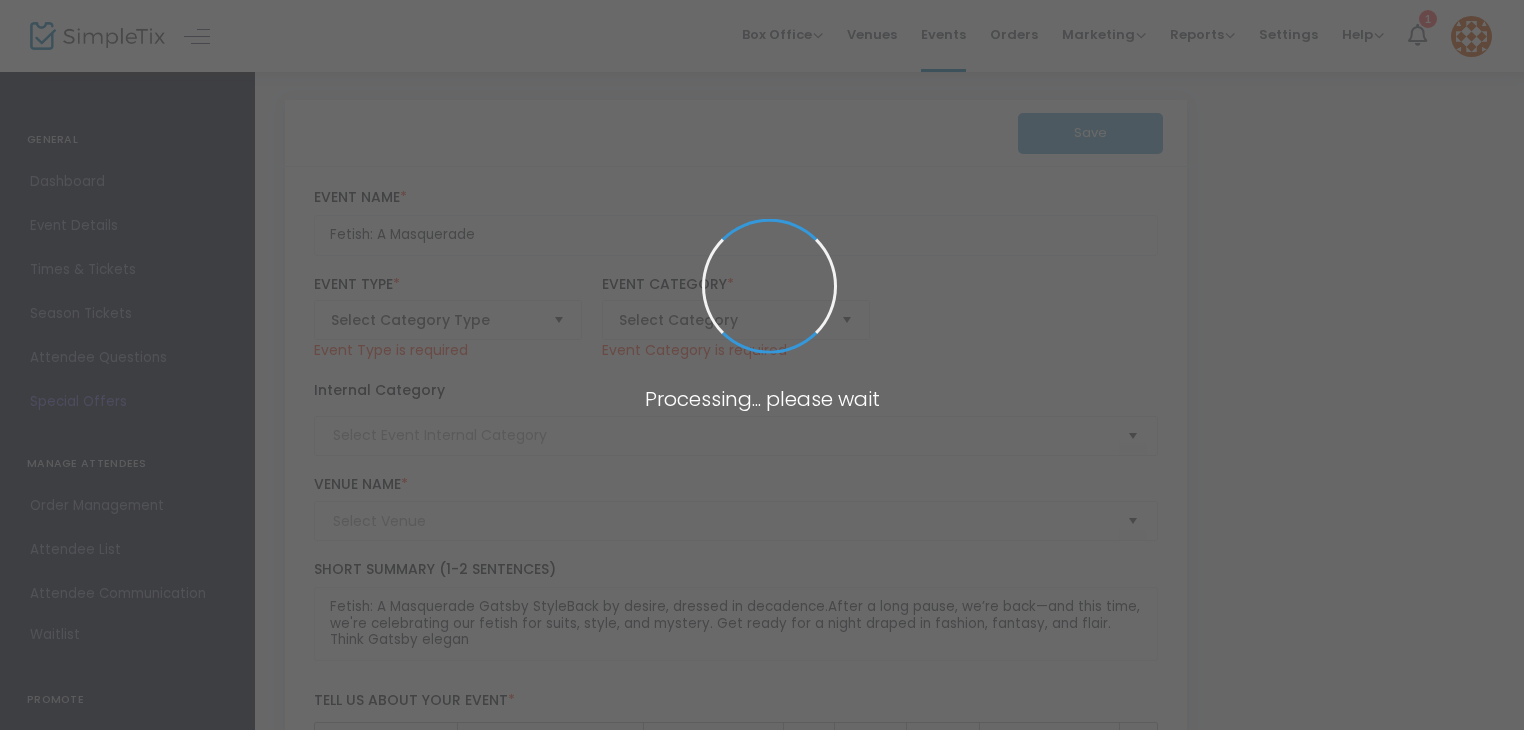 type on "Rocks" 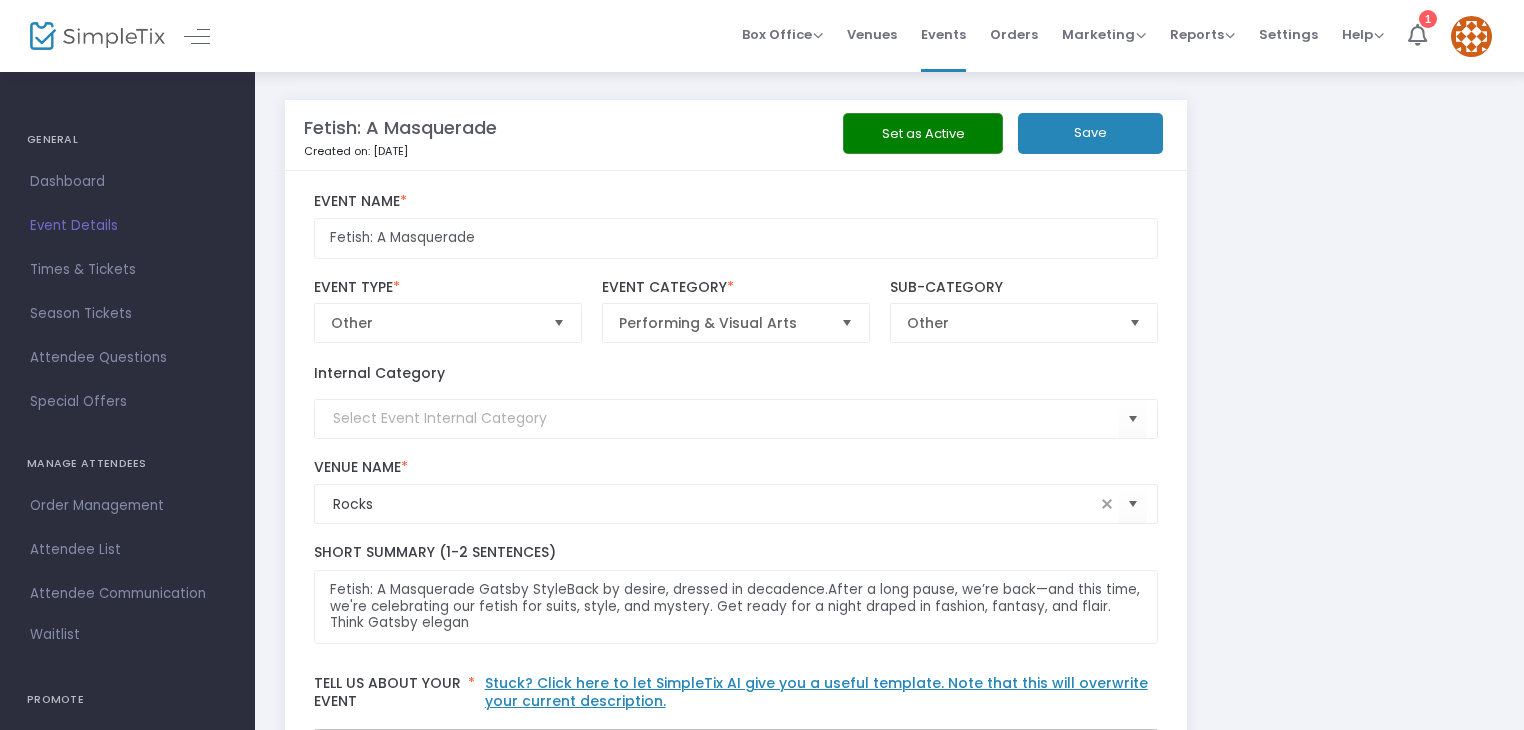 click on "Times & Tickets" at bounding box center [127, 270] 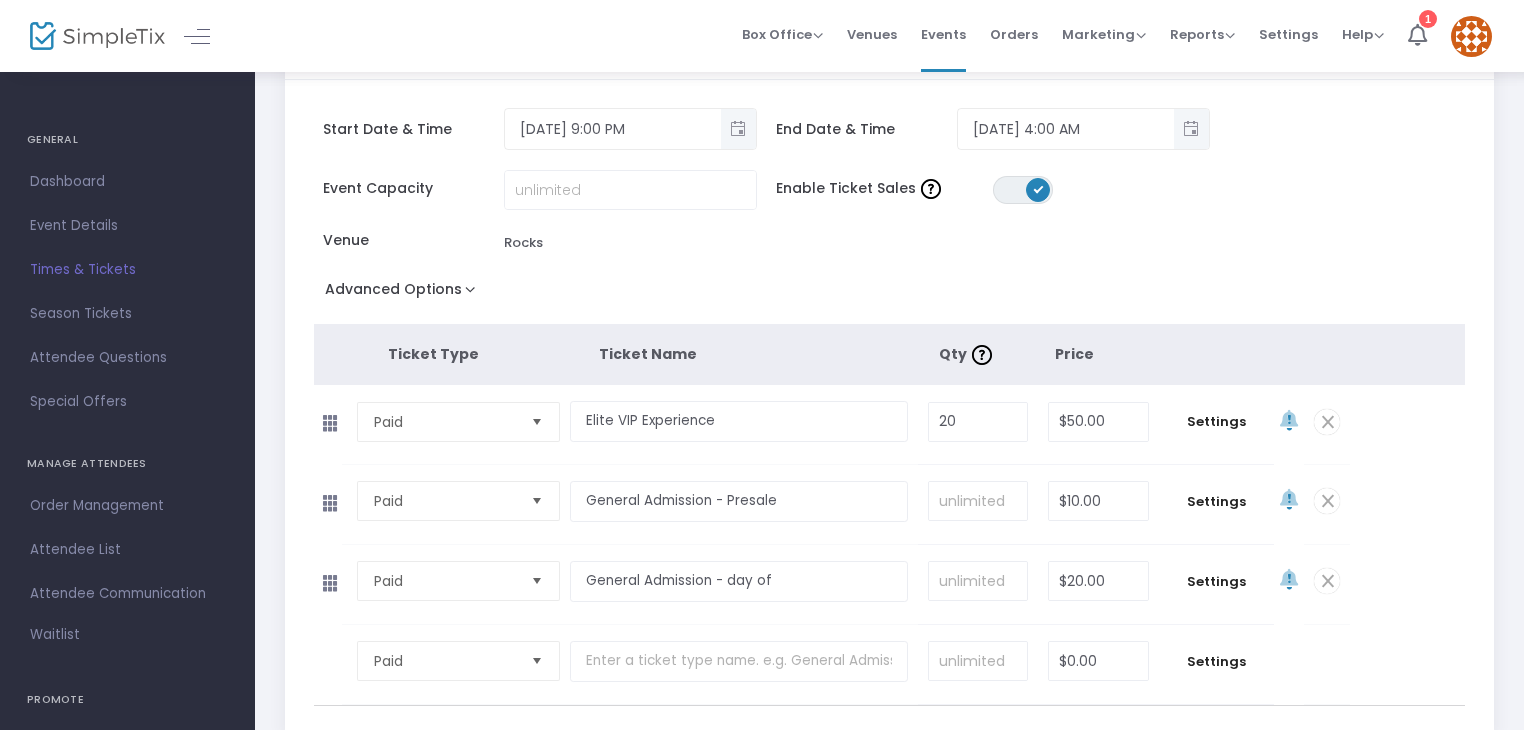 scroll, scrollTop: 172, scrollLeft: 0, axis: vertical 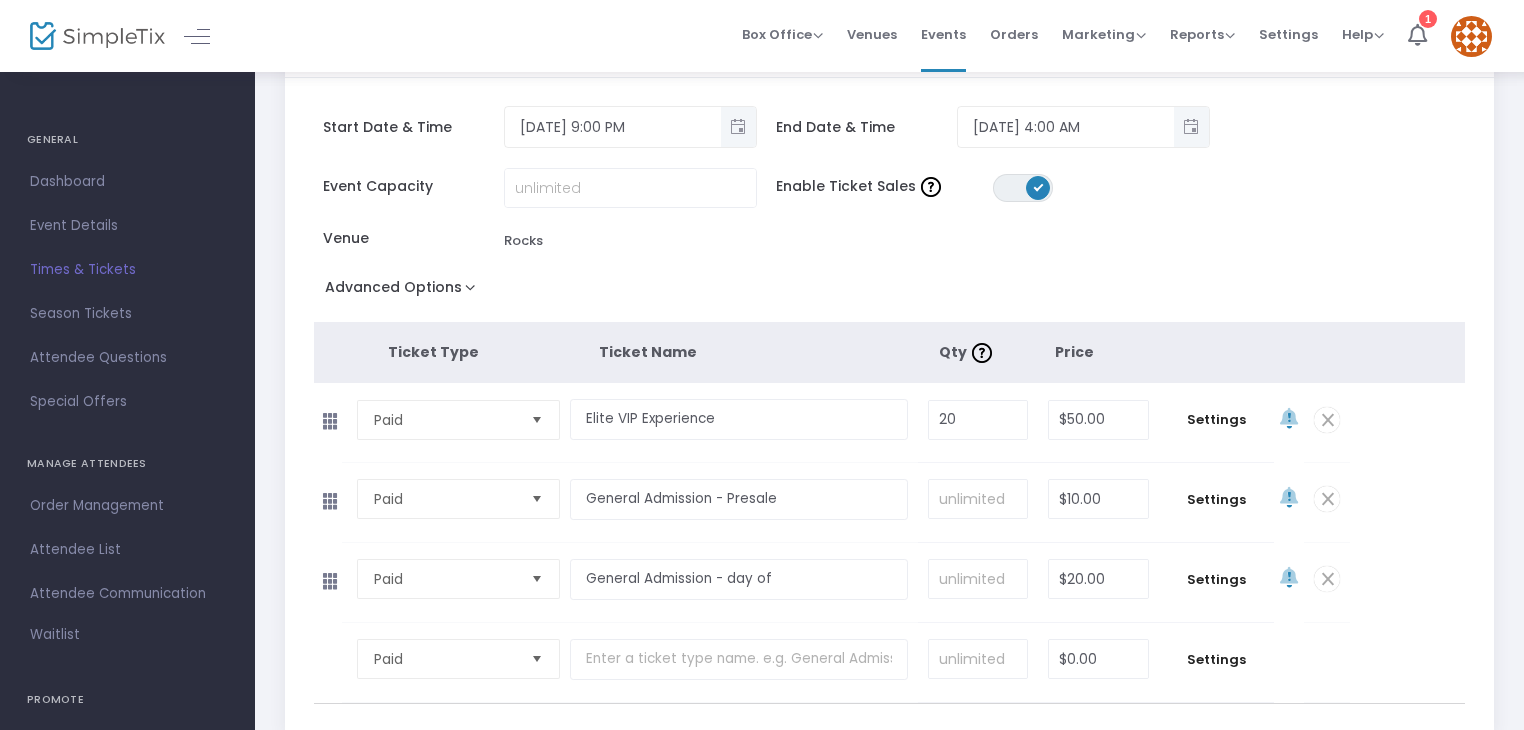 click 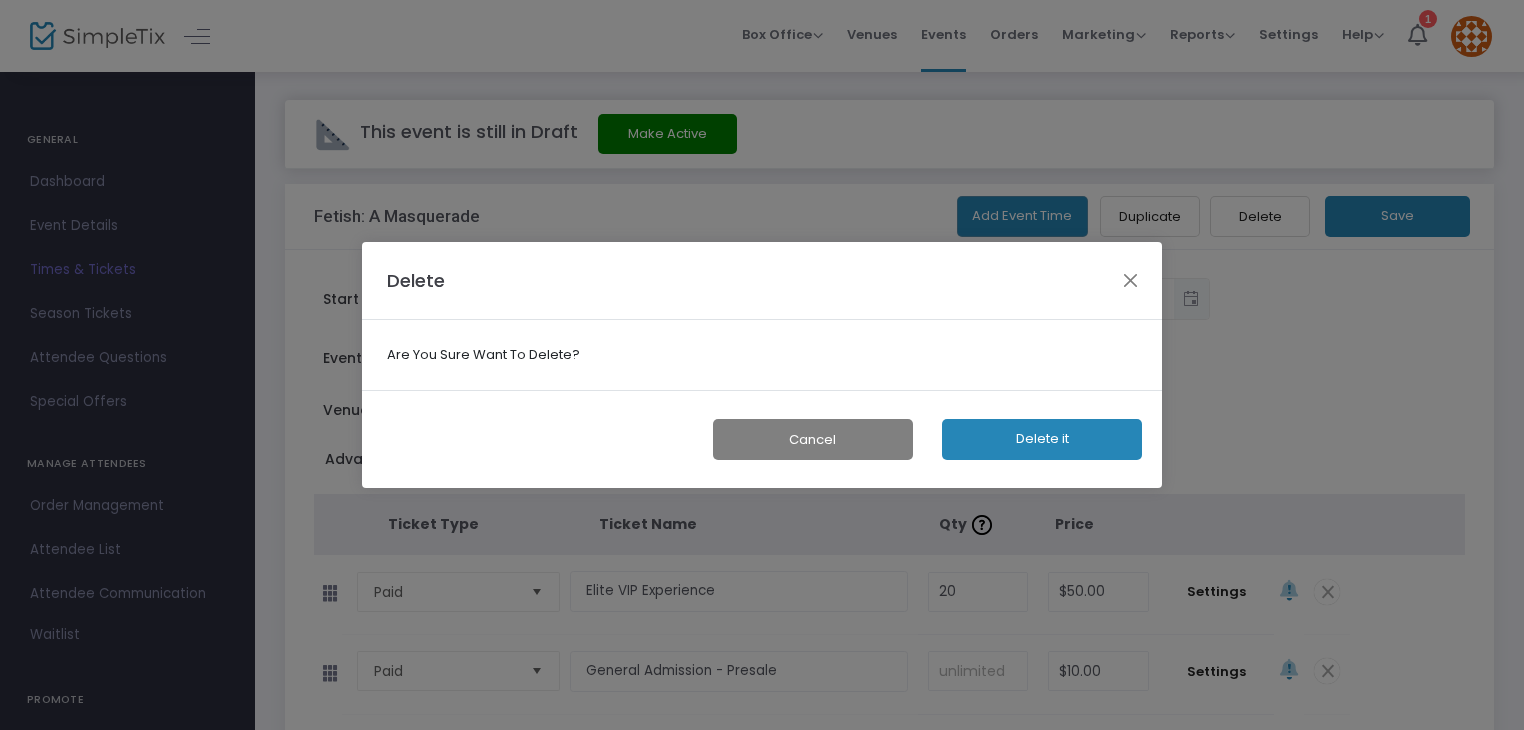 scroll, scrollTop: 0, scrollLeft: 0, axis: both 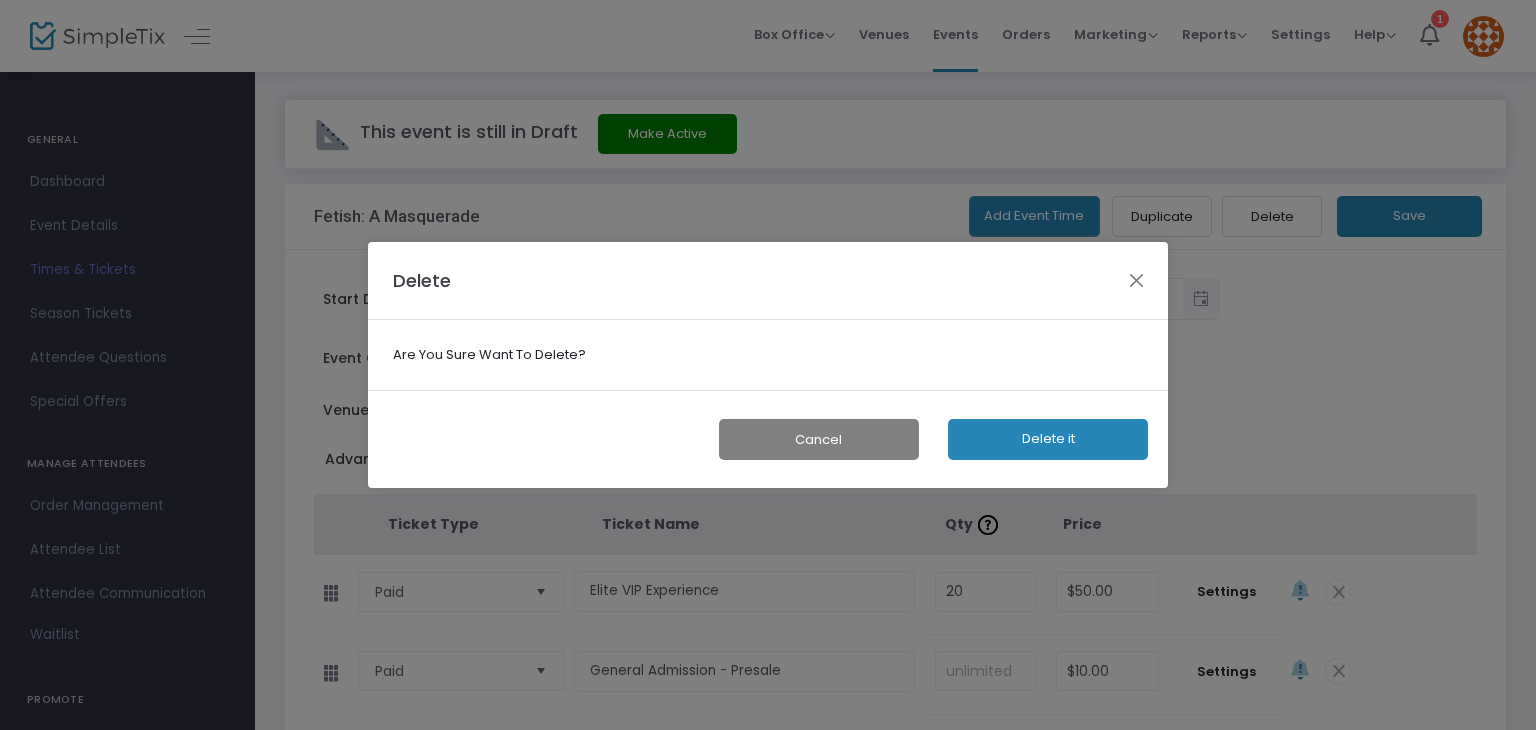 click on "Delete it" 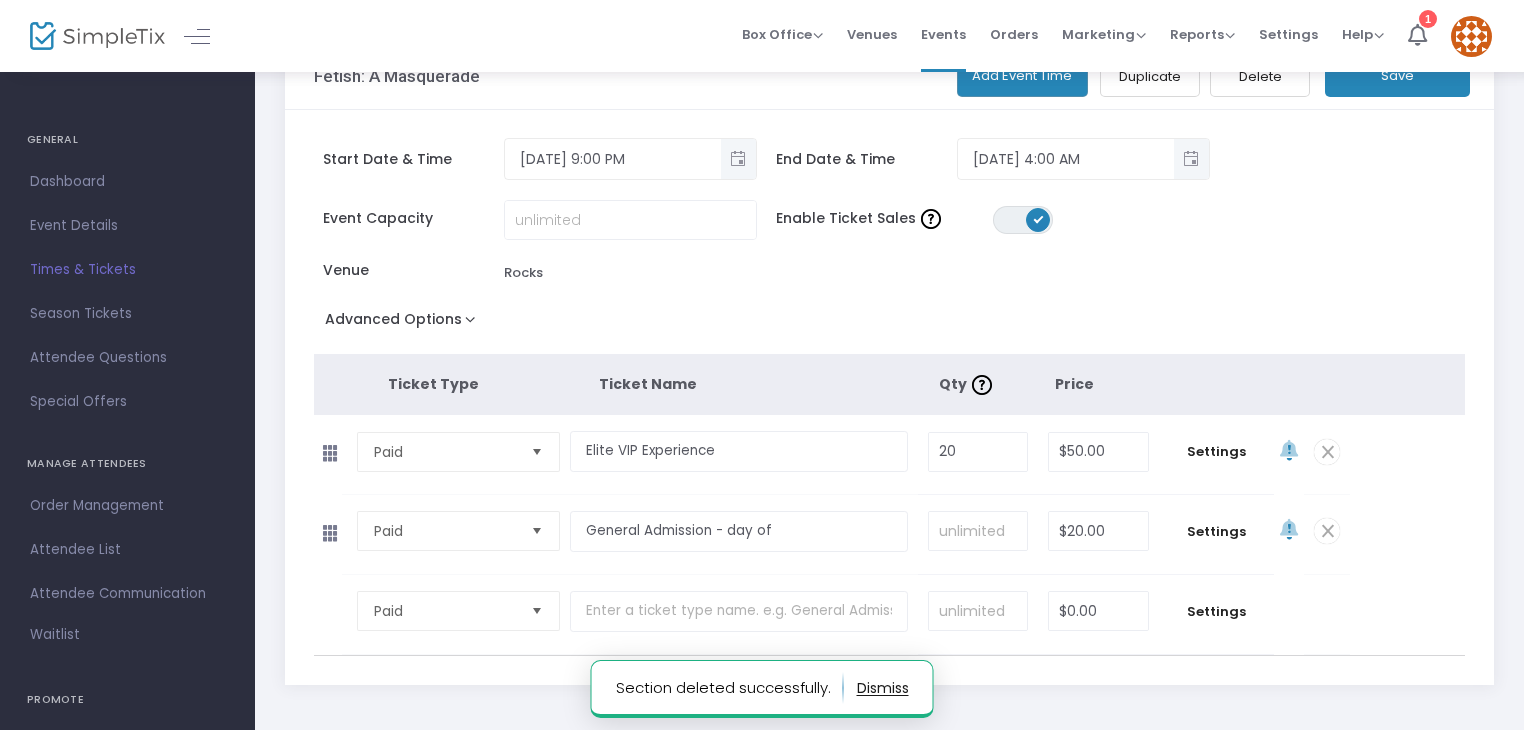 scroll, scrollTop: 143, scrollLeft: 0, axis: vertical 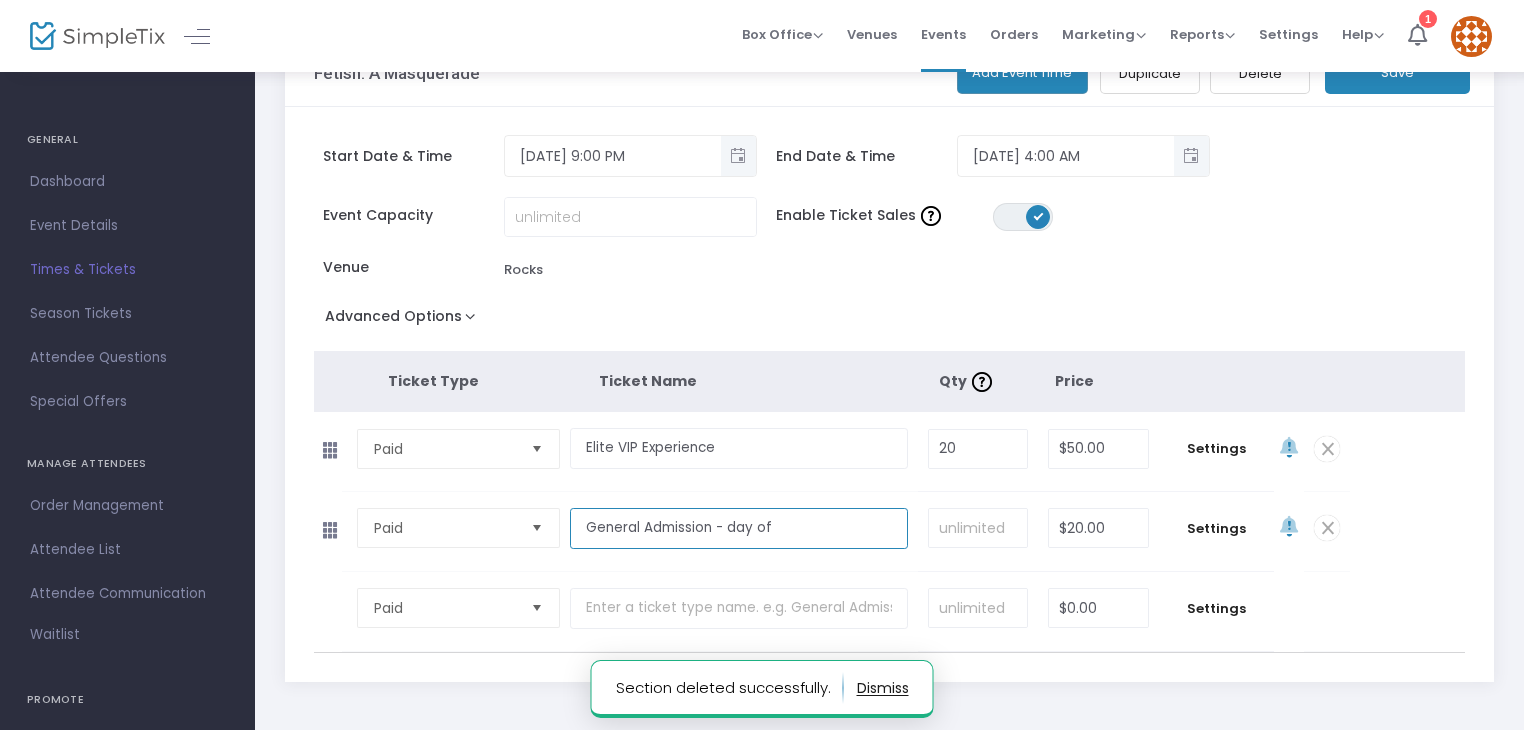 click on "General Admission - day of" at bounding box center [738, 528] 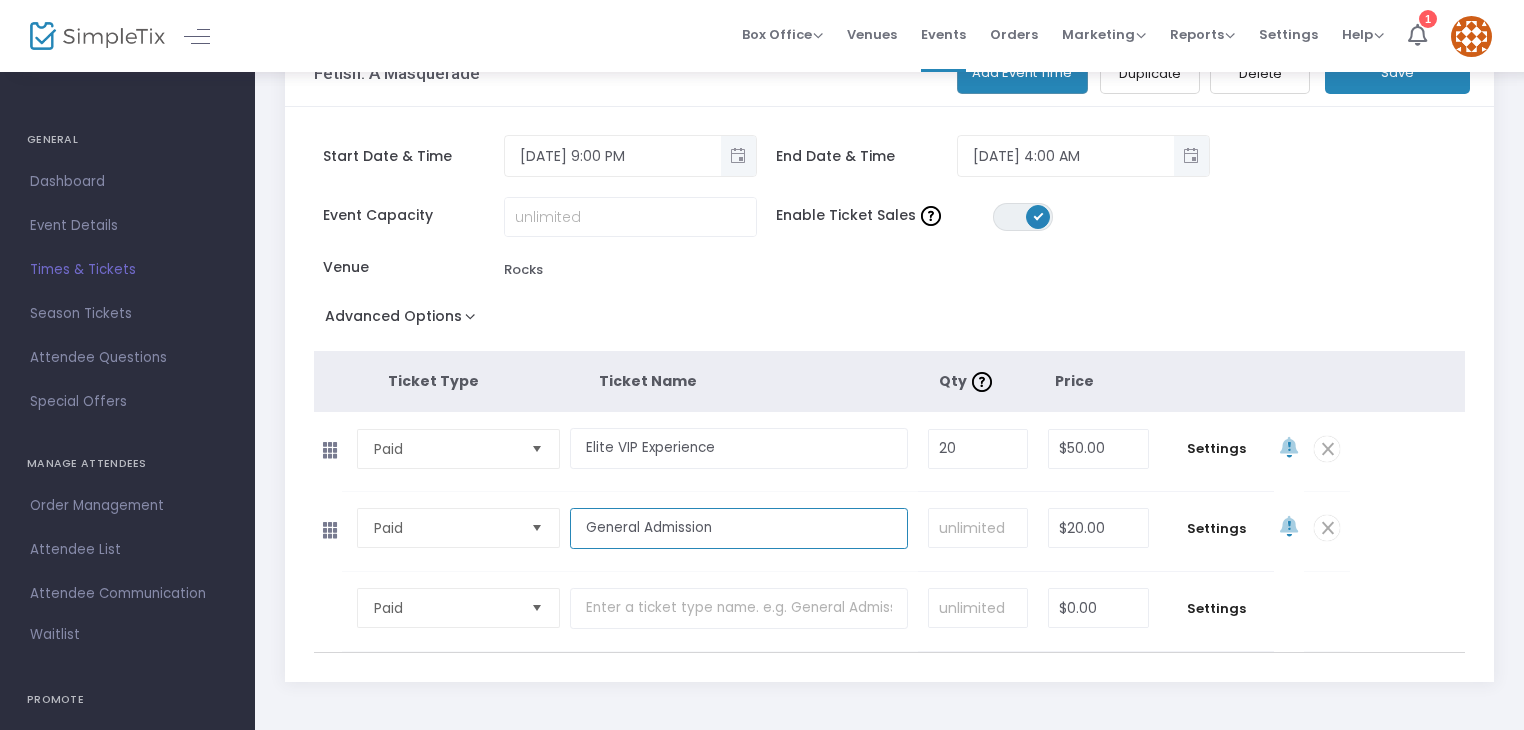 scroll, scrollTop: 0, scrollLeft: 0, axis: both 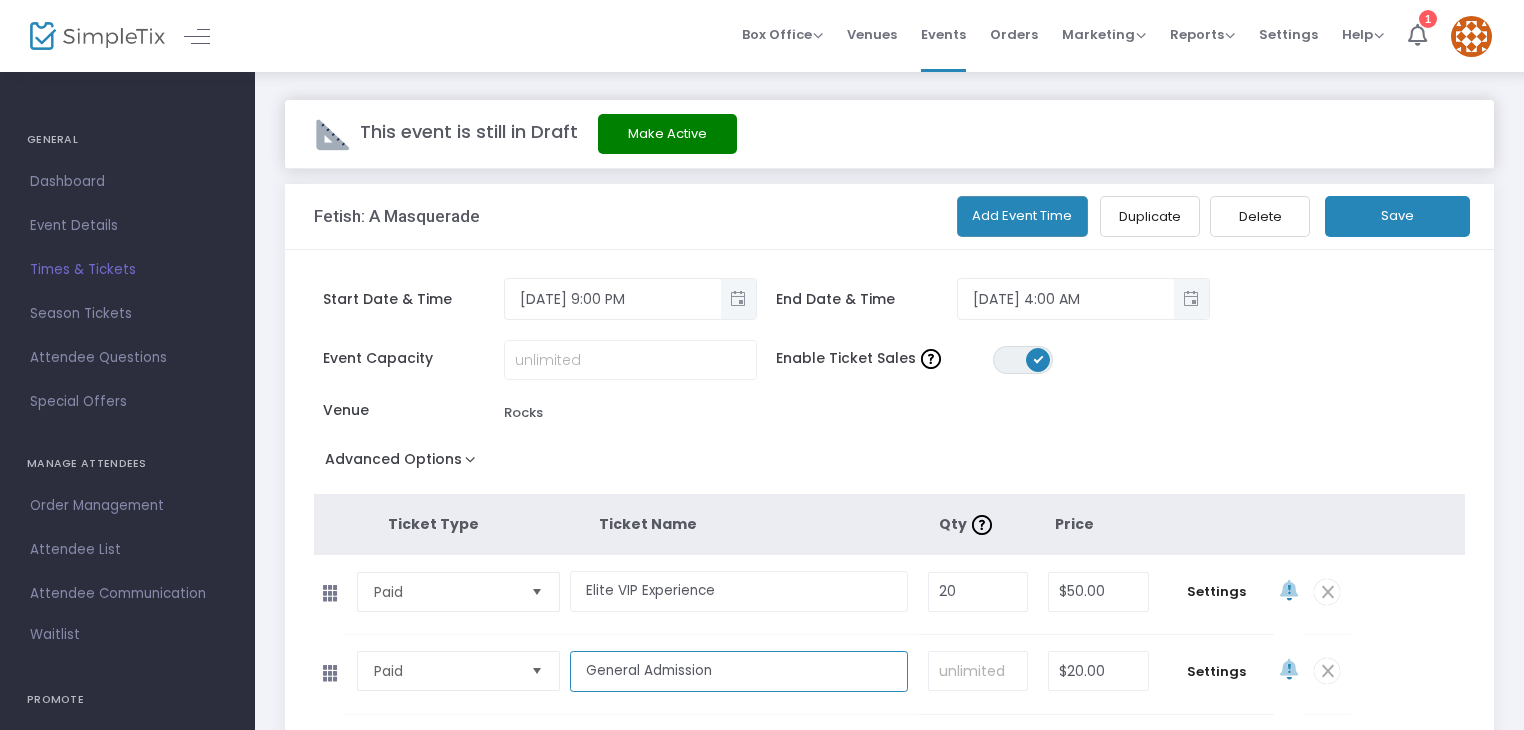 type on "General Admission" 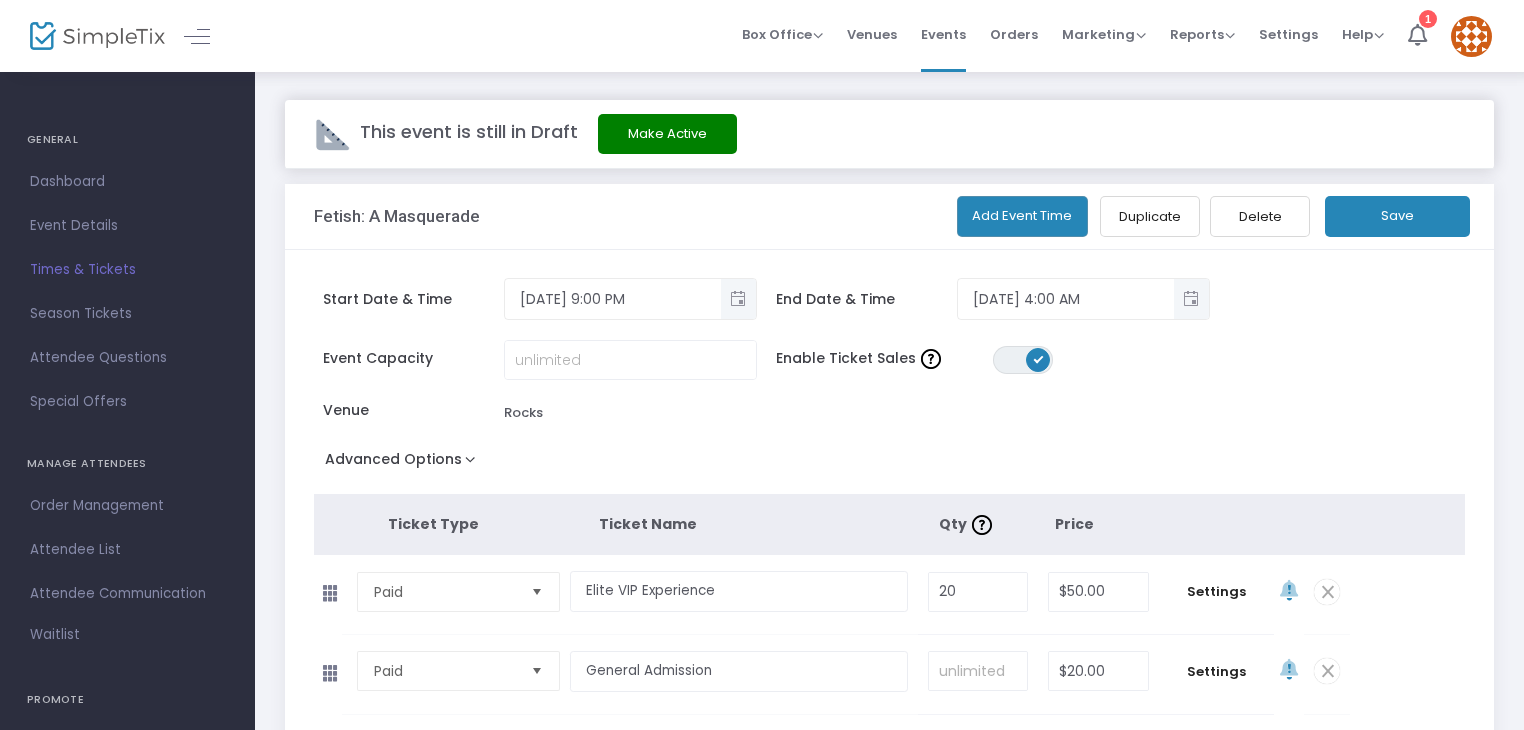click on "Save" 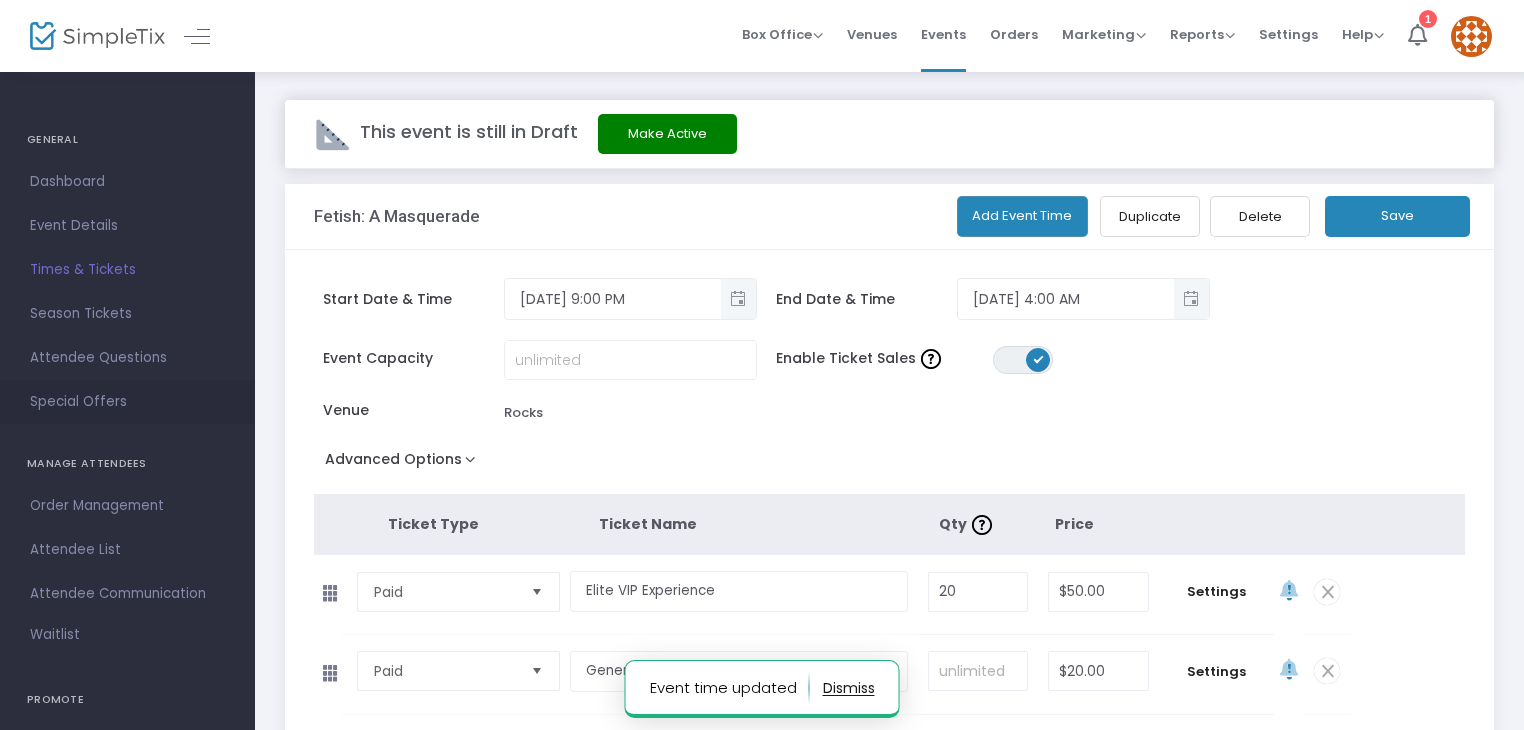 click on "Special Offers" at bounding box center (127, 402) 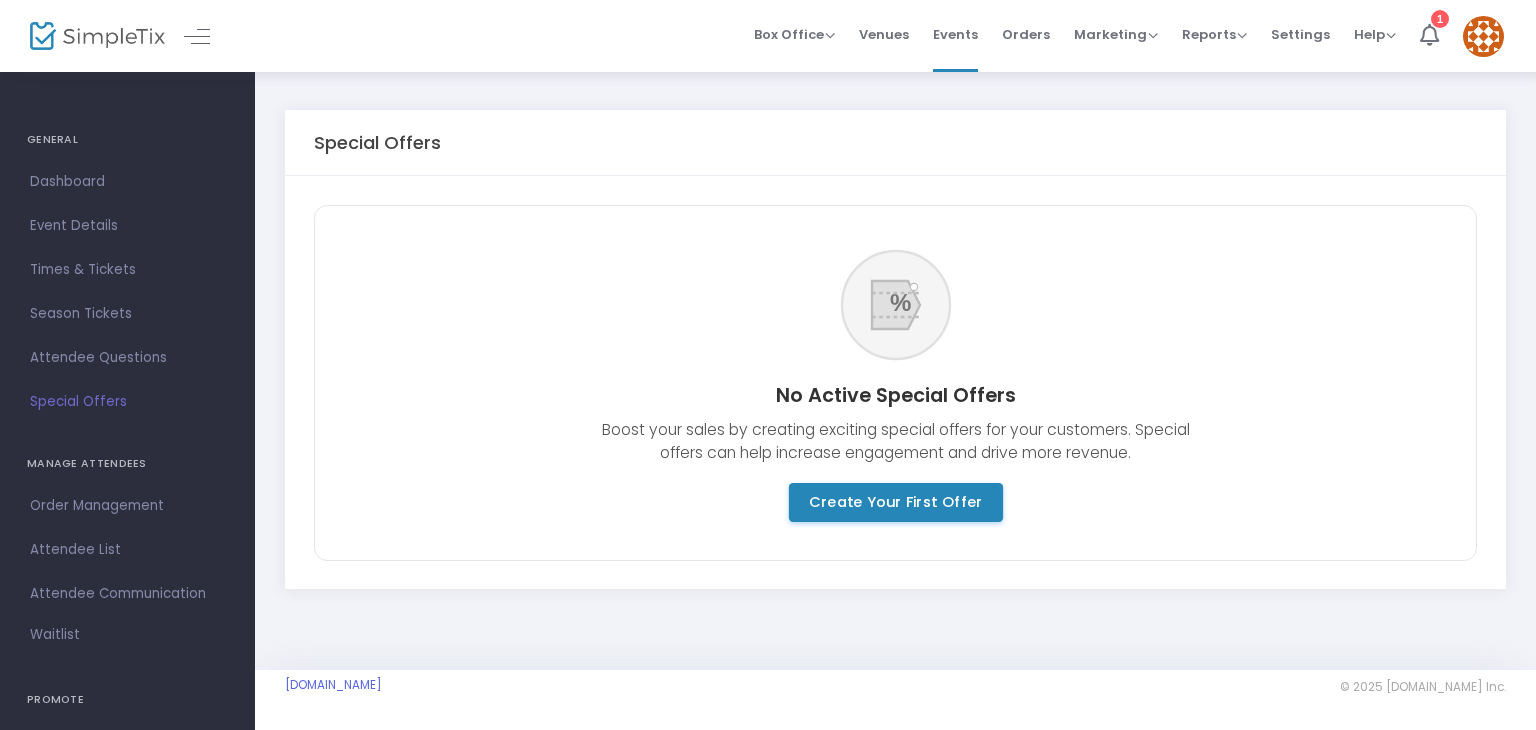click on "Create Your First Offer" 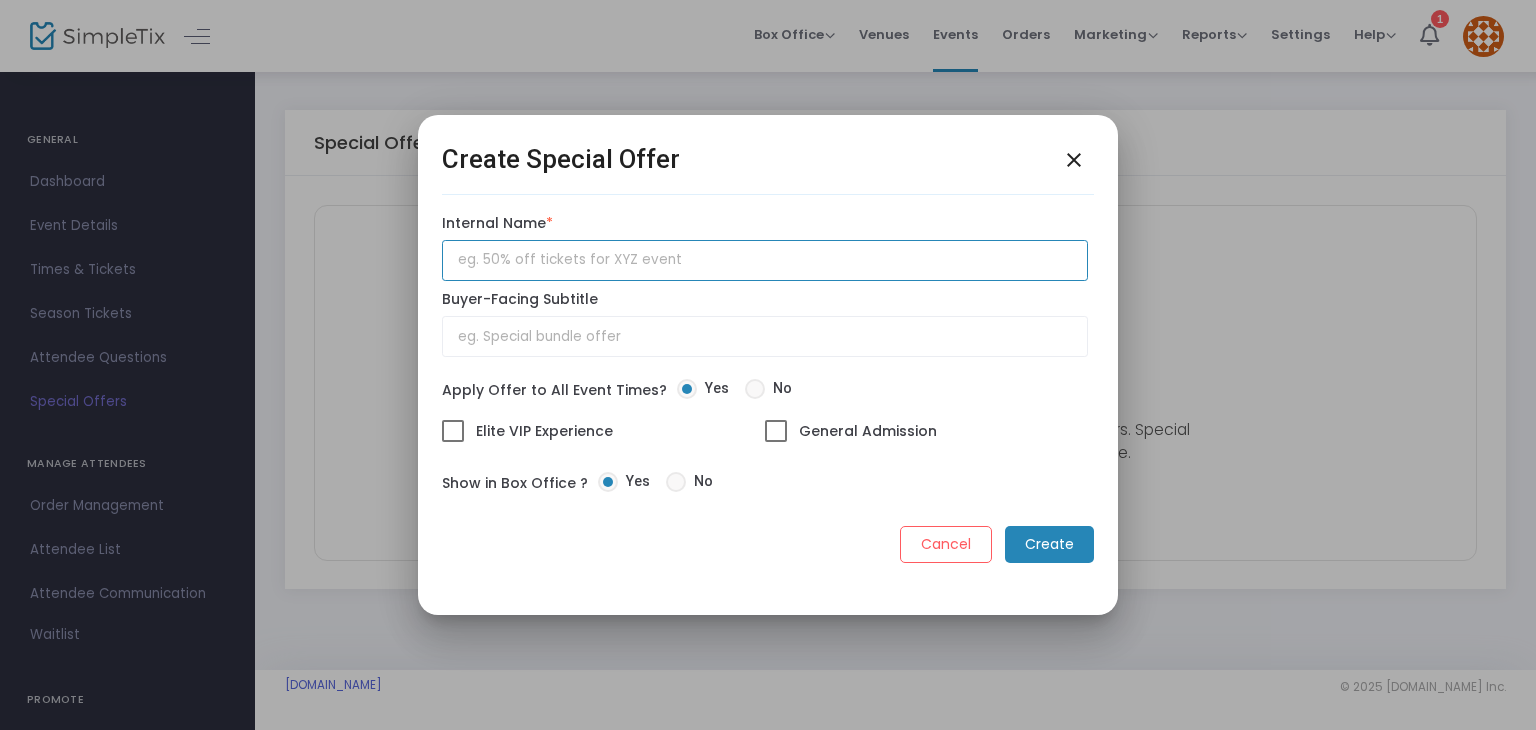 click at bounding box center (765, 260) 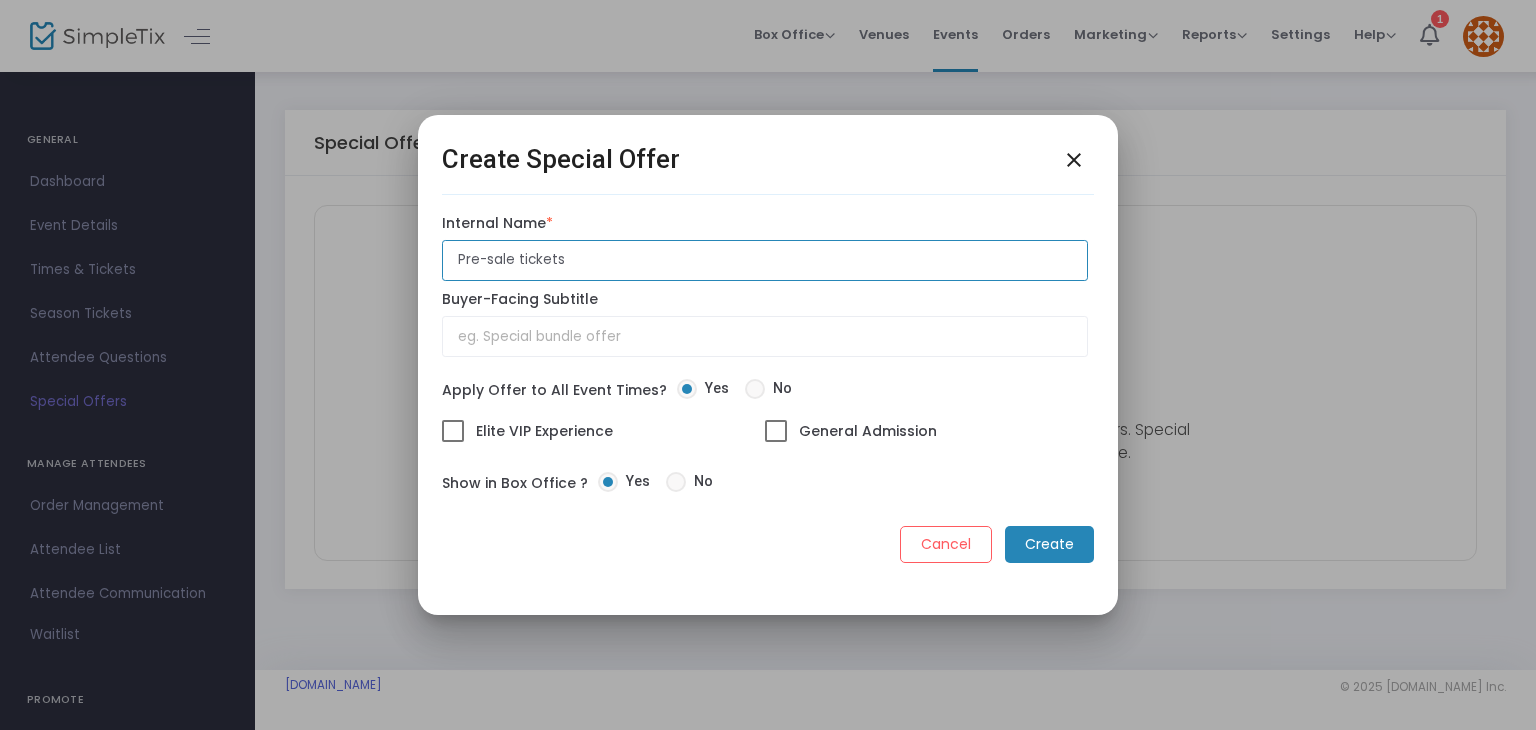 type on "Pre-sale tickets" 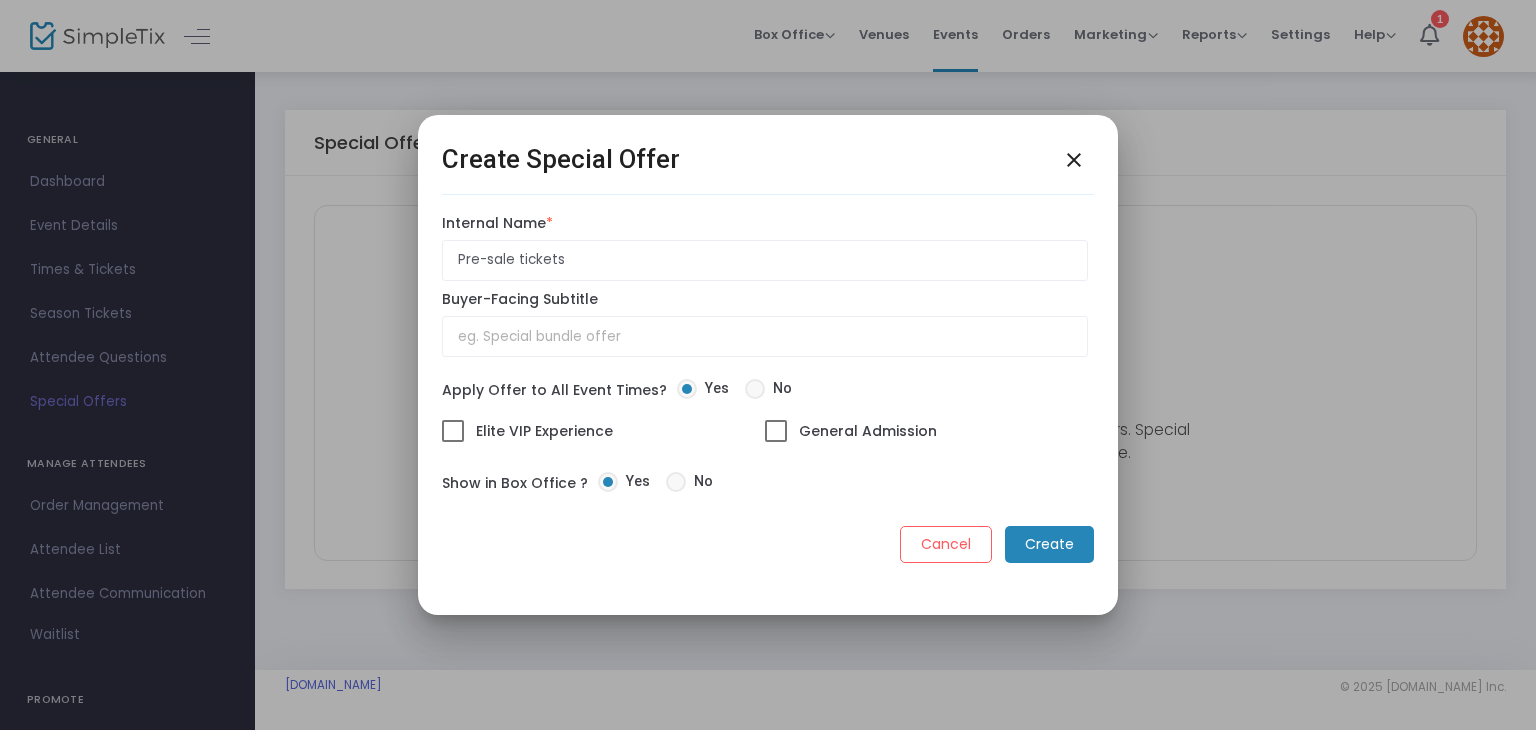 click at bounding box center [776, 431] 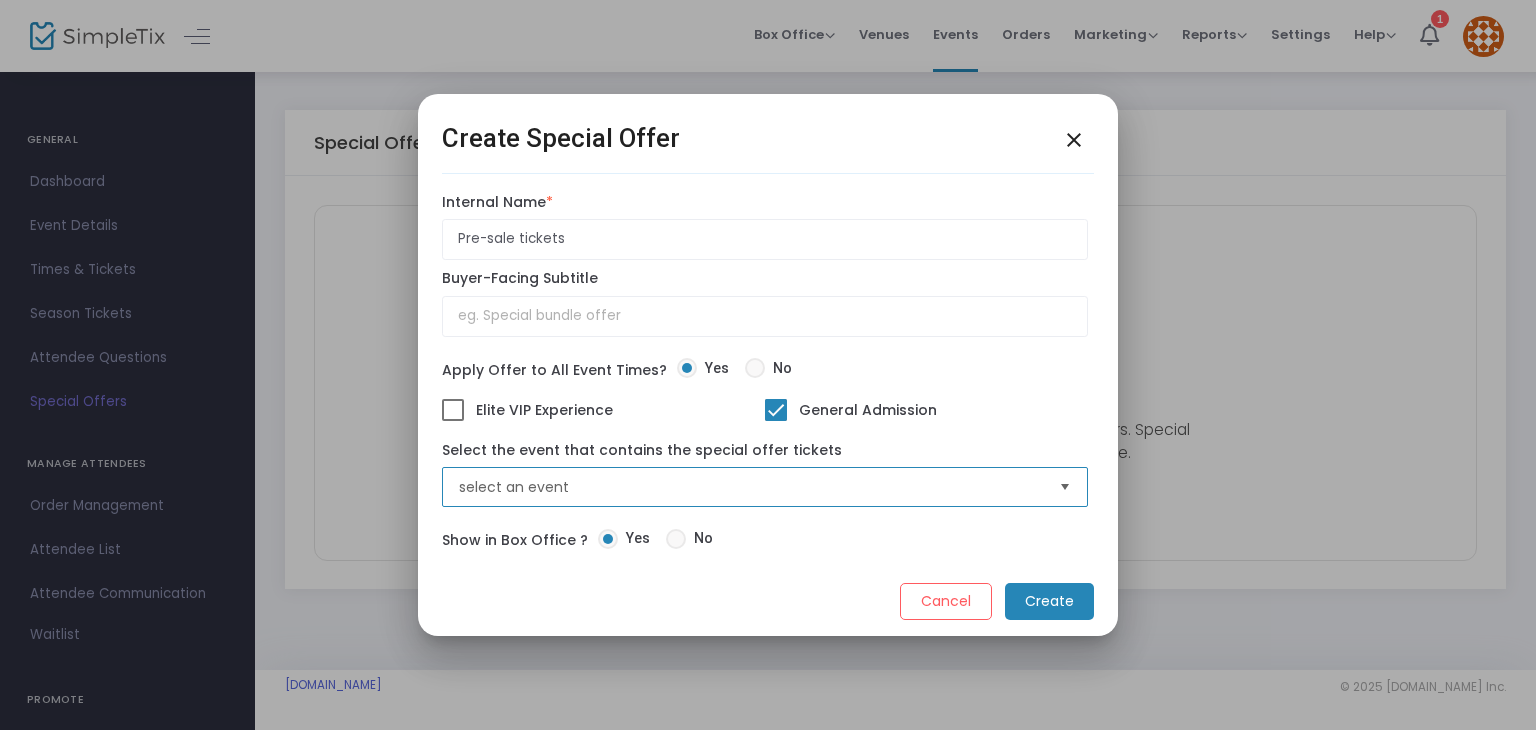 click on "select an event" at bounding box center [751, 487] 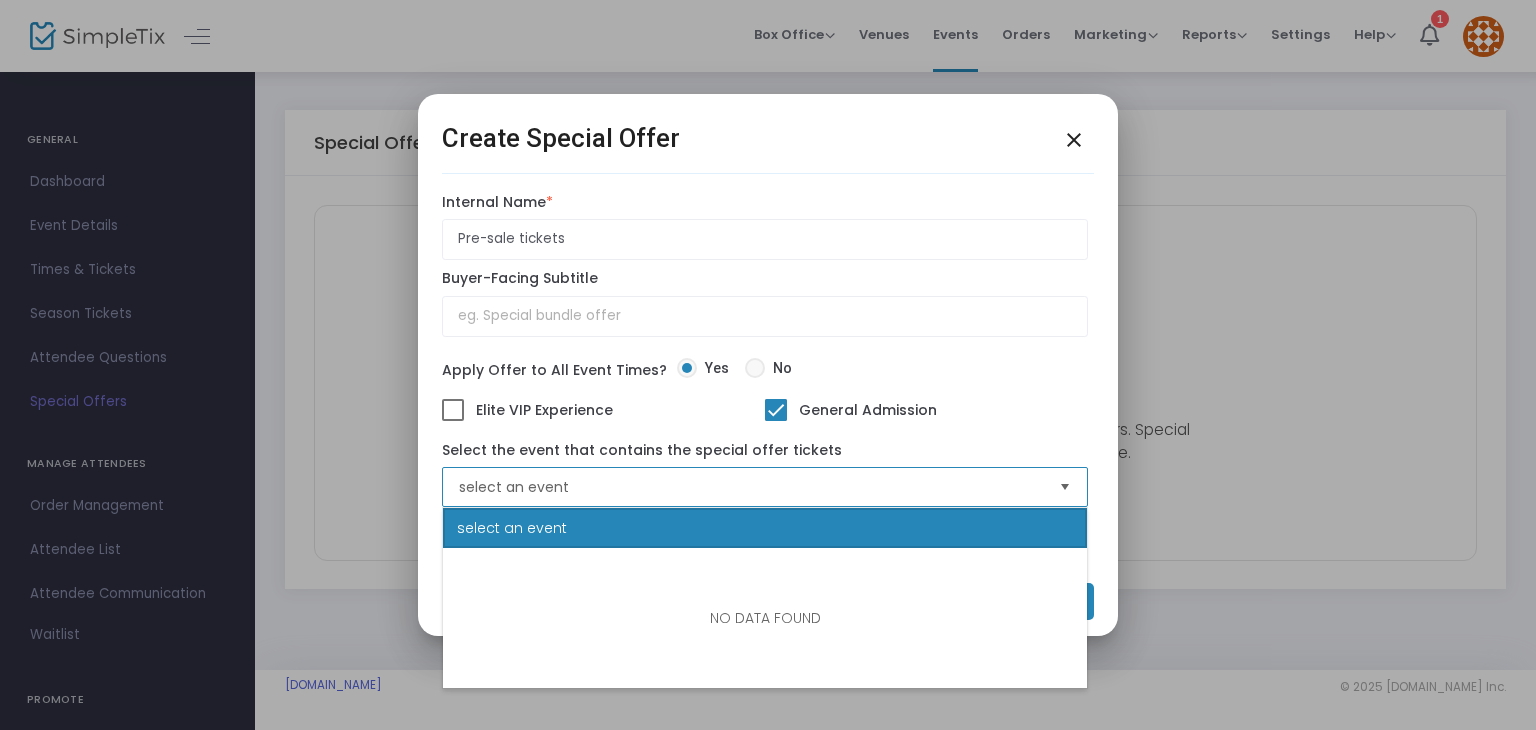 click on "select an event" at bounding box center (751, 487) 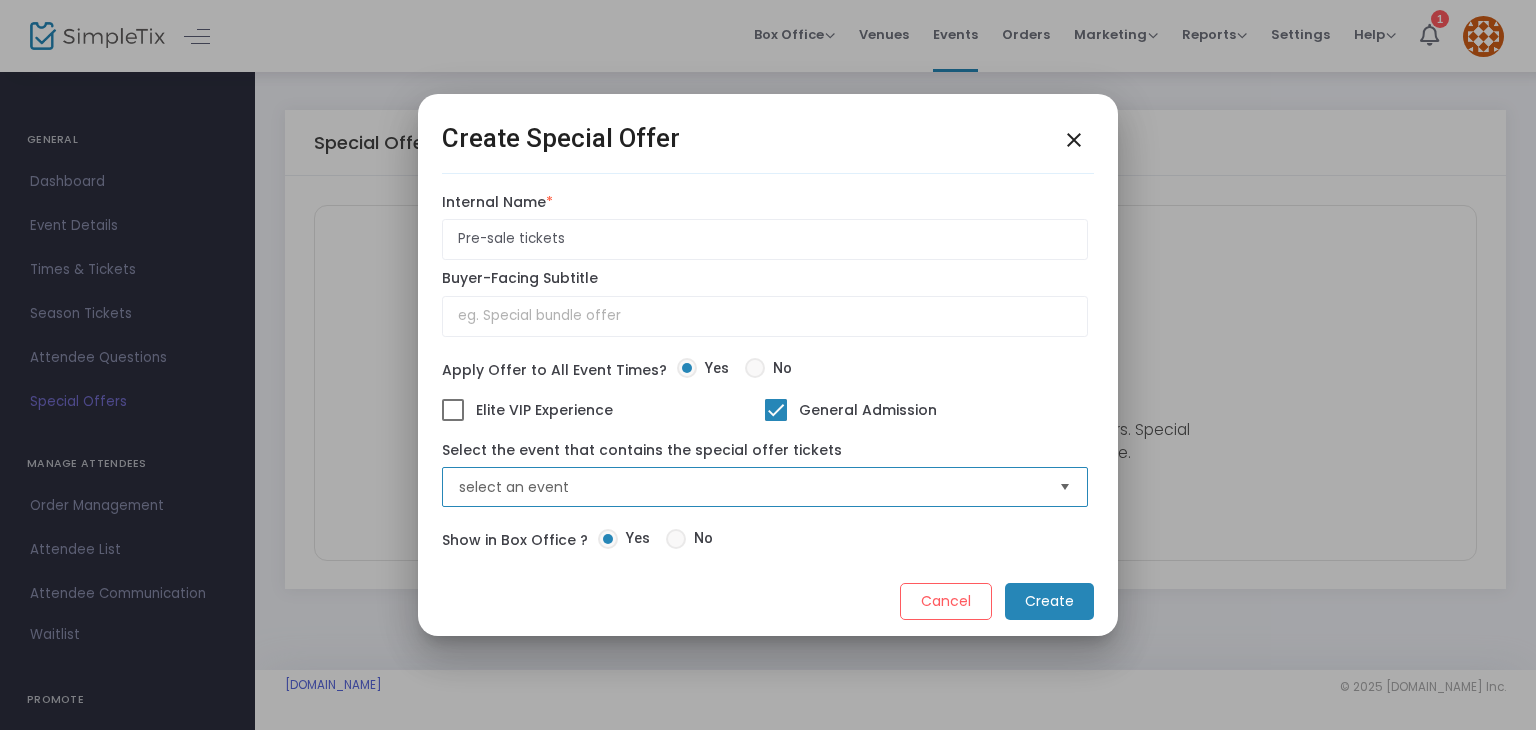 click on "select an event" at bounding box center [751, 487] 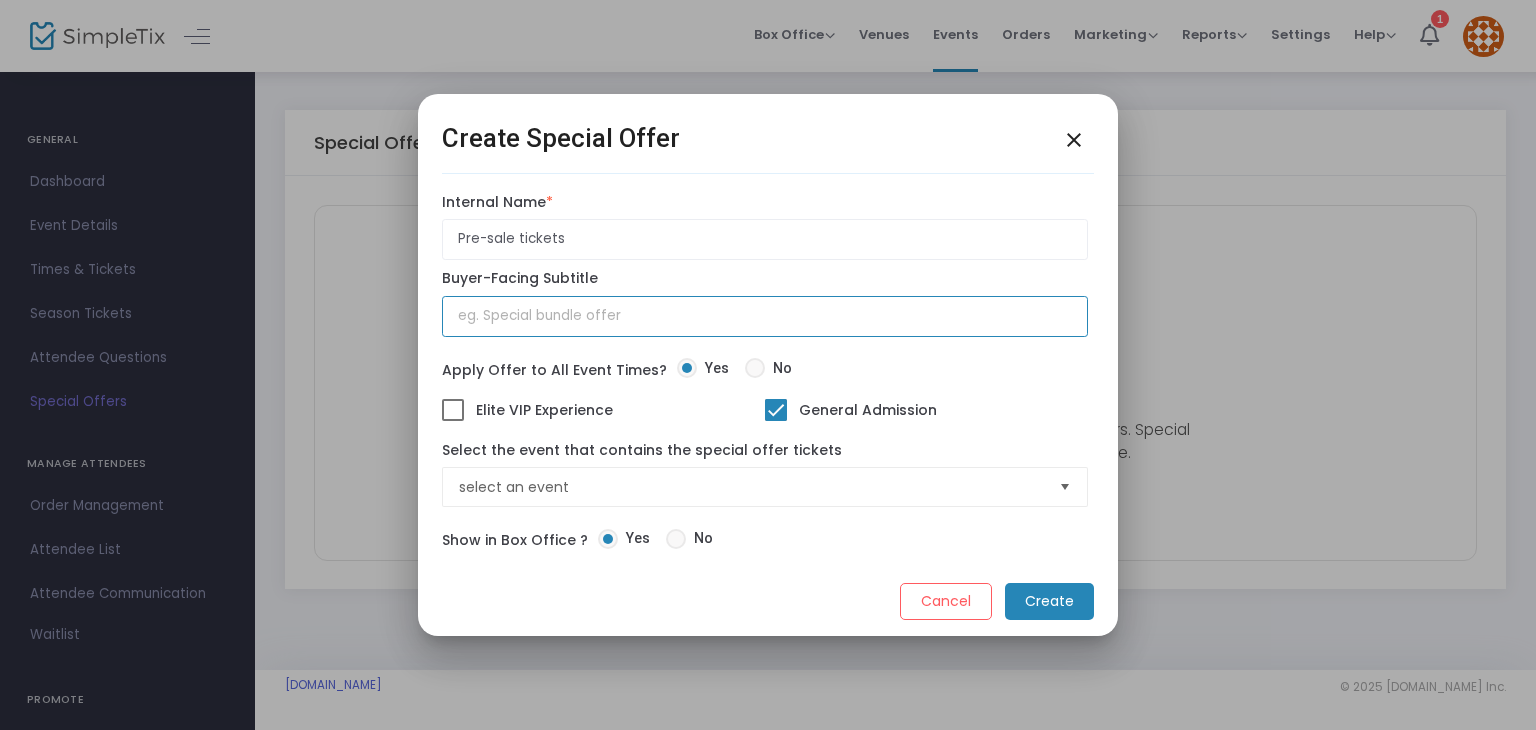 click at bounding box center [765, 316] 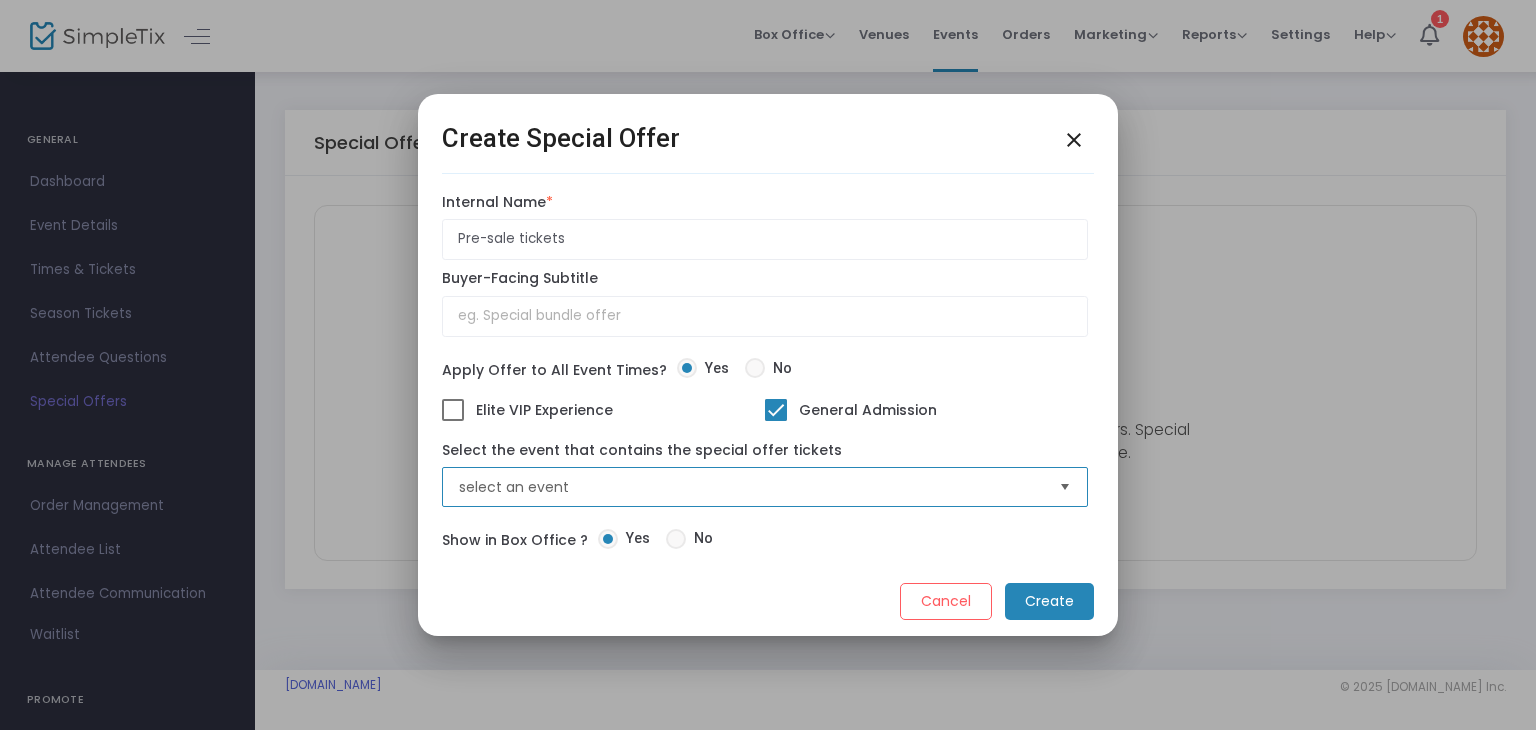 click on "select an event" at bounding box center (751, 487) 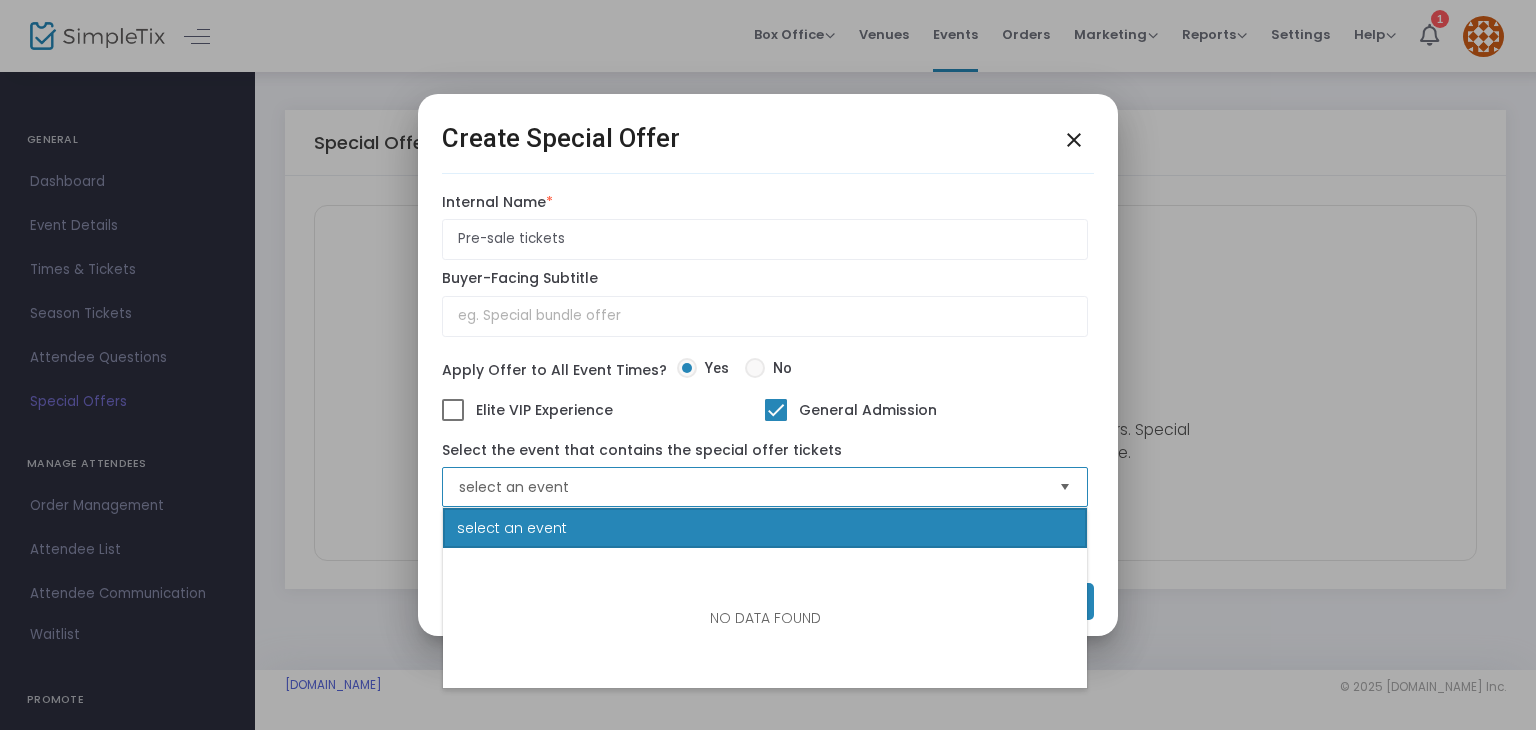 click on "select an event" at bounding box center (751, 487) 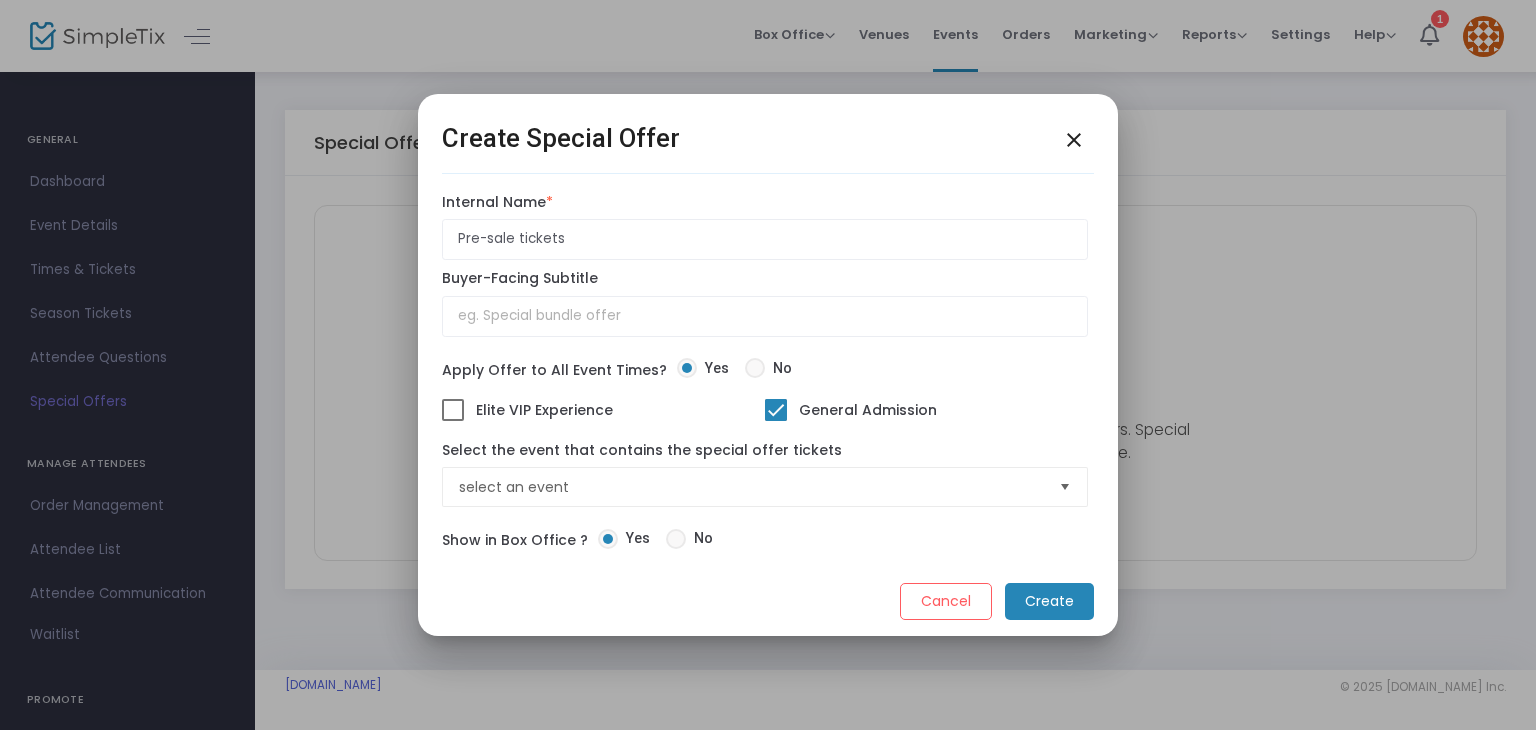 click on "Create" 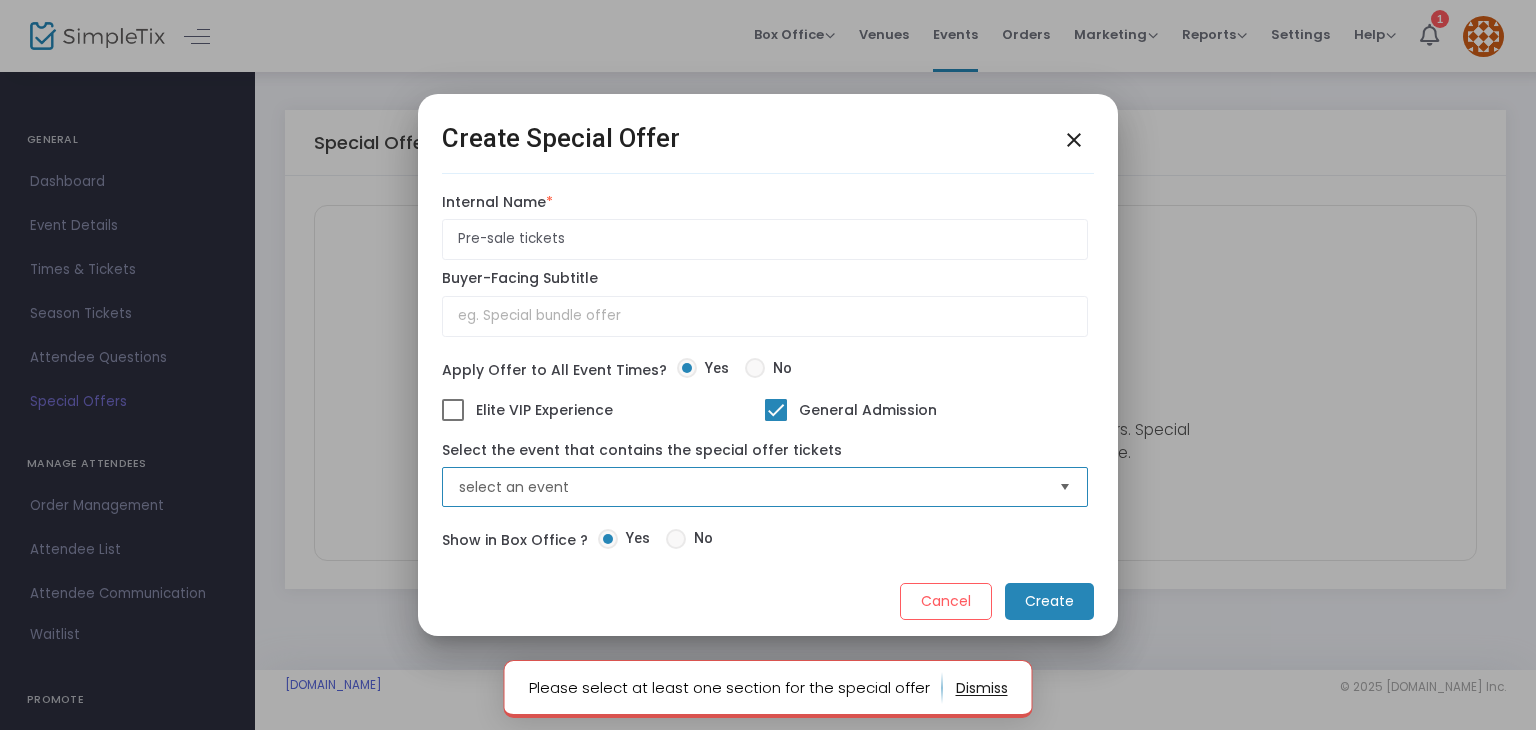 click on "select an event" at bounding box center [751, 487] 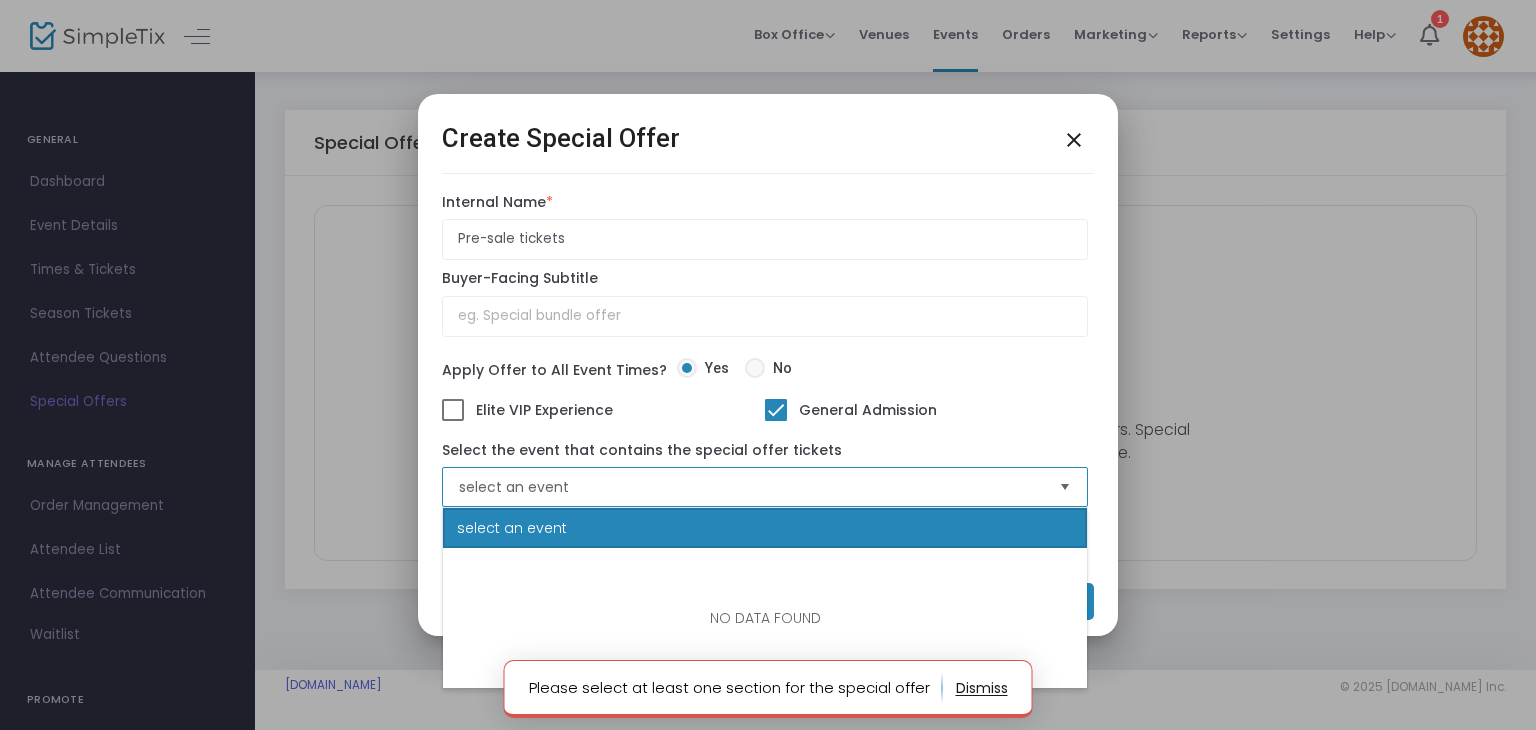 click on "select an event" at bounding box center (751, 487) 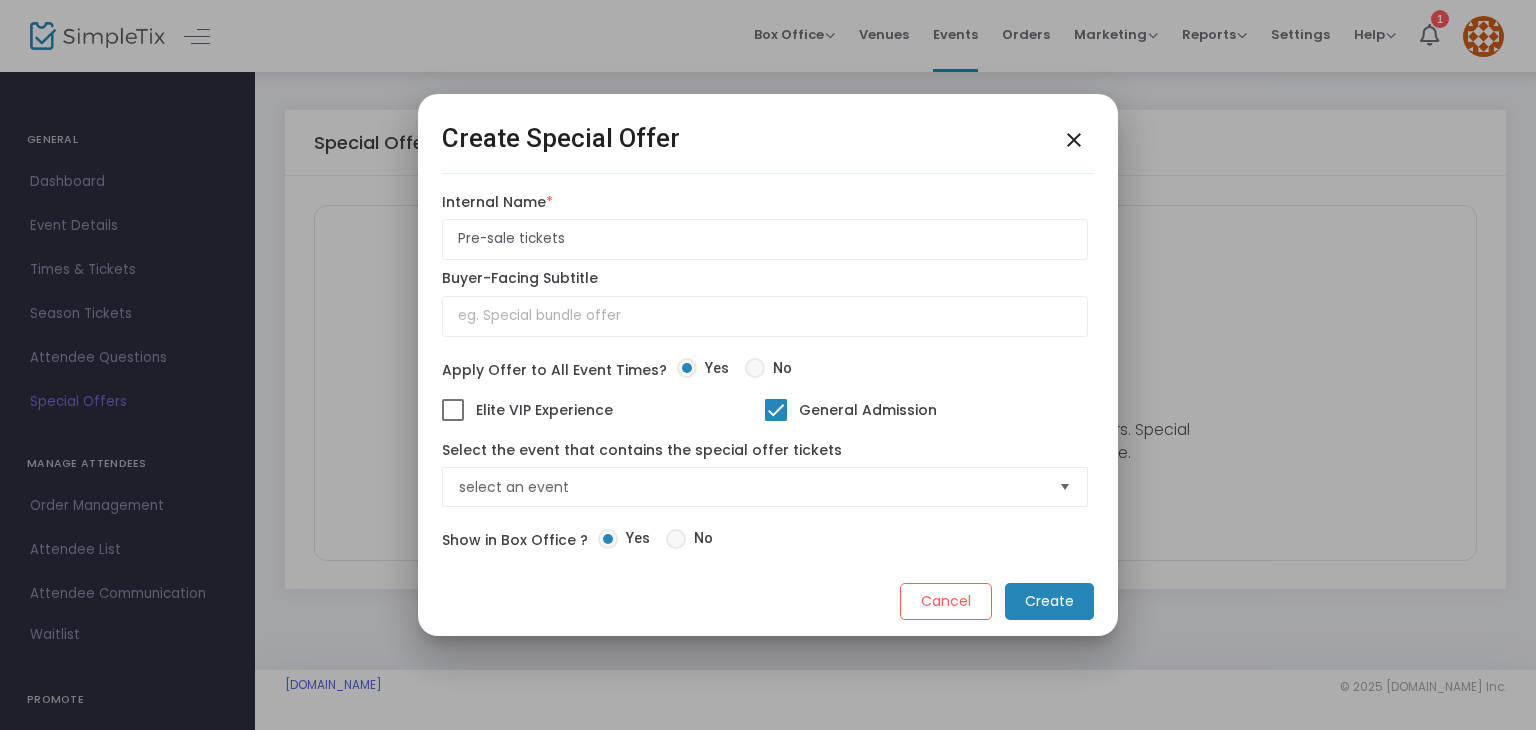 click on "Cancel" 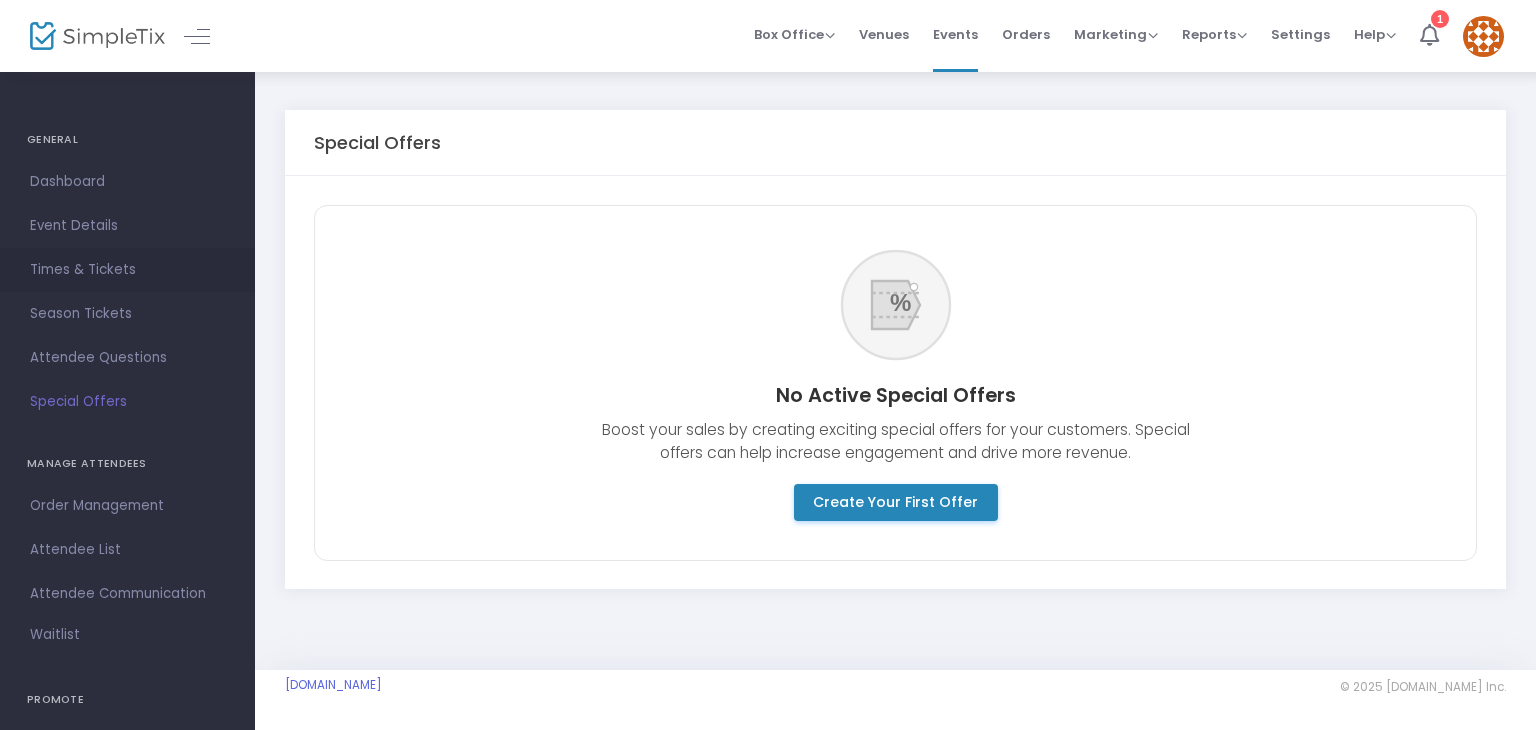 click on "Times & Tickets" at bounding box center [127, 270] 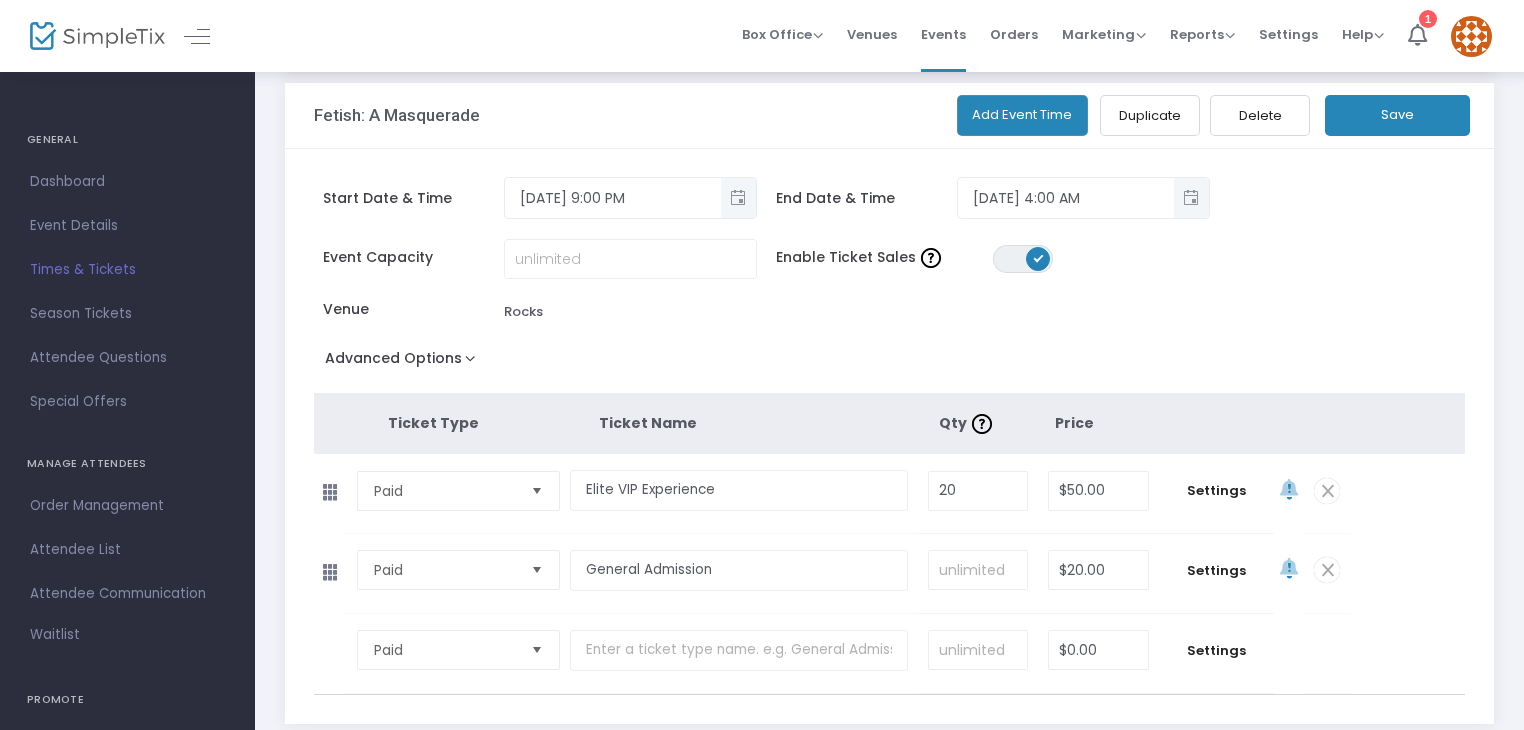 scroll, scrollTop: 103, scrollLeft: 0, axis: vertical 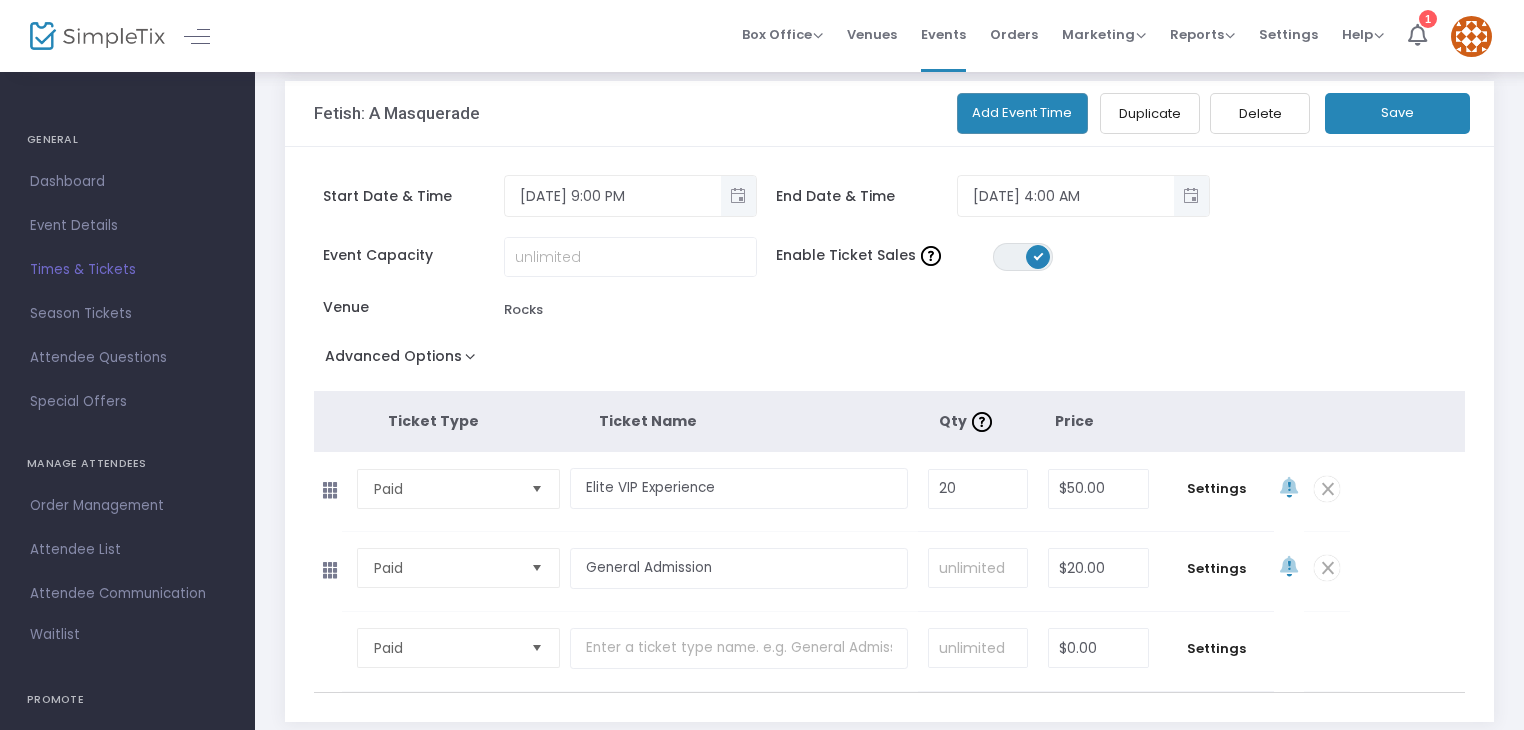 click on "Advanced Options" 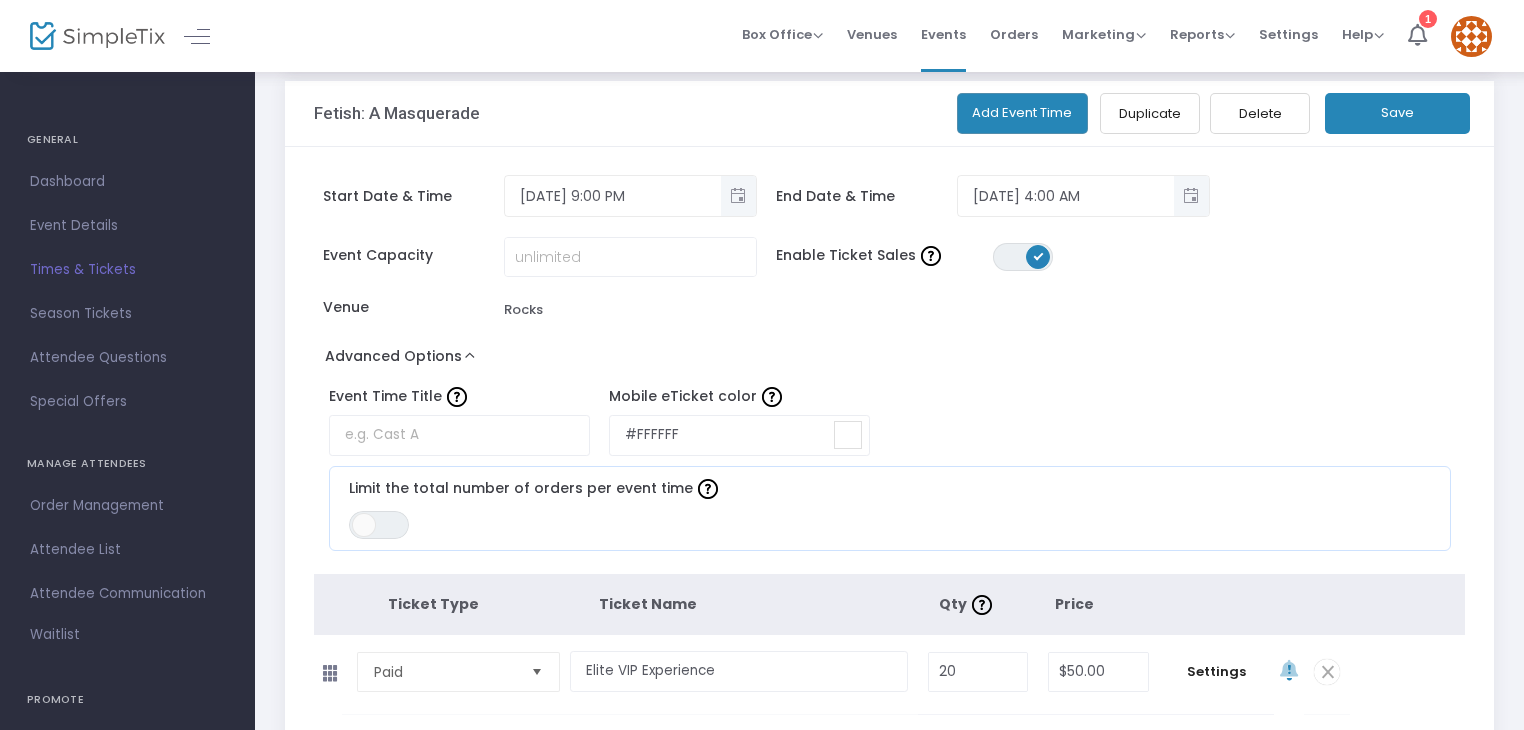 click on "Advanced Options" 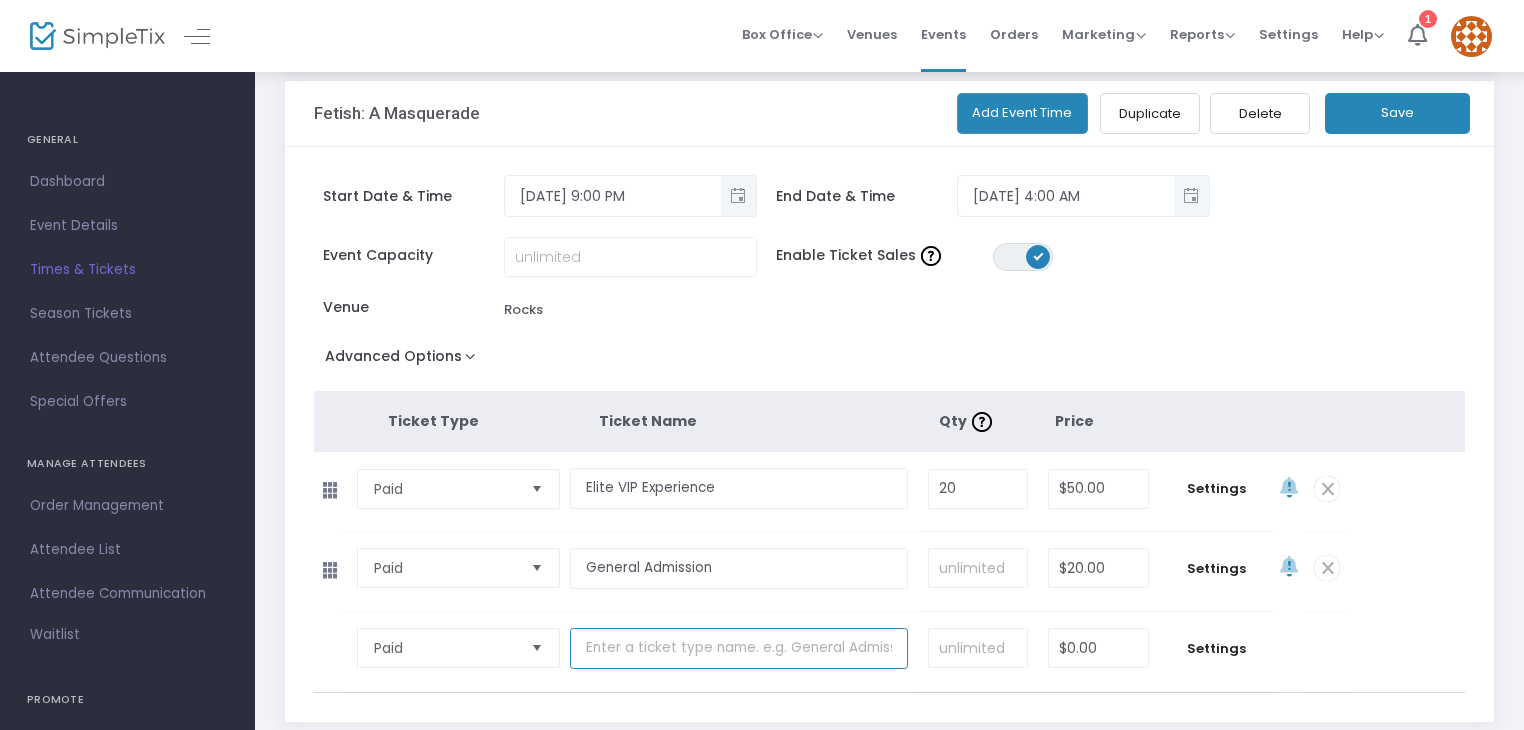 click at bounding box center (738, 648) 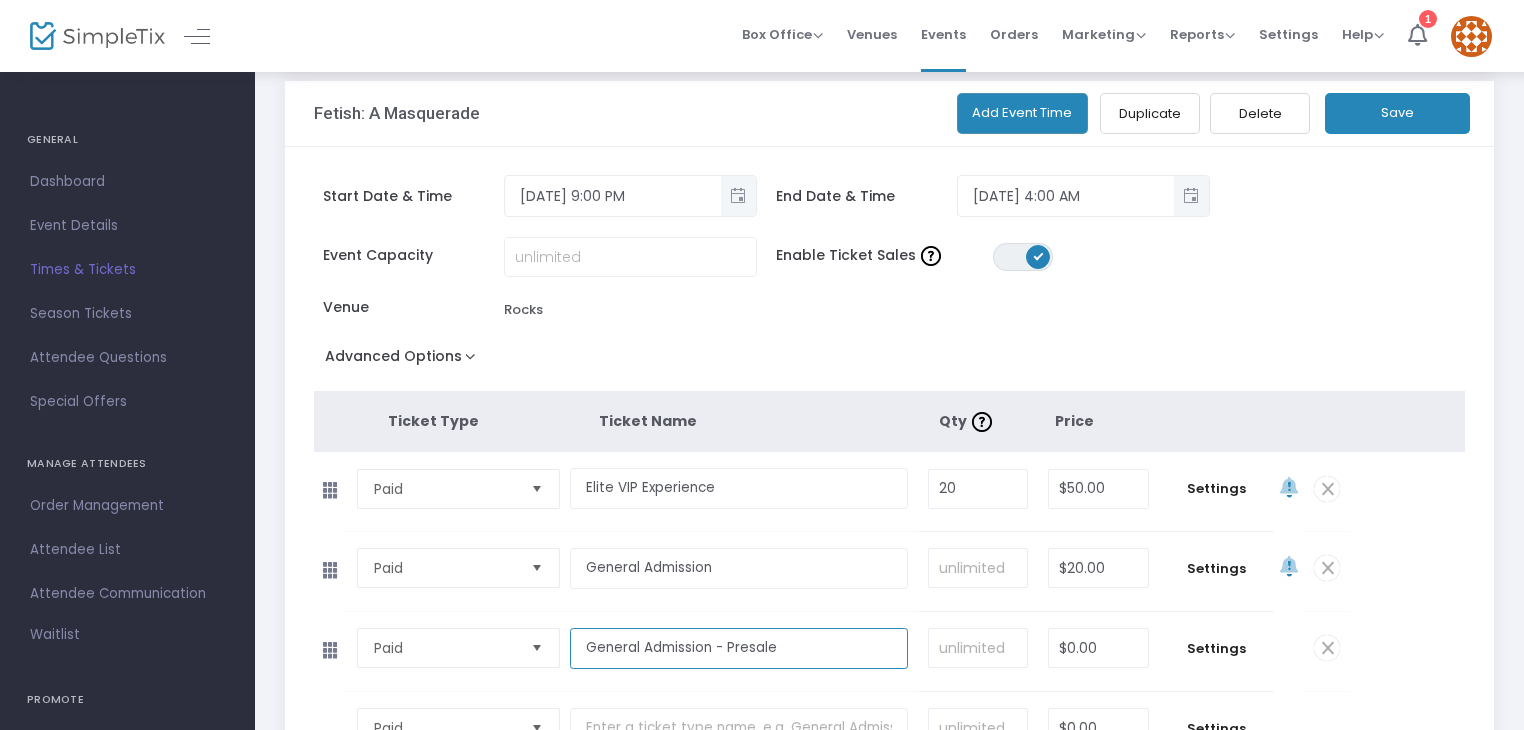 type on "General Admission - Presale" 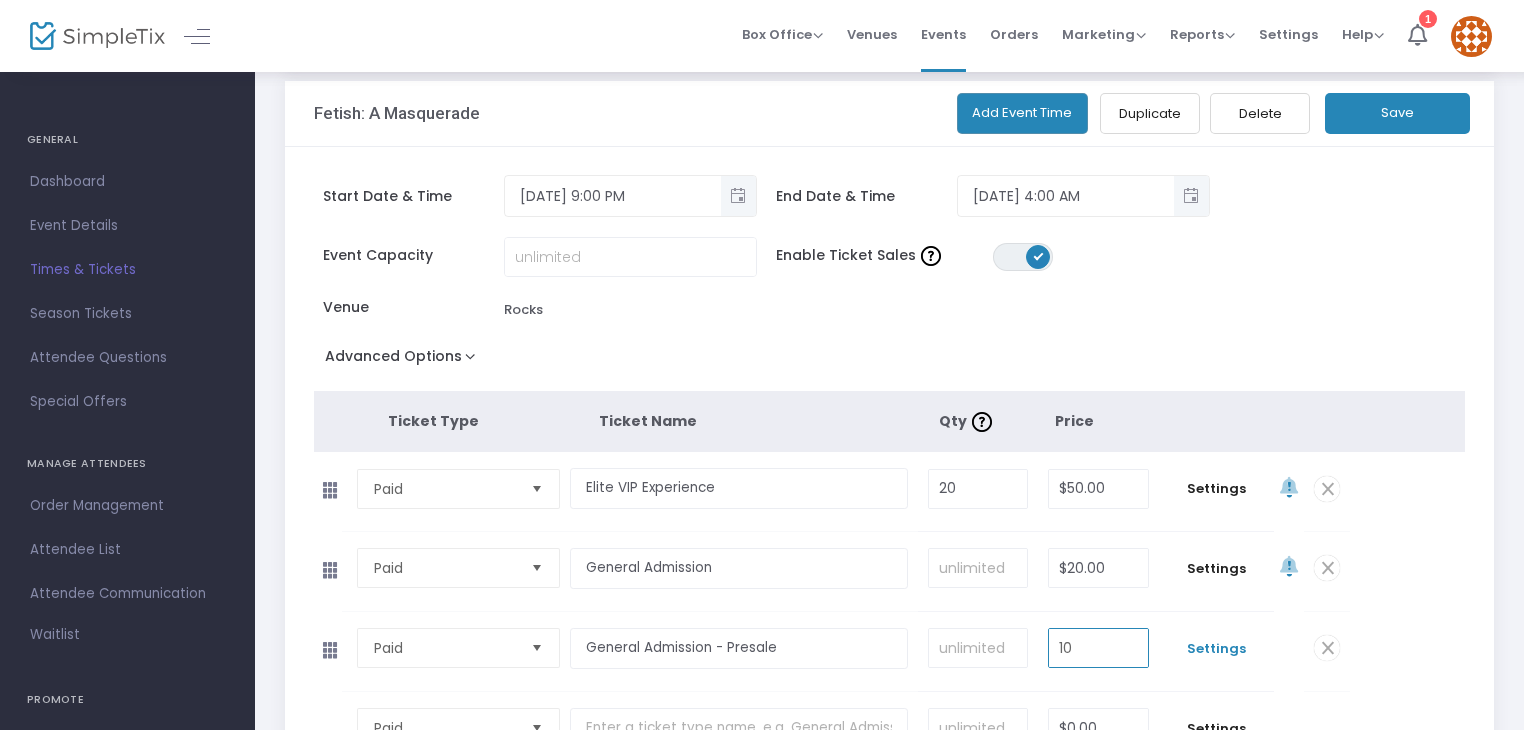 type on "$10.00" 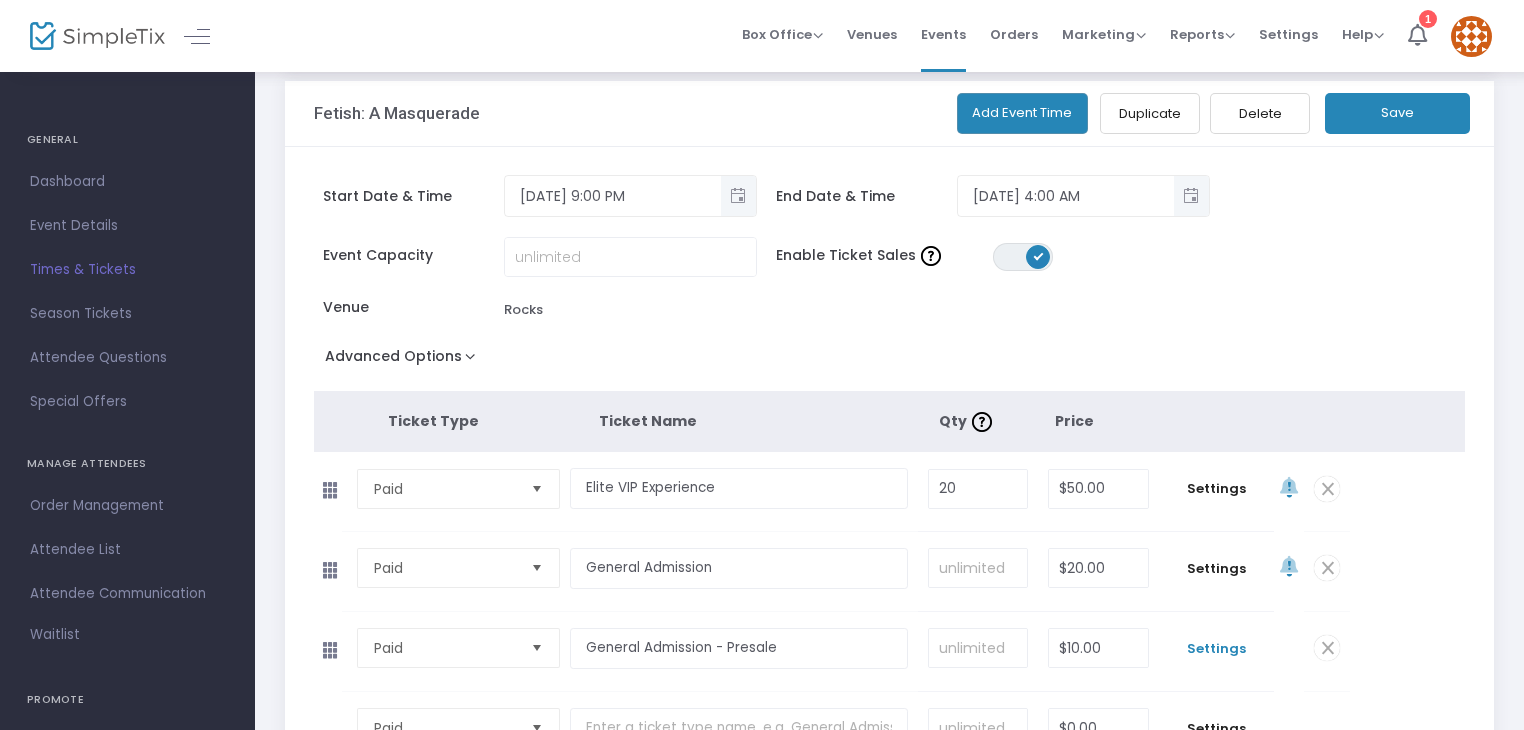 click on "Settings" at bounding box center (1216, 649) 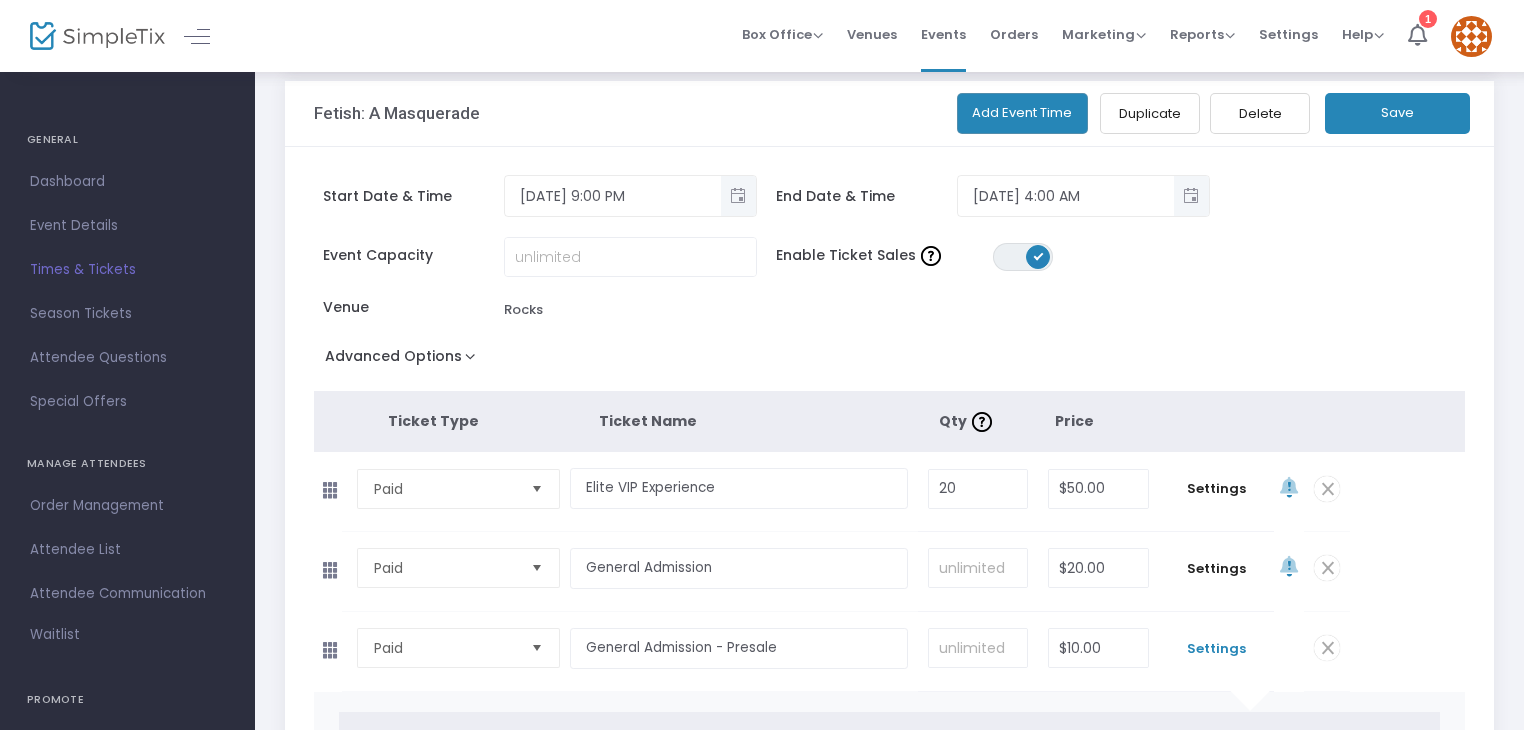 scroll, scrollTop: 741, scrollLeft: 0, axis: vertical 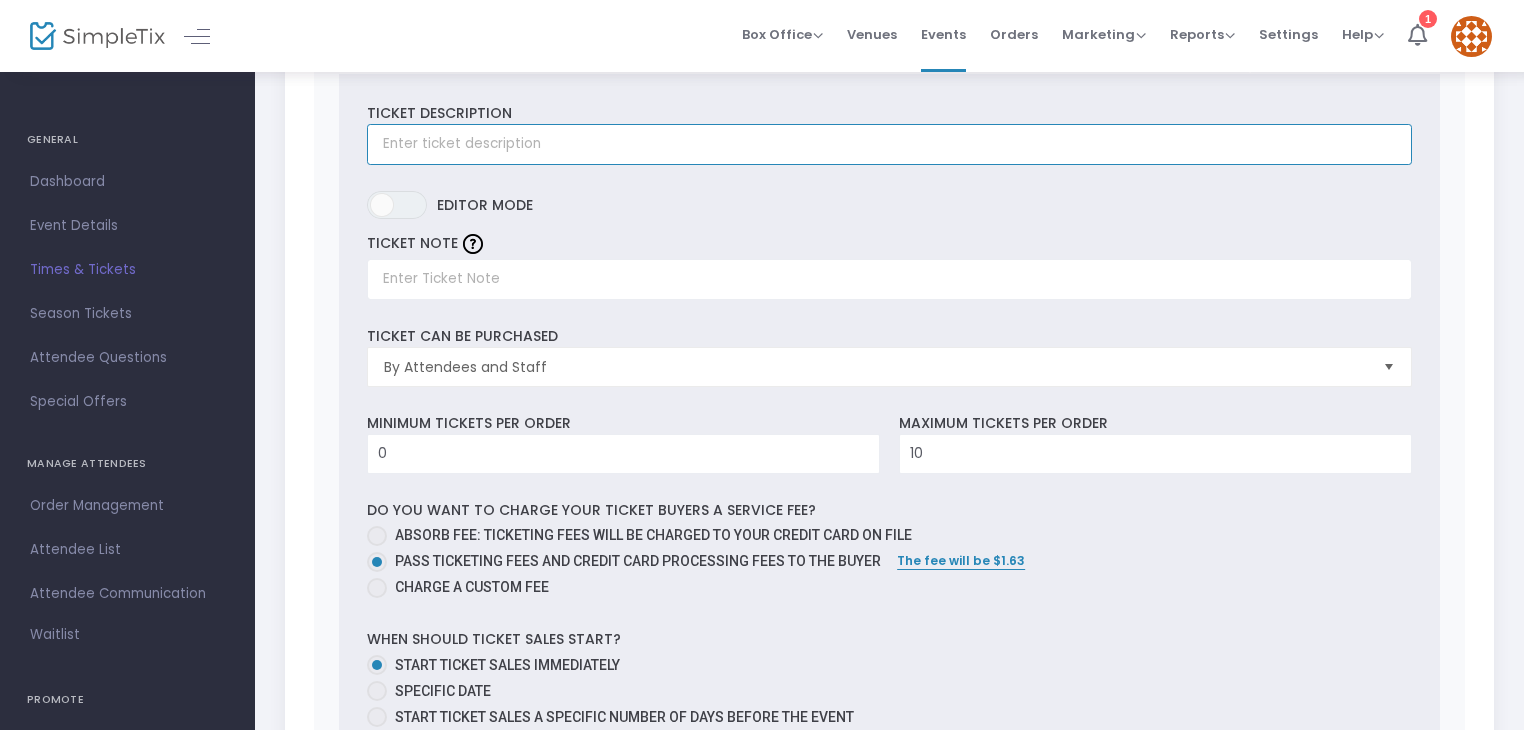 click at bounding box center [889, 144] 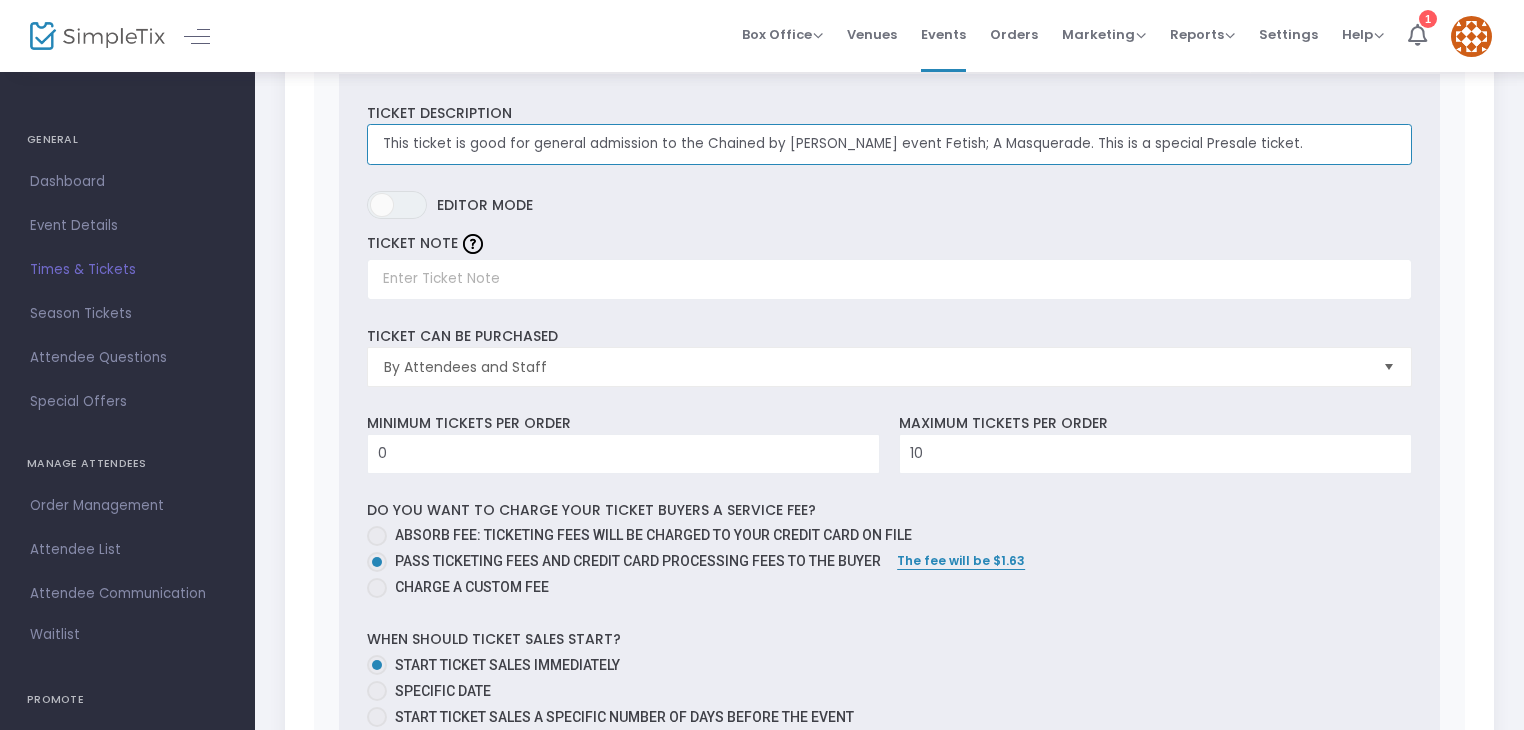 type on "This ticket is good for general admission to the Chained by Chuck event Fetish; A Masquerade. This is a special Presale ticket." 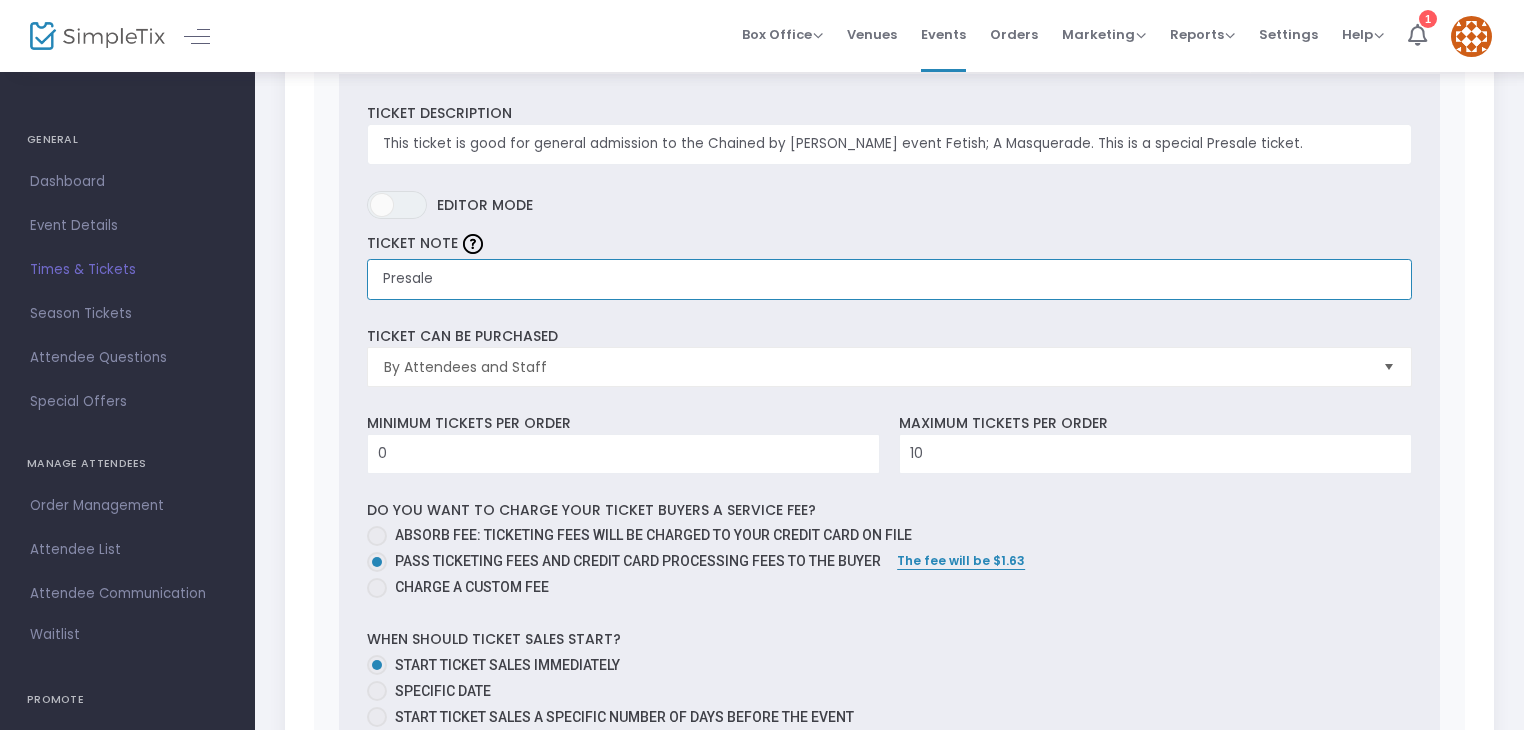 type on "Presale" 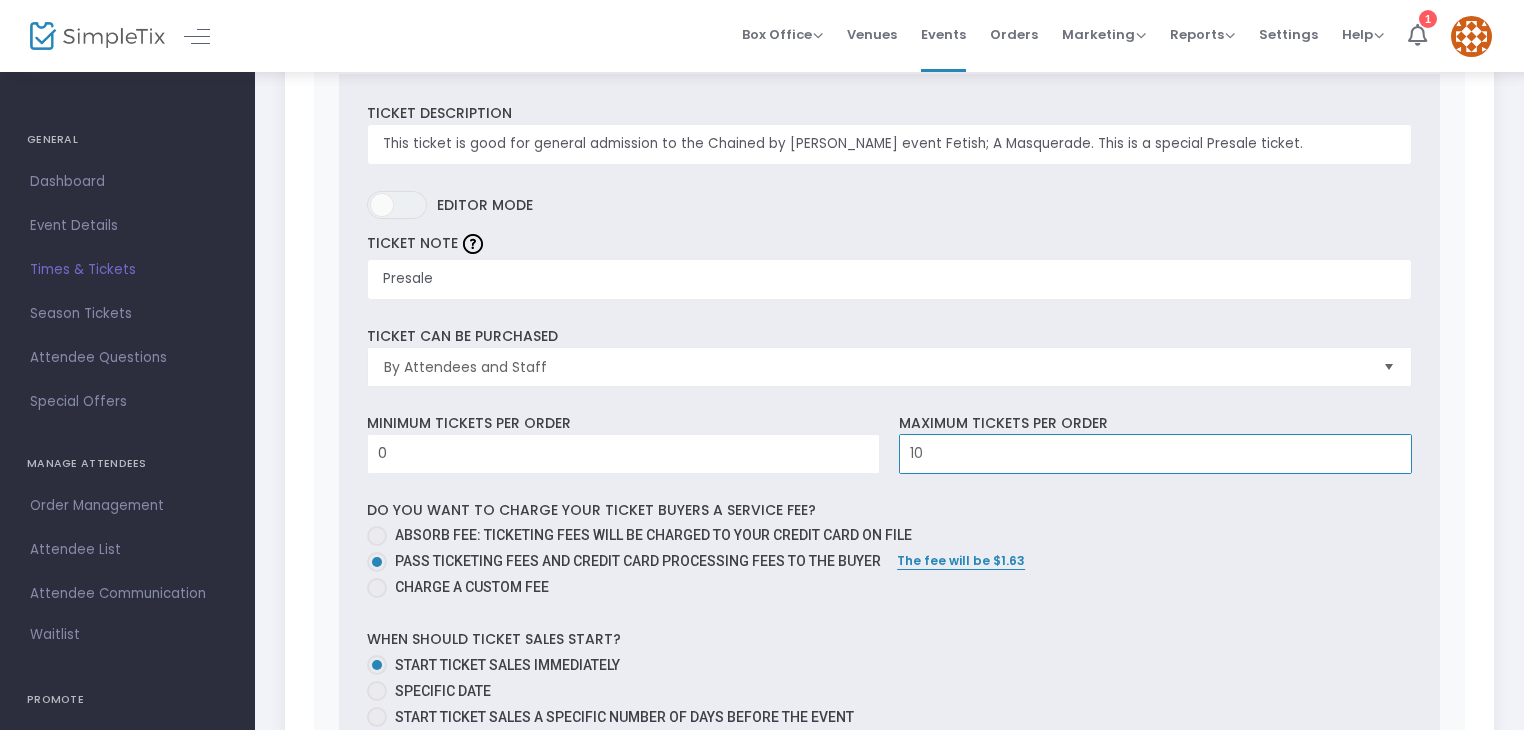 click on "10" at bounding box center (1155, 454) 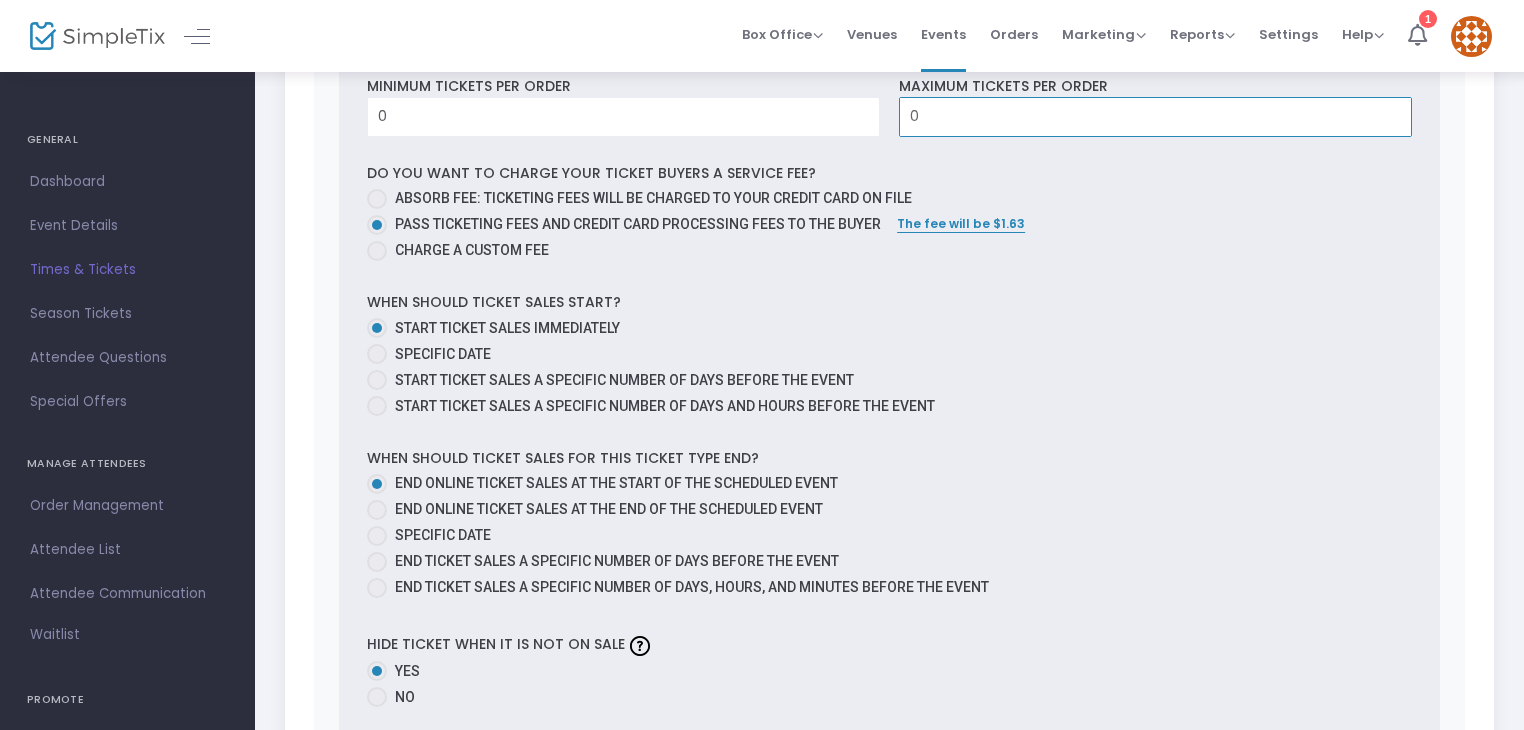 scroll, scrollTop: 1079, scrollLeft: 0, axis: vertical 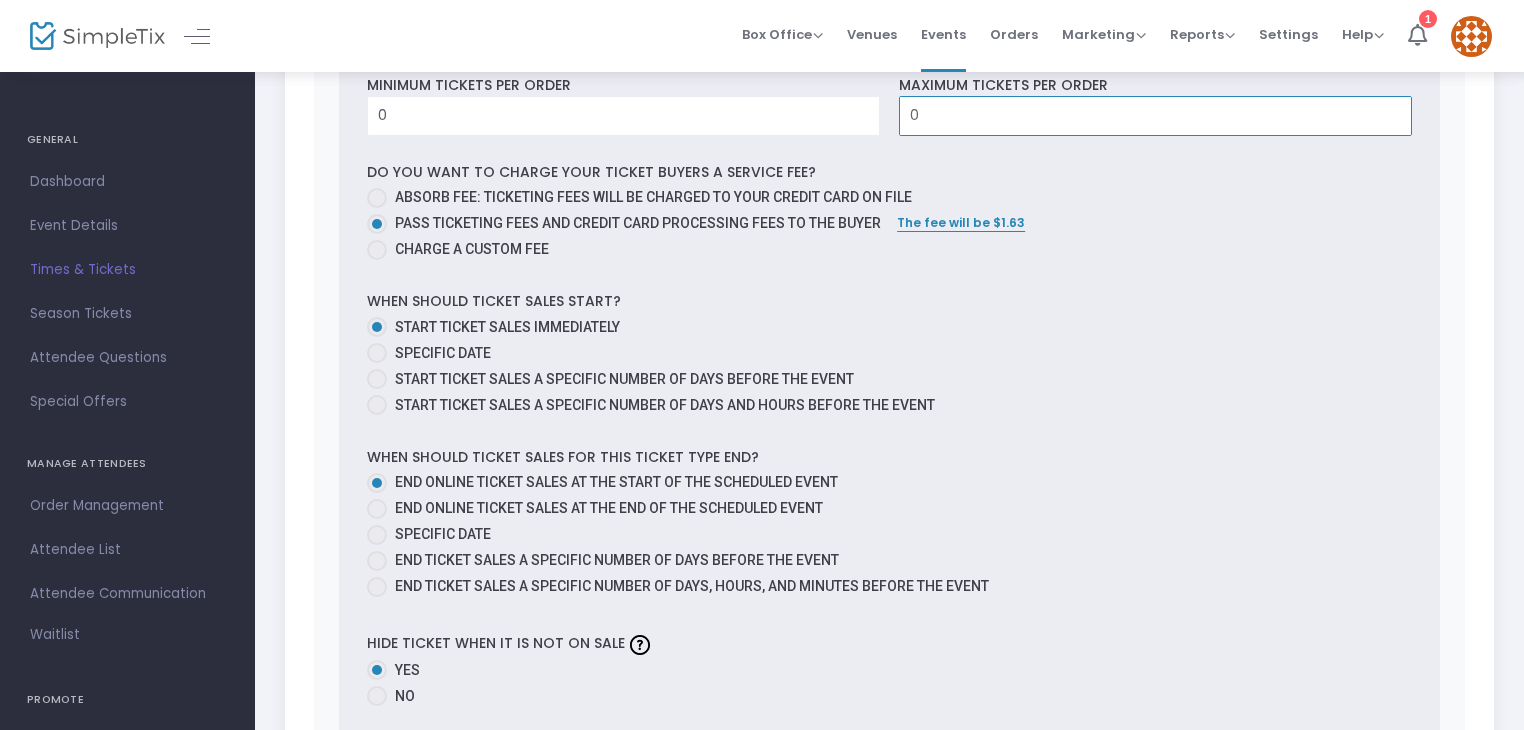 type on "0" 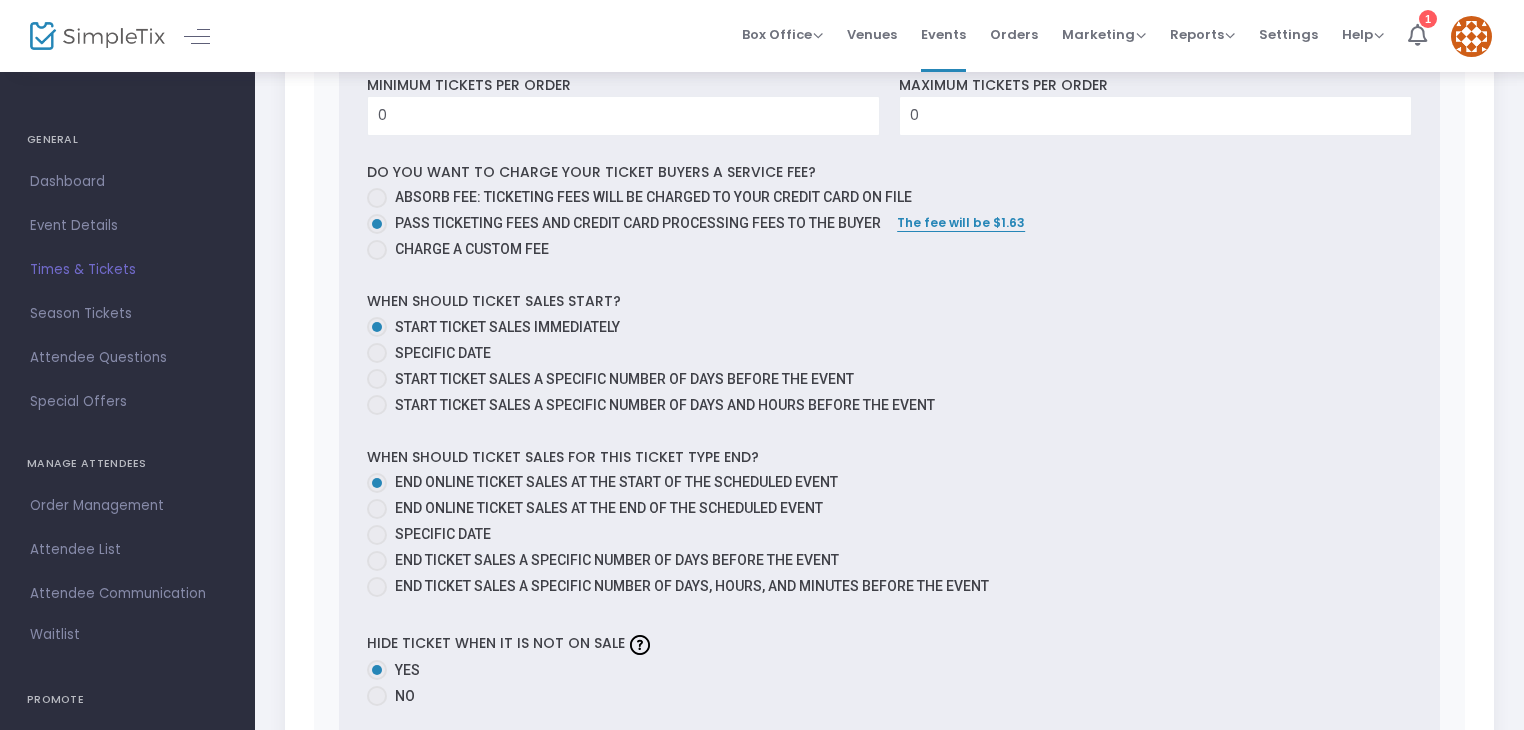 click at bounding box center [377, 535] 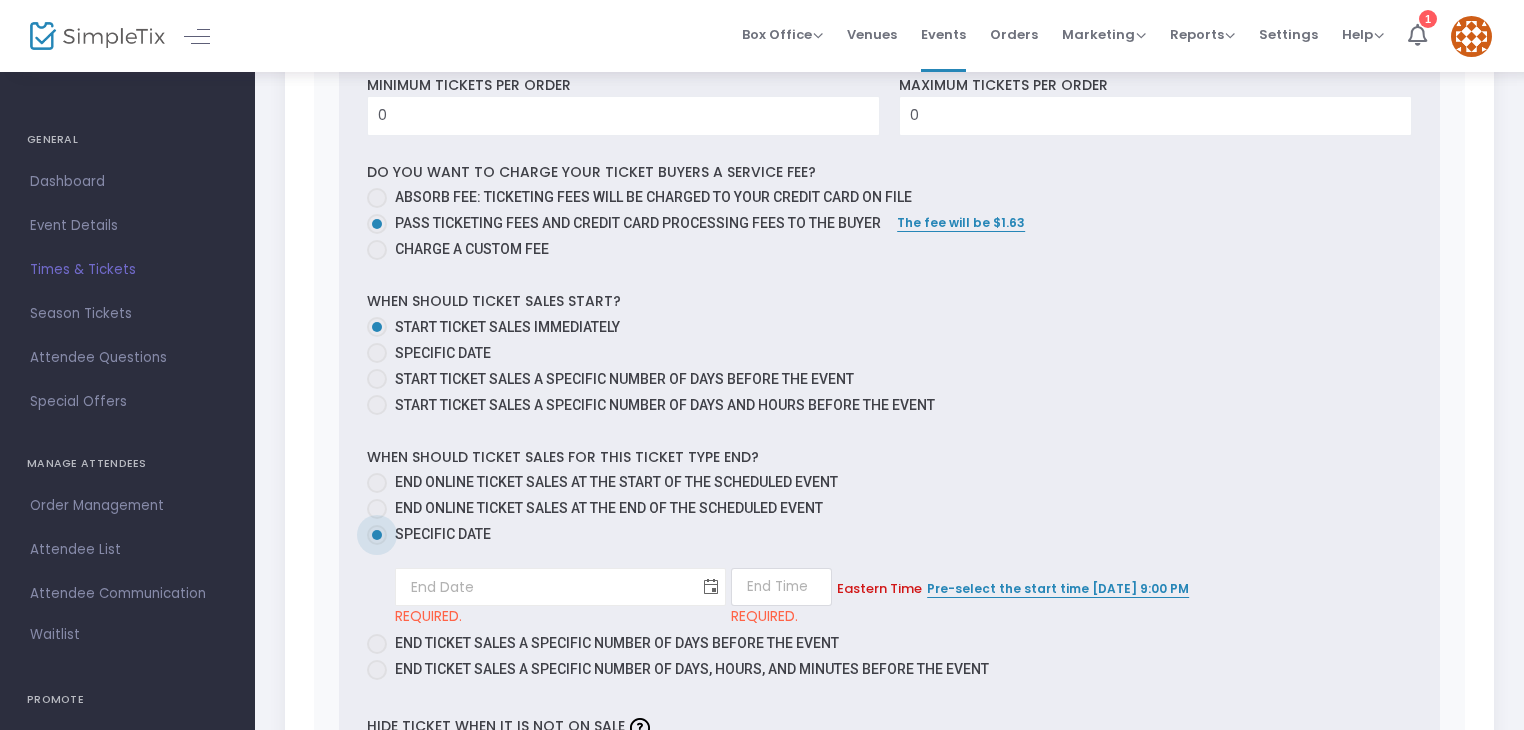 click at bounding box center [711, 587] 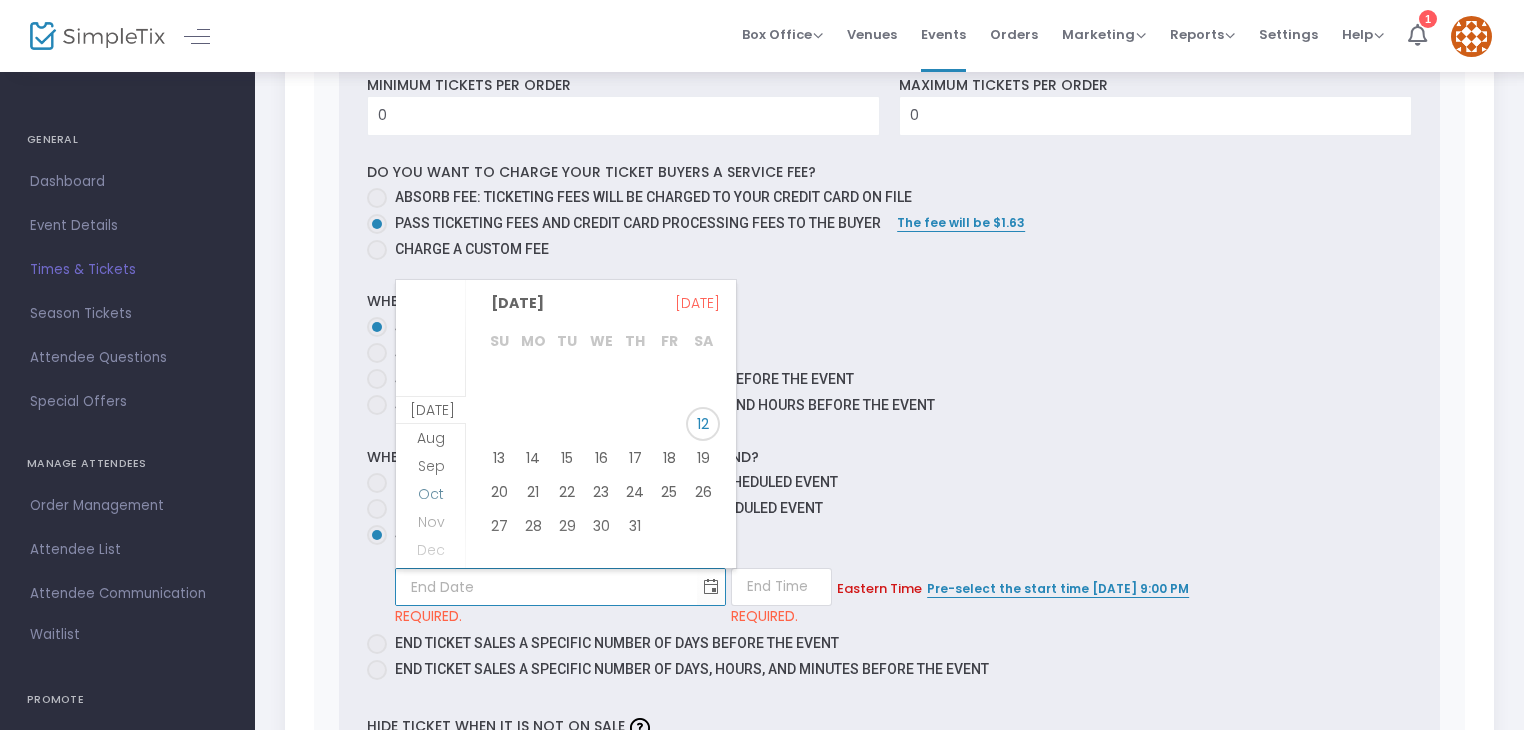 click on "Oct" at bounding box center (431, 494) 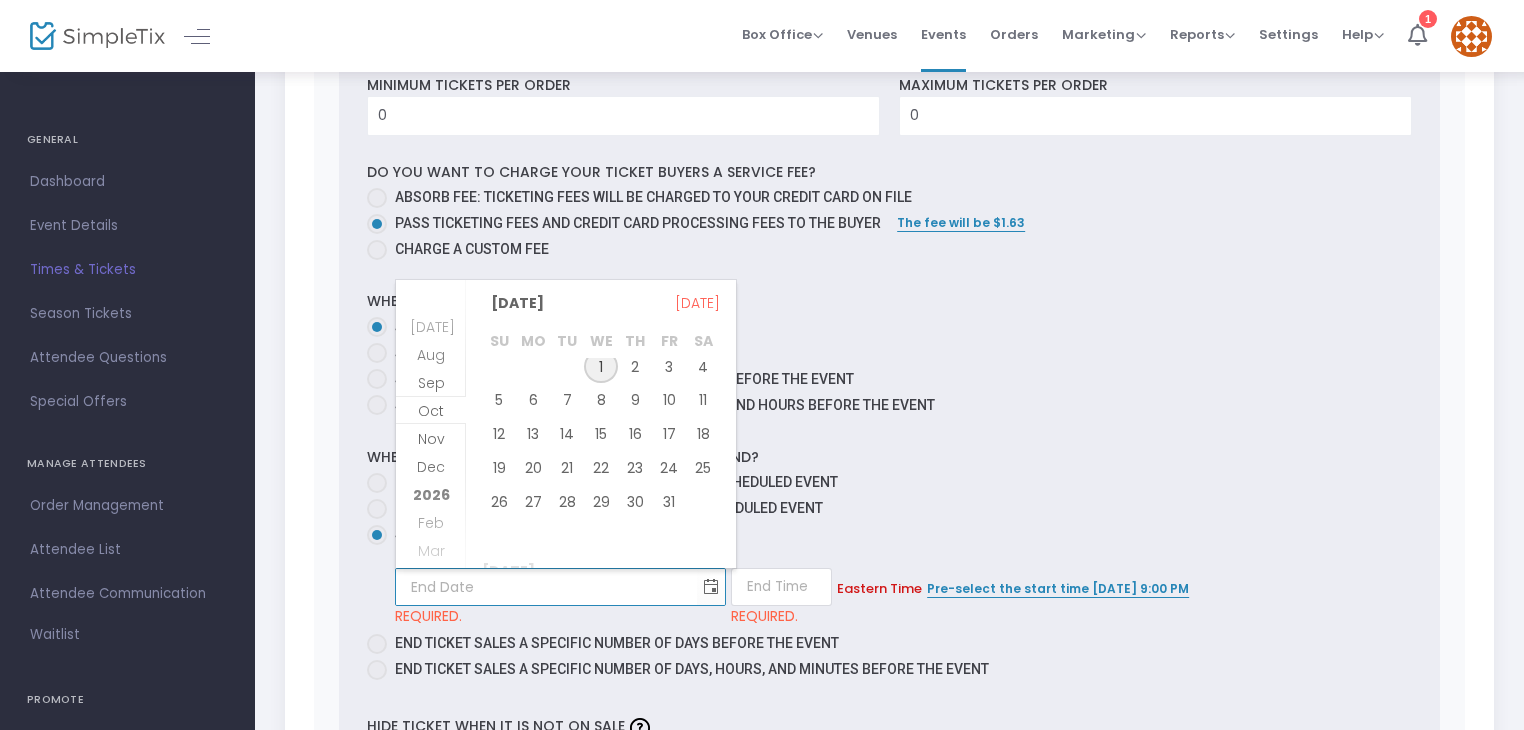 click on "1" at bounding box center (601, 367) 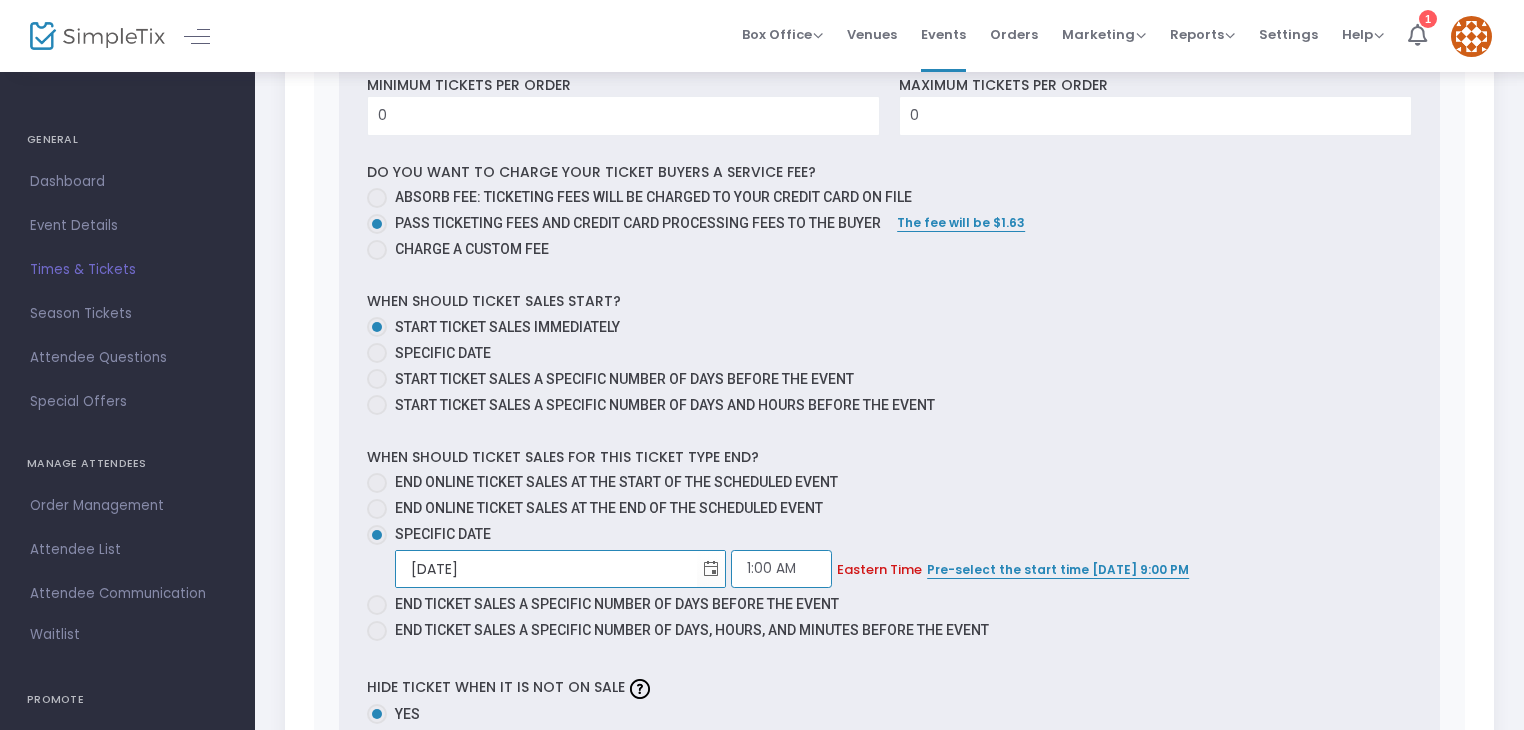click on "1:00 AM" at bounding box center [781, 569] 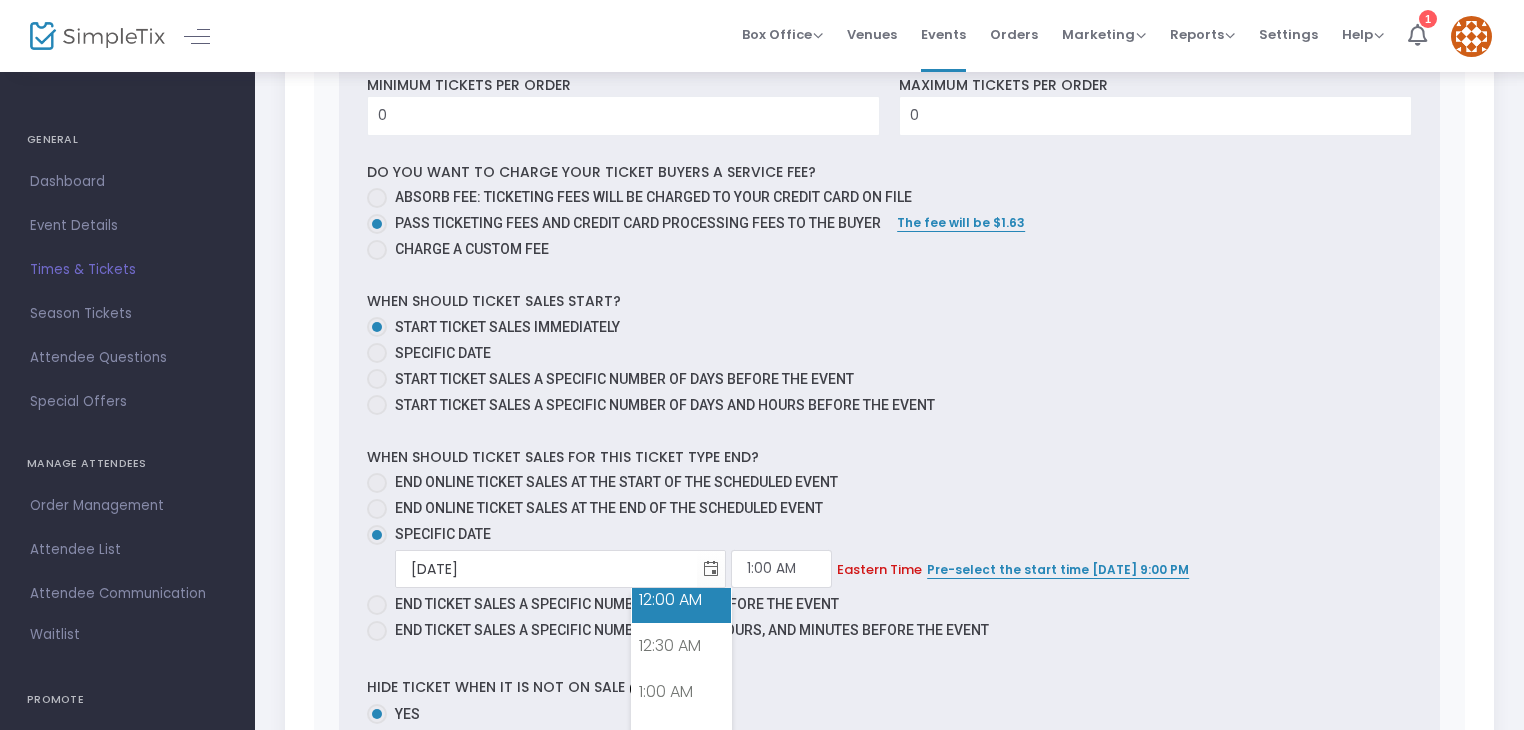 click on "12:00 AM" at bounding box center (681, 600) 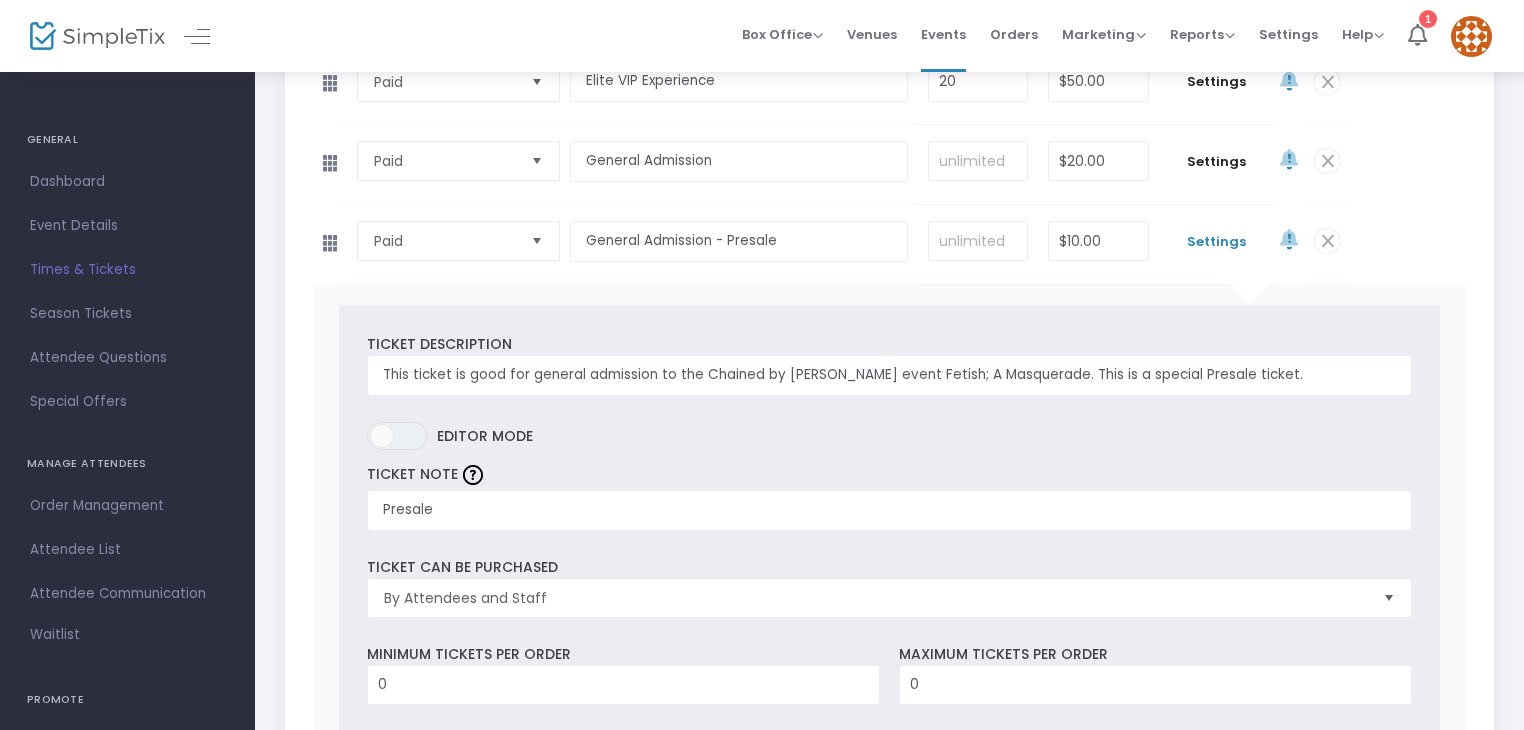 scroll, scrollTop: 500, scrollLeft: 0, axis: vertical 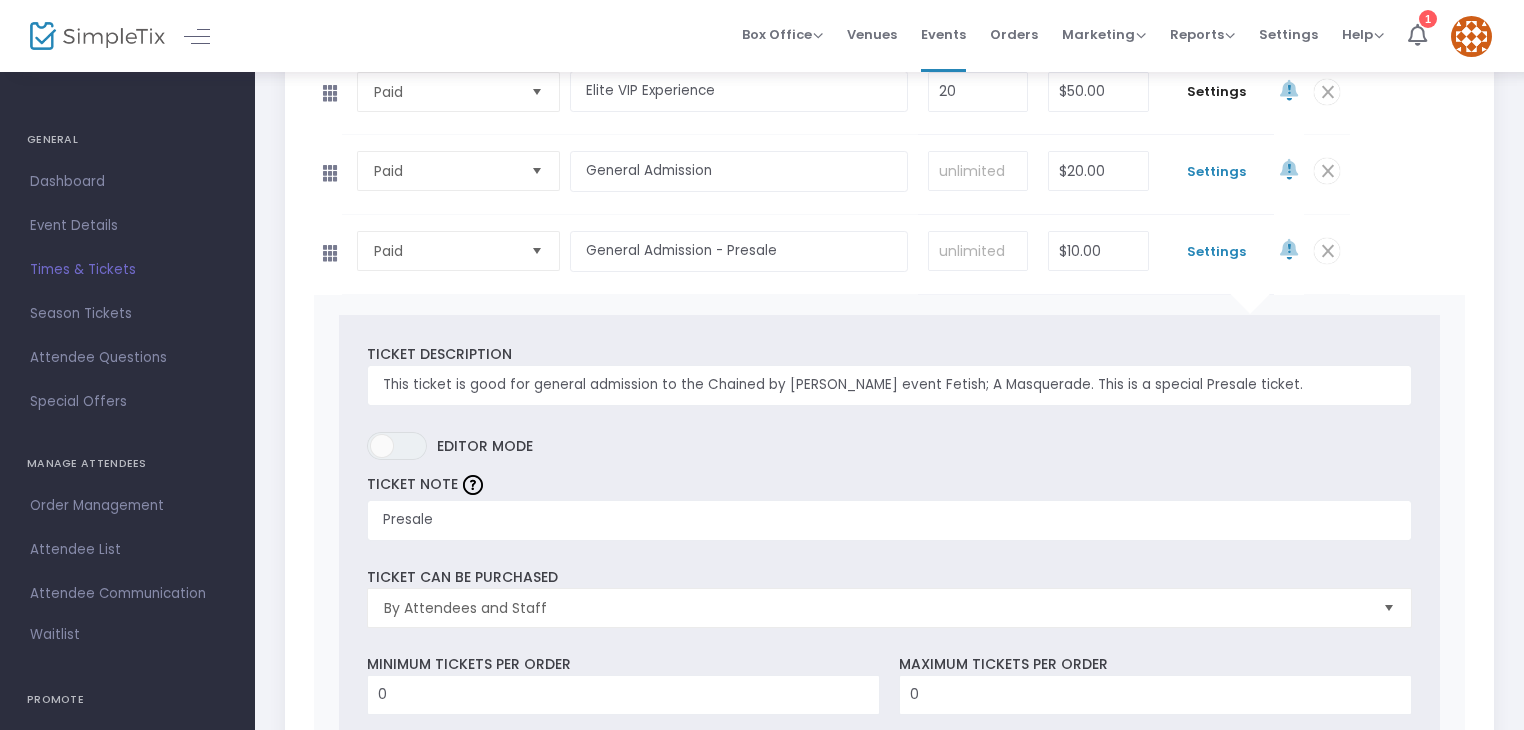 click on "Settings" at bounding box center (1216, 172) 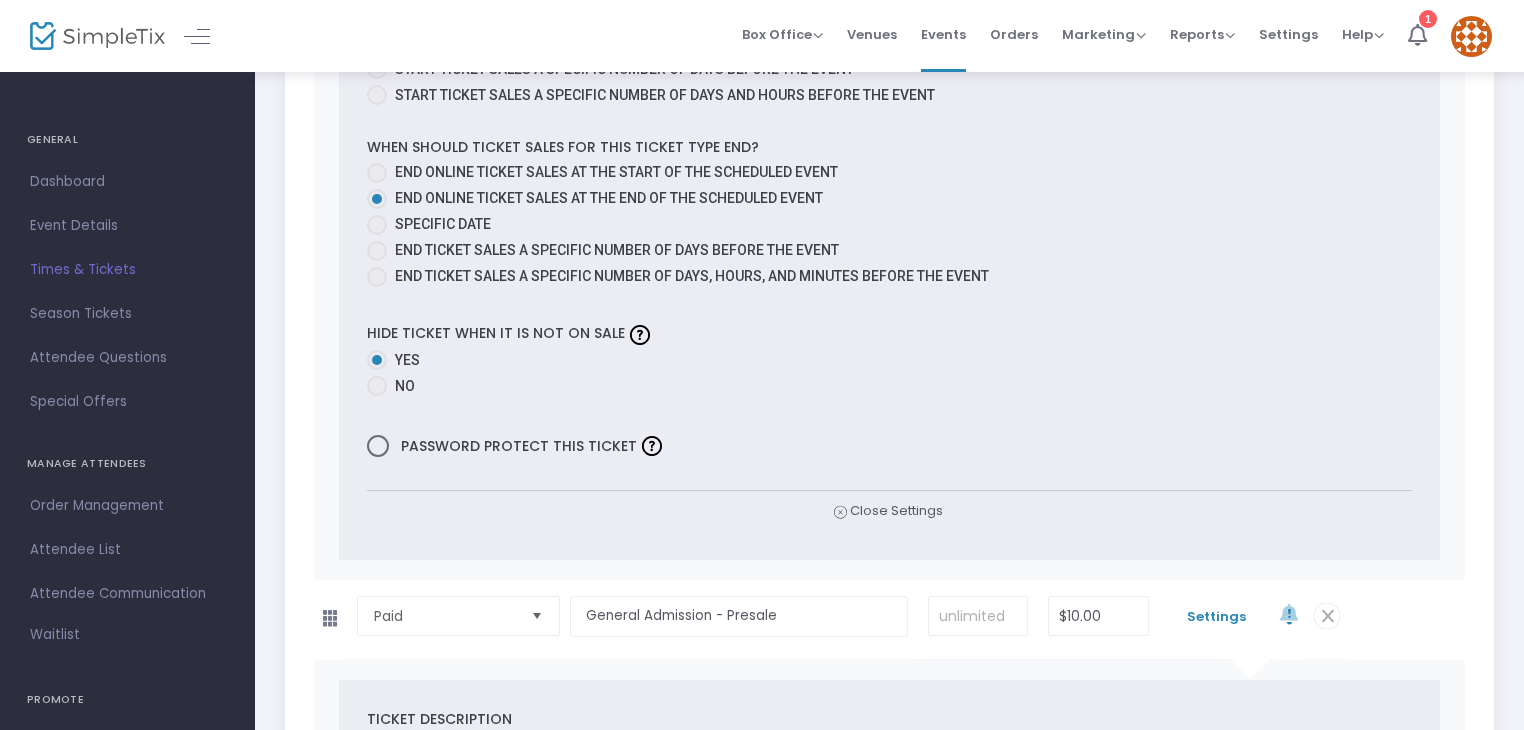 scroll, scrollTop: 1393, scrollLeft: 0, axis: vertical 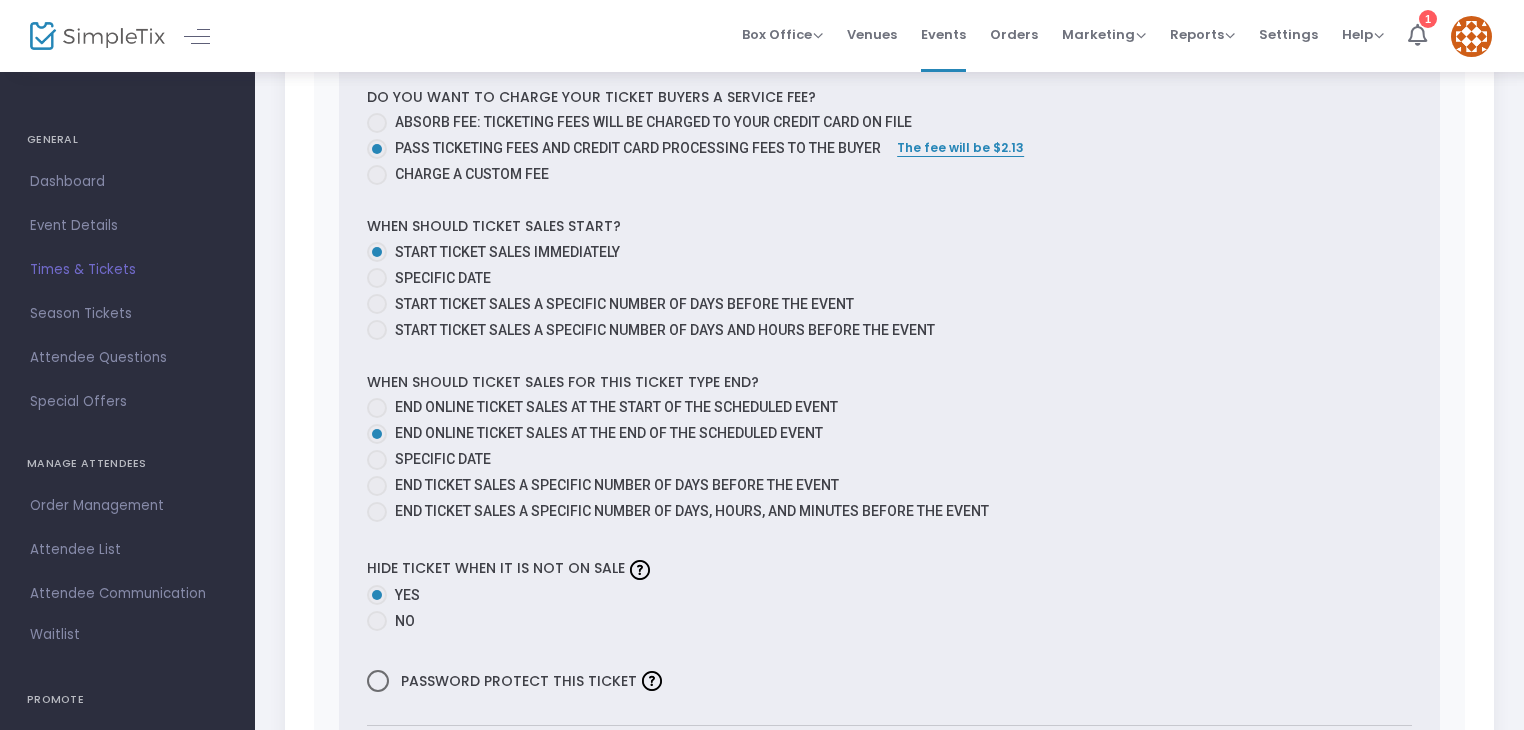 click at bounding box center (377, 278) 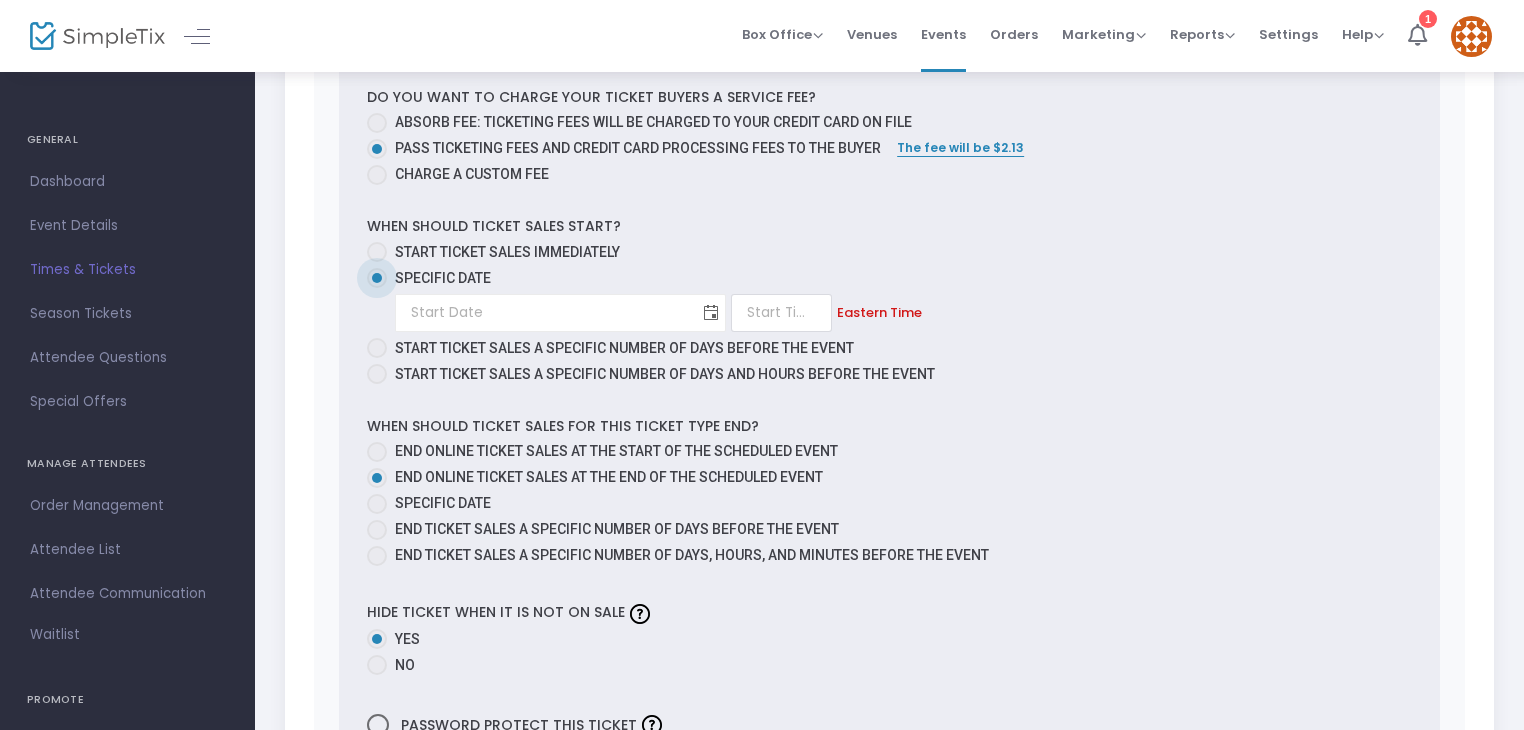 click at bounding box center (711, 313) 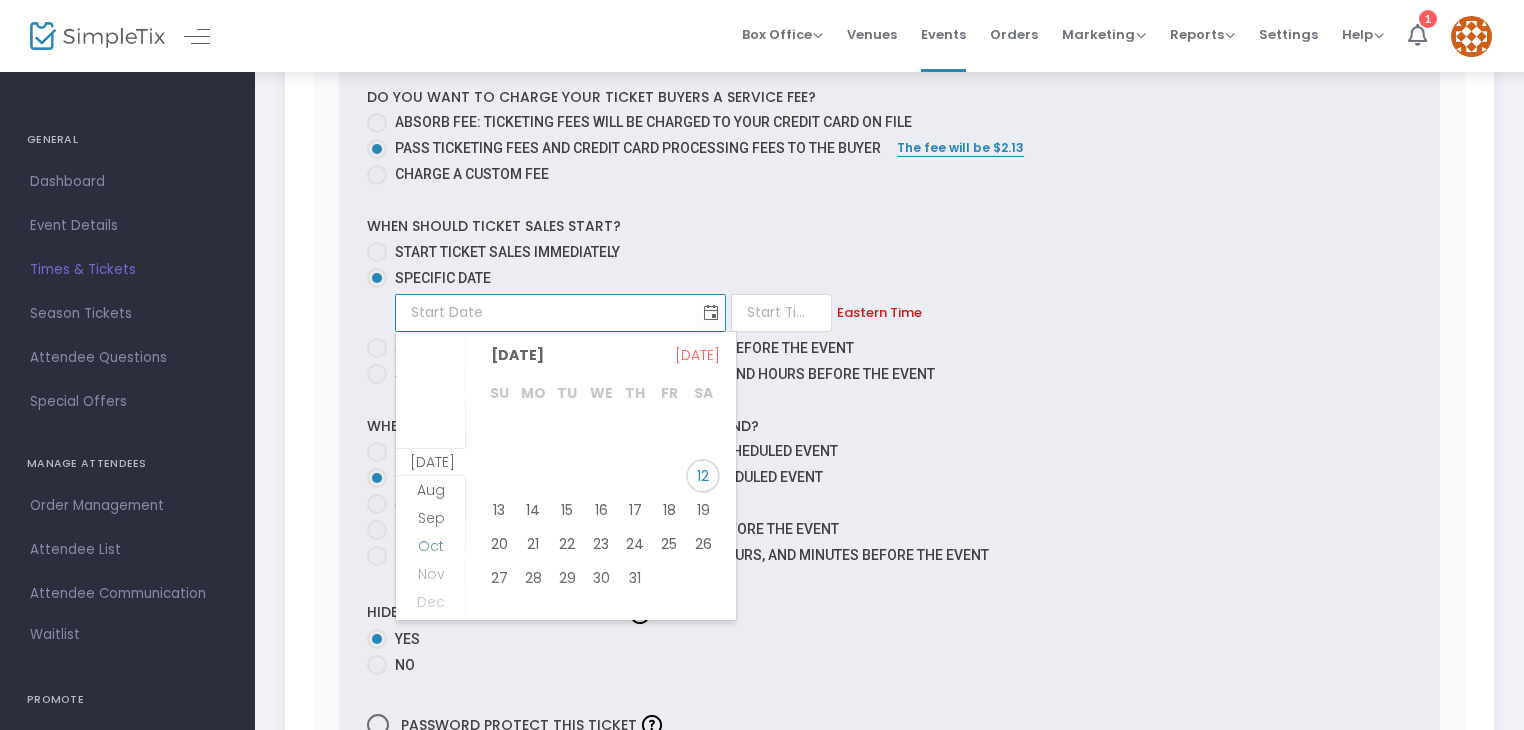 click on "Oct" at bounding box center (431, 546) 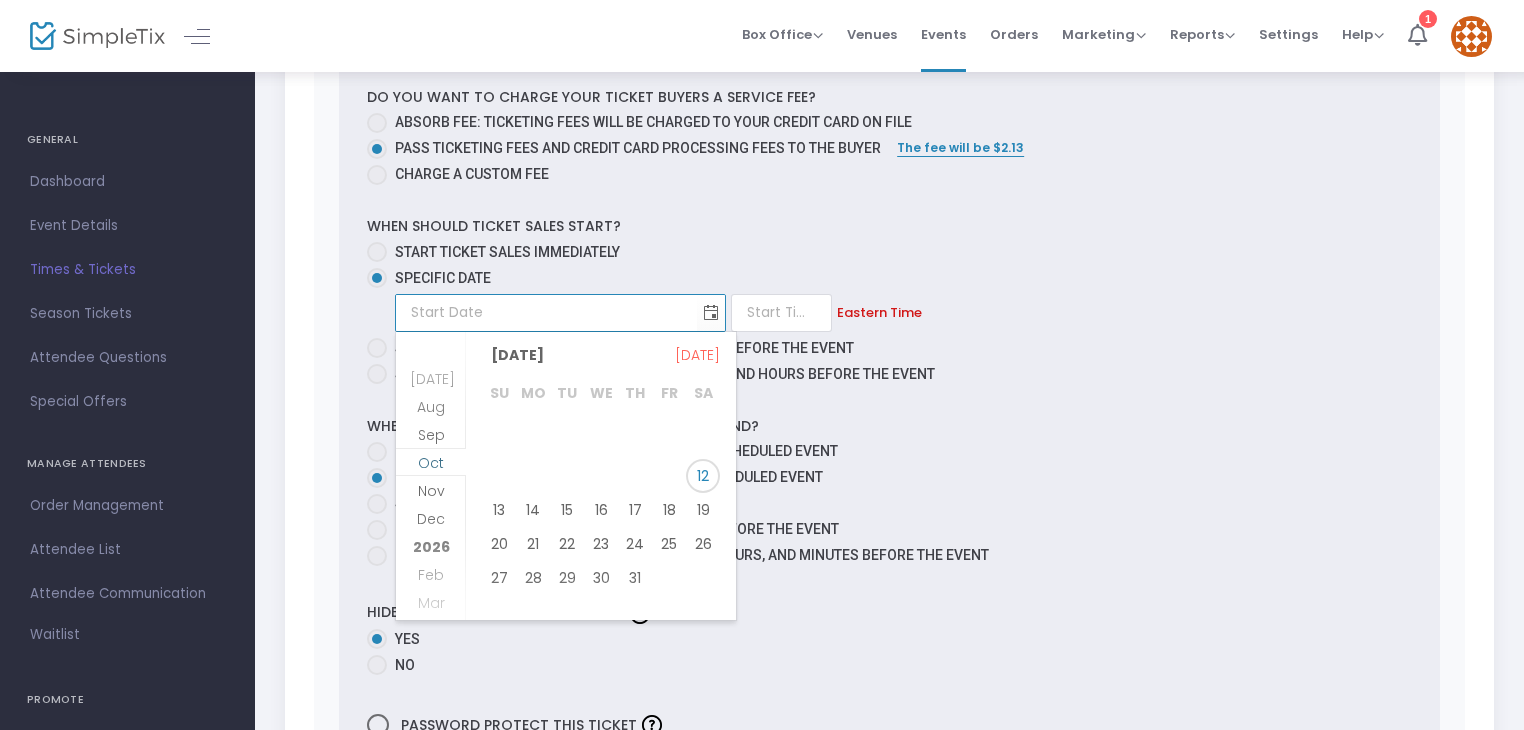 scroll, scrollTop: 773, scrollLeft: 0, axis: vertical 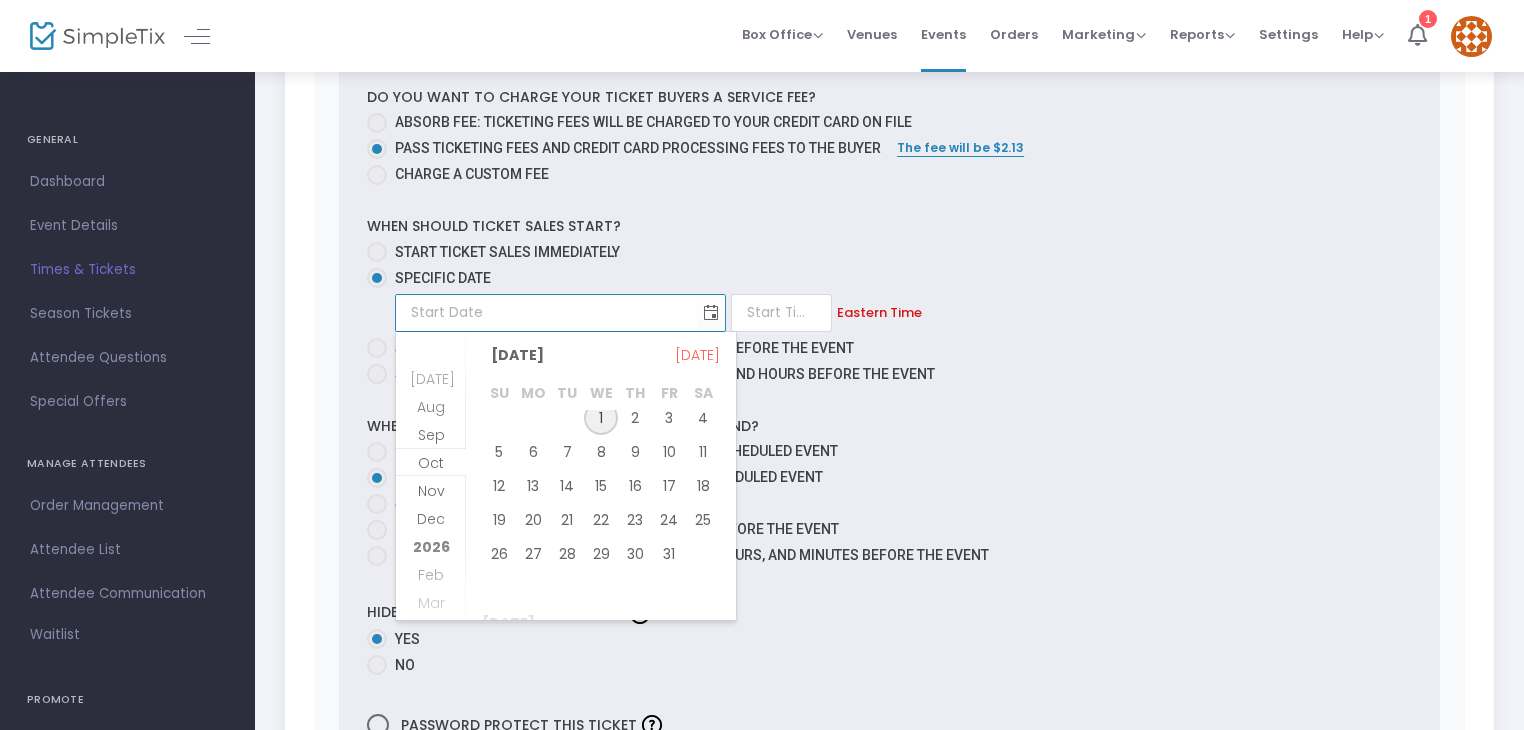 click on "1" at bounding box center (601, 418) 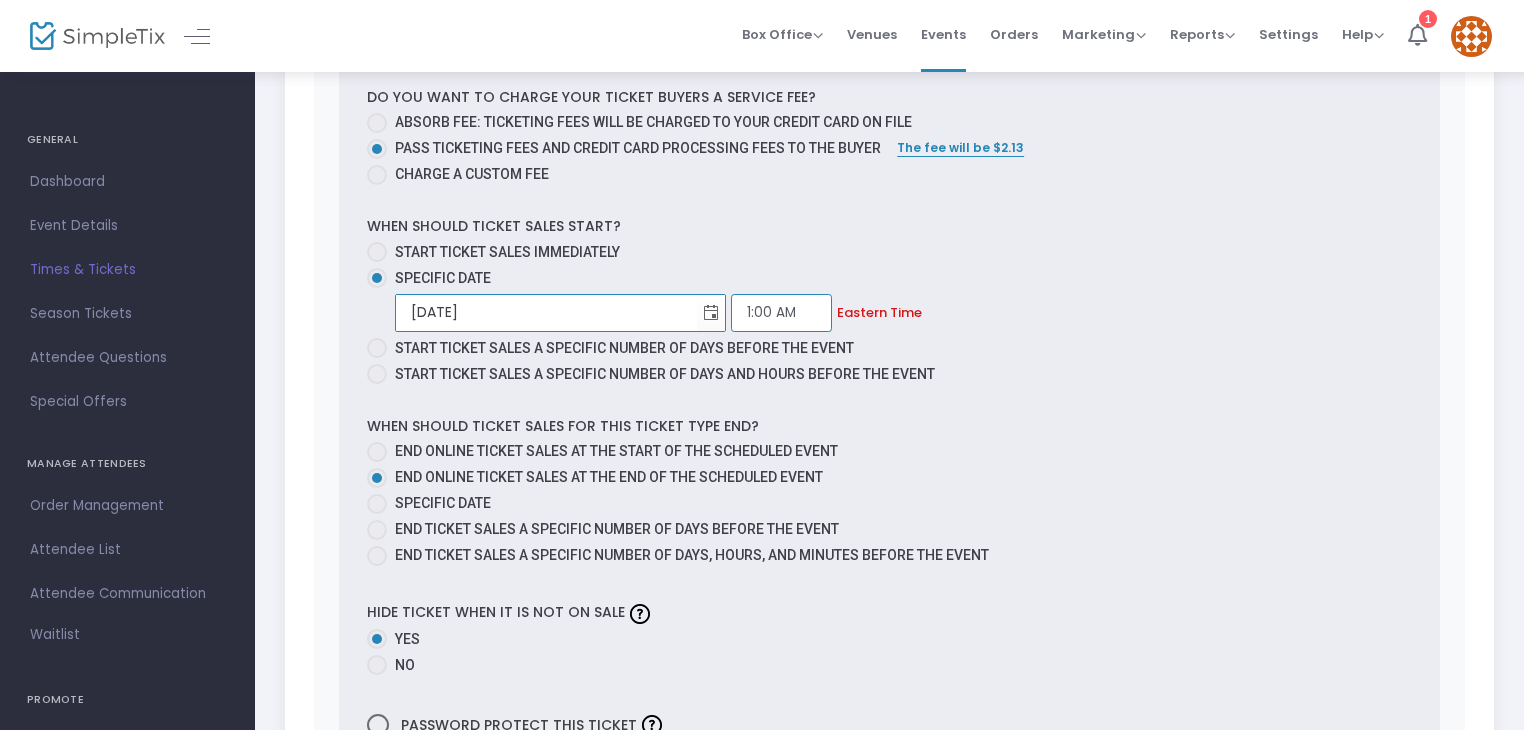 click on "1:00 AM" at bounding box center [781, 313] 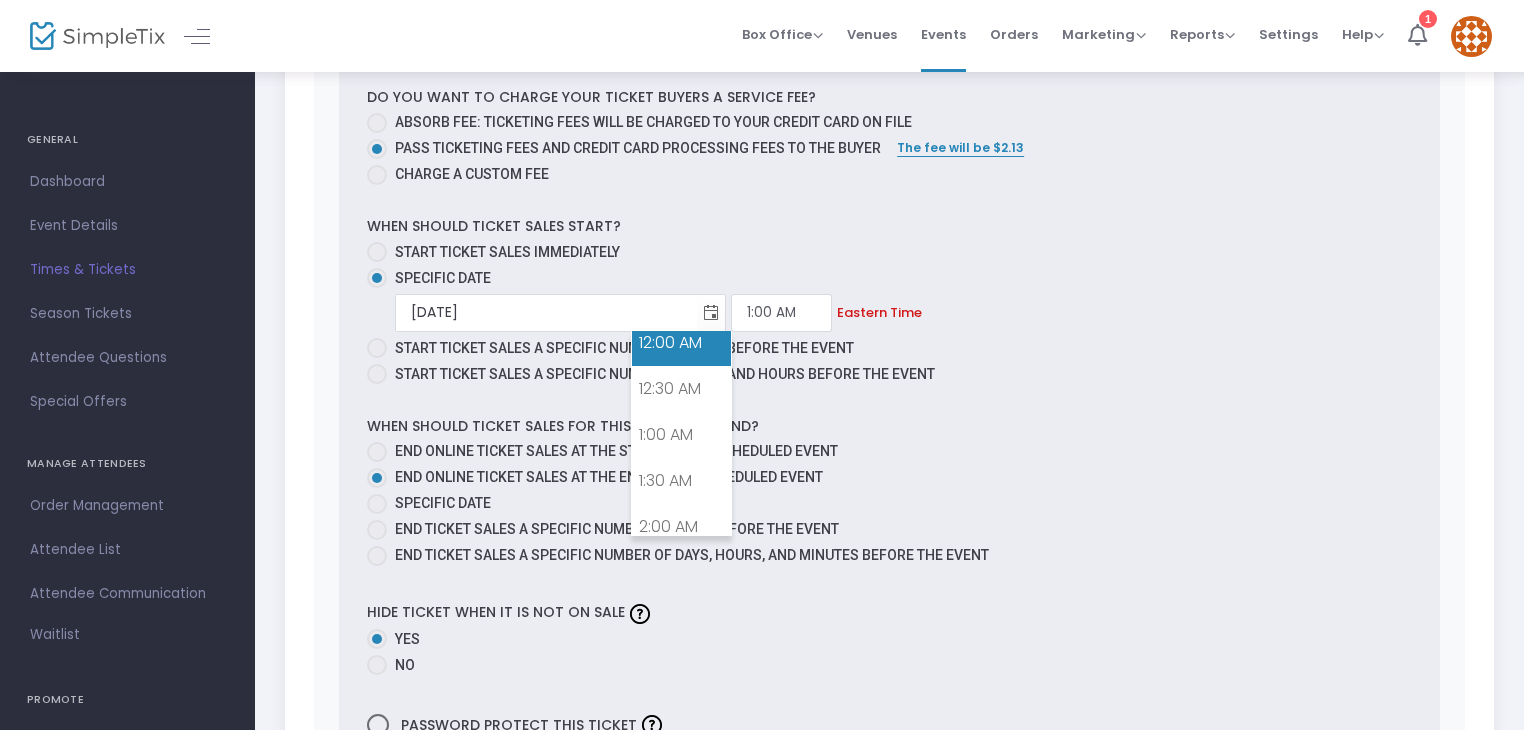 click on "12:00 AM" at bounding box center [681, 343] 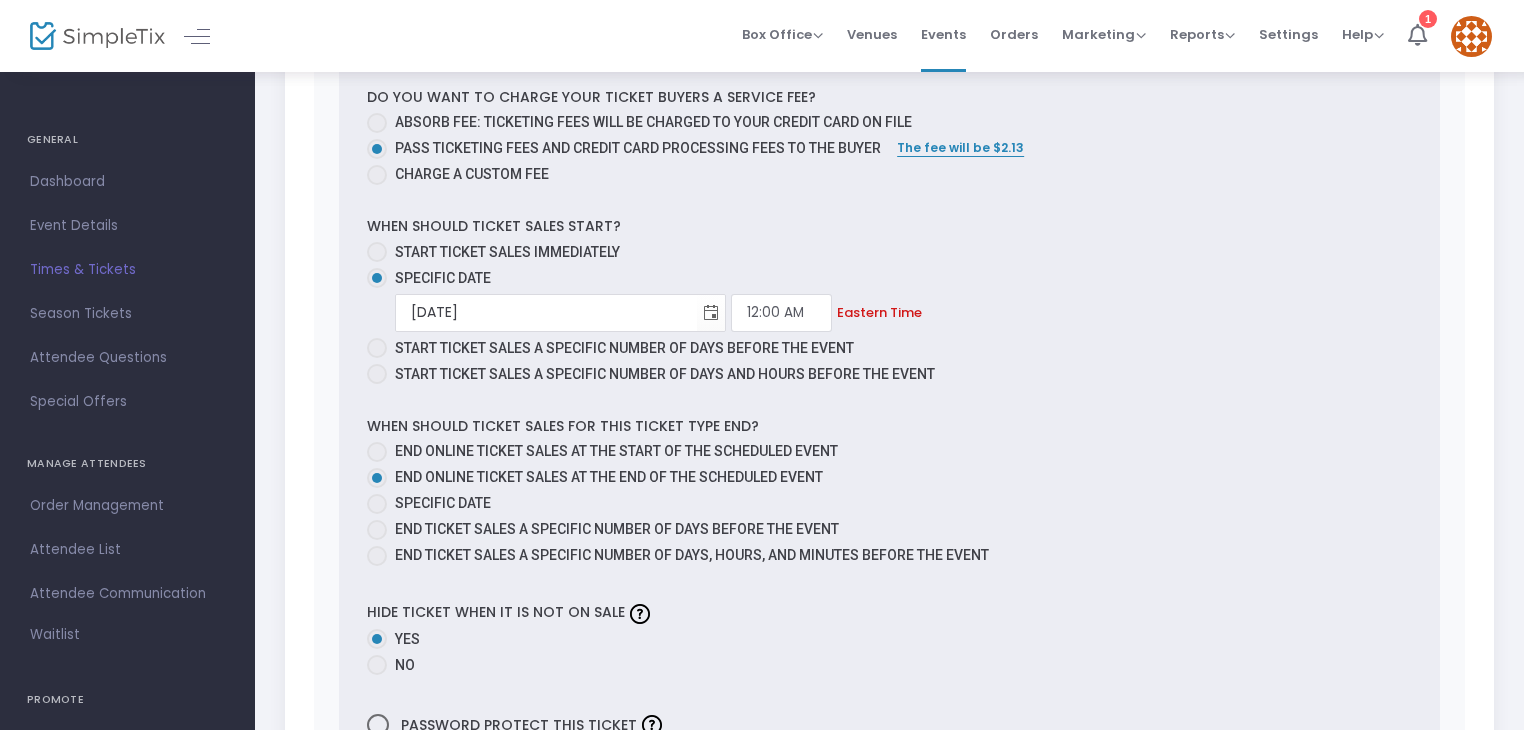 click on "Start ticket sales a specific number of days before the event" at bounding box center (624, 348) 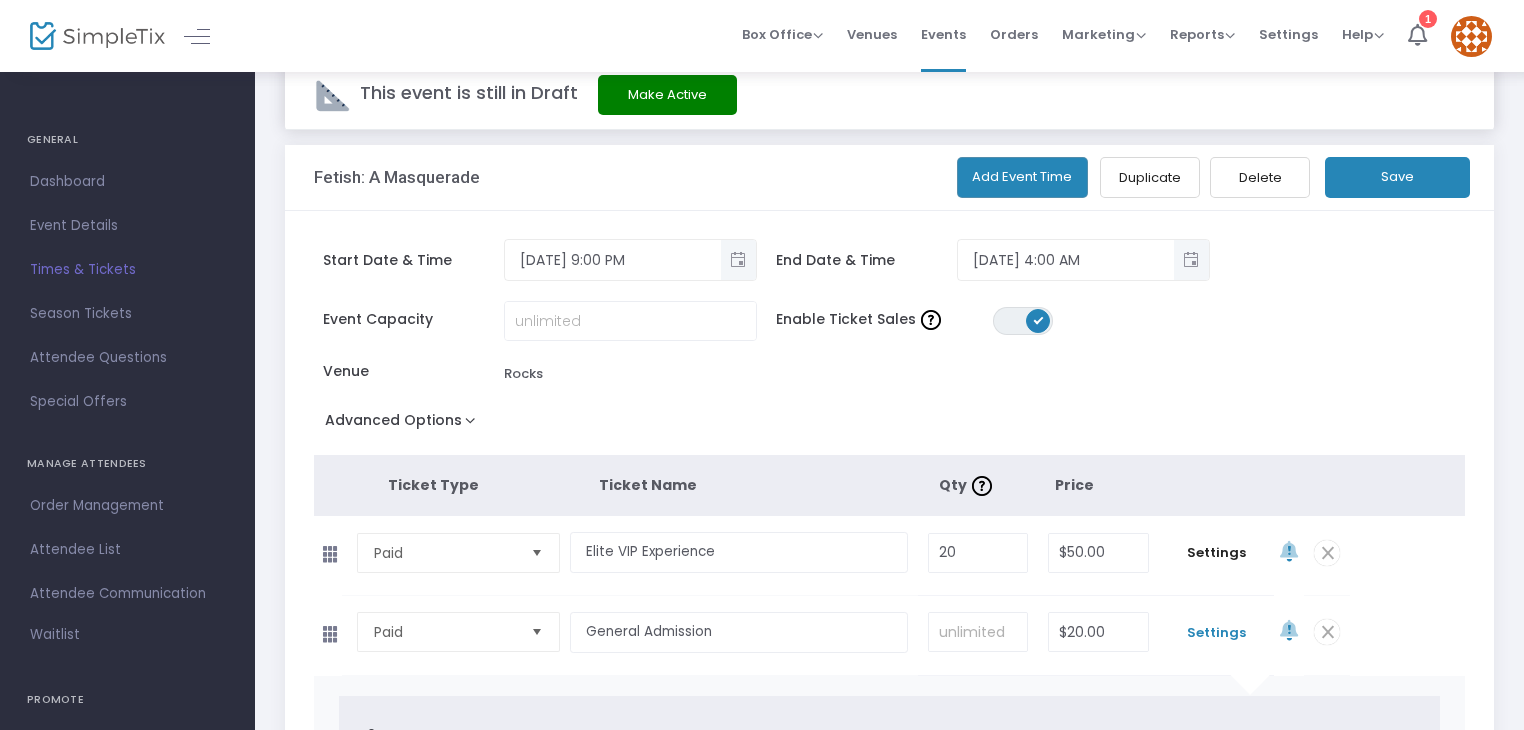 scroll, scrollTop: 0, scrollLeft: 0, axis: both 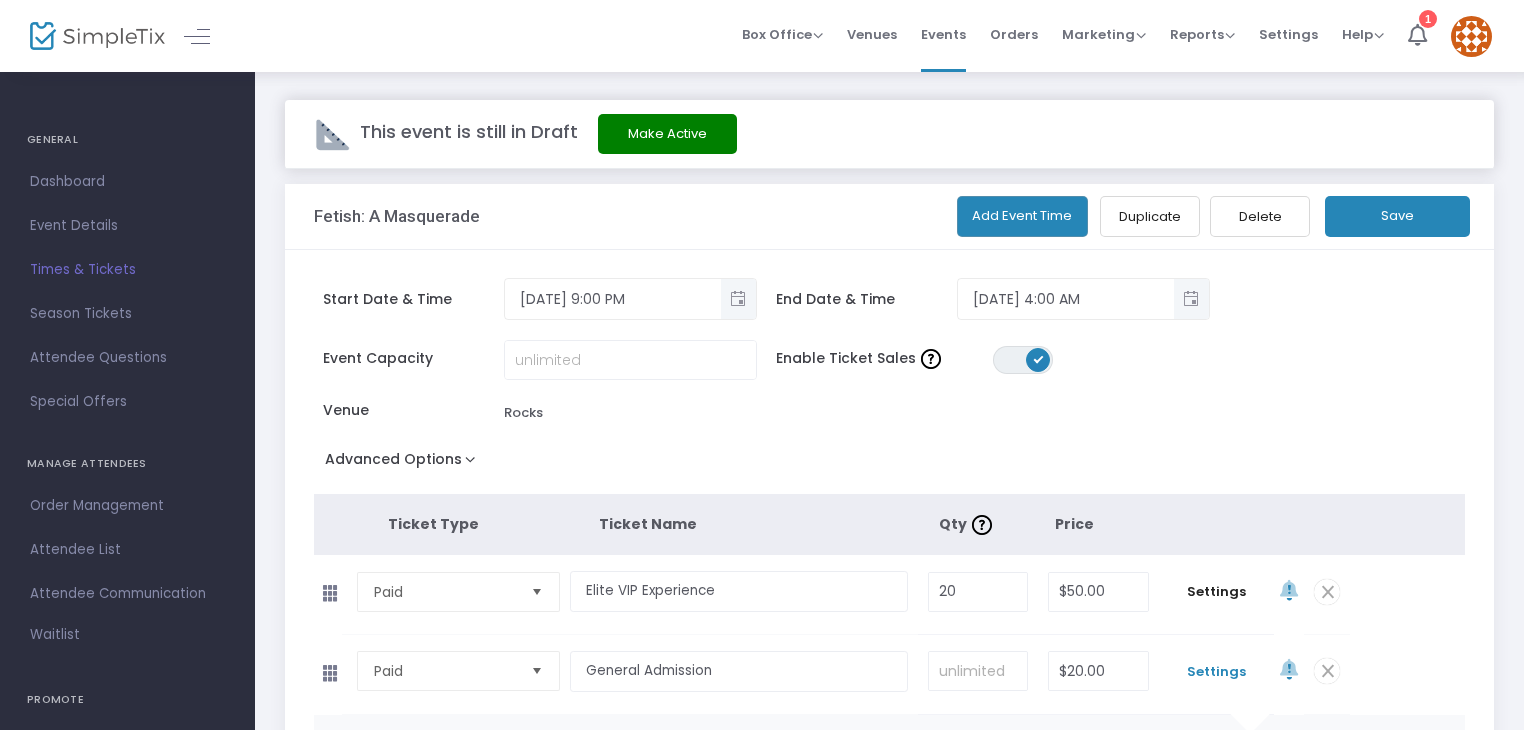 click on "Save" 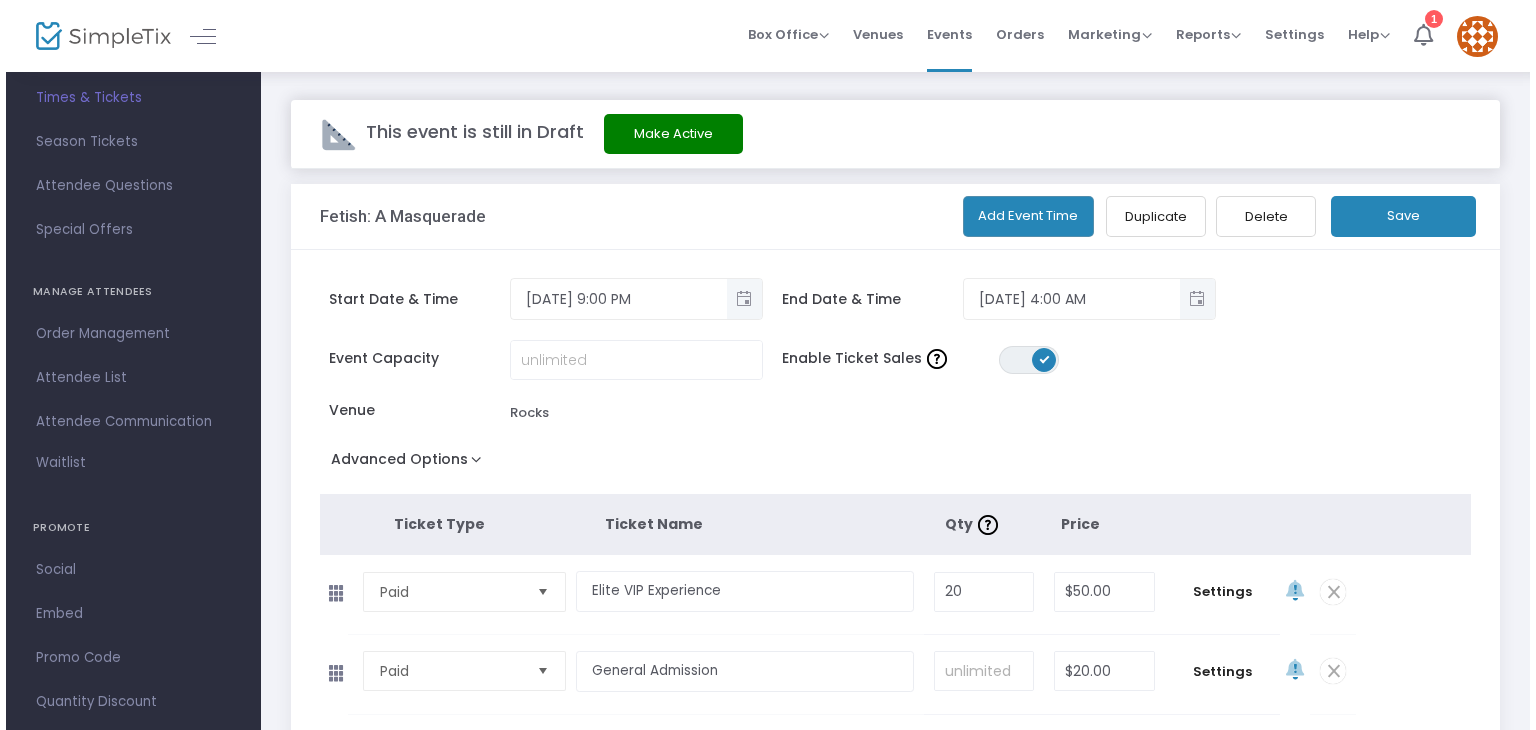 scroll, scrollTop: 180, scrollLeft: 0, axis: vertical 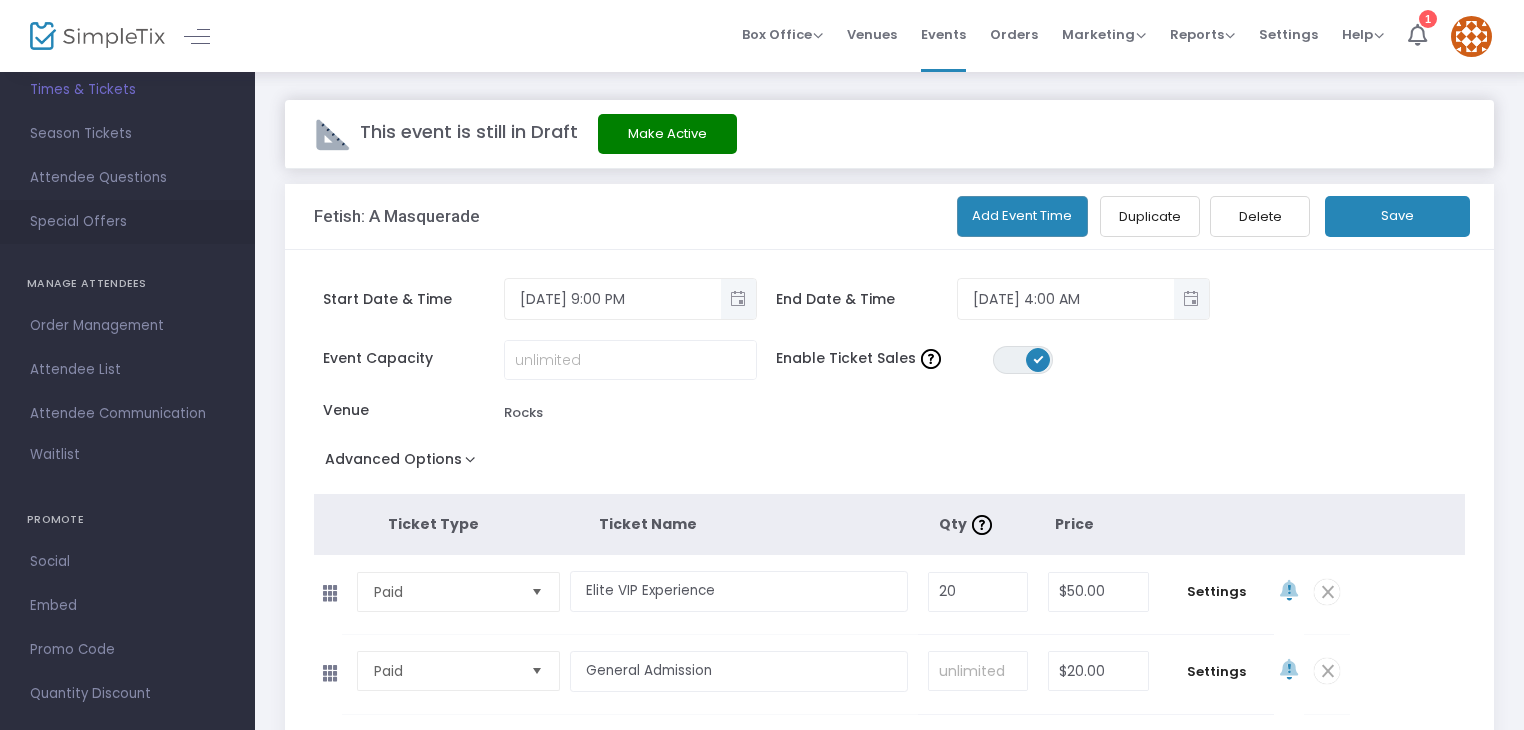 click on "Special Offers" at bounding box center [127, 222] 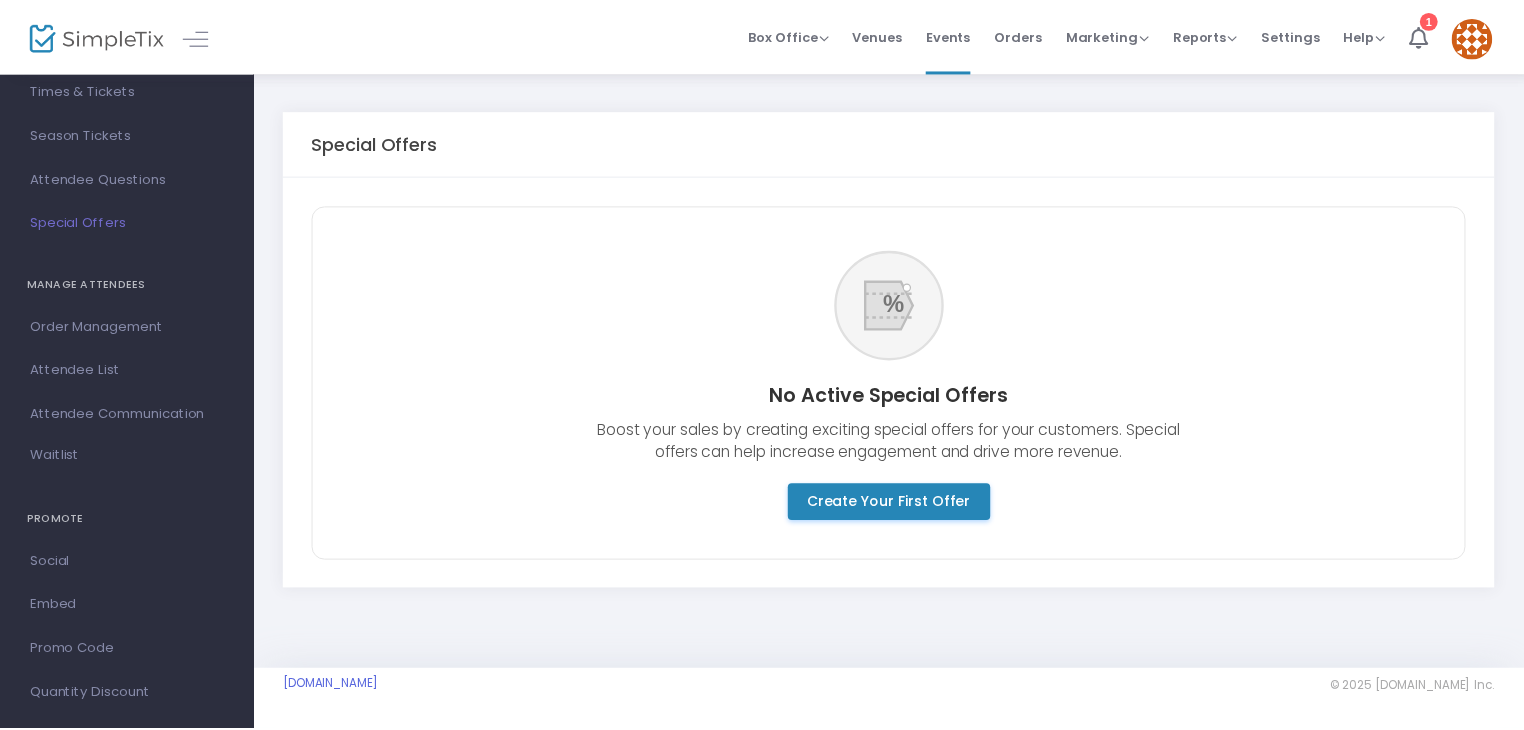scroll, scrollTop: 0, scrollLeft: 0, axis: both 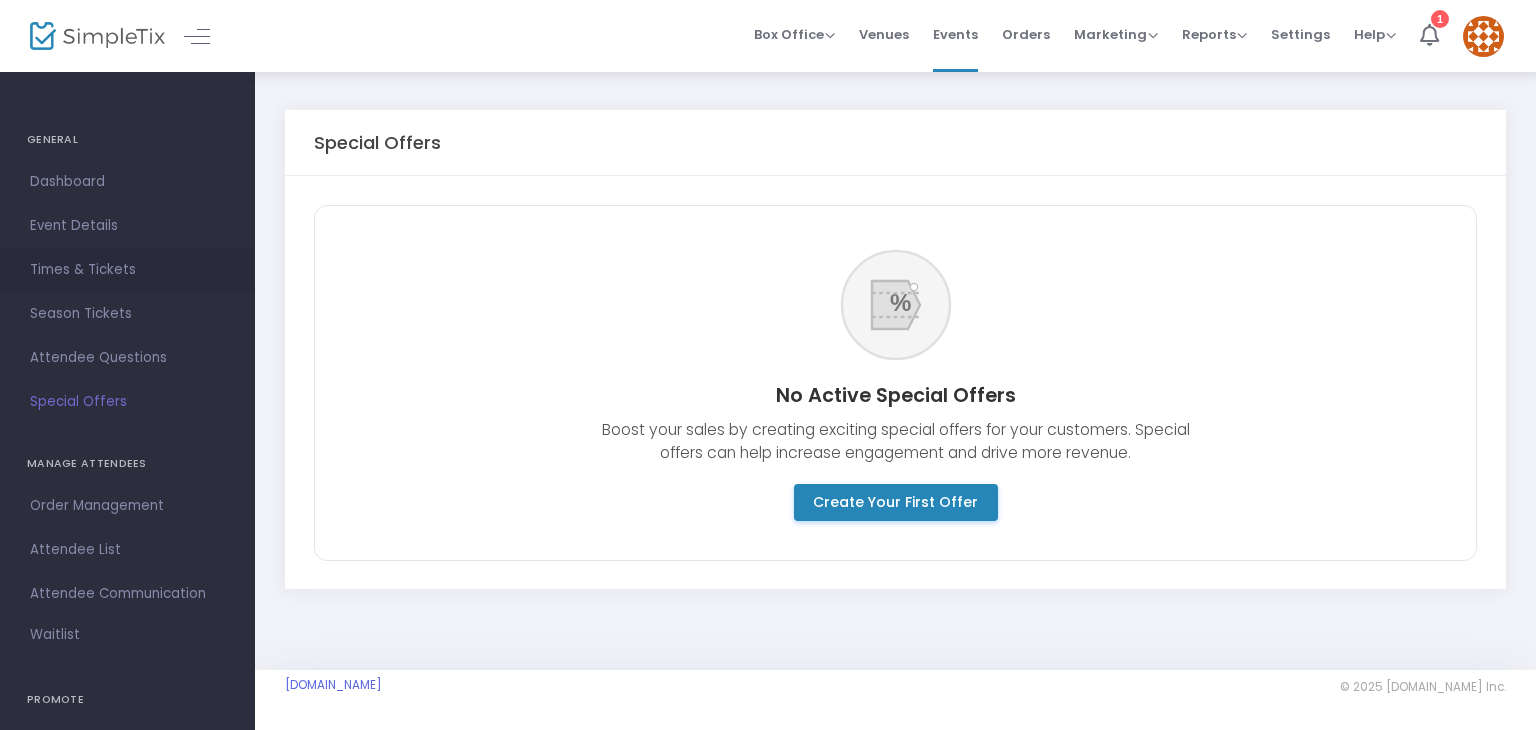 click on "Times & Tickets" at bounding box center [127, 270] 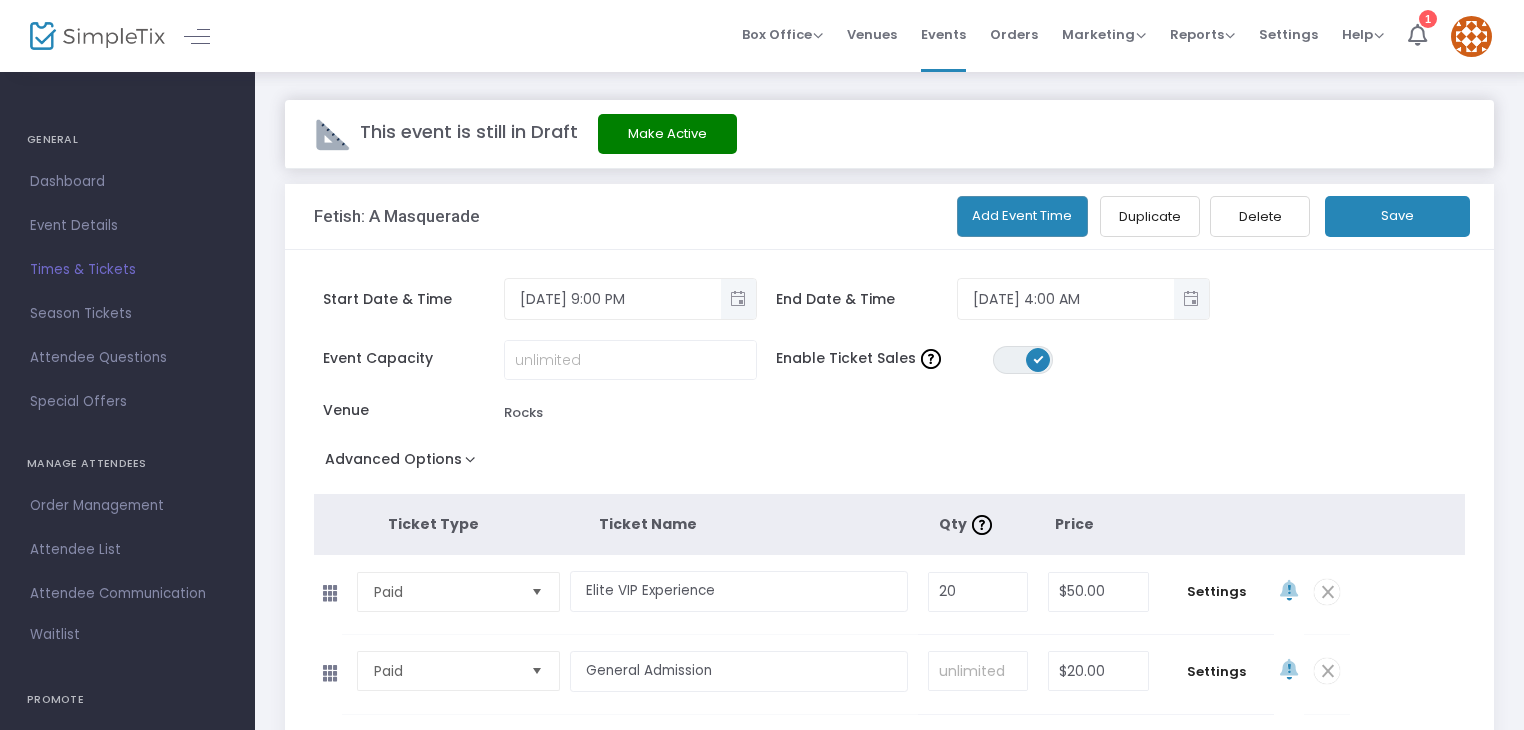 click on "Make Active" 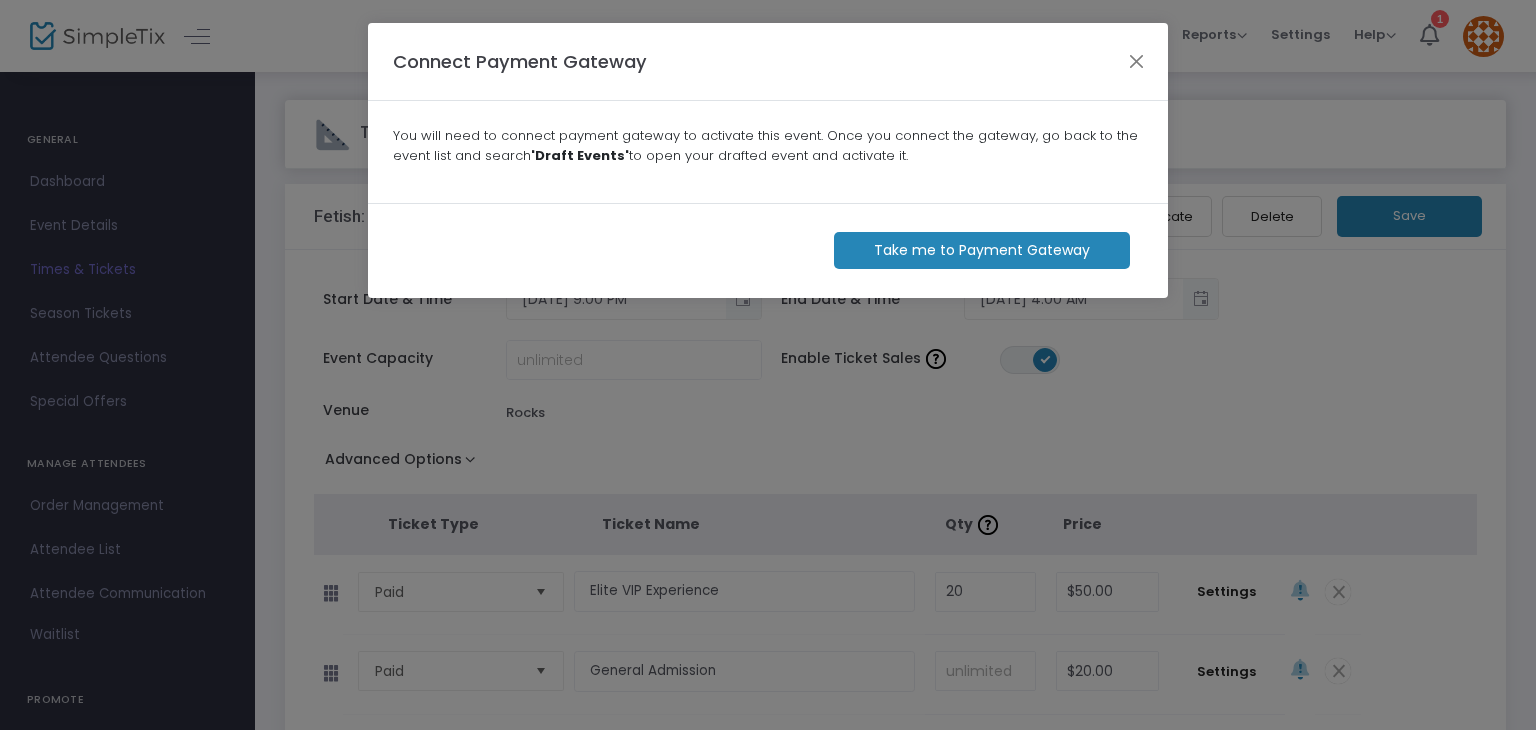 click on "Take me to Payment Gateway" 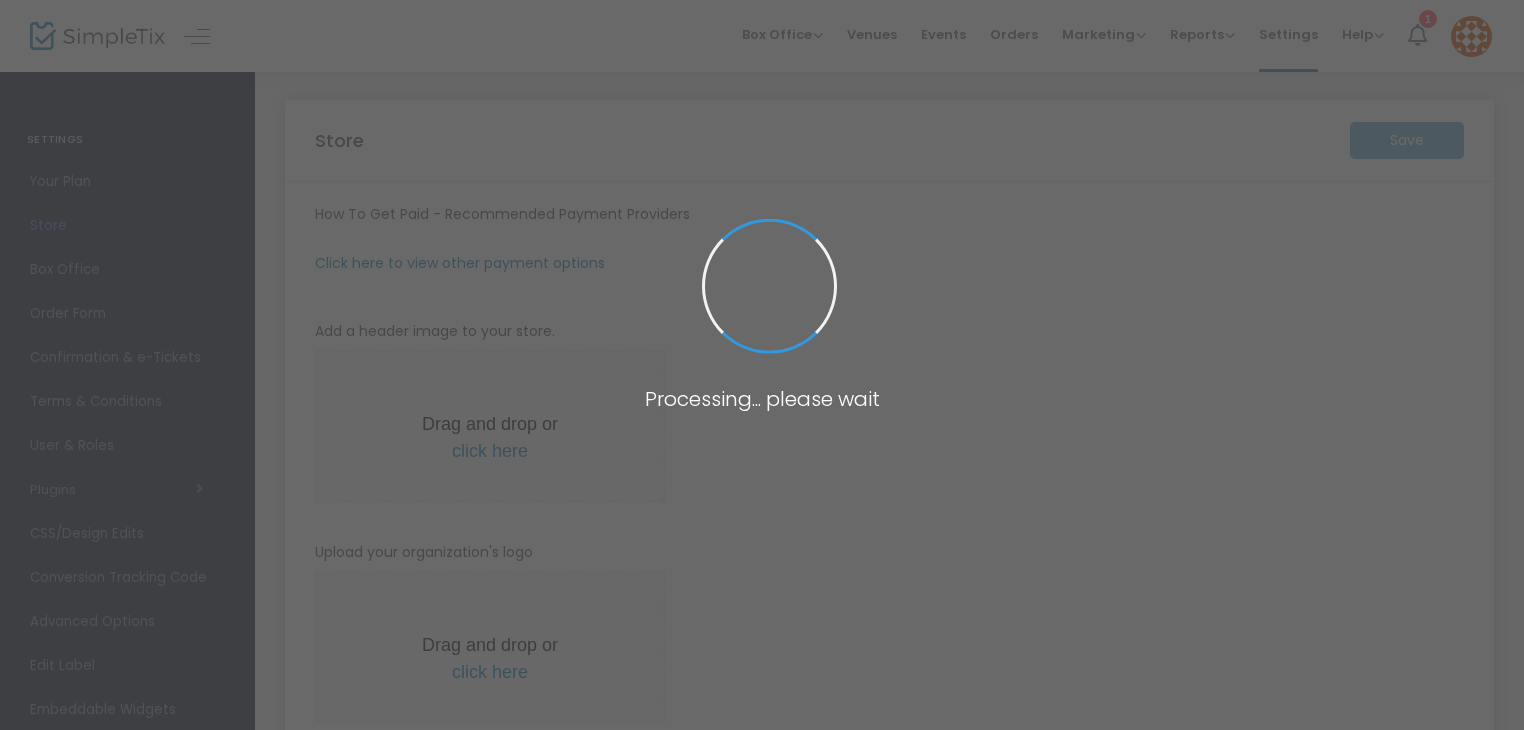 type on "https://ChainedbyChuck" 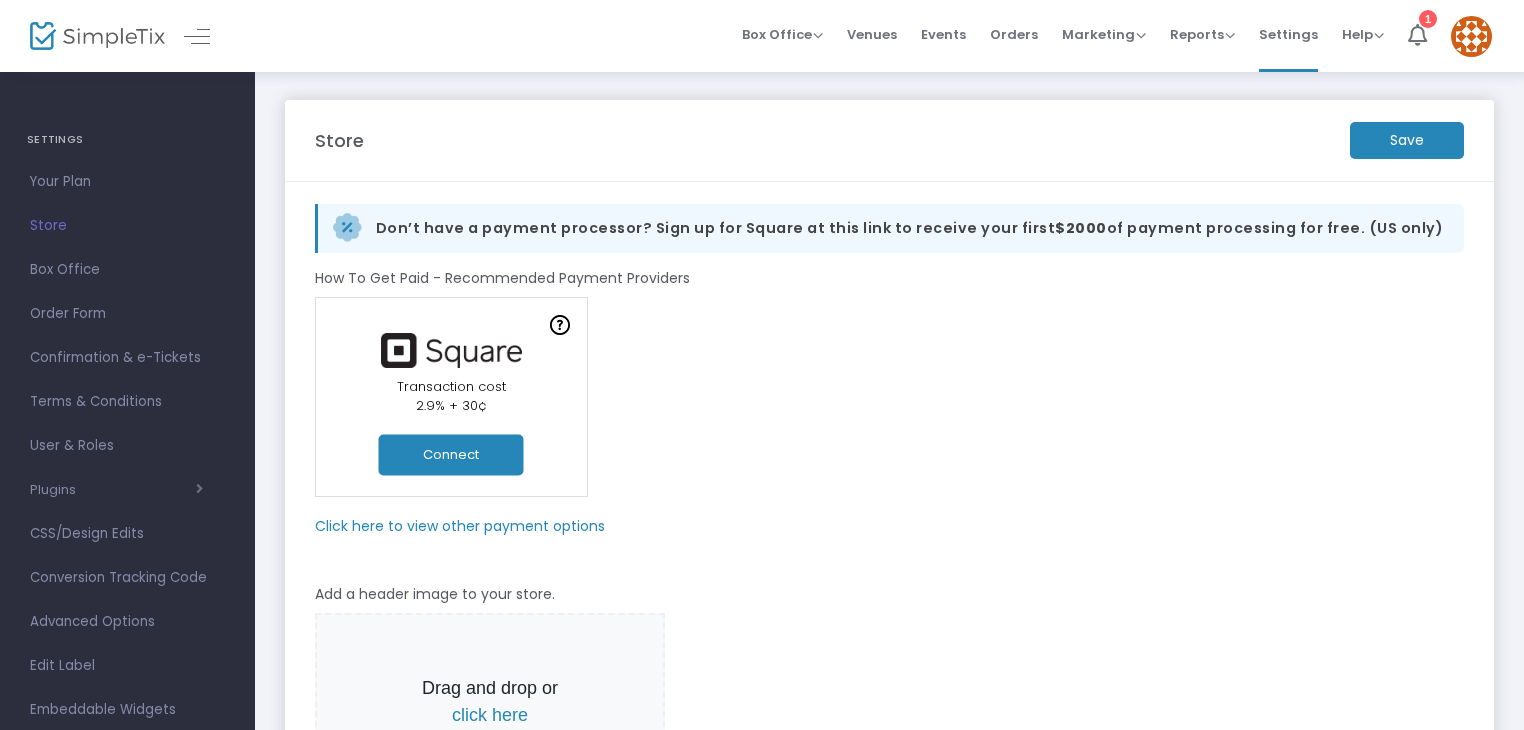 click on "Online Orders Transaction cost 2% + 0.79¢  Create a new payment account  In-Person Orders Transaction cost 2.9% + 30¢  Connect" 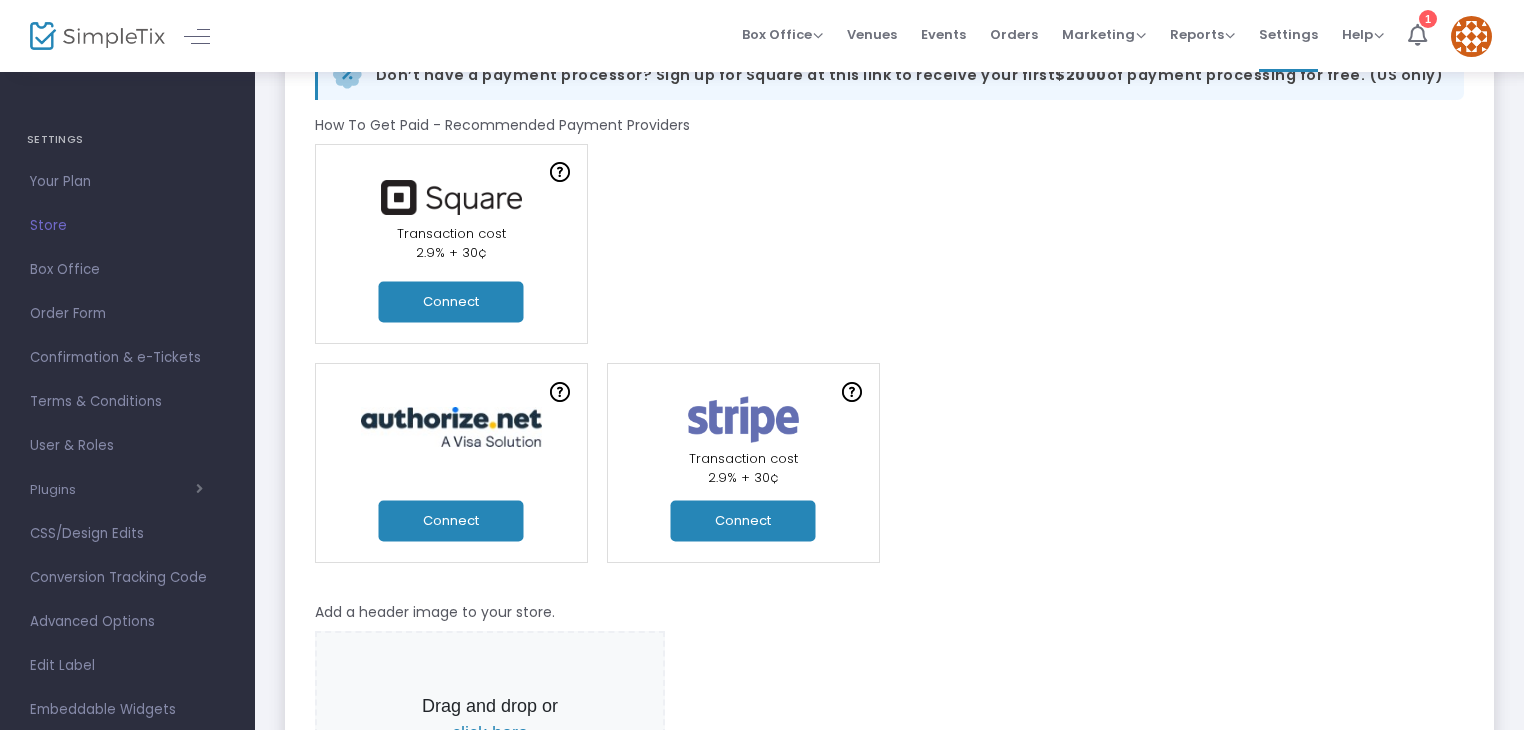 scroll, scrollTop: 162, scrollLeft: 0, axis: vertical 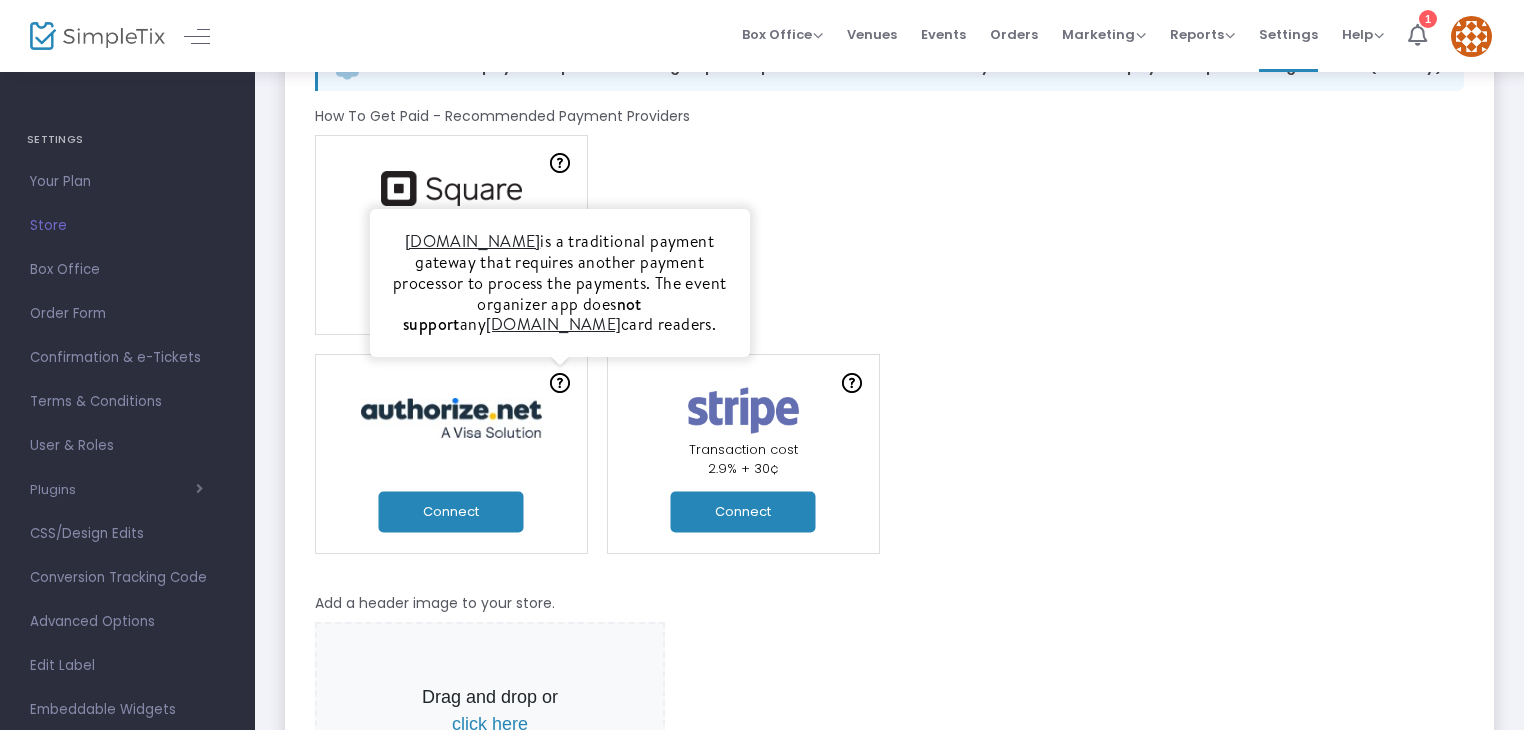 click on "Online Orders Transaction cost 2% + 0.79¢  Create a new payment account  In-Person Orders Transaction cost 2.9% + 30¢  Connect" 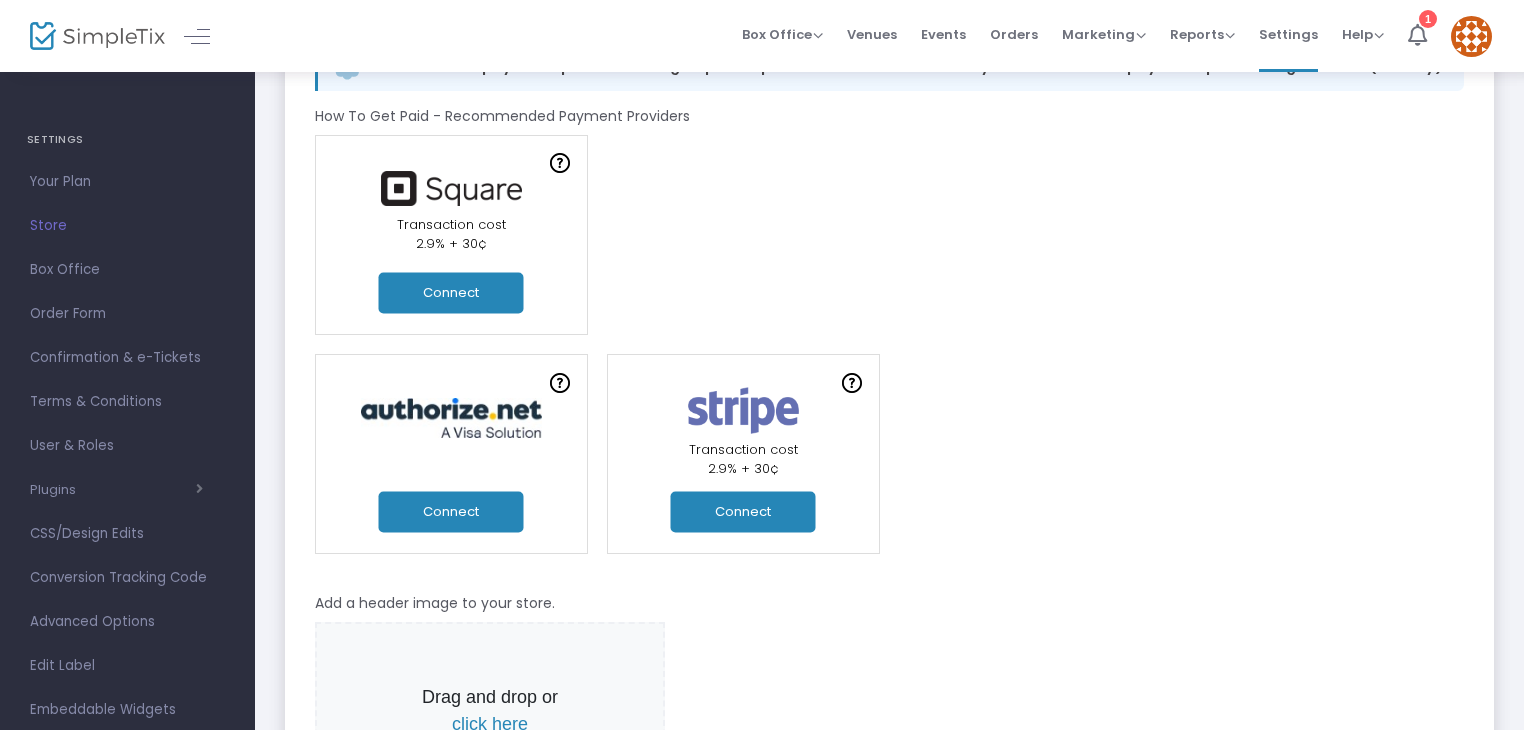 click on "Connect" 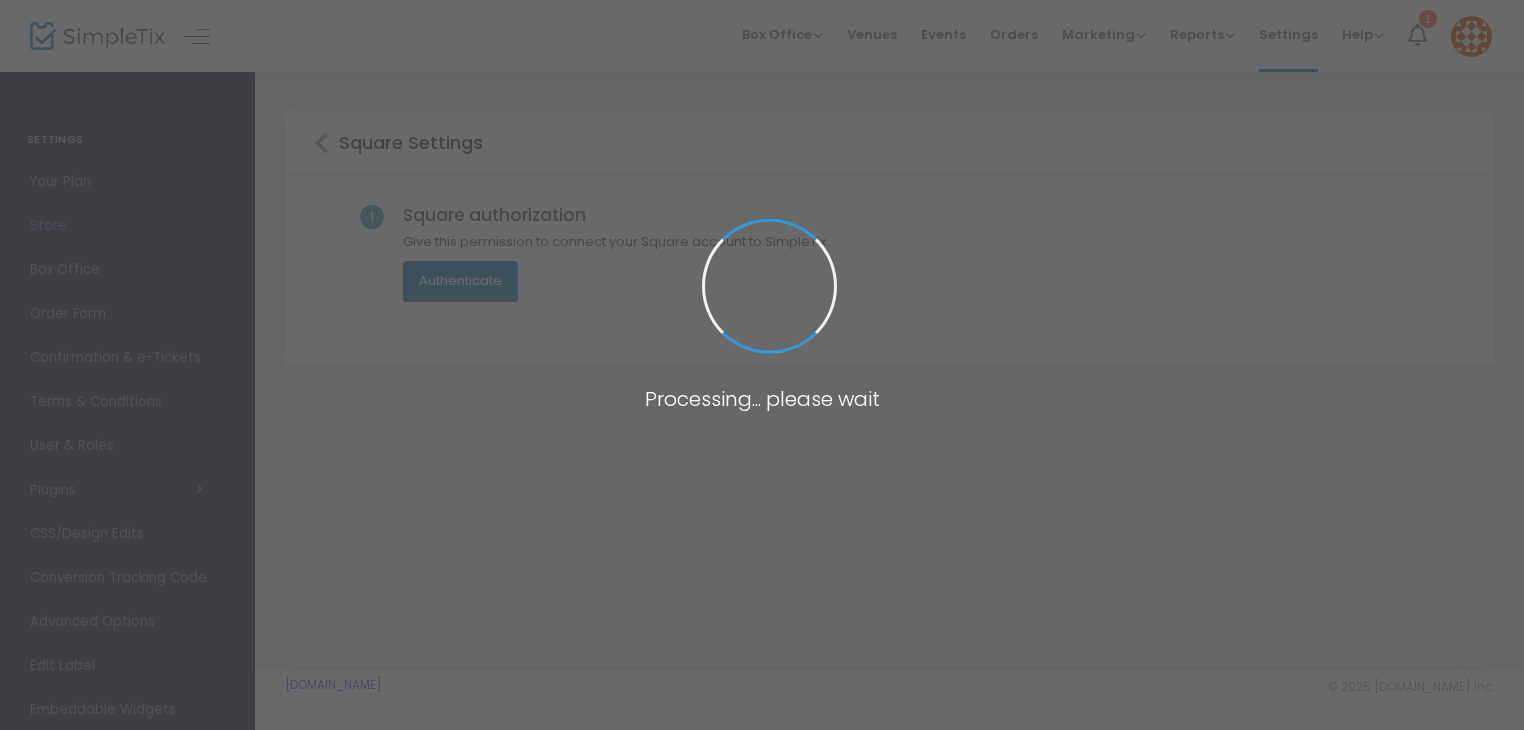 scroll, scrollTop: 0, scrollLeft: 0, axis: both 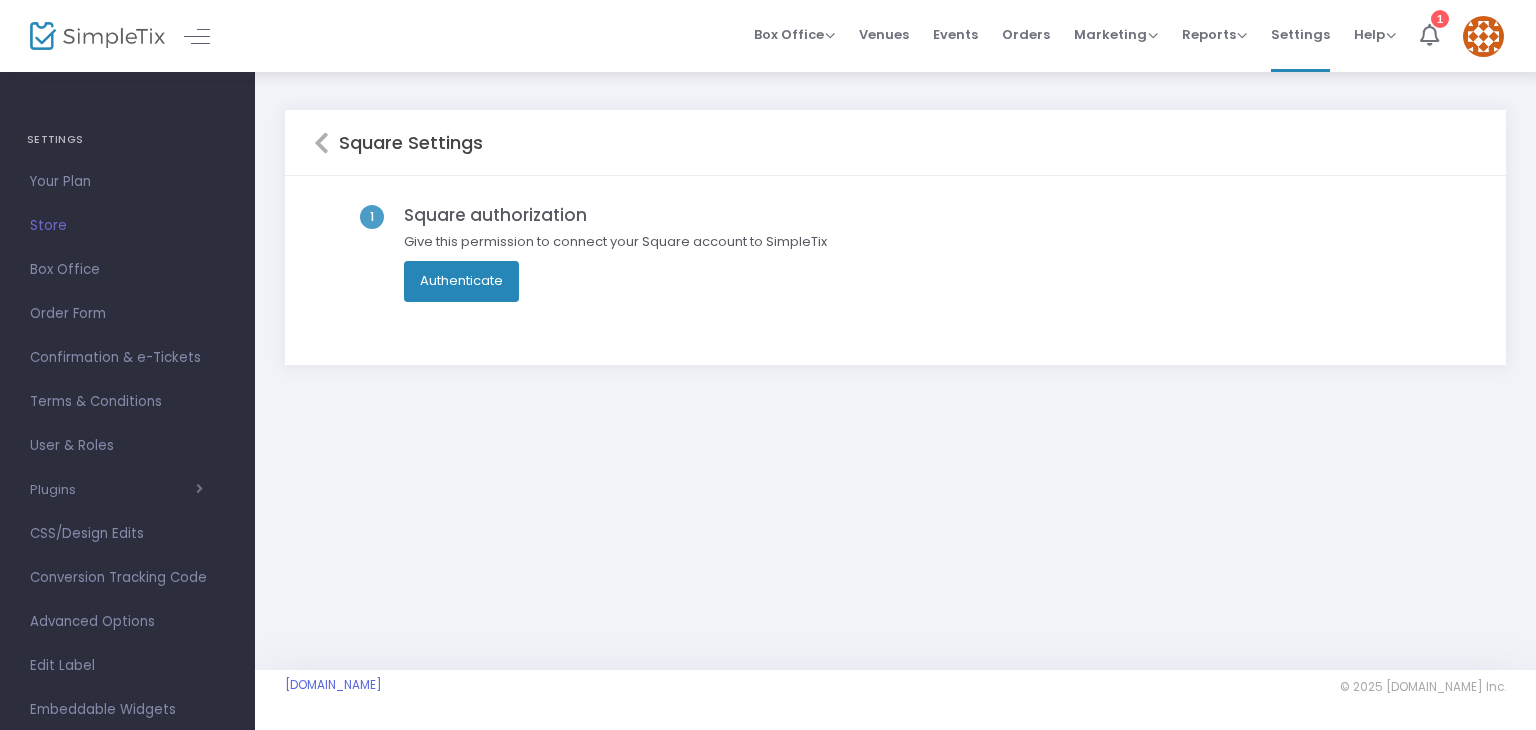 click on "Authenticate" 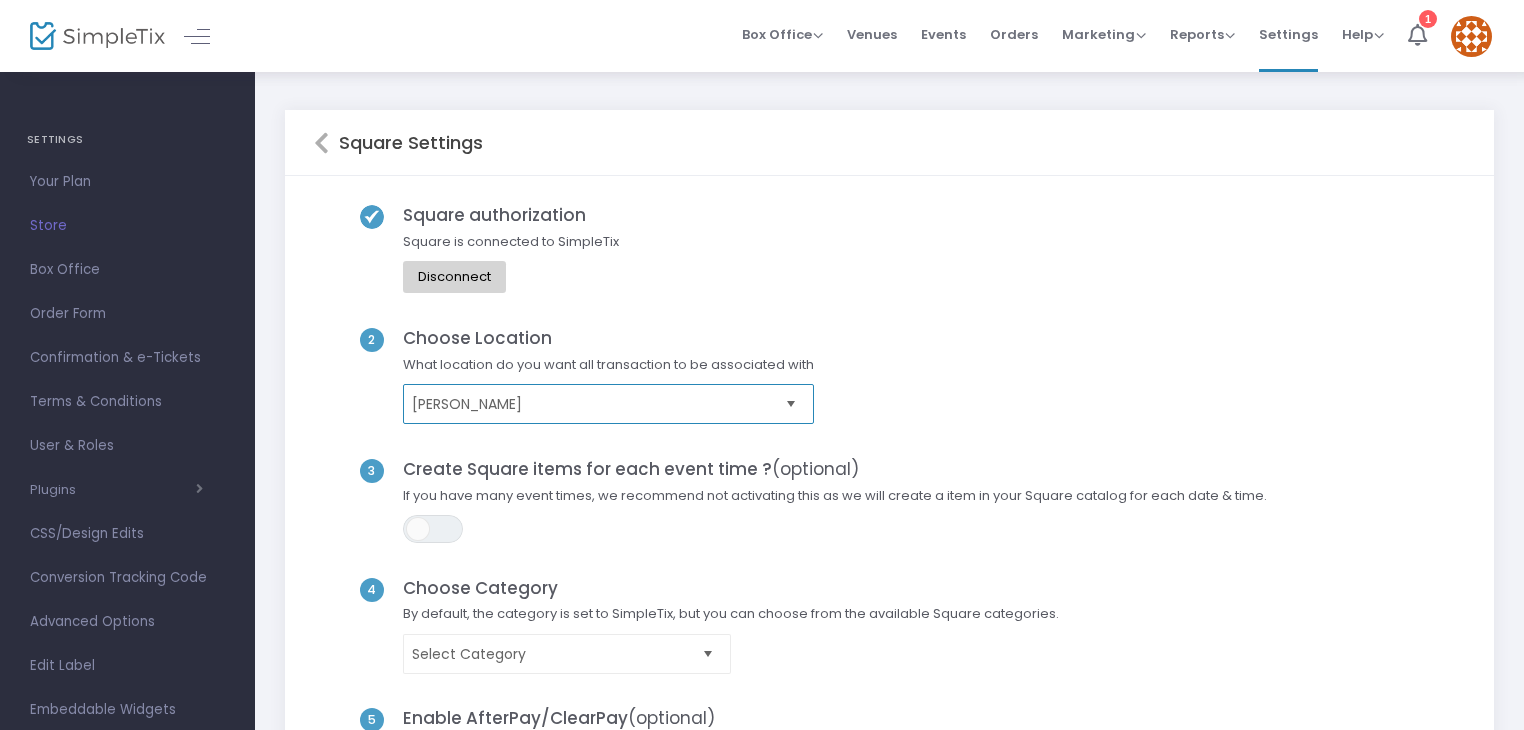 click on "charles cravens" at bounding box center [594, 404] 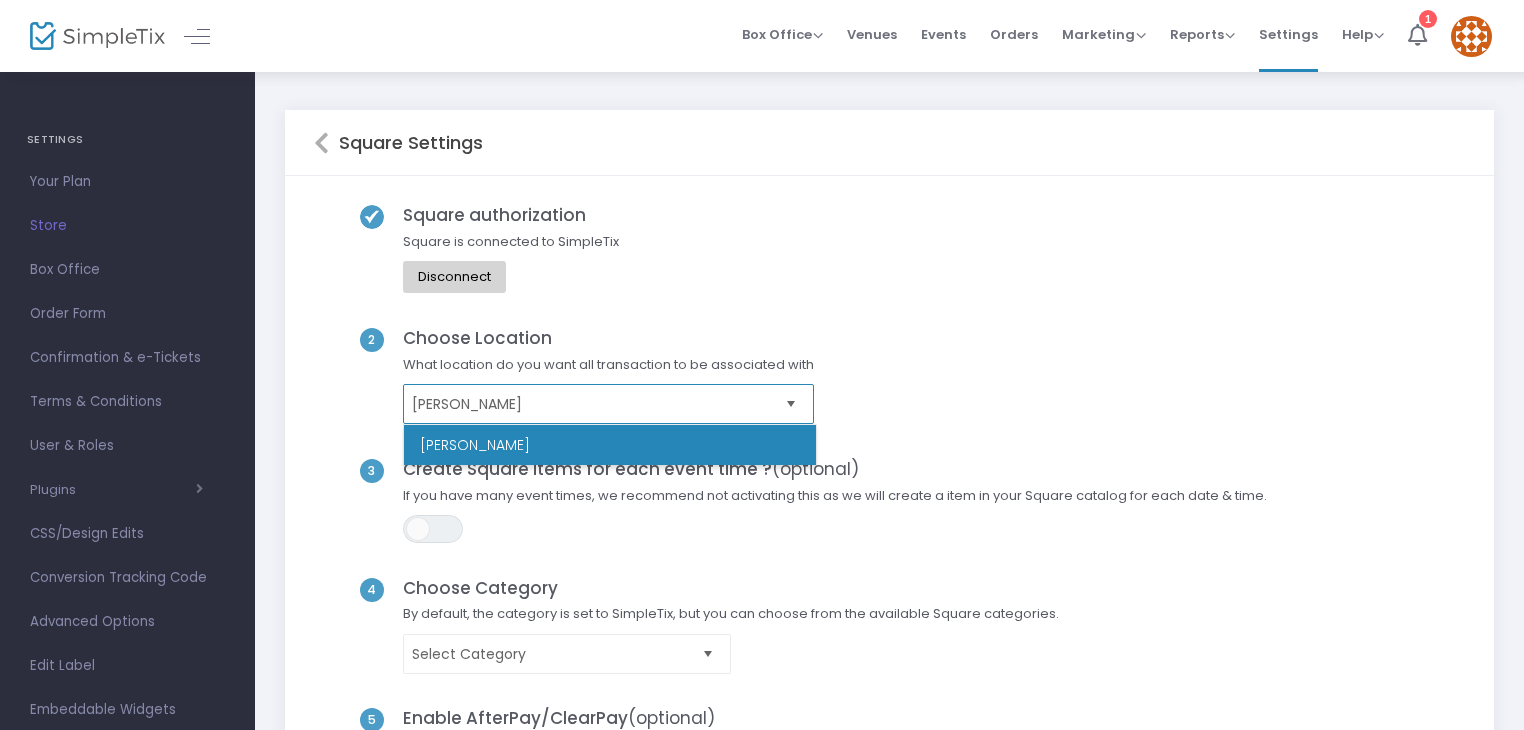 click on "charles cravens" at bounding box center (594, 404) 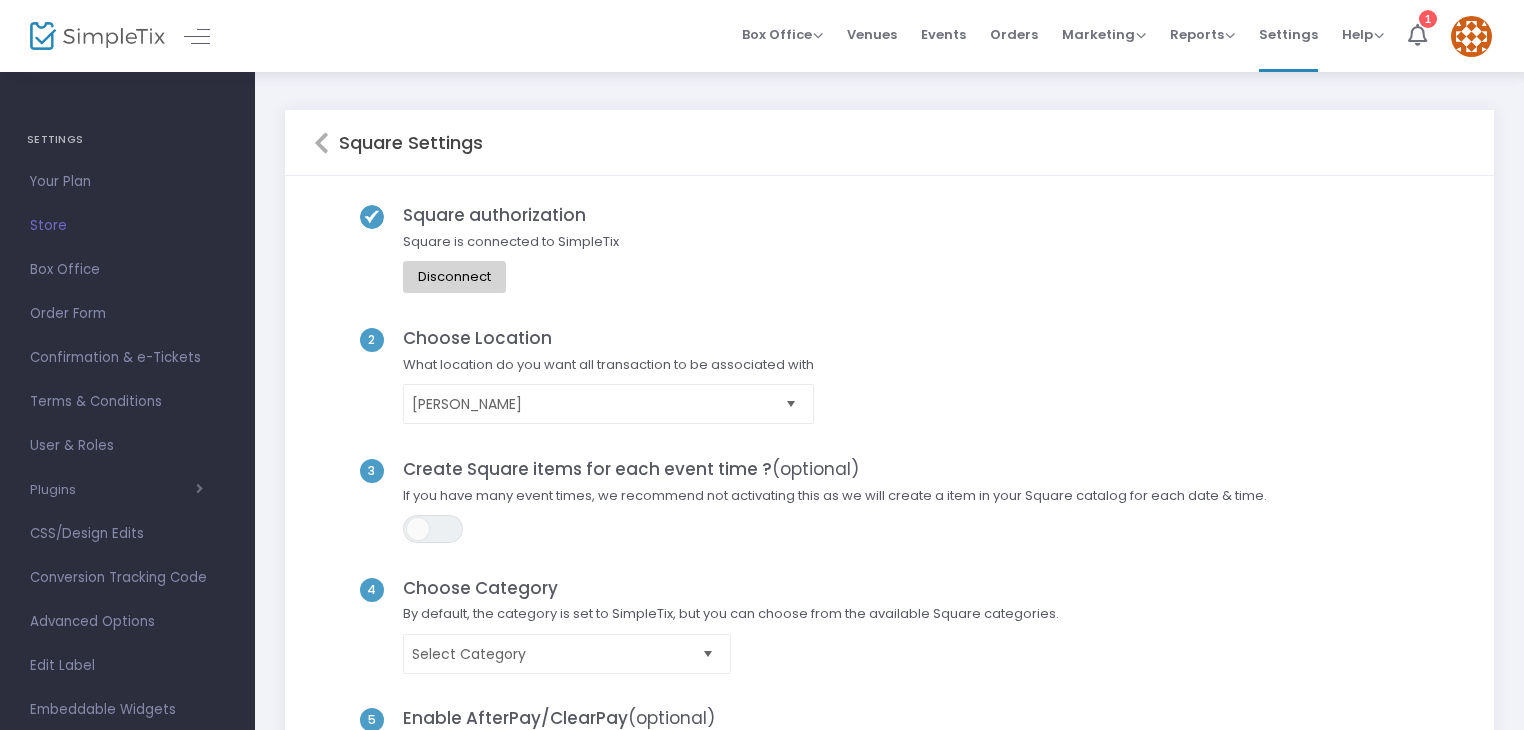 click on "Create Square items for each event time ?  (optional)" 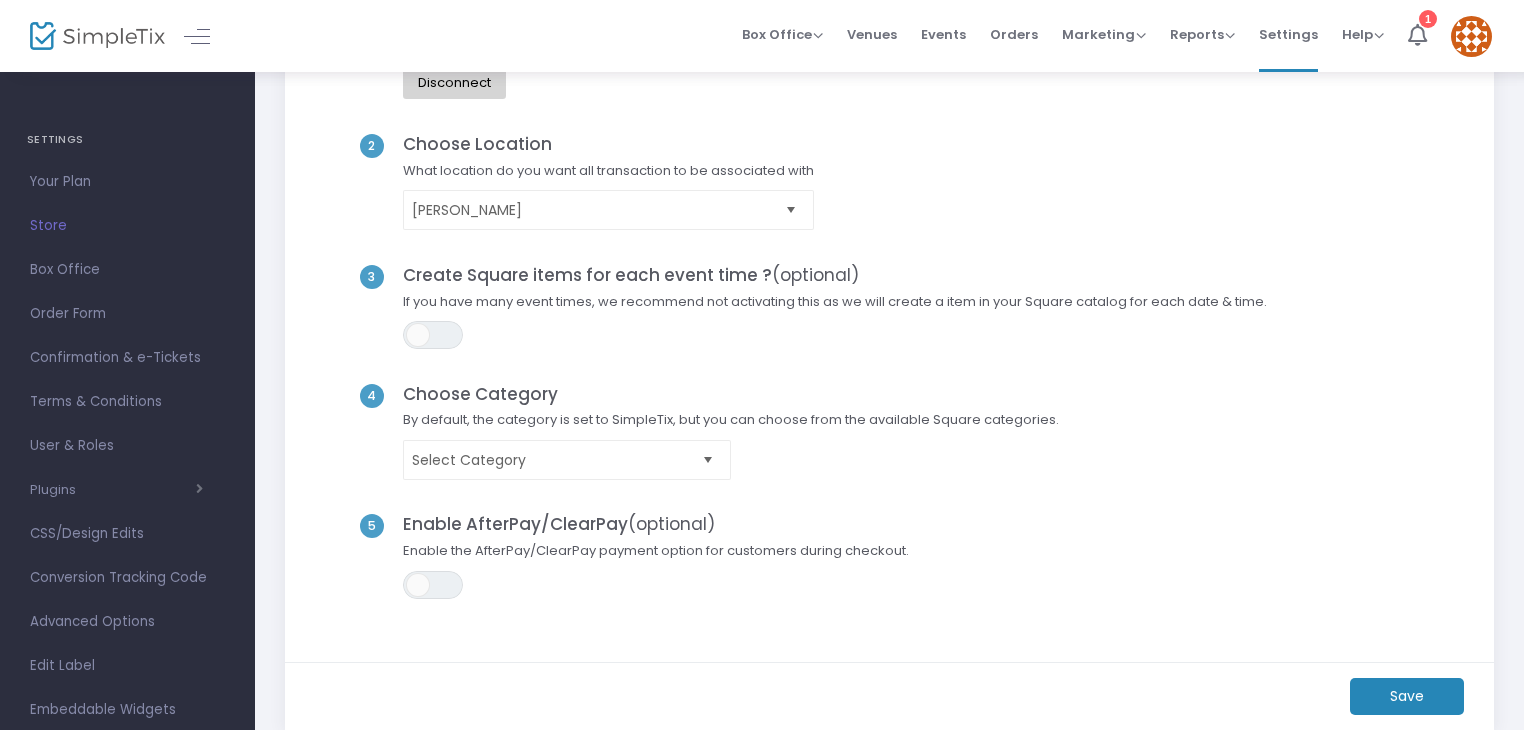 scroll, scrollTop: 203, scrollLeft: 0, axis: vertical 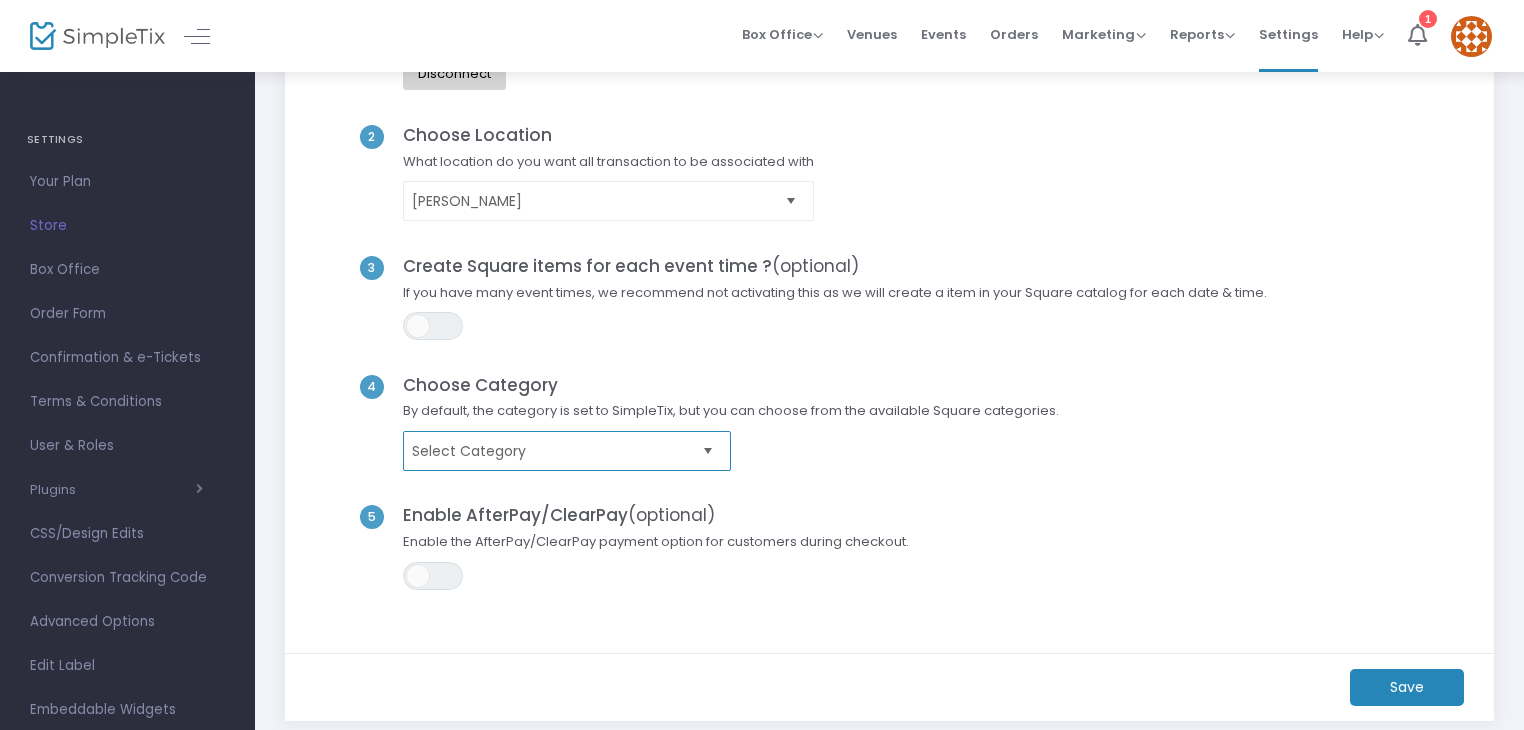 click on "Select Category" at bounding box center [553, 451] 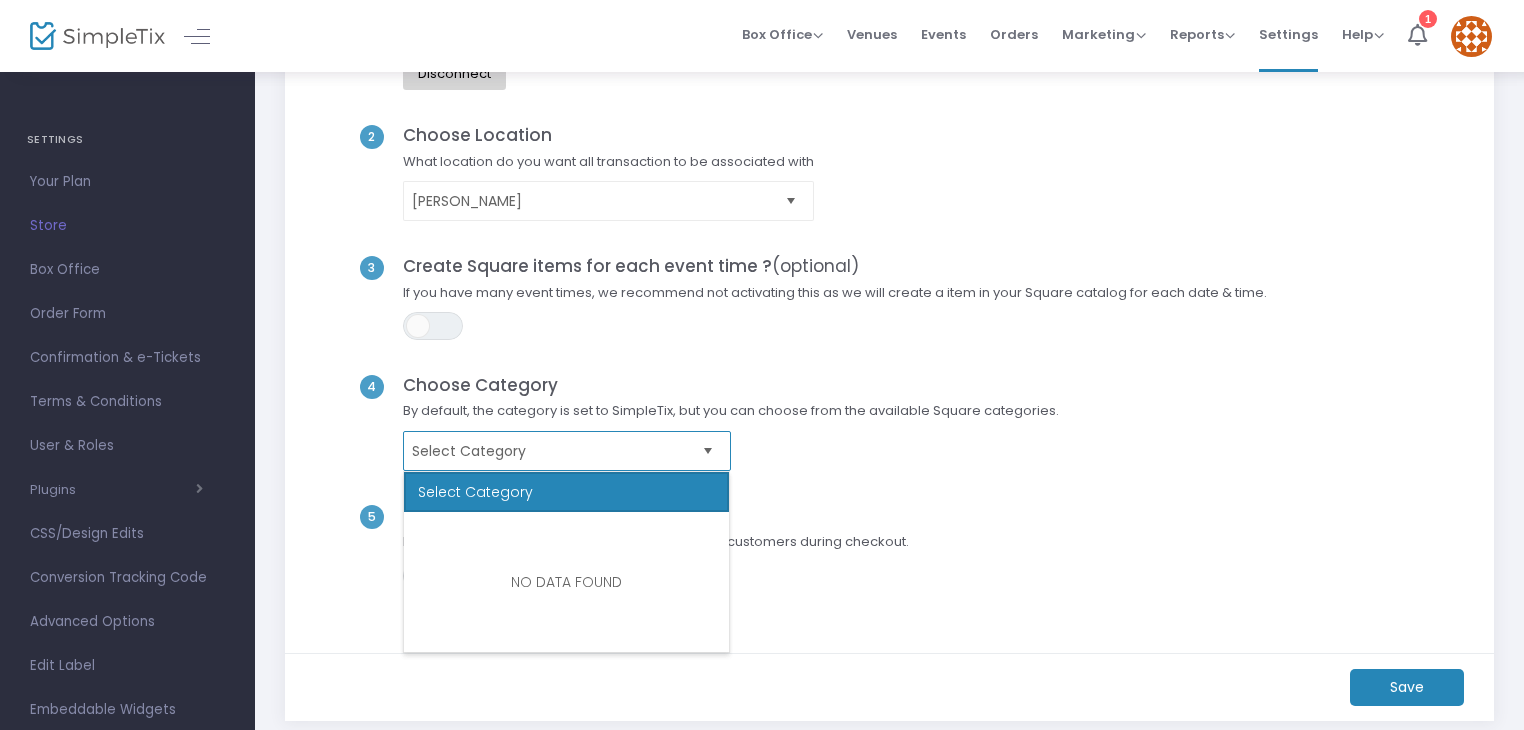 click on "Select Category" at bounding box center (553, 451) 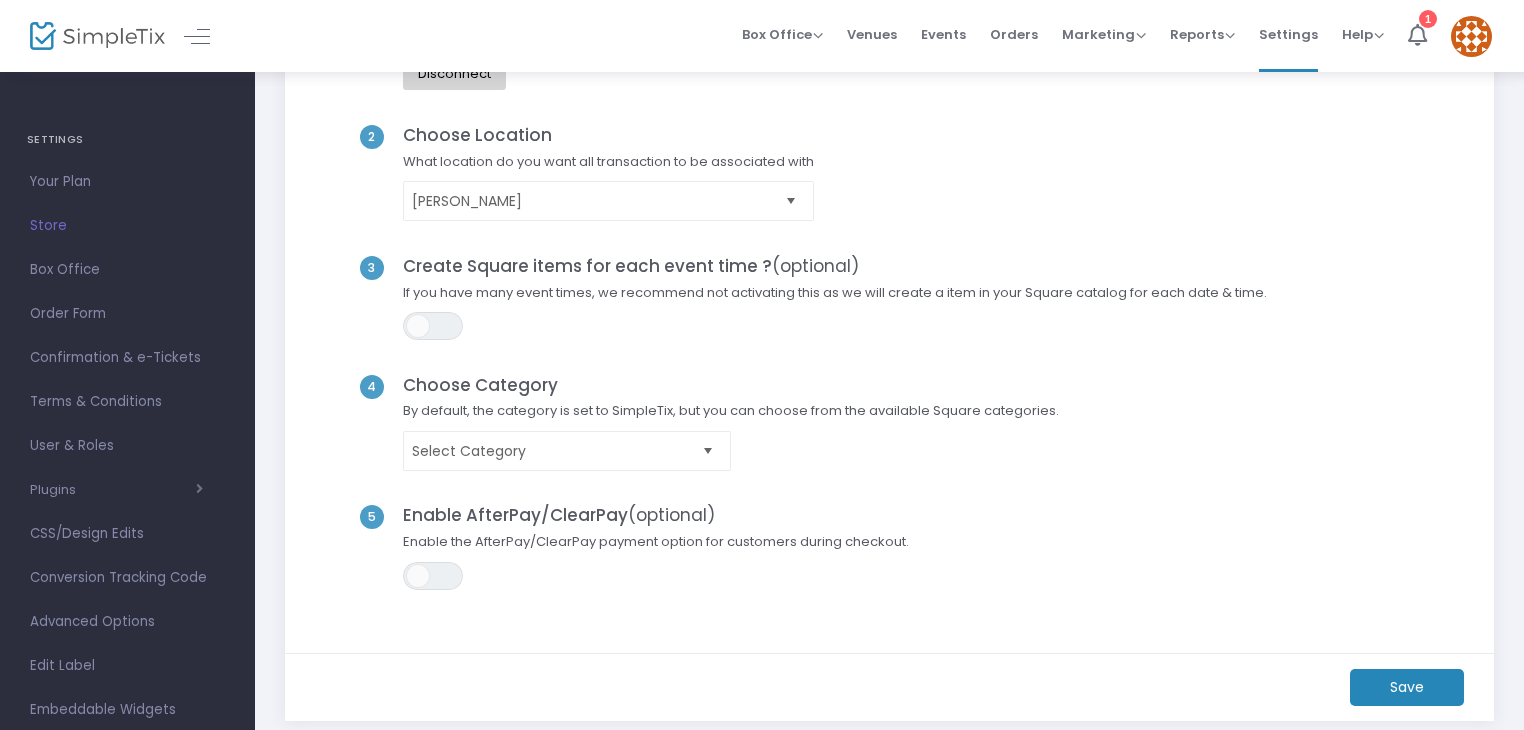 click on "Save" 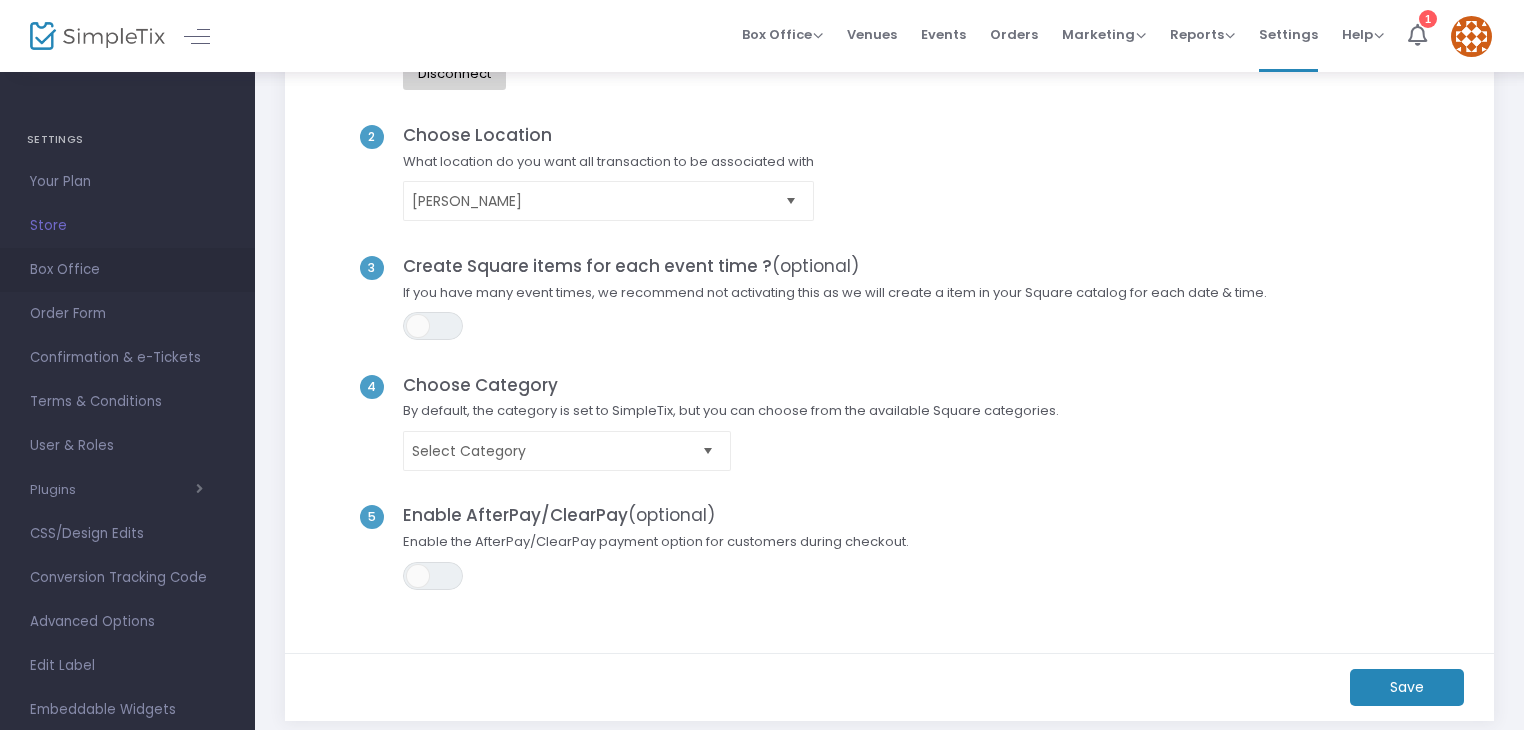 click on "Box Office" at bounding box center [127, 270] 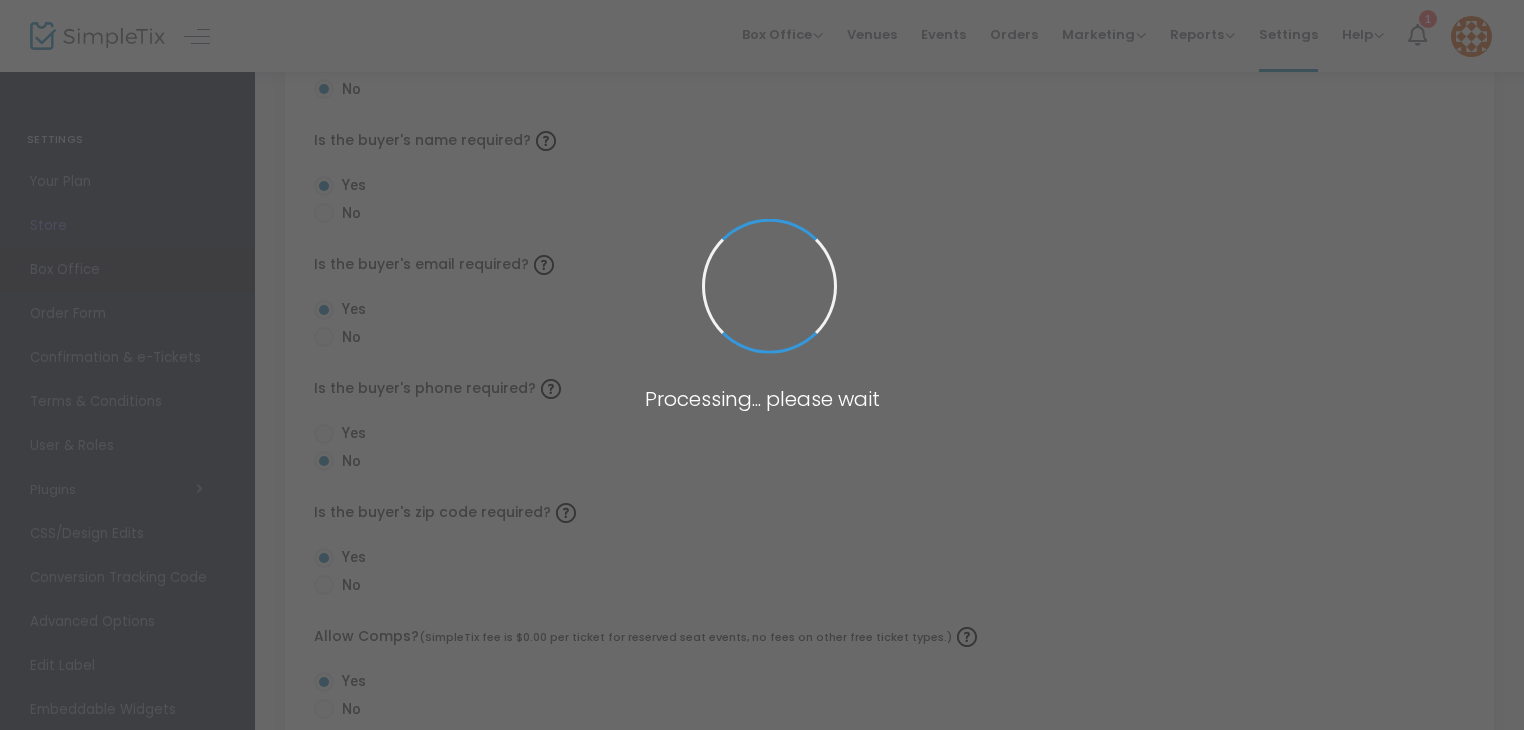 radio on "false" 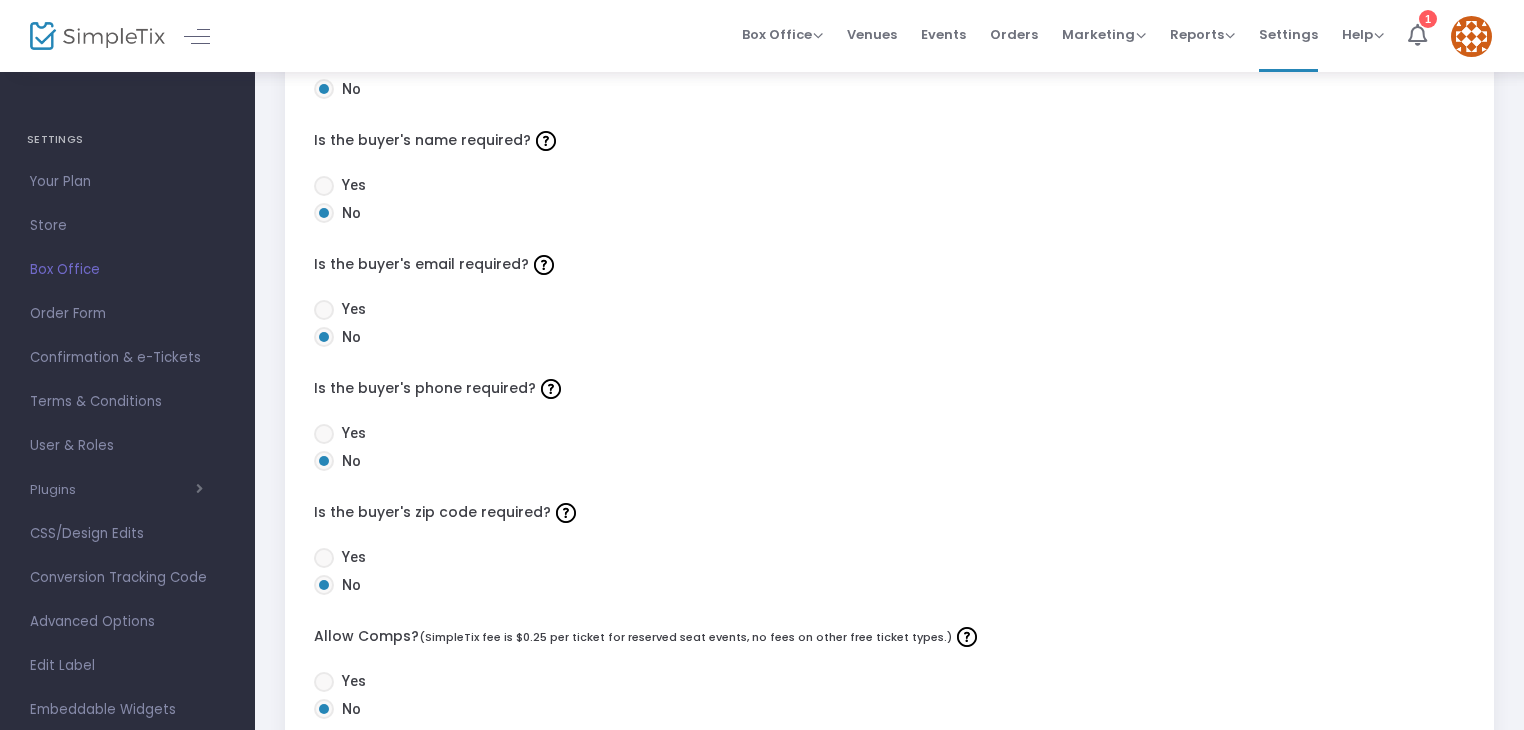 scroll, scrollTop: 52, scrollLeft: 0, axis: vertical 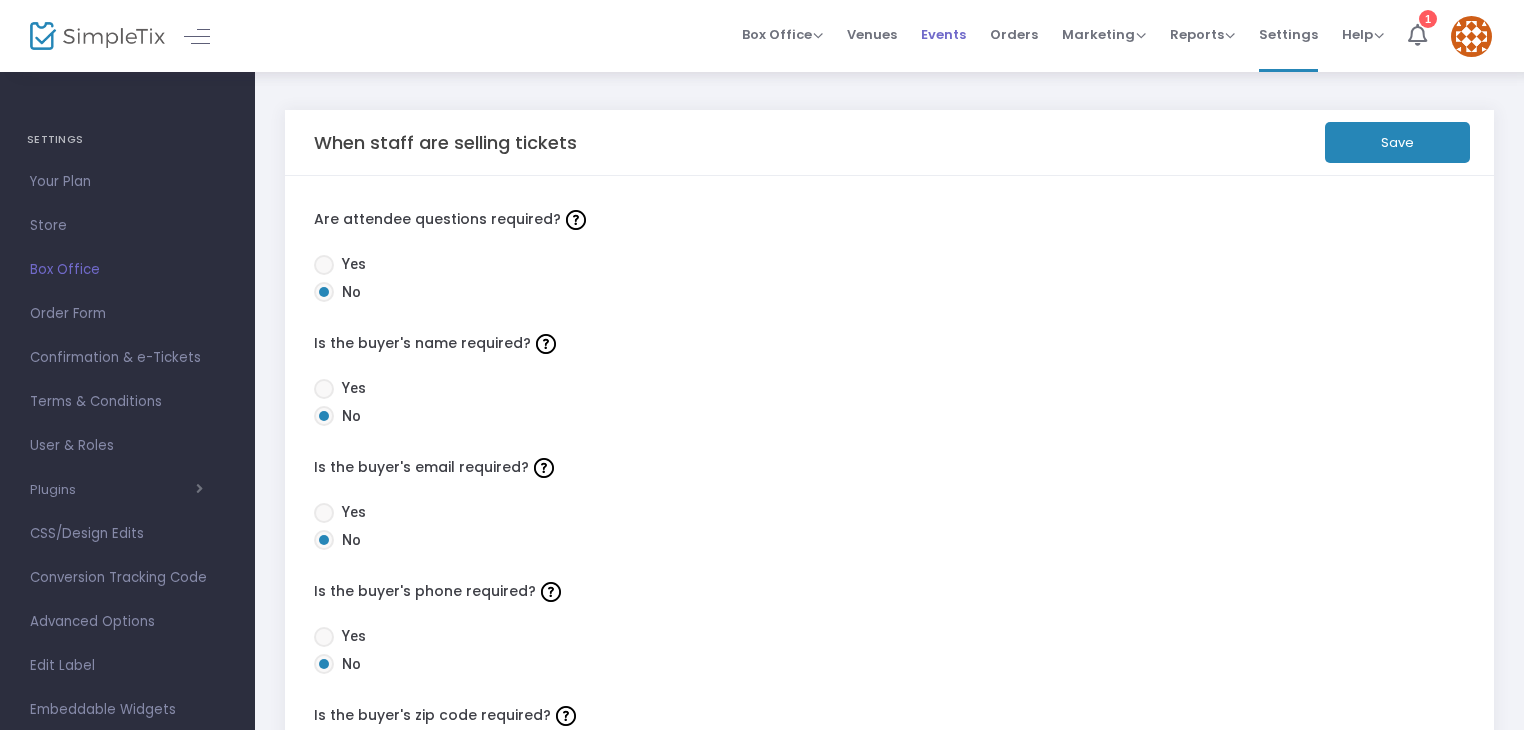 click on "Events" at bounding box center [943, 34] 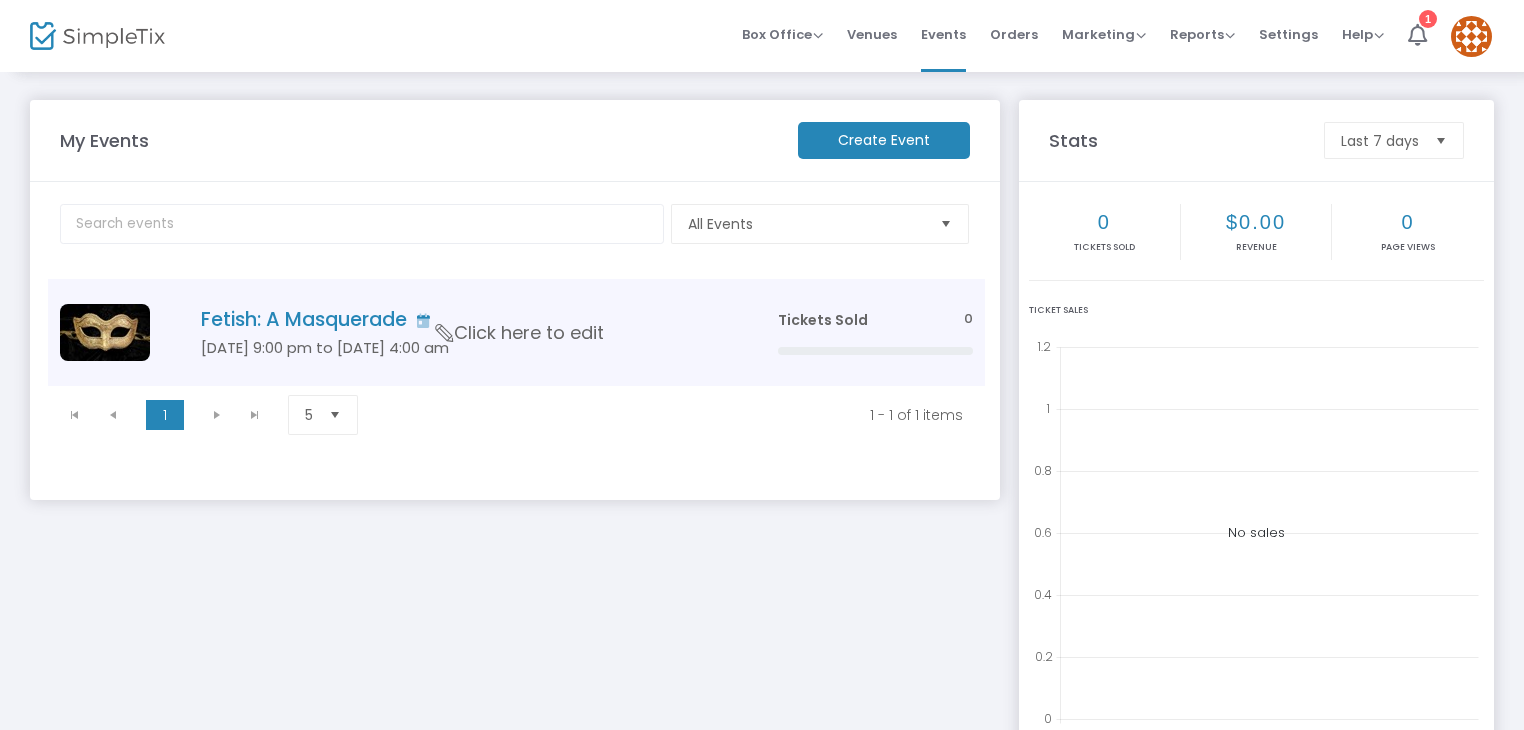 click on "Fetish: A Masquerade" 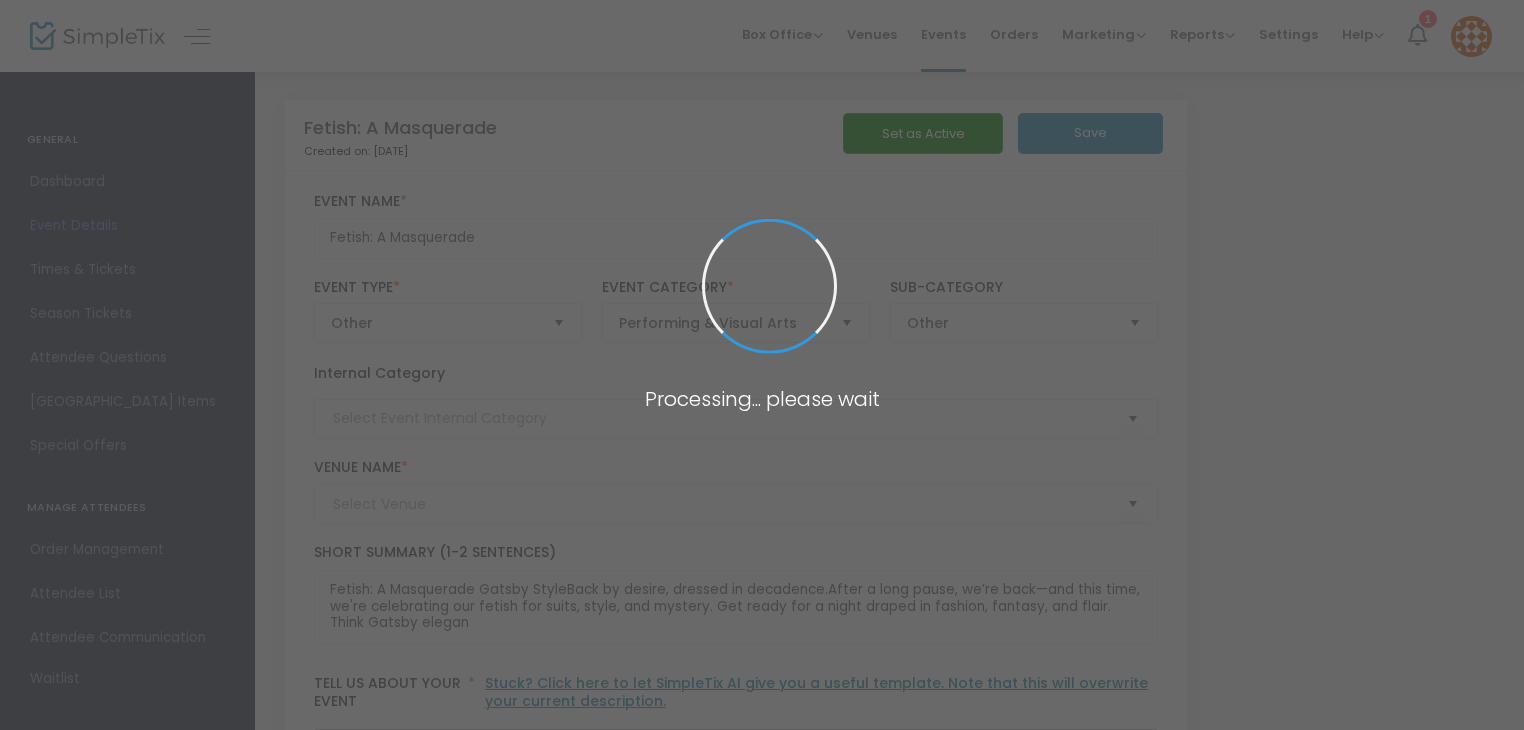 type on "Rocks" 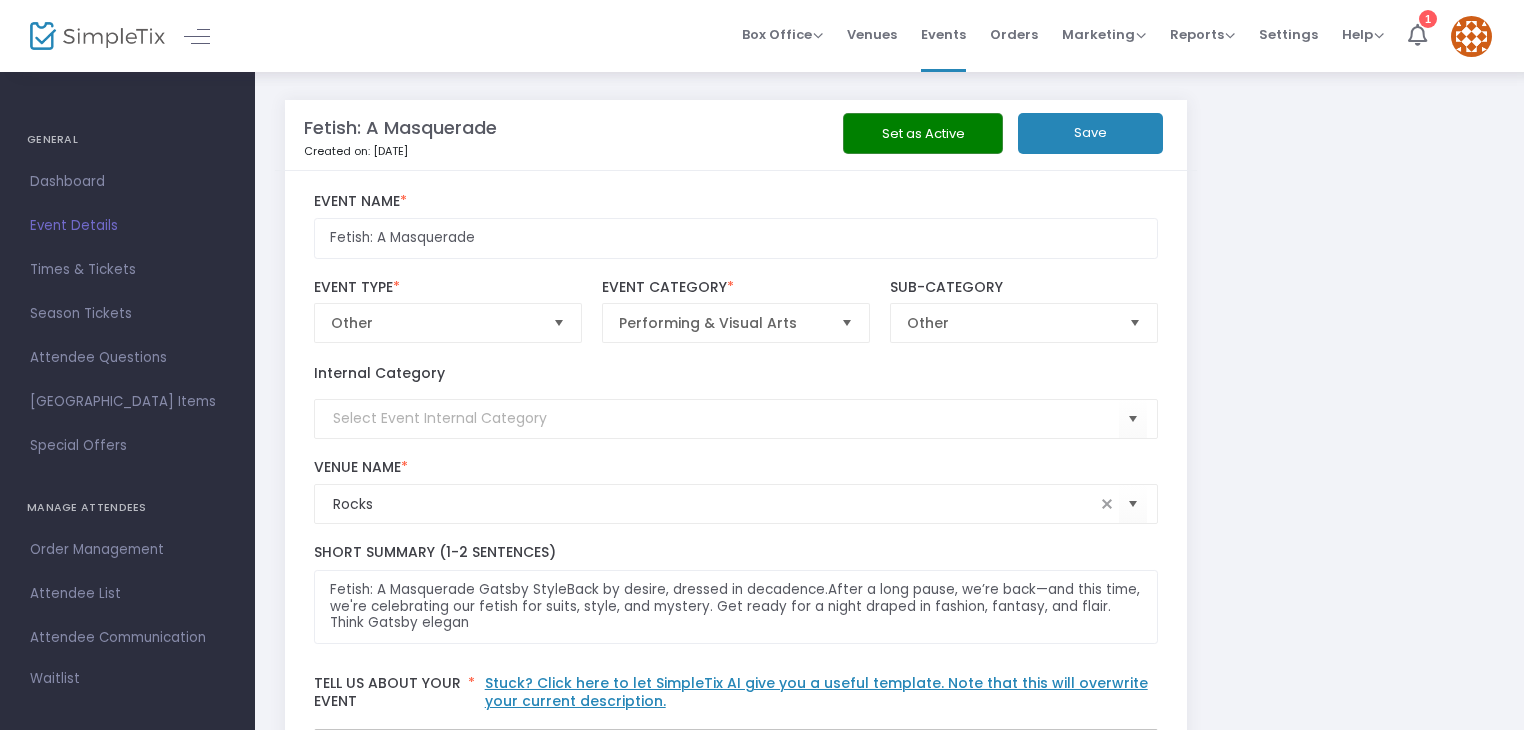 click on "Set as Active" 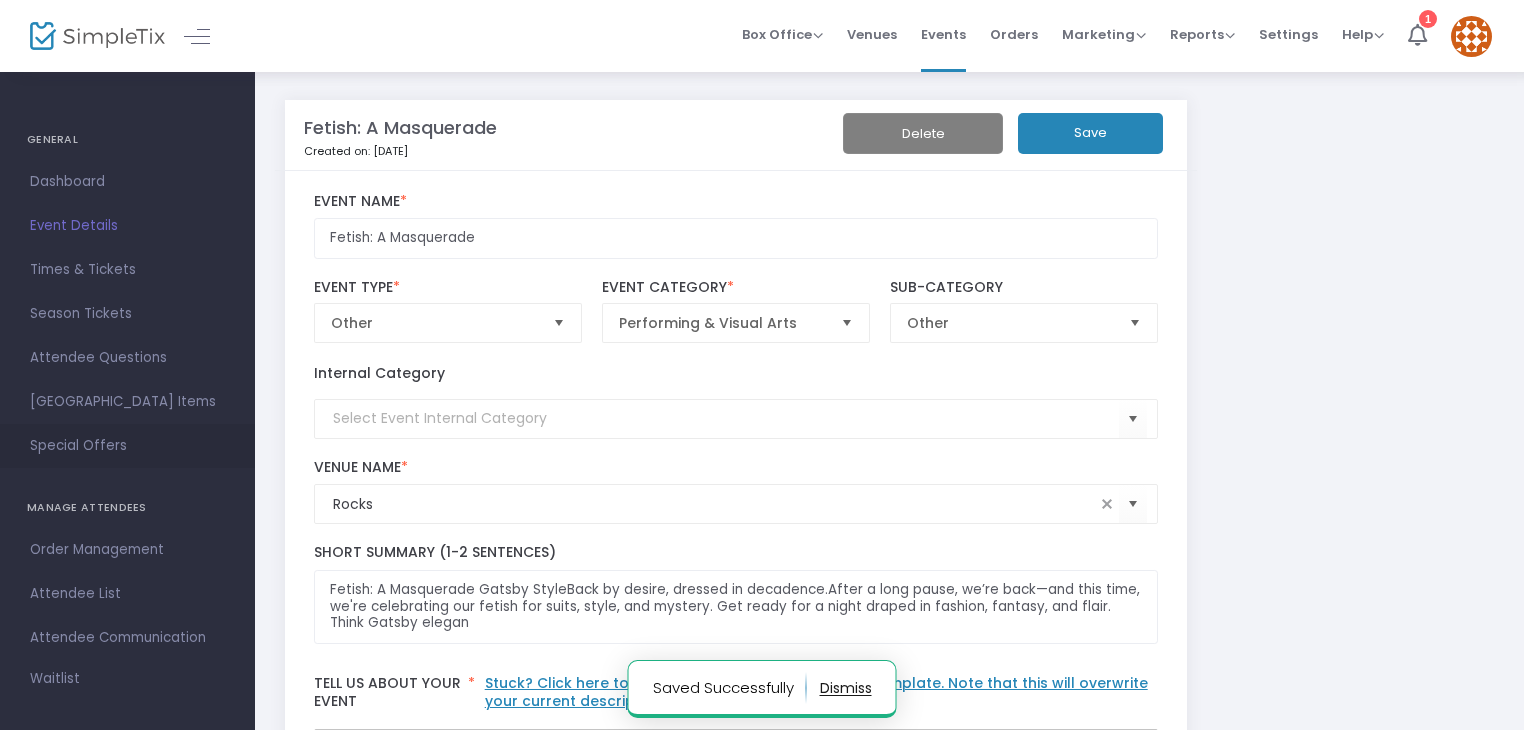 click on "Special Offers" at bounding box center [127, 446] 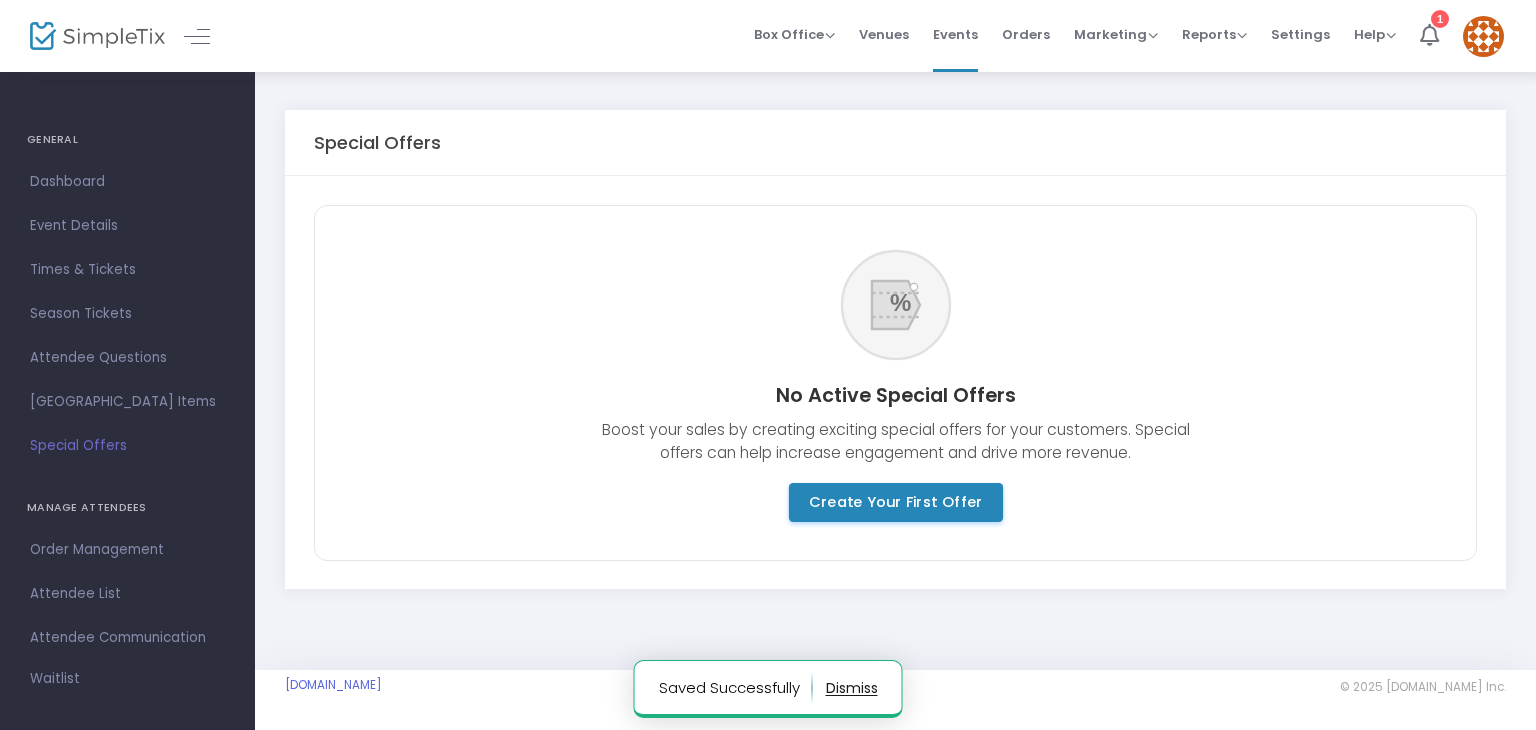 click on "Create Your First Offer" 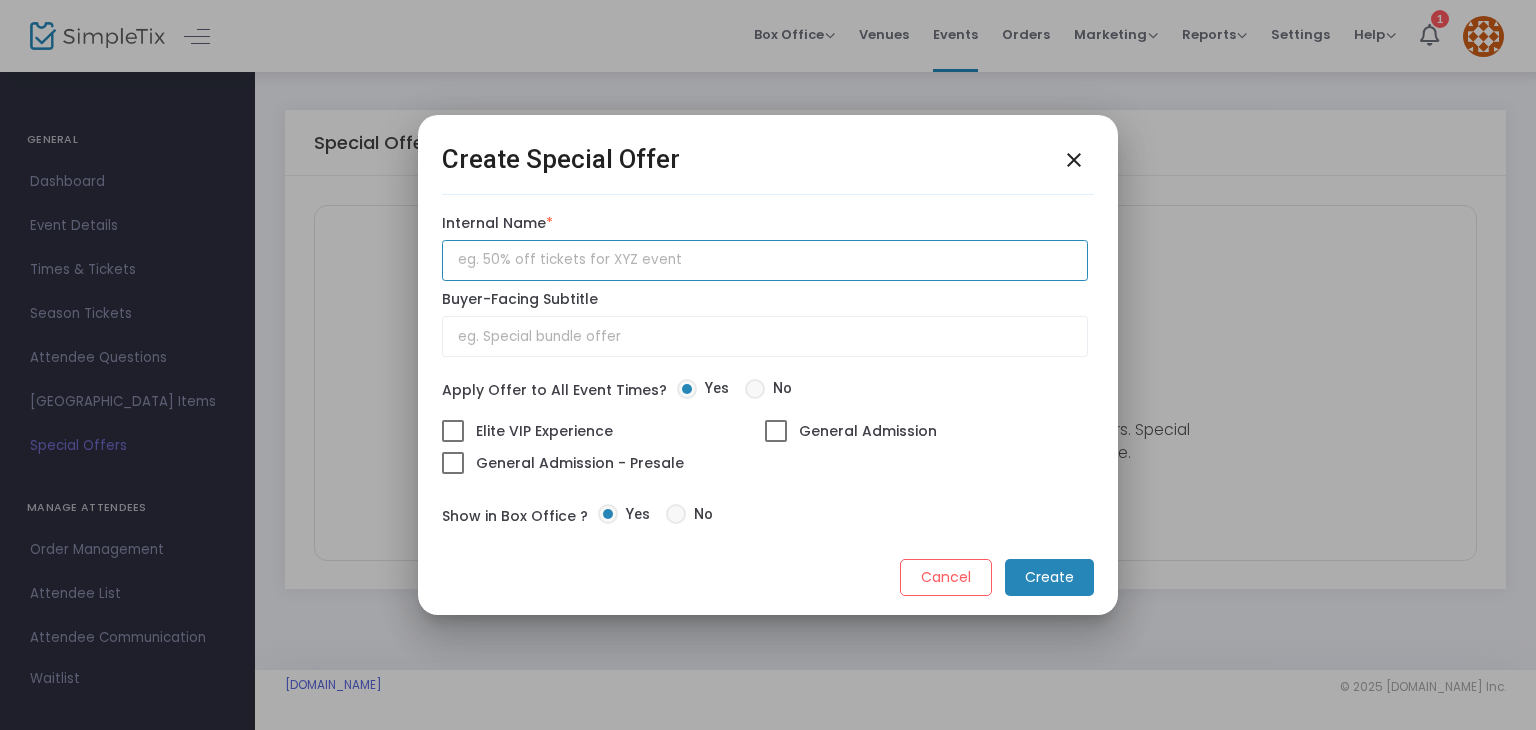 click at bounding box center [765, 260] 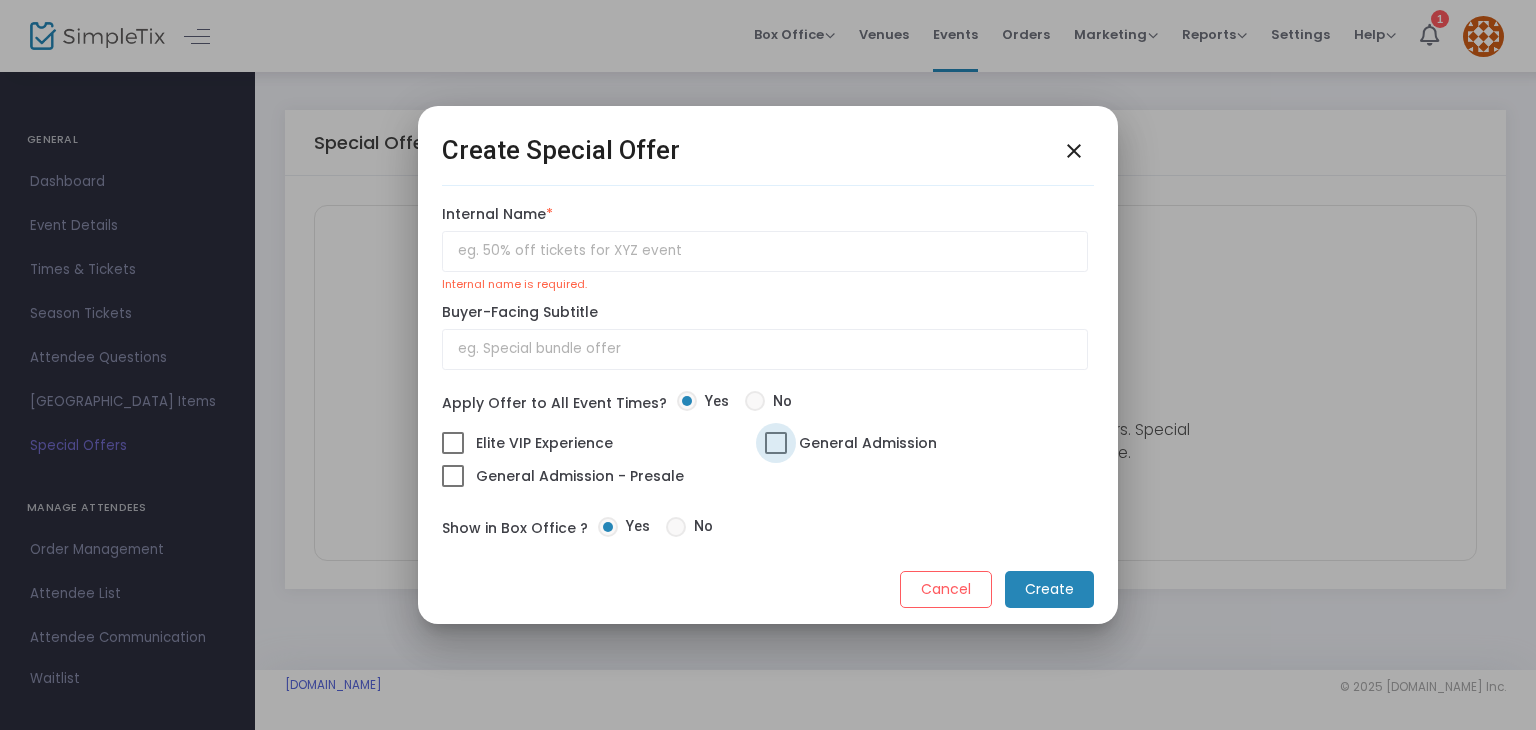 click on "Apply Offer to All Event Times?   Yes   No    Elite VIP Experience     General Admission     General Admission - Presale" at bounding box center [765, 444] 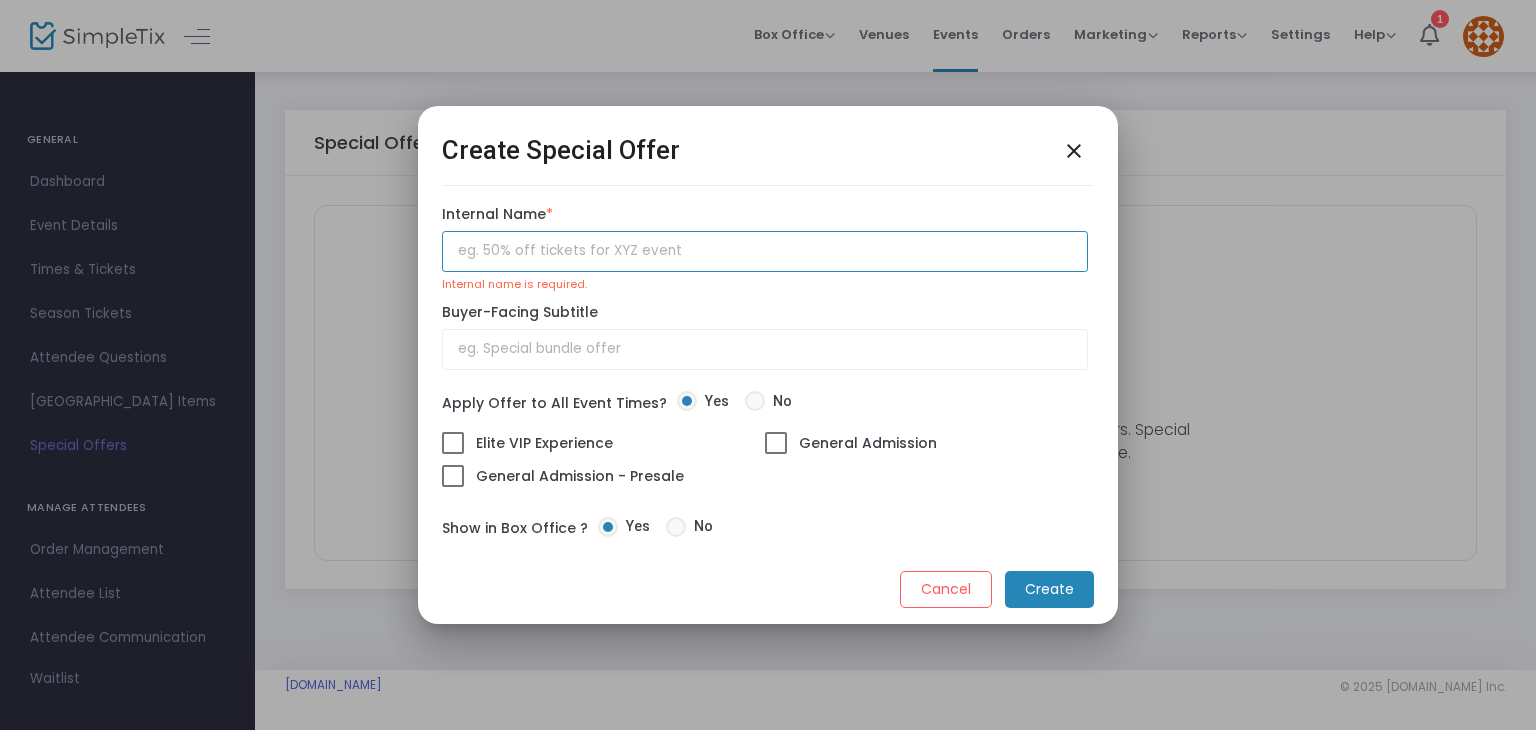 click at bounding box center (765, 251) 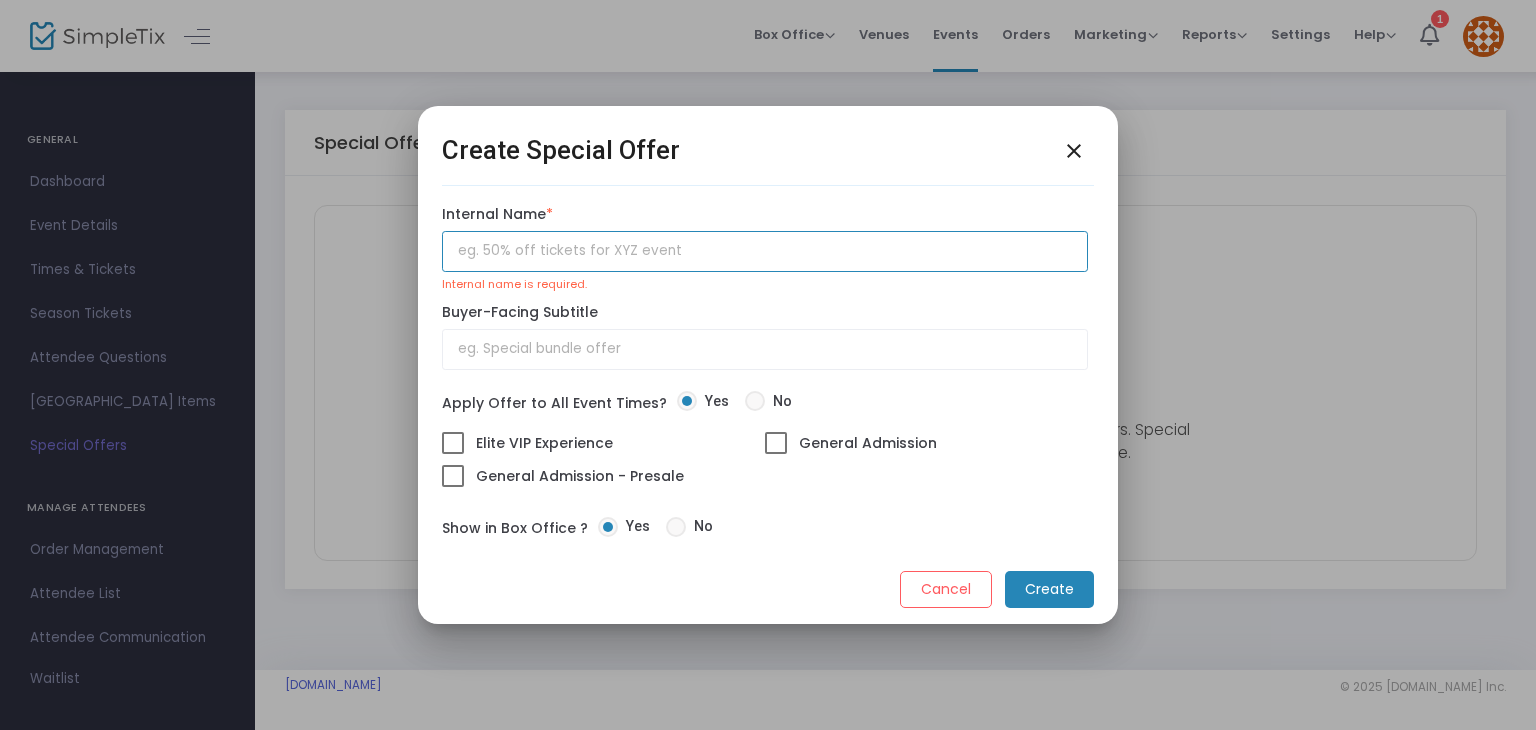 type on "Pre-sale tickets" 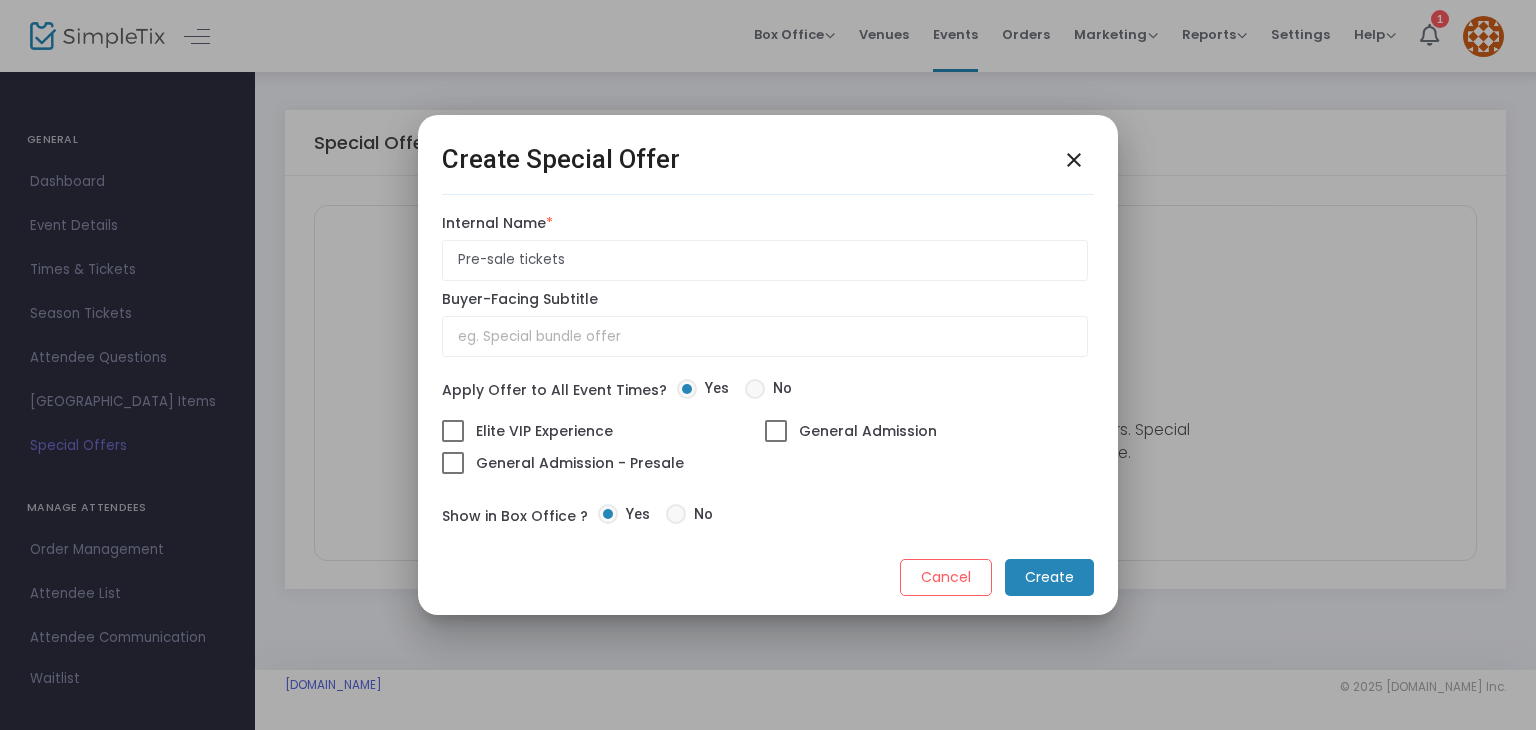 click on "Create" 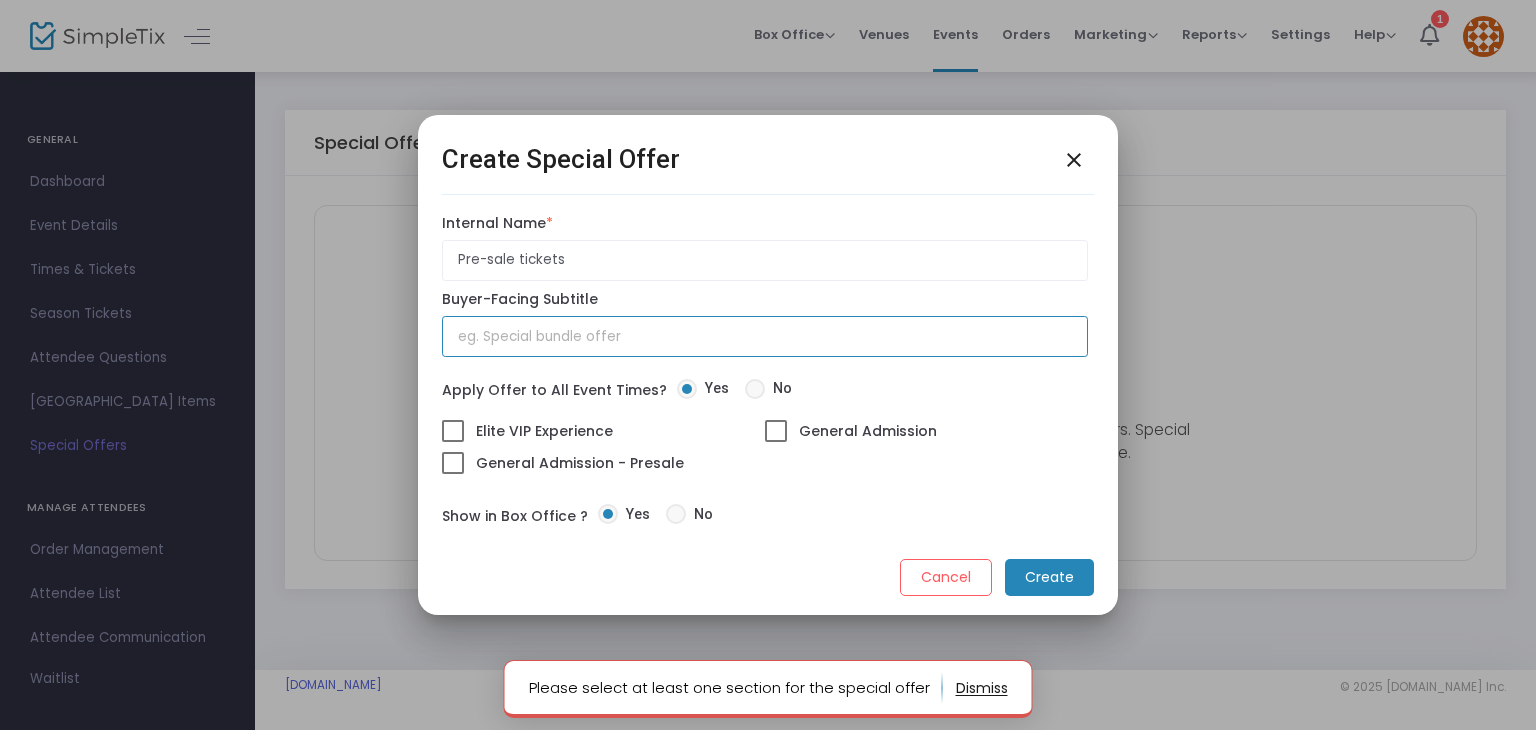 click at bounding box center (765, 336) 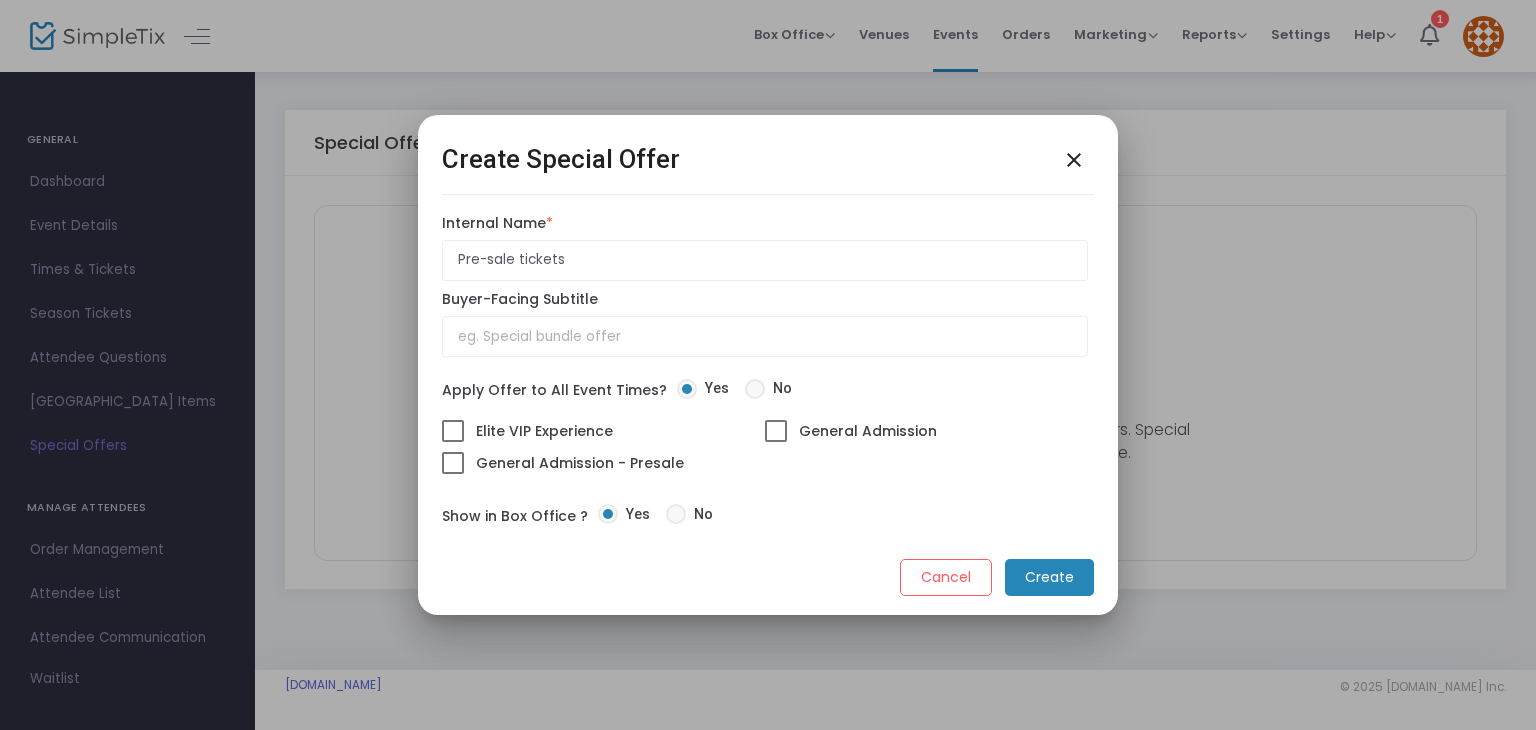 click at bounding box center [776, 431] 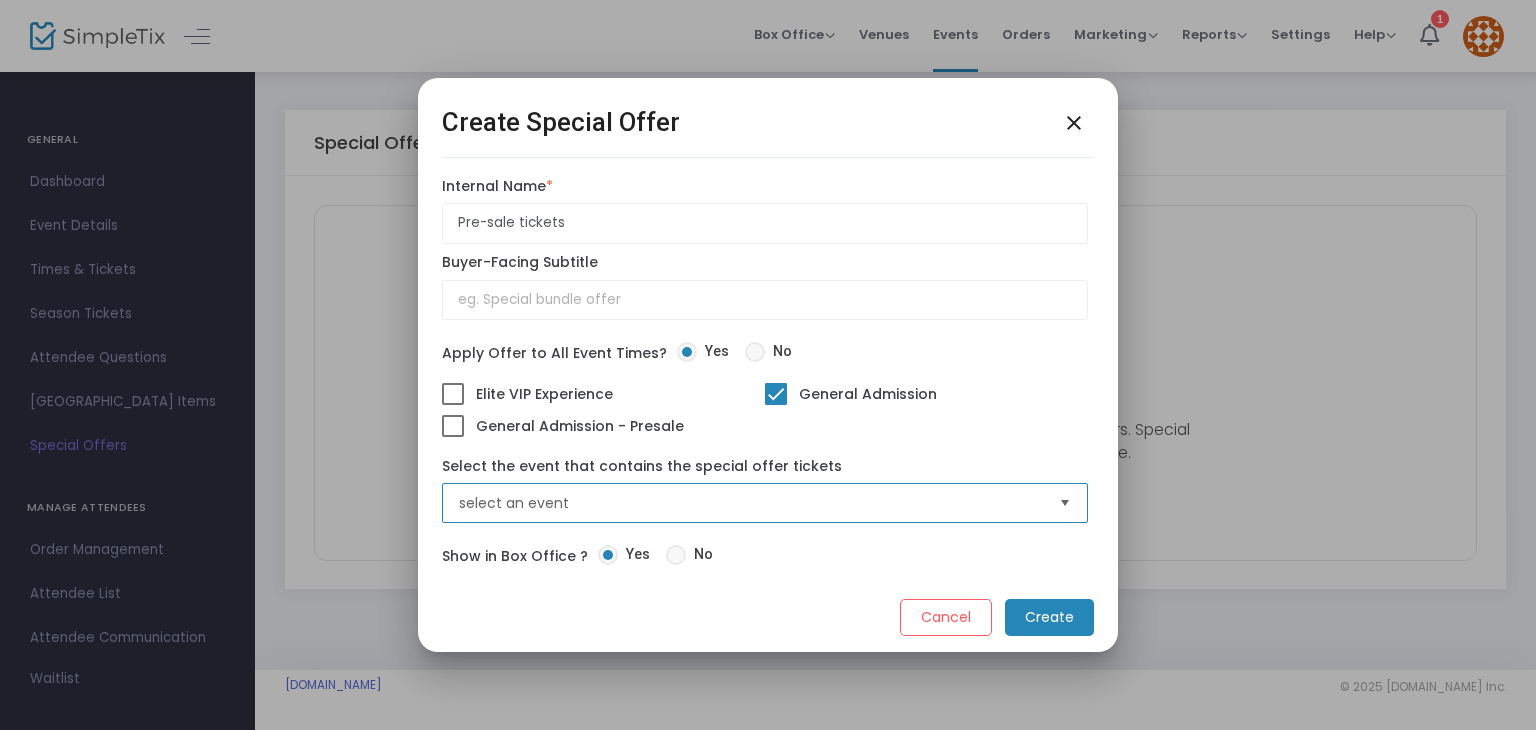 click on "select an event" at bounding box center [751, 503] 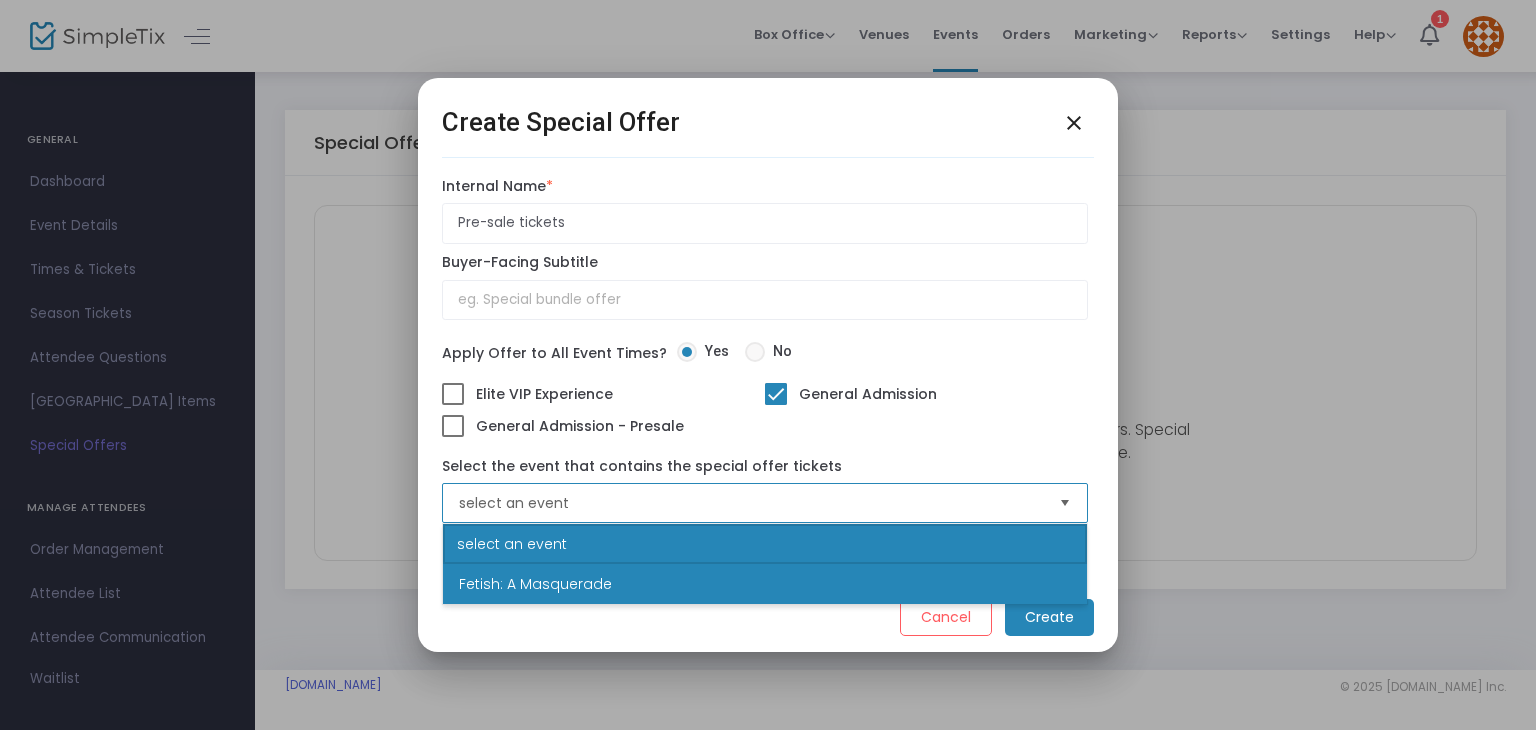 click on "Fetish: A Masquerade" at bounding box center [765, 584] 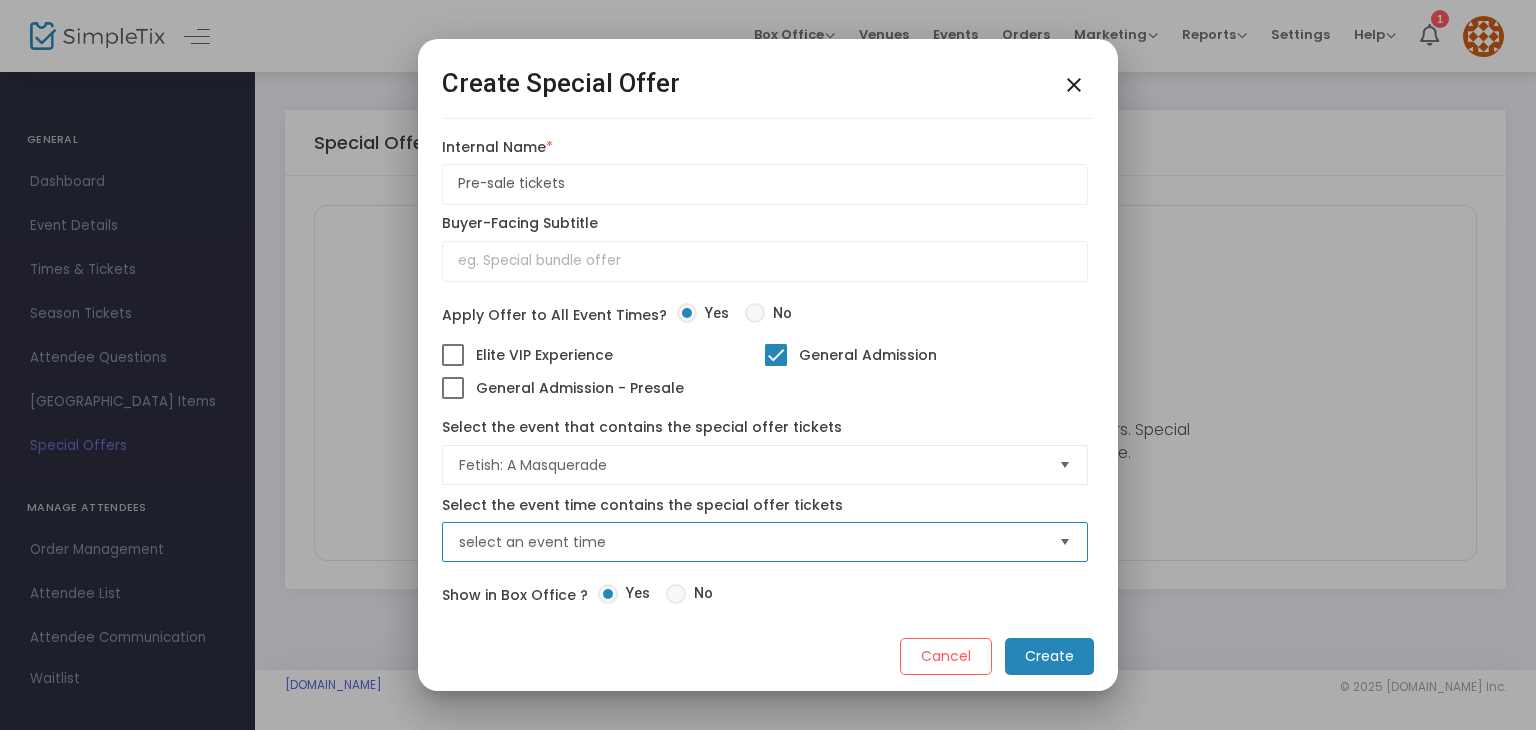 click on "select an event time" at bounding box center [751, 542] 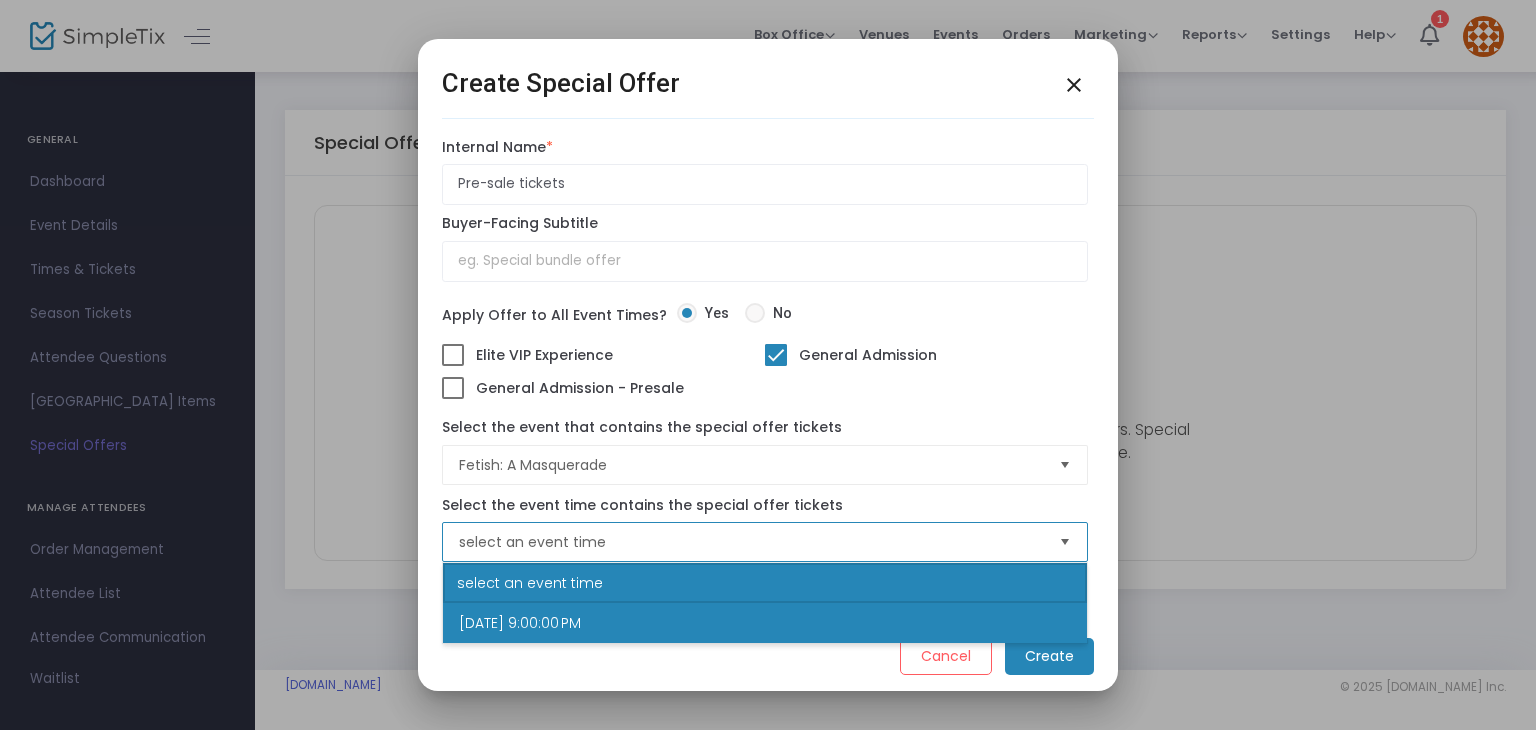 click on "10/4/2025 9:00:00 PM" at bounding box center [765, 623] 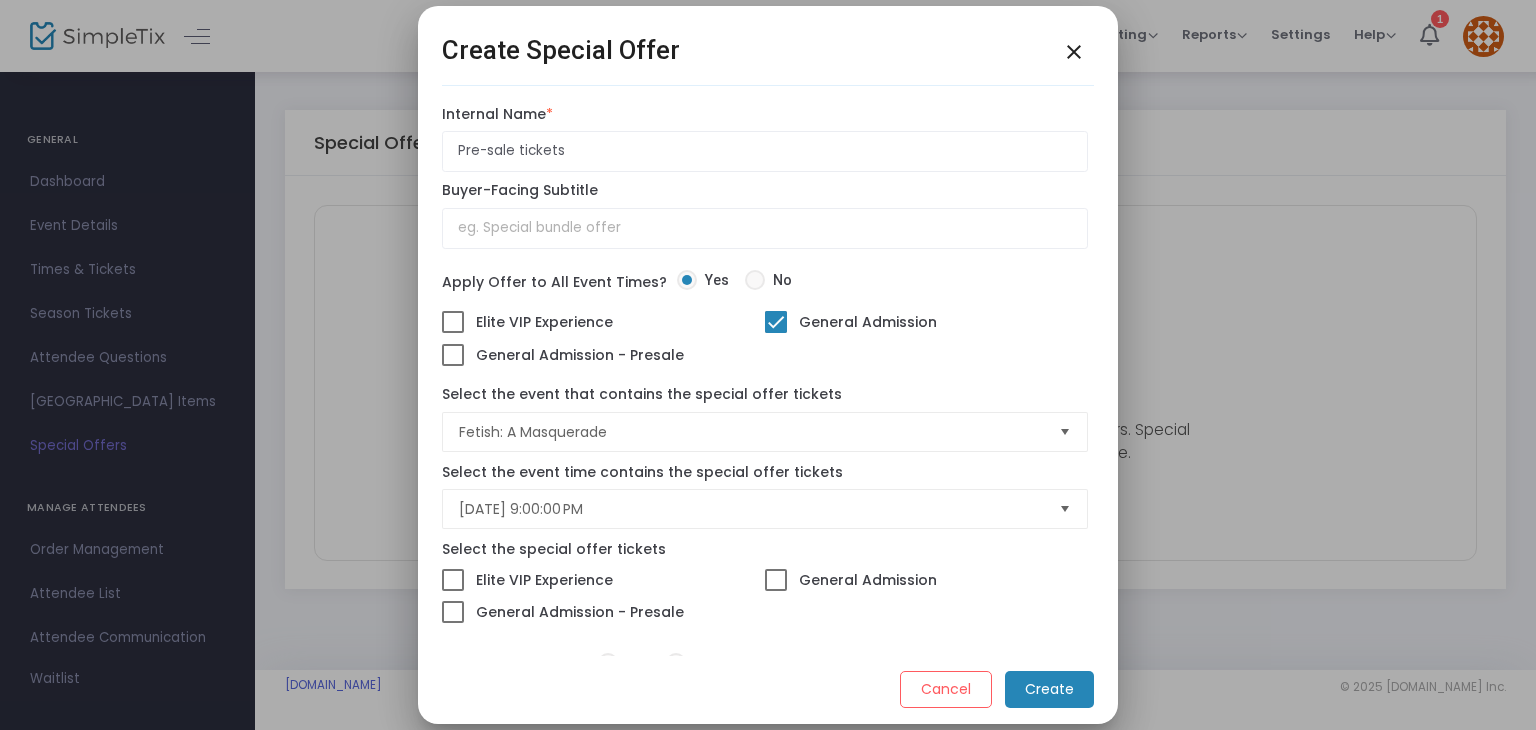 scroll, scrollTop: 36, scrollLeft: 0, axis: vertical 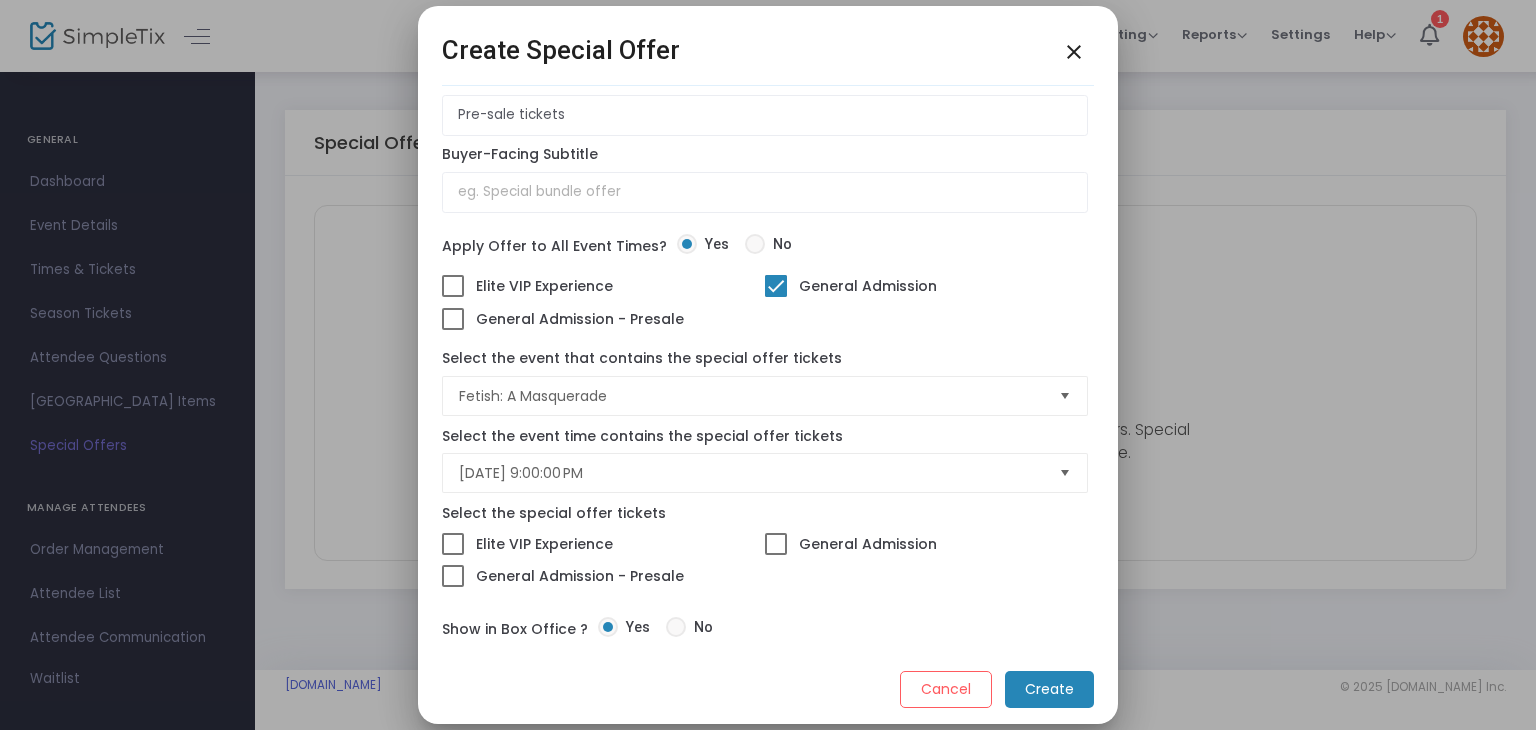 click at bounding box center [453, 576] 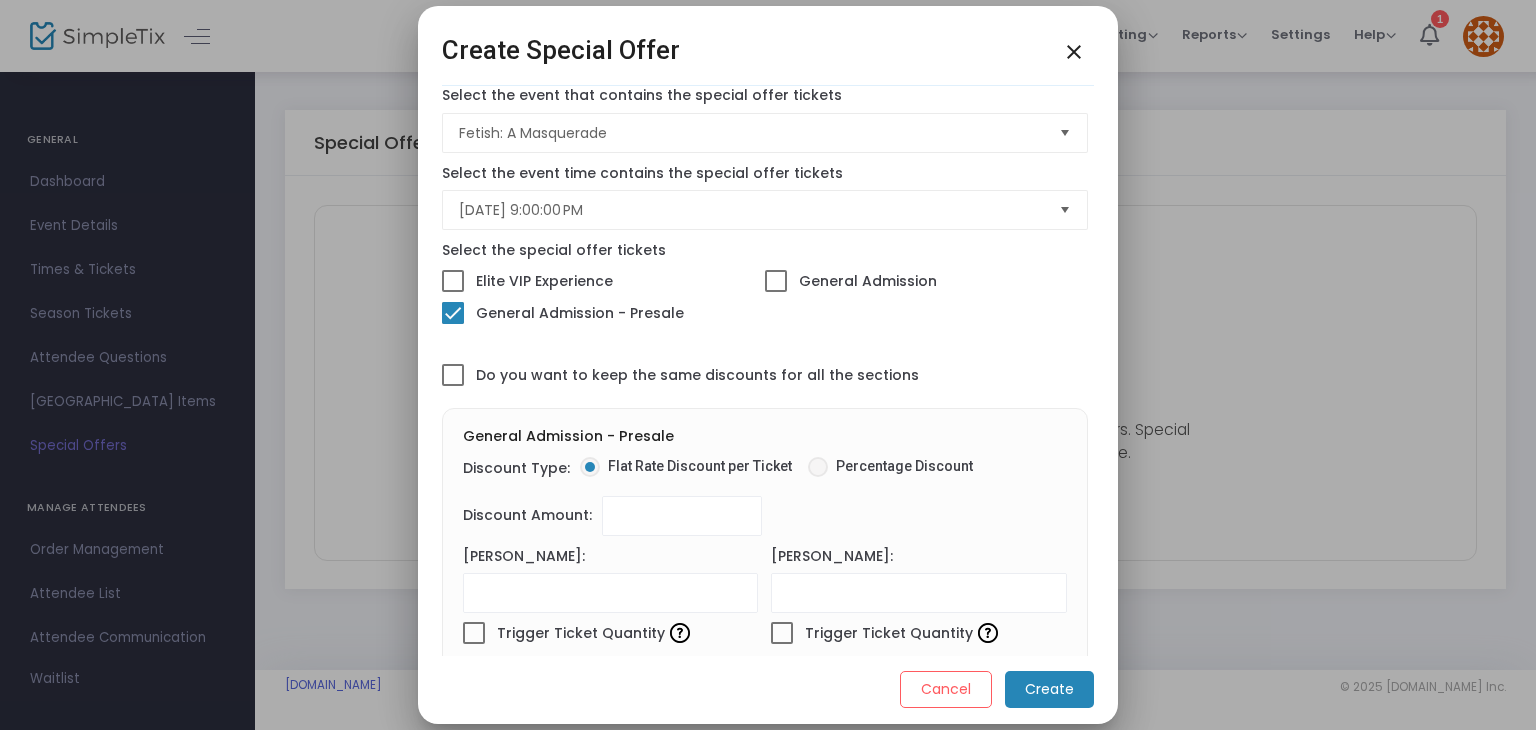 scroll, scrollTop: 289, scrollLeft: 0, axis: vertical 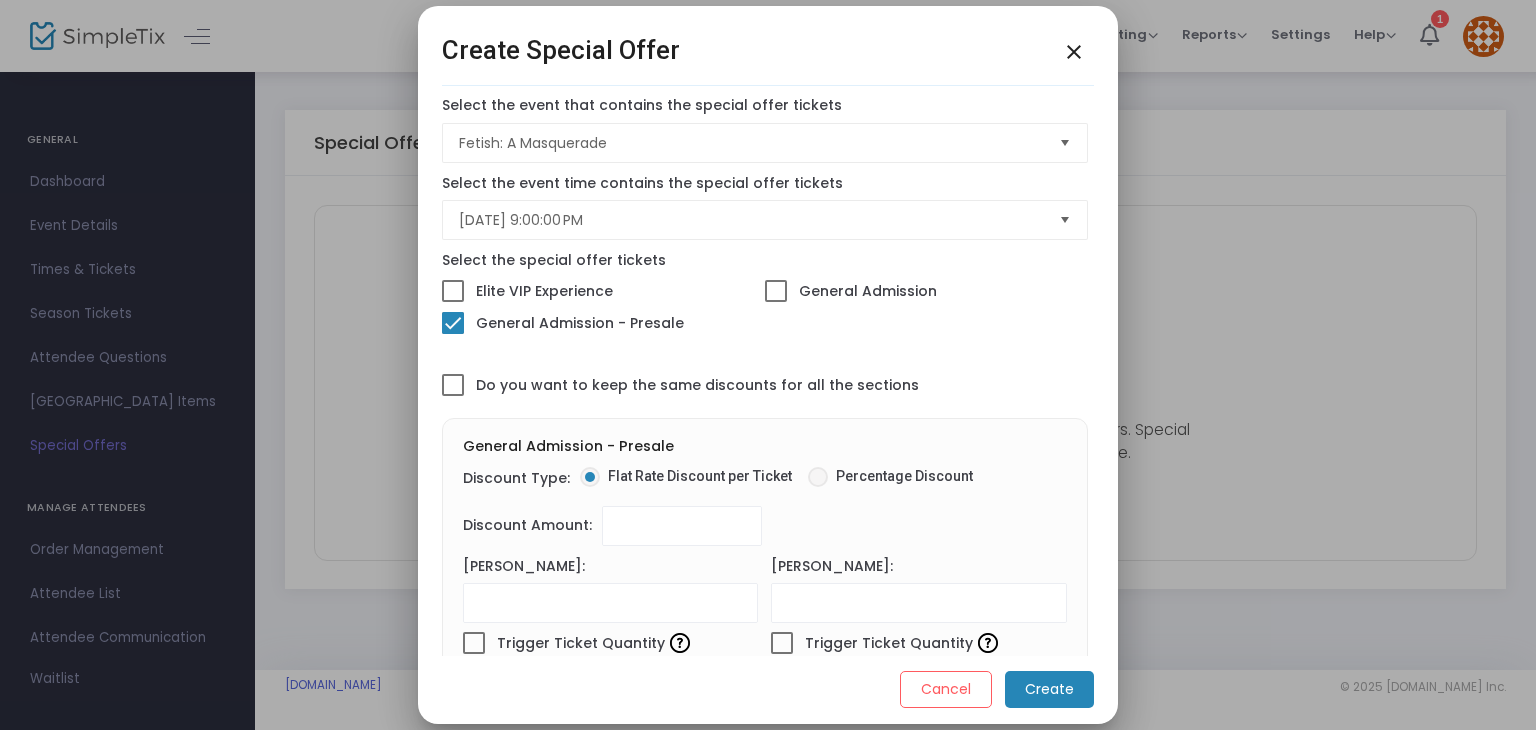 click at bounding box center (776, 291) 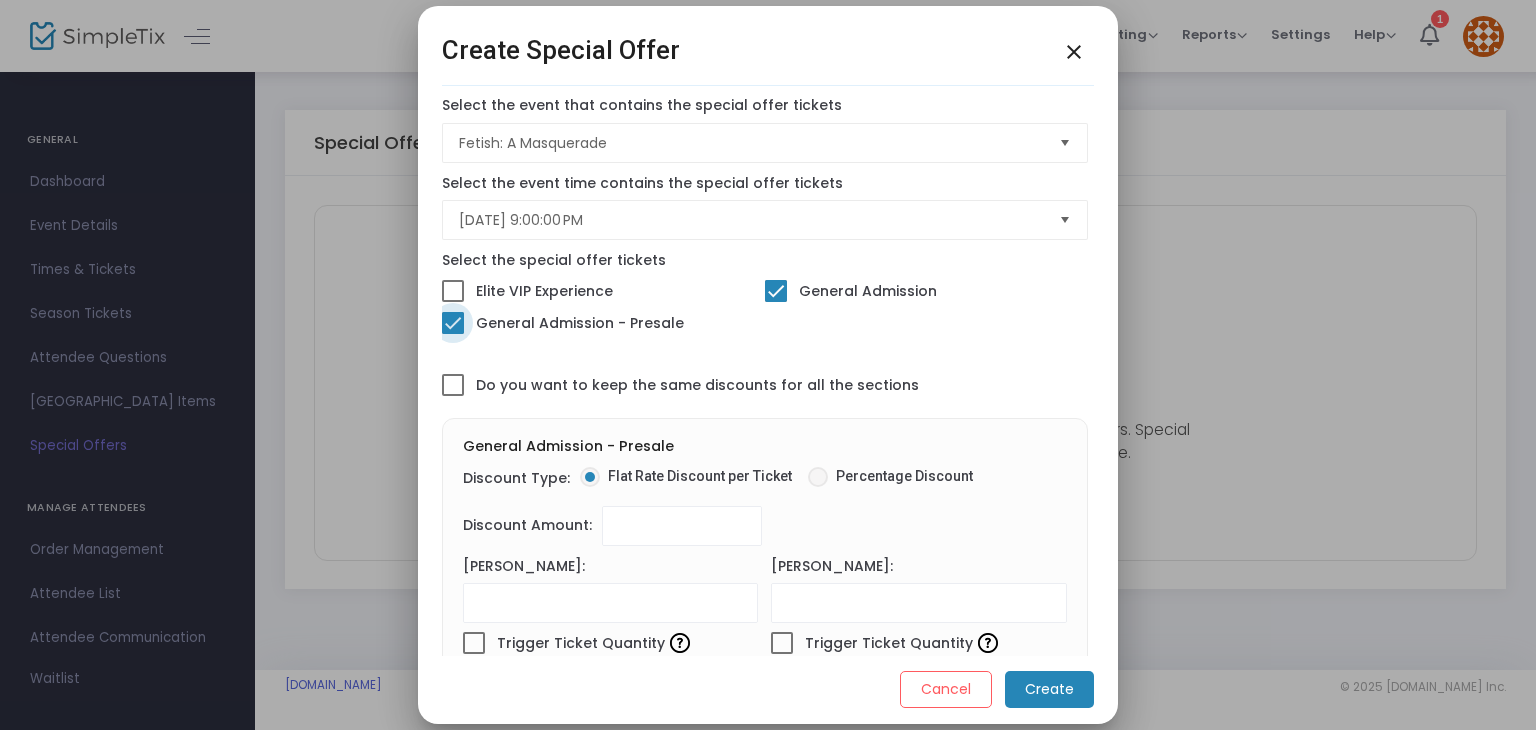 click at bounding box center (453, 323) 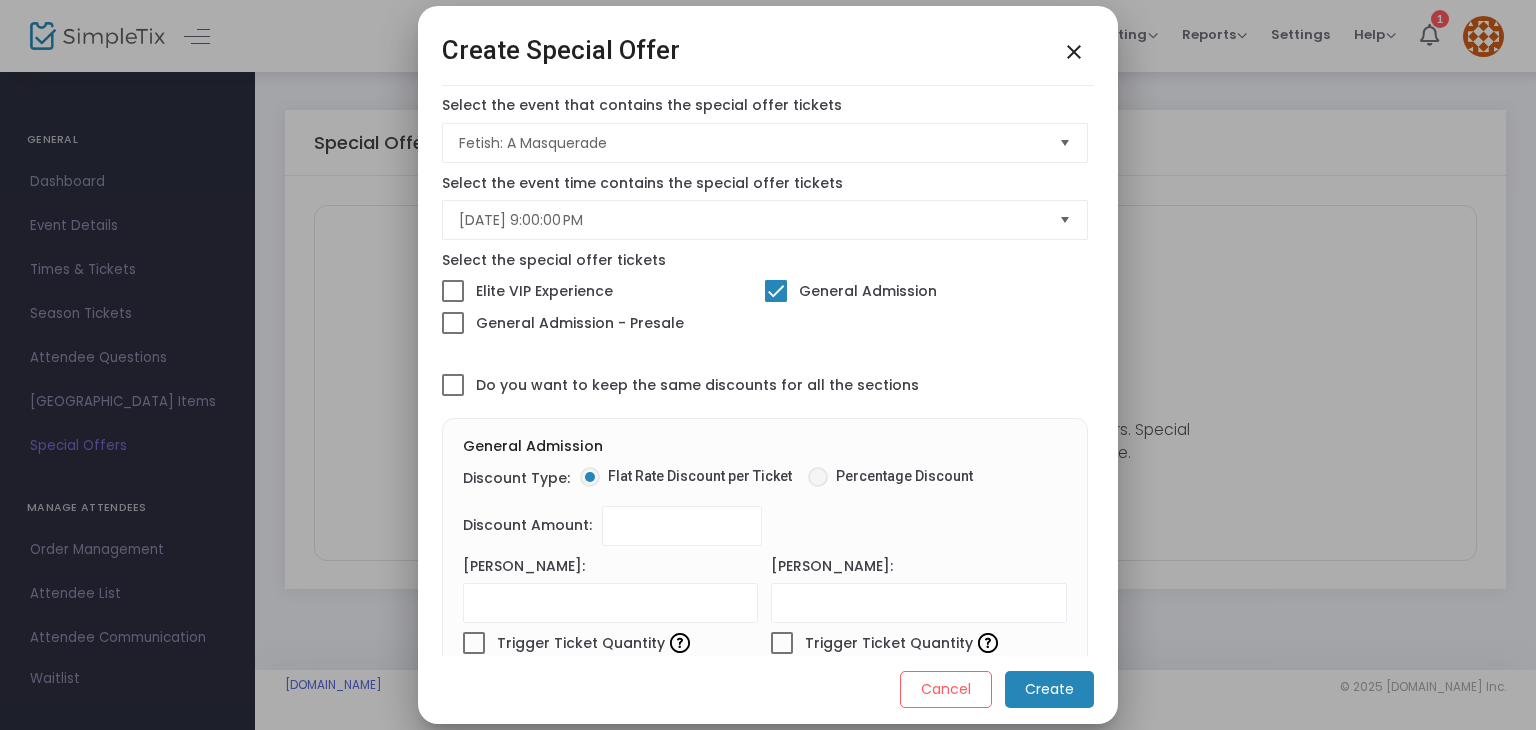 click at bounding box center (818, 477) 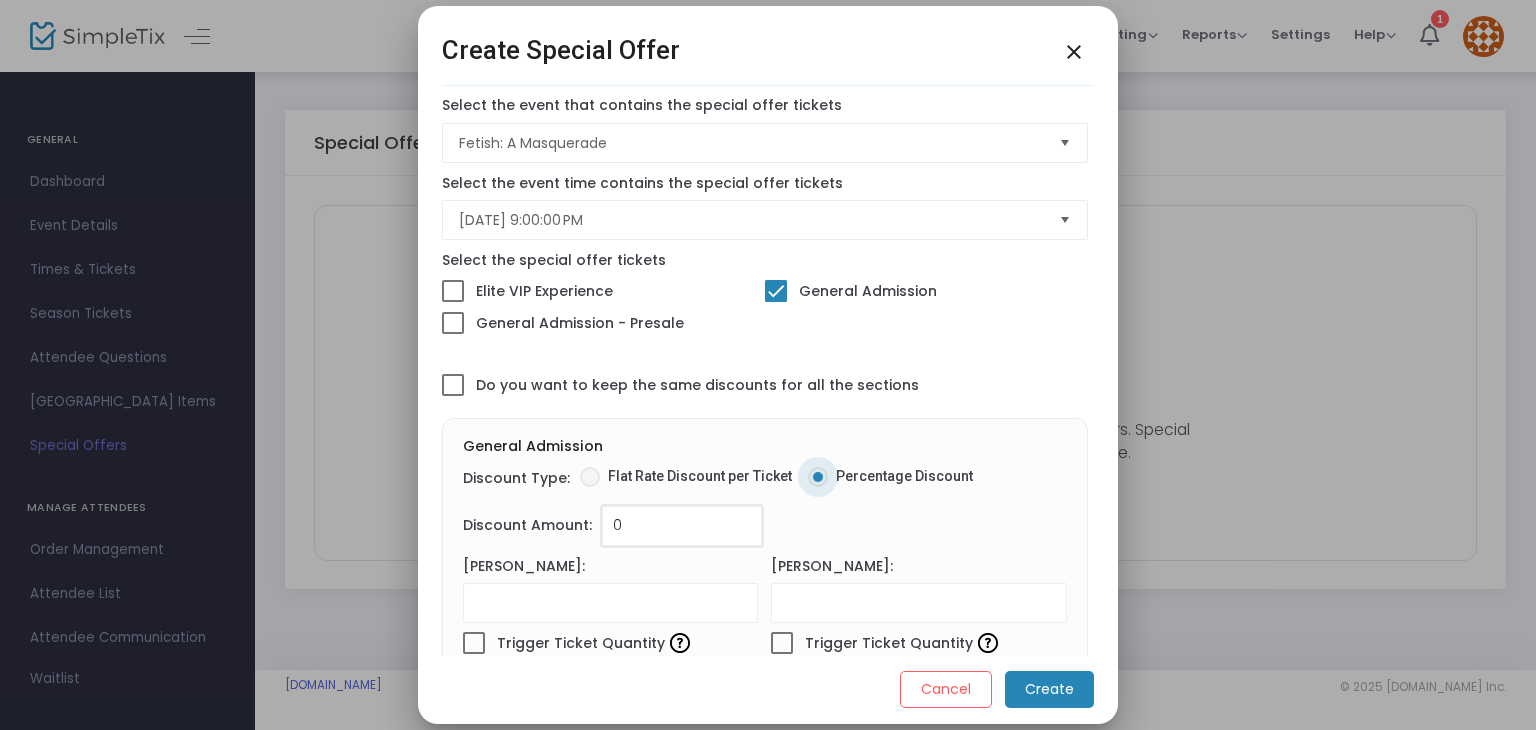click on "0" at bounding box center (682, 526) 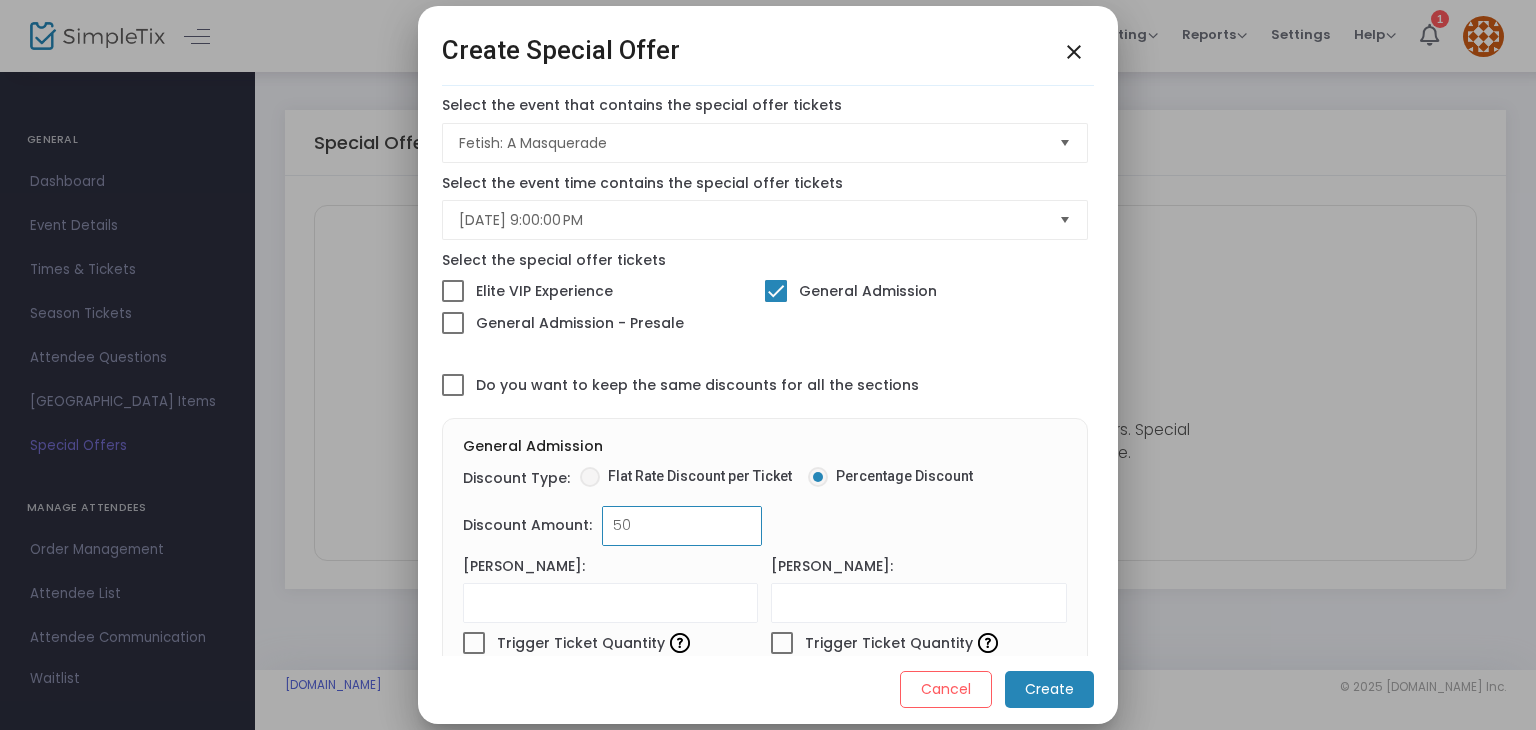 type on "50.00%" 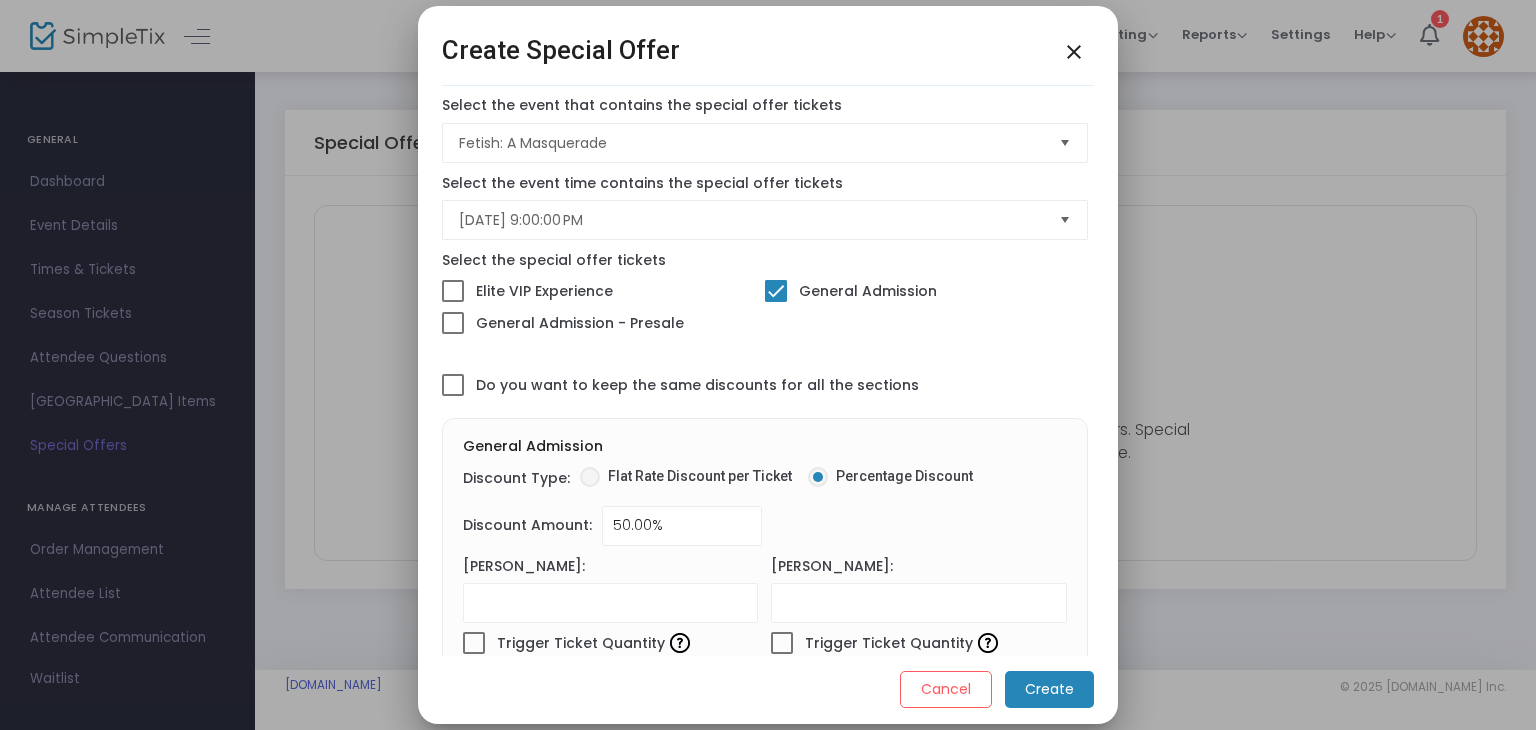 click on "Discount Amount: 50.00%  Discount amount is required." at bounding box center [765, 526] 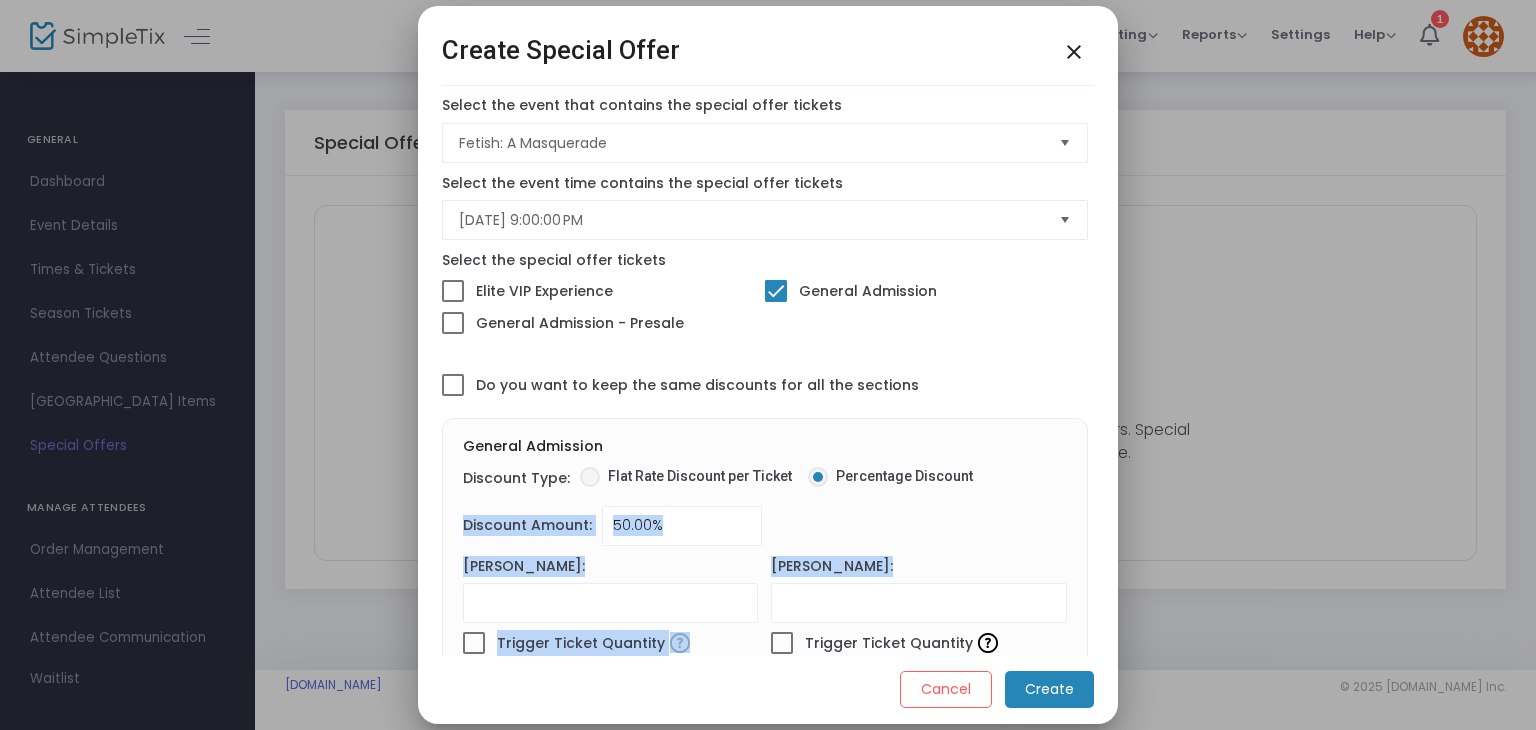 drag, startPoint x: 1088, startPoint y: 480, endPoint x: 1086, endPoint y: 602, distance: 122.016396 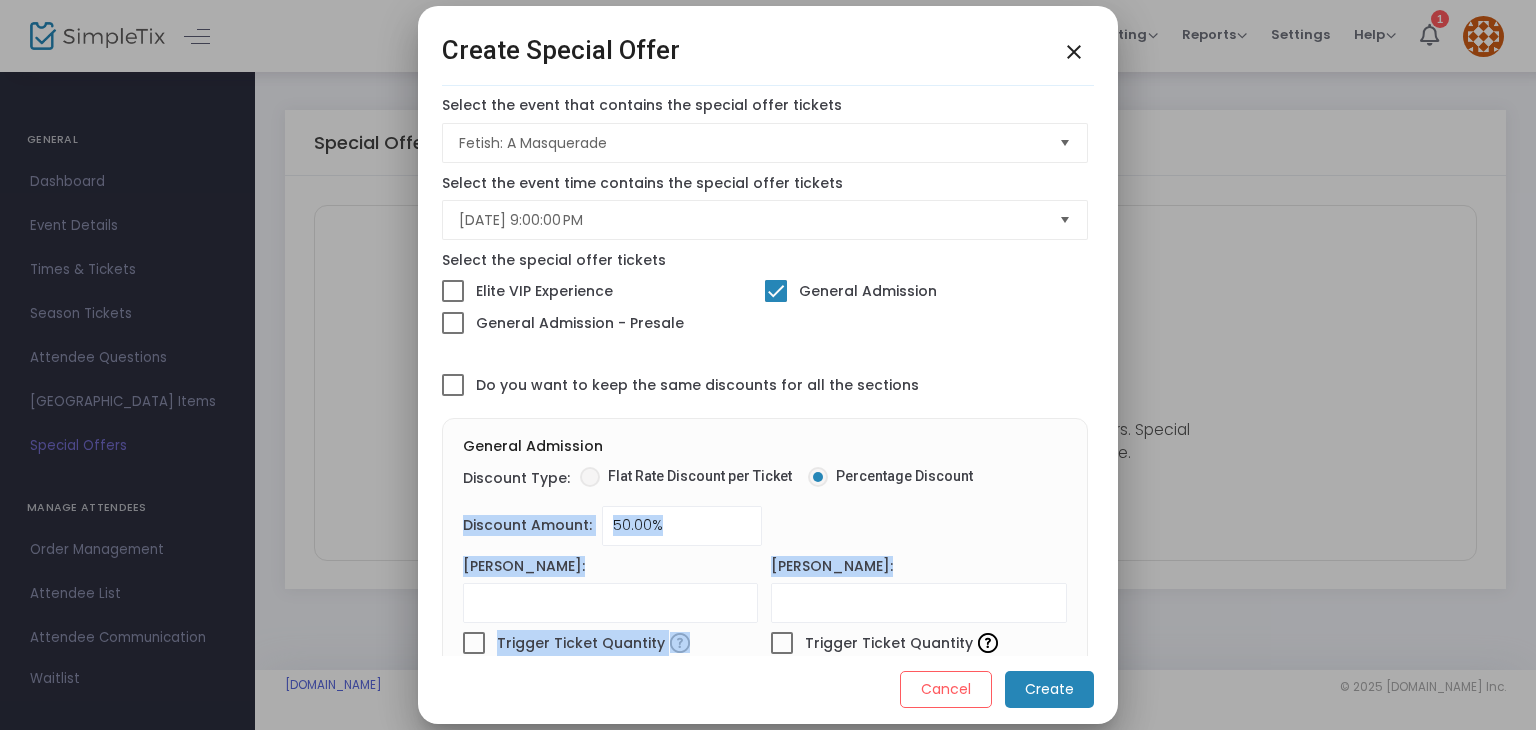 click on "Create Special Offer close Internal Name  * Pre-sale tickets  Internal name is required.  Buyer-Facing Subtitle Apply Offer to All Event Times?   Yes   No    Elite VIP Experience     General Admission     General Admission - Presale  Select the event that contains the special offer tickets Fetish: A Masquerade Select the event time contains the special offer tickets 10/4/2025 9:00:00 PM  Select the special offer tickets    Elite VIP Experience     General Admission     General Admission - Presale    Do you want to keep the same discounts for all the sections  General Admission  Discount Type:   Flat Rate Discount per Ticket   Percentage Discount Discount Amount: 50.00%  Discount amount is required.  Min Quantity:  Please enter a valid Min Quantity.    Trigger Ticket Quantity Max Quantity:  Please enter a valid Max Quantity.    Trigger Ticket Quantity Show in Box Office ?   Yes   No  Cancel   Create" at bounding box center [768, 364] 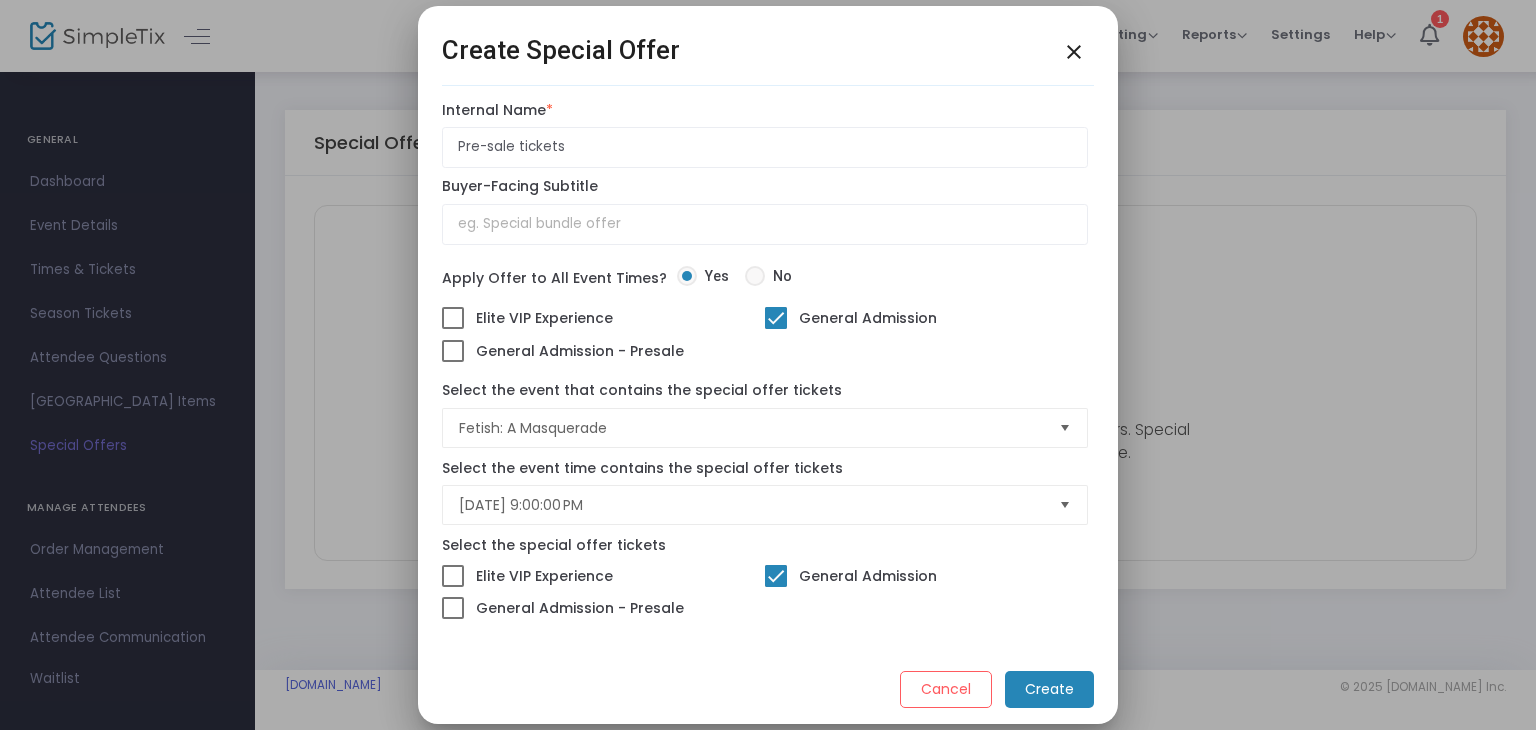 scroll, scrollTop: 0, scrollLeft: 0, axis: both 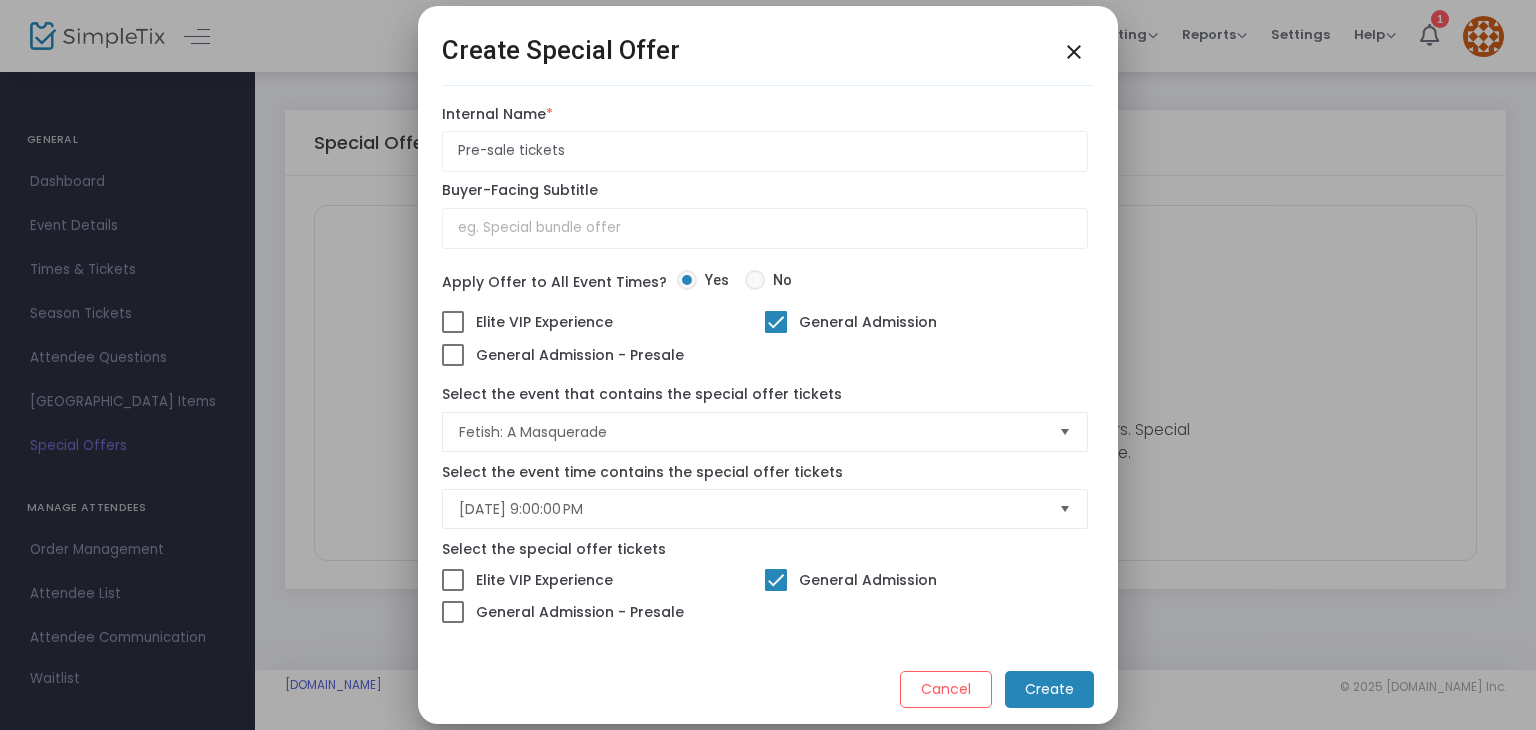 click on "Create" 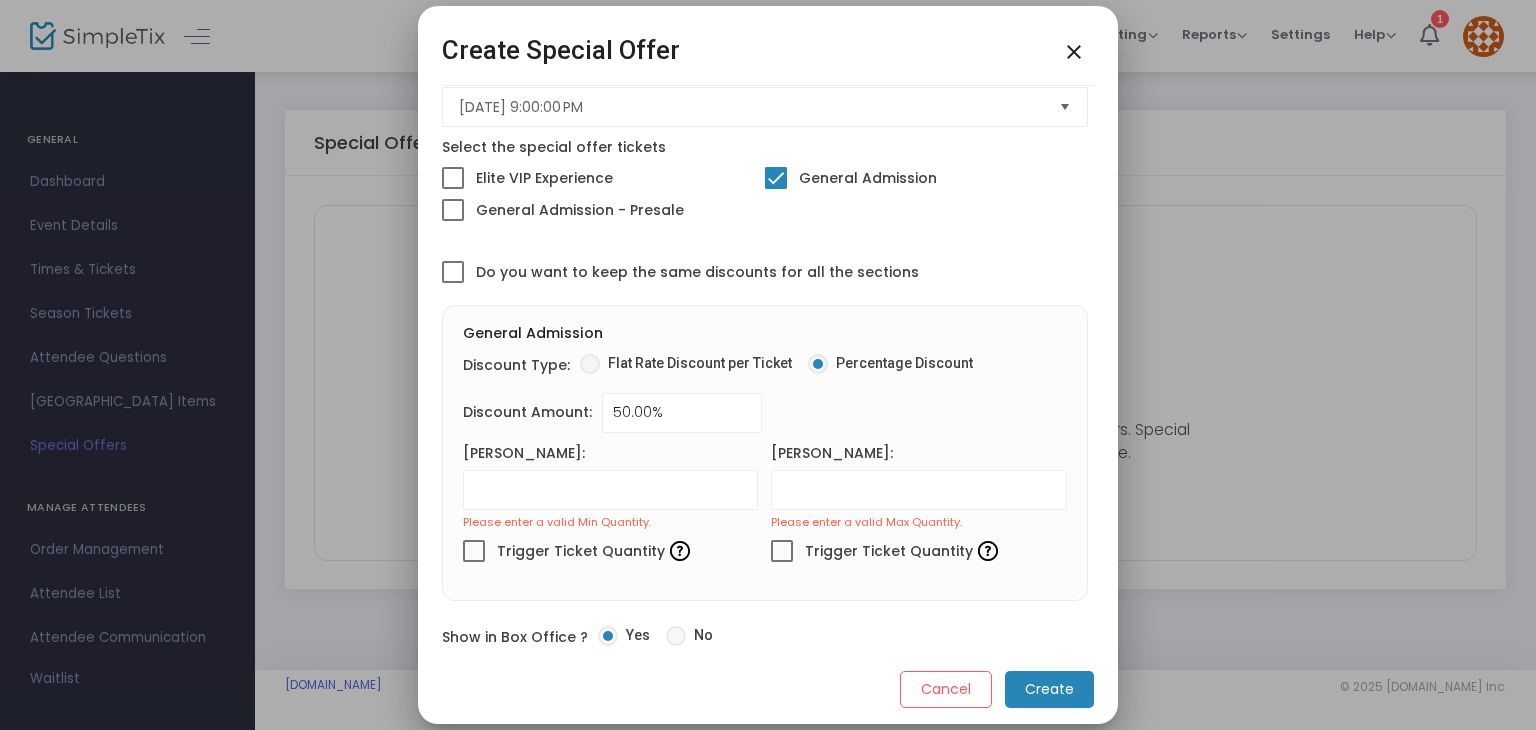 scroll, scrollTop: 410, scrollLeft: 0, axis: vertical 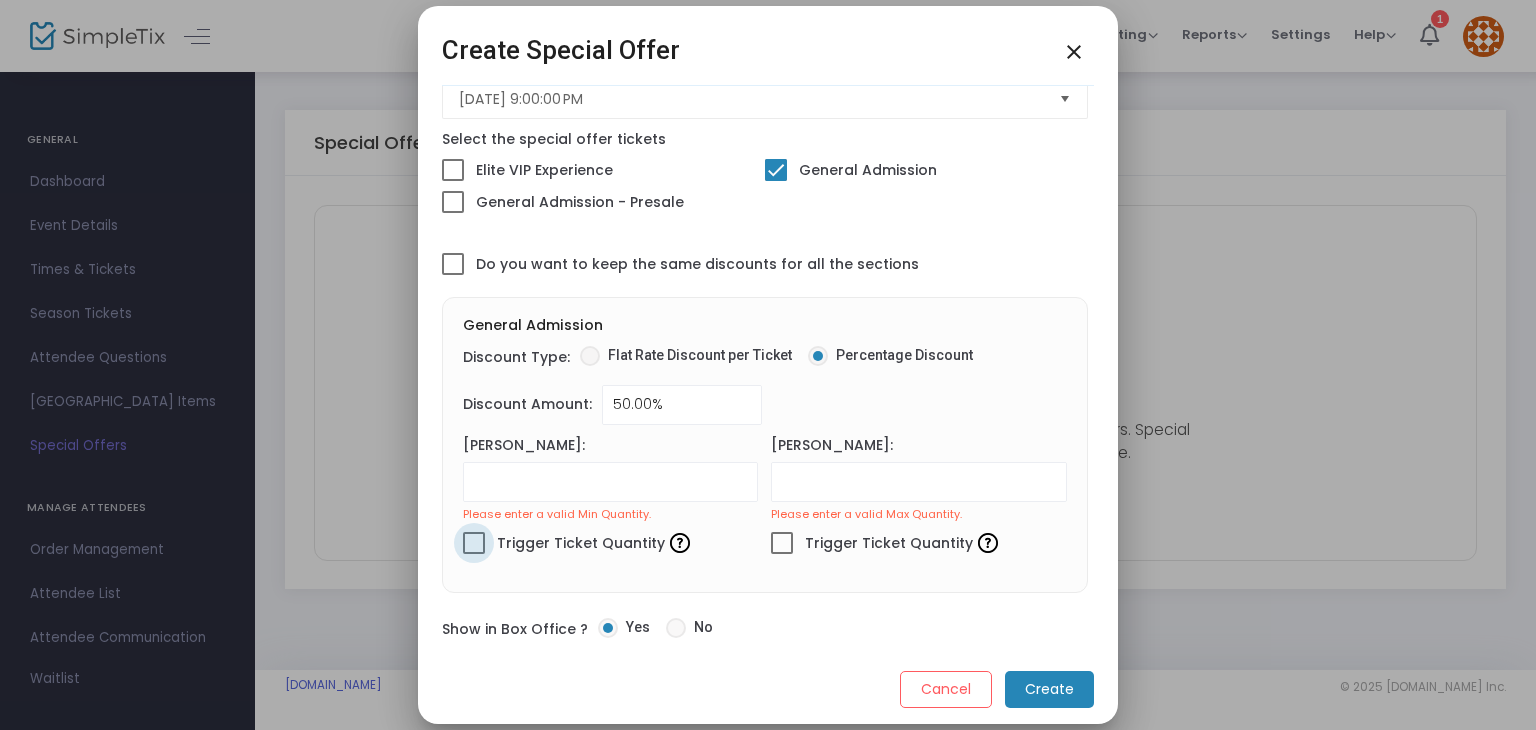 click at bounding box center (474, 543) 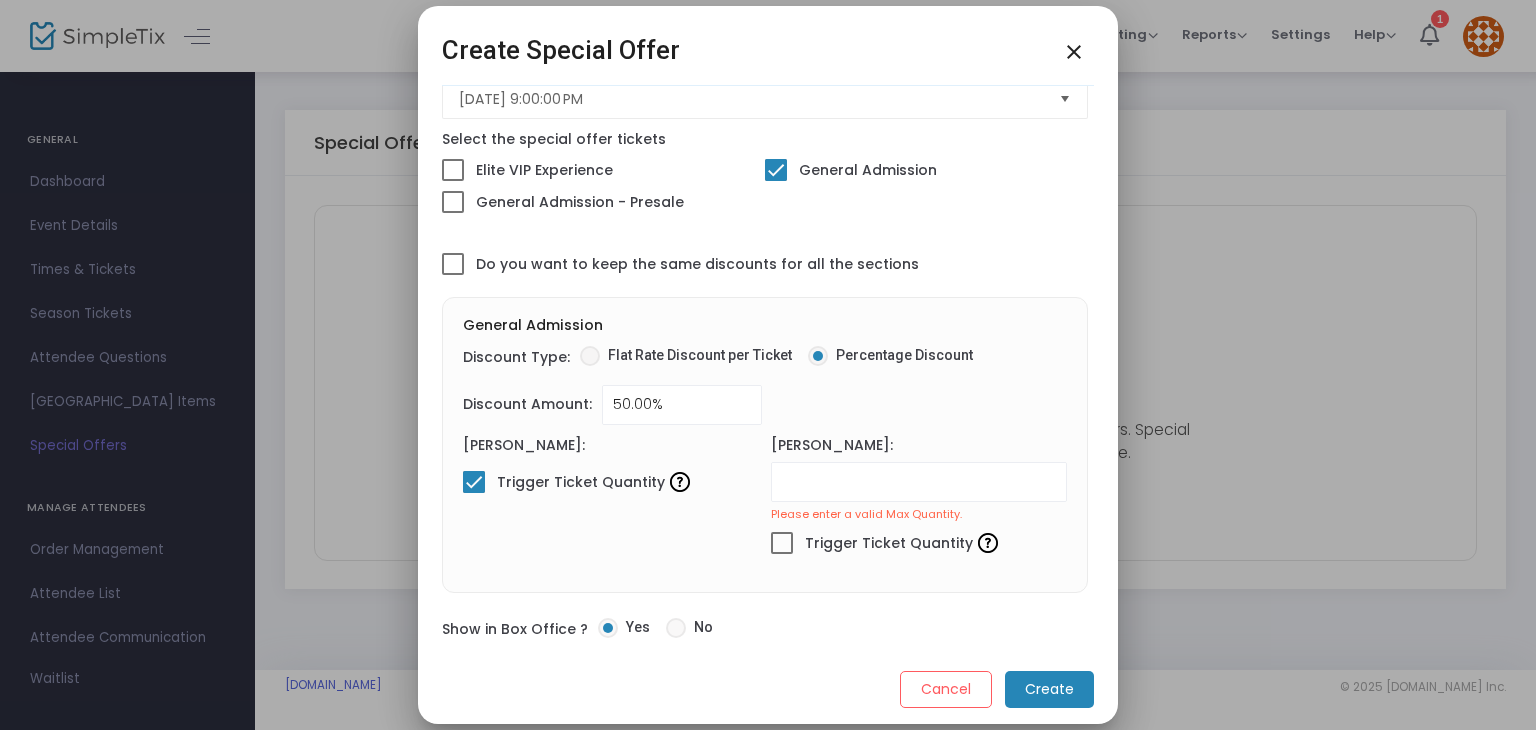 click at bounding box center (782, 543) 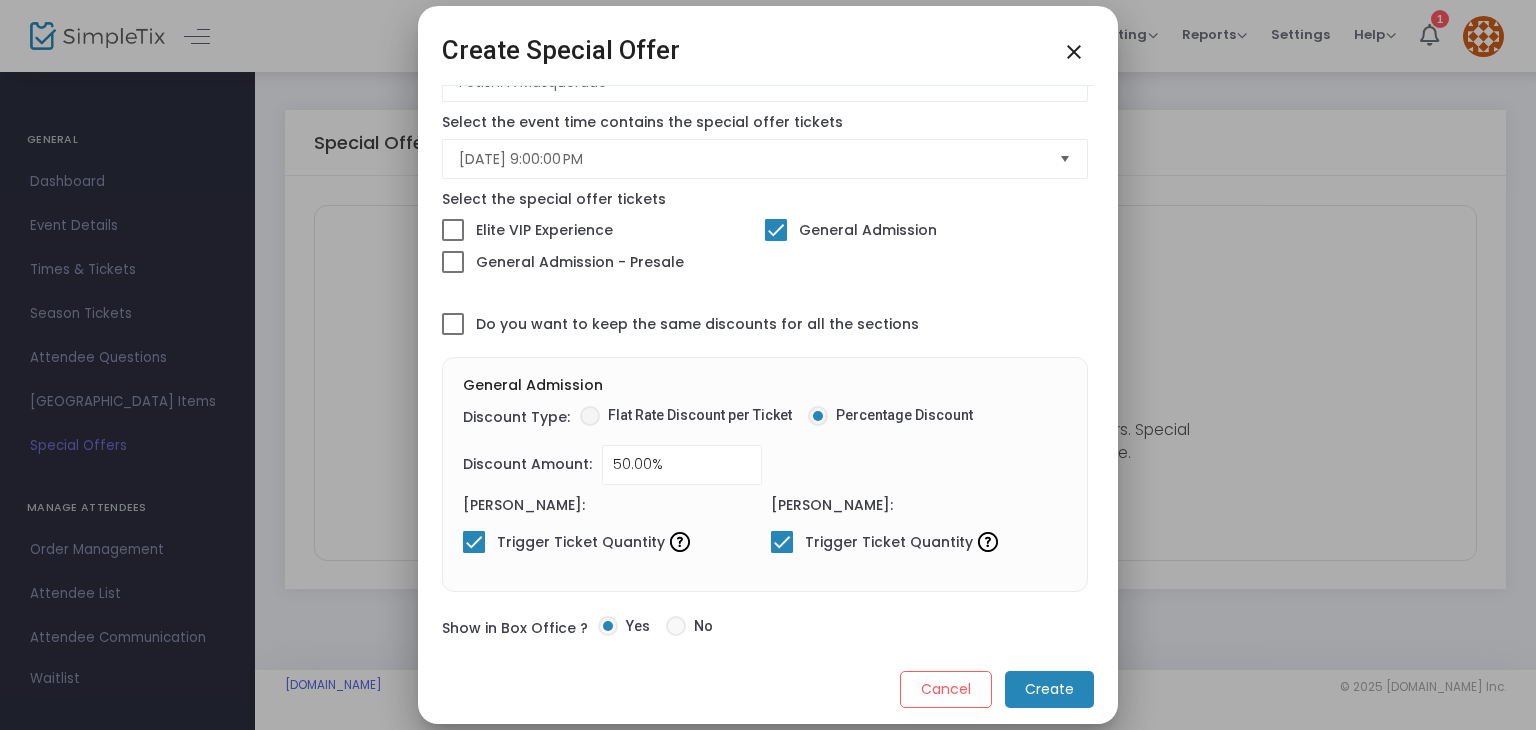 scroll, scrollTop: 348, scrollLeft: 0, axis: vertical 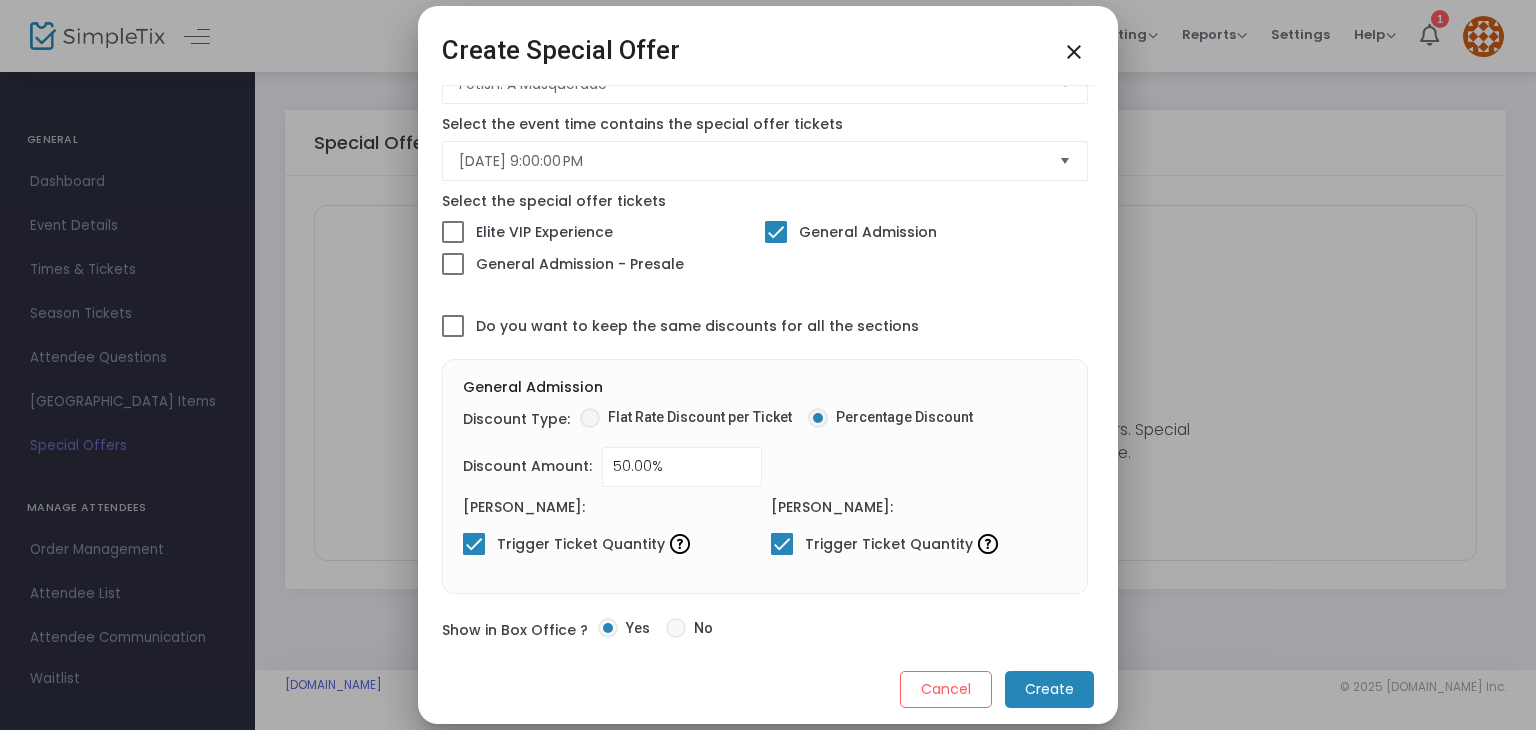 click on "Create" 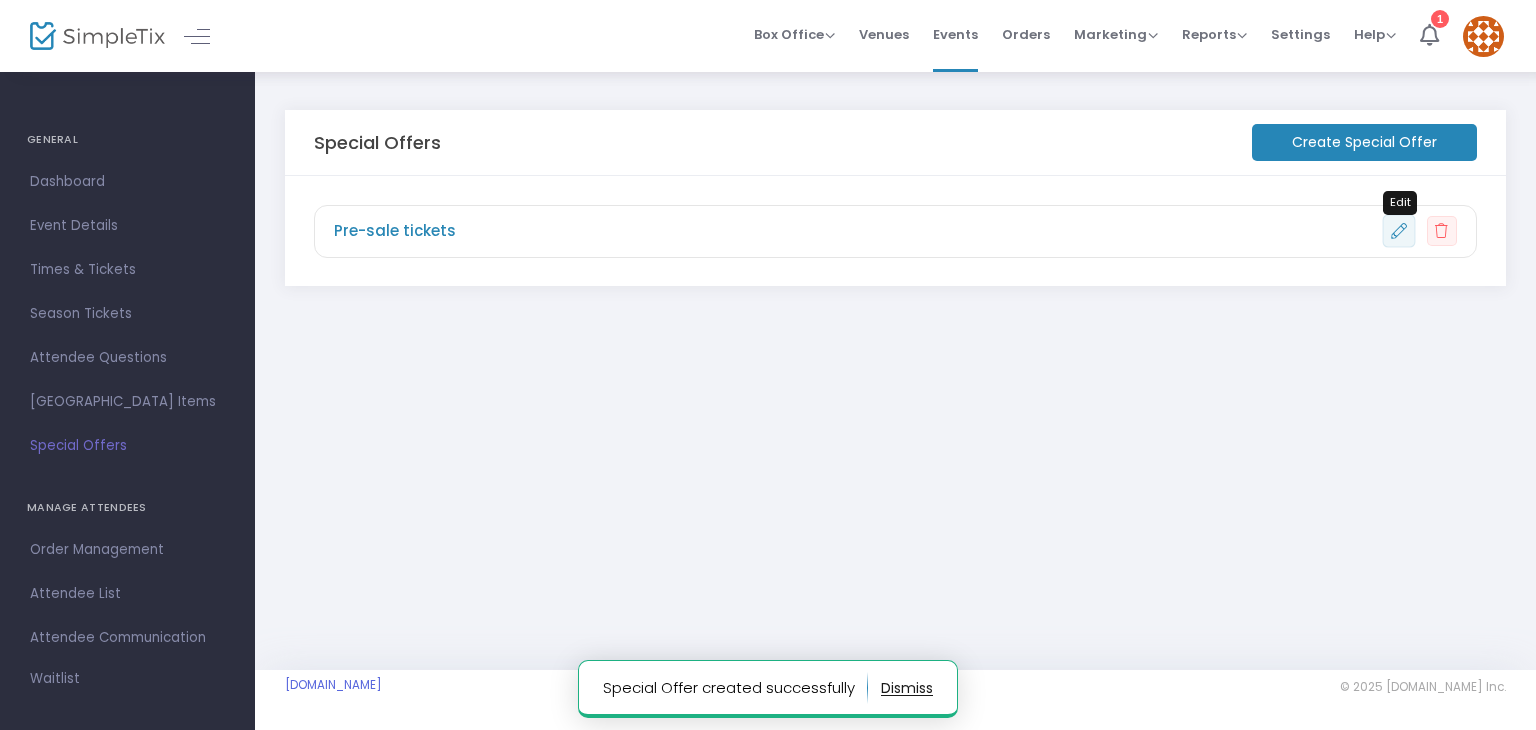 click 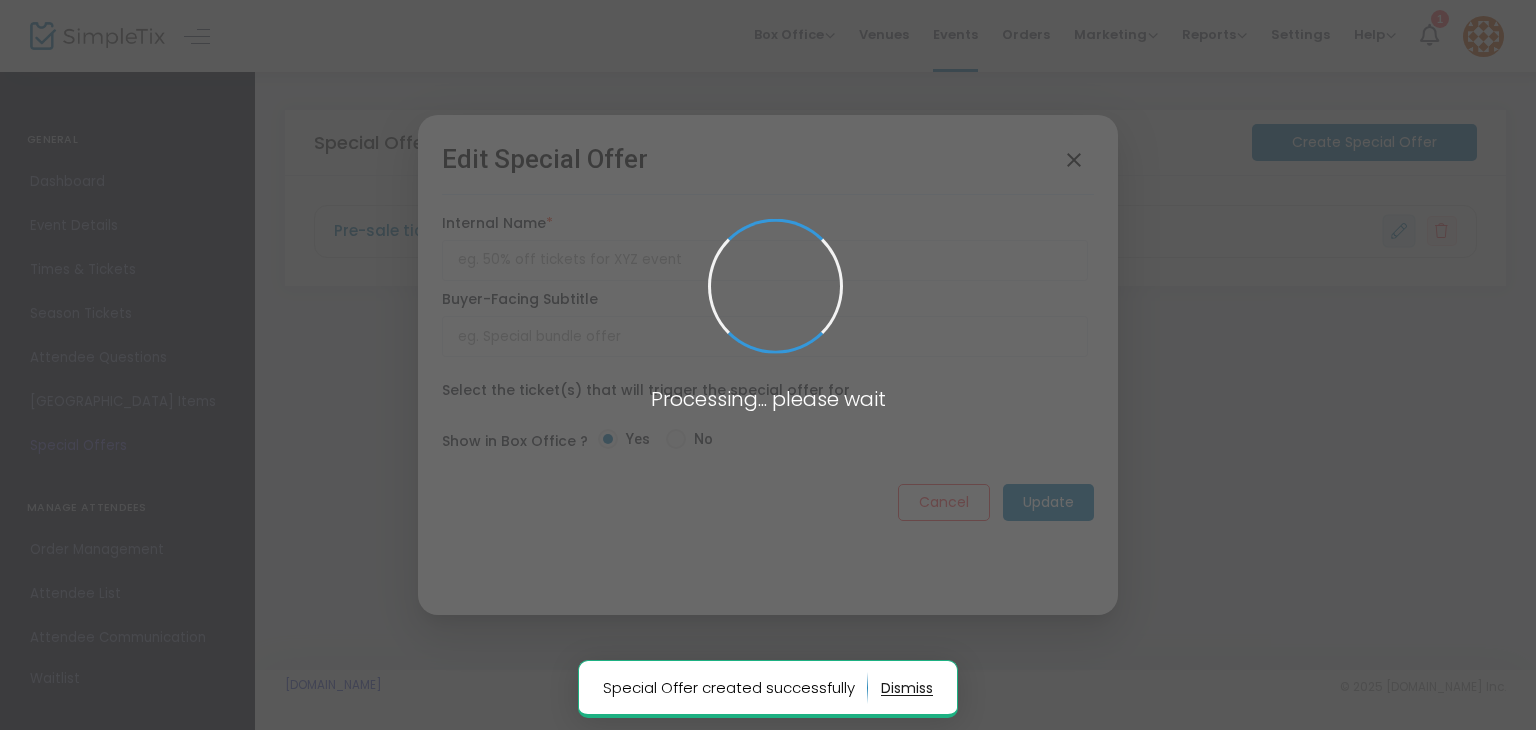 type on "Pre-sale tickets" 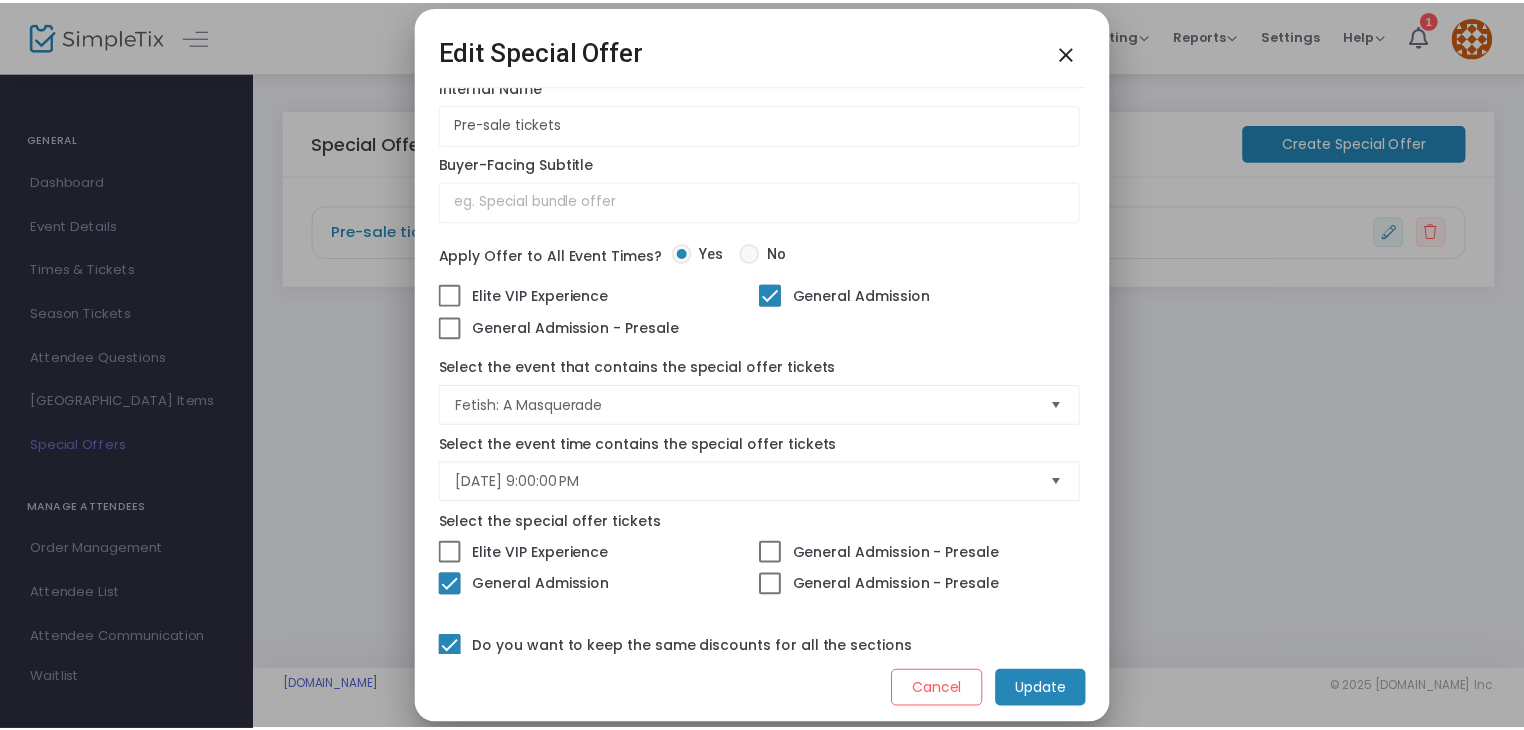 scroll, scrollTop: 0, scrollLeft: 0, axis: both 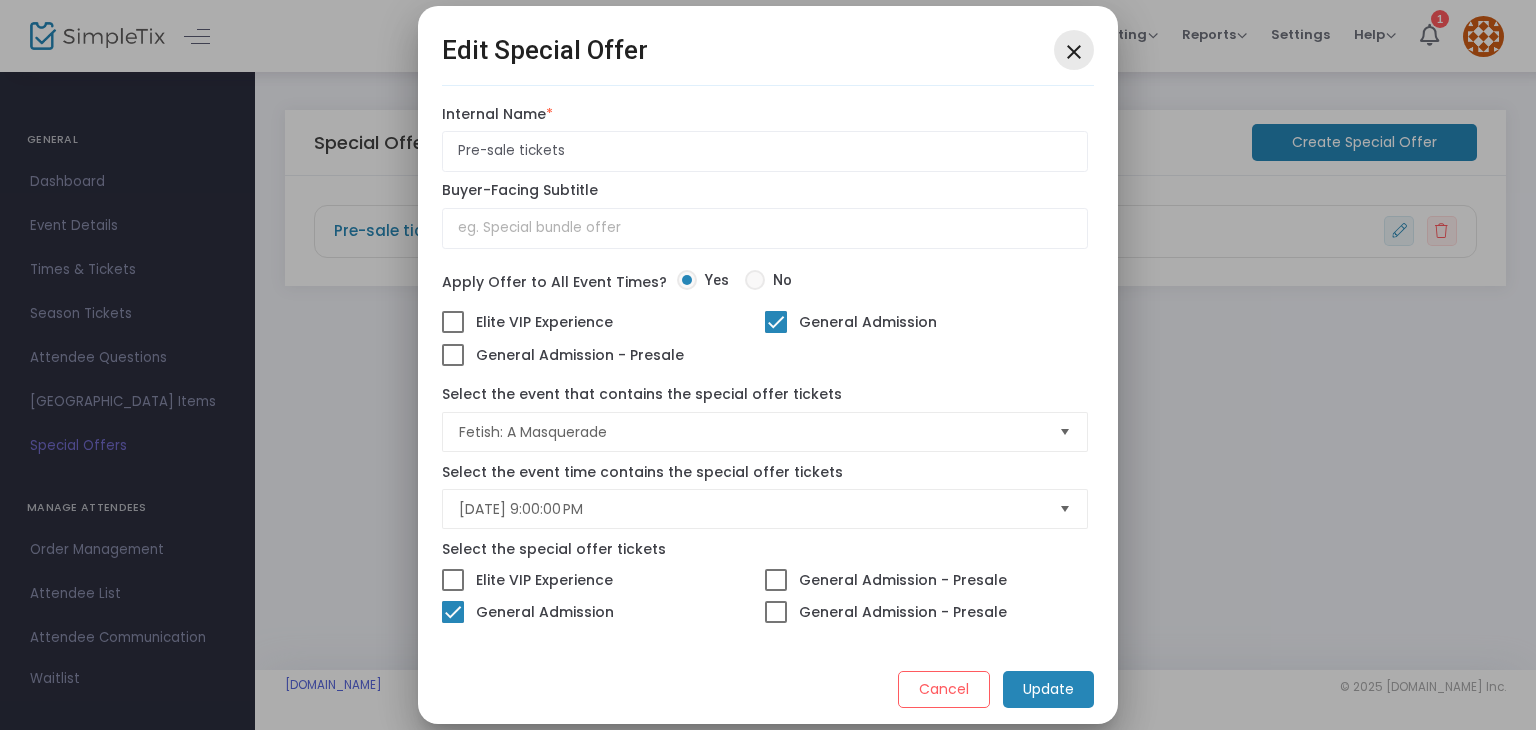 click on "close" at bounding box center (1074, 52) 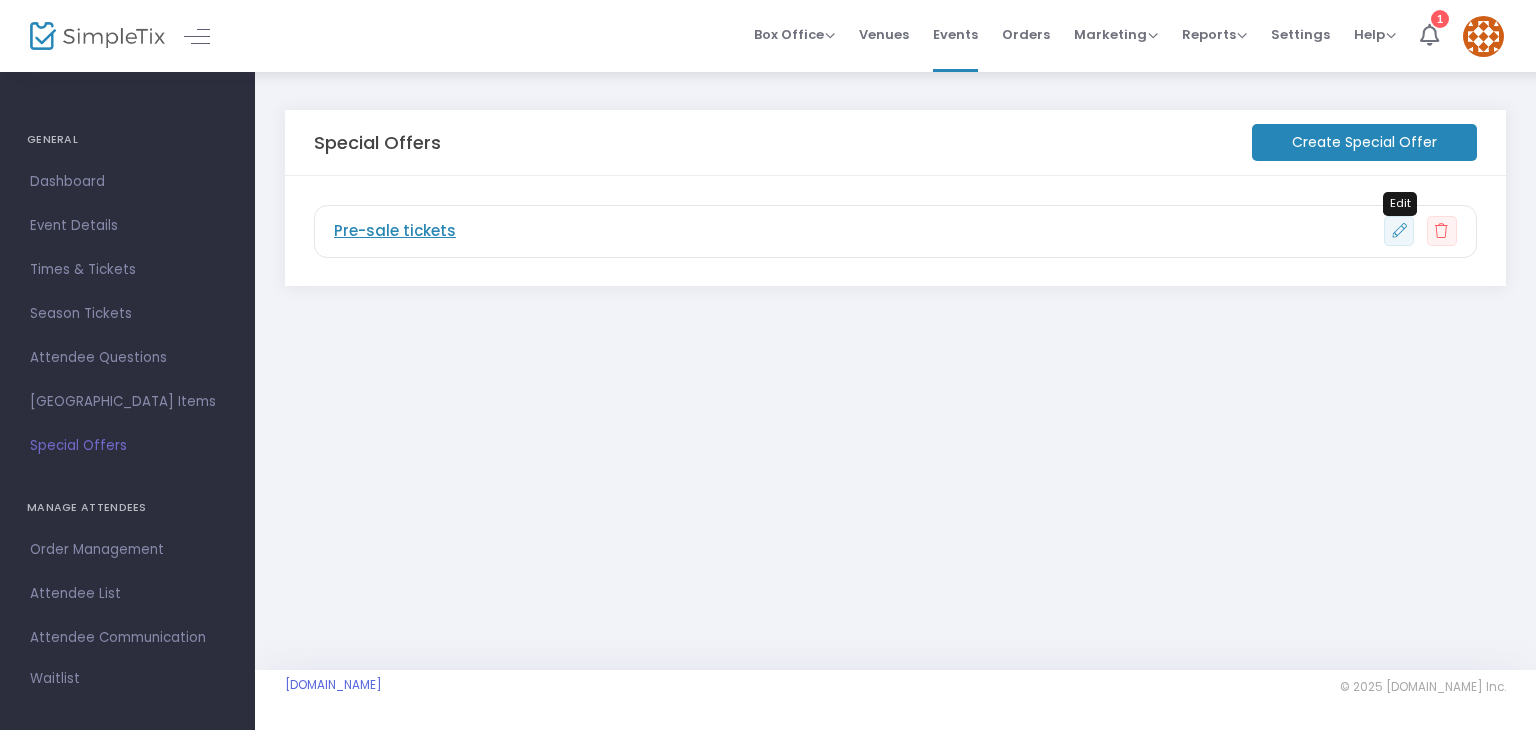 click on "Pre-sale tickets" 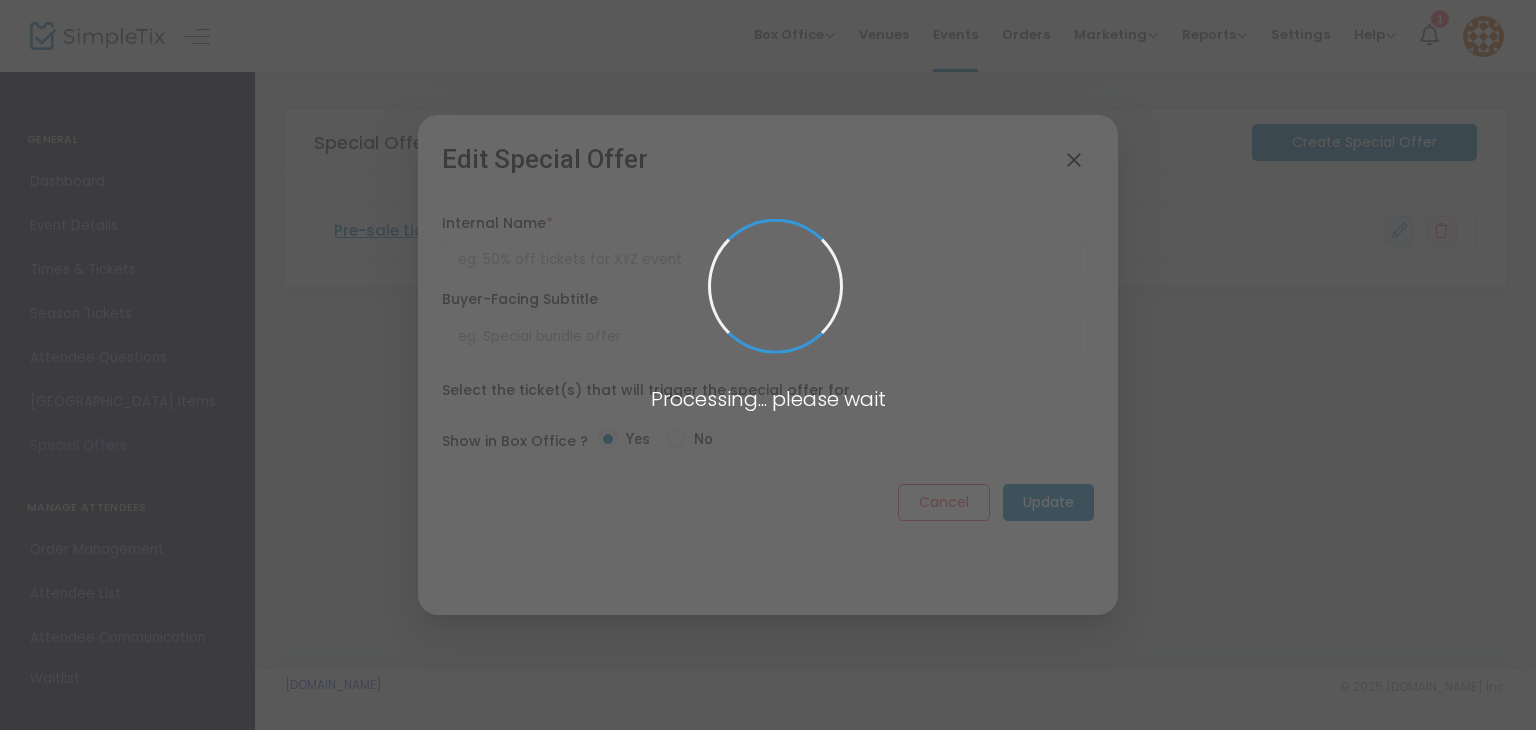 type on "Pre-sale tickets" 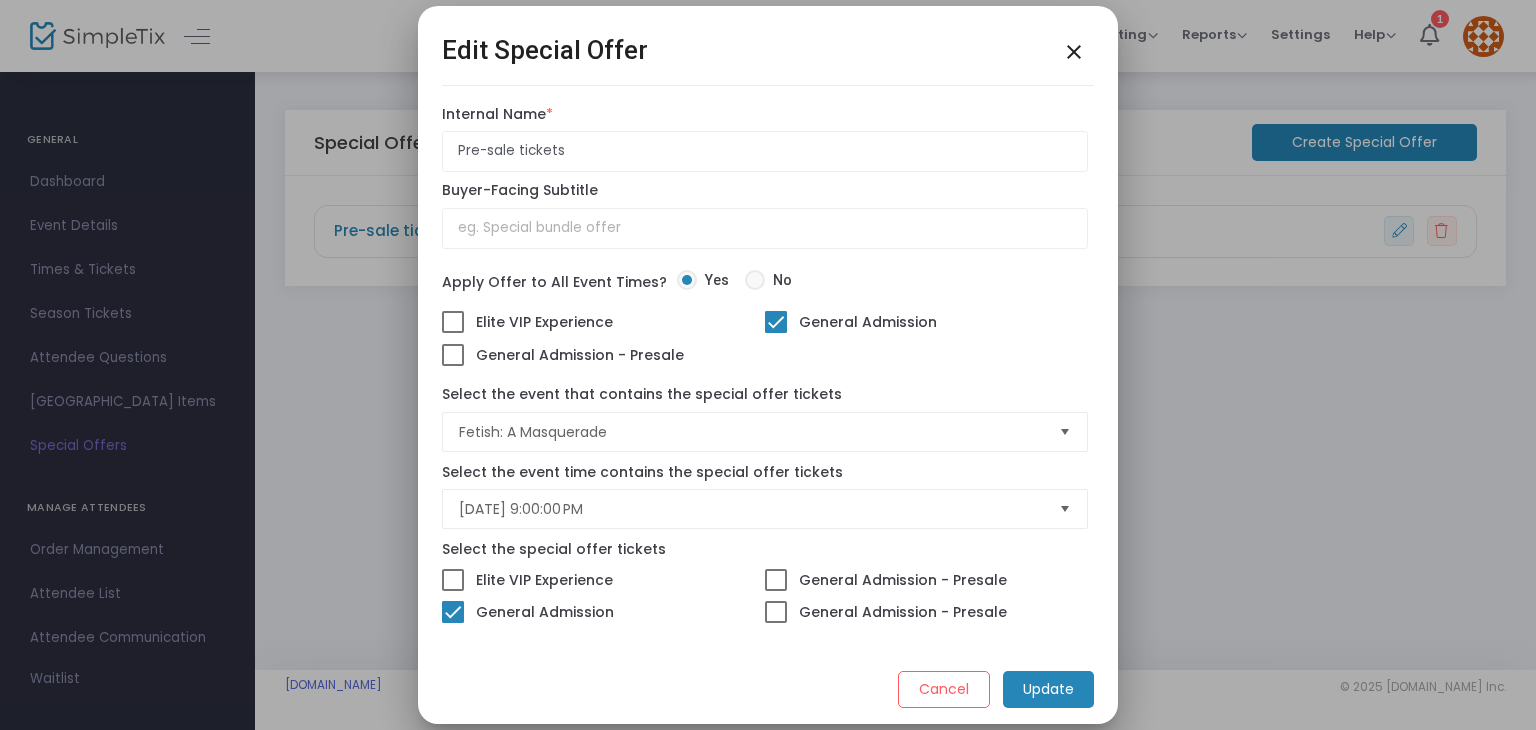 click on "close" at bounding box center [1074, 52] 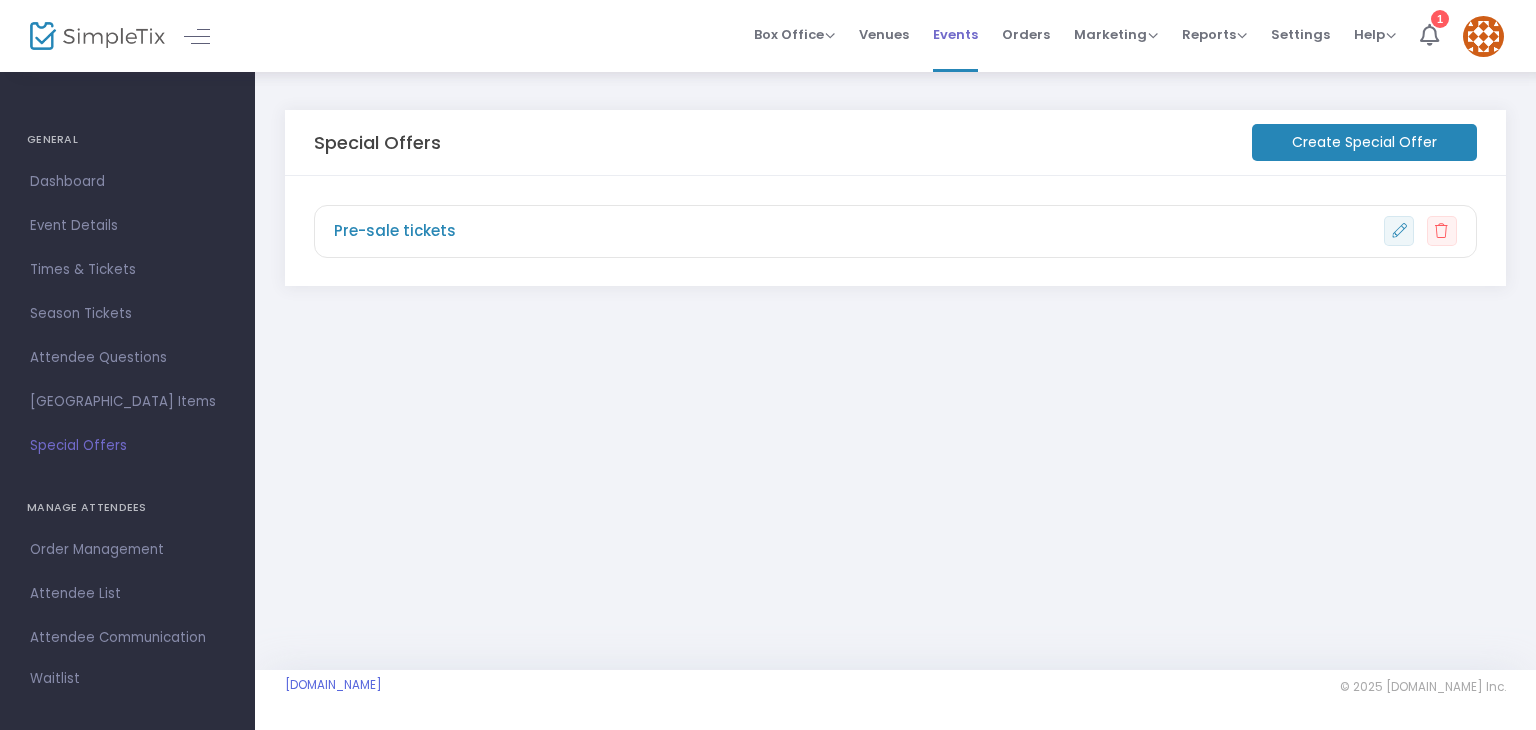 click on "Events" at bounding box center (955, 34) 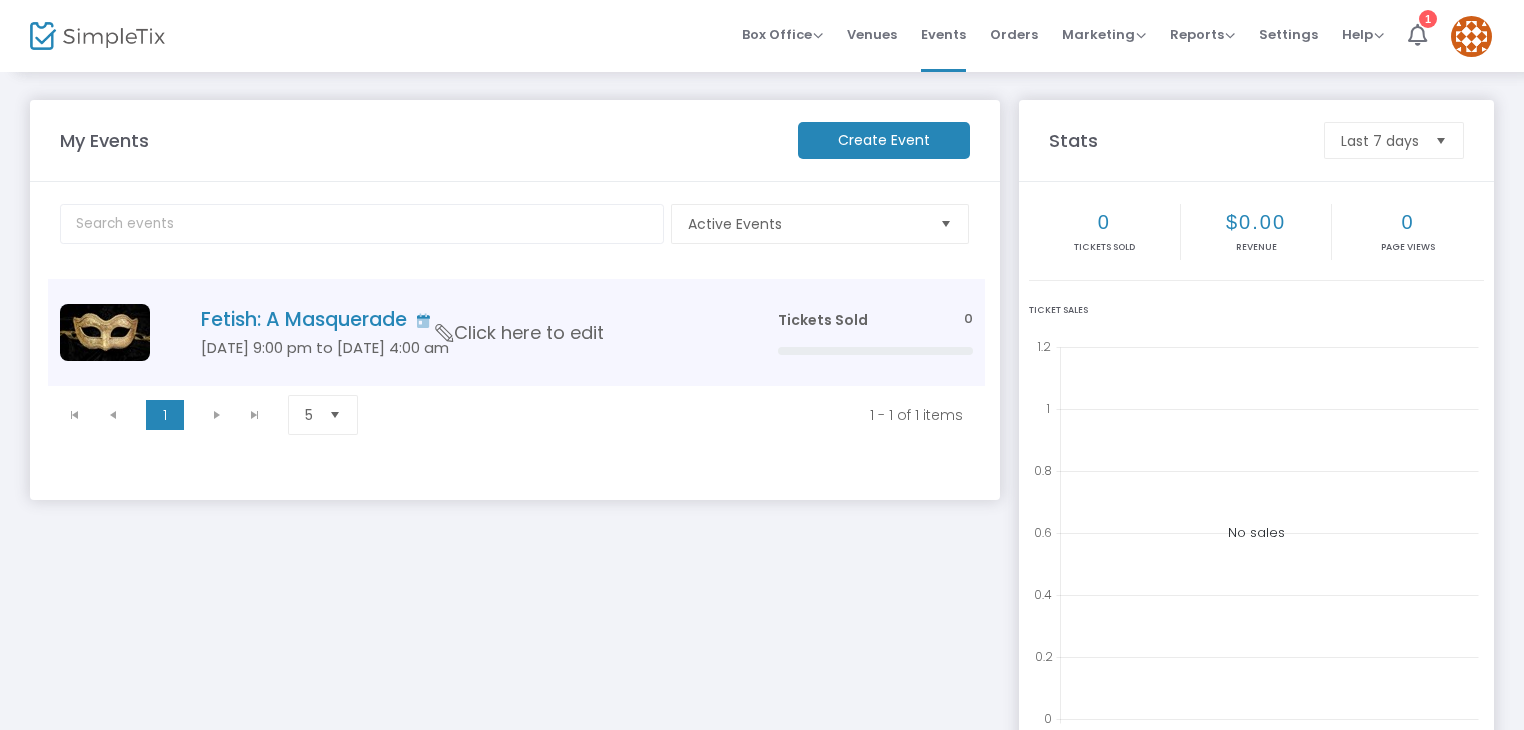 click on "Fetish: A Masquerade" 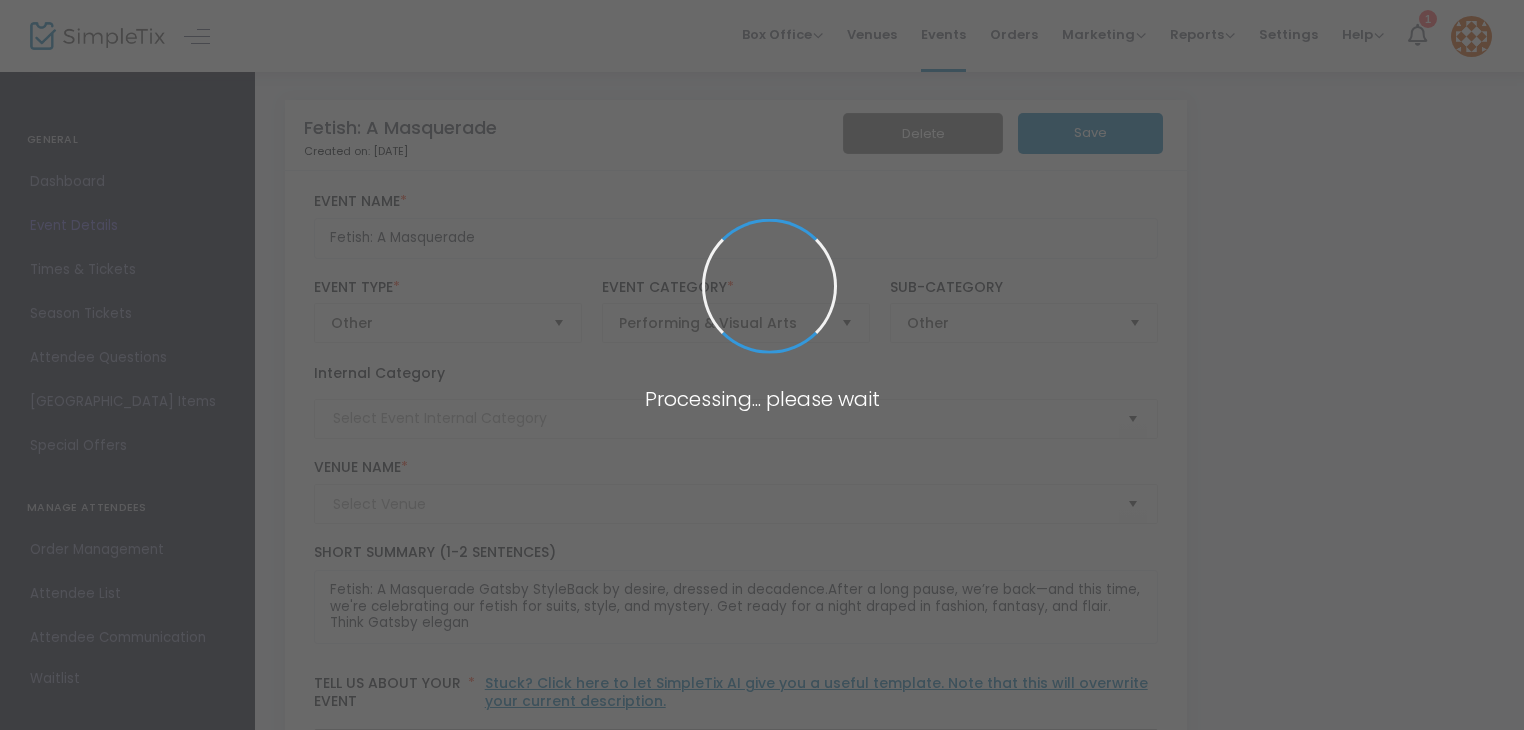 type on "Rocks" 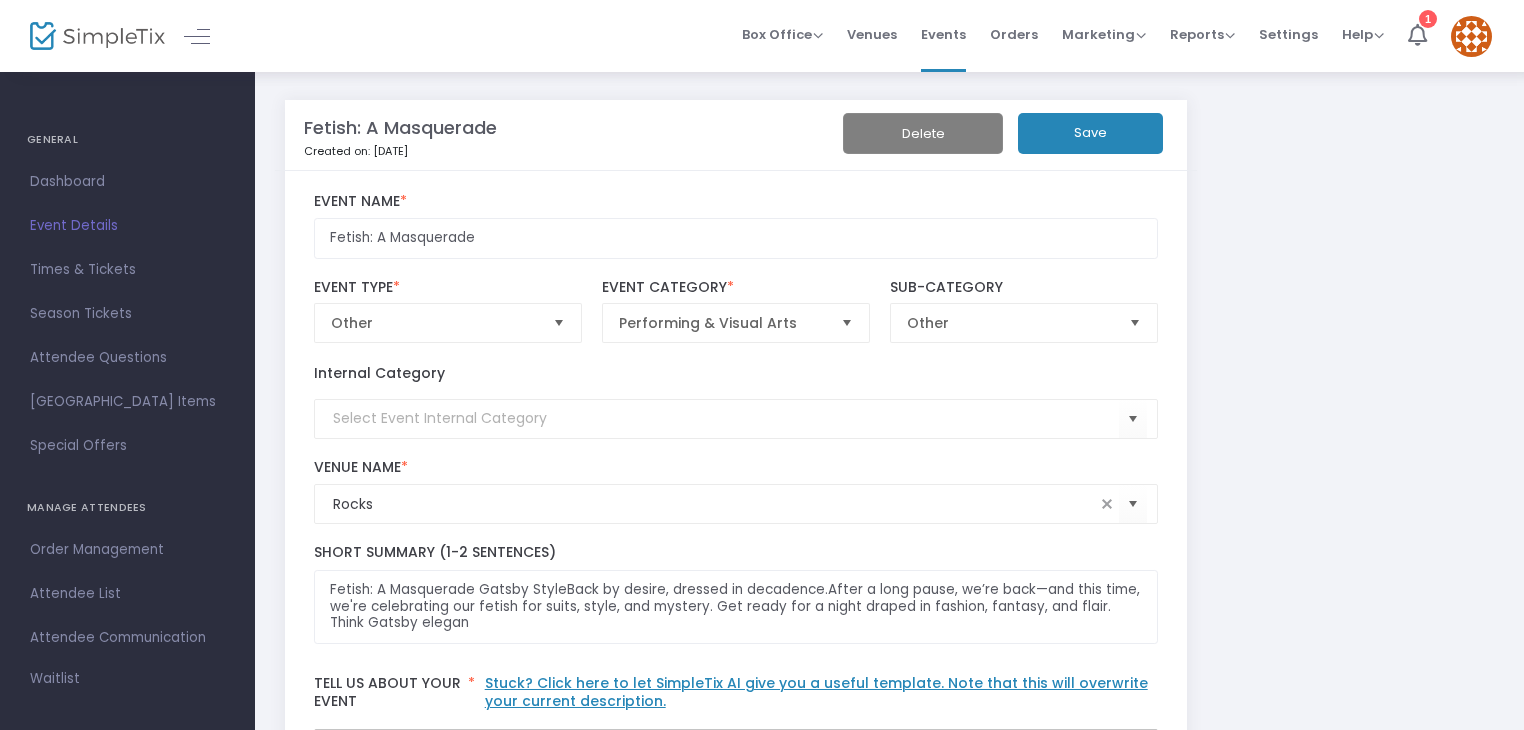 scroll, scrollTop: 252, scrollLeft: 0, axis: vertical 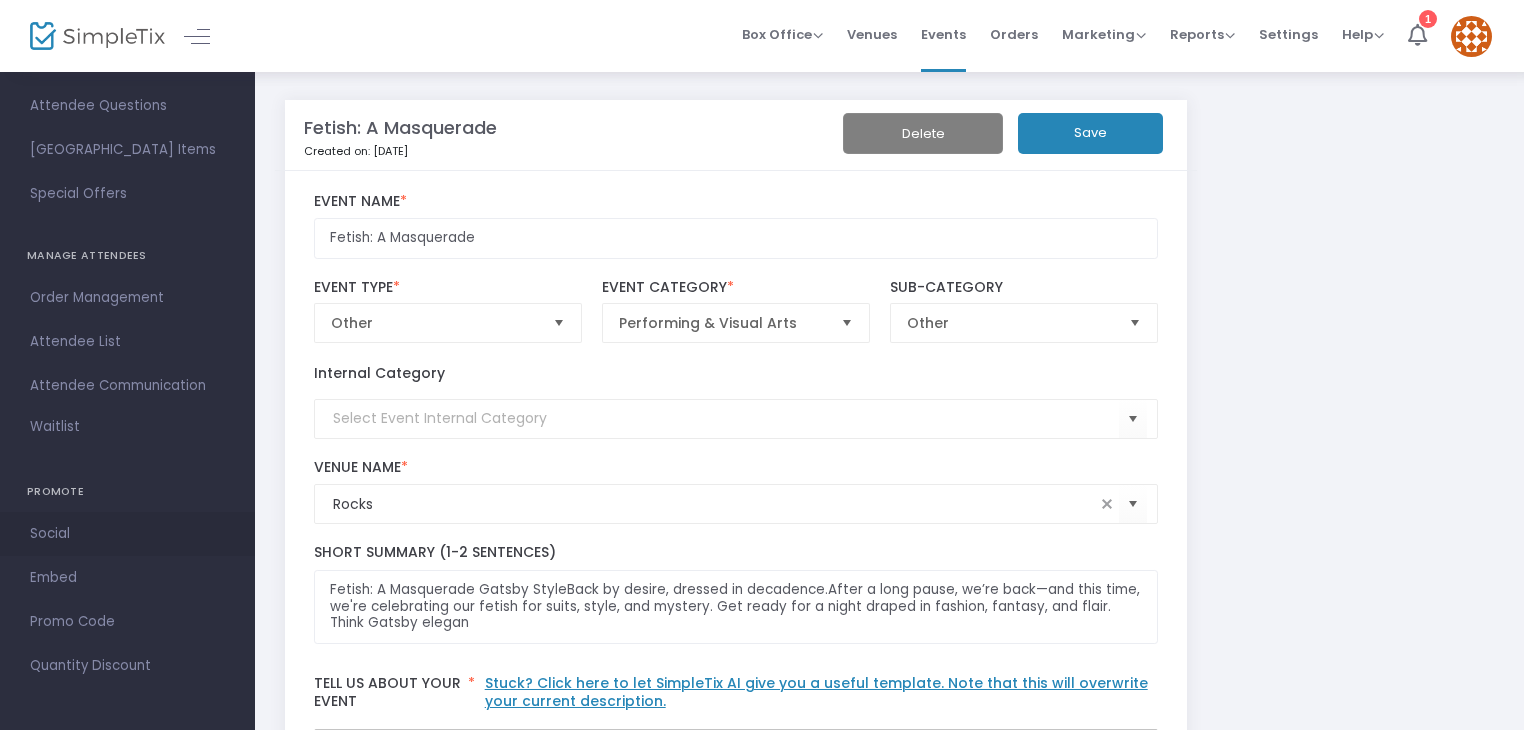 click on "Social" at bounding box center [127, 534] 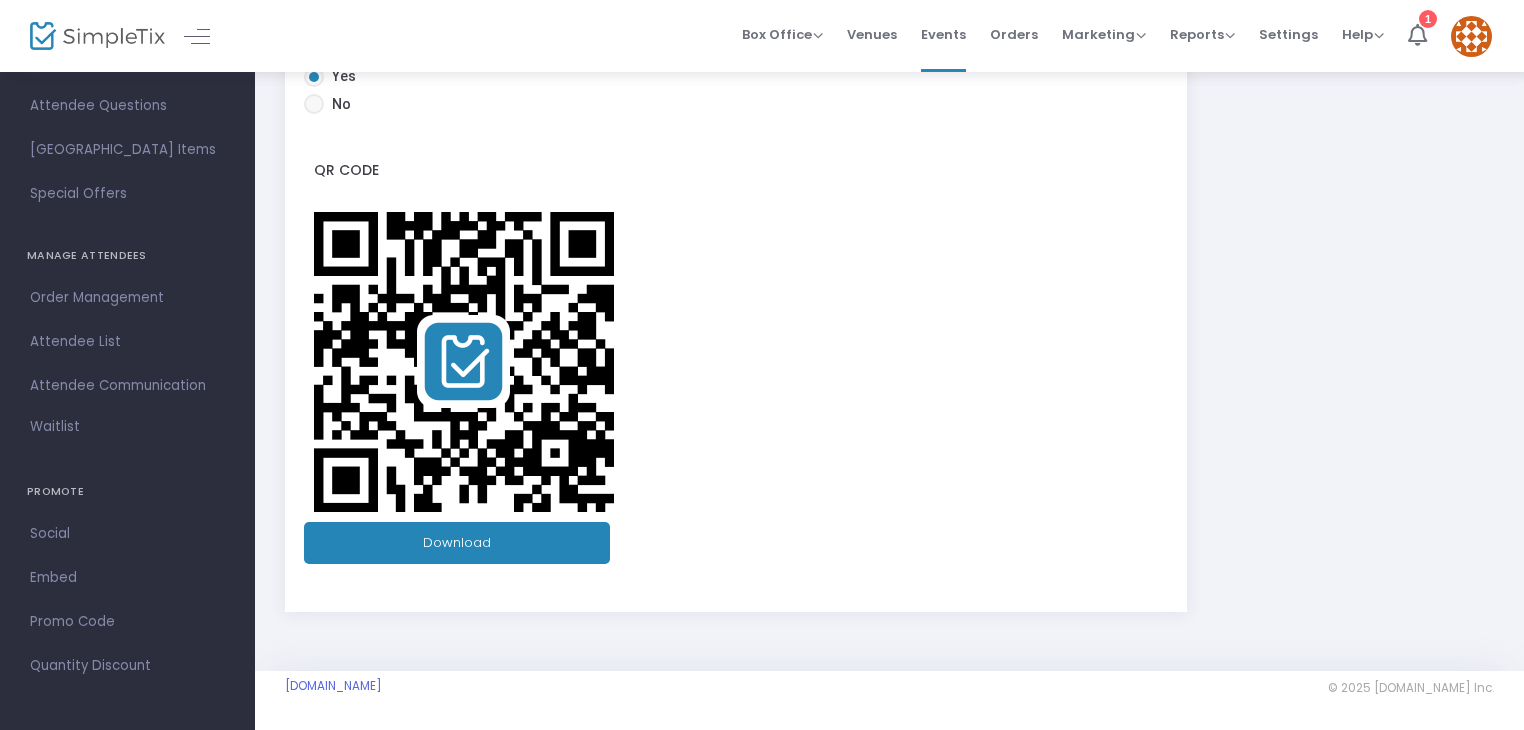 scroll, scrollTop: 0, scrollLeft: 0, axis: both 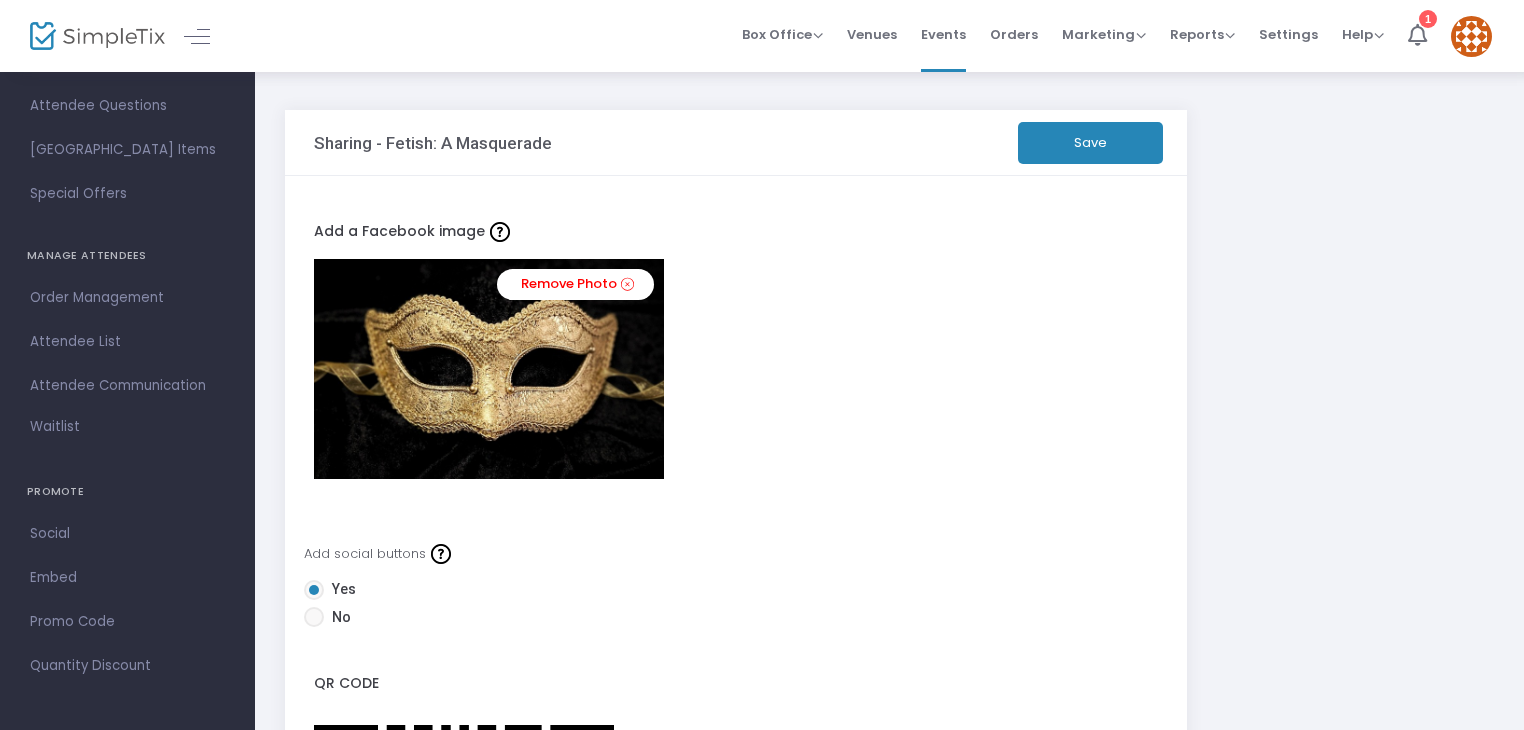 click on "Save" 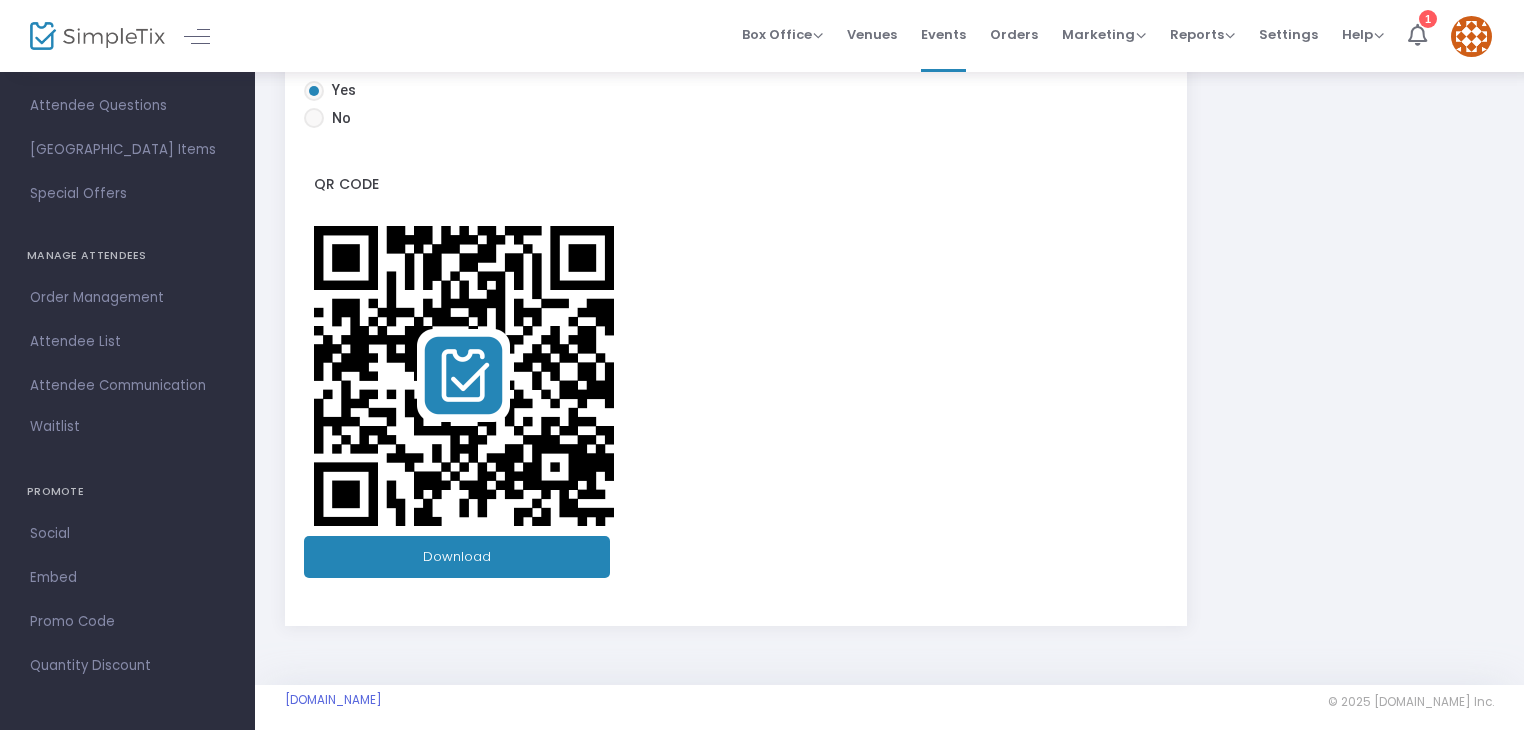 scroll, scrollTop: 513, scrollLeft: 0, axis: vertical 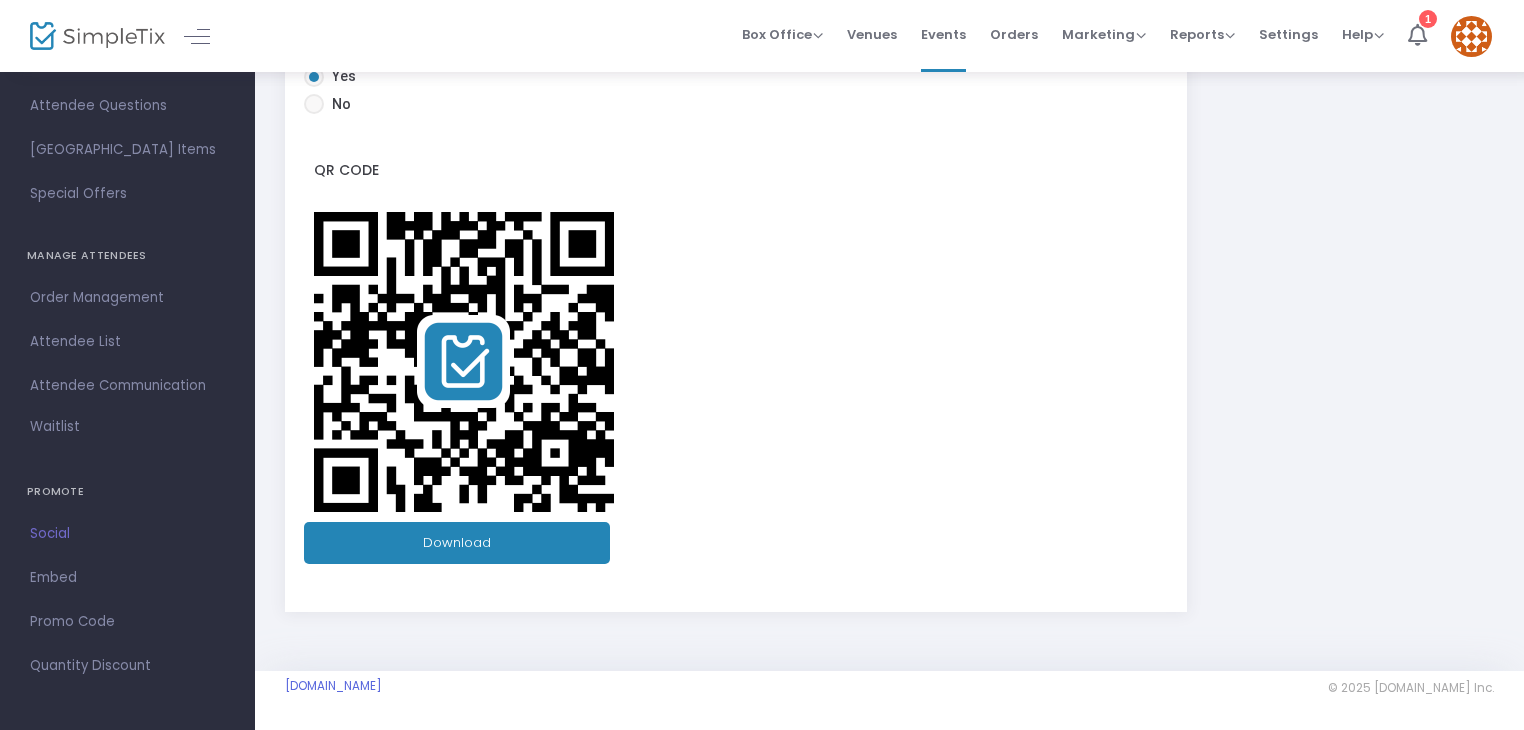click on "Social" at bounding box center (127, 534) 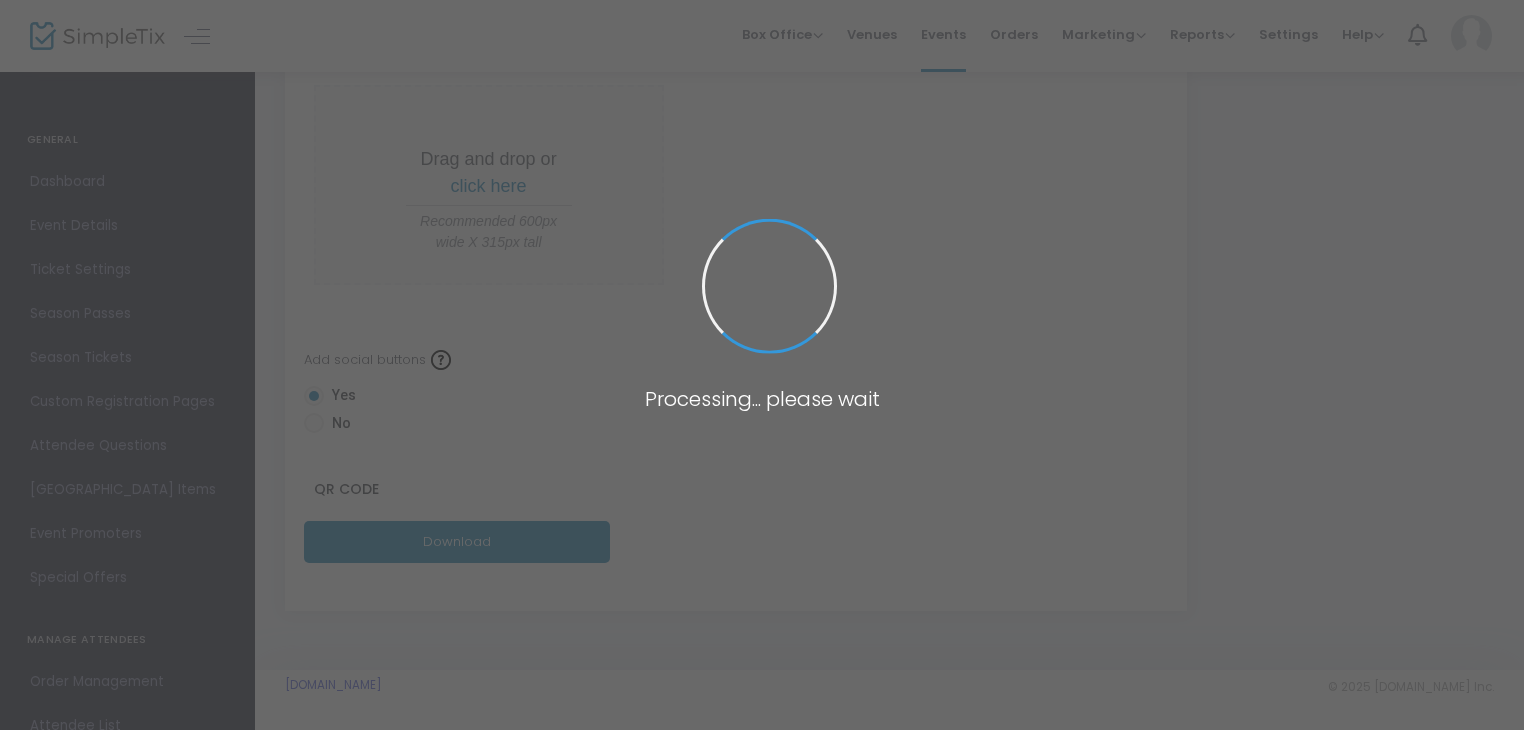 scroll, scrollTop: 513, scrollLeft: 0, axis: vertical 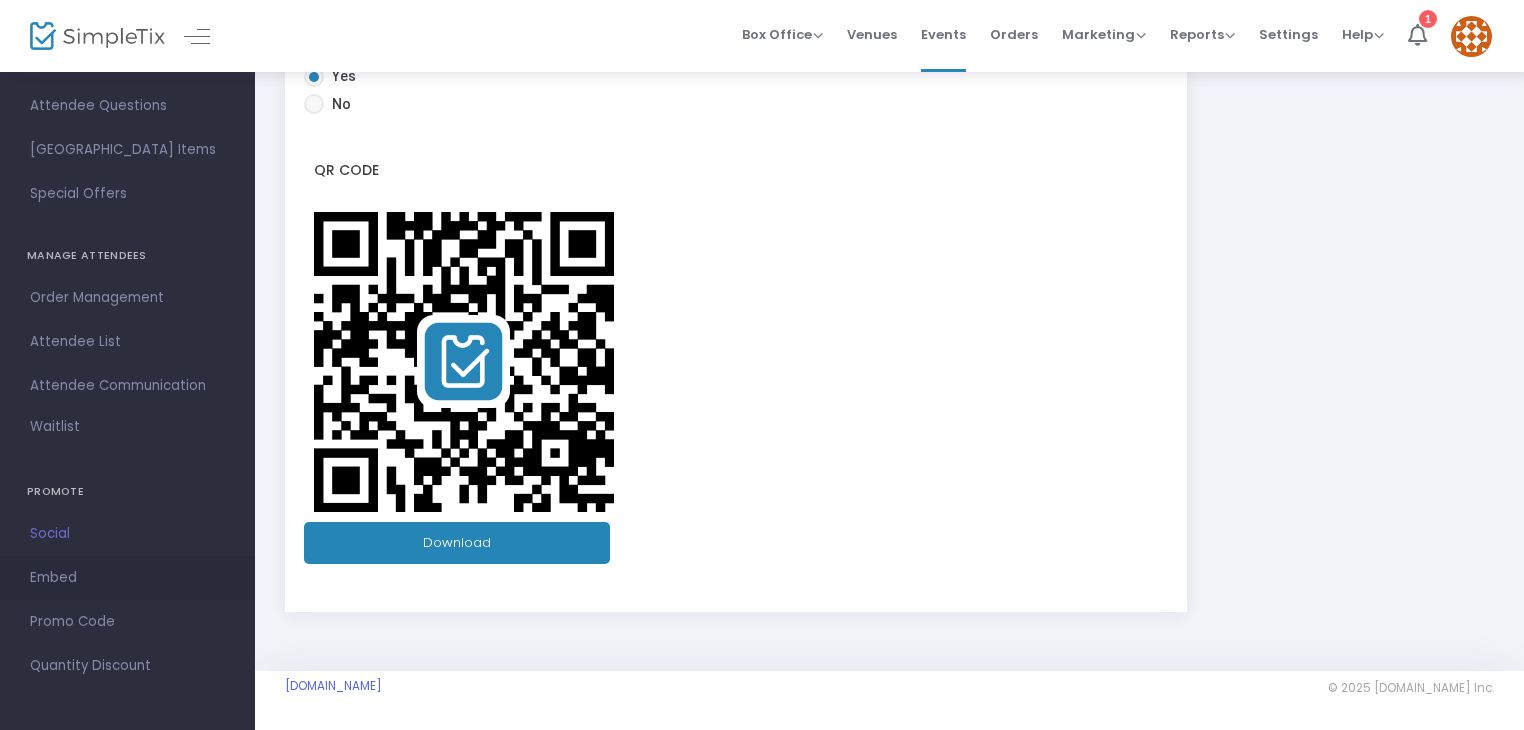 click on "Embed" at bounding box center (127, 578) 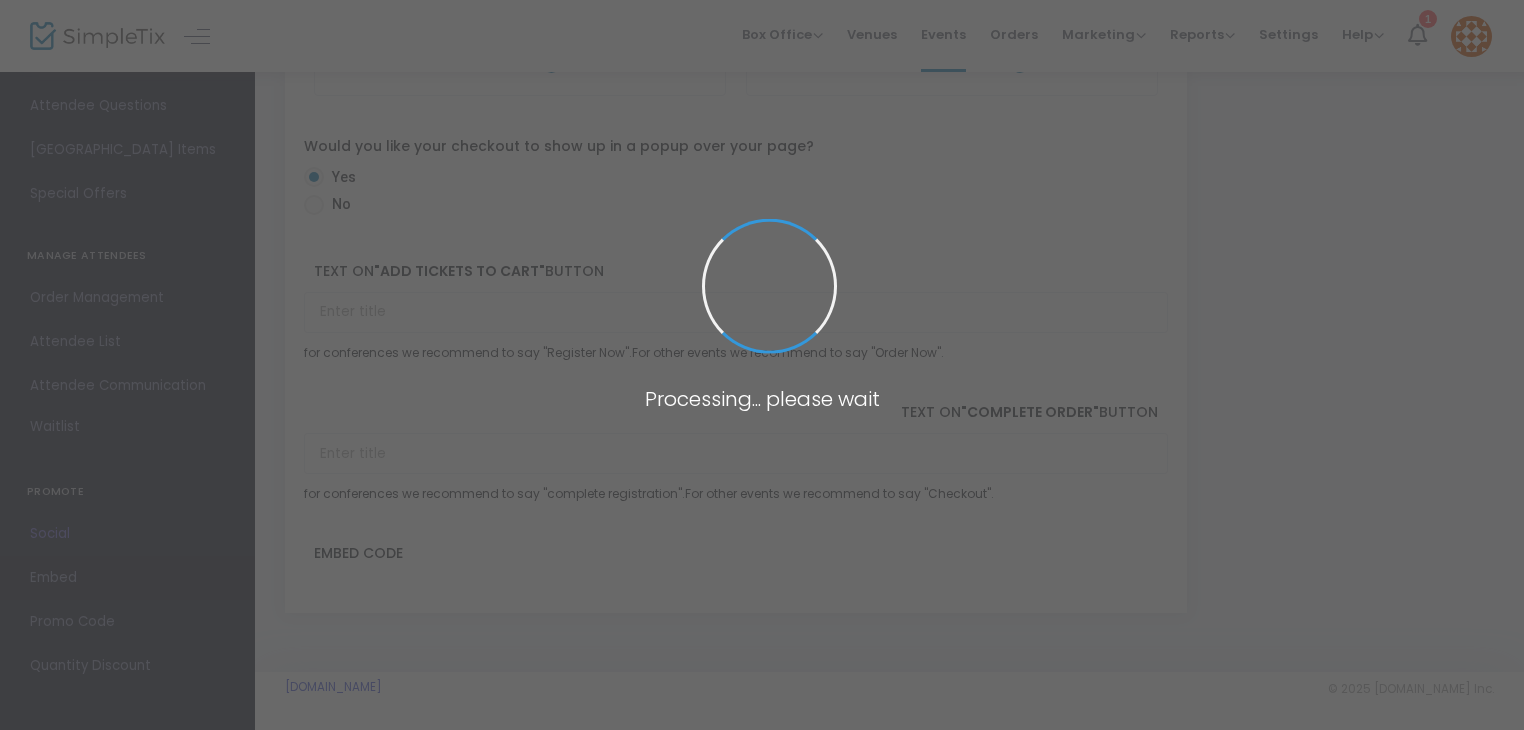 scroll, scrollTop: 263, scrollLeft: 0, axis: vertical 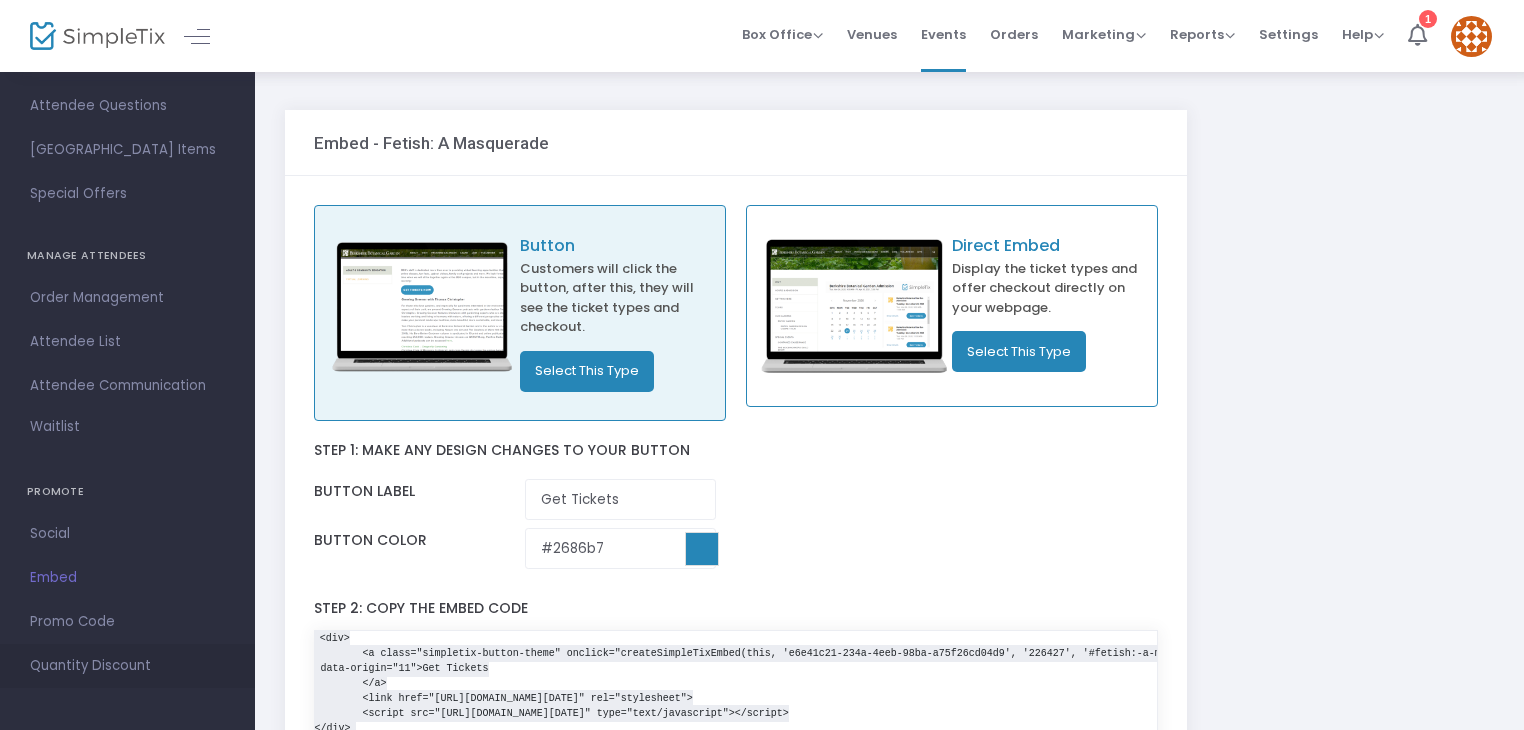 click on "Quantity Discount" at bounding box center (127, 666) 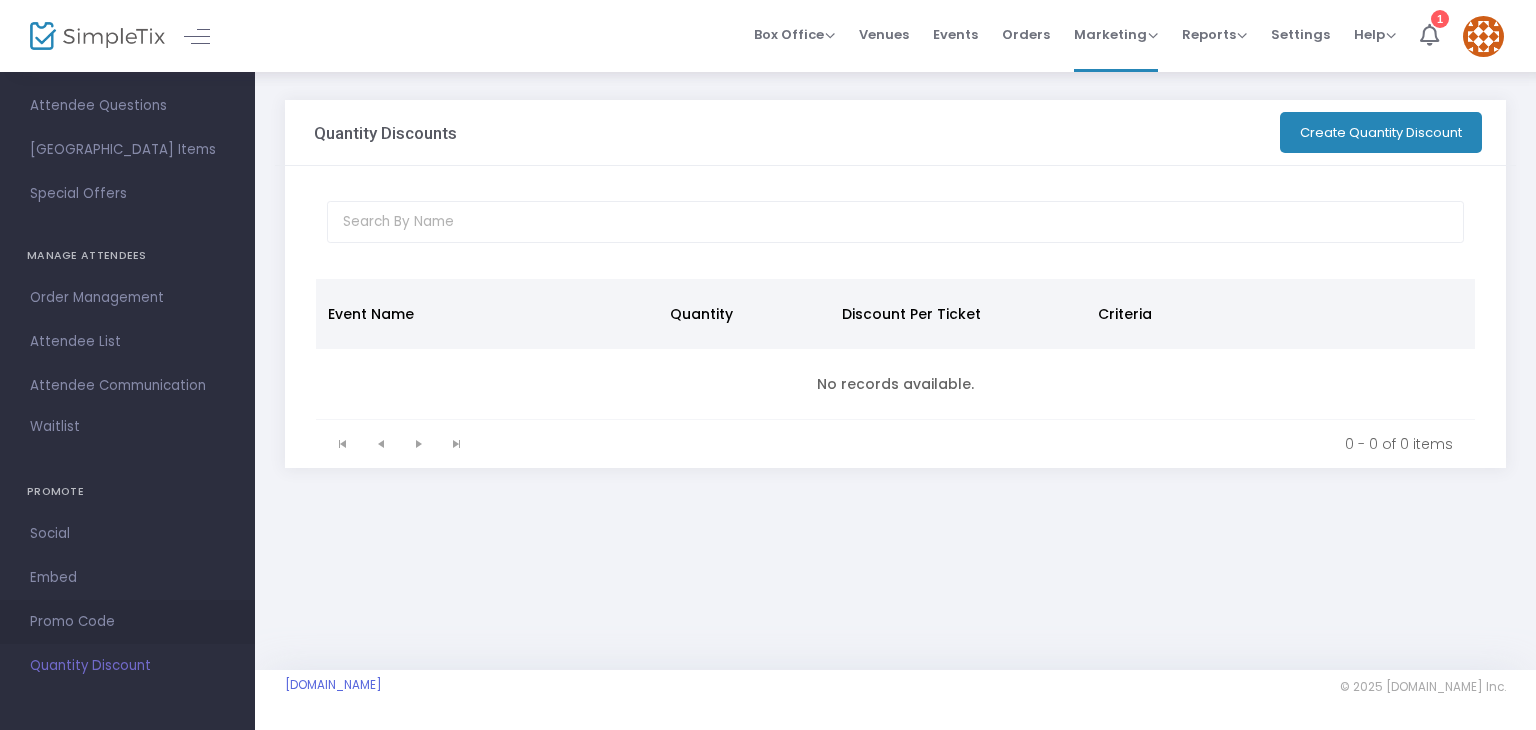 click on "Promo Code" at bounding box center (127, 622) 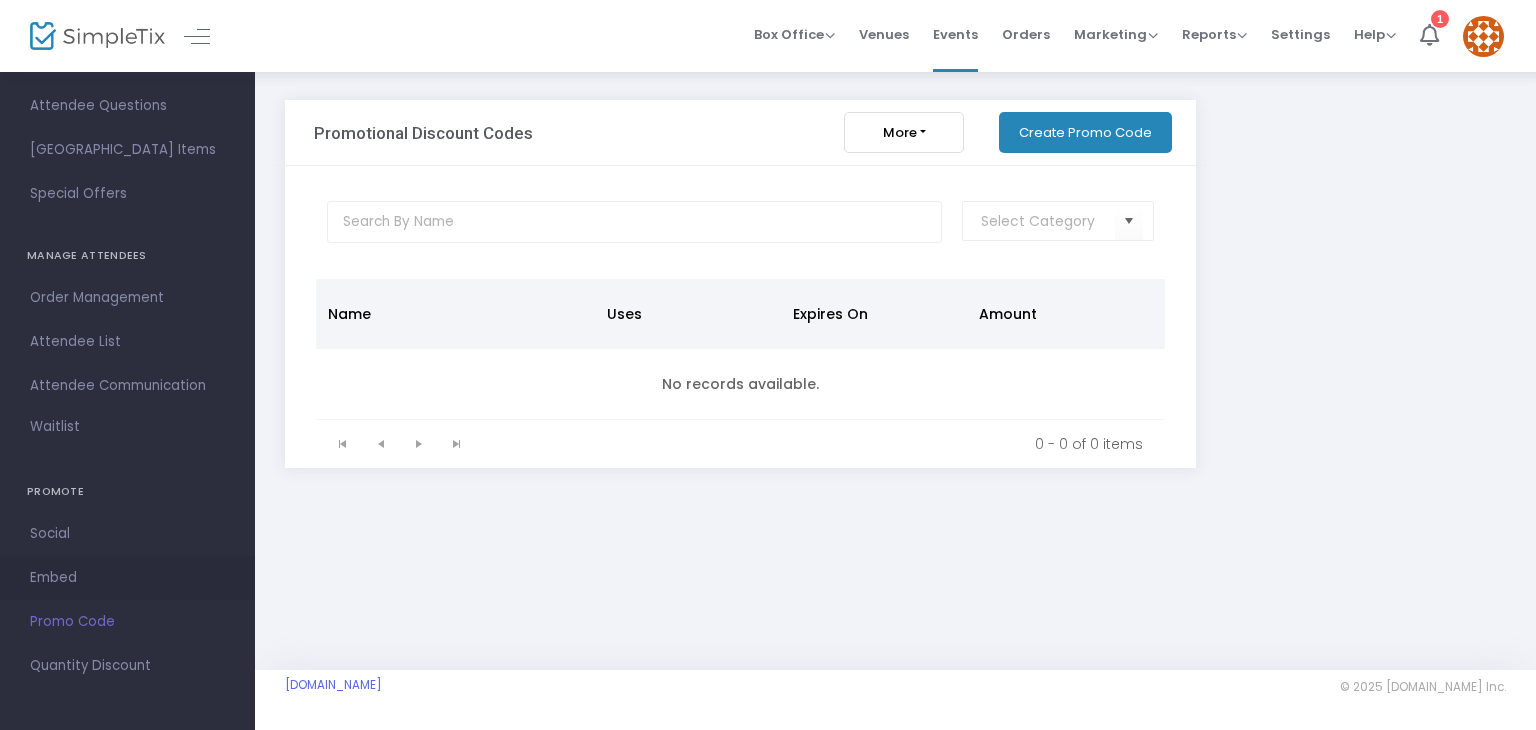 click on "Embed" at bounding box center (127, 578) 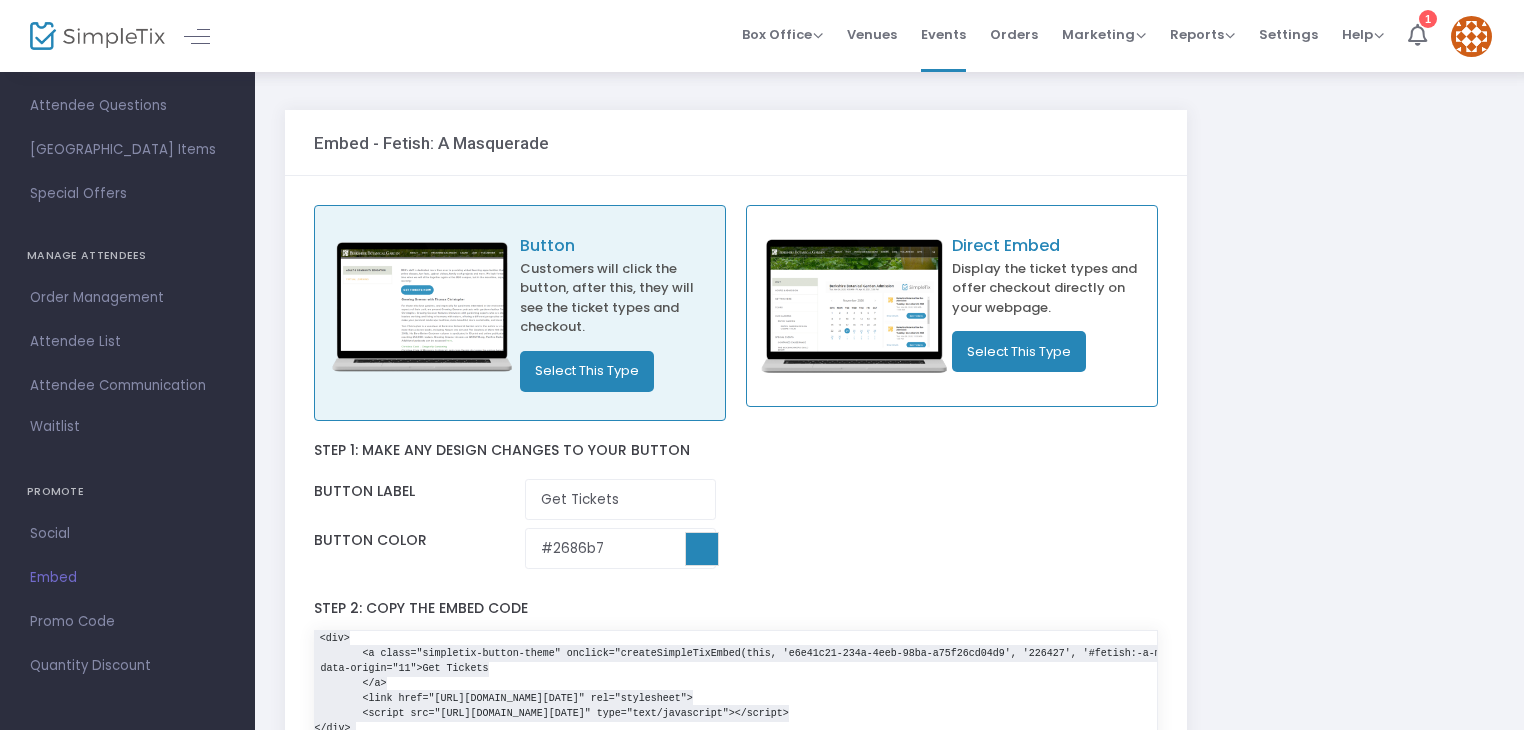 click on "Display the ticket types and offer checkout directly on your webpage." 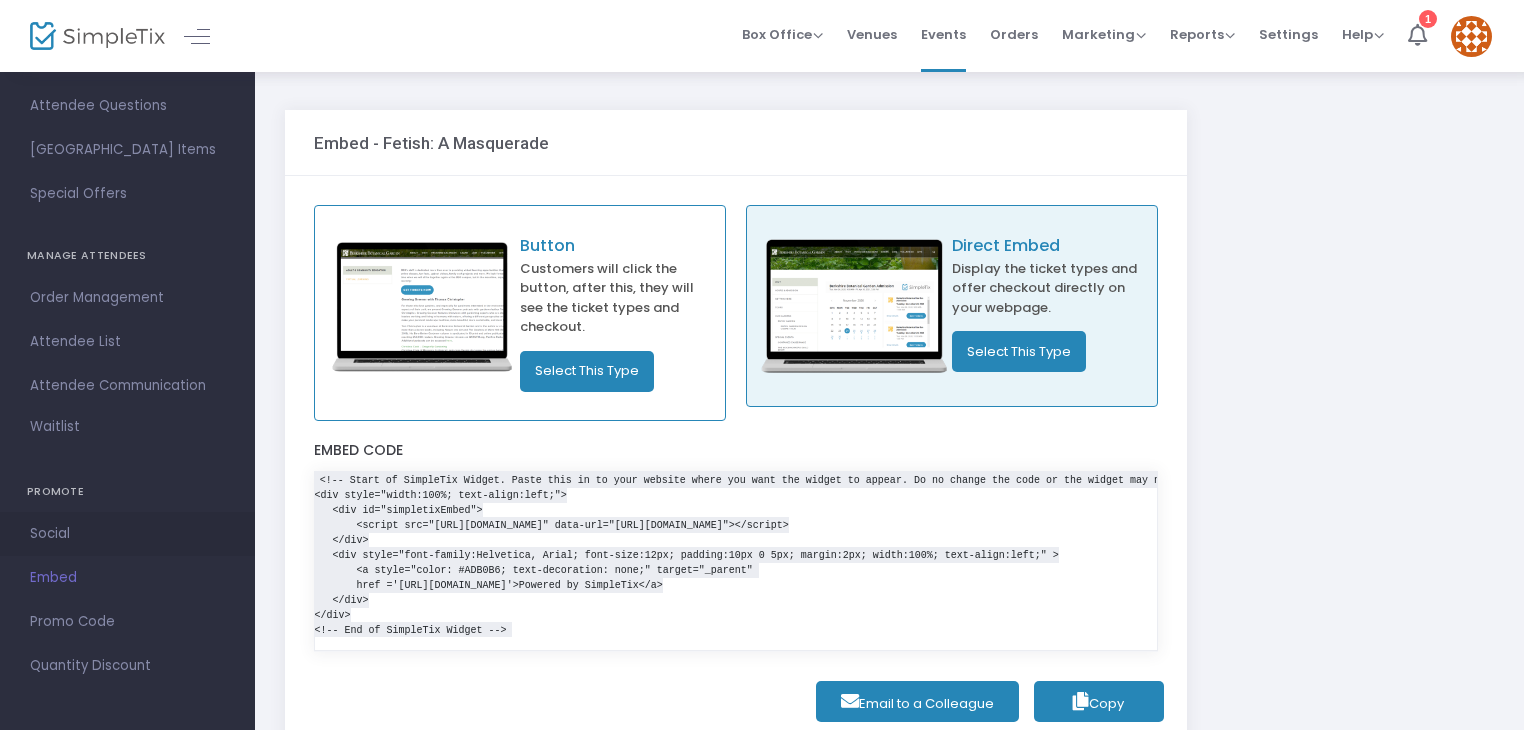 click on "Social" at bounding box center (127, 534) 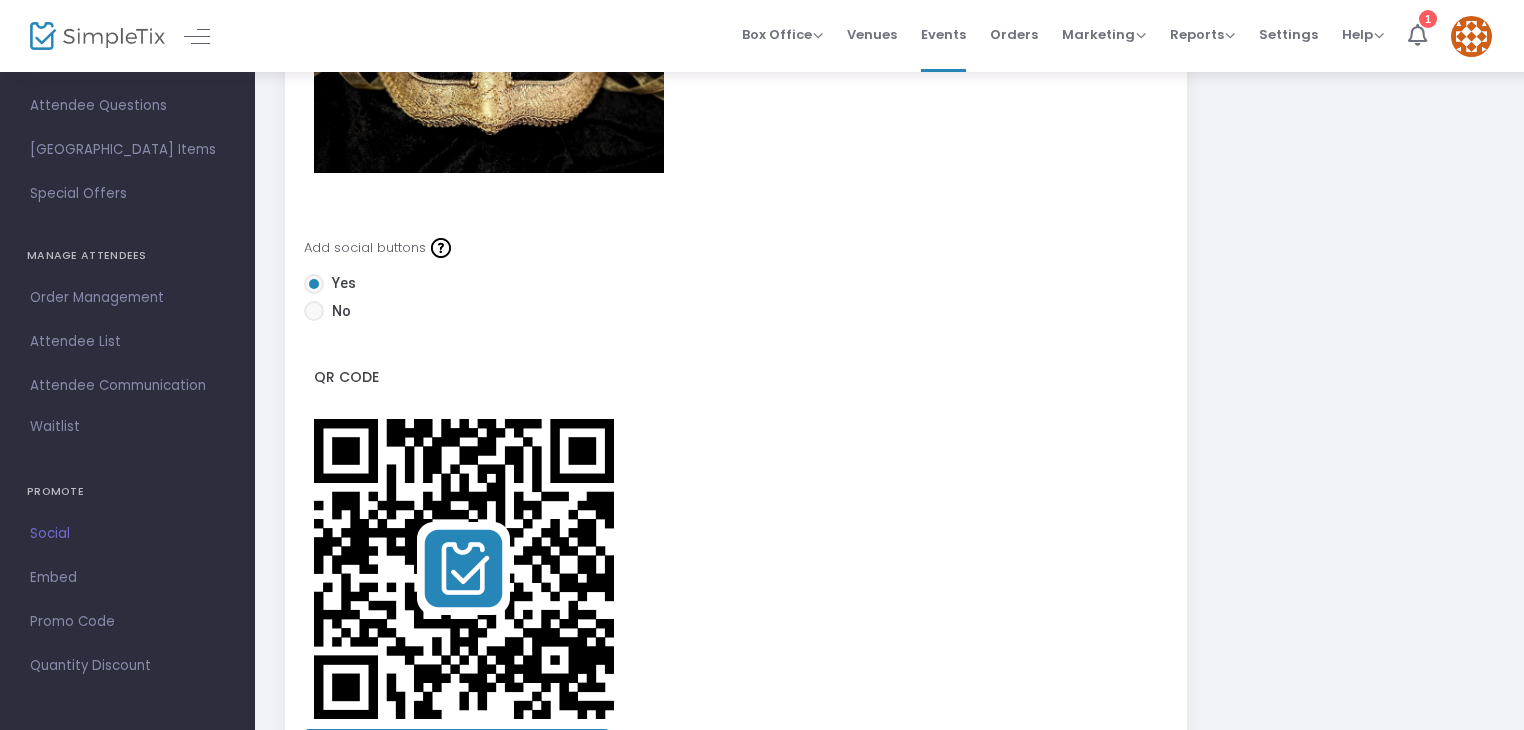 scroll, scrollTop: 331, scrollLeft: 0, axis: vertical 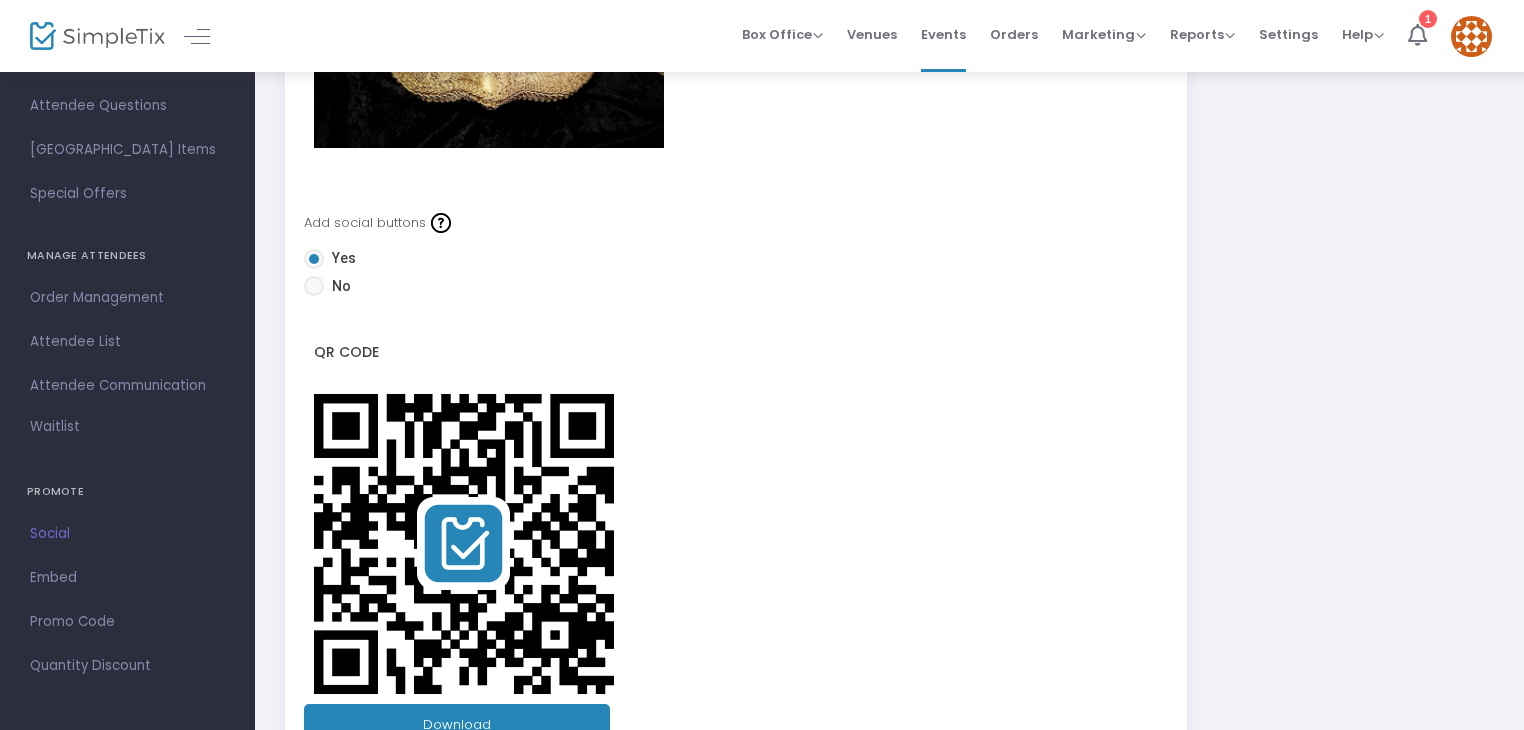 click on "Add social buttons    Yes   No QR Code  Download" 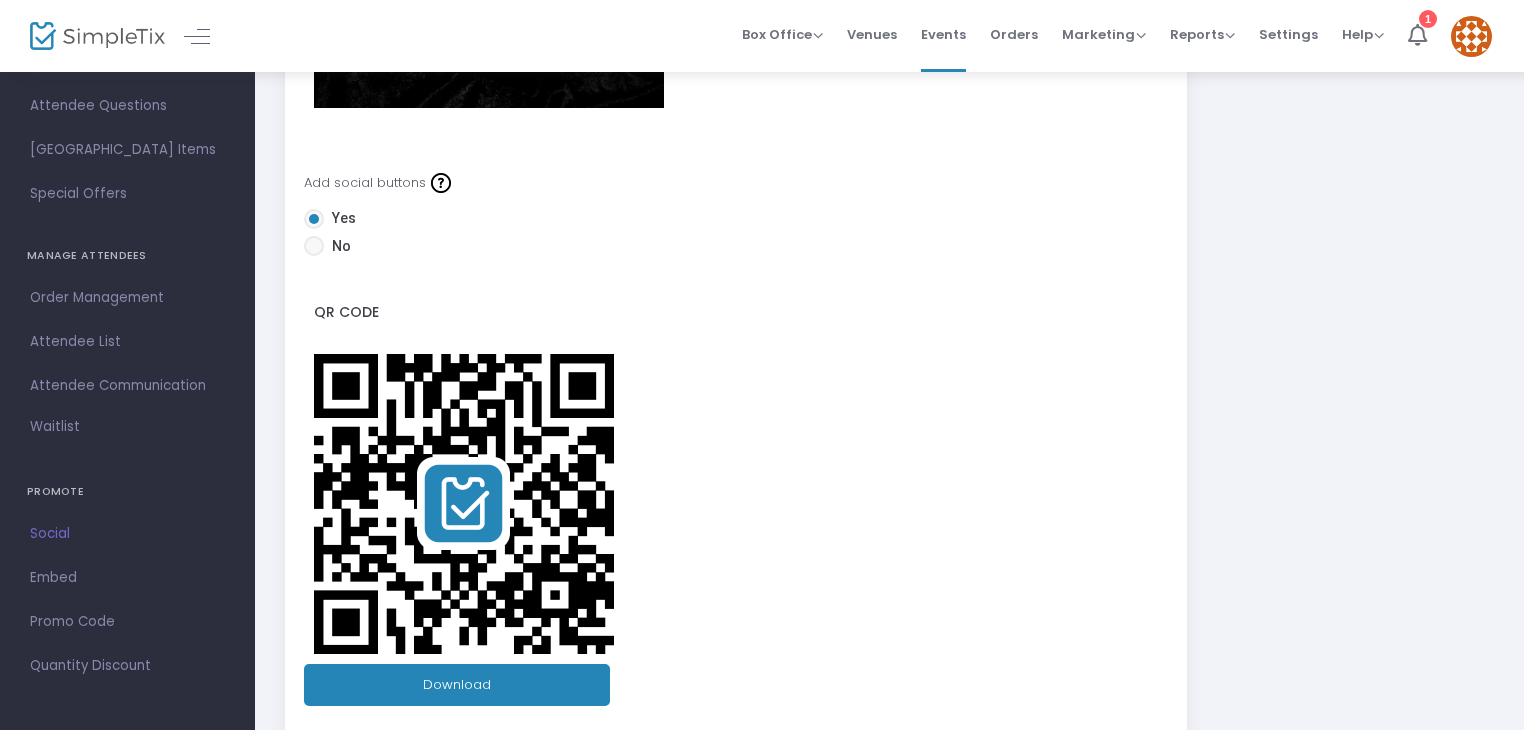 scroll, scrollTop: 411, scrollLeft: 0, axis: vertical 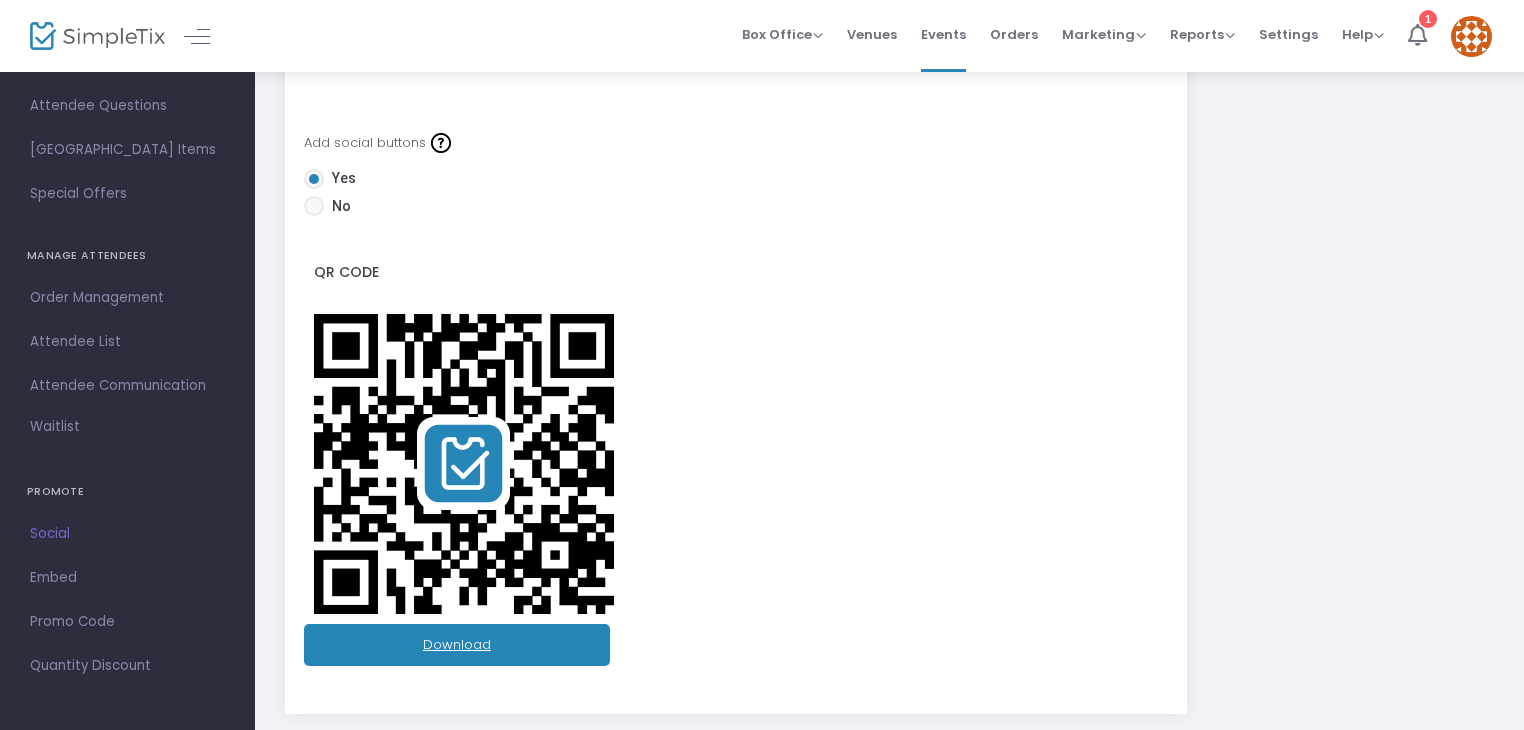 click on "Download" 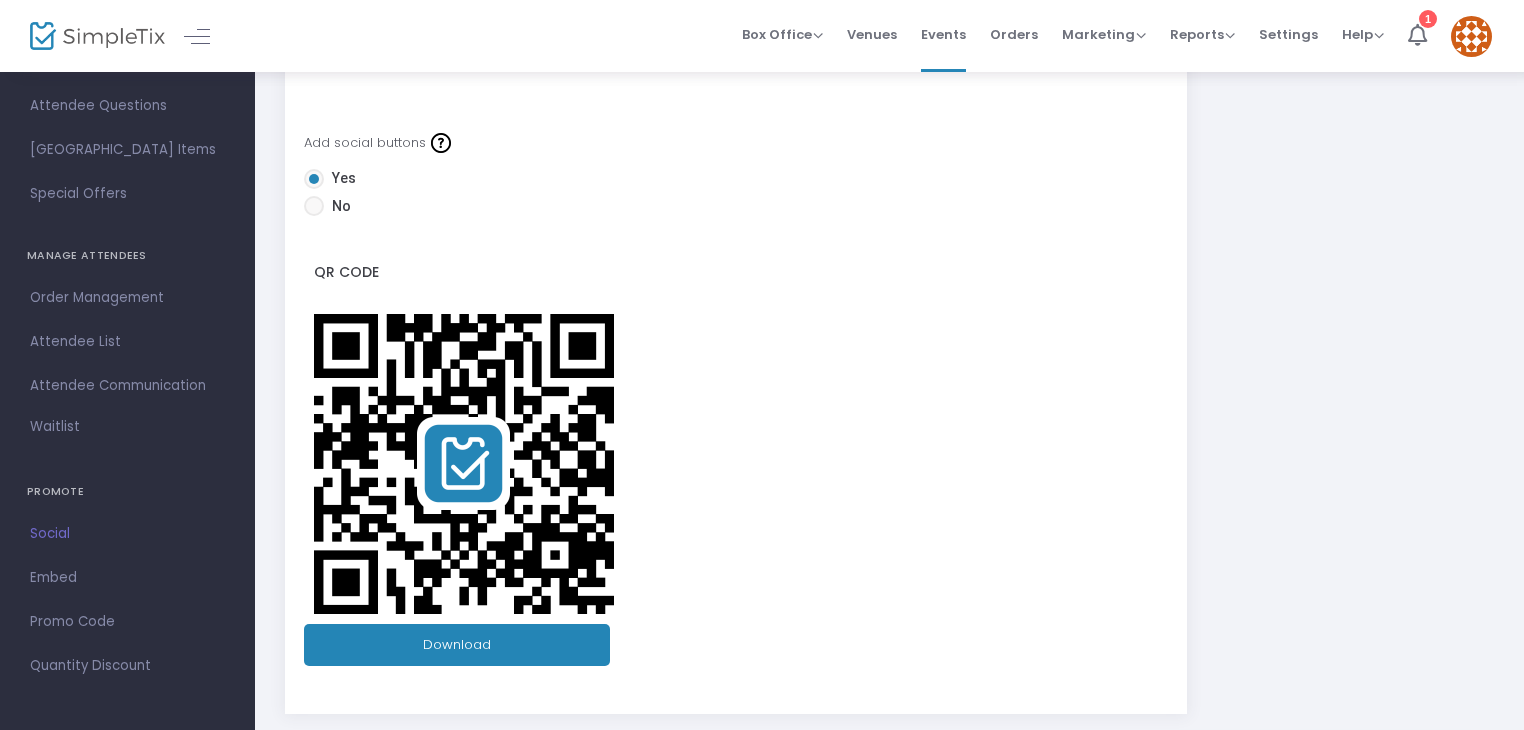 scroll, scrollTop: 0, scrollLeft: 0, axis: both 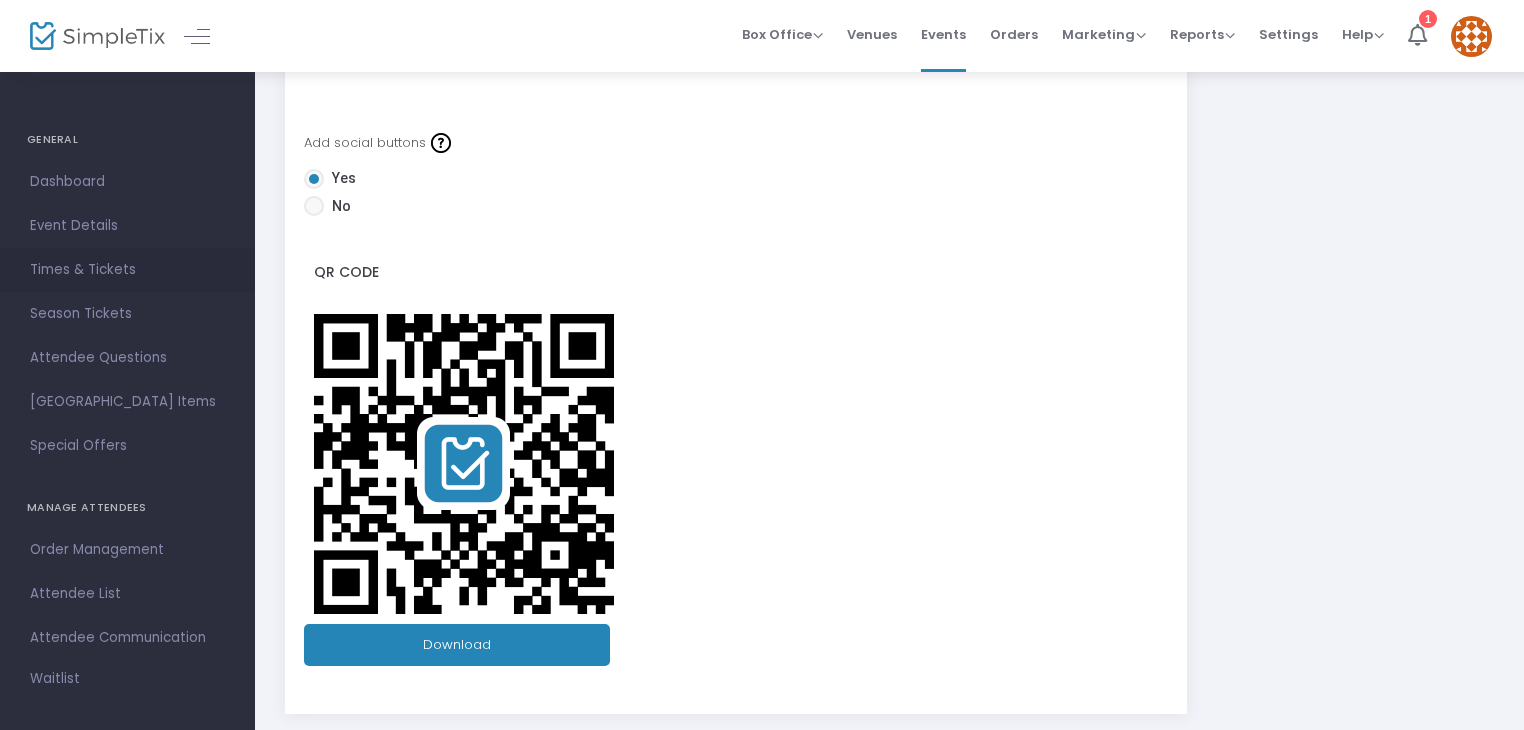click on "Times & Tickets" at bounding box center (127, 270) 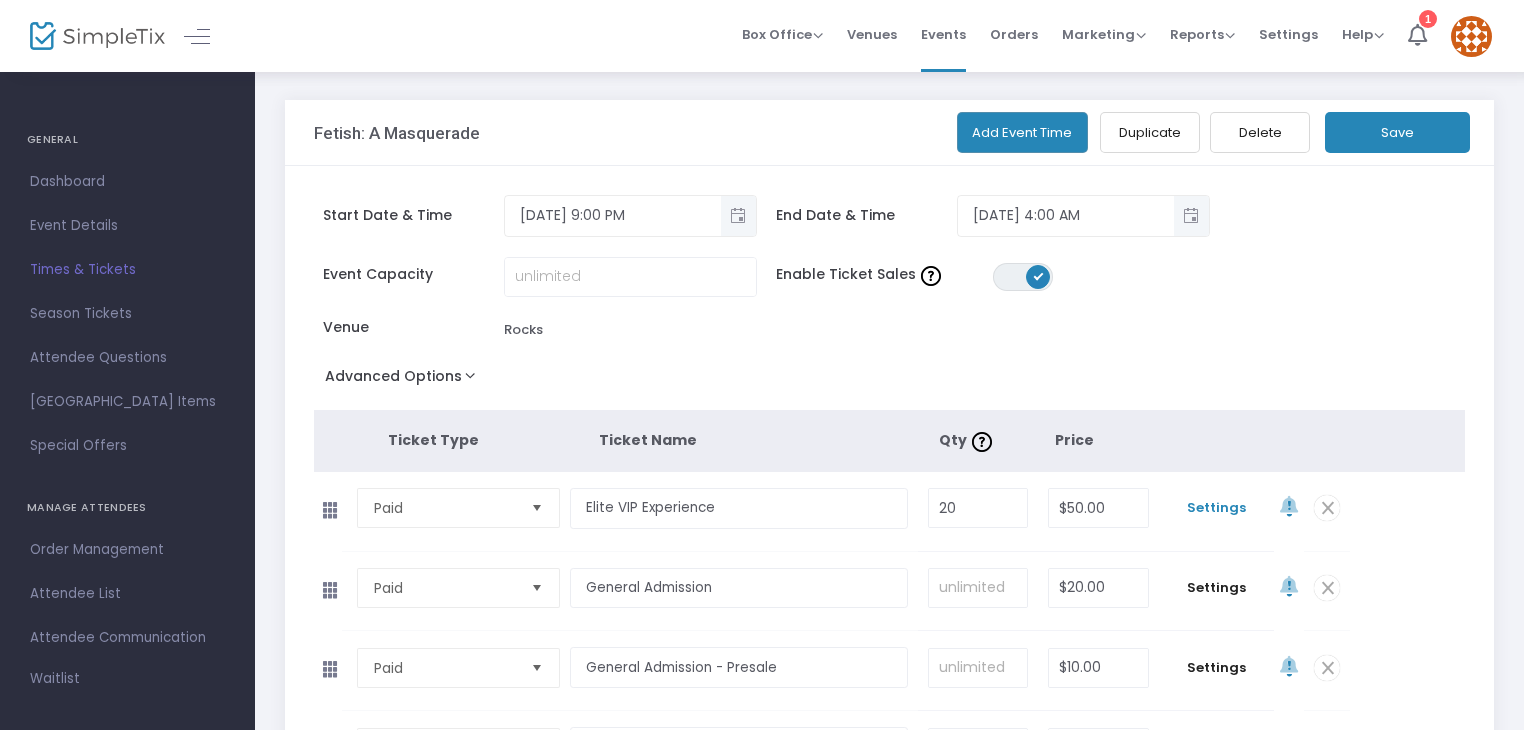 click on "Settings" at bounding box center (1216, 508) 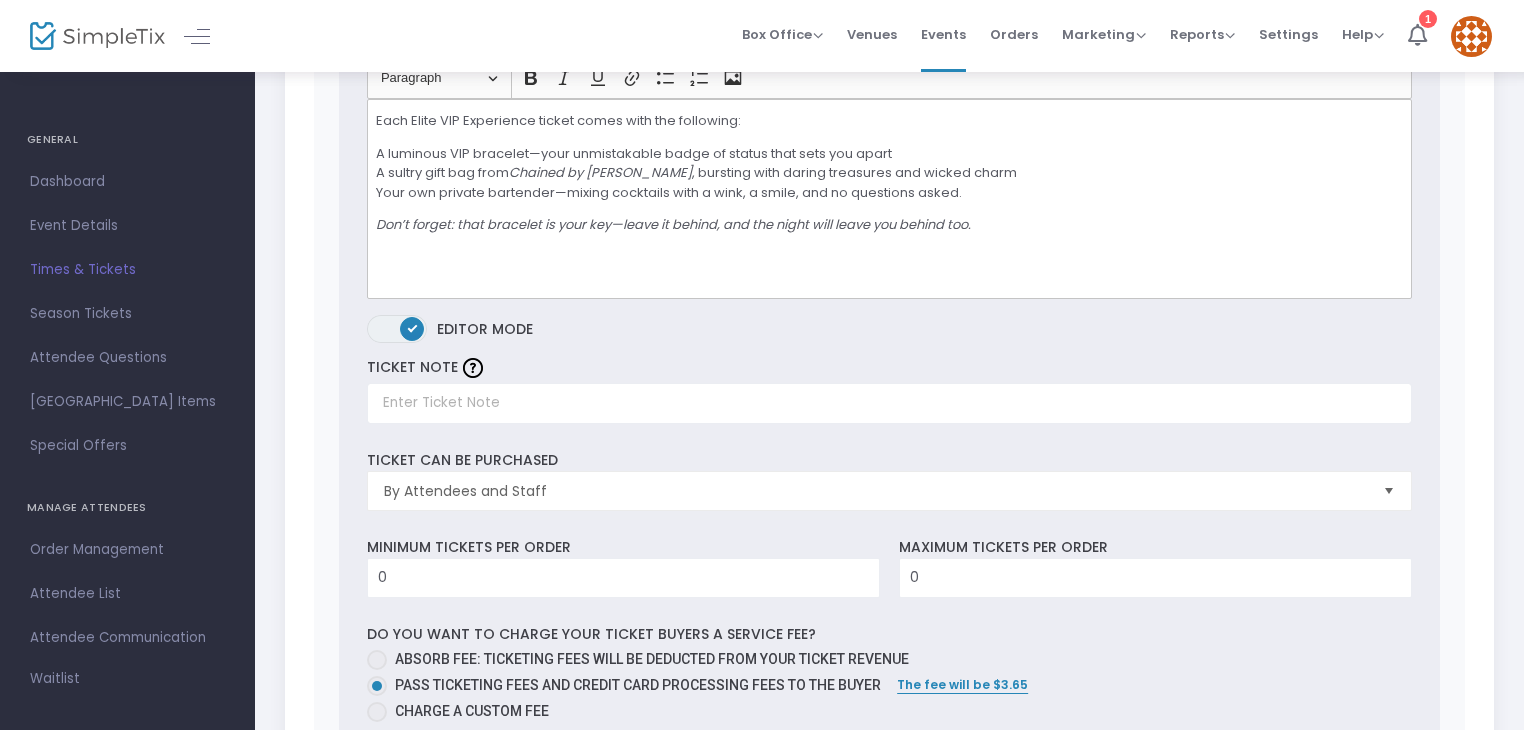 scroll, scrollTop: 660, scrollLeft: 0, axis: vertical 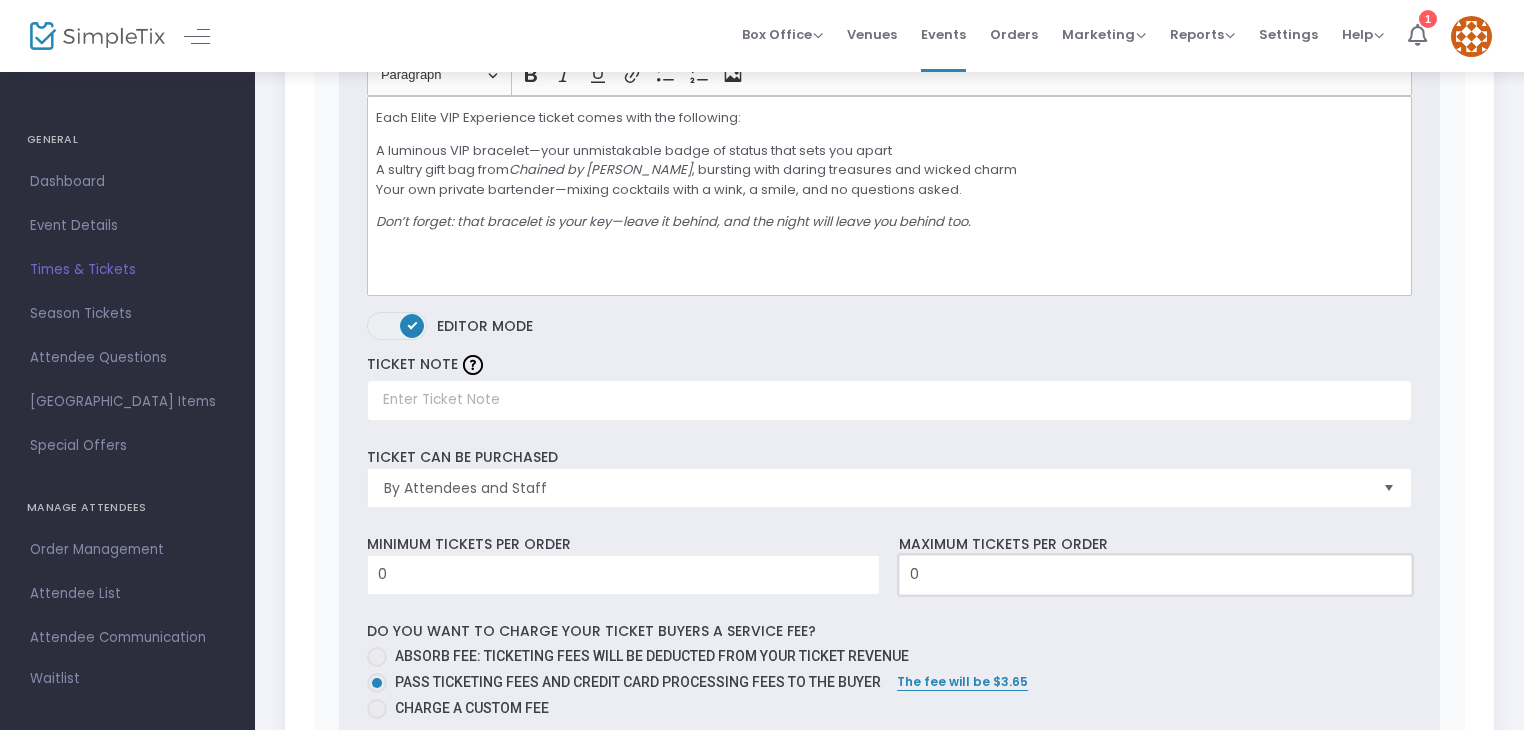 click on "0" at bounding box center [1155, 575] 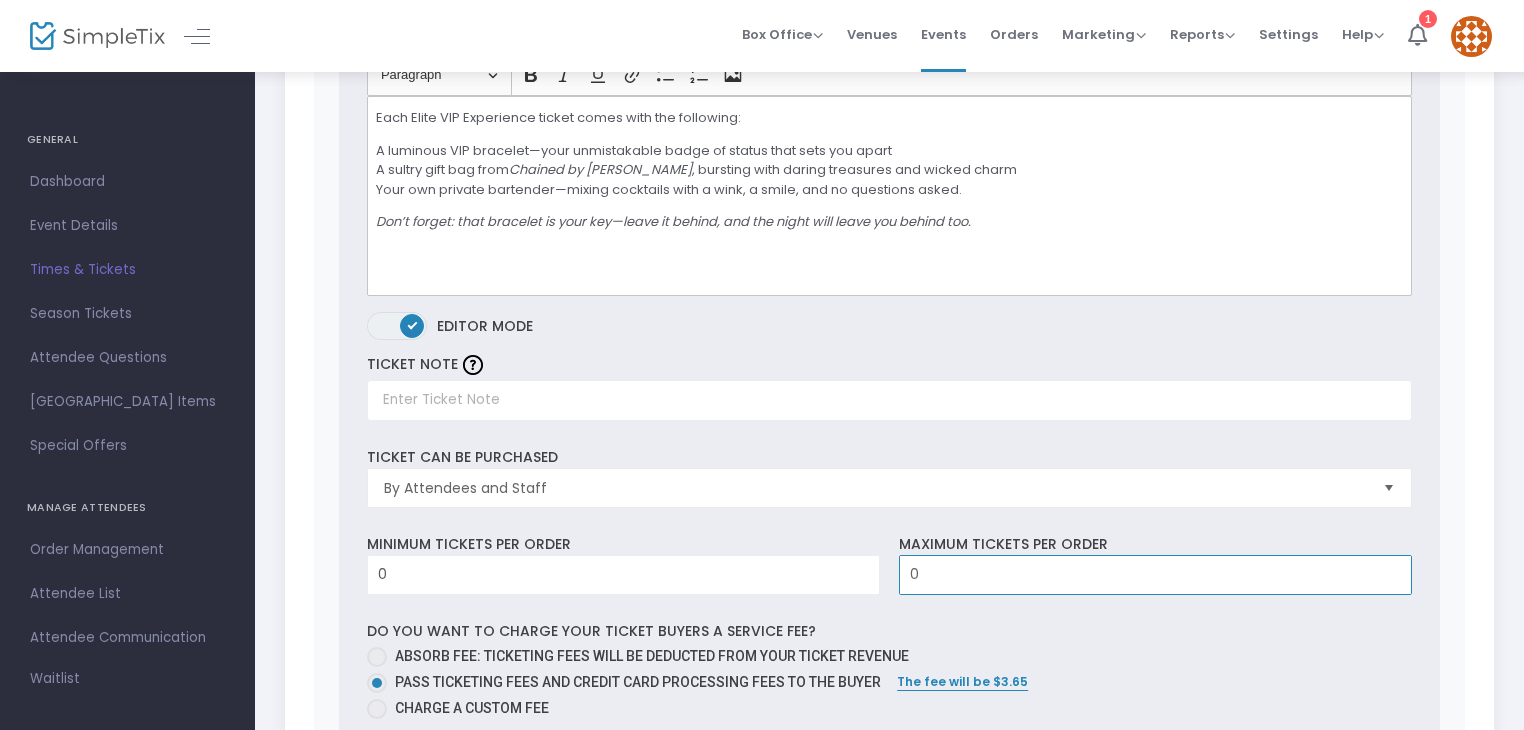 type on "2" 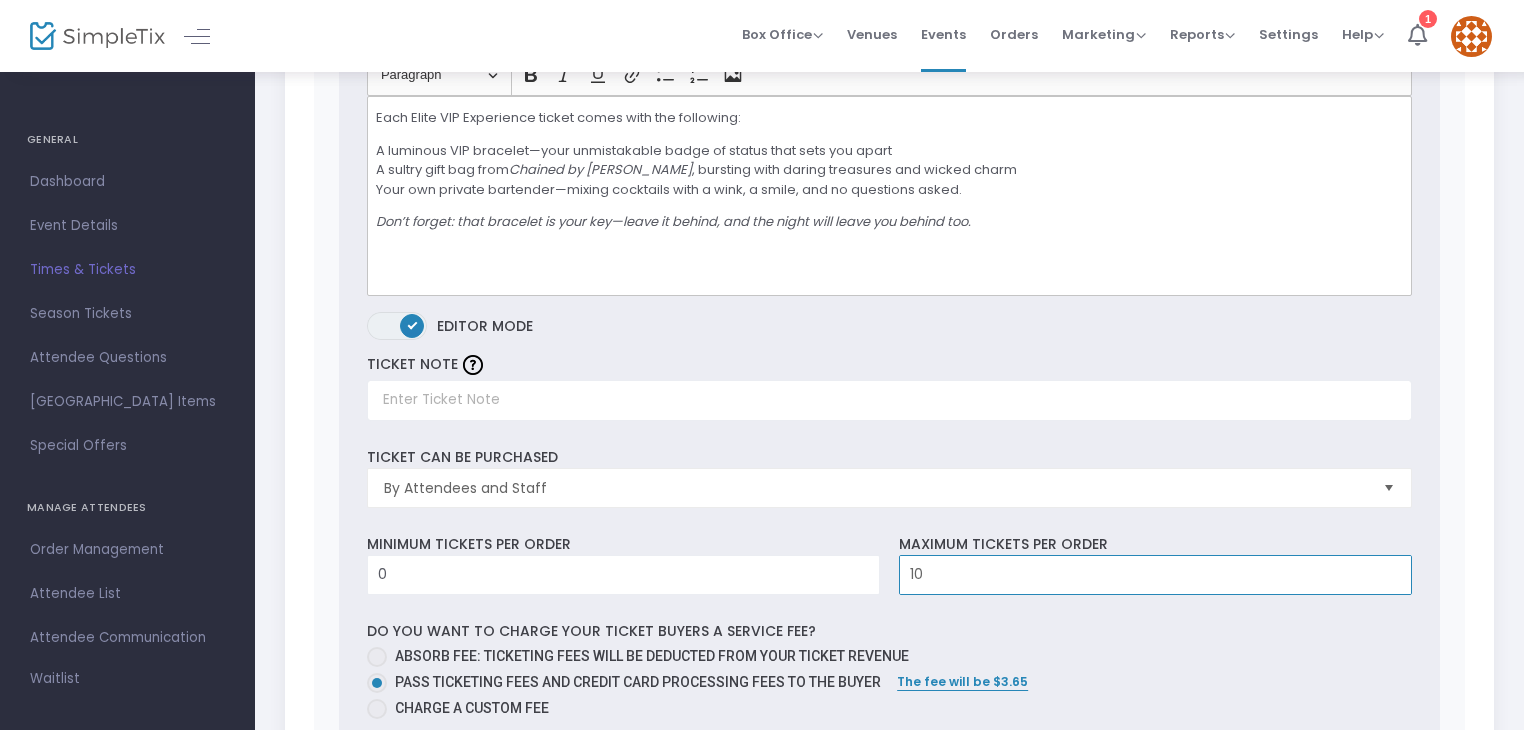 scroll, scrollTop: 1298, scrollLeft: 0, axis: vertical 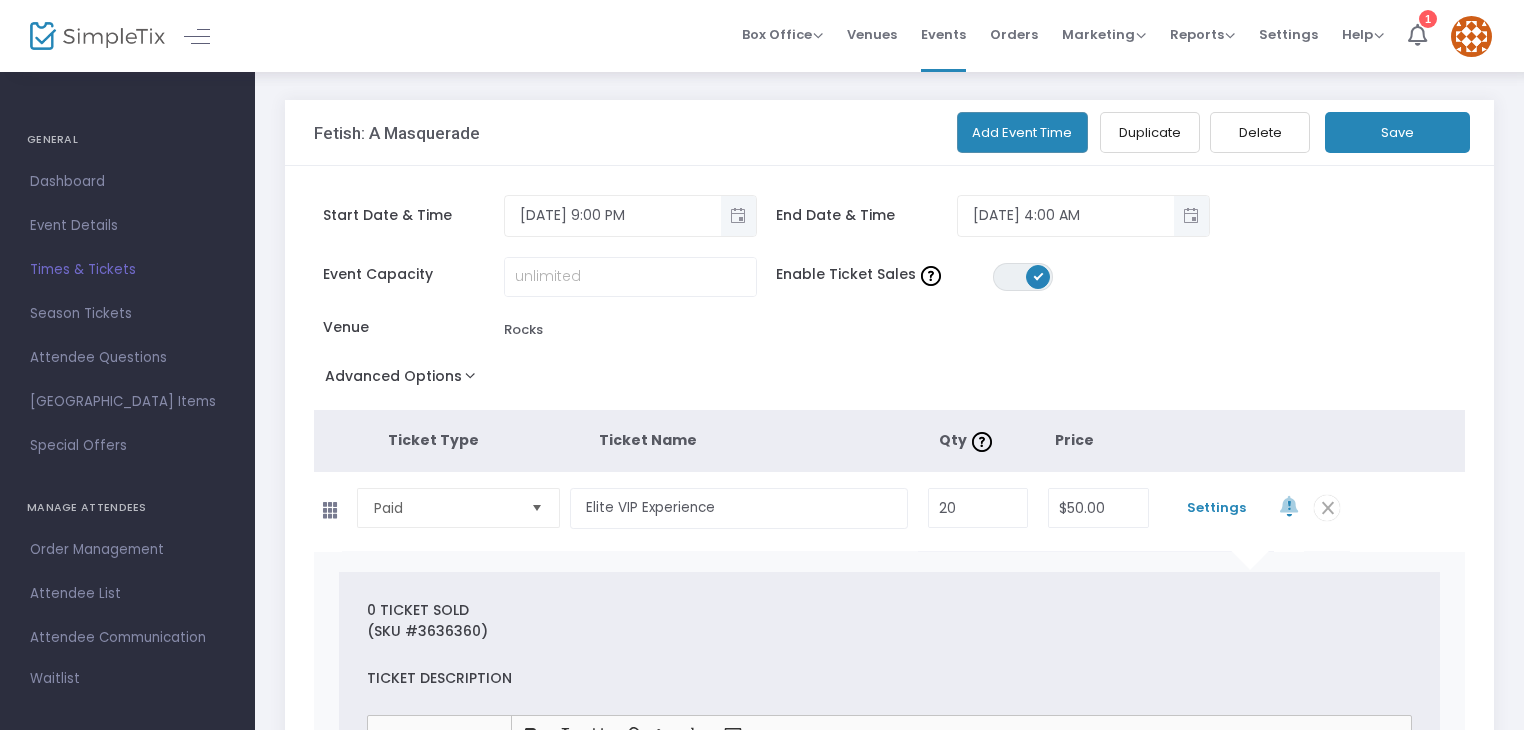 type on "10" 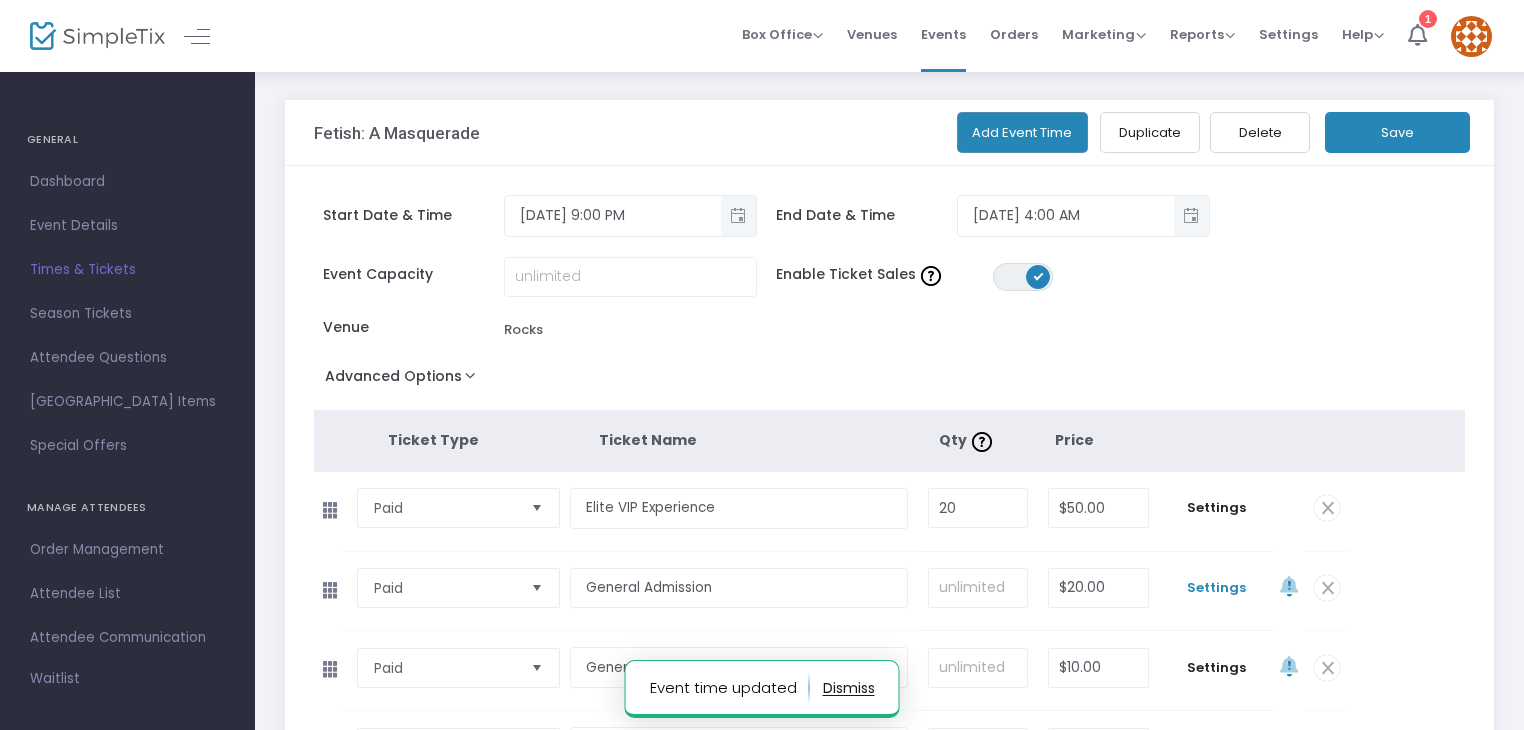 click on "Settings" at bounding box center [1216, 588] 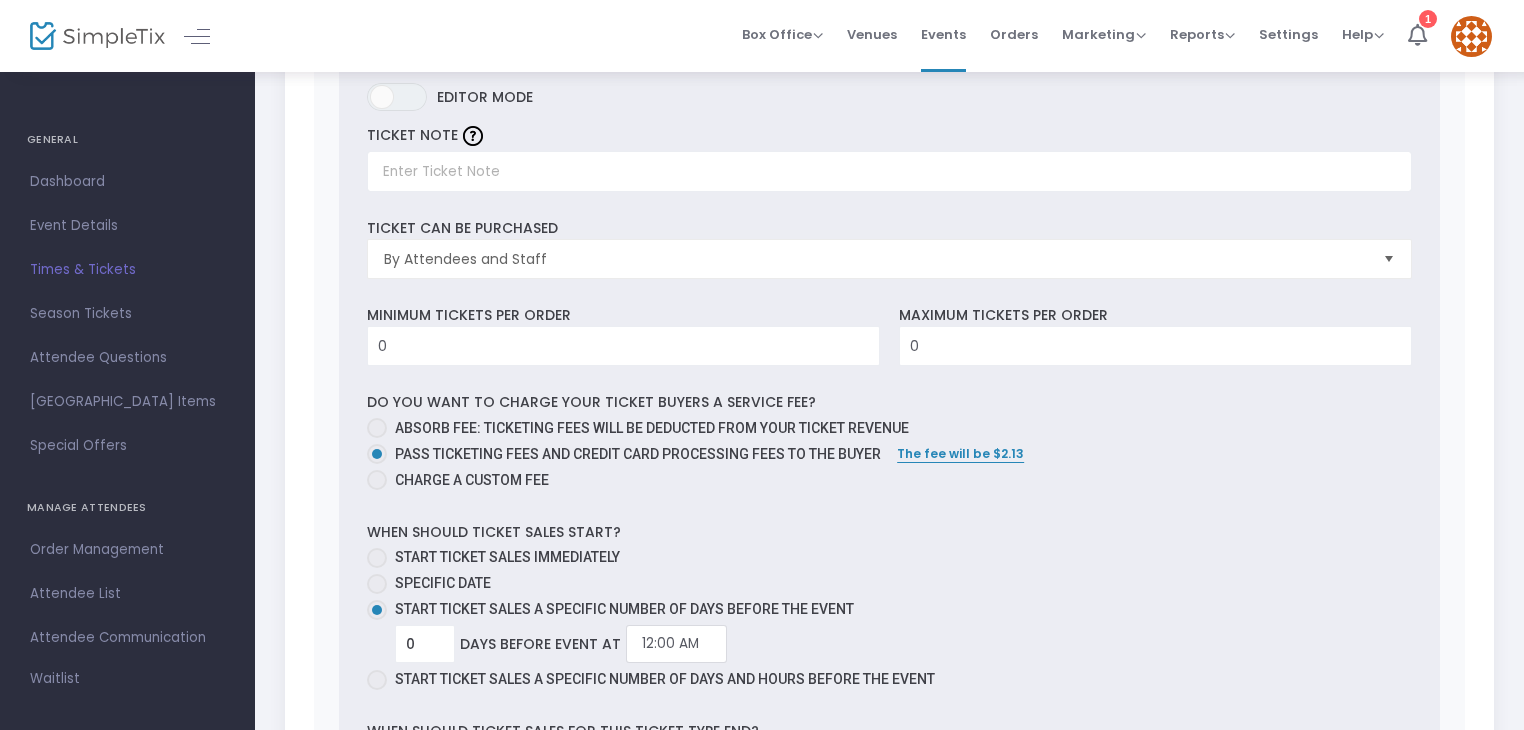scroll, scrollTop: 768, scrollLeft: 0, axis: vertical 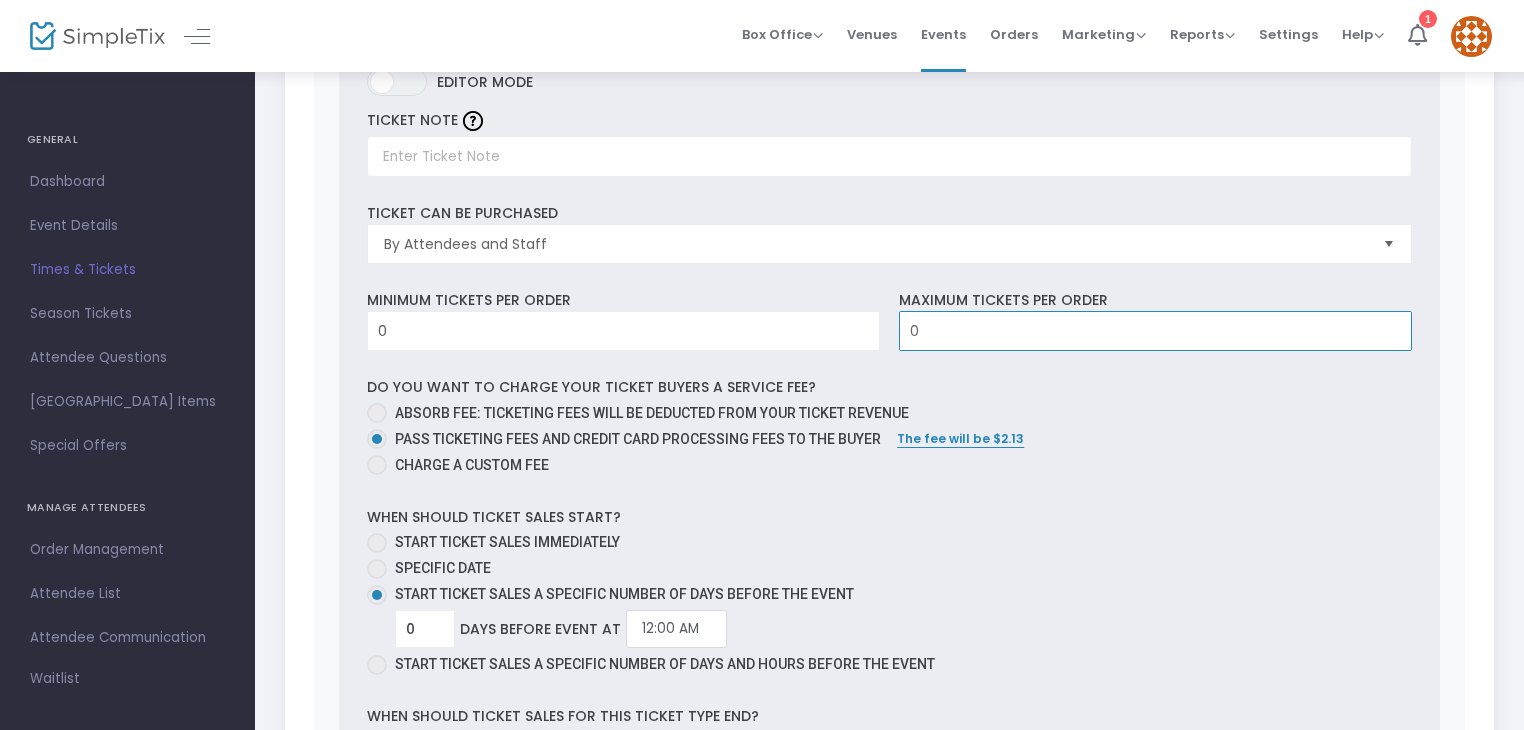 click on "0" at bounding box center [1155, 331] 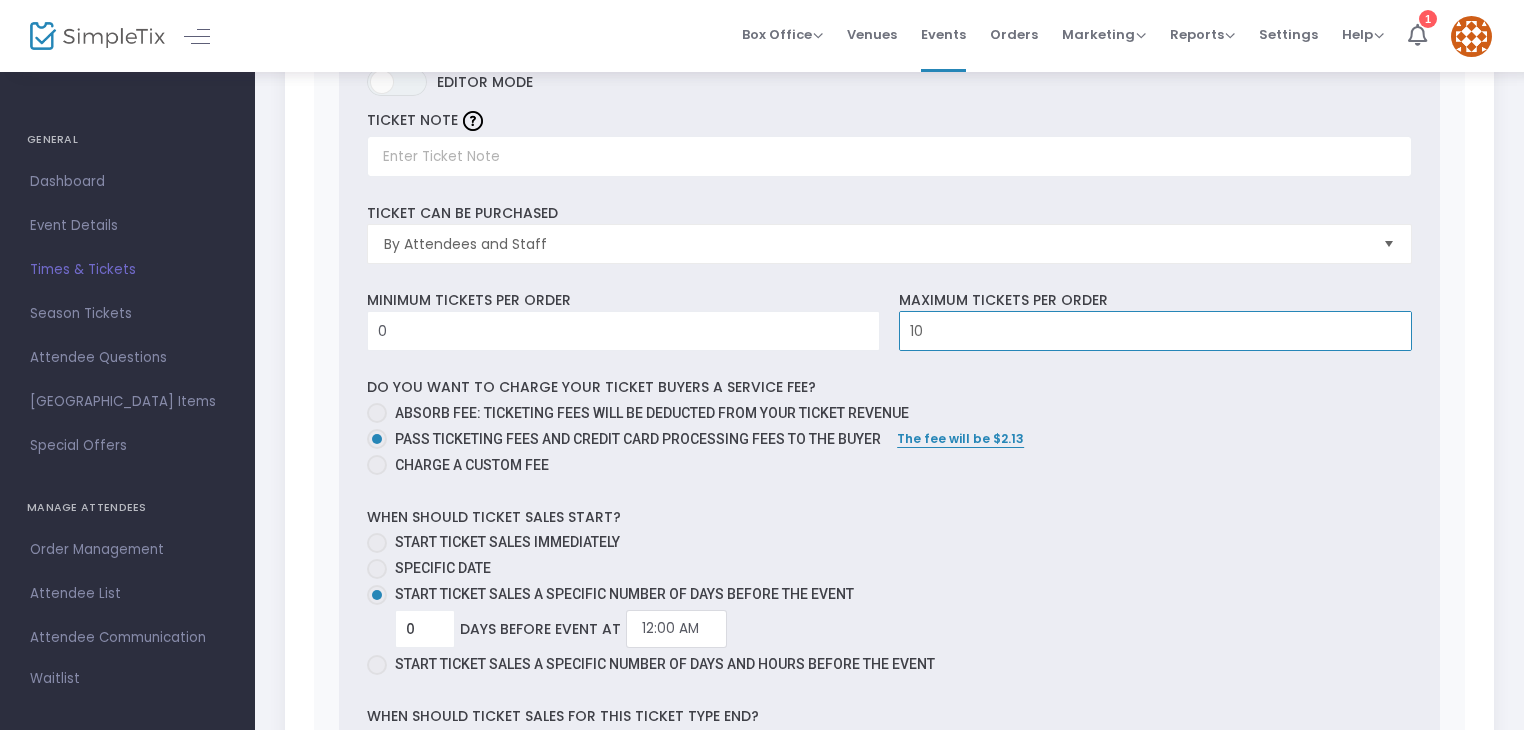 scroll, scrollTop: 129, scrollLeft: 0, axis: vertical 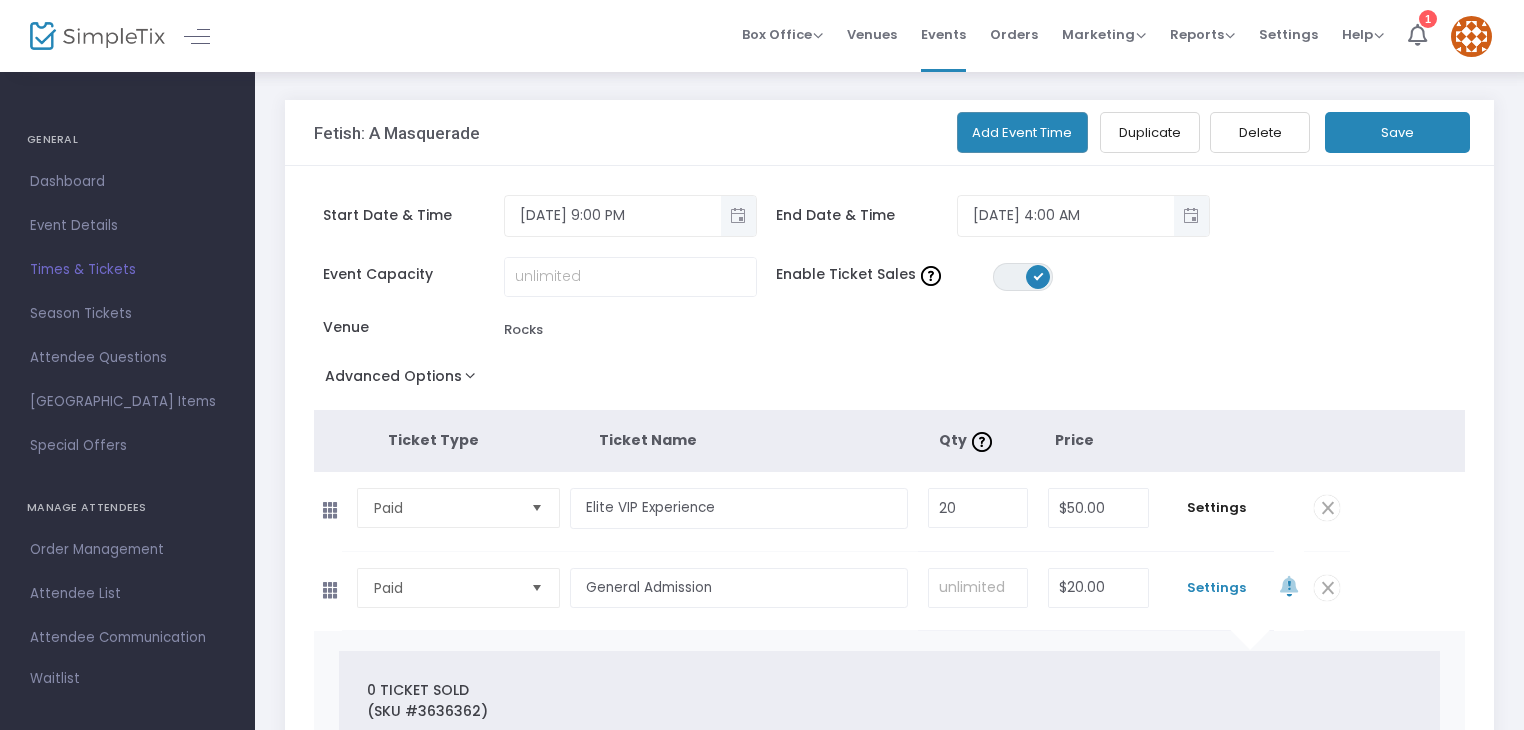 type on "10" 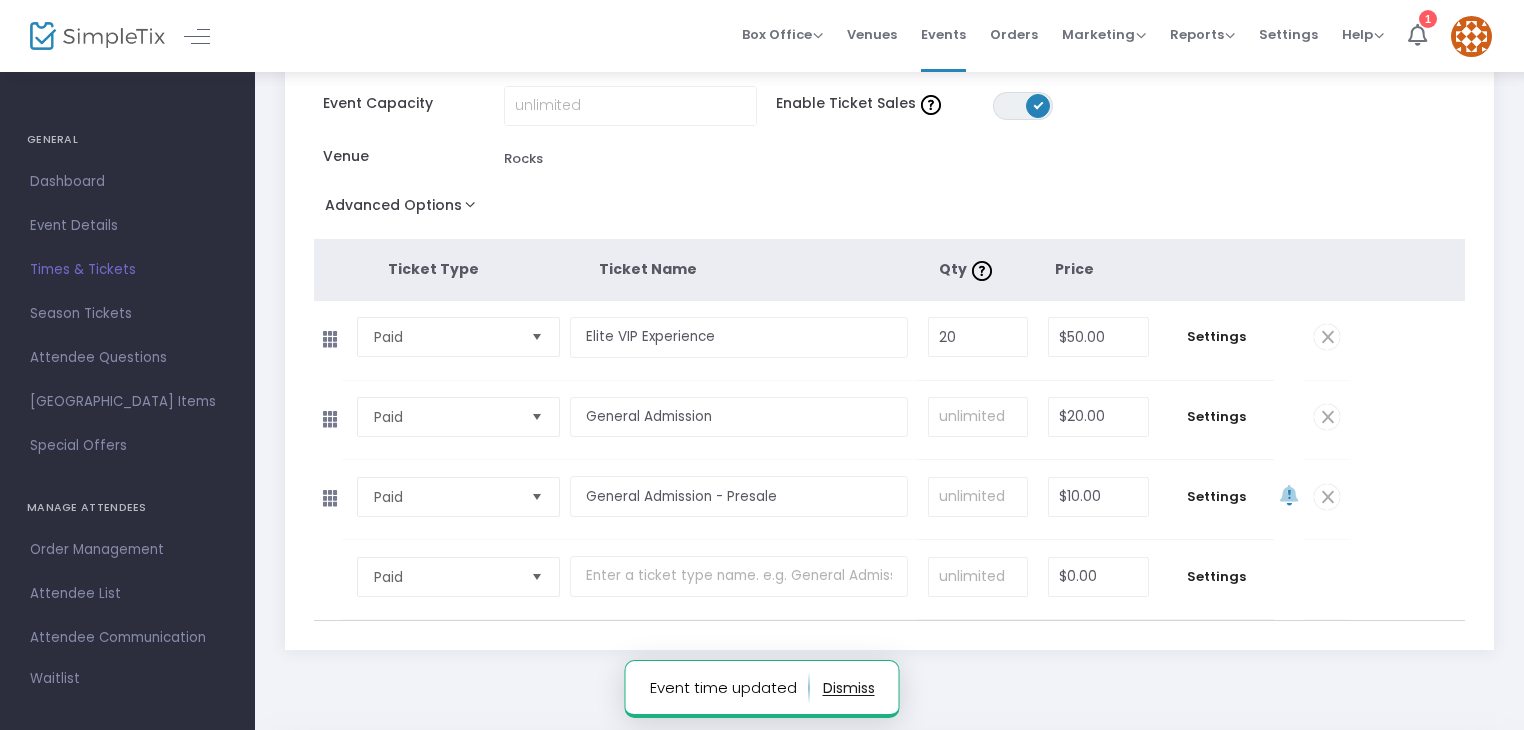 scroll, scrollTop: 176, scrollLeft: 0, axis: vertical 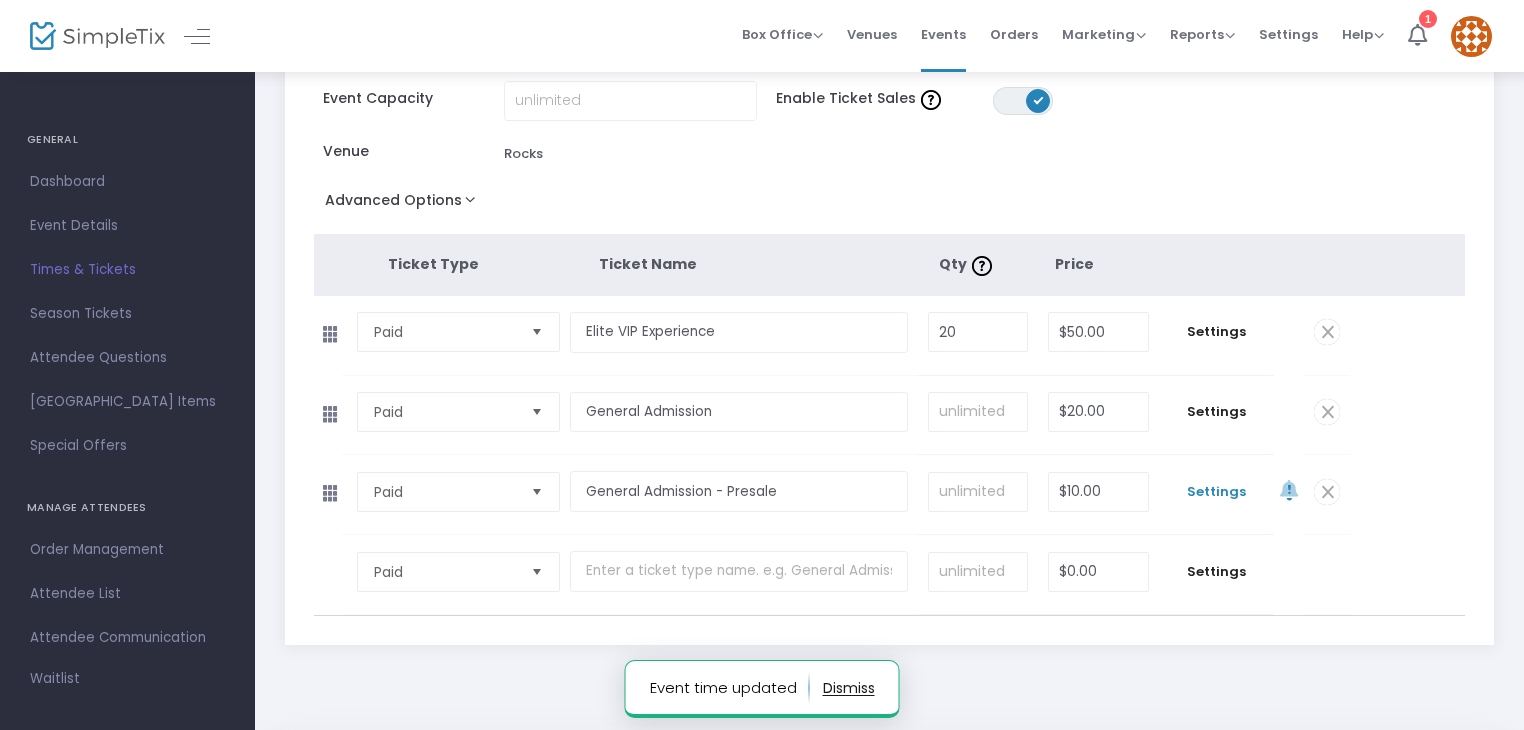click on "Settings" at bounding box center (1216, 492) 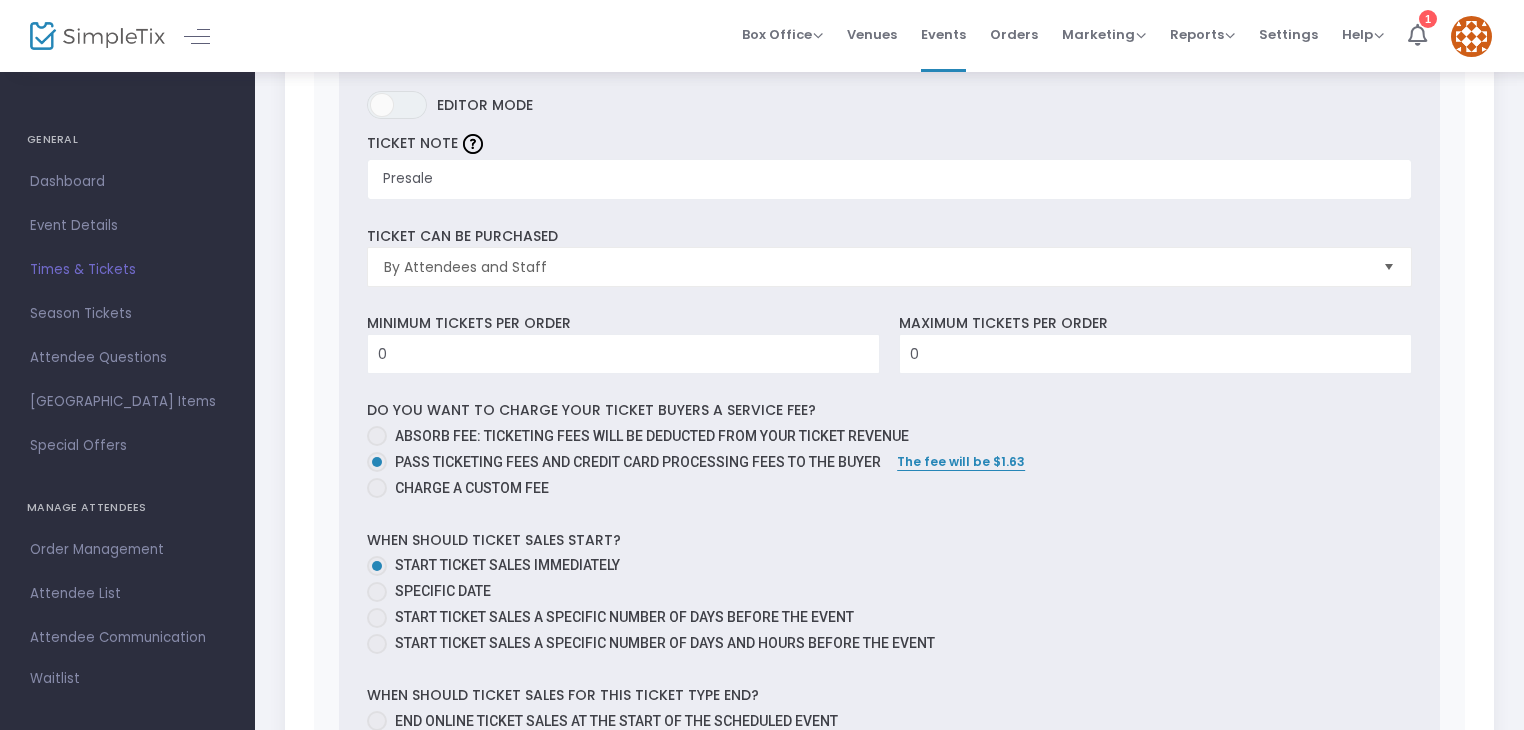 scroll, scrollTop: 768, scrollLeft: 0, axis: vertical 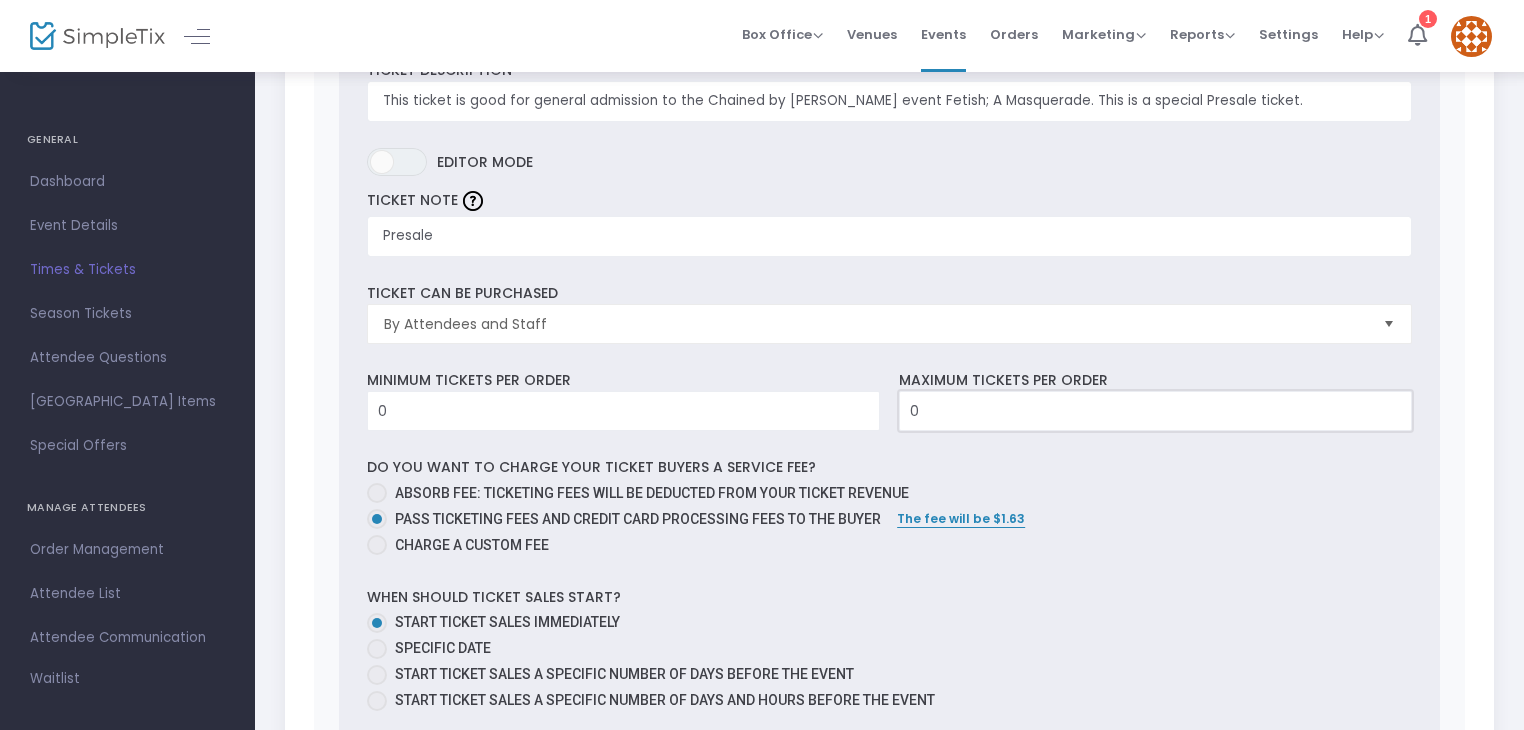click on "0" at bounding box center [1155, 411] 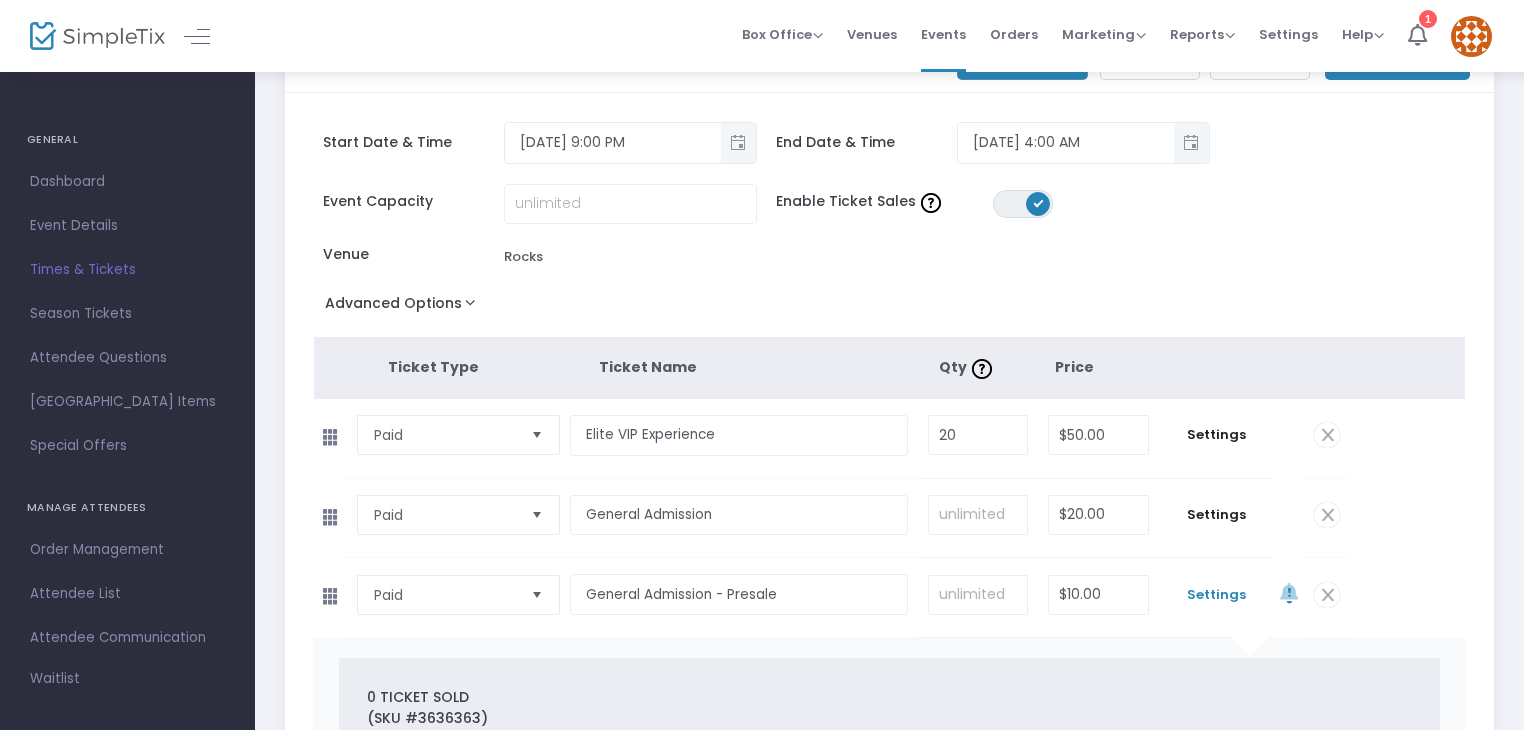 scroll, scrollTop: 0, scrollLeft: 0, axis: both 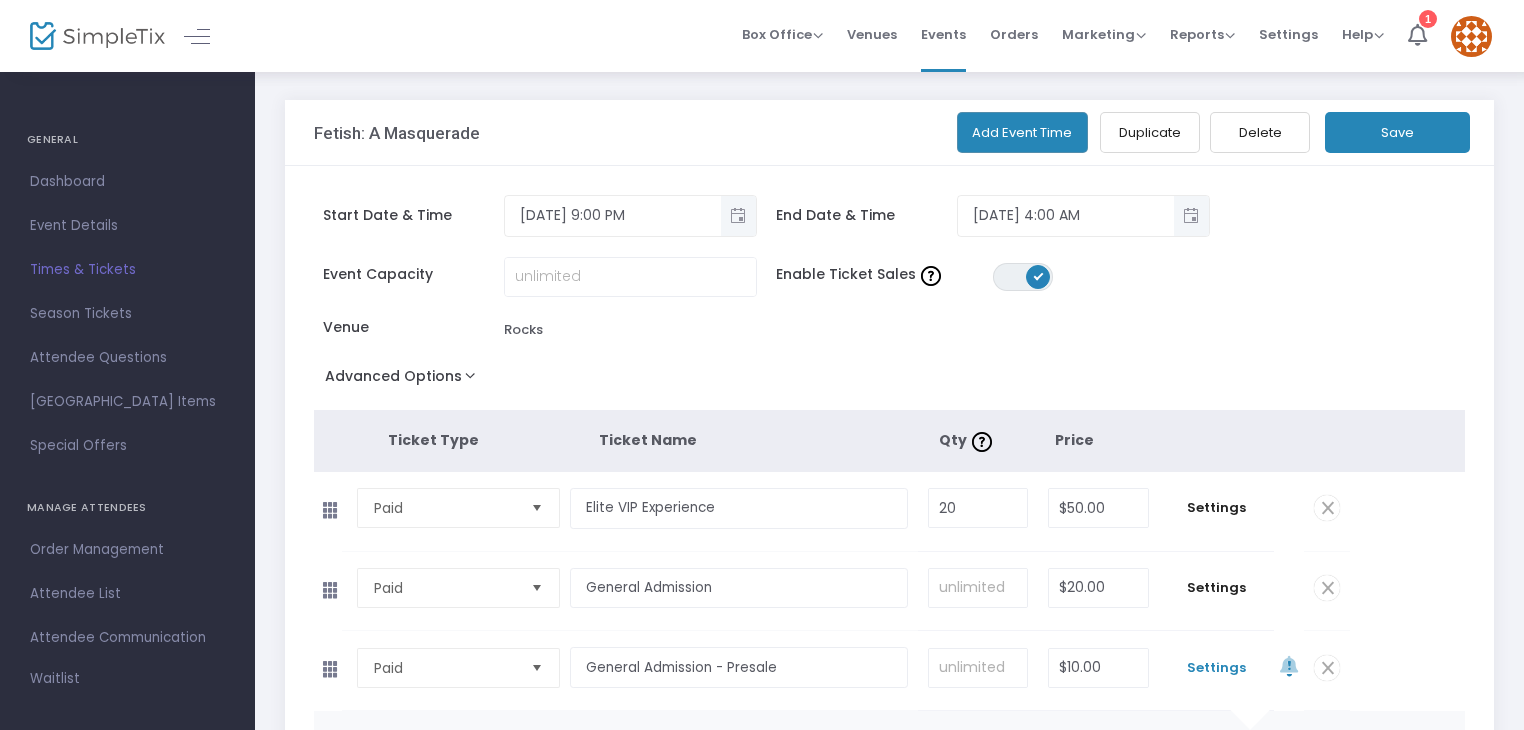 type on "10" 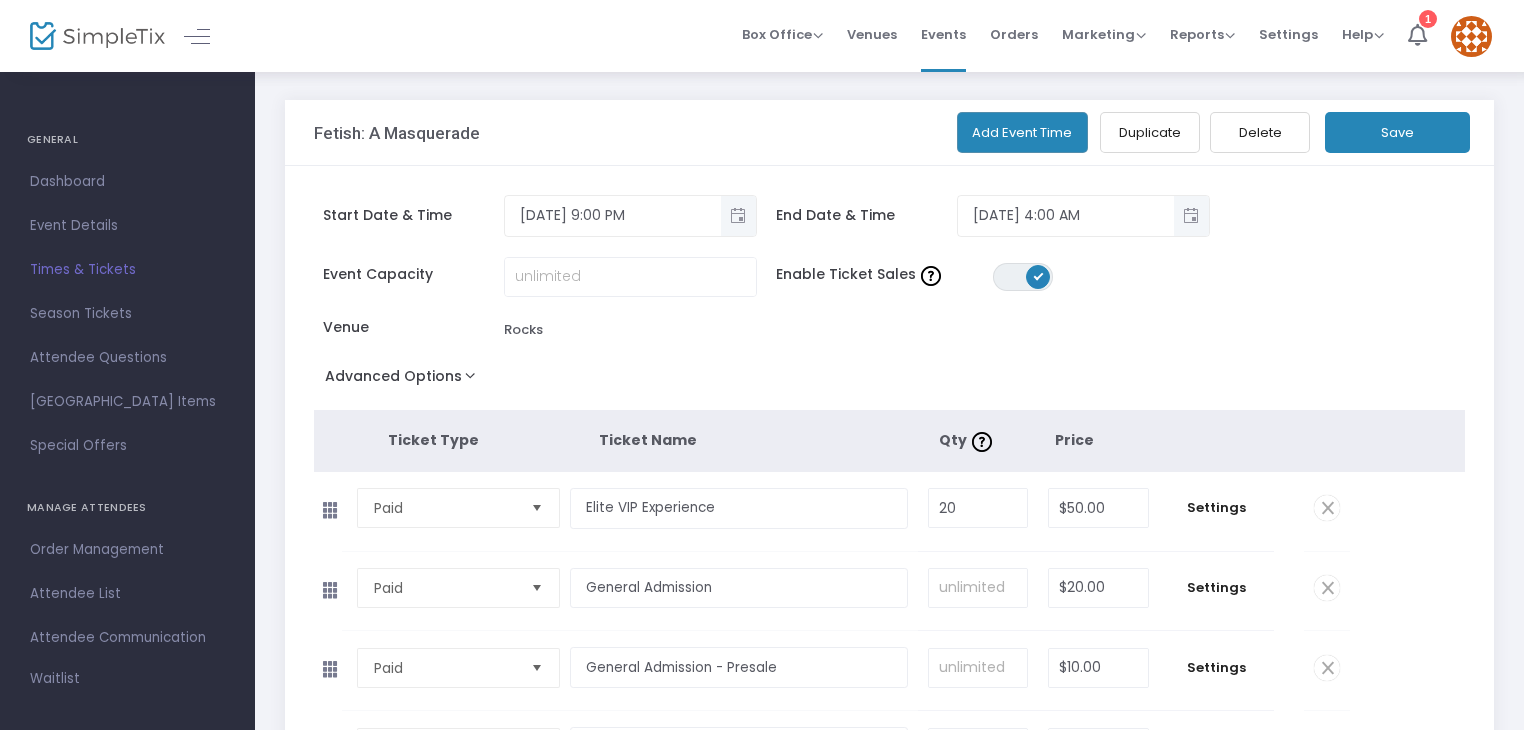 scroll, scrollTop: 252, scrollLeft: 0, axis: vertical 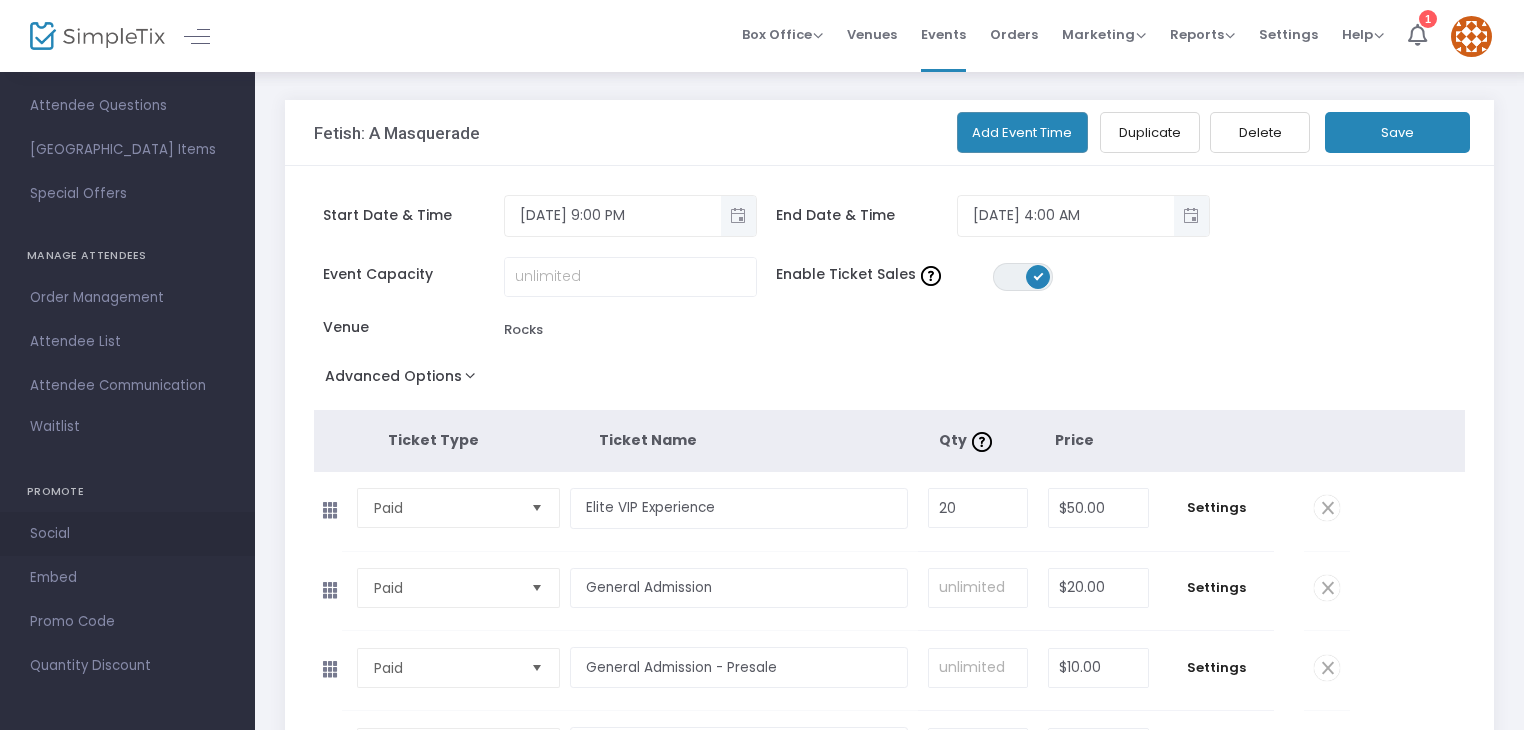 click on "Social" at bounding box center [127, 534] 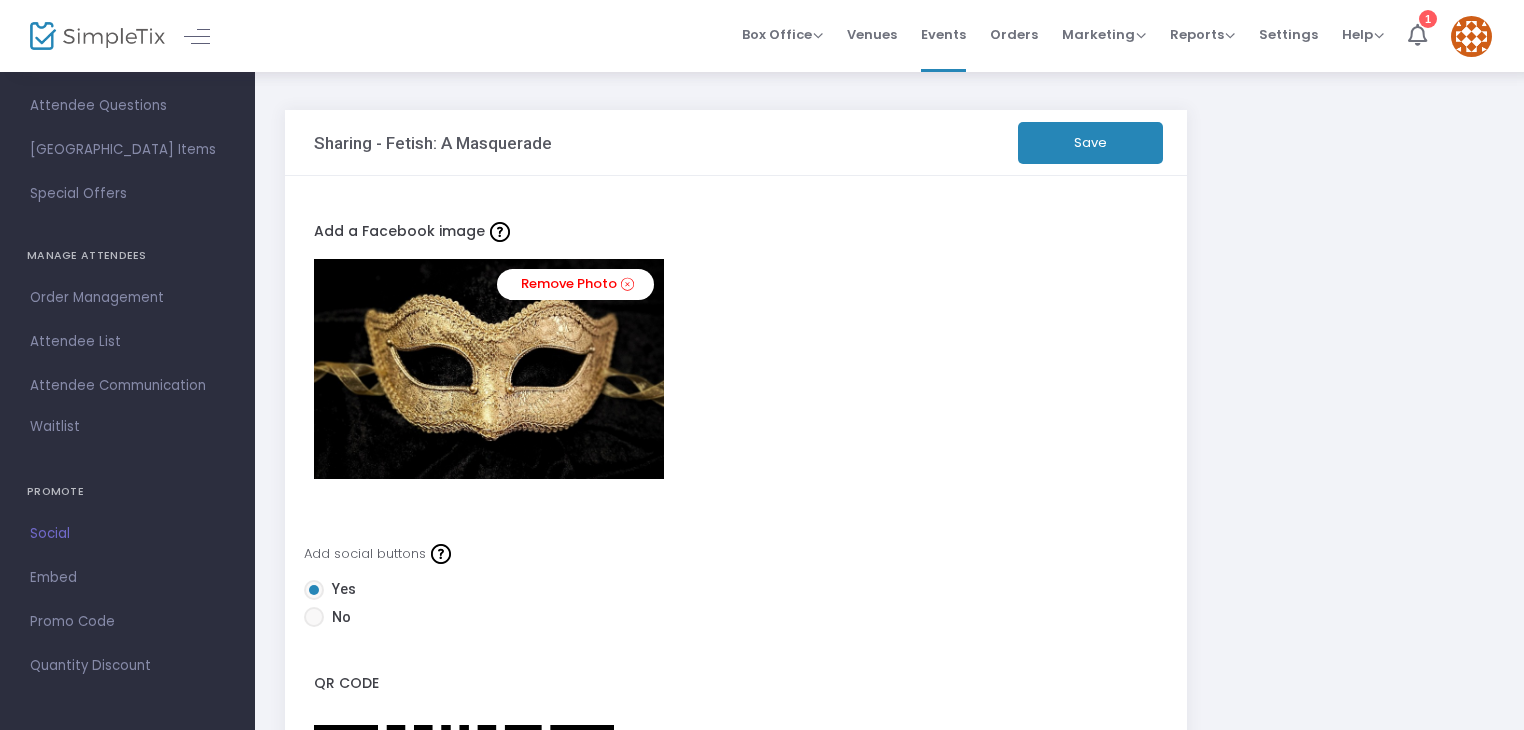 scroll, scrollTop: 513, scrollLeft: 0, axis: vertical 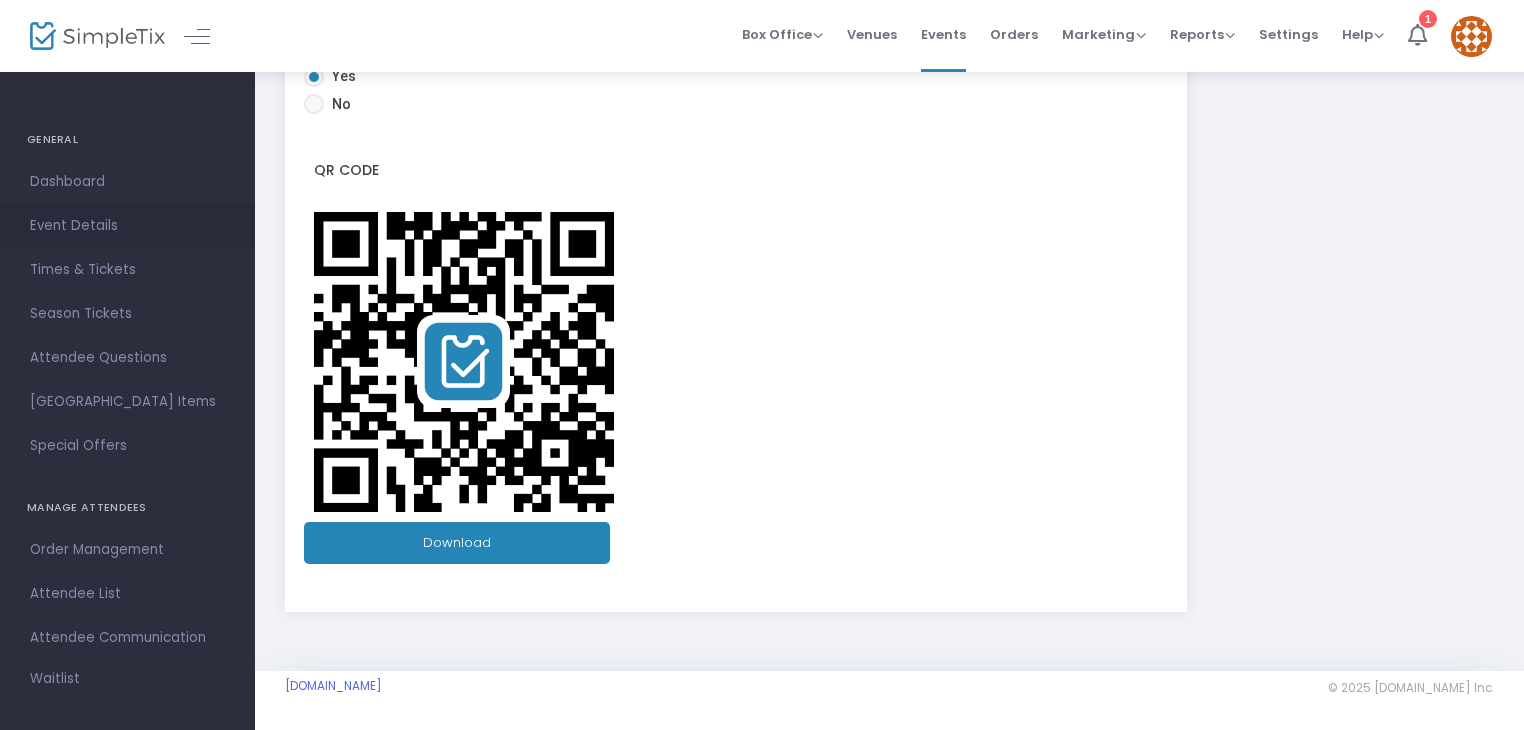 click on "Event Details" at bounding box center (127, 226) 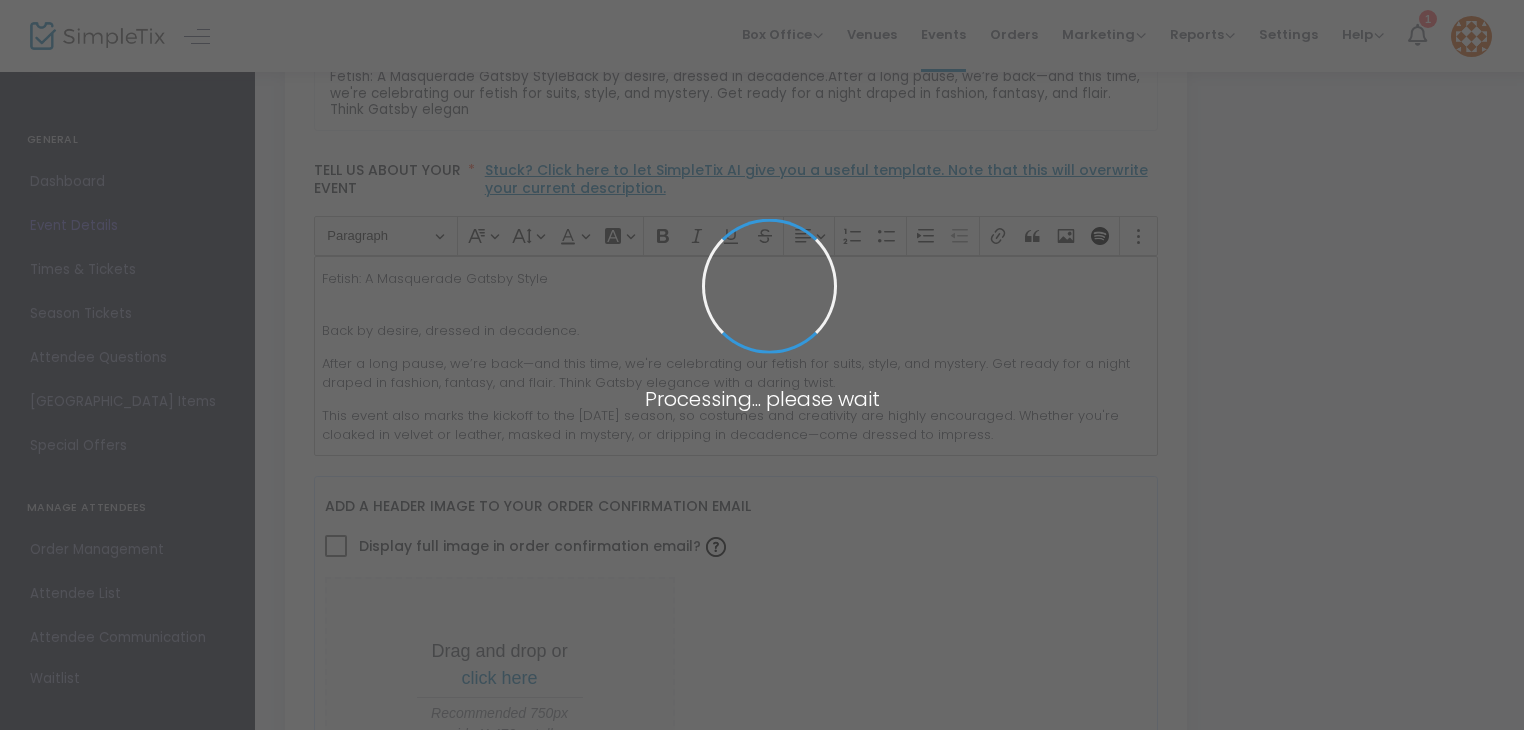 type on "Rocks" 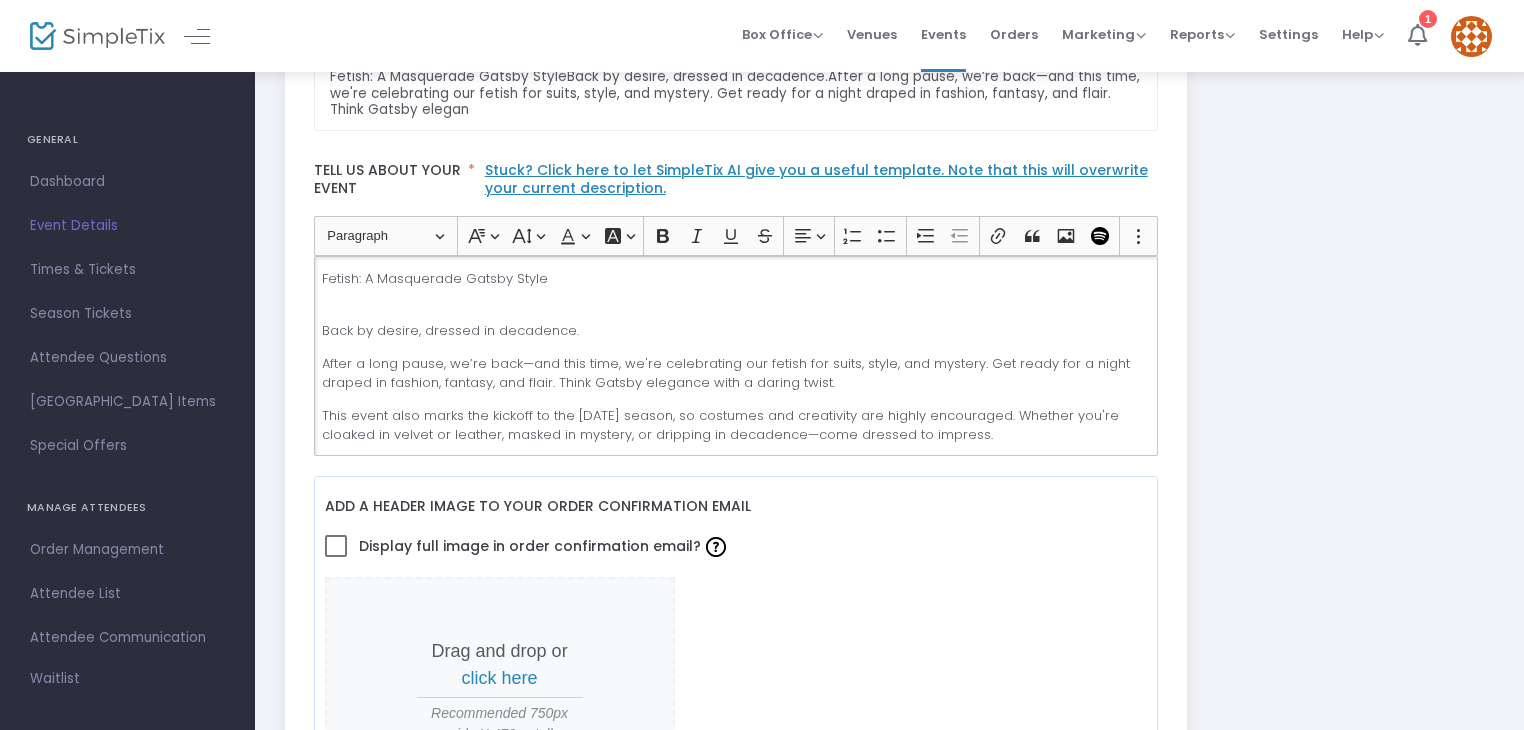 scroll, scrollTop: 173, scrollLeft: 0, axis: vertical 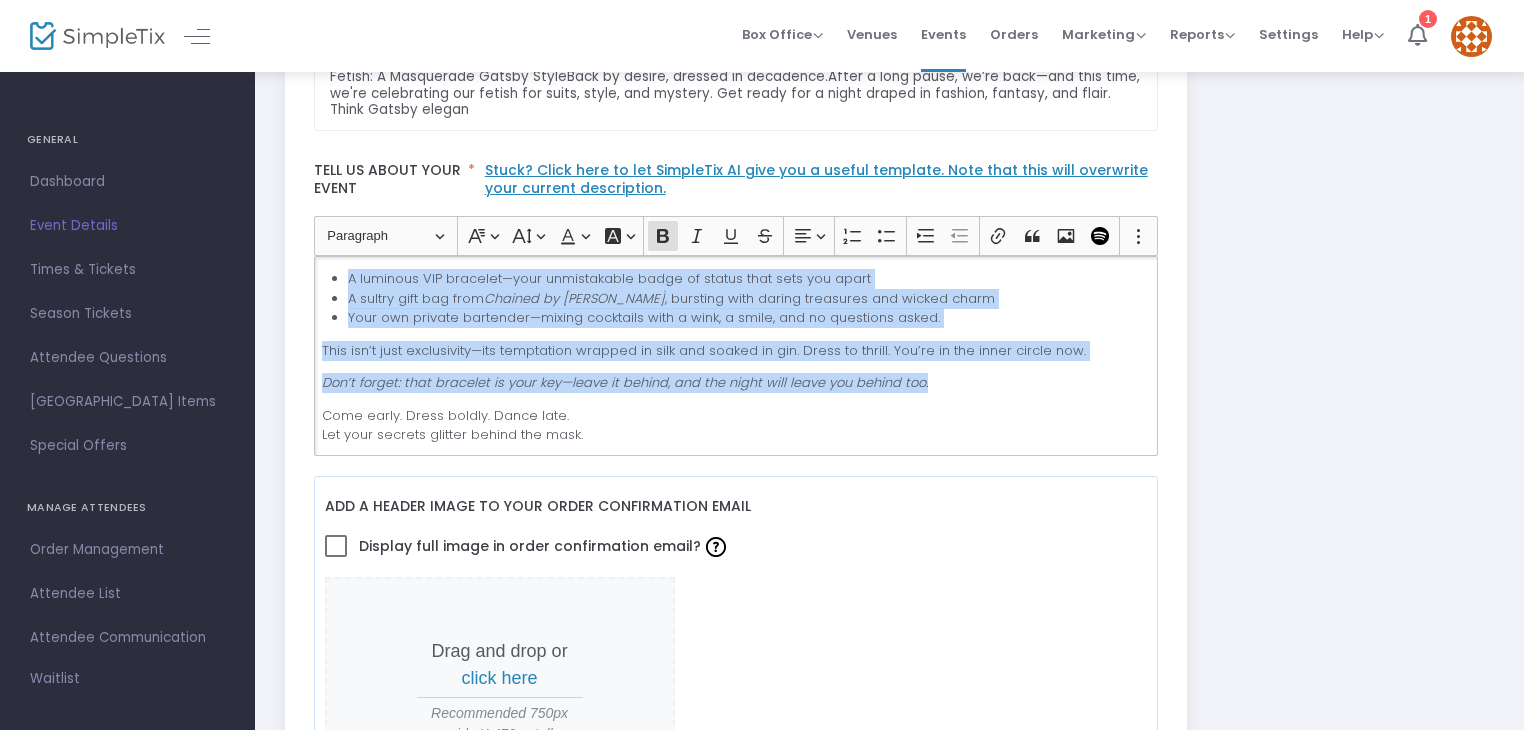 drag, startPoint x: 323, startPoint y: 290, endPoint x: 956, endPoint y: 369, distance: 637.91064 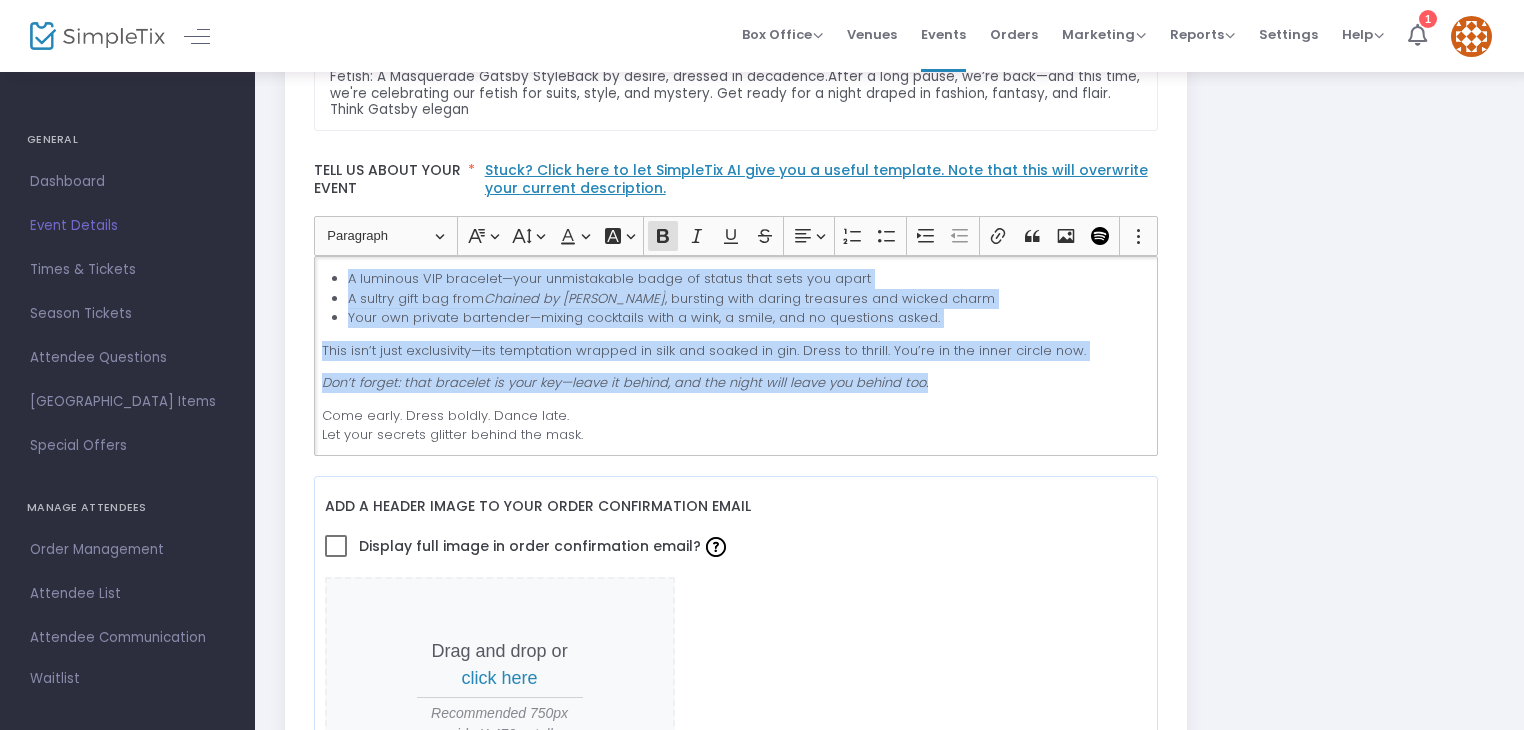 click on "Fetish: A Masquerade Gatsby Style  Back by desire, dressed in decadence. After a long pause, we’re back—and this time, we're celebrating our fetish for suits, style, and mystery. Get ready for a night draped in fashion, fantasy, and flair. Think Gatsby elegance with a daring twist. This event also marks the kickoff to the Halloween season, so costumes and creativity are highly encouraged. Whether you're cloaked in velvet or leather, masked in mystery, or dripping in decadence—come dressed to impress. Elite VIP Experience Behind the velvet curtain lies the party they’ll whisper about for years. Only 20 lucky guests will slip past the crowds into the most decadent secret—where the champagne never stops, the glances linger, and every indulgence is just a breath away. A luminous VIP bracelet—your unmistakable badge of status that sets you apart A sultry gift bag from  Chained by Chuck , bursting with daring treasures and wicked charm Come early. Dress boldly. Dance late." 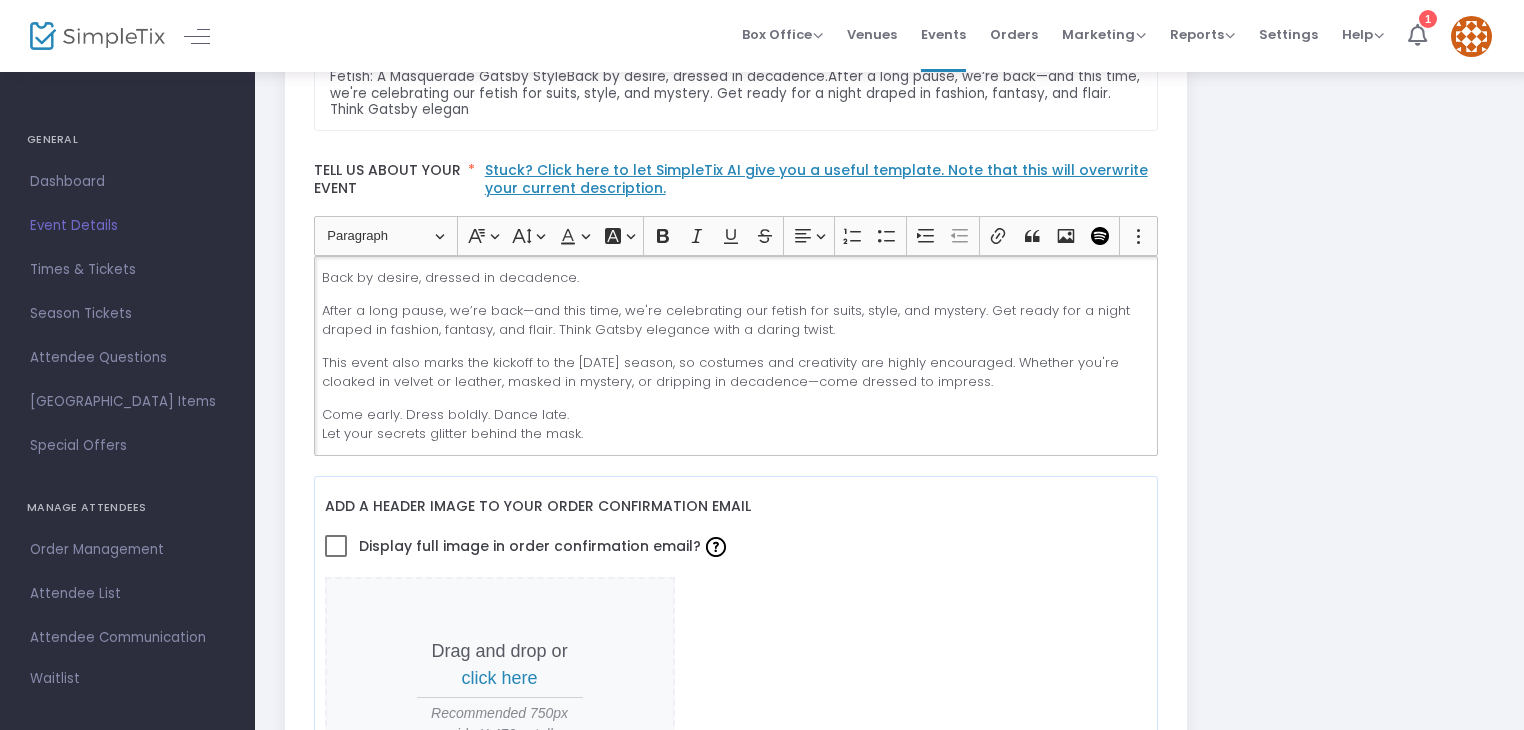 scroll, scrollTop: 52, scrollLeft: 0, axis: vertical 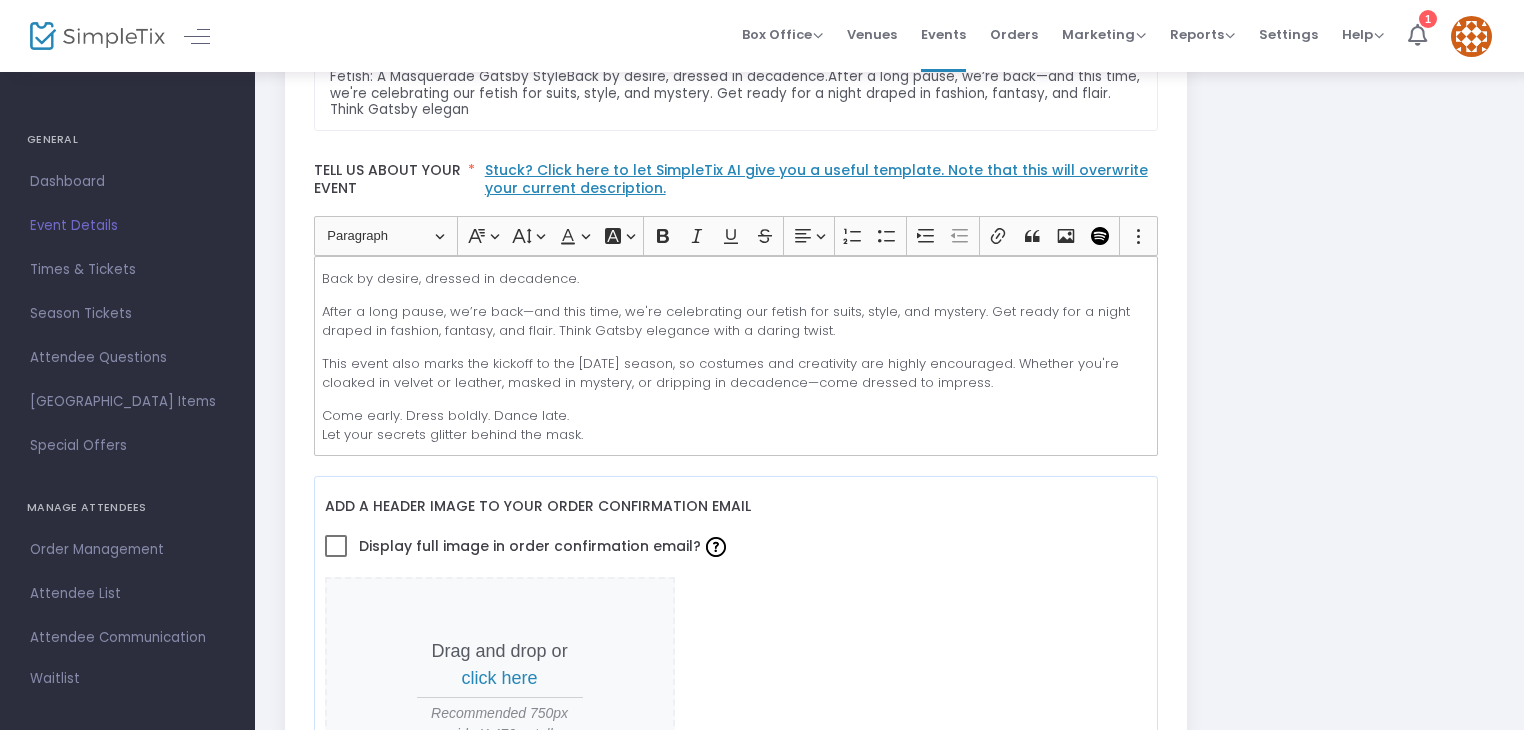 click on "Fetish: A Masquerade   Created on: 7/12/2025   Delete   Save  Fetish: A Masquerade Event Name  * Other  Event Type  *  Event Type is required  Performing & Visual Arts  Event Category  * Other  Sub-Category  Internal Category  Rocks Venue Name  *  Venue is required  77 Central Avenue, Albany, New York, US Venue Address Fetish: A Masquerade Gatsby StyleBack by desire, dressed in decadence.After a long pause, we’re back—and this time, we're celebrating our fetish for suits, style, and mystery. Get ready for a night draped in fashion, fantasy, and flair. Think Gatsby elegan Short Summary (1-2 Sentences) Tell us about your event  * Stuck? Click here to let SimpleTix AI give you a useful template. Note that this will overwrite your current description. Heading Paragraph Paragraph Heading 1 Heading 2 Heading 3 Font Family Font Family Default Arial Courier New Georgia Lucida Sans Unicode Tahoma Times New Roman Trebuchet MS Verdana Font Size Font Size 9 11 13 Default 17 19 21 Font Color Font Color Remove color 9" 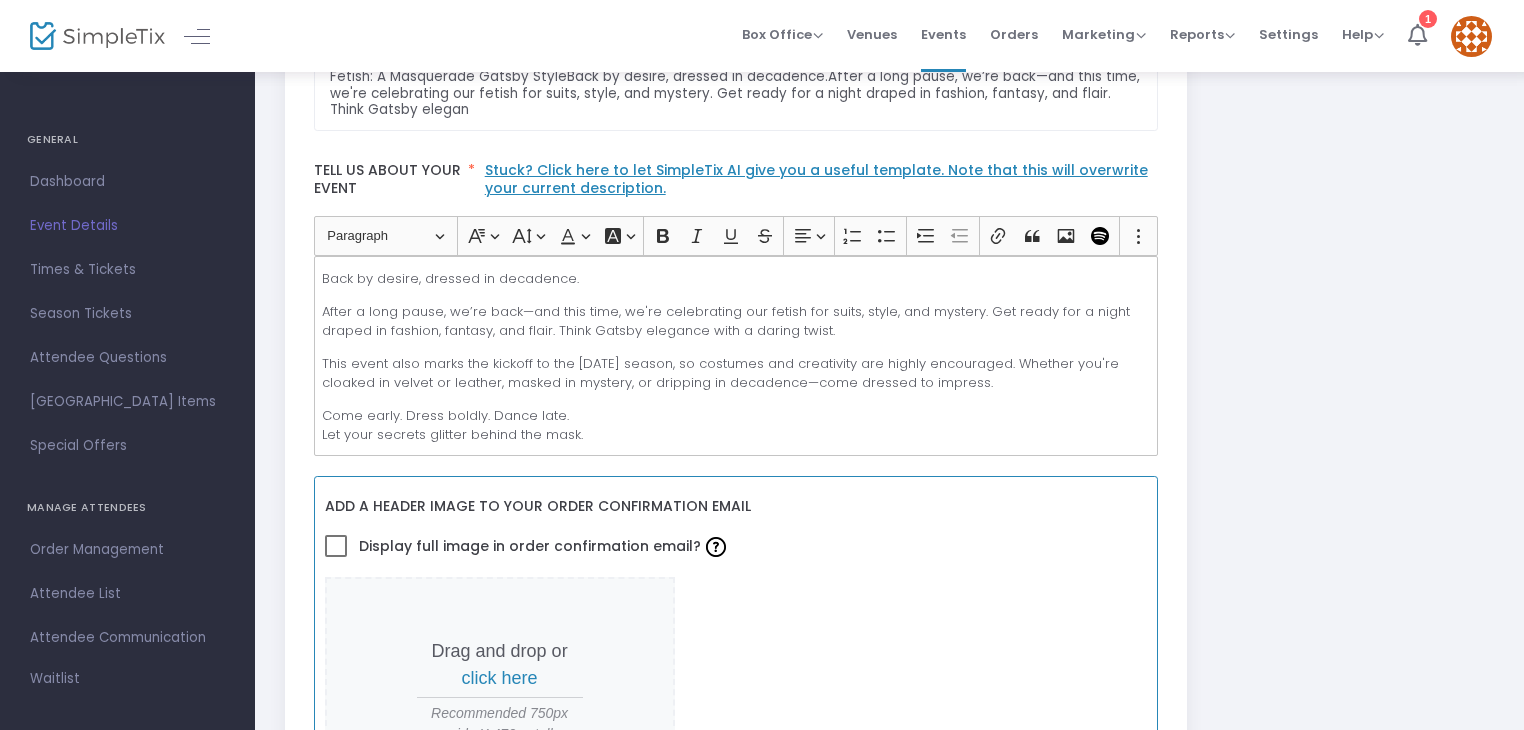 click at bounding box center [336, 546] 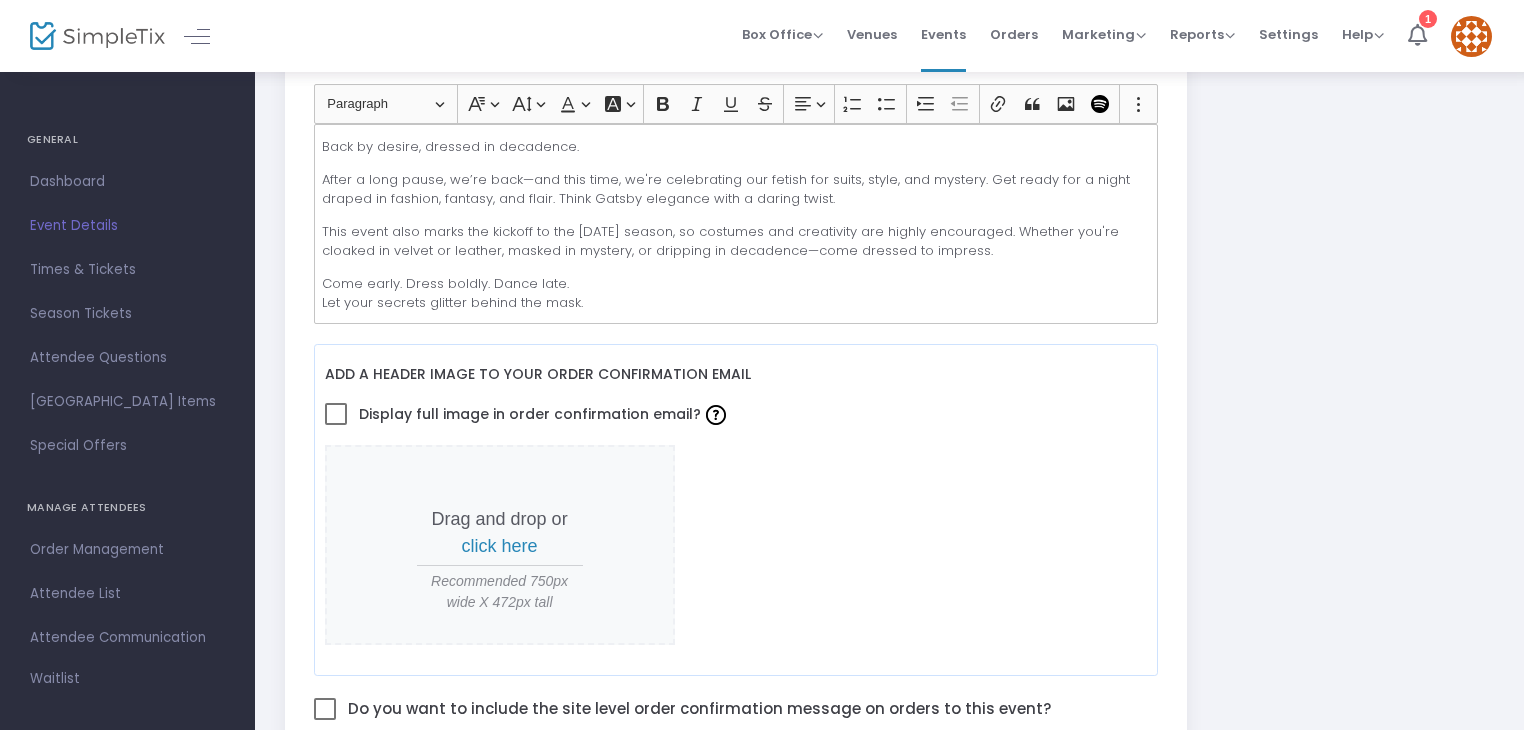 scroll, scrollTop: 620, scrollLeft: 0, axis: vertical 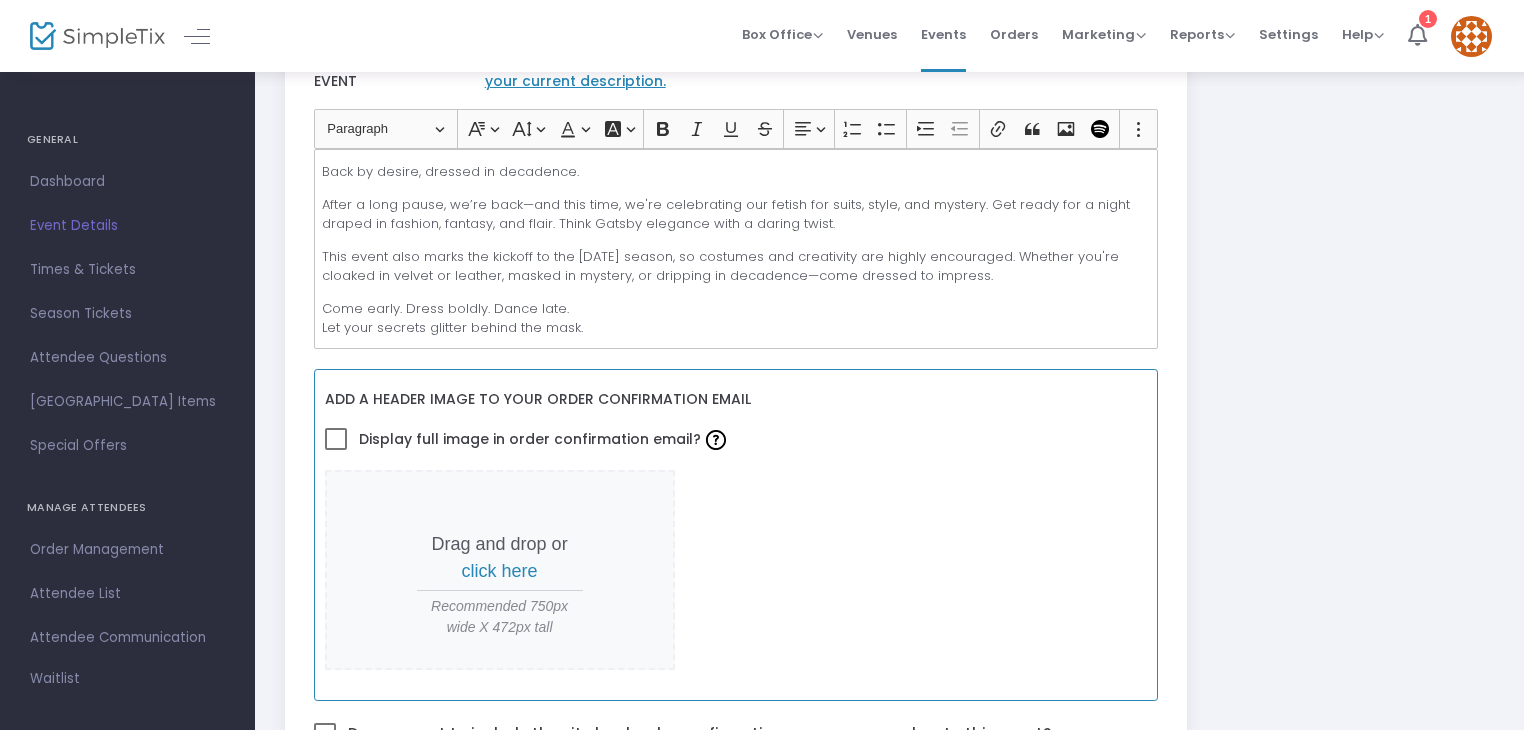 click at bounding box center [336, 439] 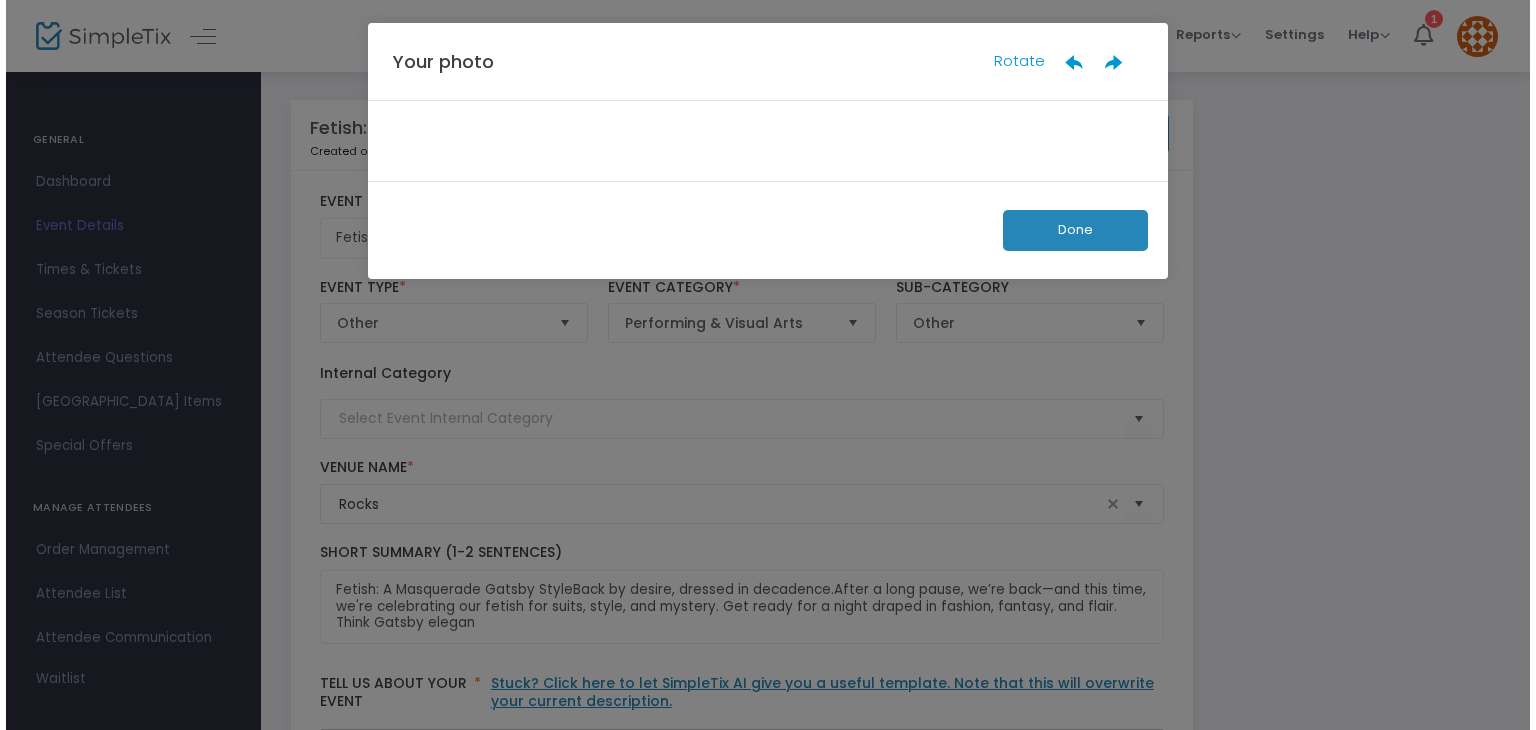 scroll, scrollTop: 0, scrollLeft: 0, axis: both 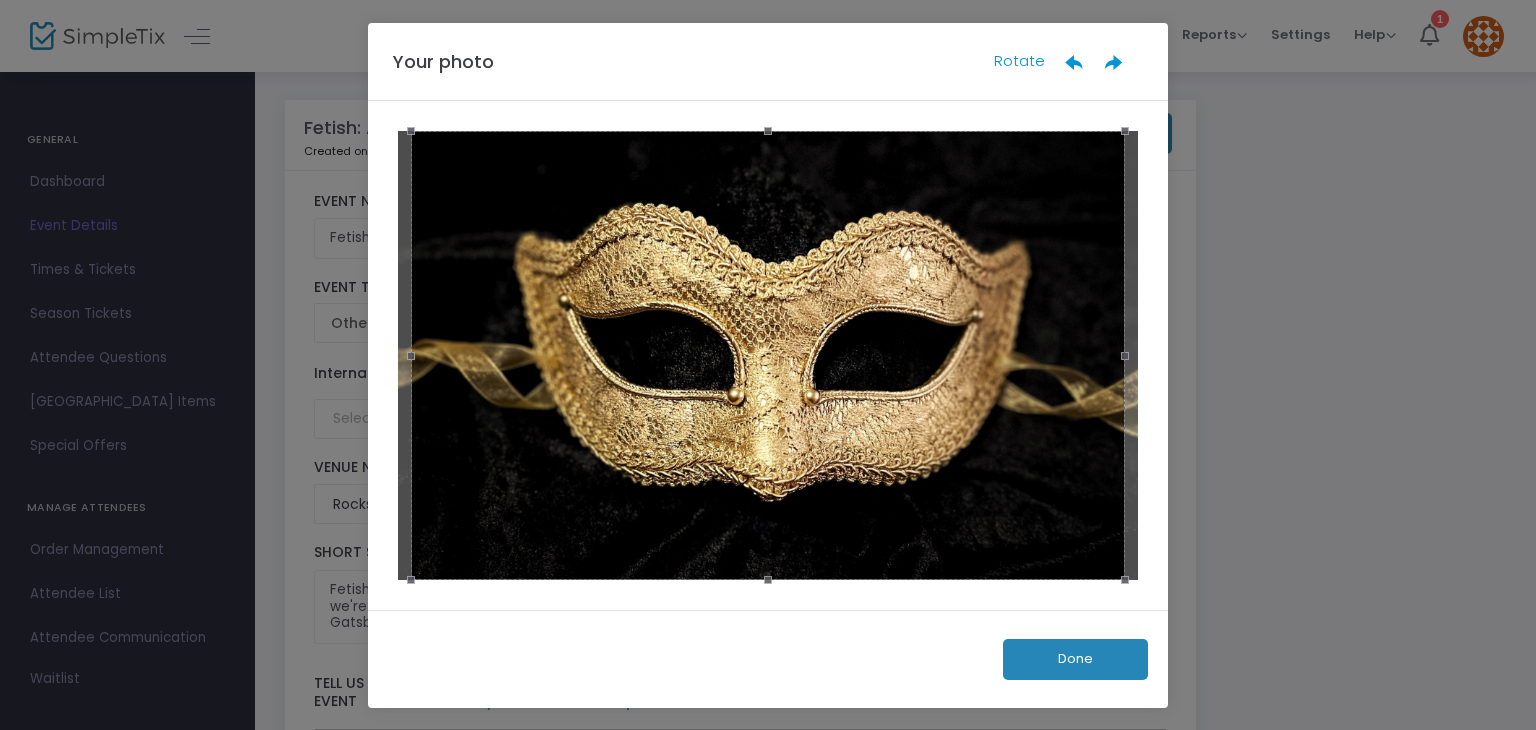 click on "Done" 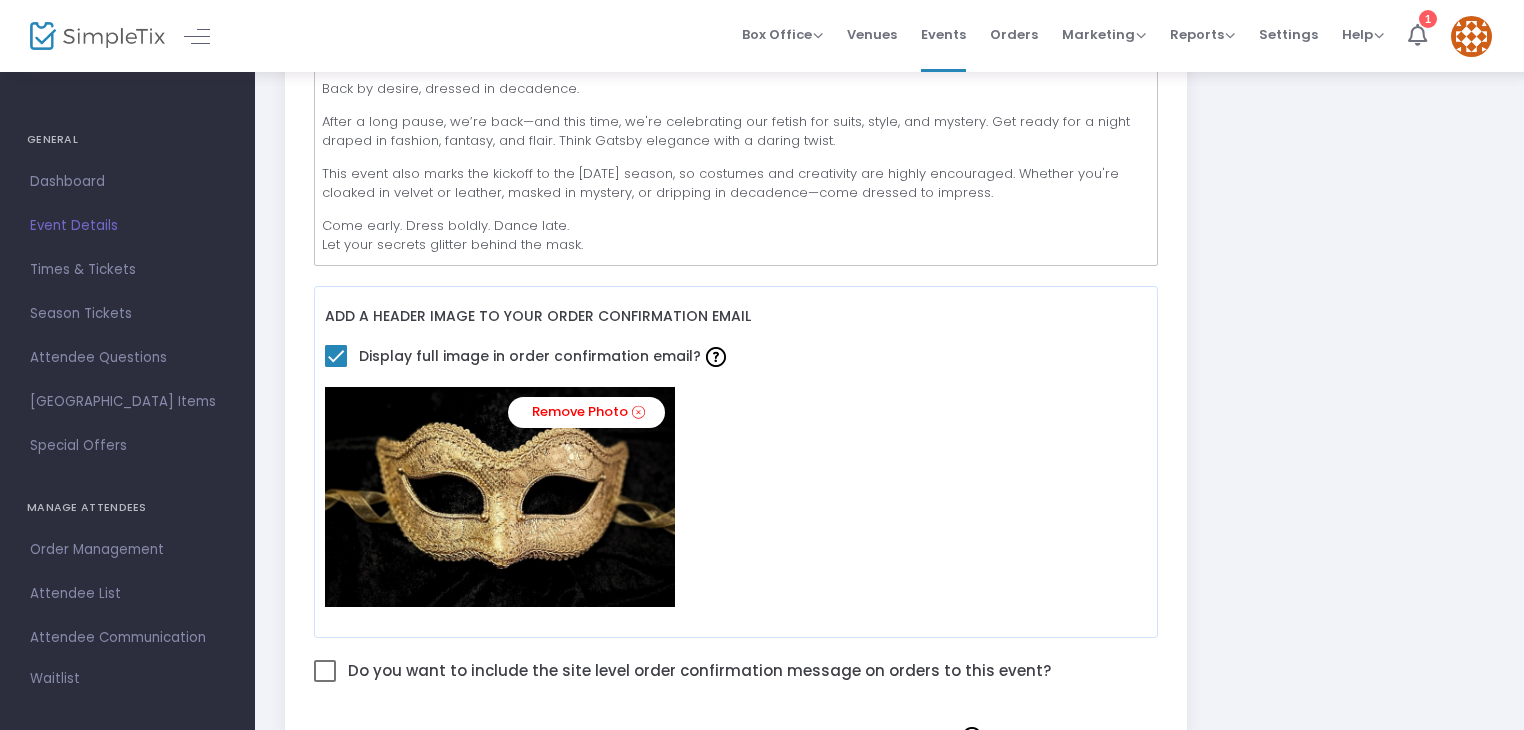scroll, scrollTop: 704, scrollLeft: 0, axis: vertical 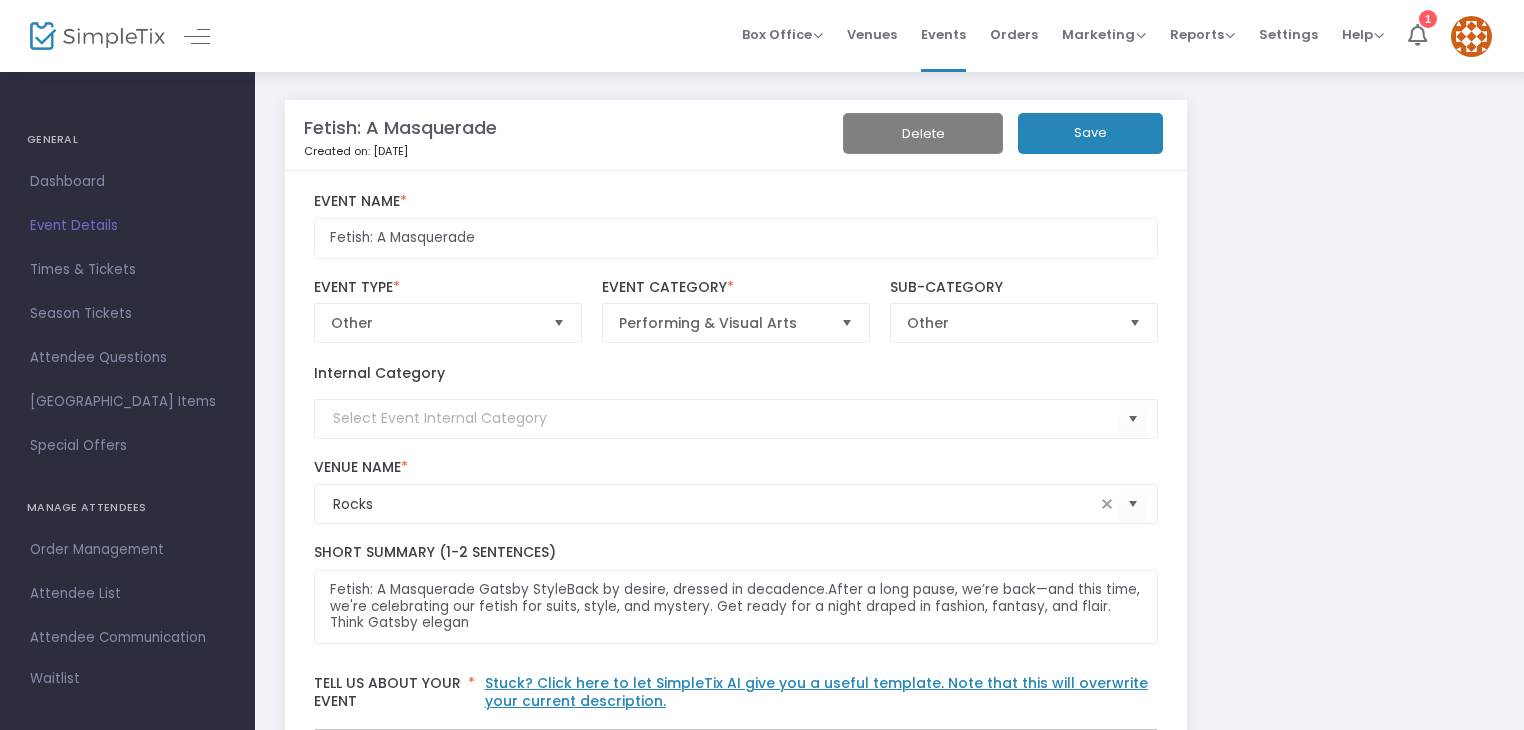click on "Save" 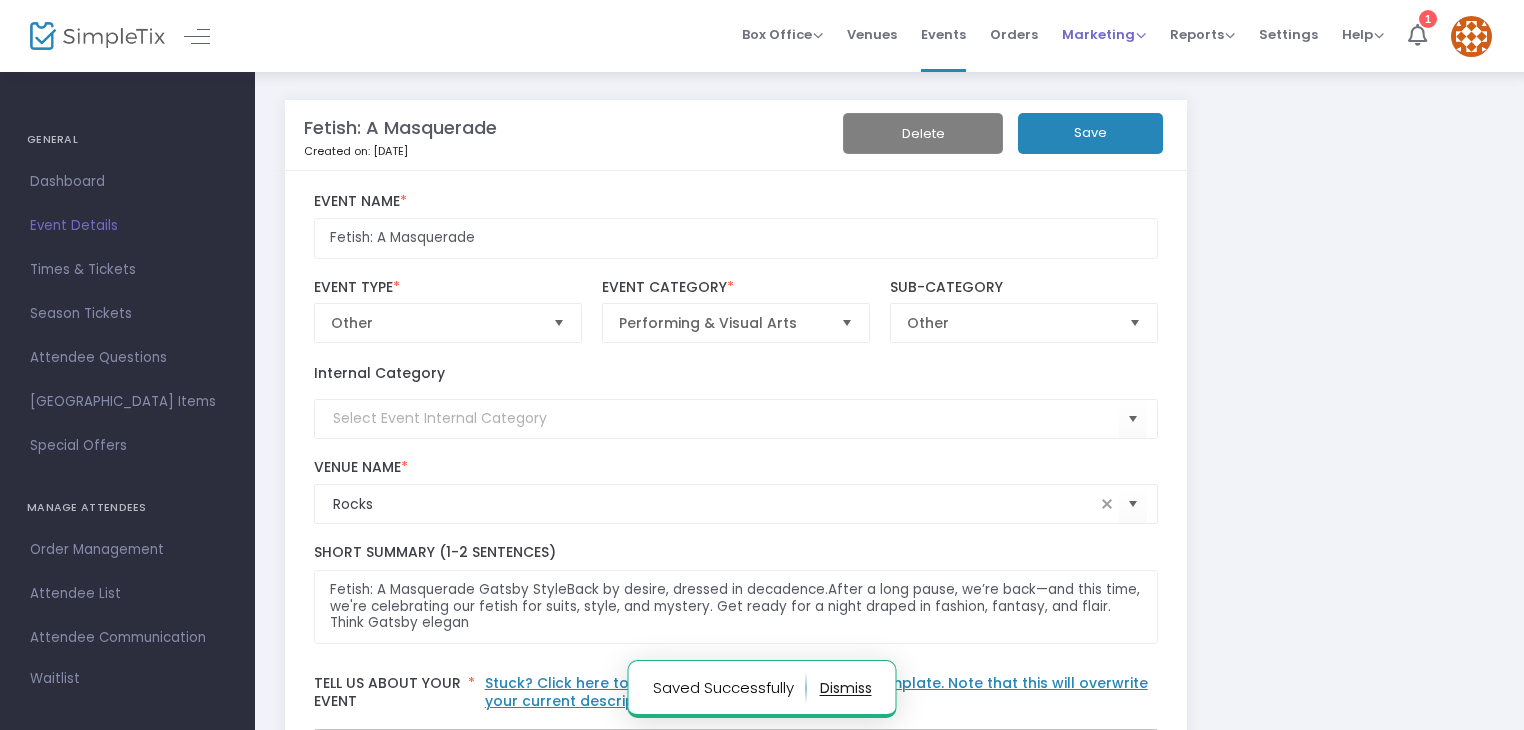 click on "Marketing" at bounding box center [1104, 34] 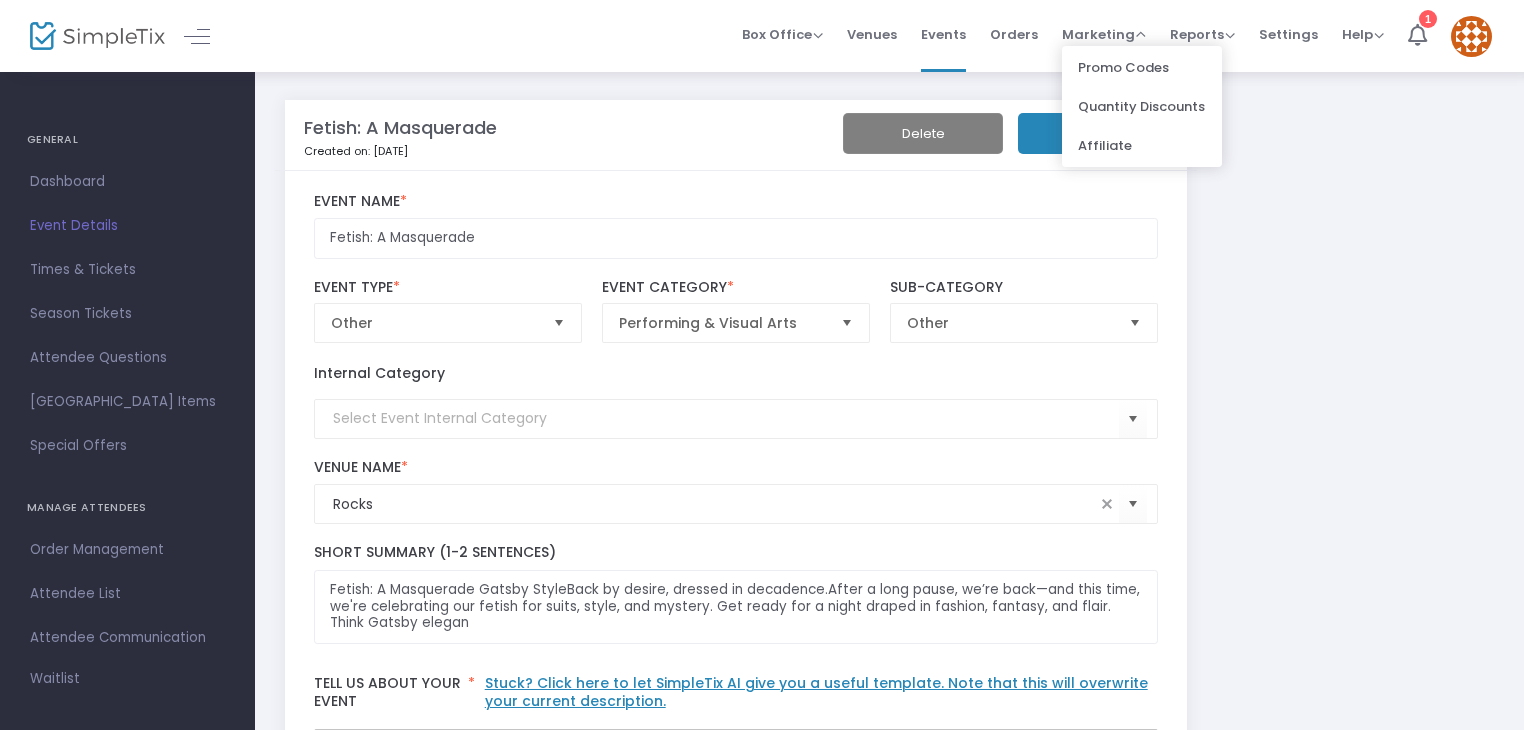 click on "Fetish: A Masquerade   Created on: 7/12/2025   Delete   Save  Fetish: A Masquerade Event Name  * Other  Event Type  *  Event Type is required  Performing & Visual Arts  Event Category  * Other  Sub-Category  Internal Category  Rocks Venue Name  *  Venue is required  77 Central Avenue, Albany, New York, US Venue Address Fetish: A Masquerade Gatsby StyleBack by desire, dressed in decadence.After a long pause, we’re back—and this time, we're celebrating our fetish for suits, style, and mystery. Get ready for a night draped in fashion, fantasy, and flair. Think Gatsby elegan Short Summary (1-2 Sentences) Tell us about your event  * Stuck? Click here to let SimpleTix AI give you a useful template. Note that this will overwrite your current description. Heading Paragraph Paragraph Heading 1 Heading 2 Heading 3 Font Family Font Family Default Arial Courier New Georgia Lucida Sans Unicode Tahoma Times New Roman Trebuchet MS Verdana Font Size Font Size 9 11 13 Default 17 19 21 Font Color Font Color Remove color 9" 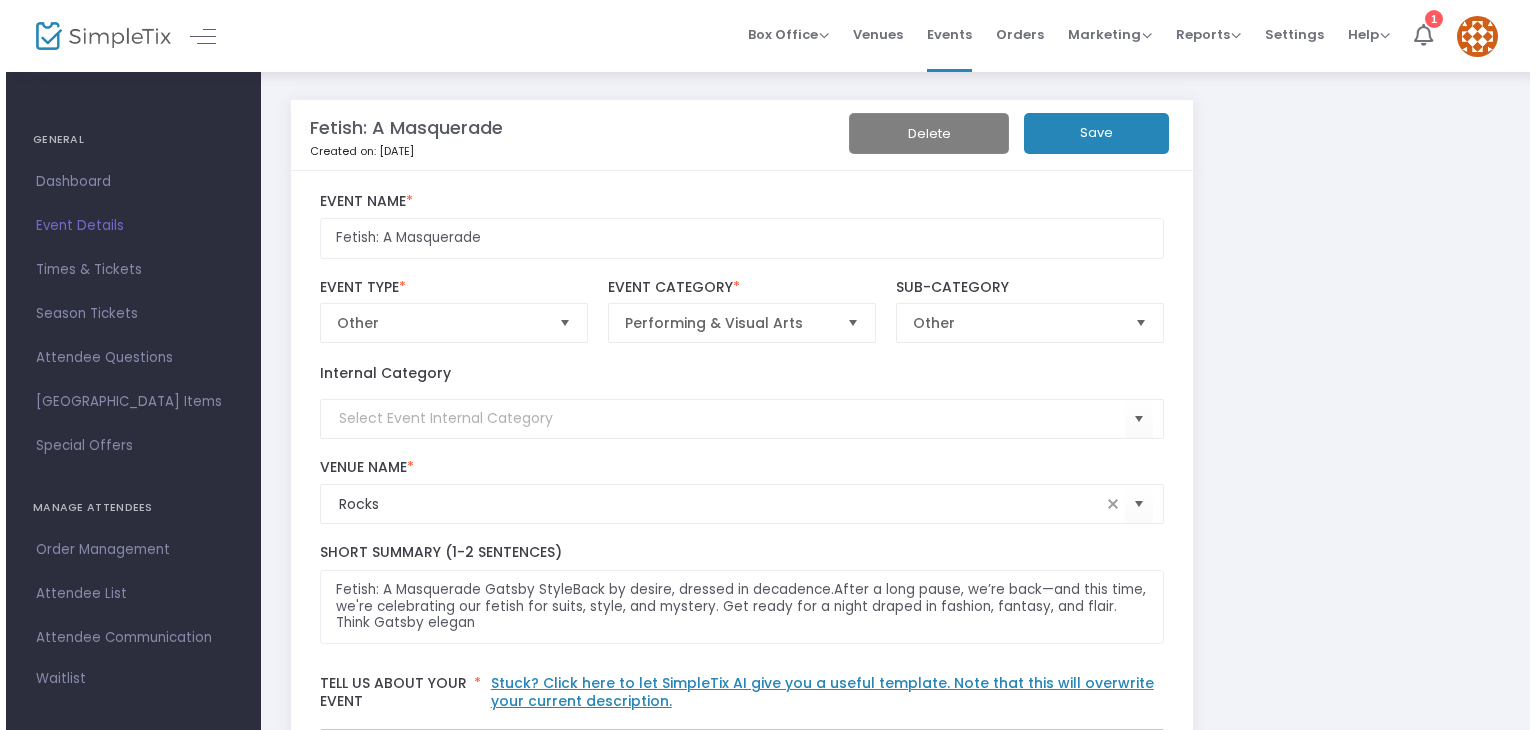 scroll, scrollTop: 252, scrollLeft: 0, axis: vertical 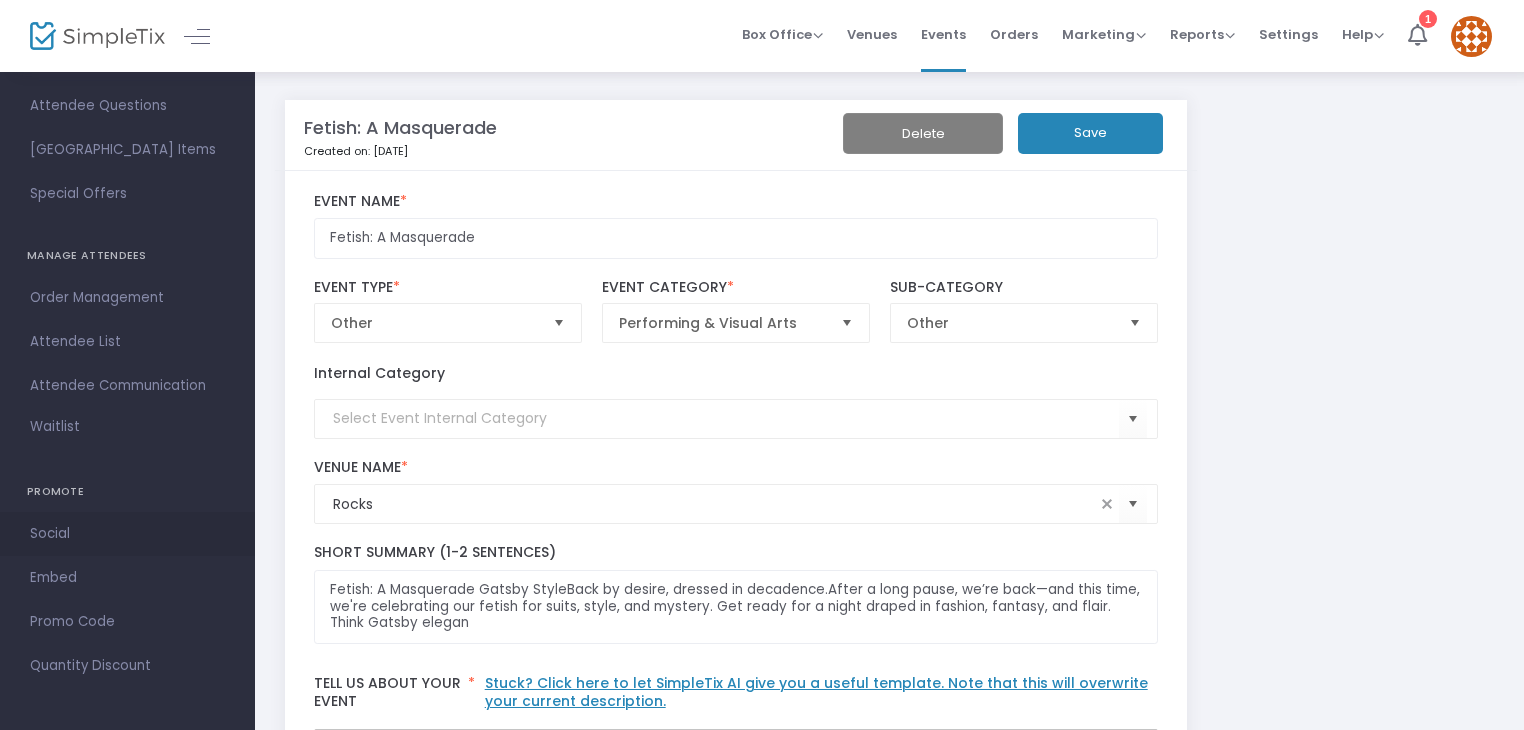 click on "Social" at bounding box center [127, 534] 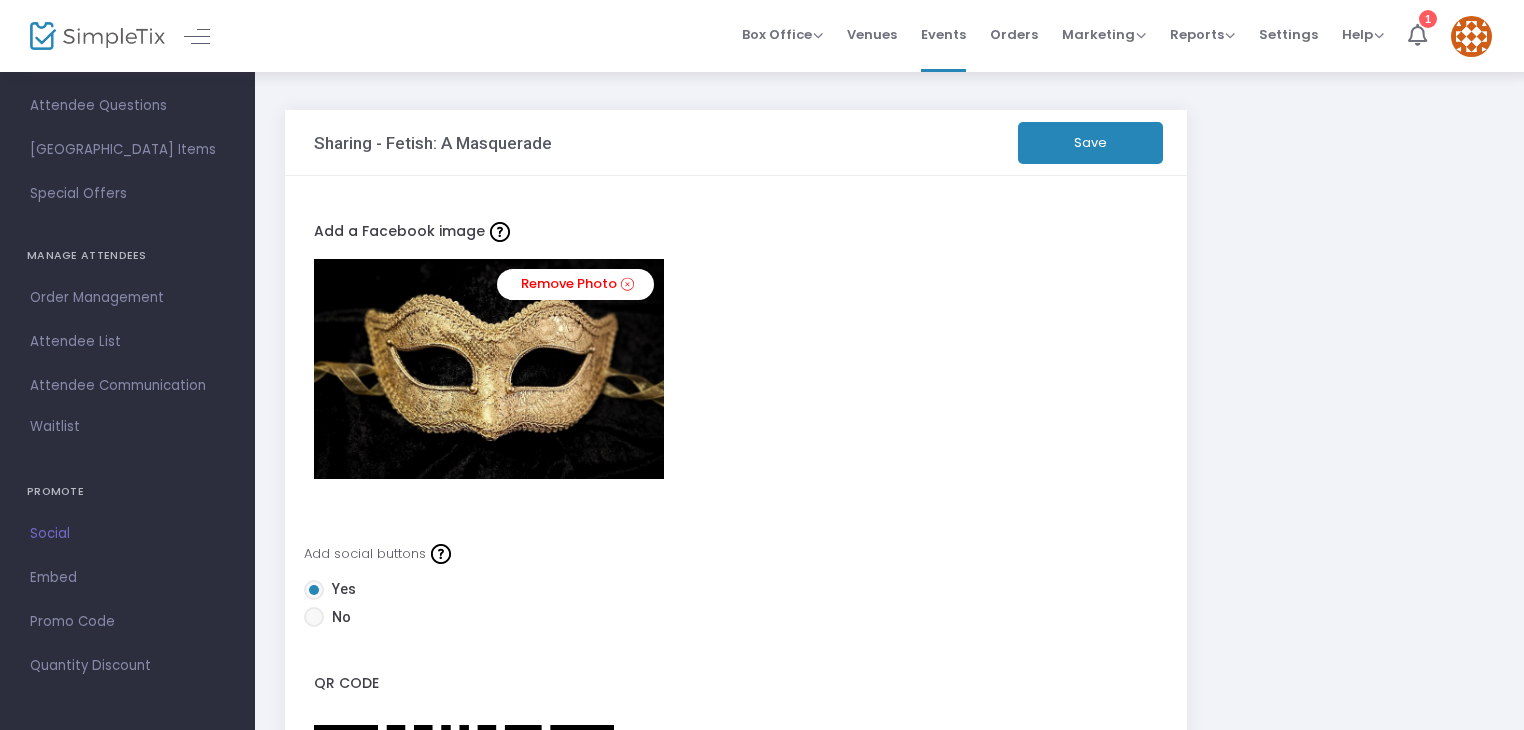 click on "Save" 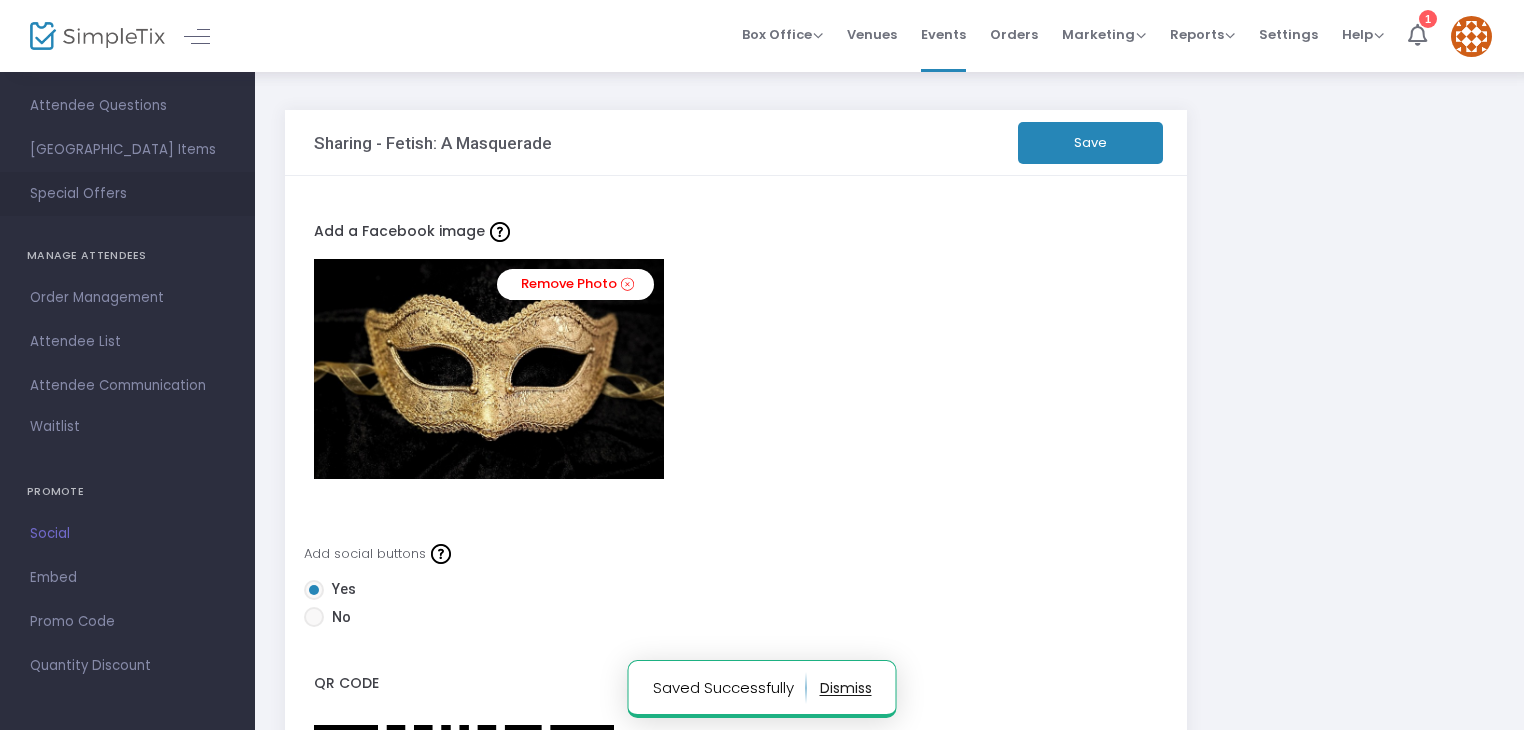 click on "Special Offers" at bounding box center [127, 194] 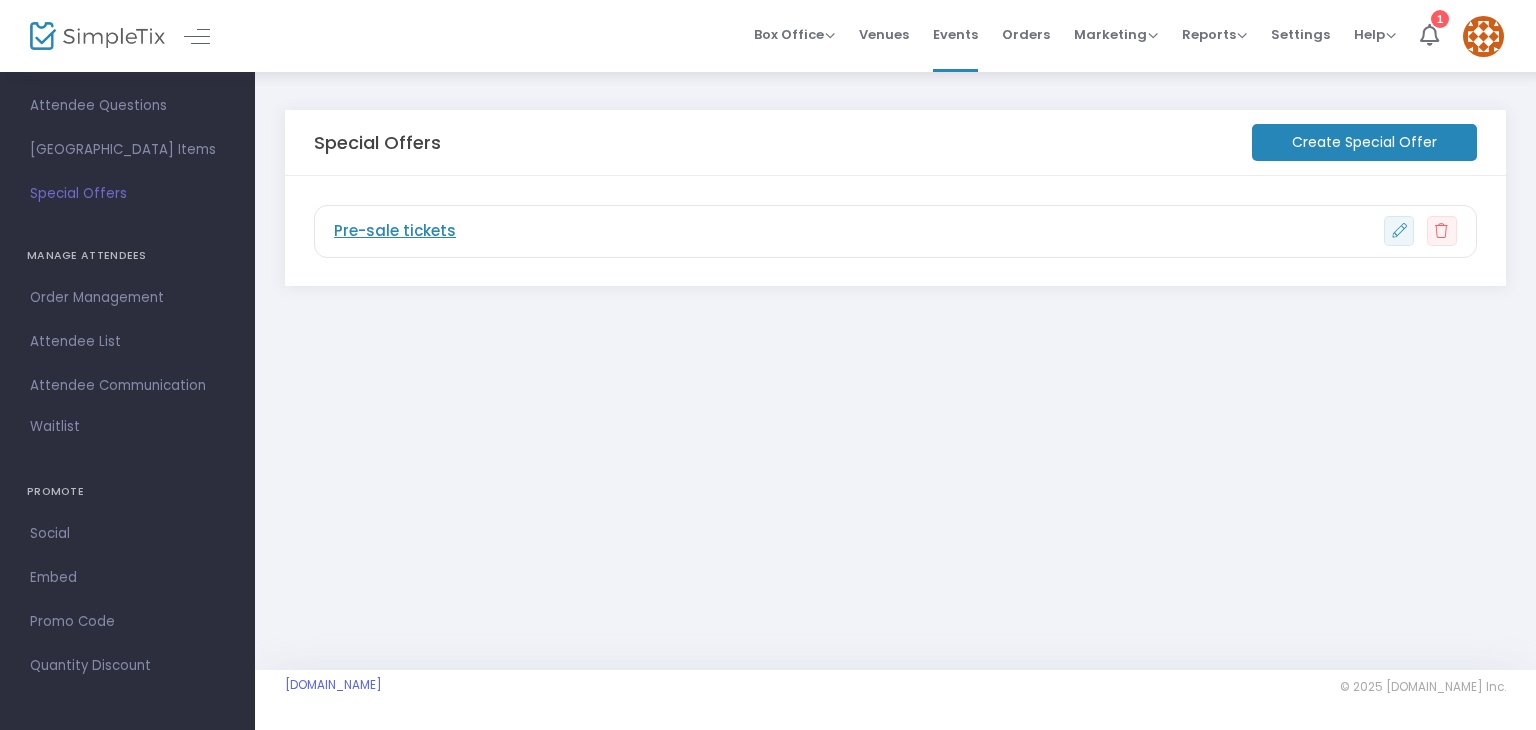 click on "Pre-sale tickets" 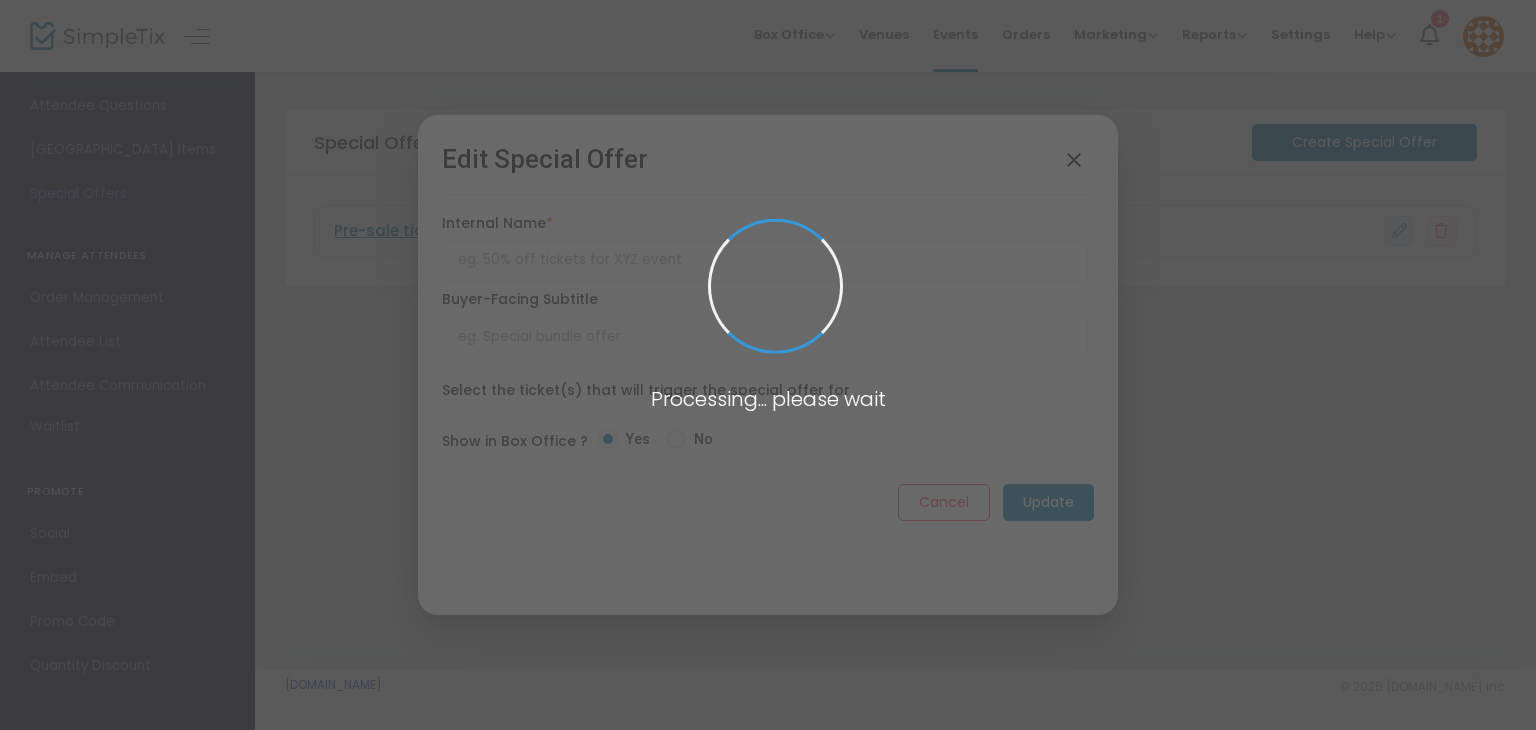 type on "Pre-sale tickets" 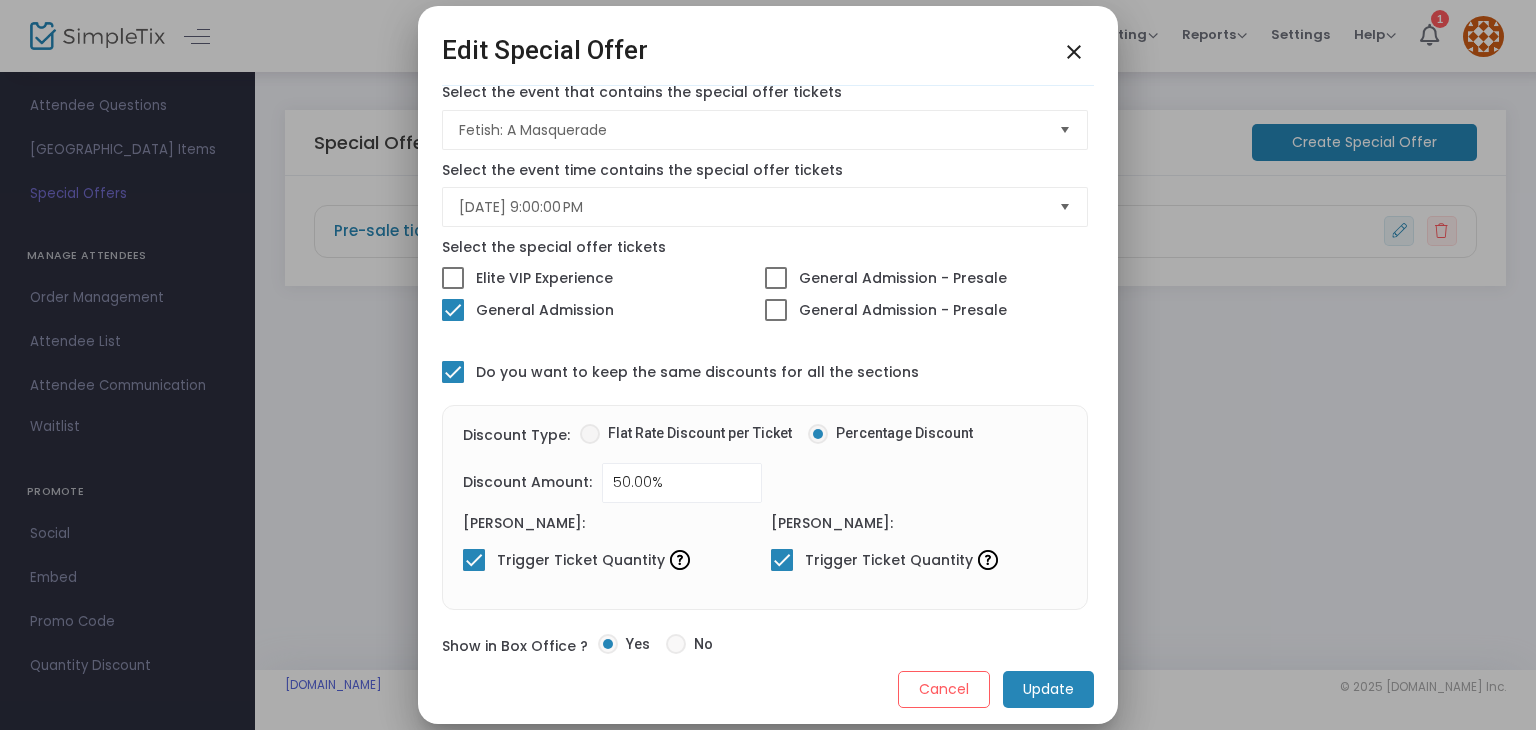scroll, scrollTop: 318, scrollLeft: 0, axis: vertical 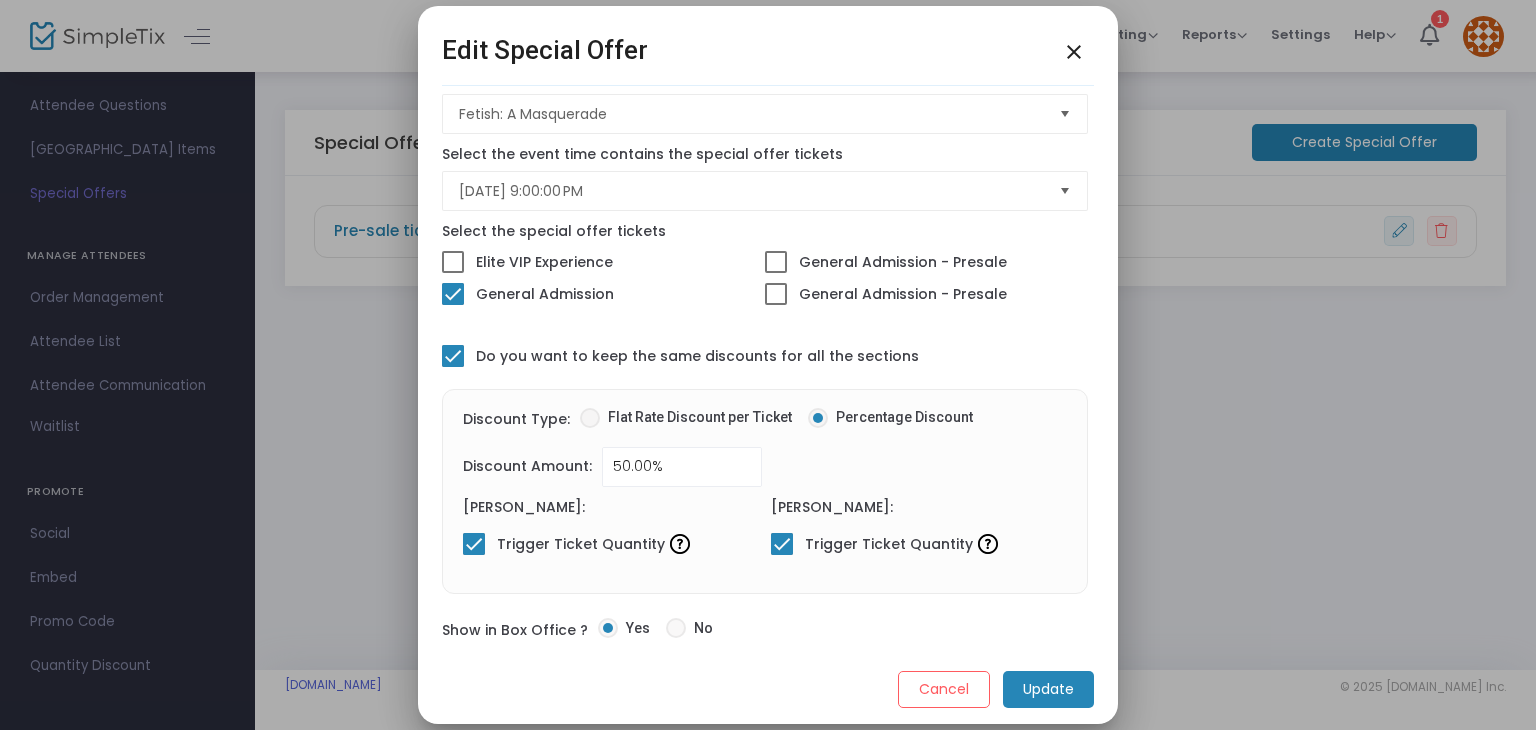 click on "close" at bounding box center (1074, 52) 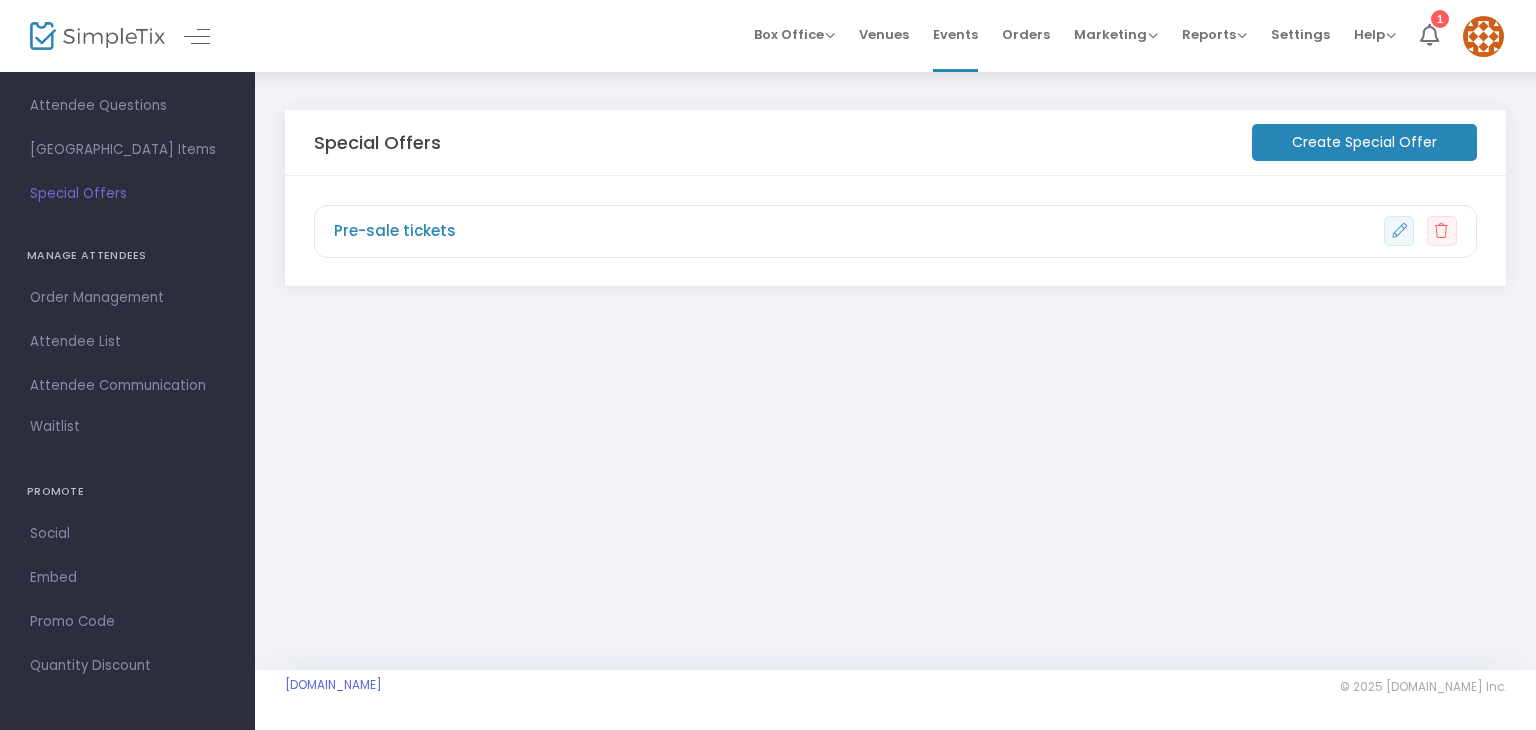 scroll, scrollTop: 46, scrollLeft: 0, axis: vertical 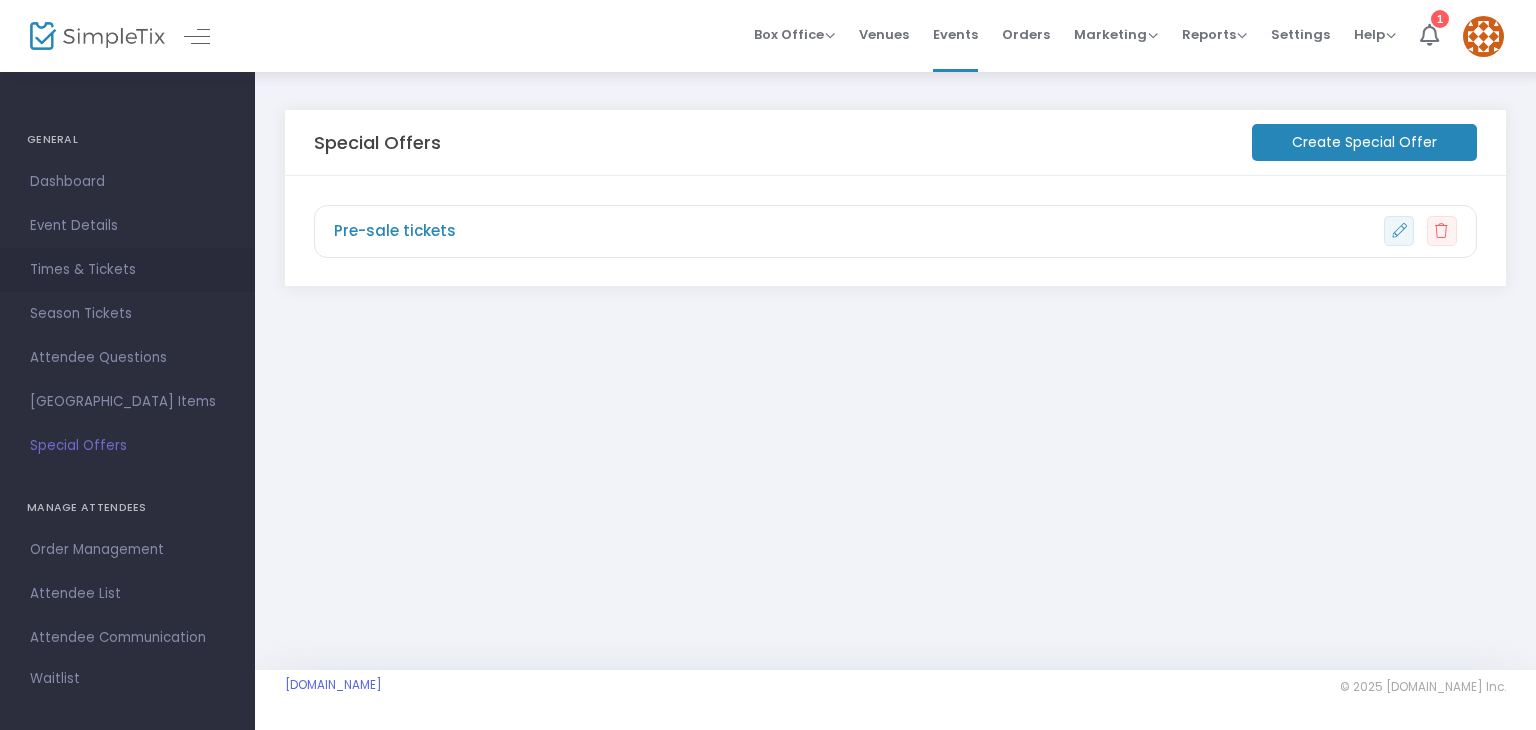 click on "Times & Tickets" at bounding box center [127, 270] 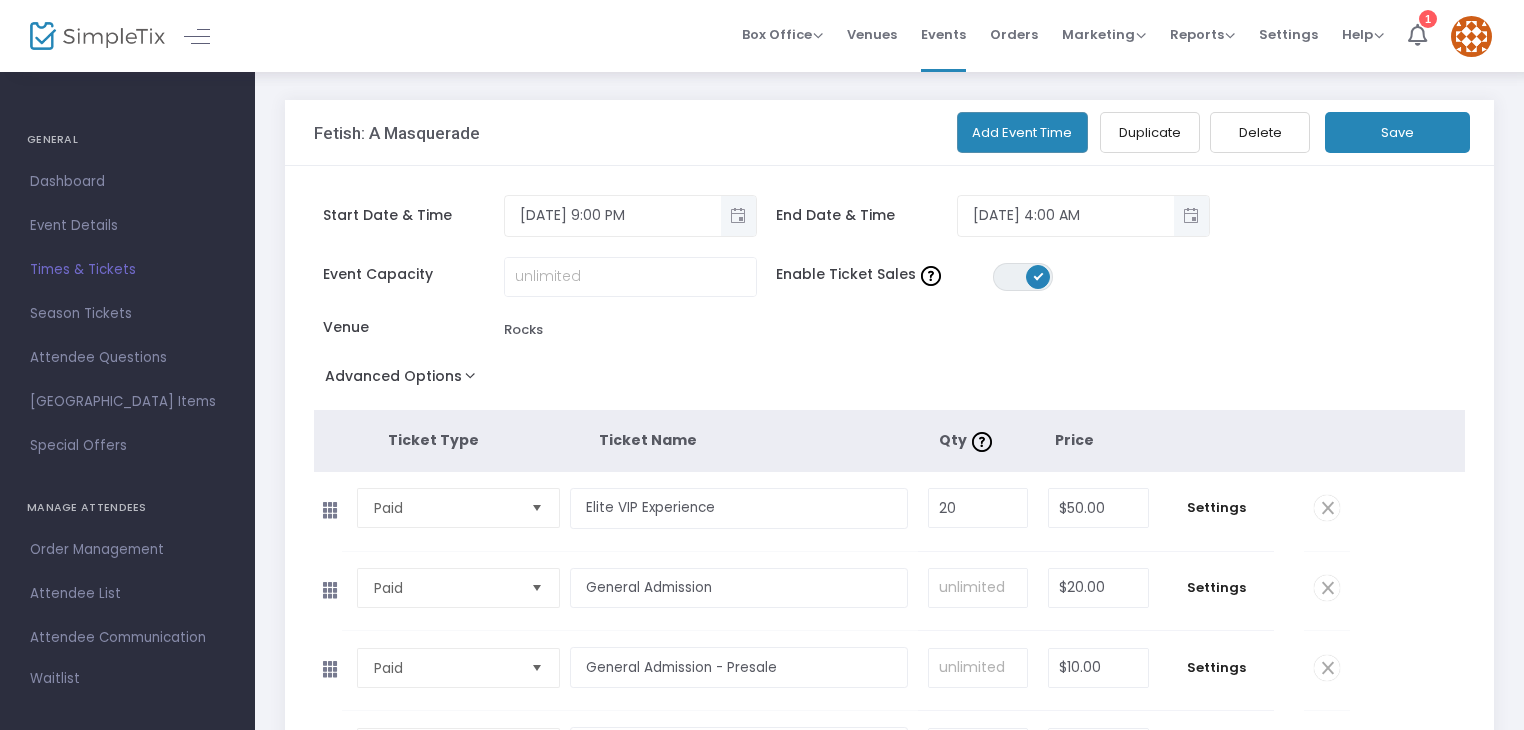click at bounding box center [537, 668] 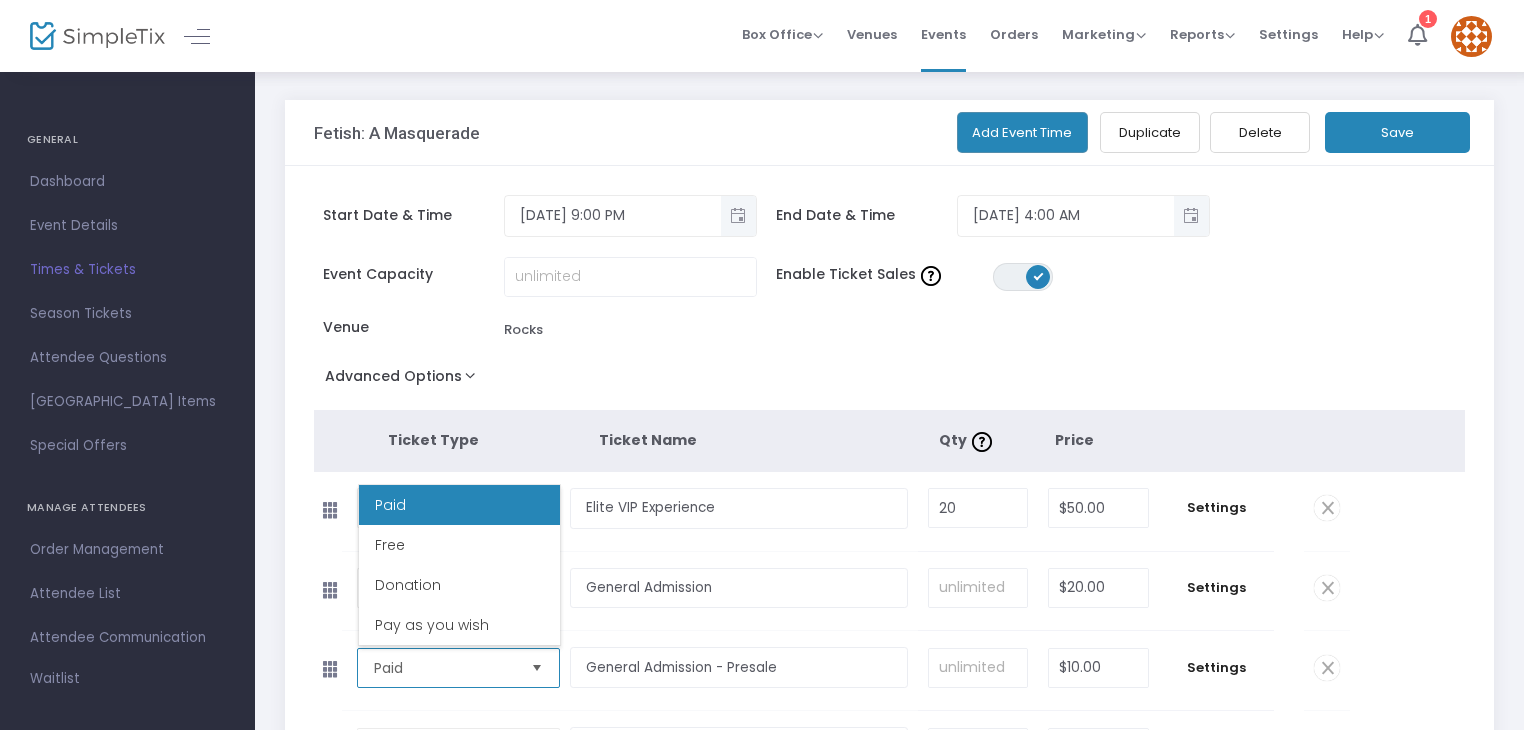 click at bounding box center [537, 668] 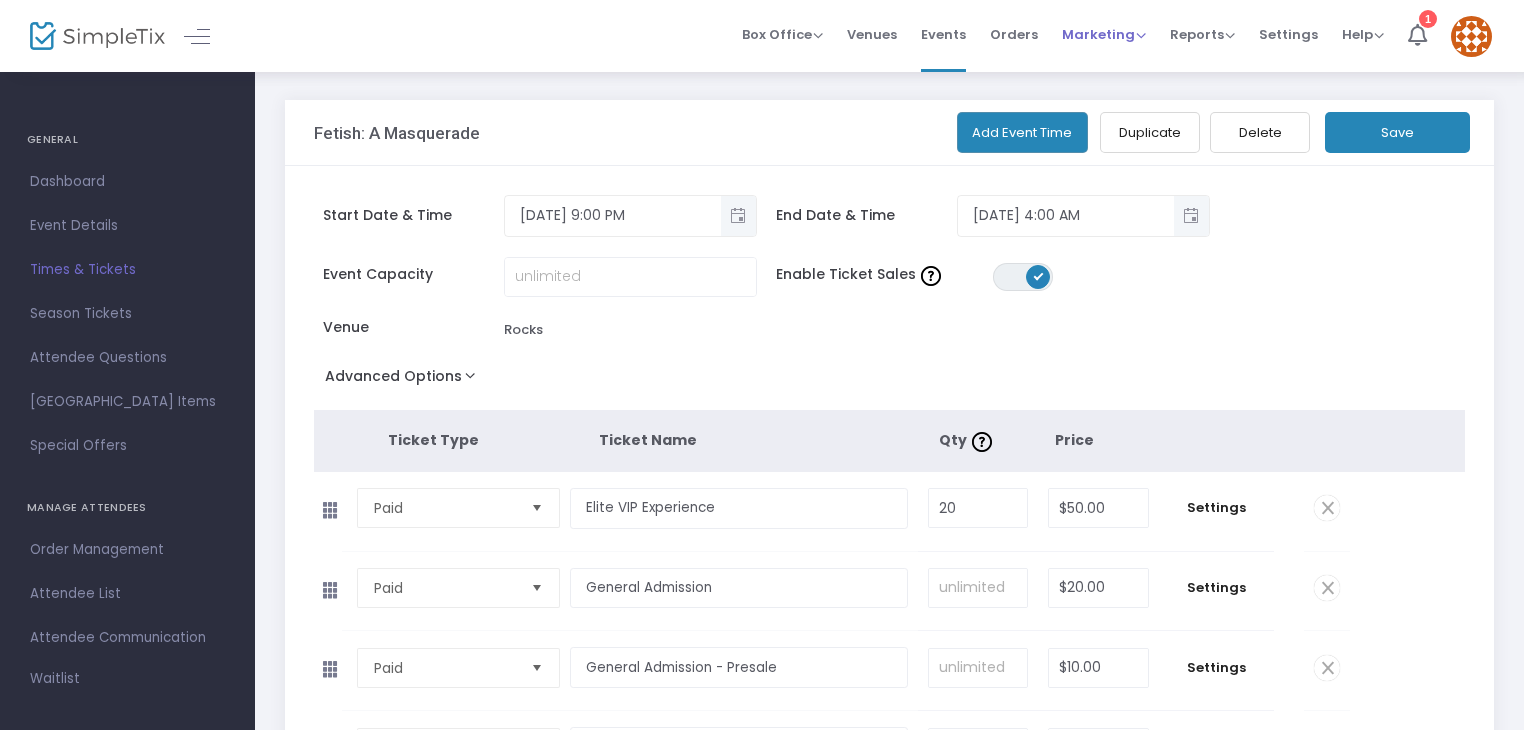 click on "Marketing" at bounding box center (1104, 34) 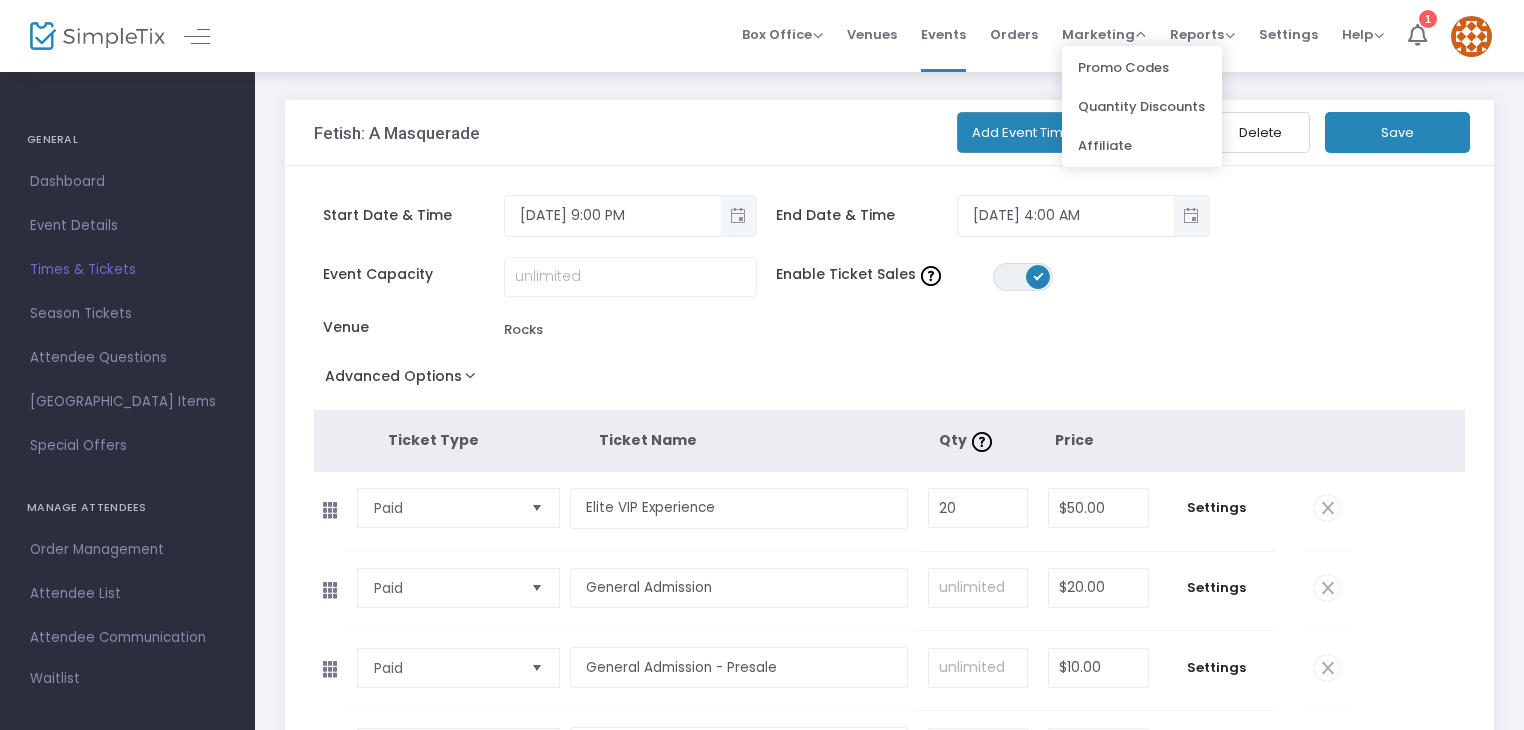 scroll, scrollTop: 252, scrollLeft: 0, axis: vertical 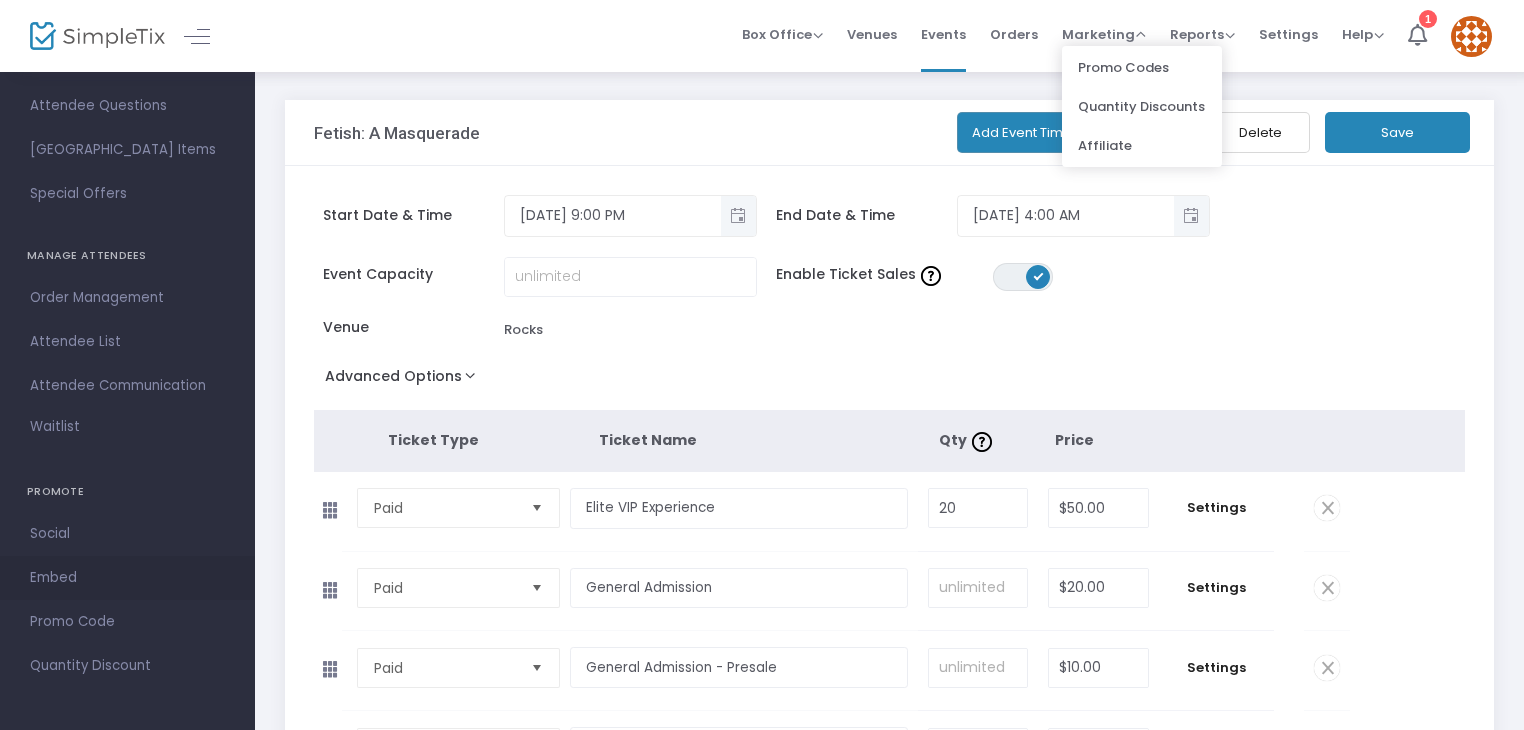 click on "Embed" at bounding box center [127, 578] 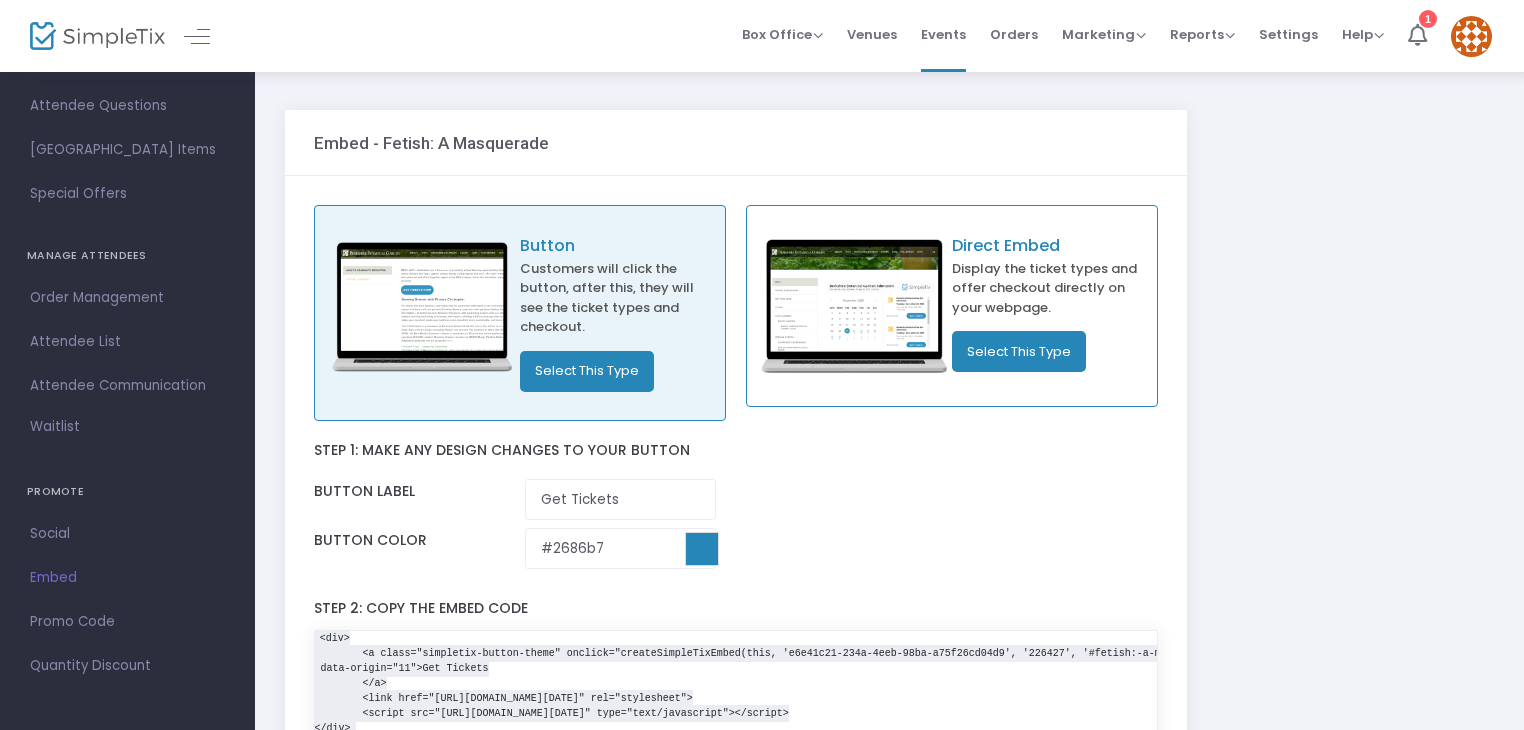 scroll, scrollTop: 263, scrollLeft: 0, axis: vertical 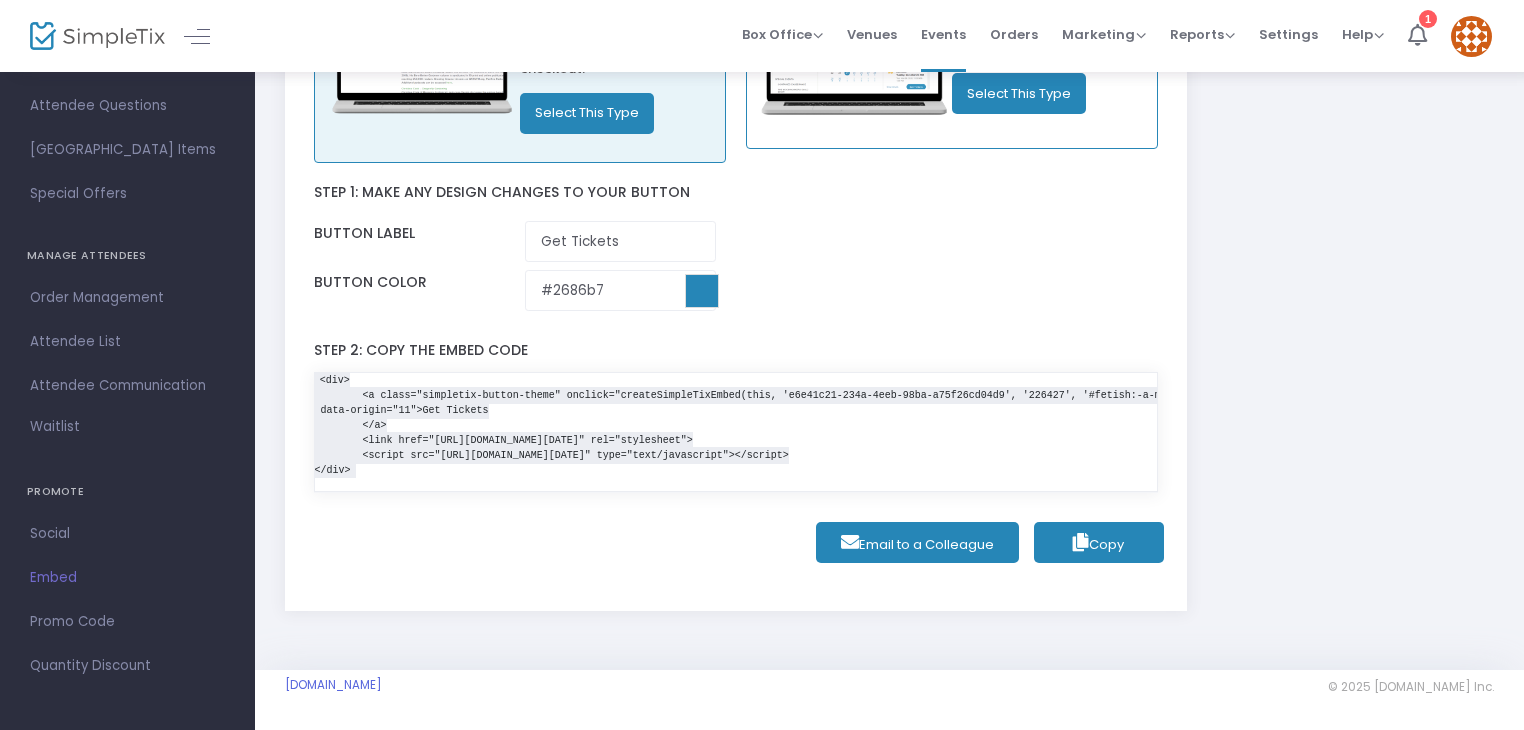click on "<div>
<a class="simpletix-button-theme" onclick="createSimpleTixEmbed(this, 'e6e41c21-234a-4eeb-98ba-a75f26cd04d9', '226427', '#fetish:-a-masquerade','charles cravens'); return false;" data-url="https://embed.prod.simpletix.com/" data-enabledigitalwallets="true" style="background-color: #2686b7 !important;font-family: 'Poppins', sans-serif !important;"
data-origin="11">Get Tickets
</a>
<link href="https://embed.prod.simpletix.com/assets/widget/widget.min.css?t=2024.05.08" rel="stylesheet">
<script src="https://embed.prod.simpletix.com/assets/widget/widget.min.js?t=2025.05.26" type="text/javascript"></script>
</div>" at bounding box center (1332, 425) 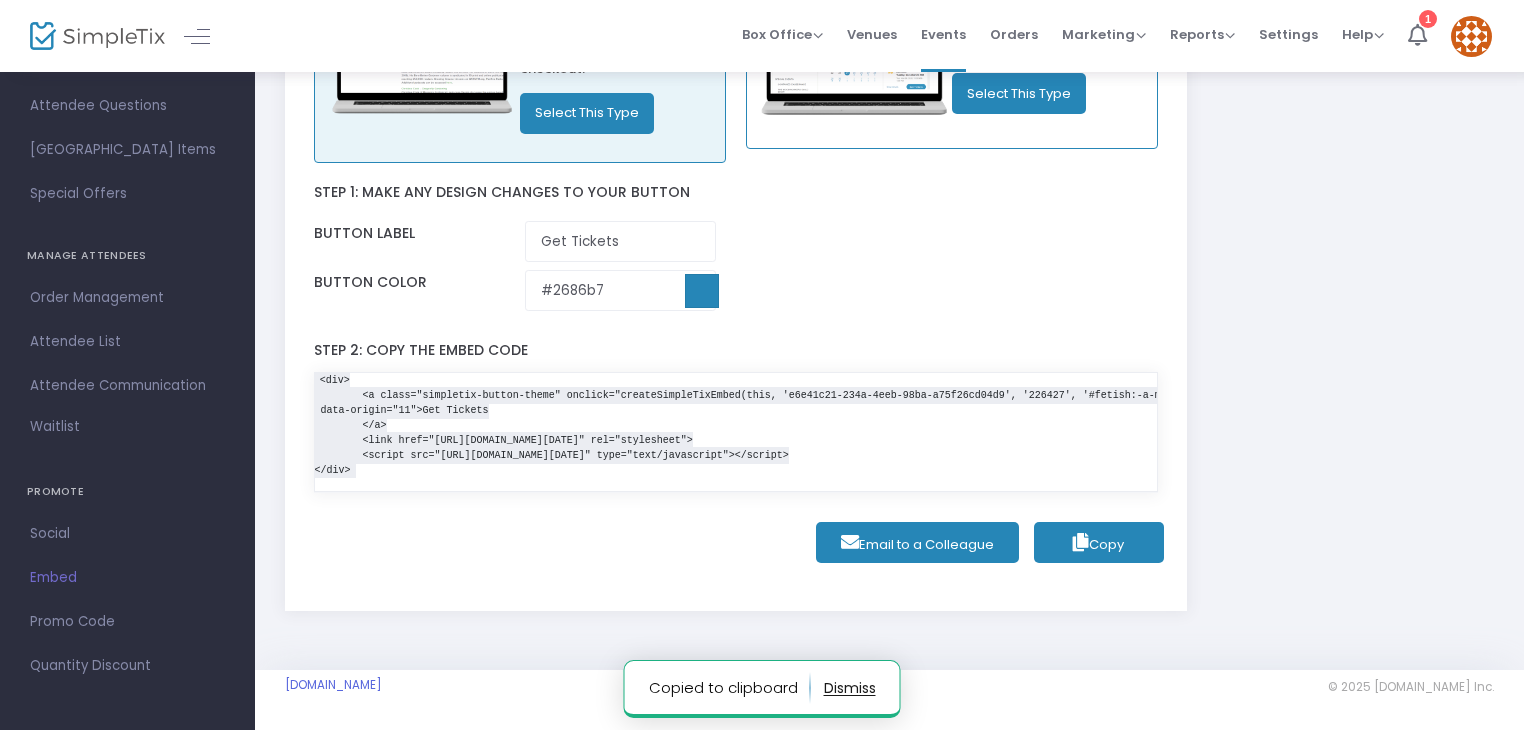 click 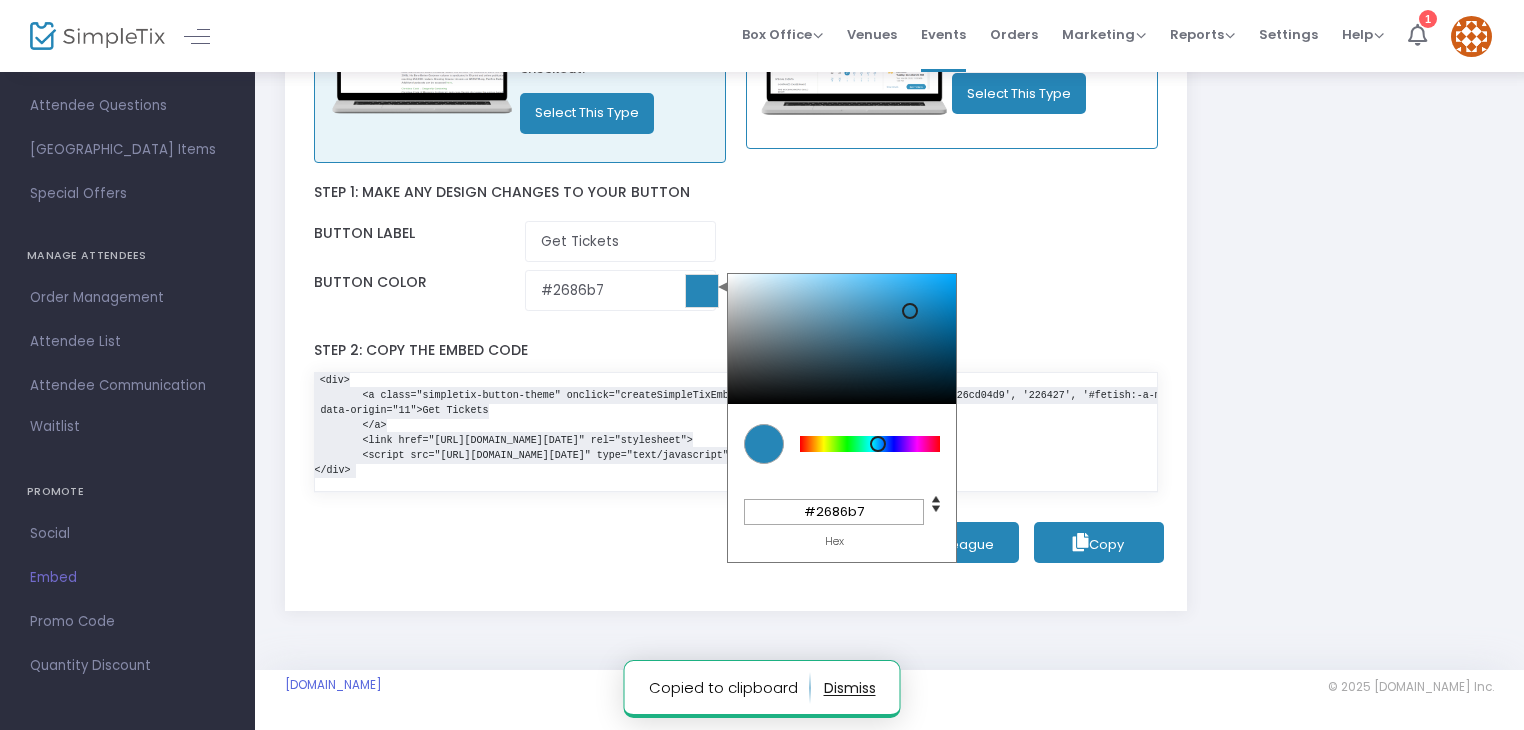 type on "#2383b4" 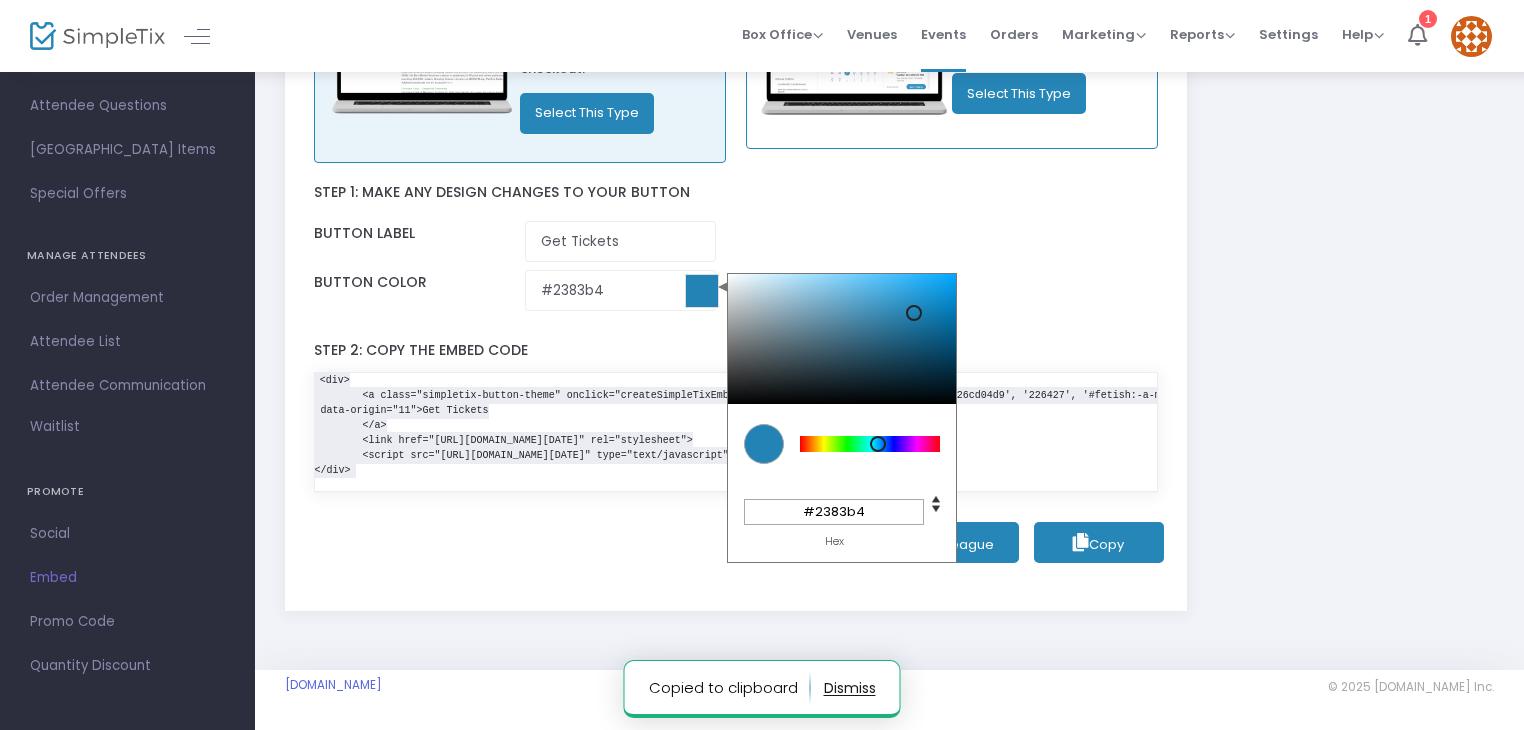 type on "#2382b2" 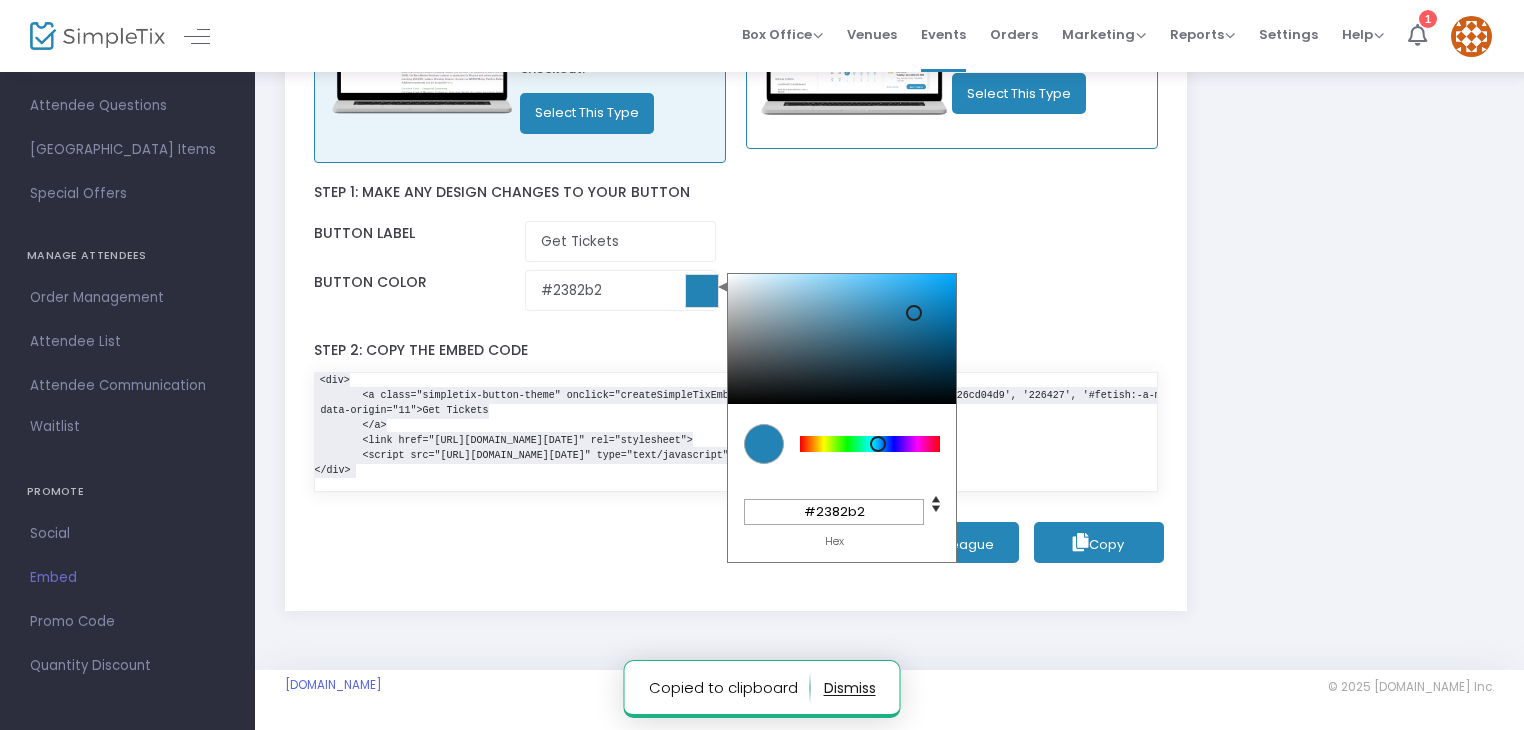type on "#227fae" 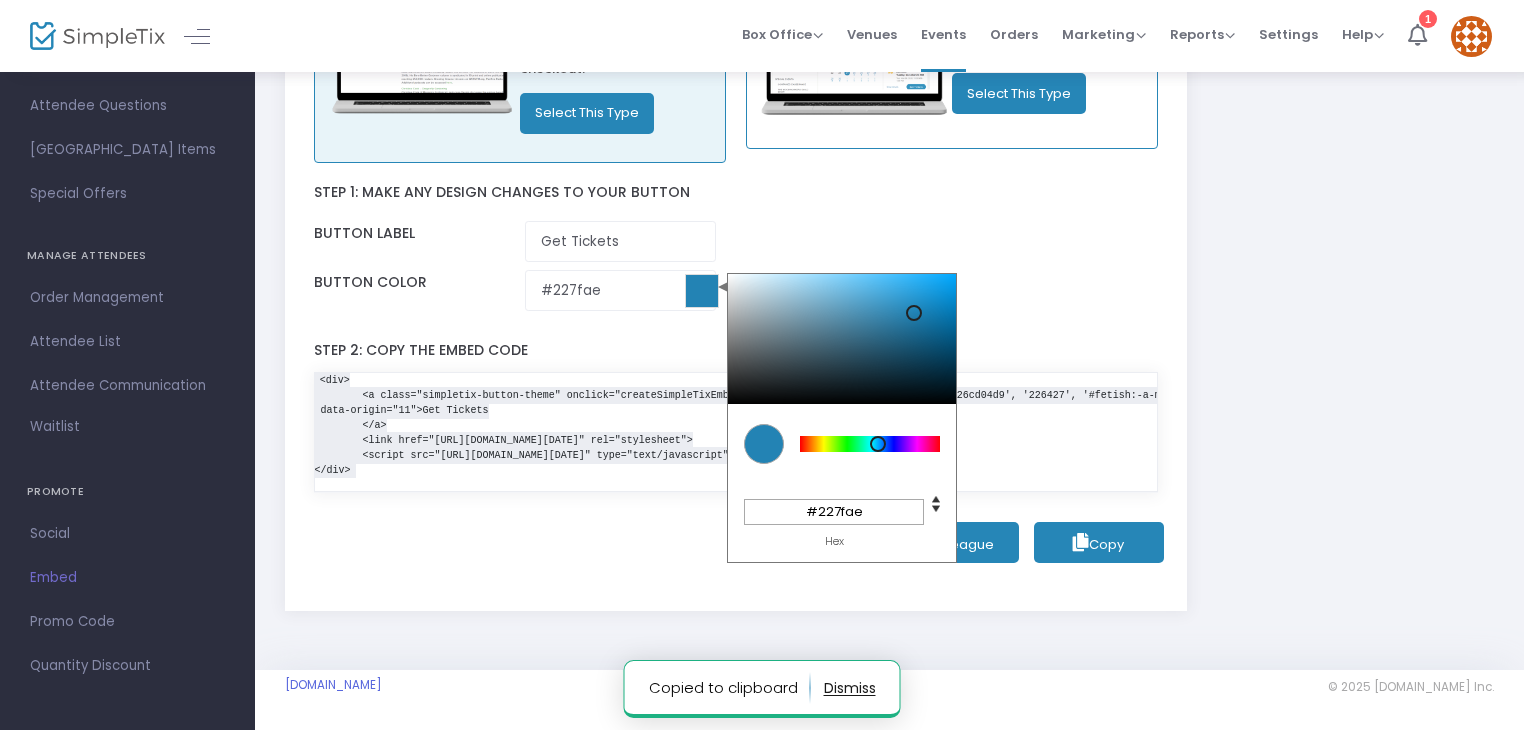 type on "#247fae" 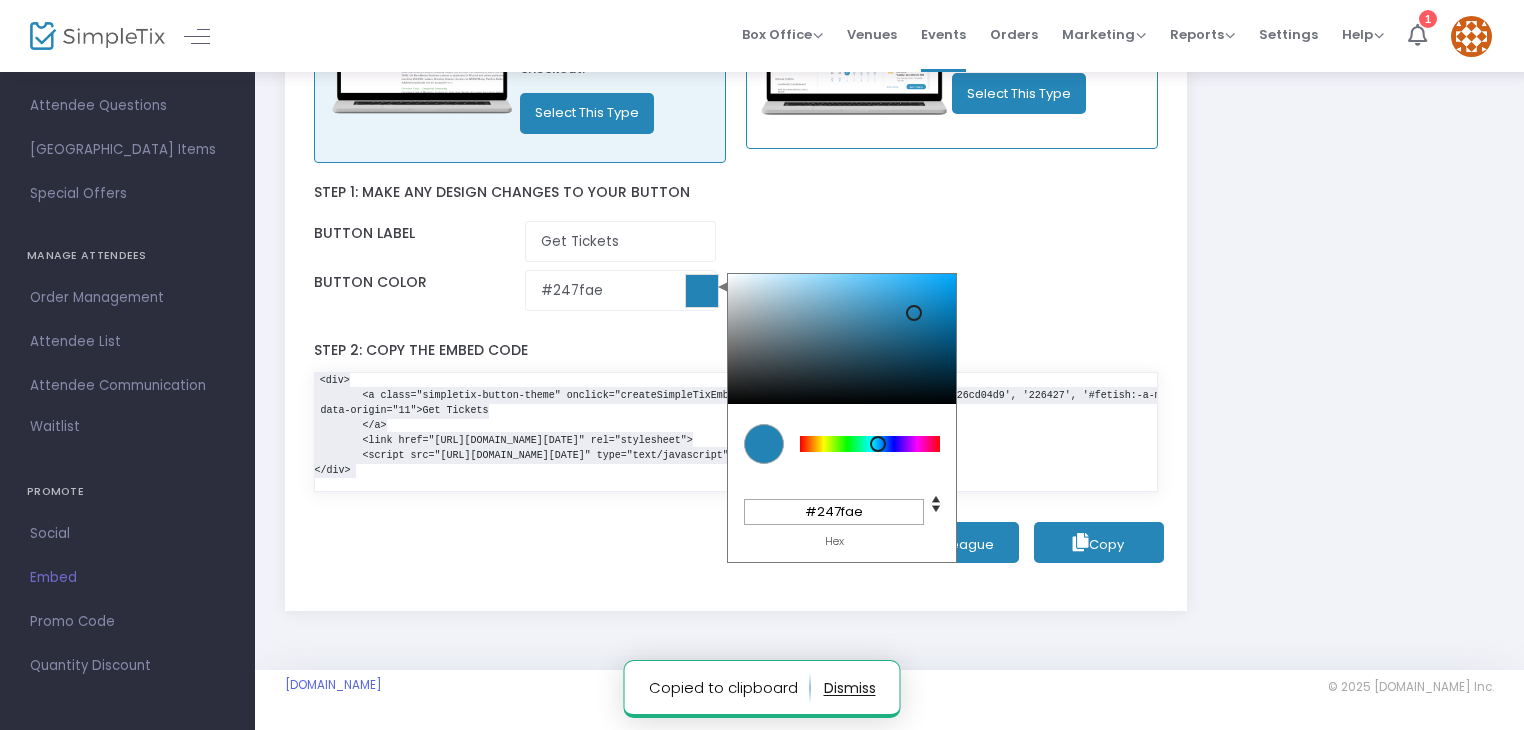 type on "#247daa" 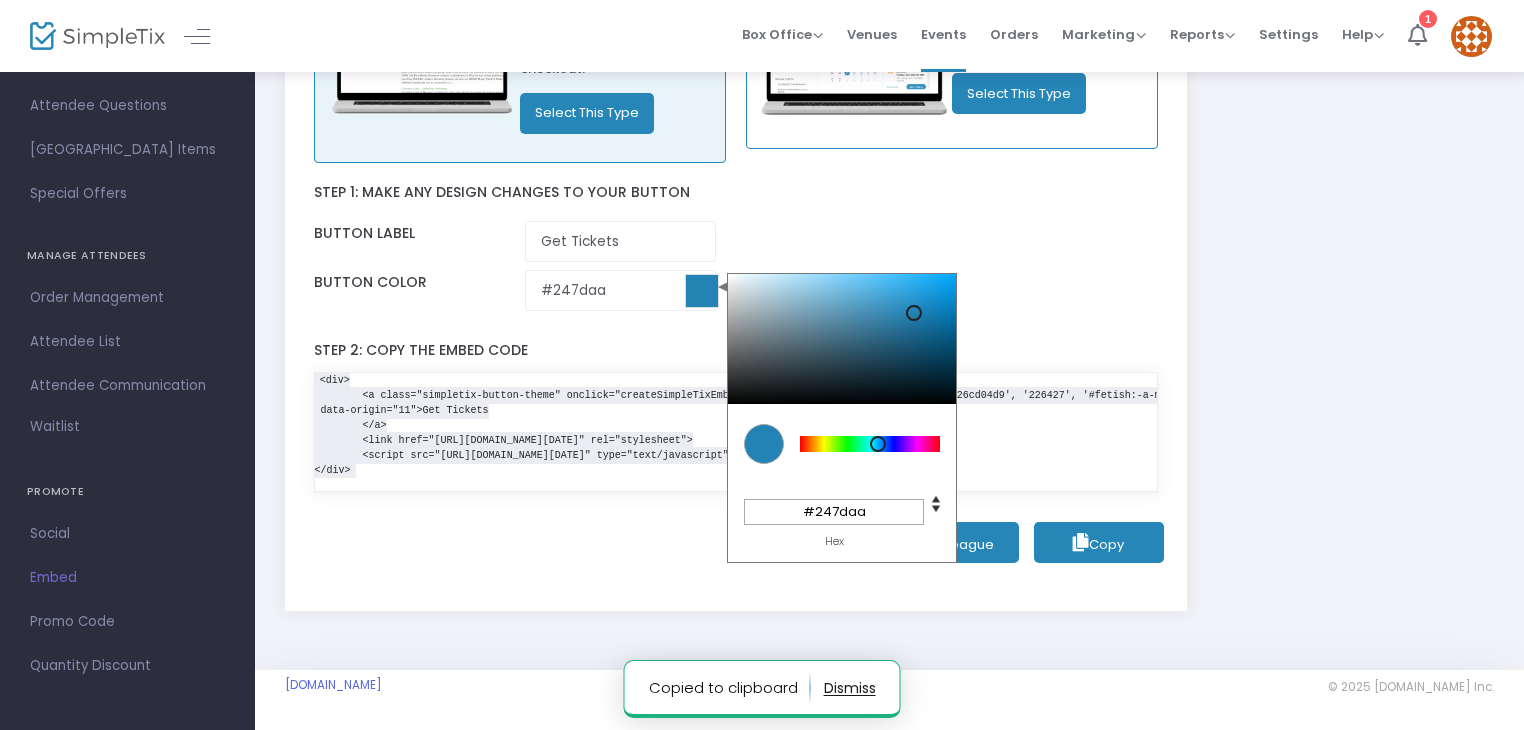 type on "#247aa6" 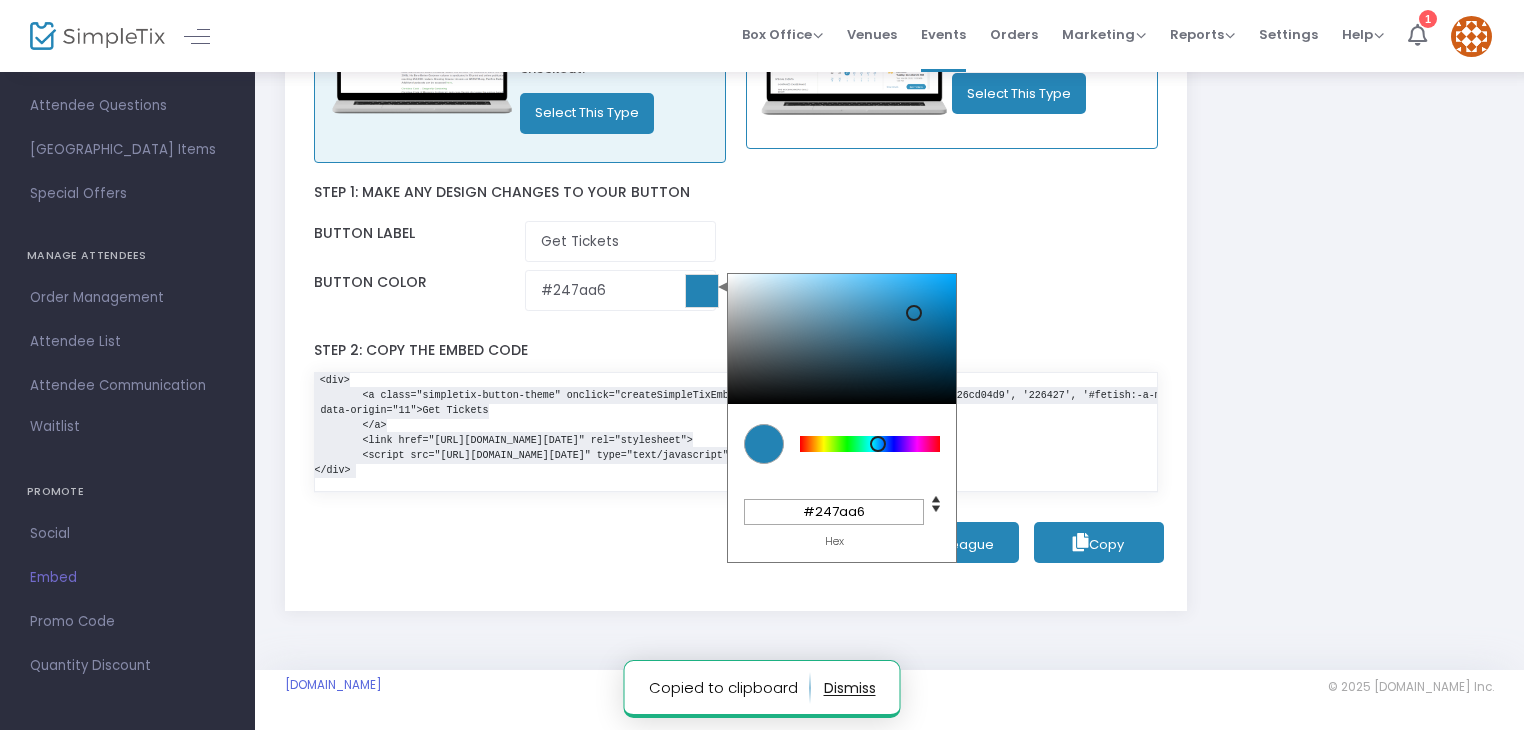 type on "#2478a2" 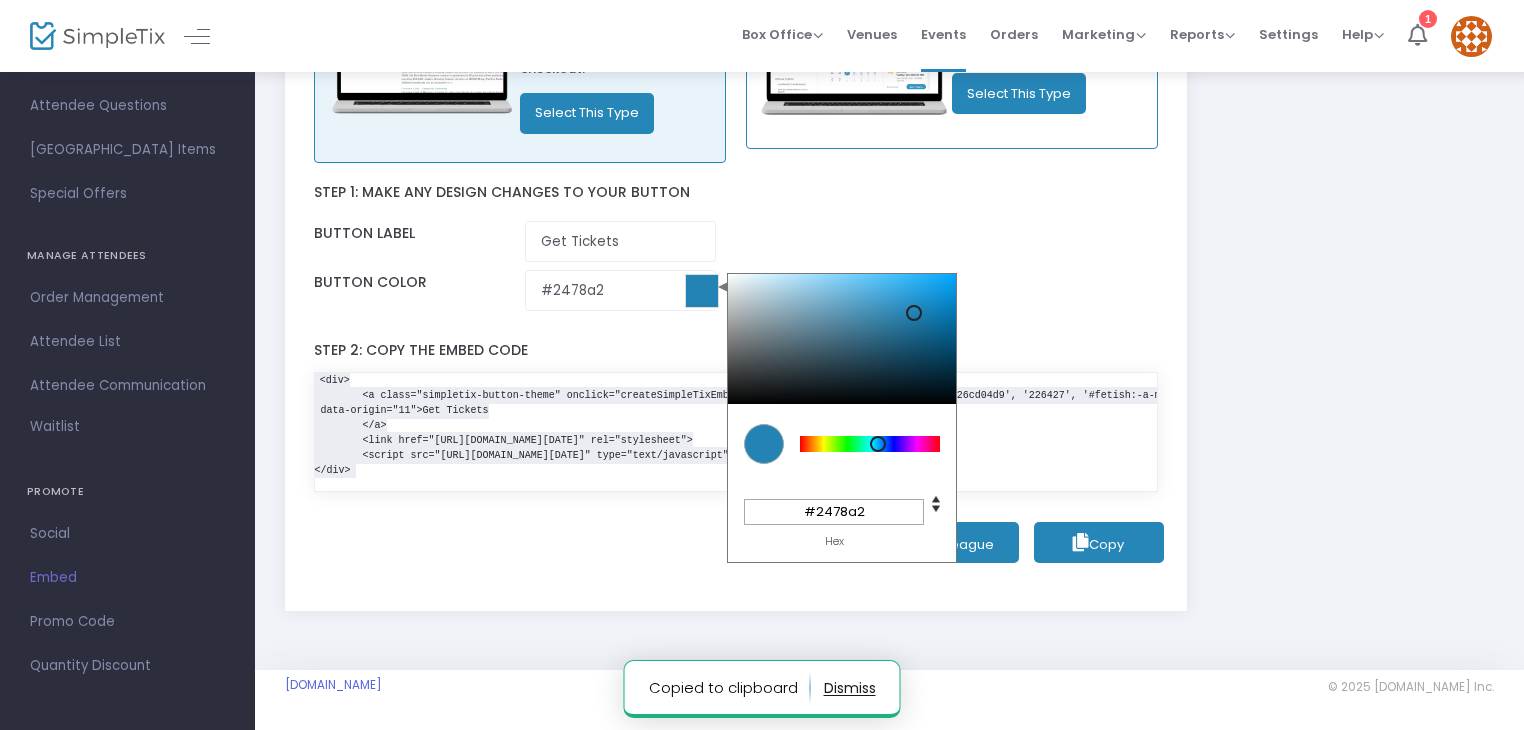 type on "#24759f" 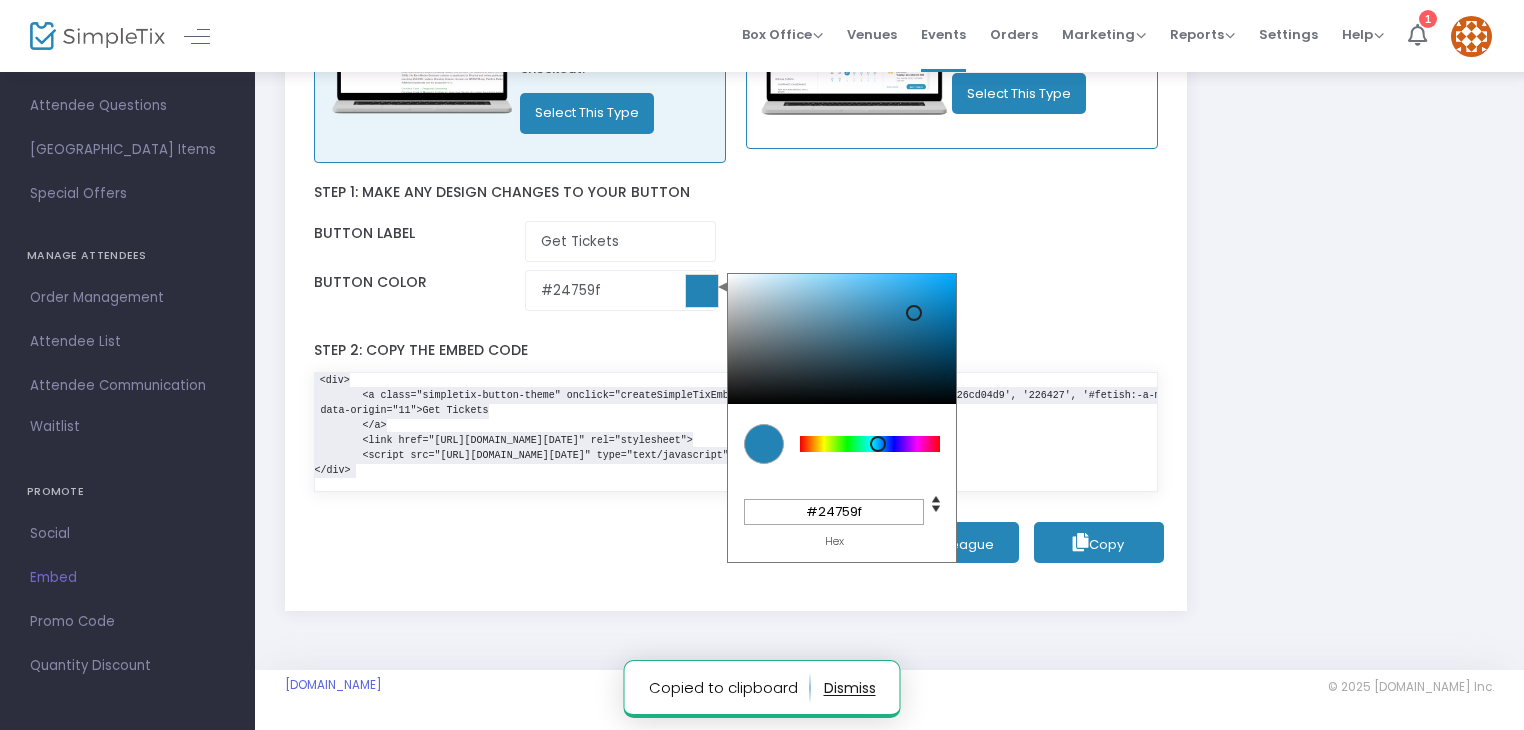 type on "#24749d" 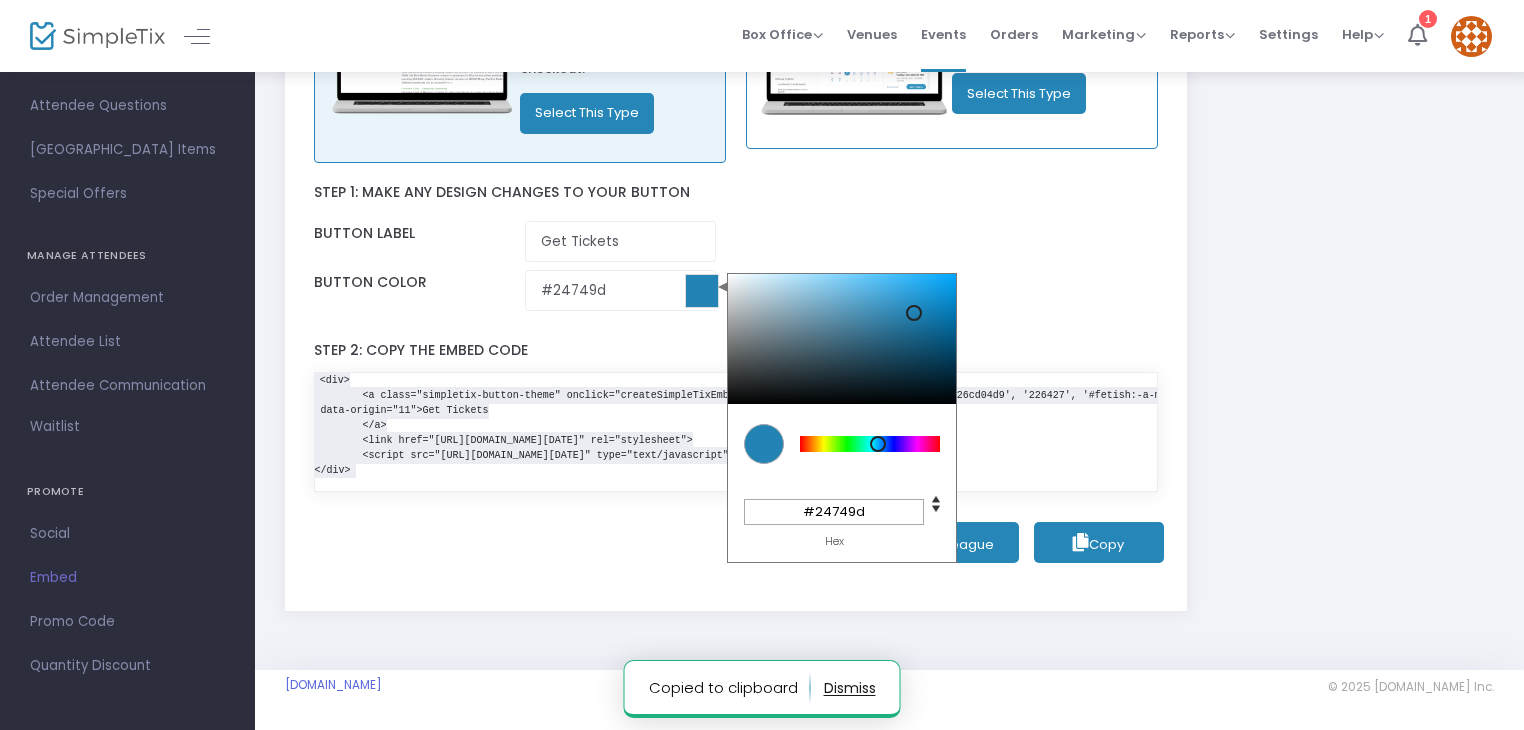 type on "#247097" 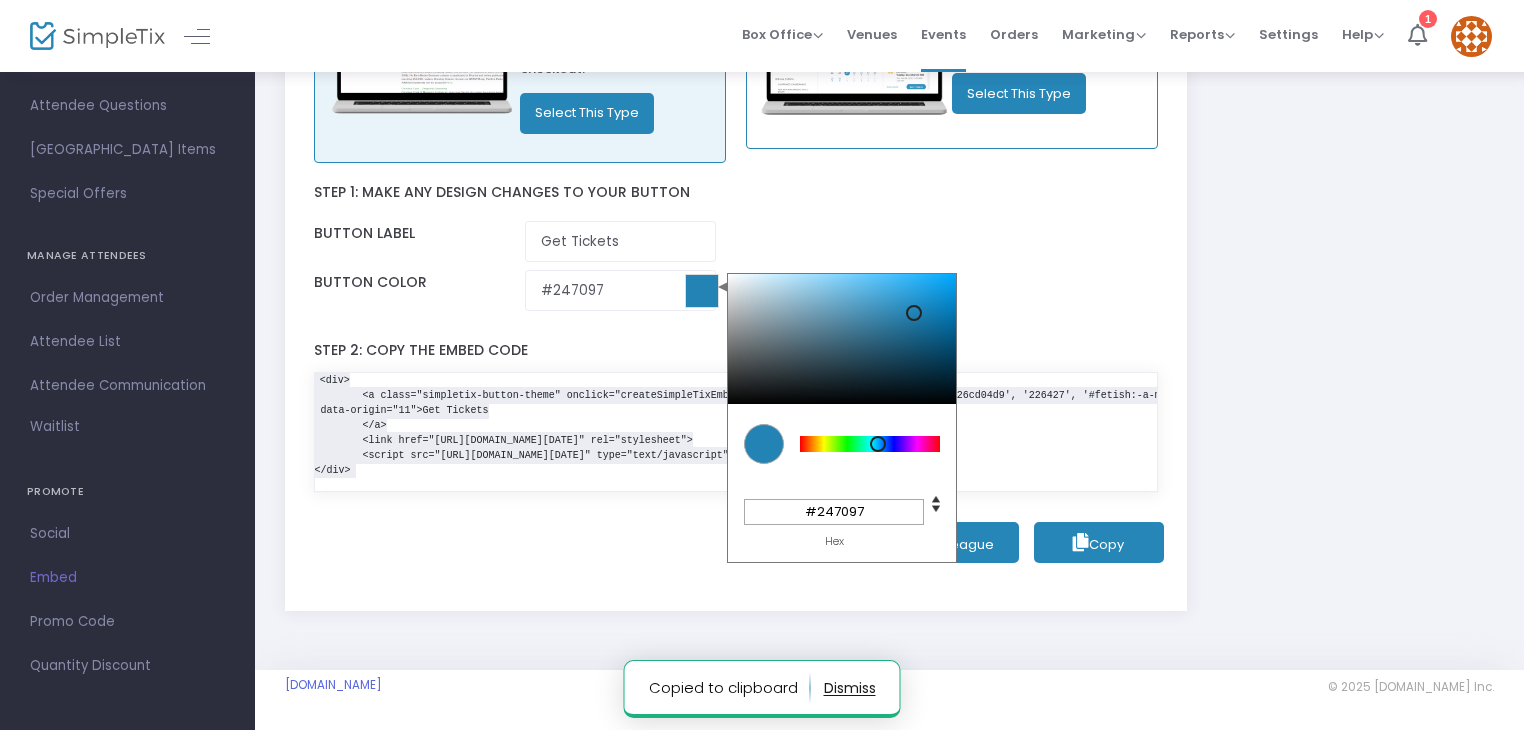 type on "#246d93" 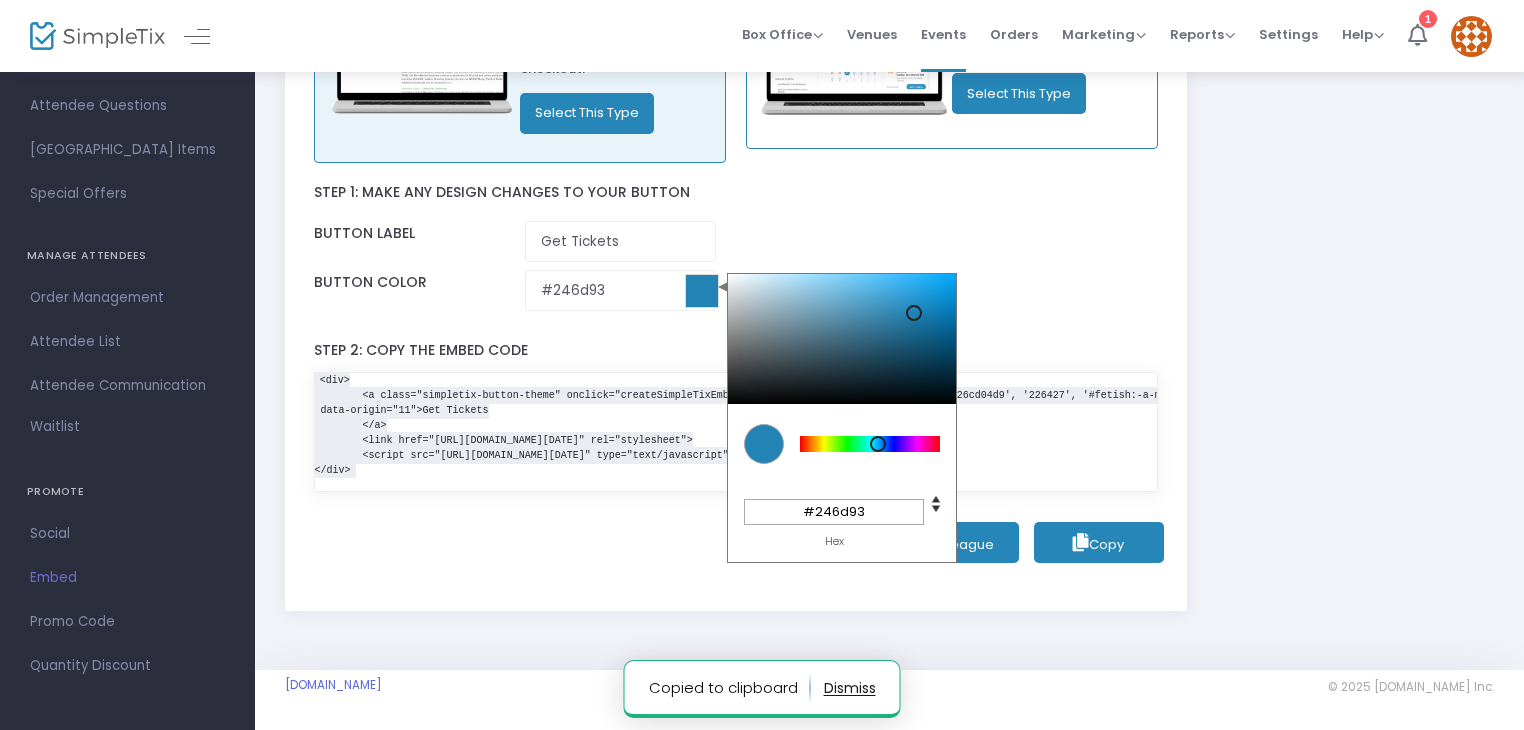 type on "#246b8f" 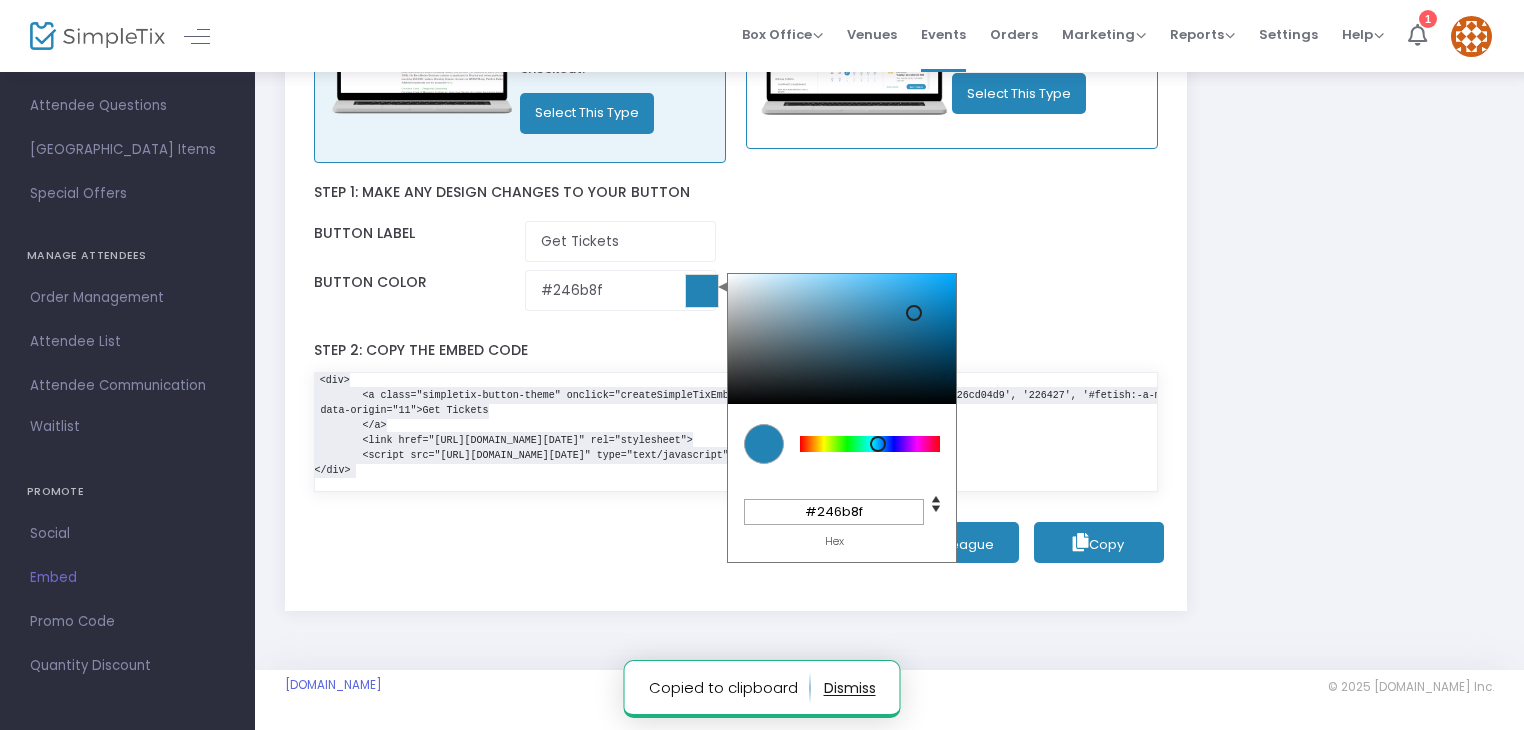 type on "#23688b" 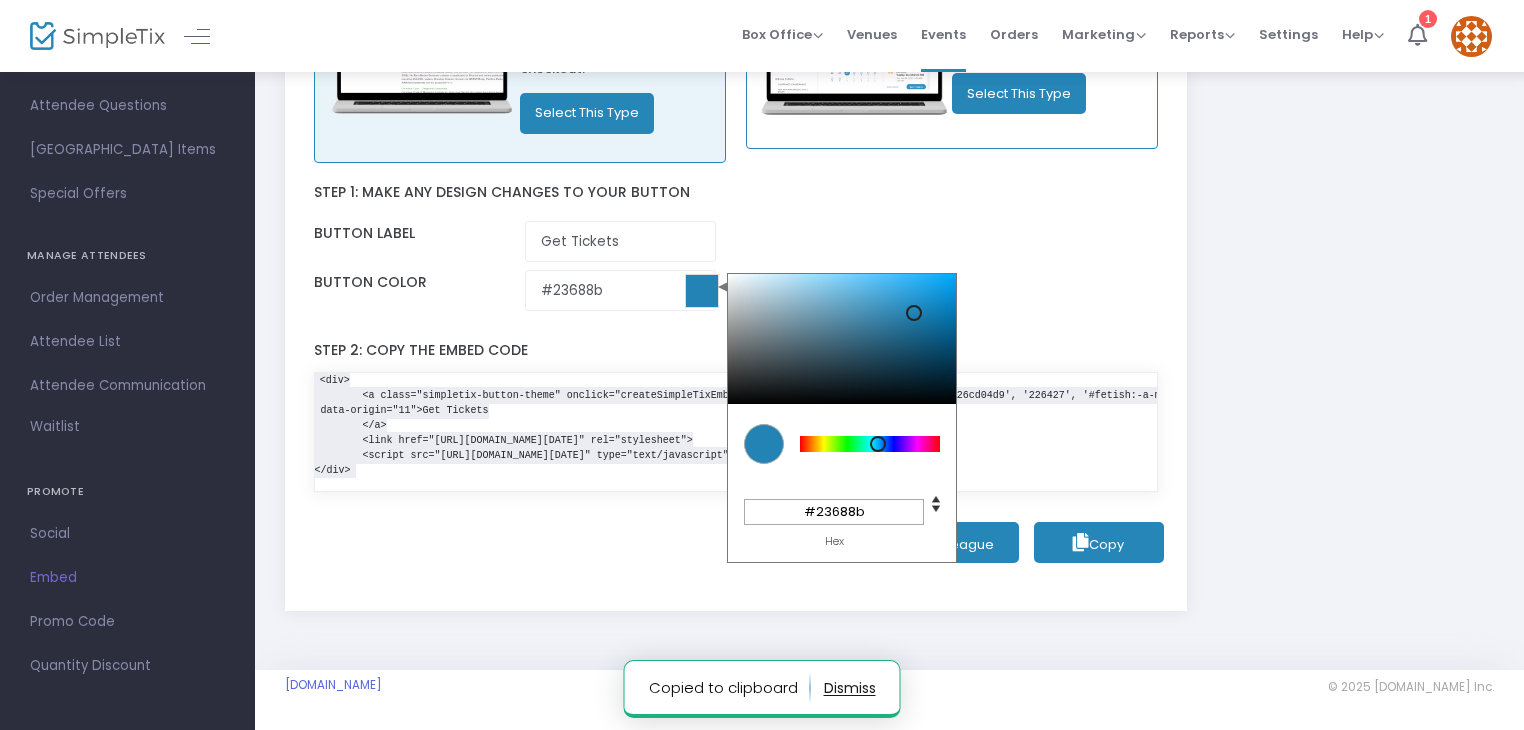 type on "#236485" 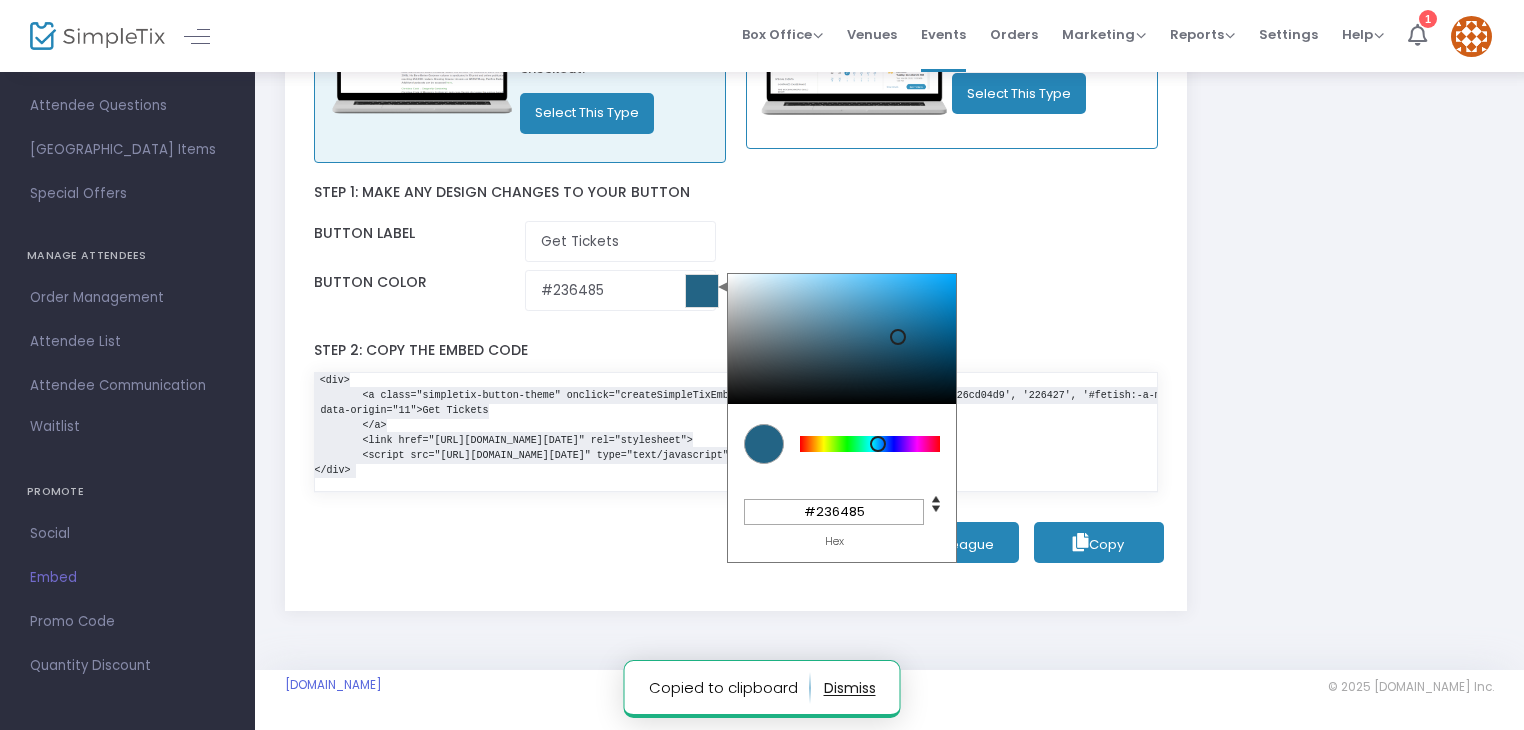type on "#226181" 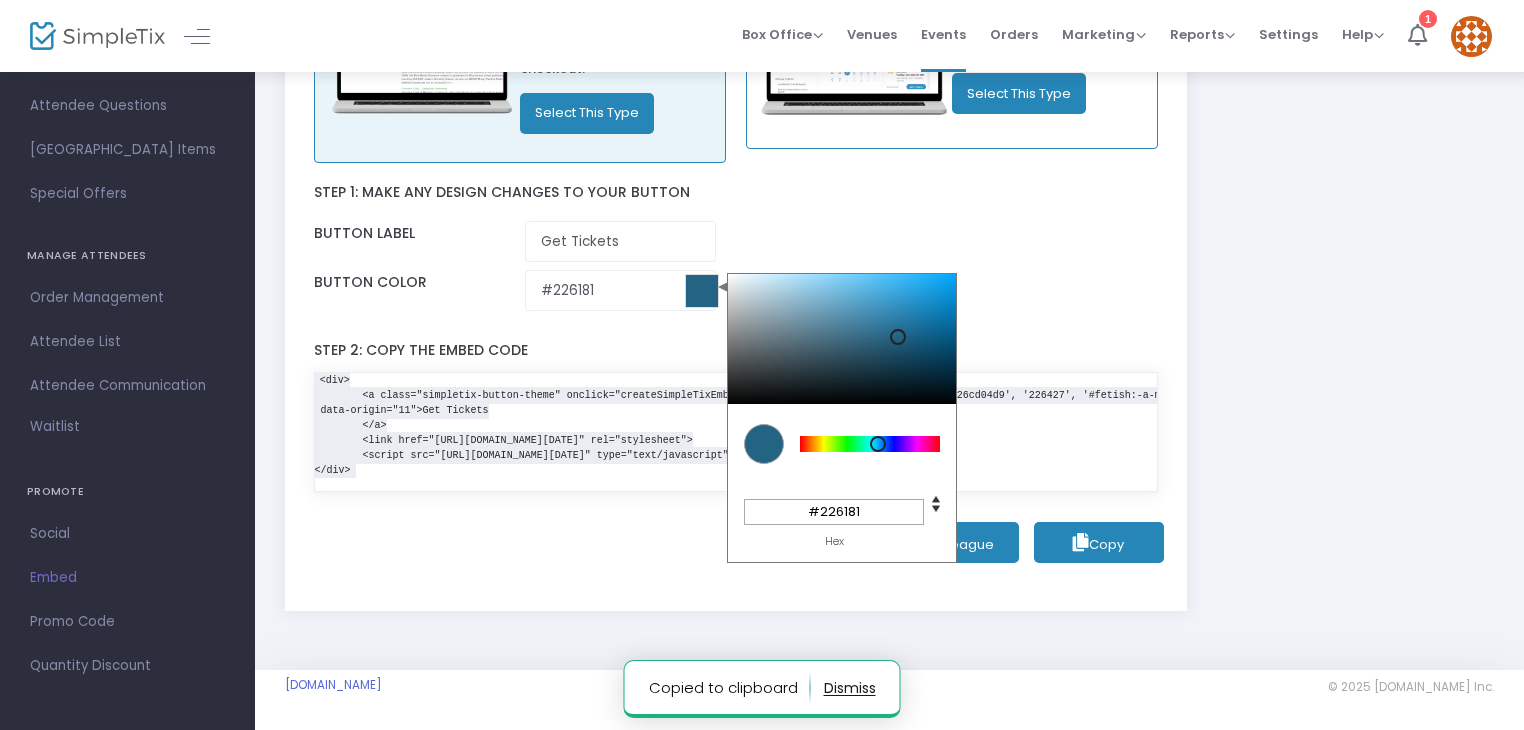 type on "#215b79" 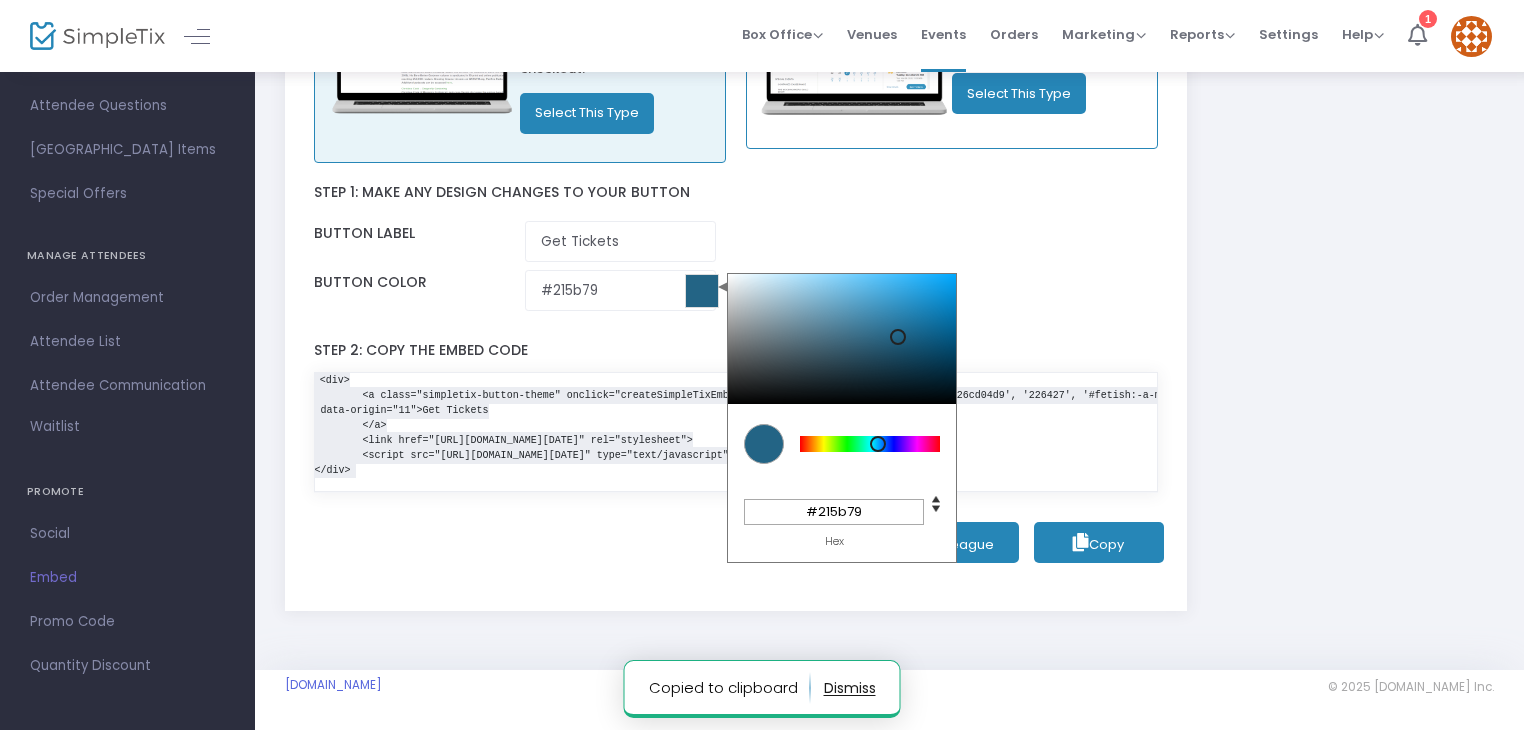 type on "#205a77" 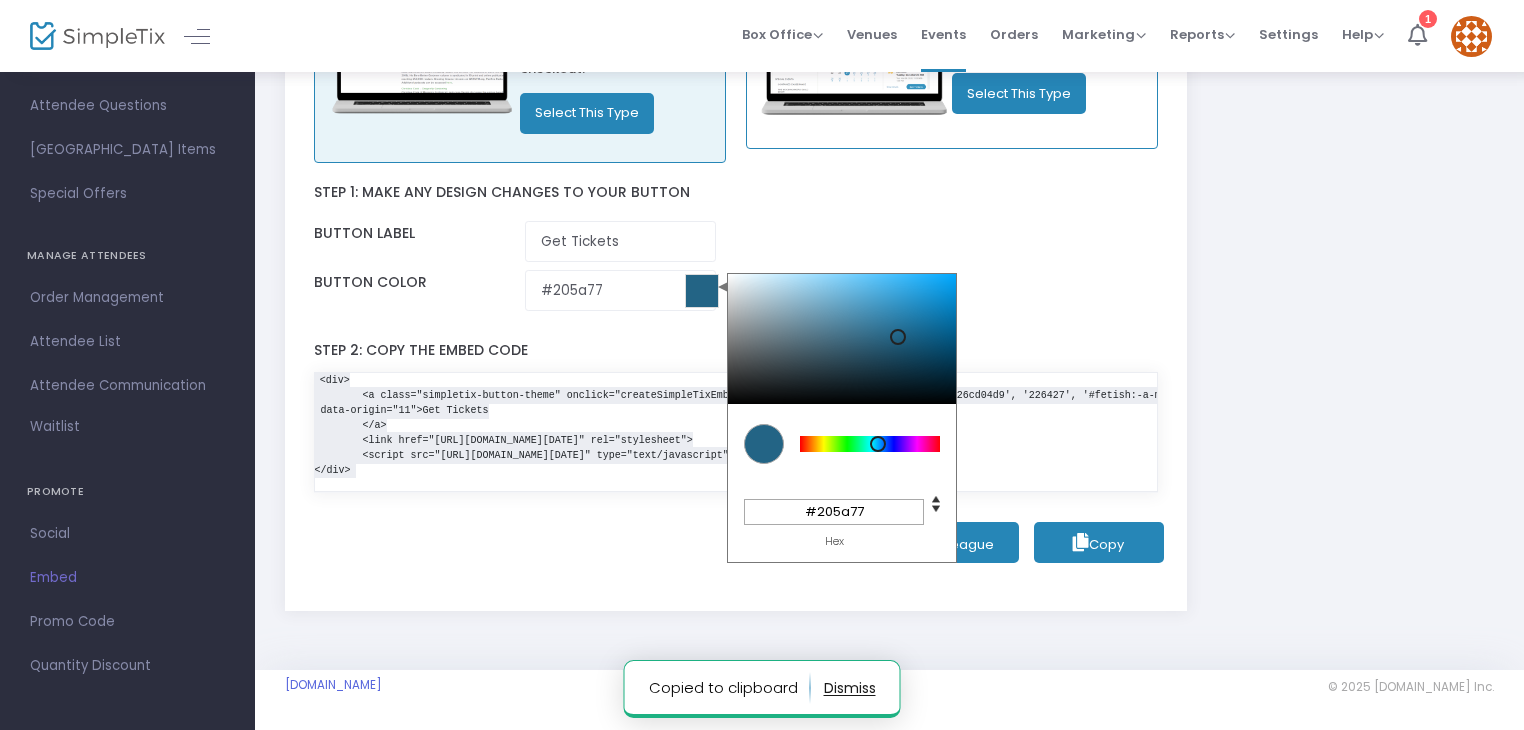 type on "#1f5671" 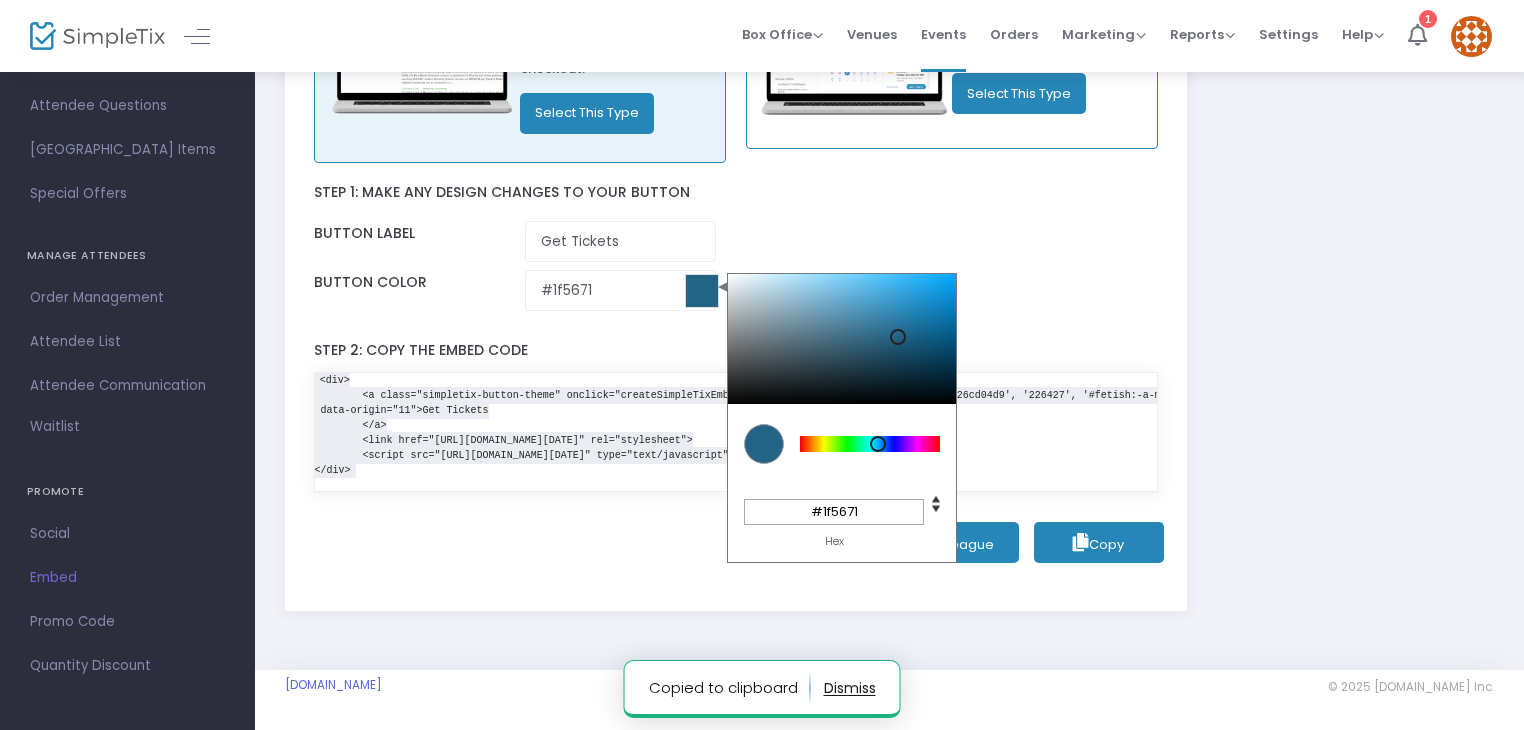 type on "#1f546f" 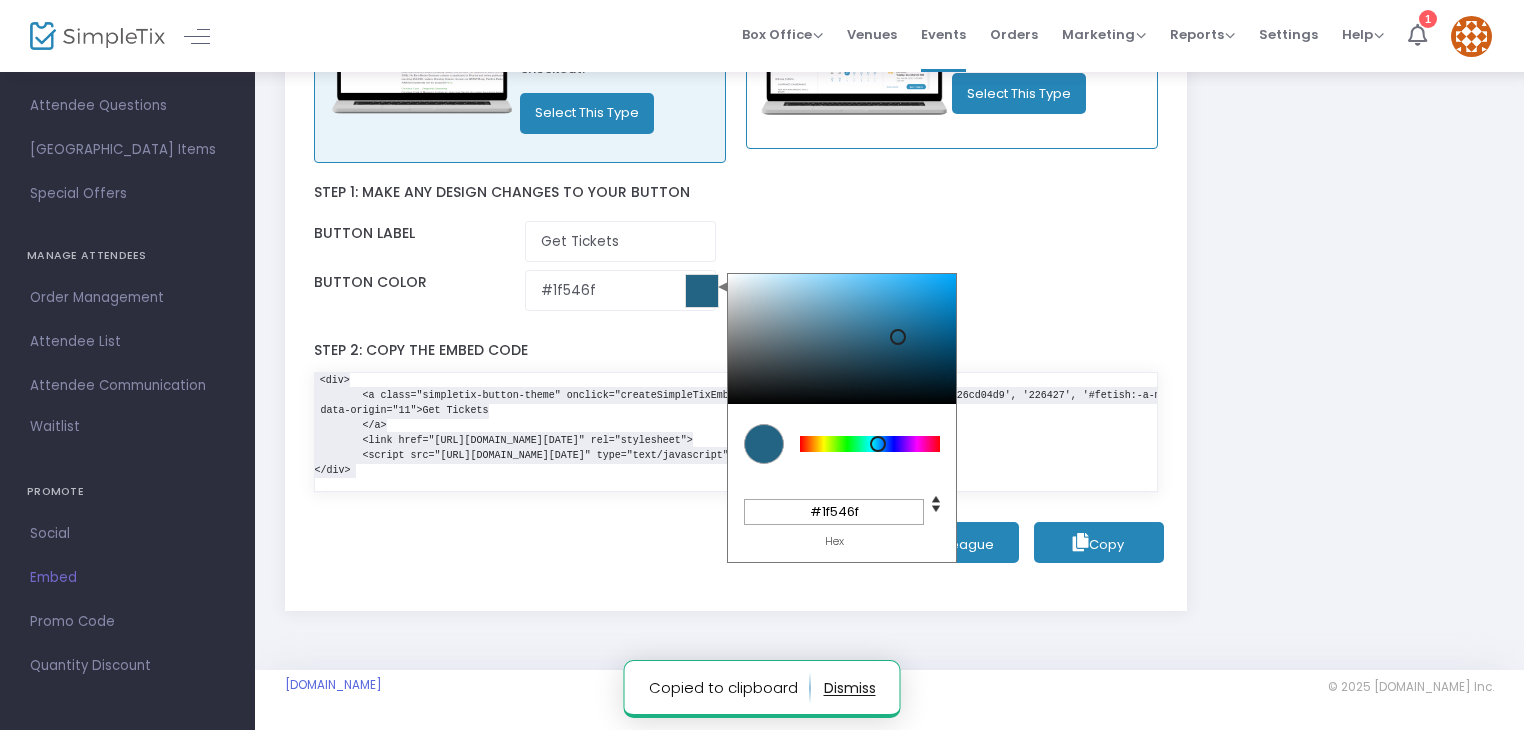 type on "#1e516c" 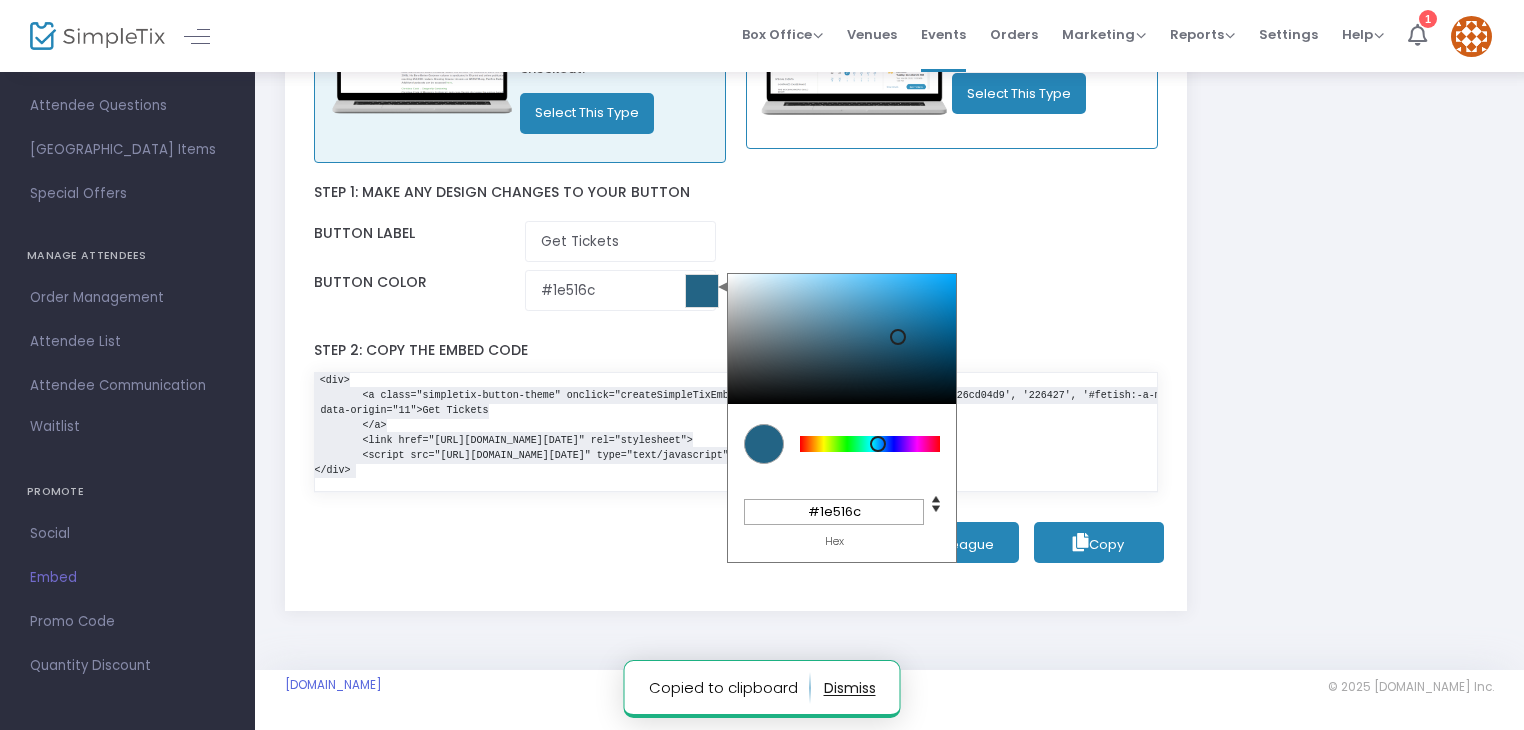 type on "#1d4e68" 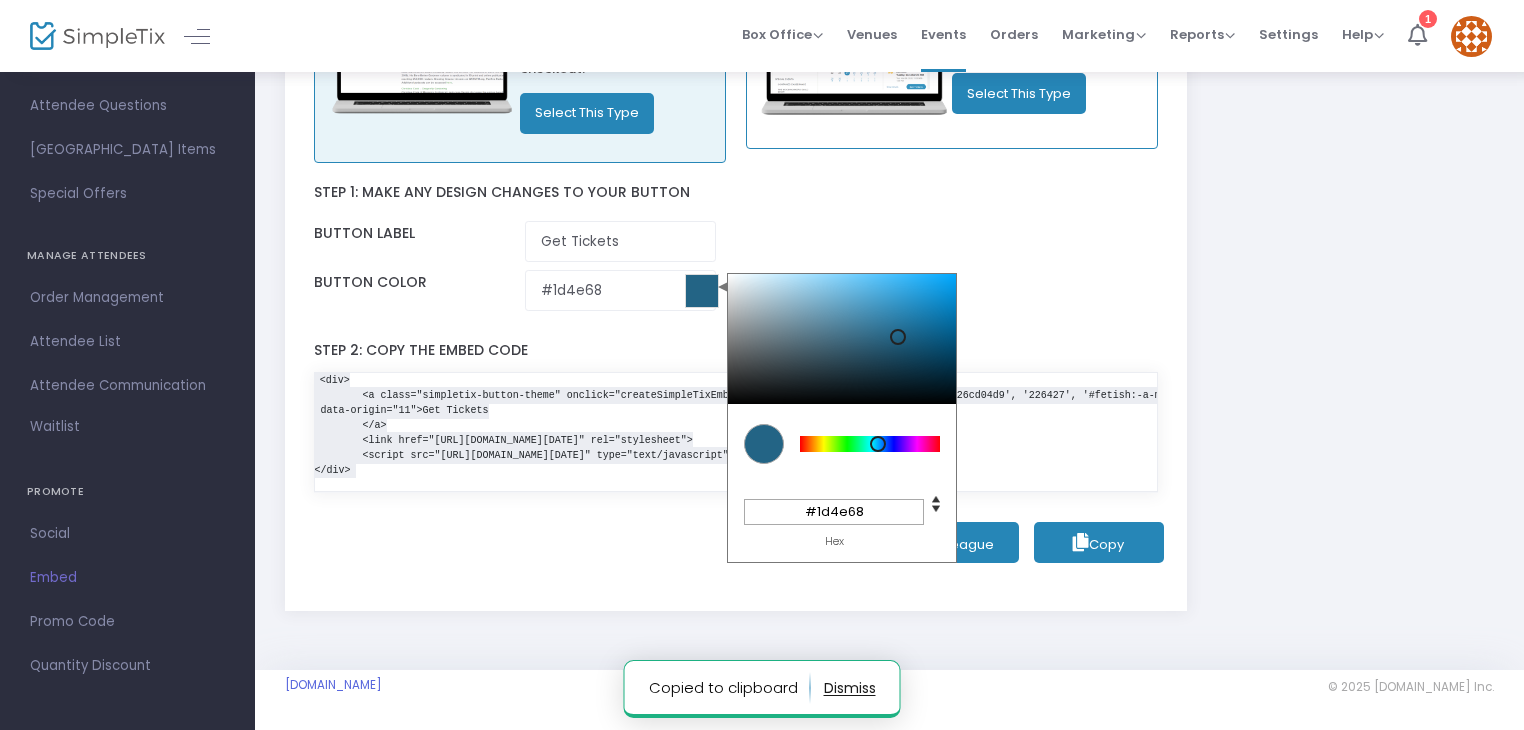type on "#1c4c64" 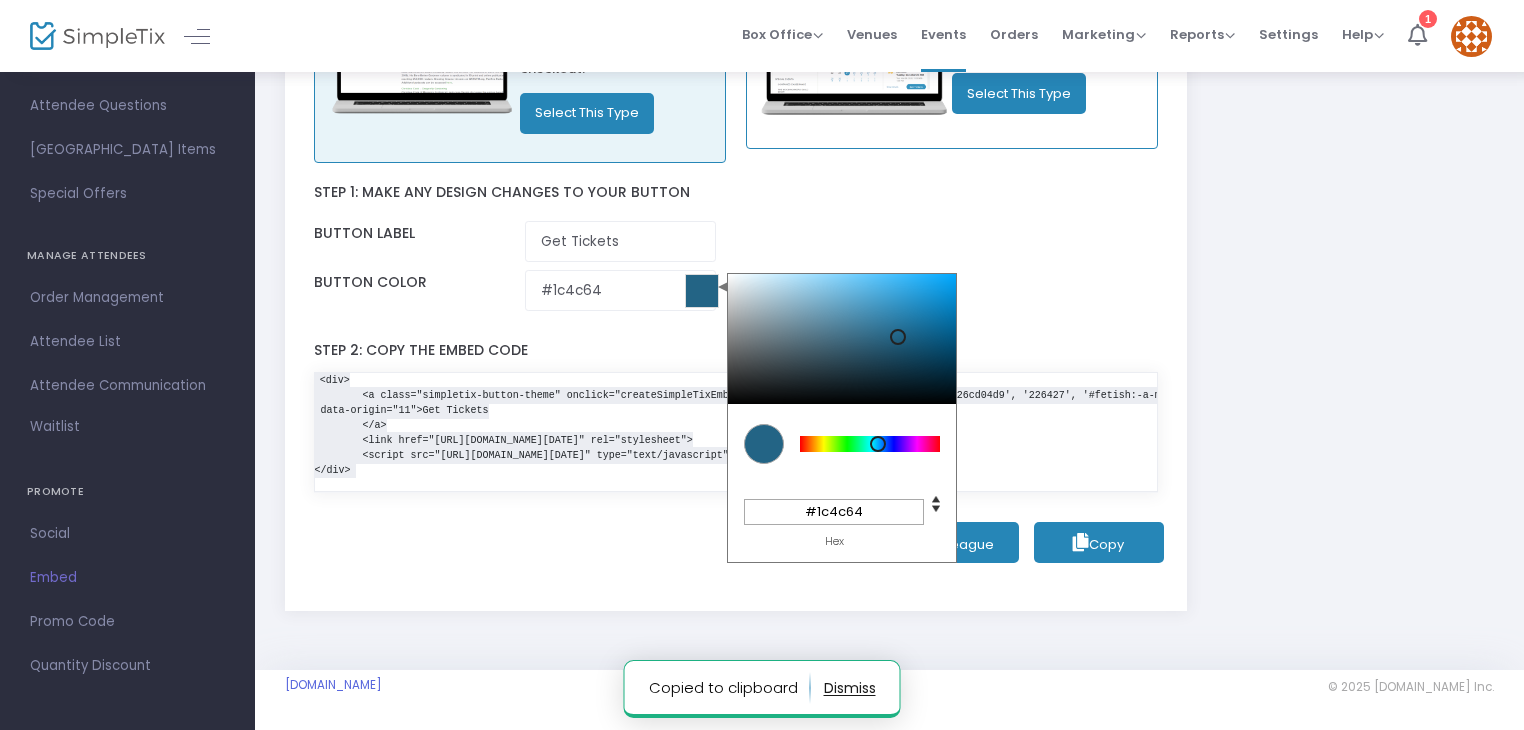 type on "#1a465c" 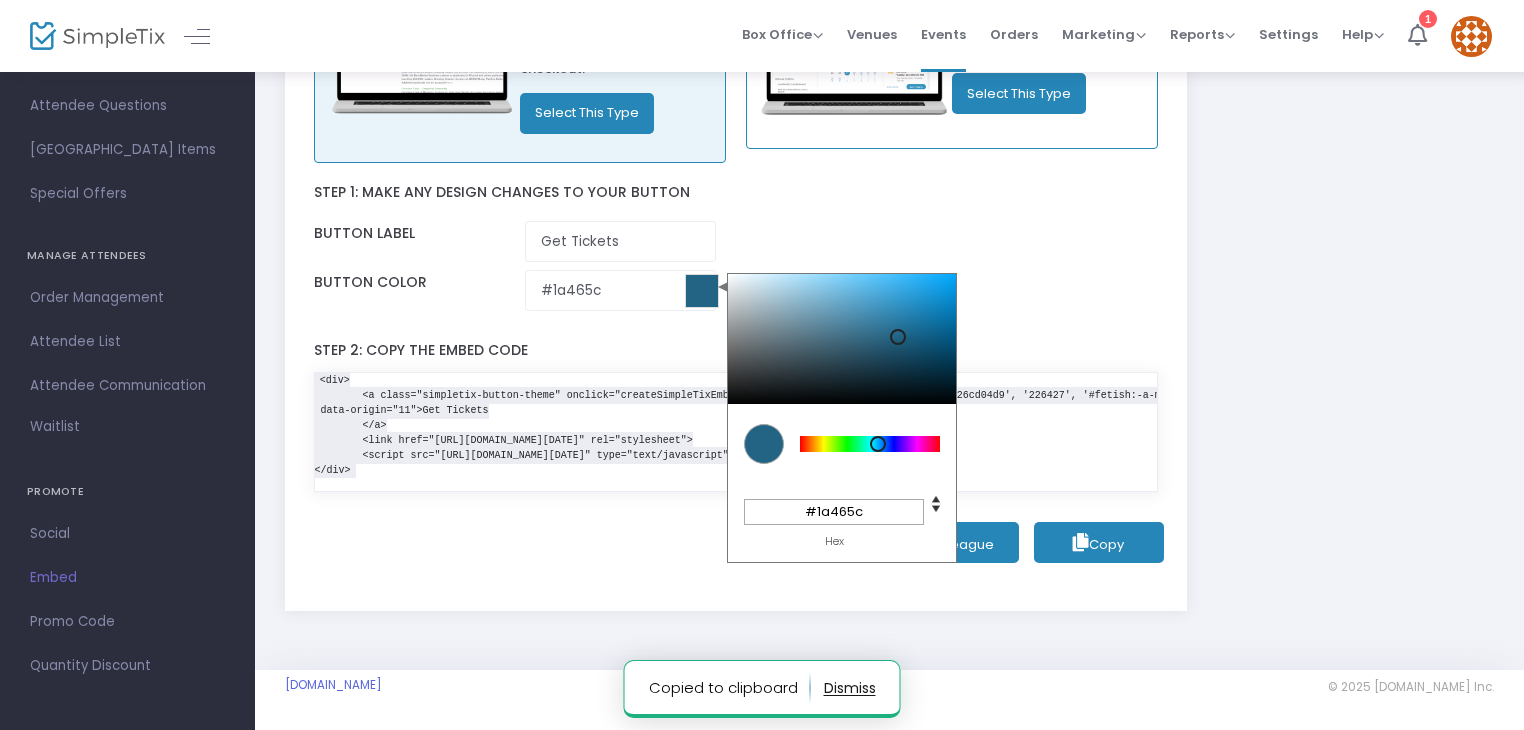 type on "#1a445a" 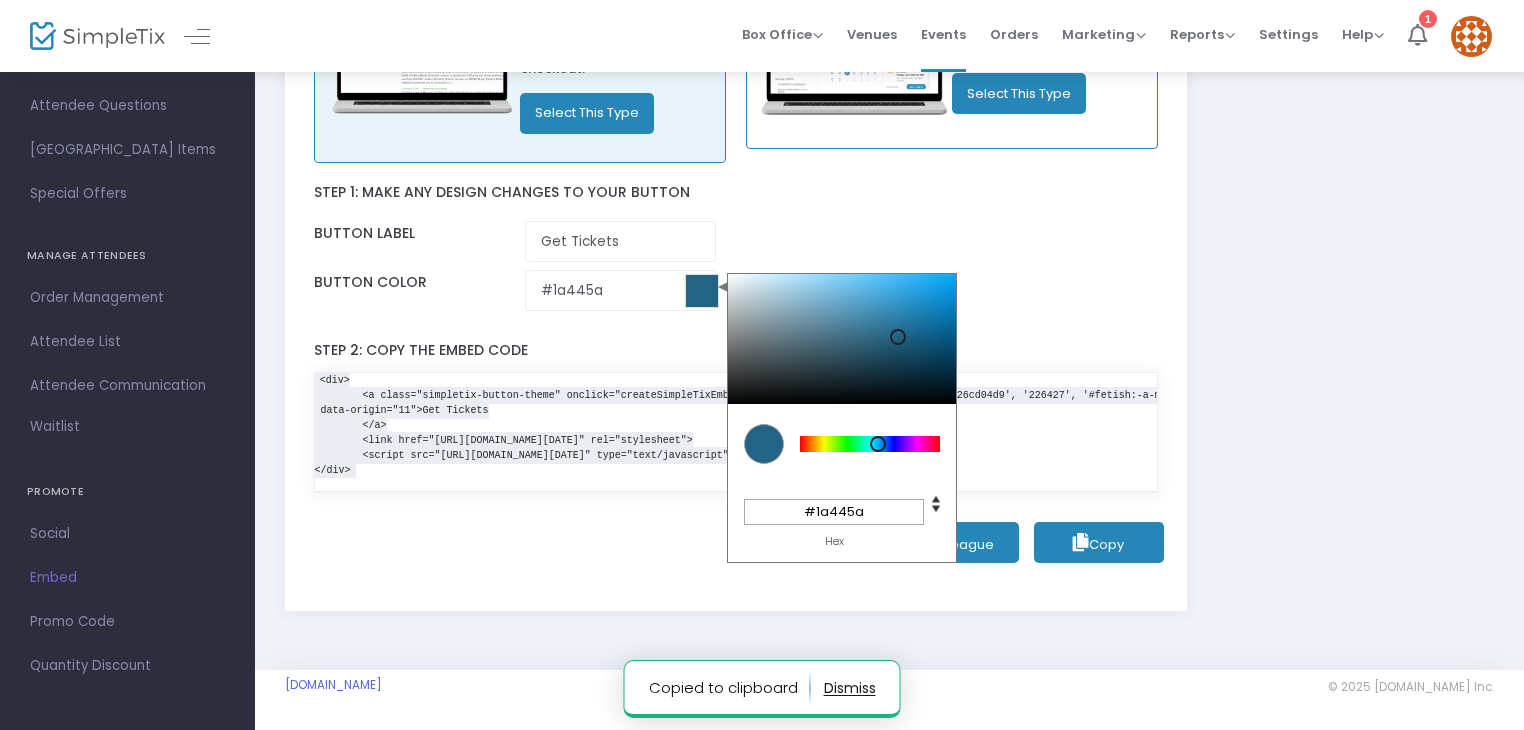 type on "#173e52" 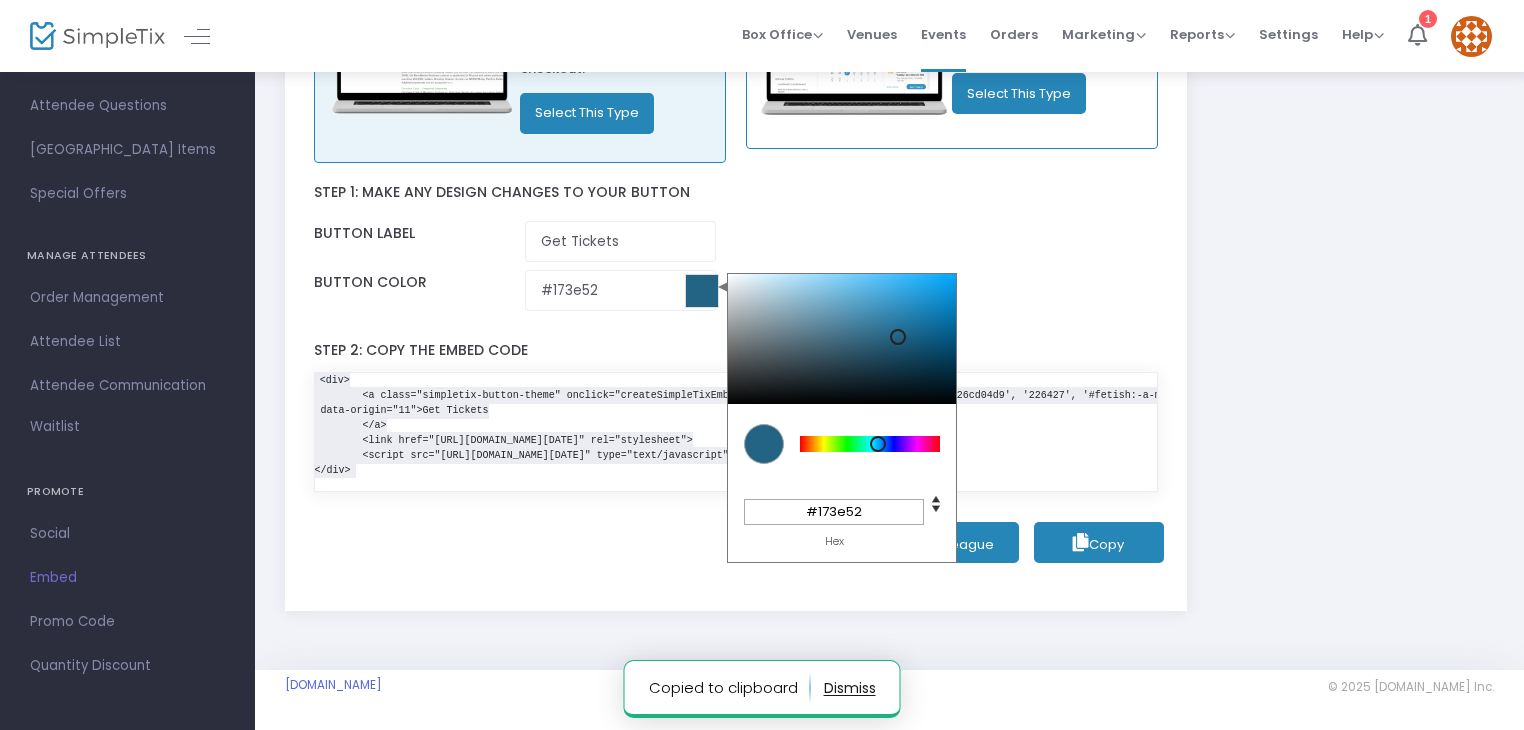 type on "#163b4e" 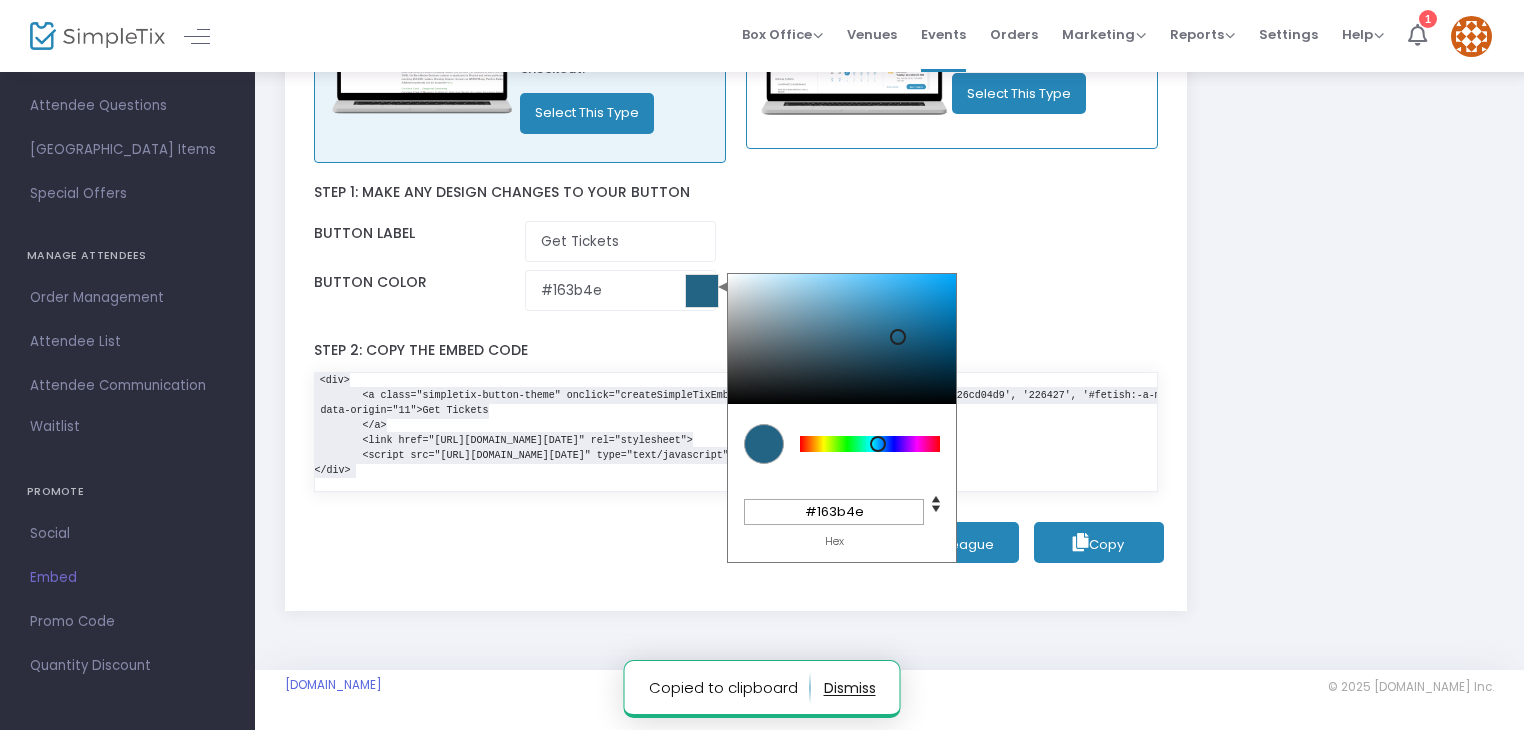 type on "#15384a" 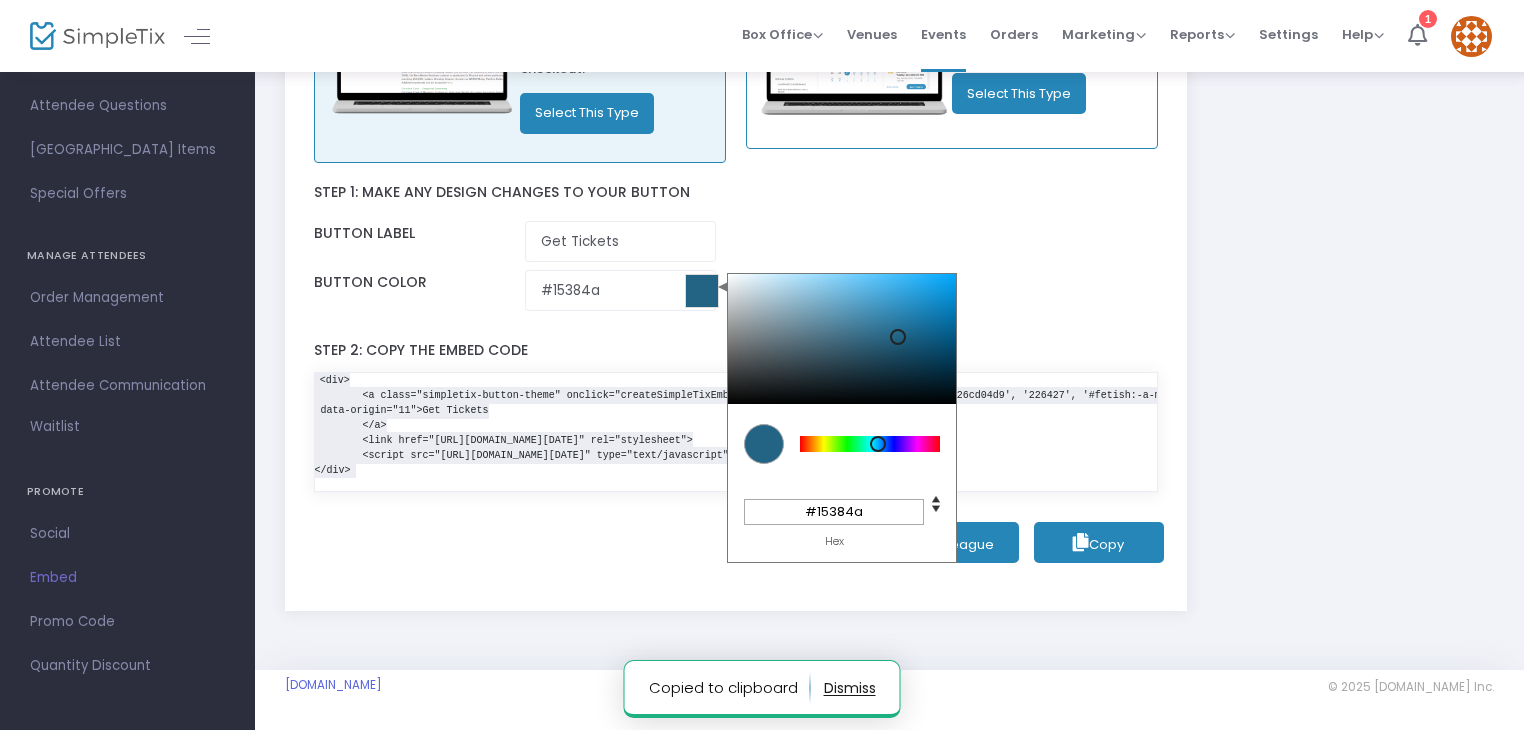 type on "#143546" 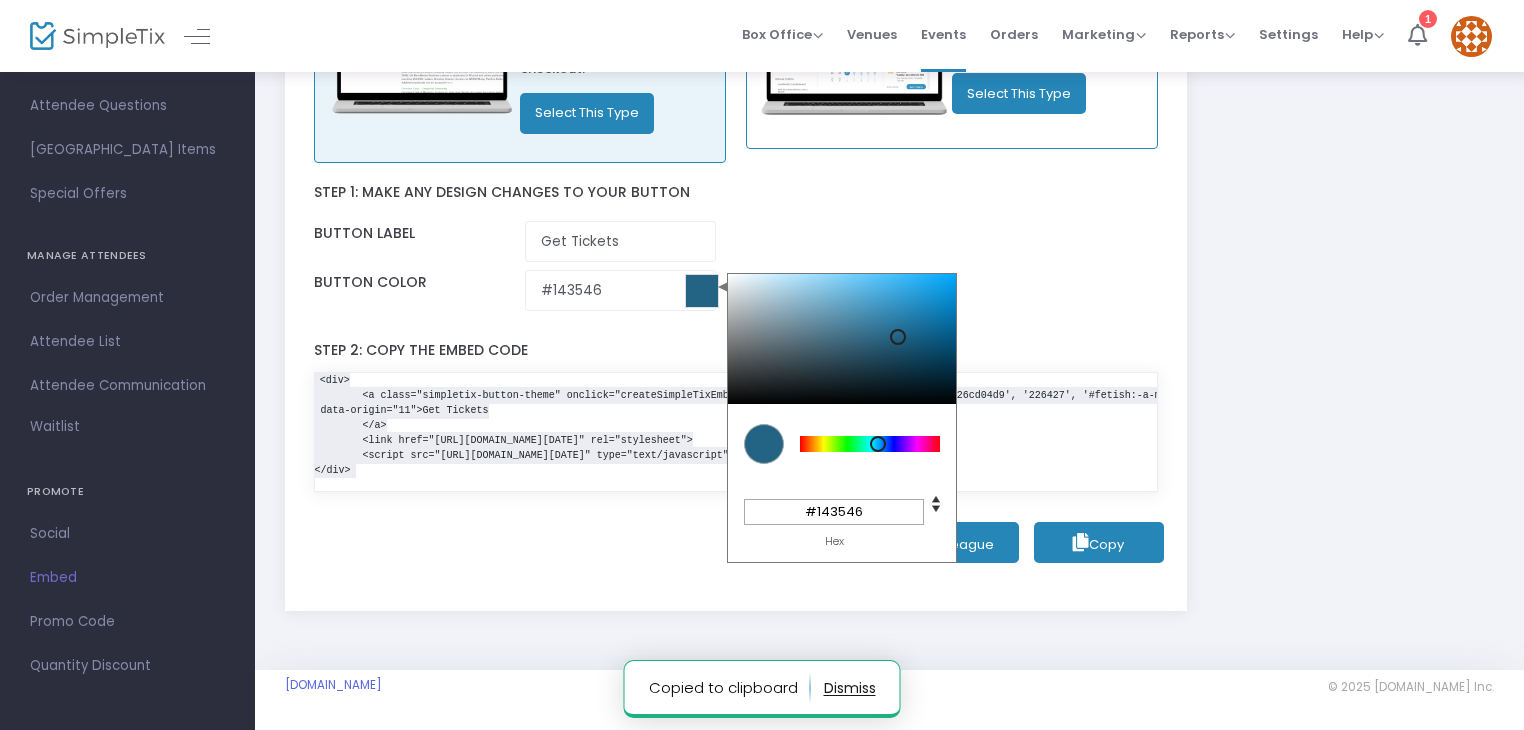 type on "#123140" 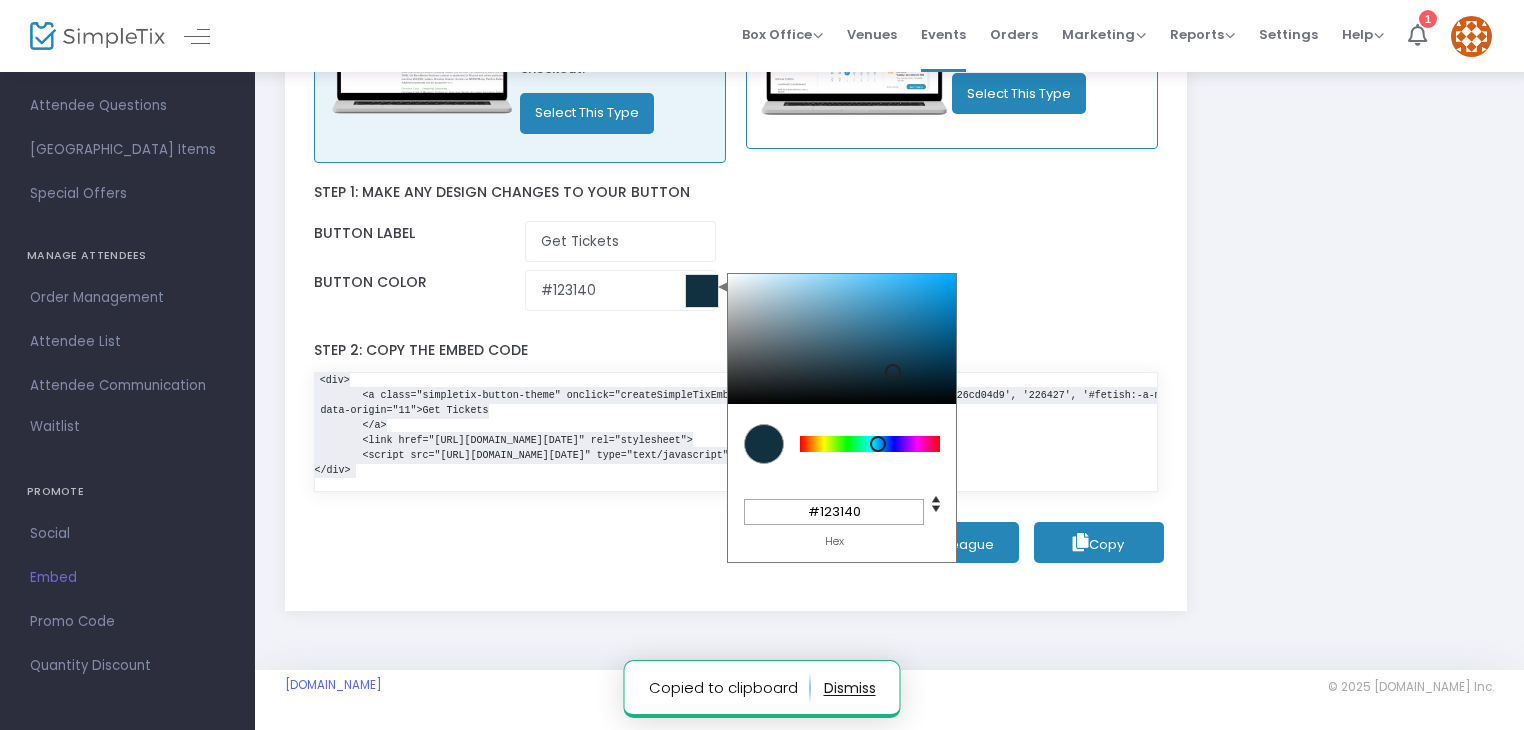 type on "#112e3c" 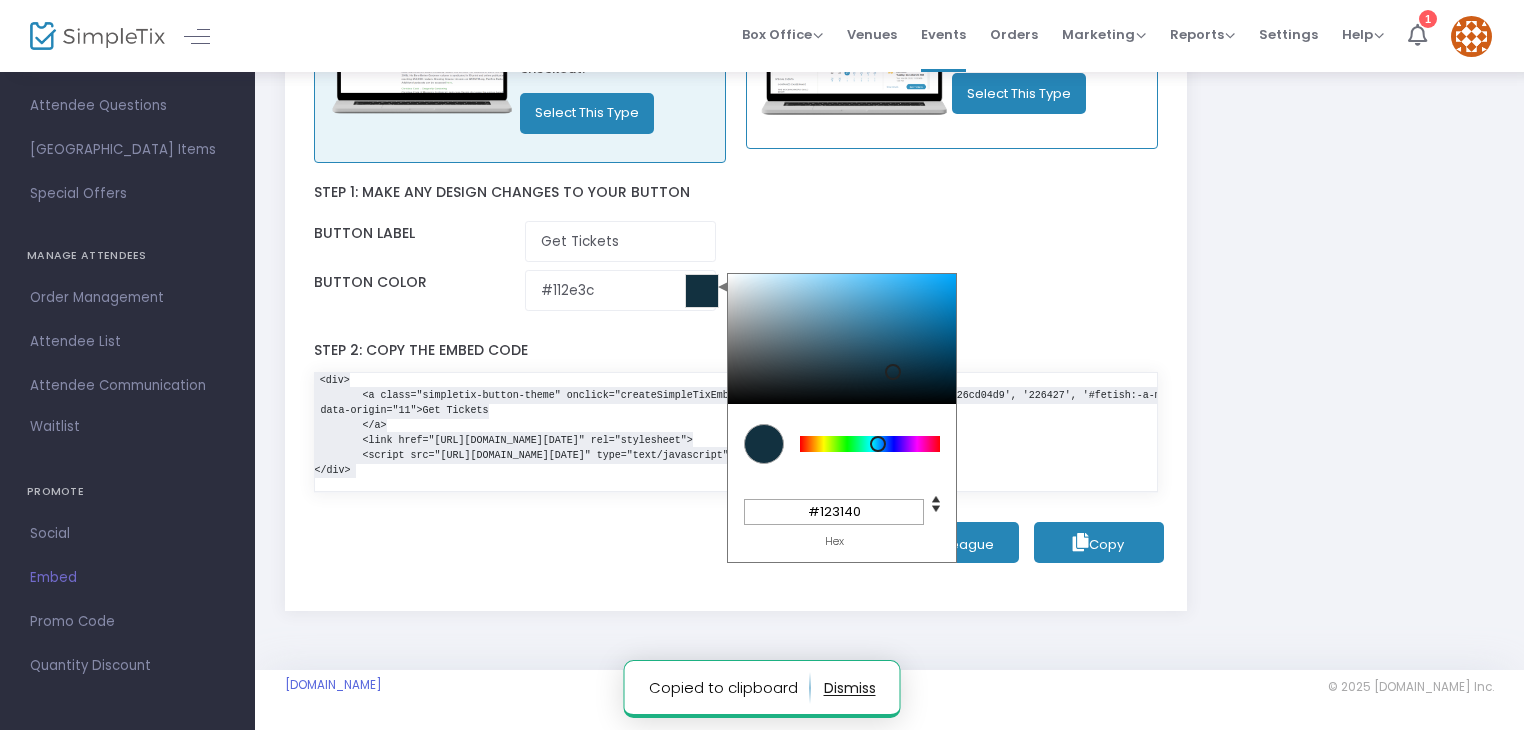 type on "#112e3c" 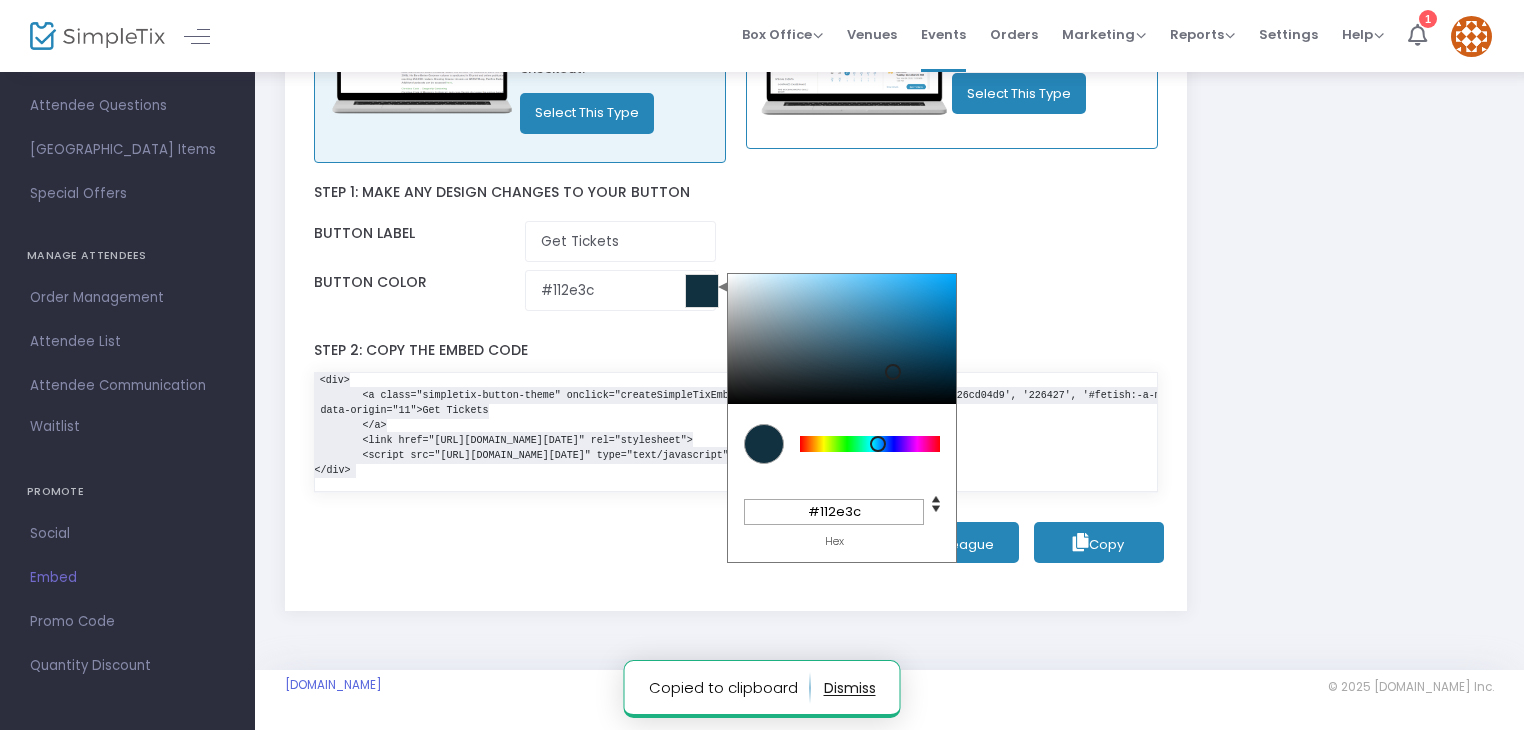 type on "#102b39" 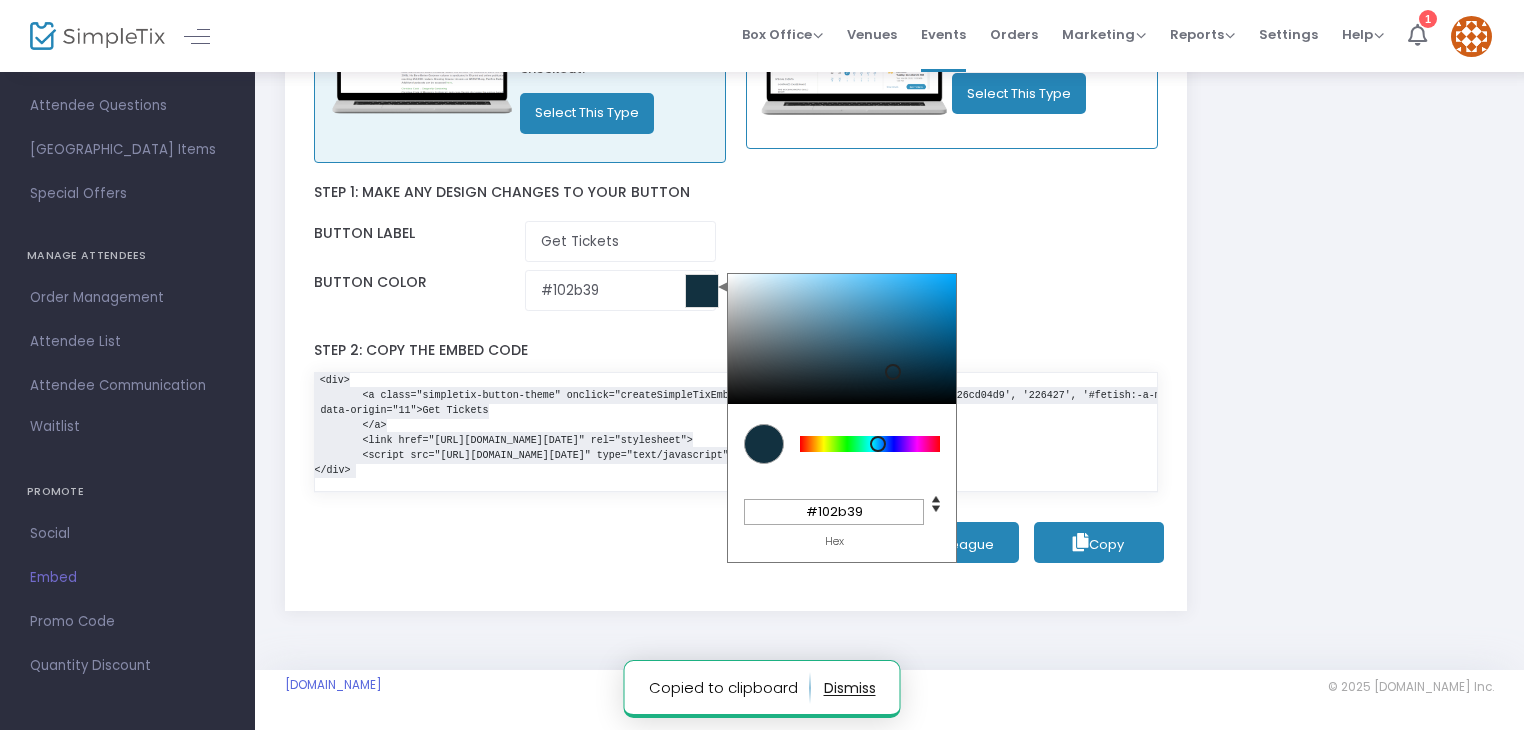 type on "#0e2633" 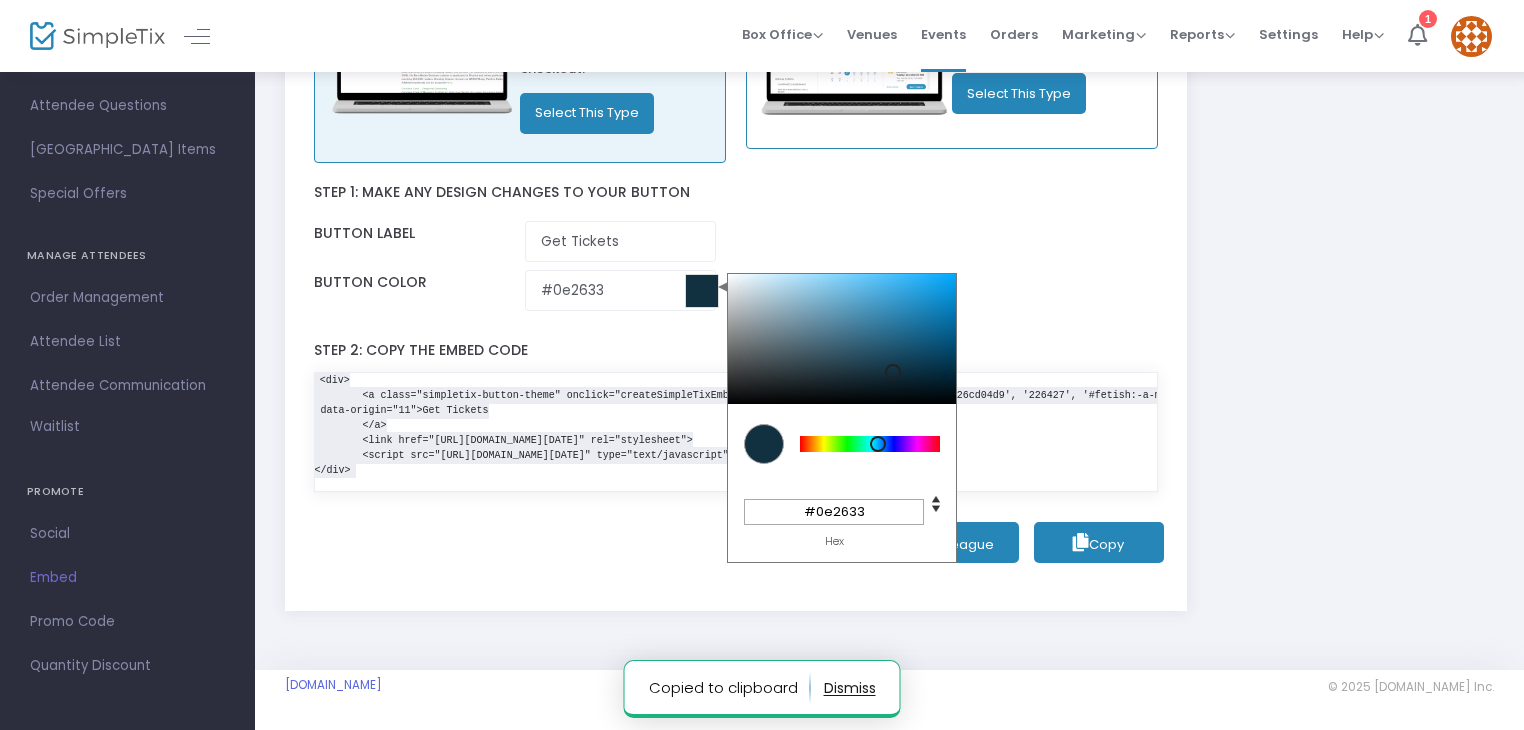 type on "#0e2531" 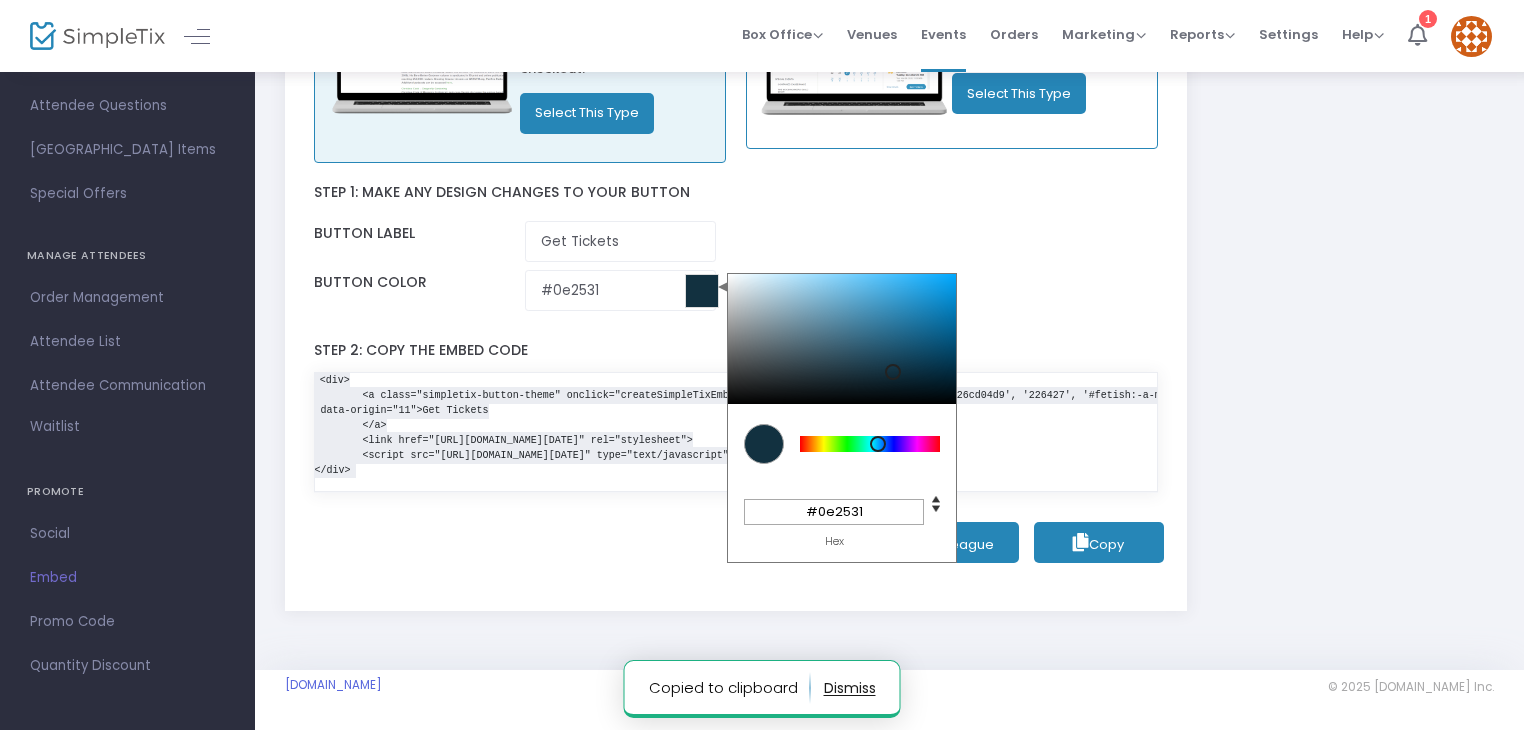 type on "#0d232f" 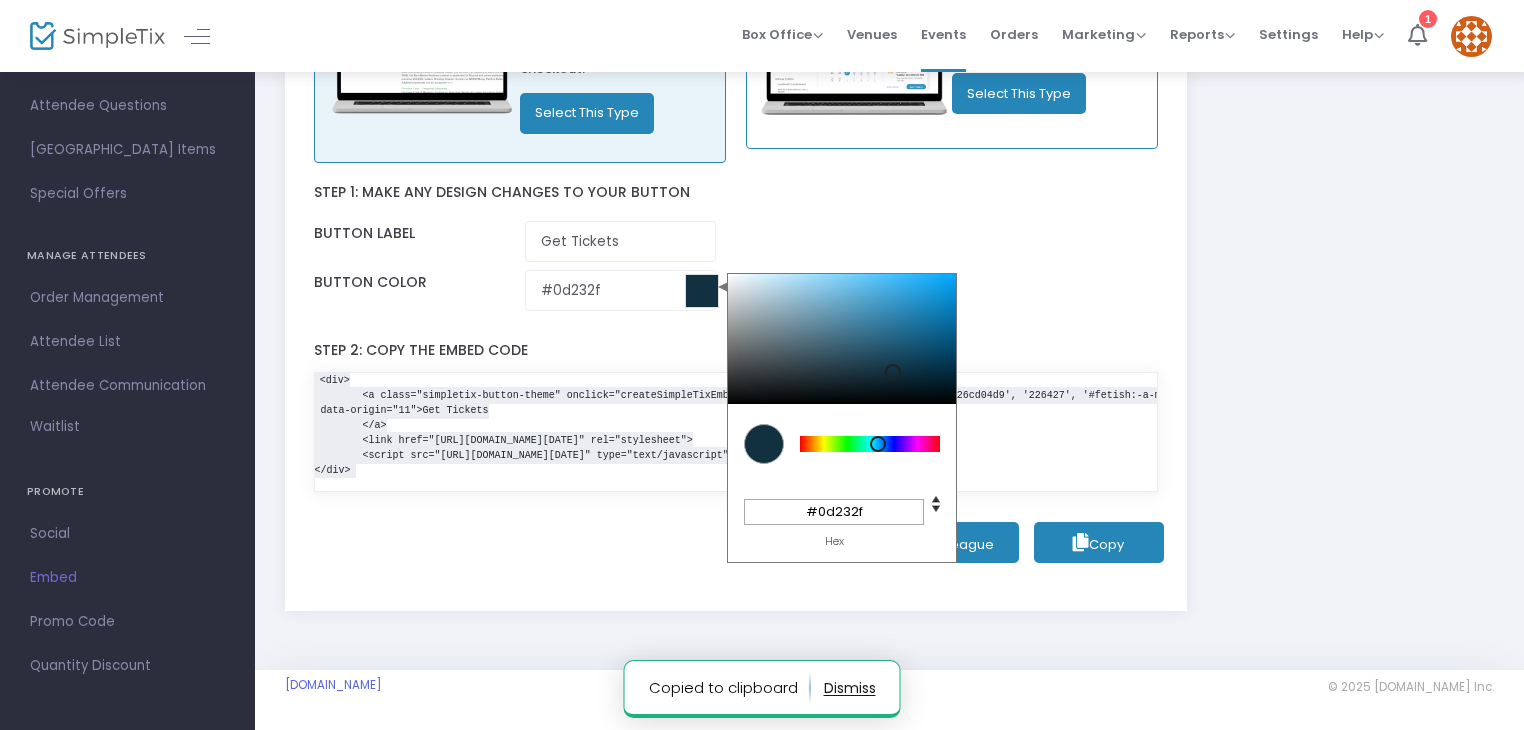 type on "#0c1f29" 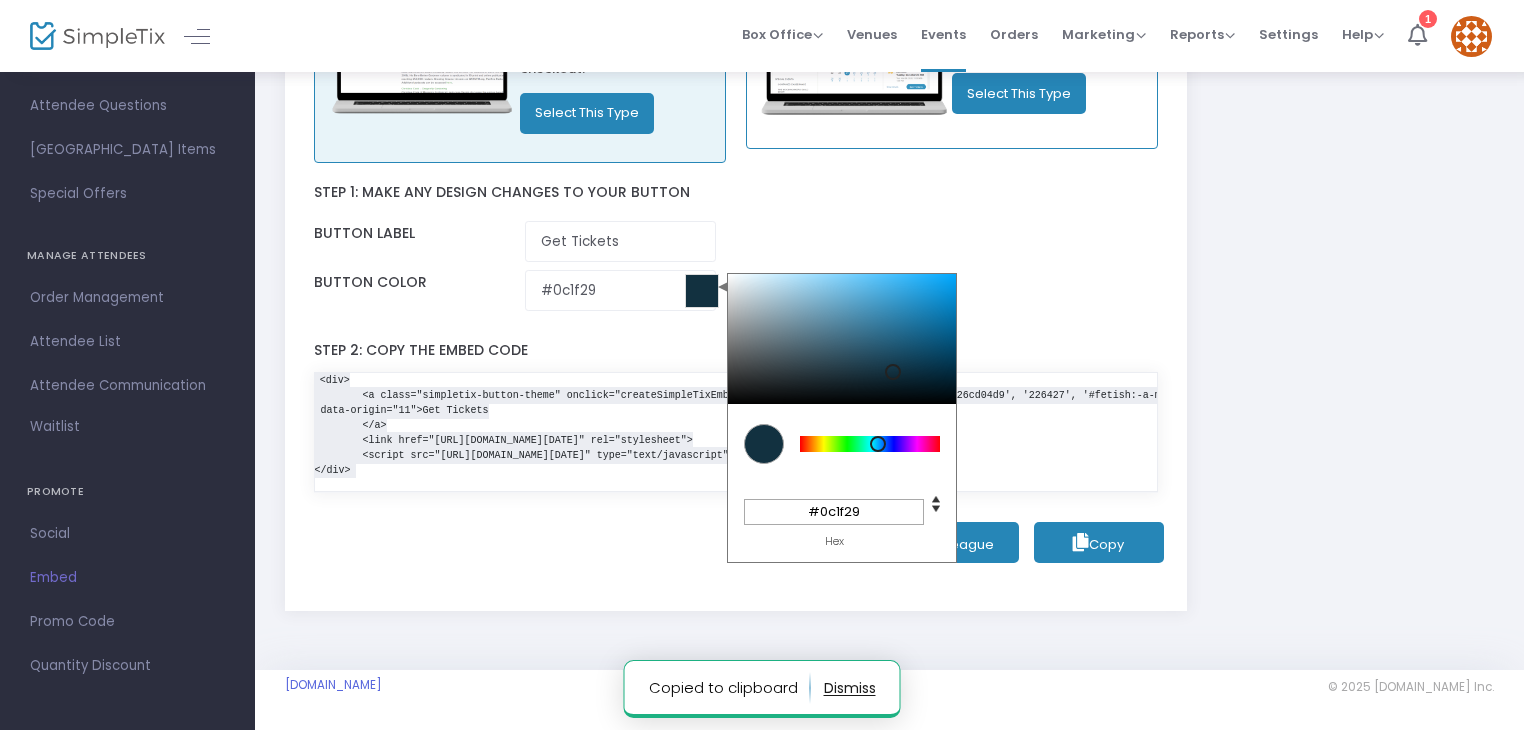 type on "#0b1d27" 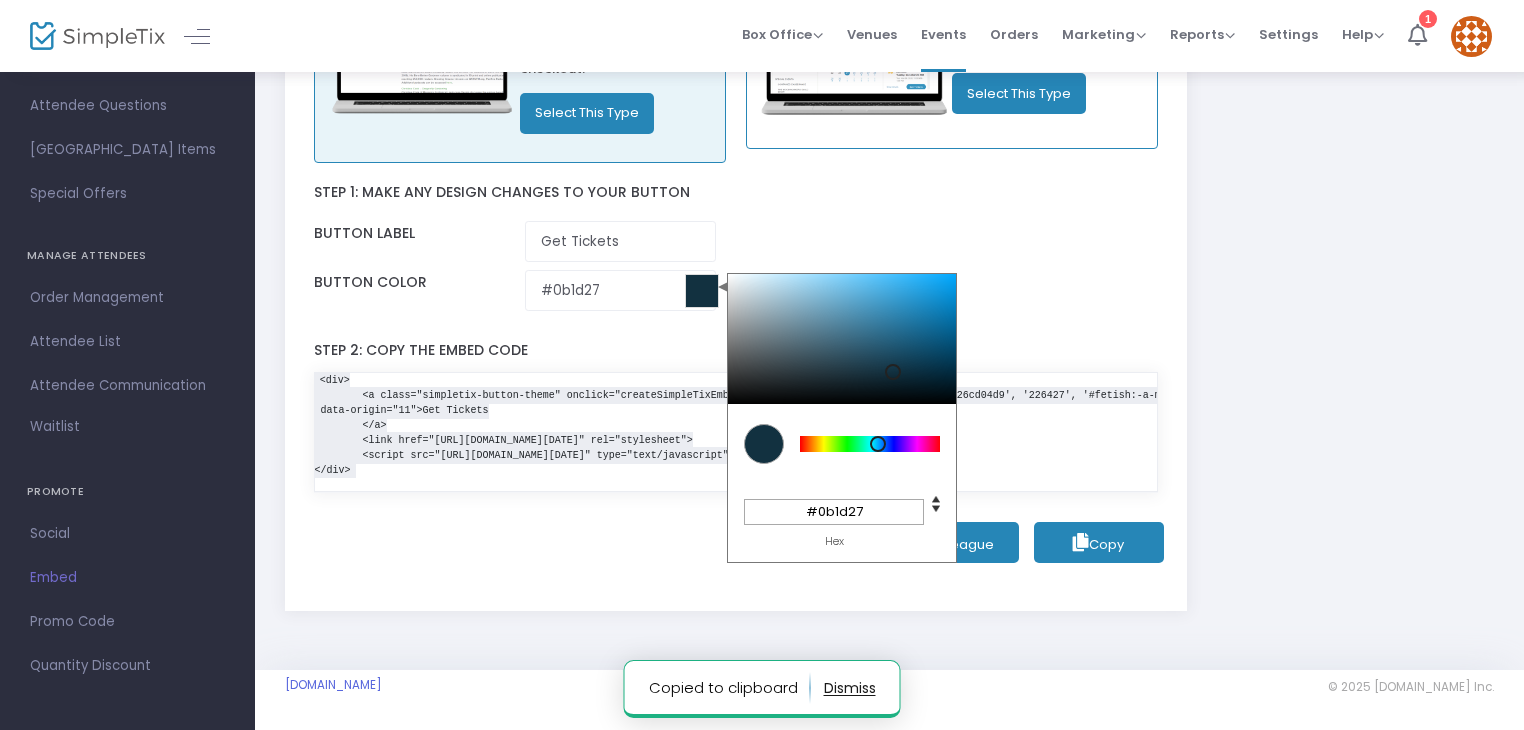 type on "#0a1b23" 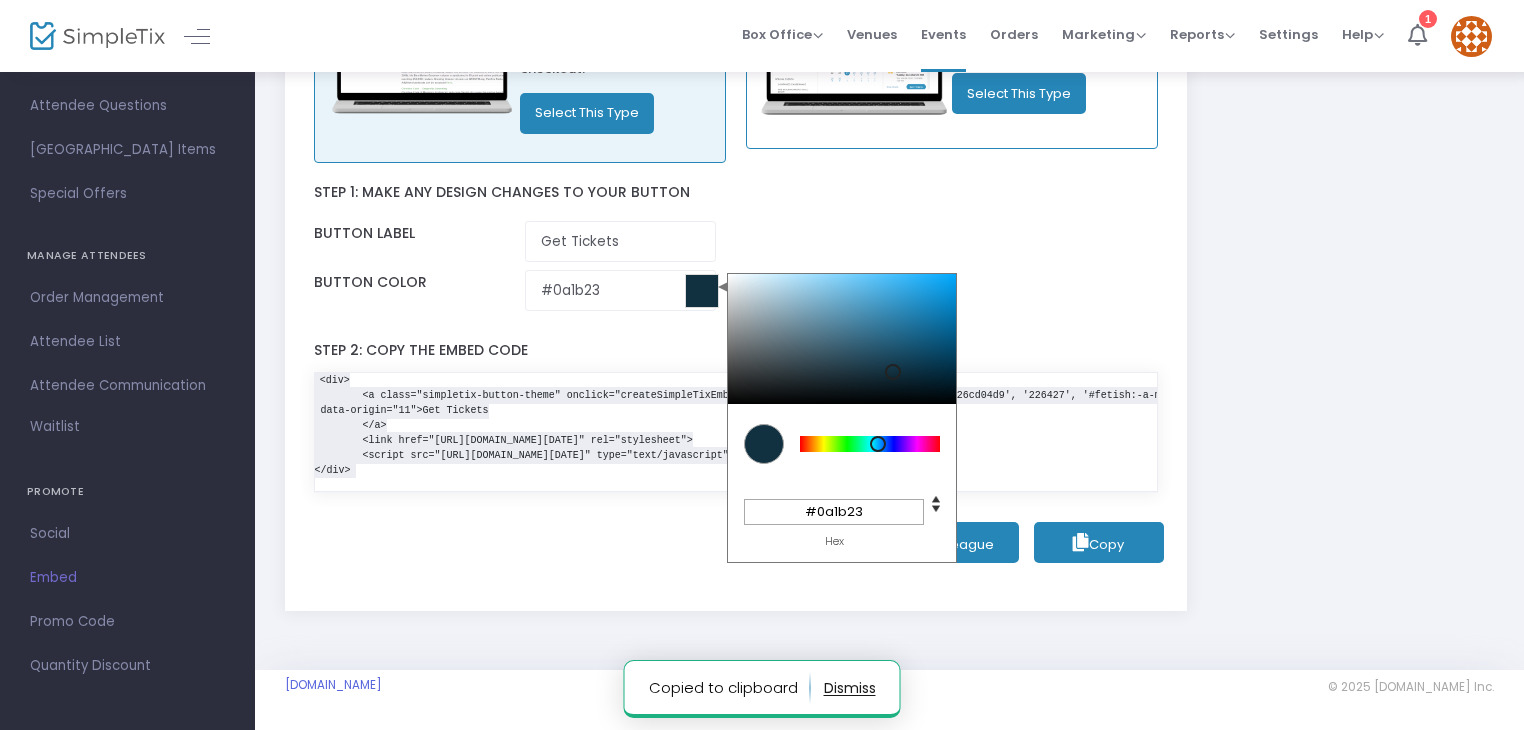 type on "#091921" 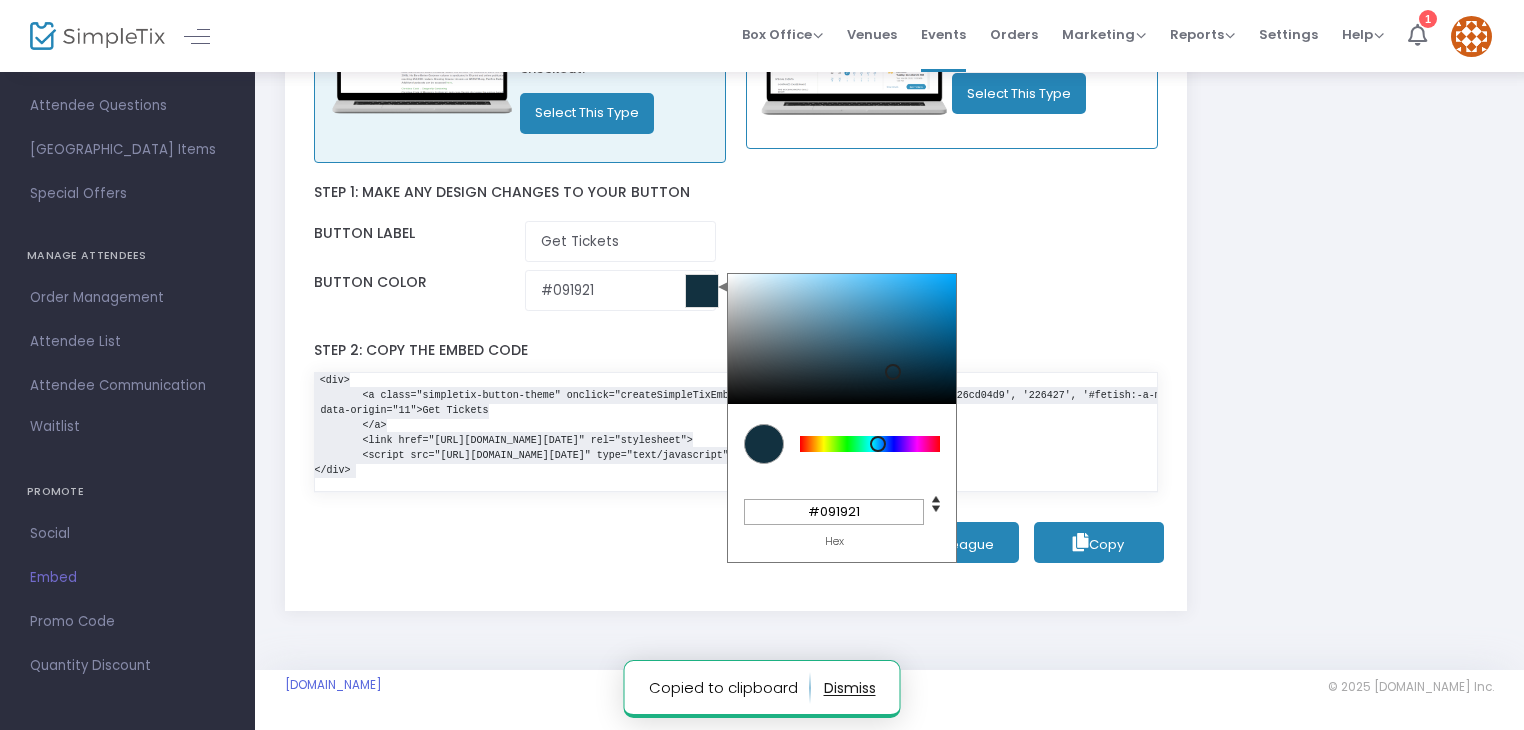 type on "#09181f" 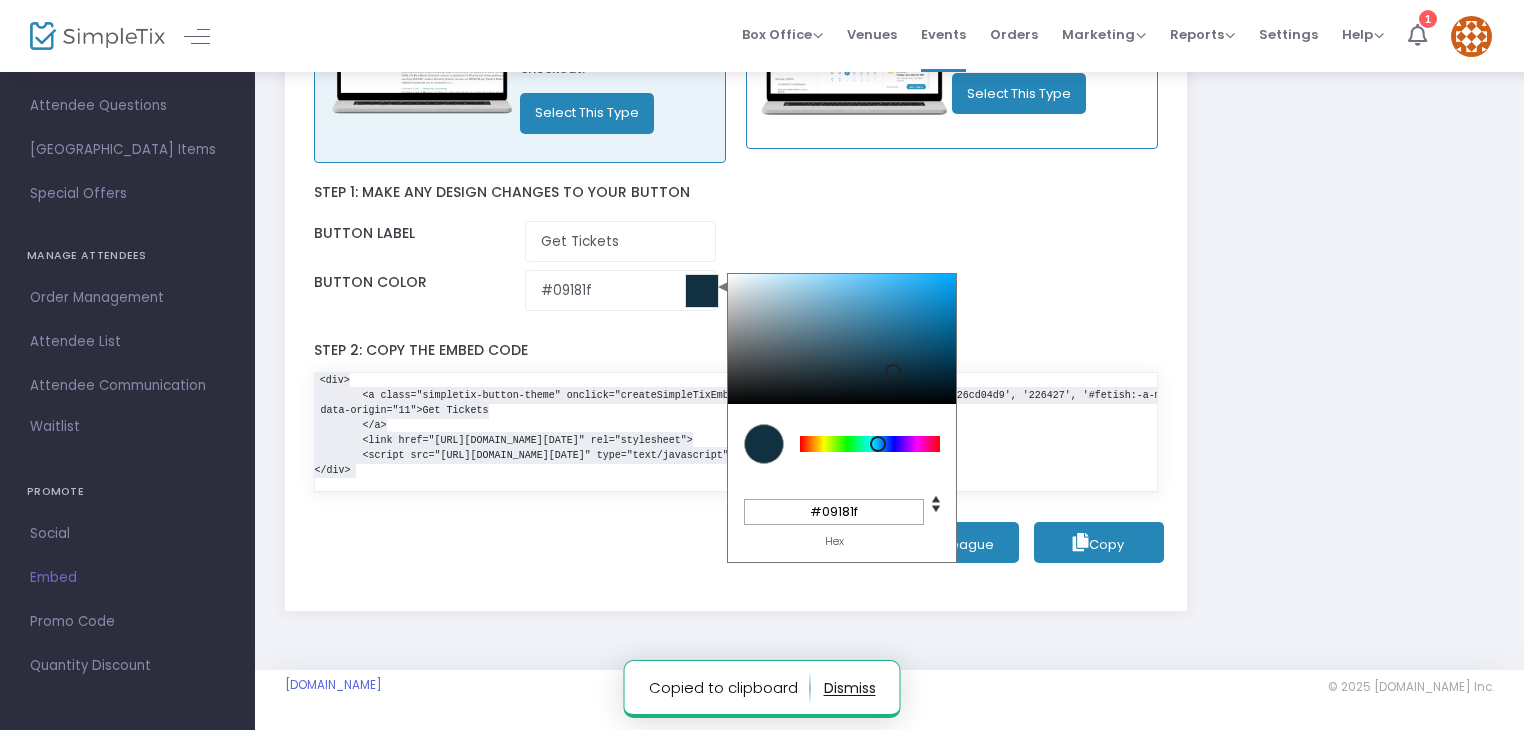 type on "#08161d" 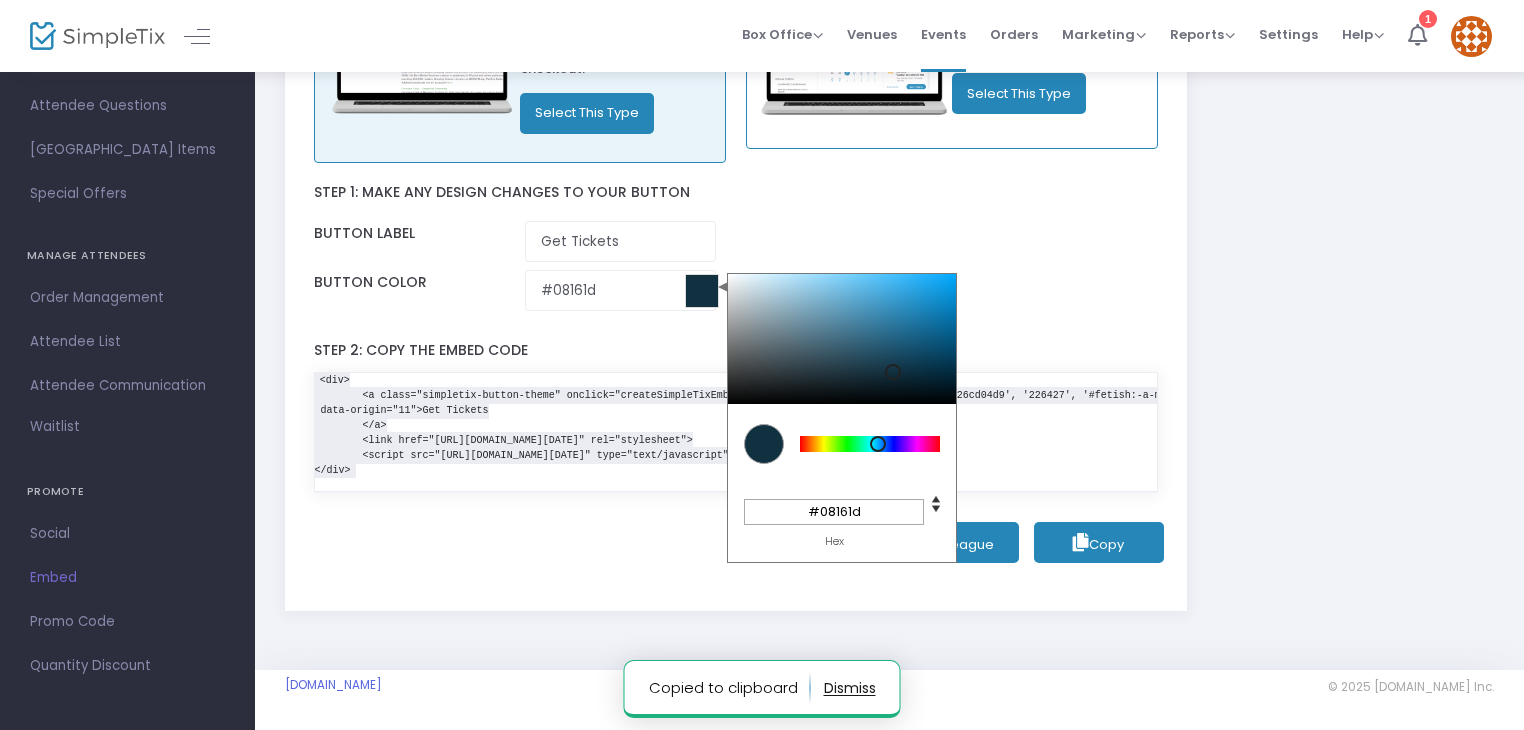 type on "#08151b" 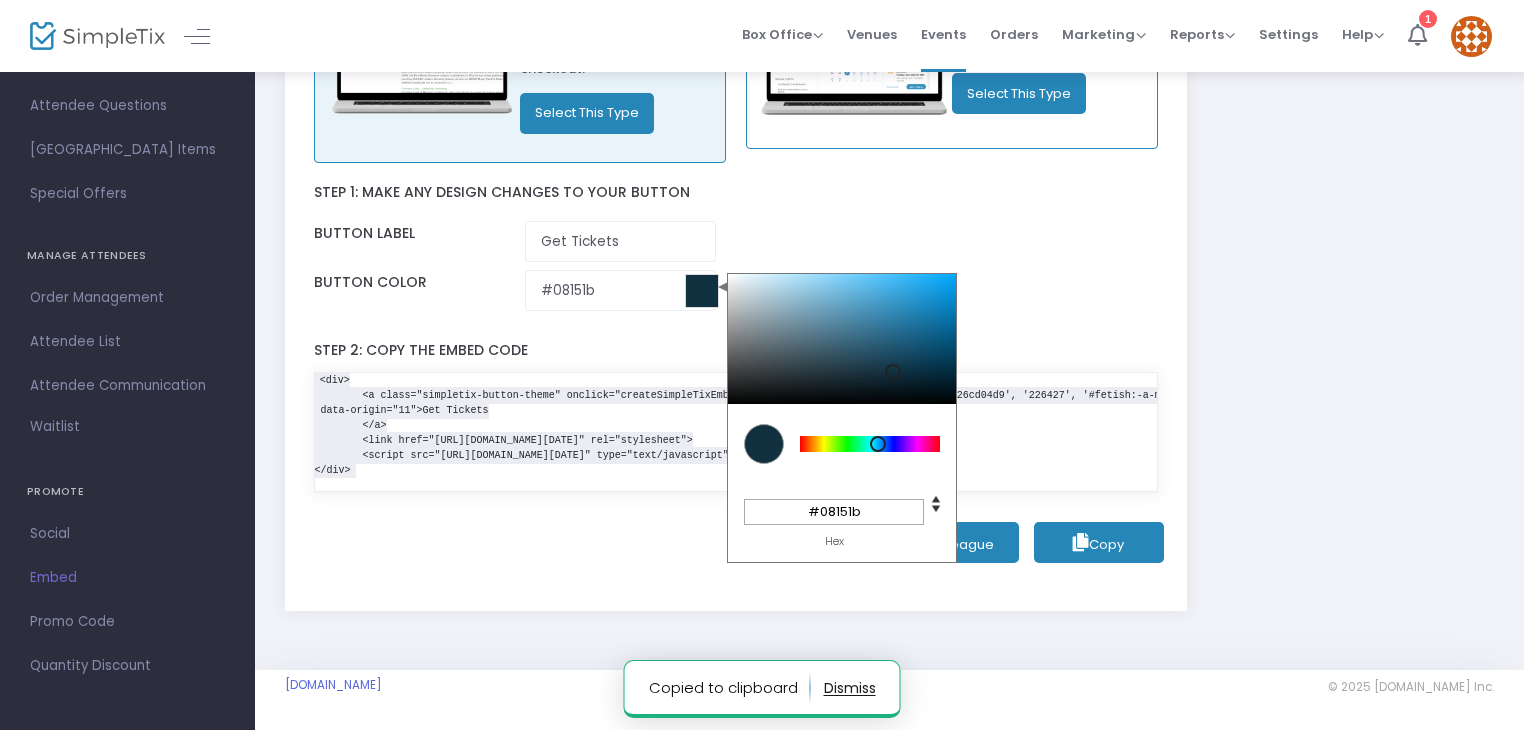 type on "#071319" 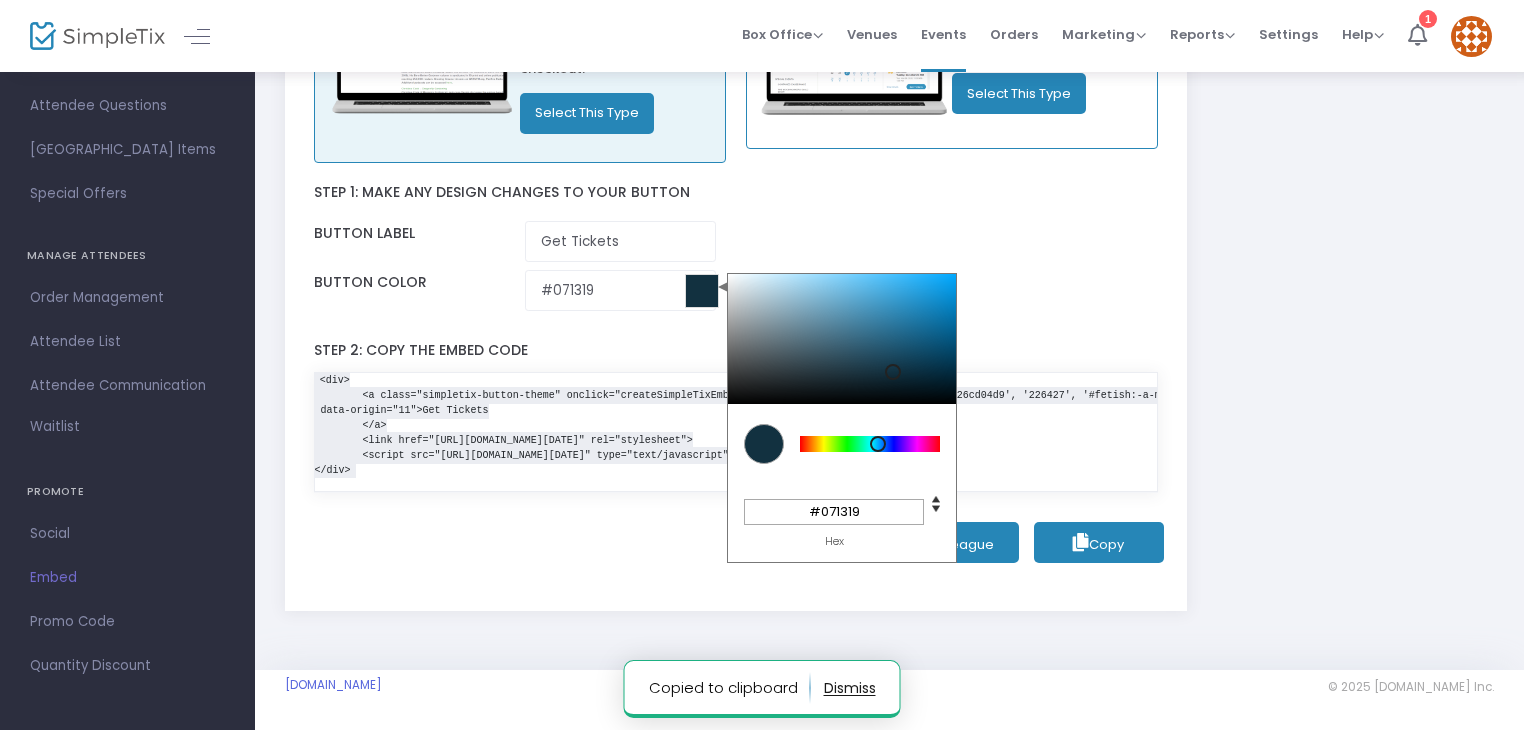 type on "#071217" 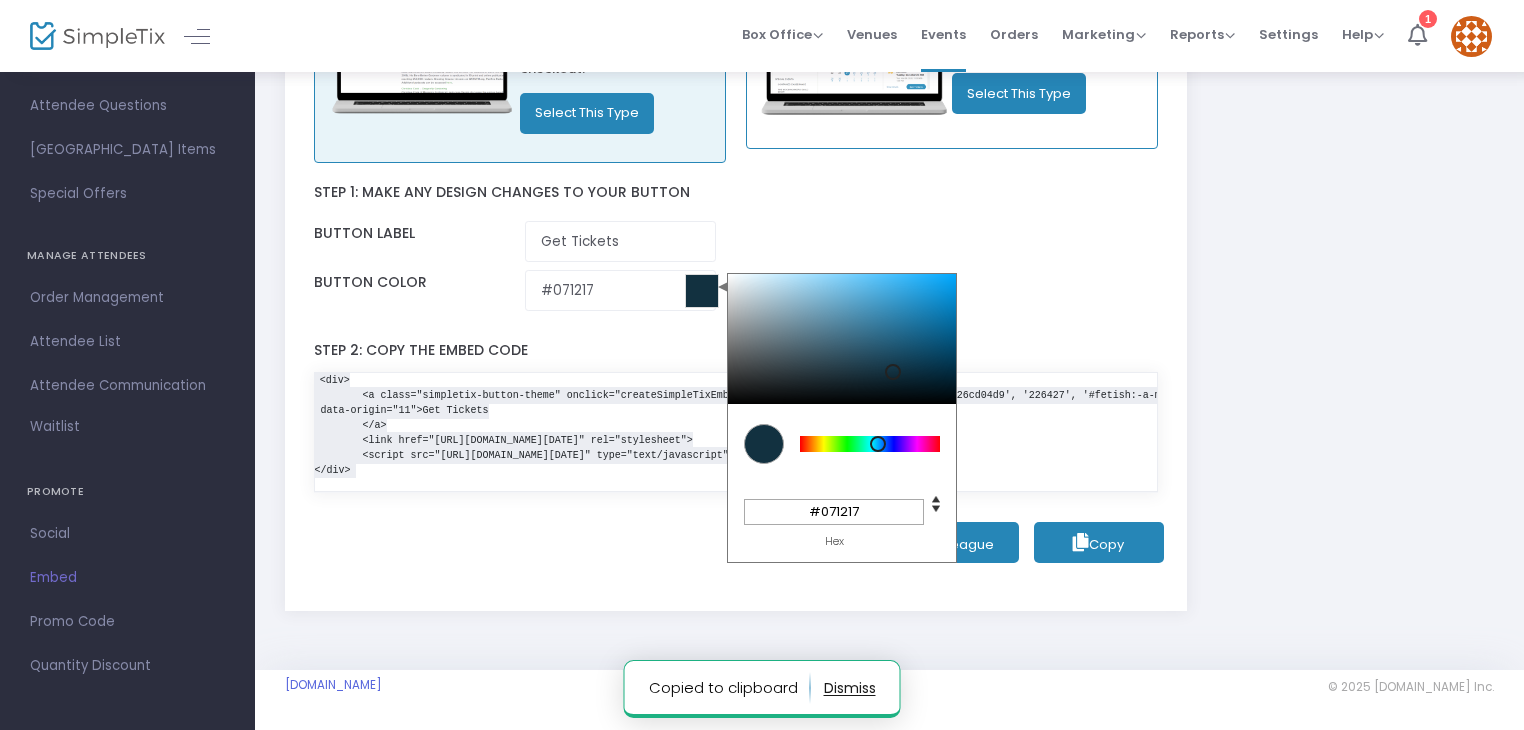 type on "#050f13" 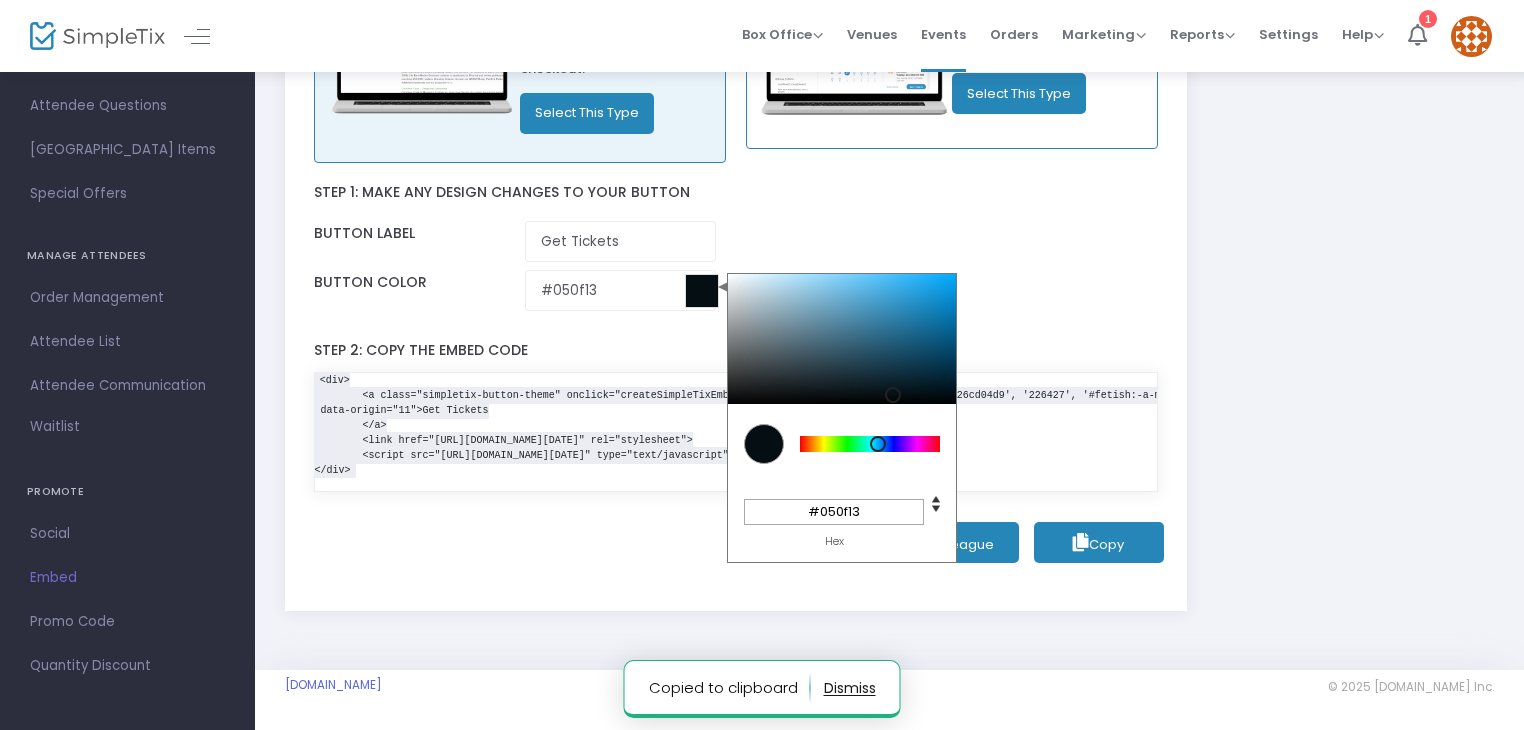 type on "#050d11" 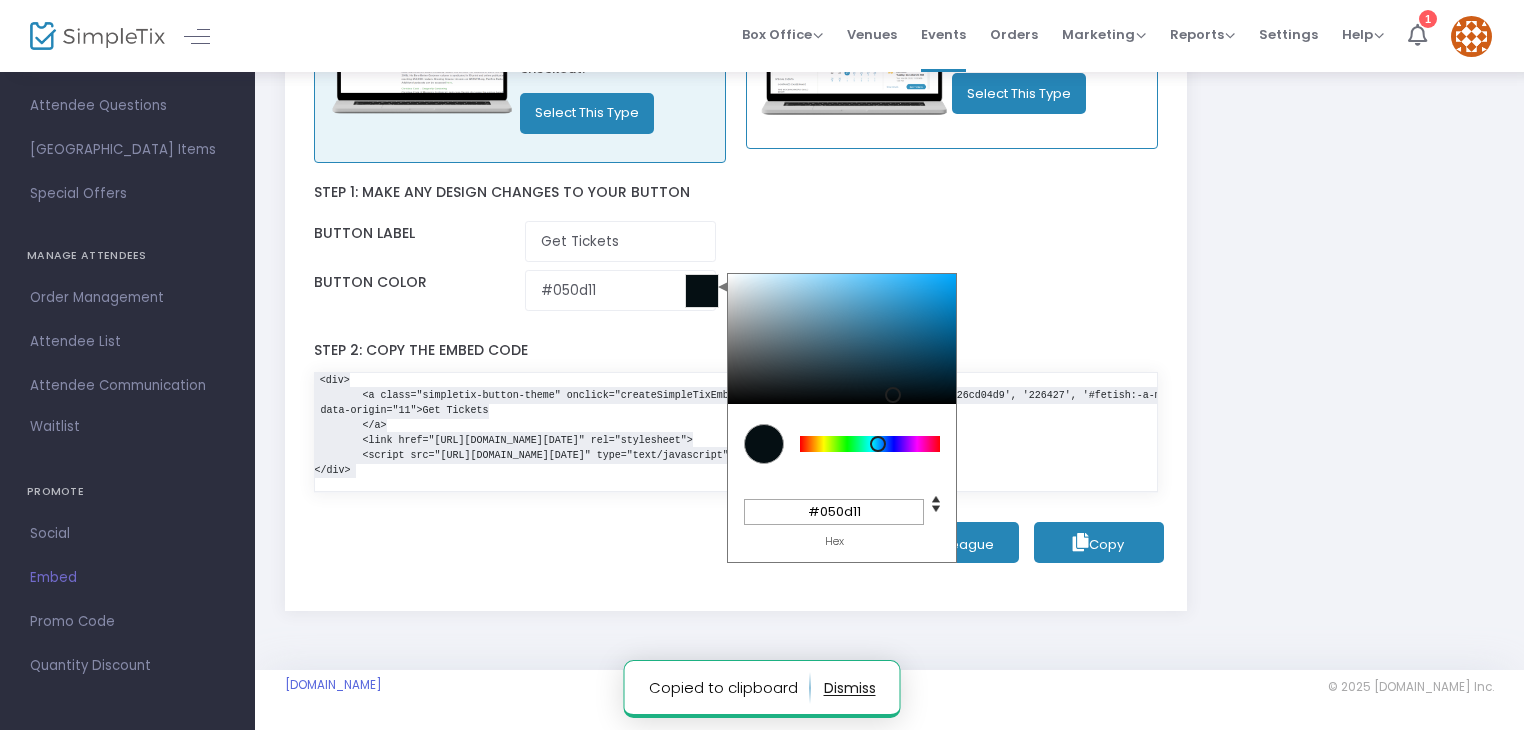 type on "#040c0f" 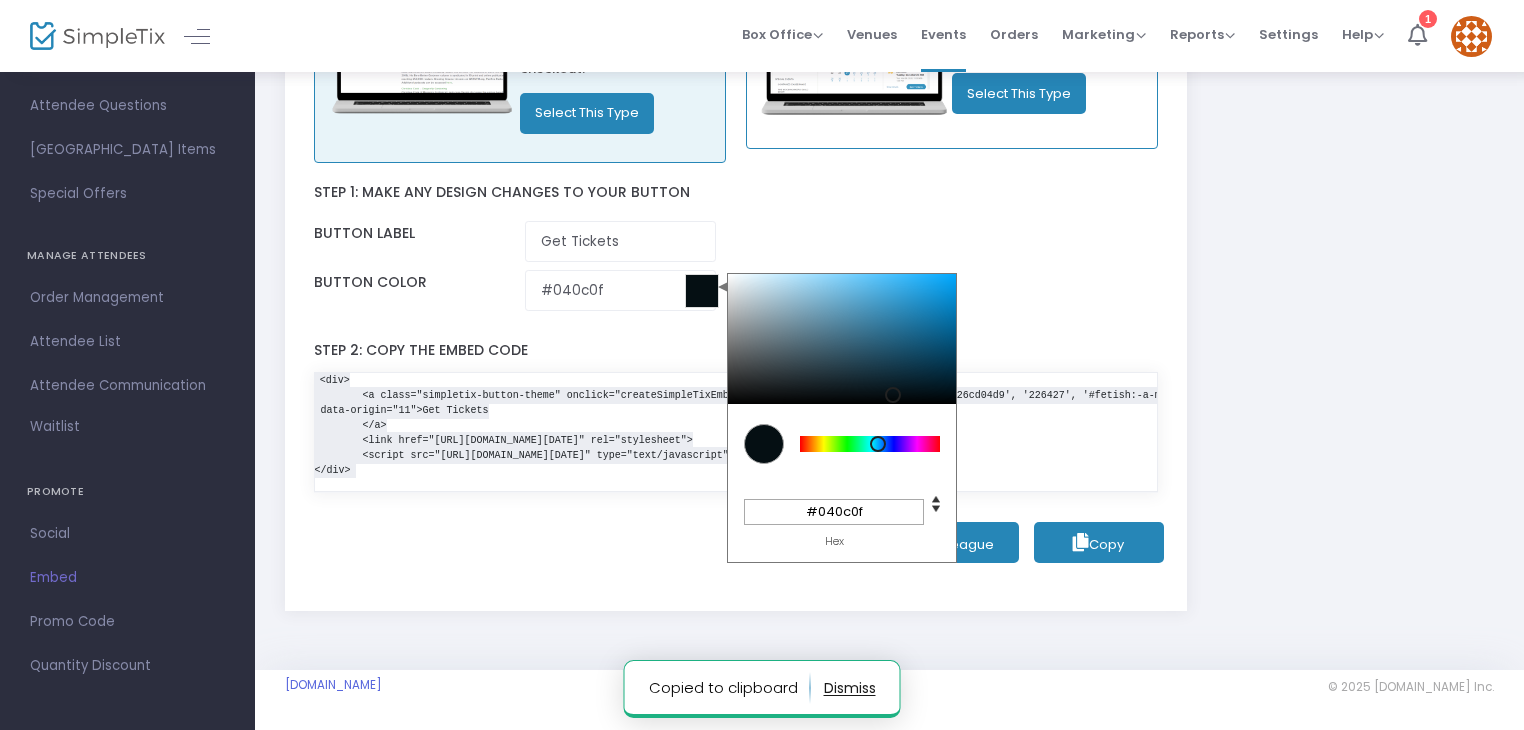 type on "#040a0d" 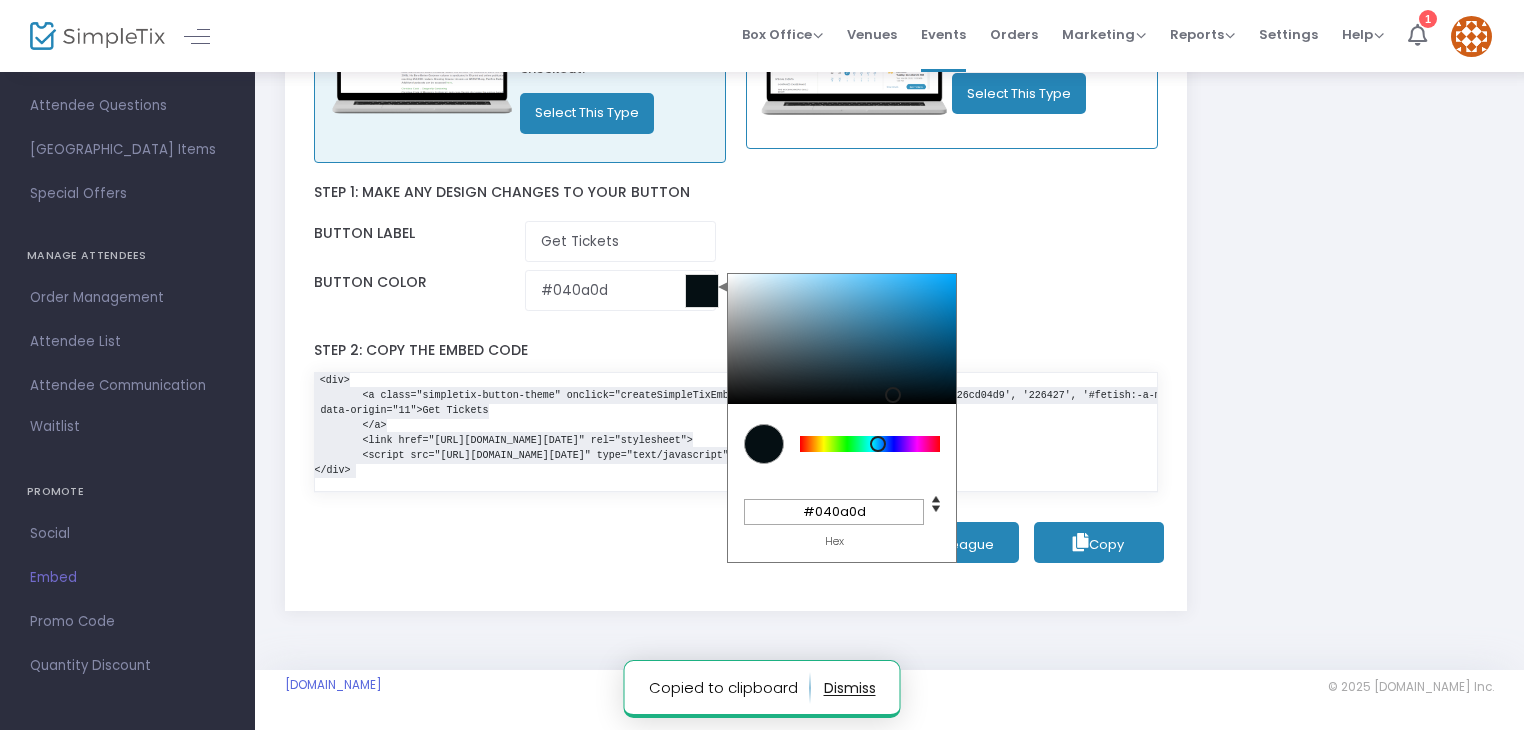 type on "#03090b" 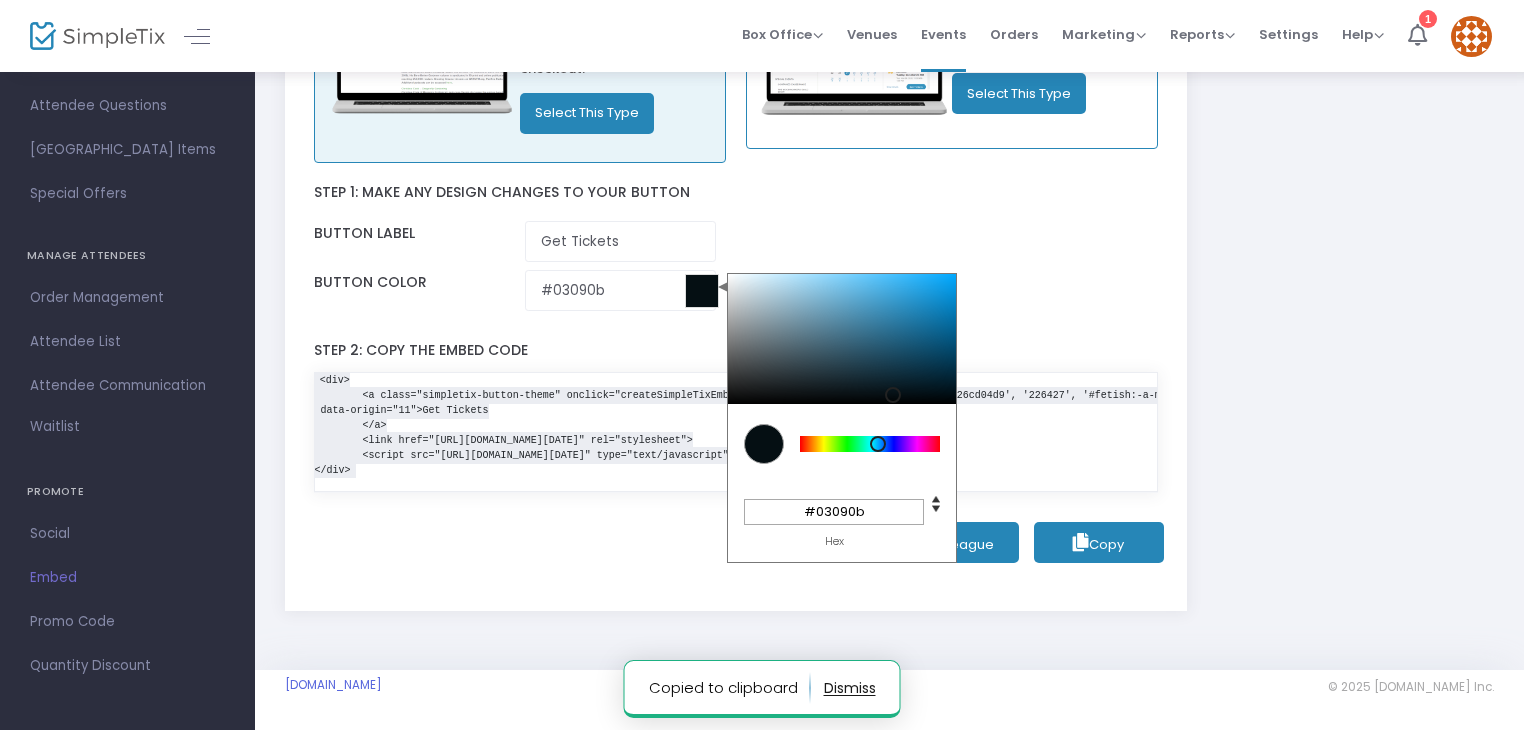 type on "#030709" 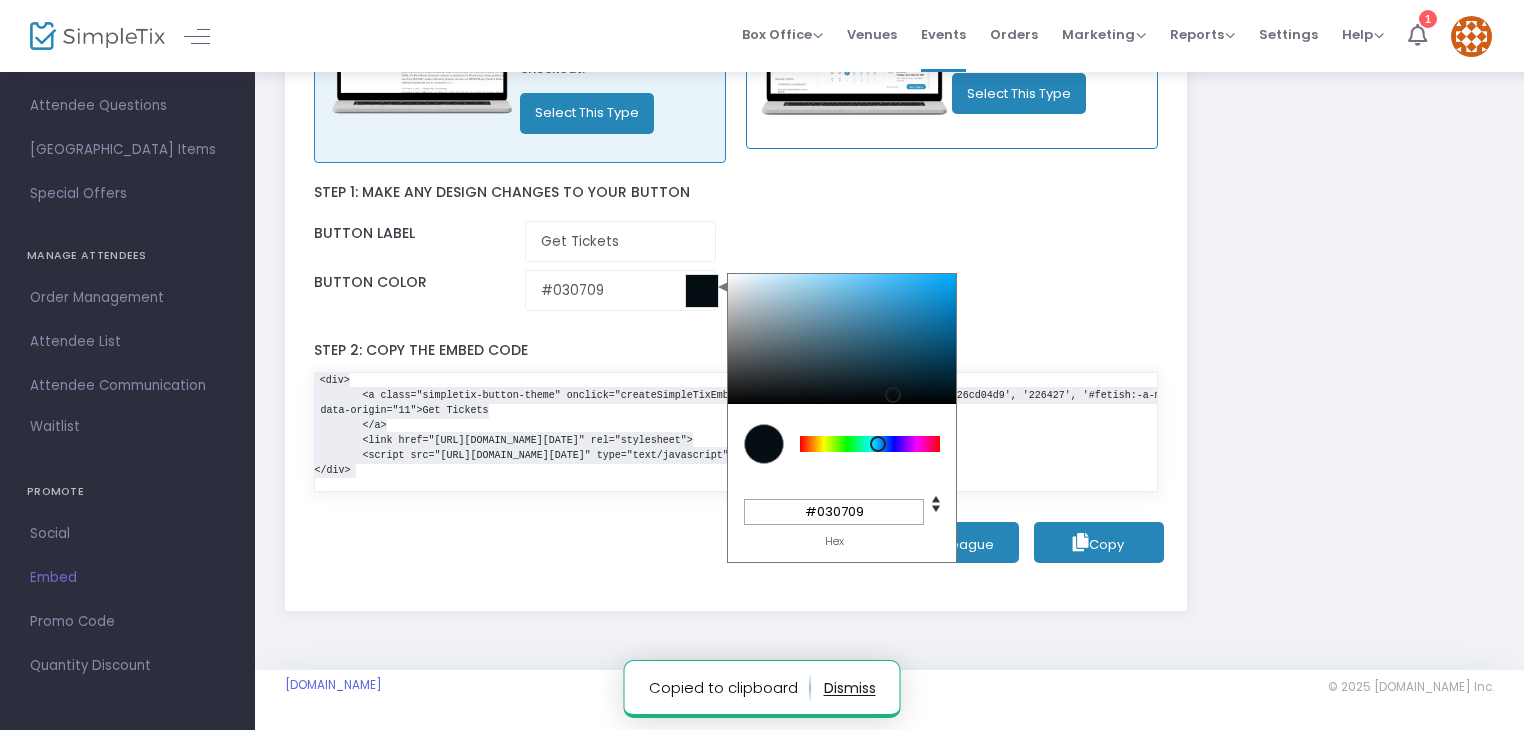 type on "#020608" 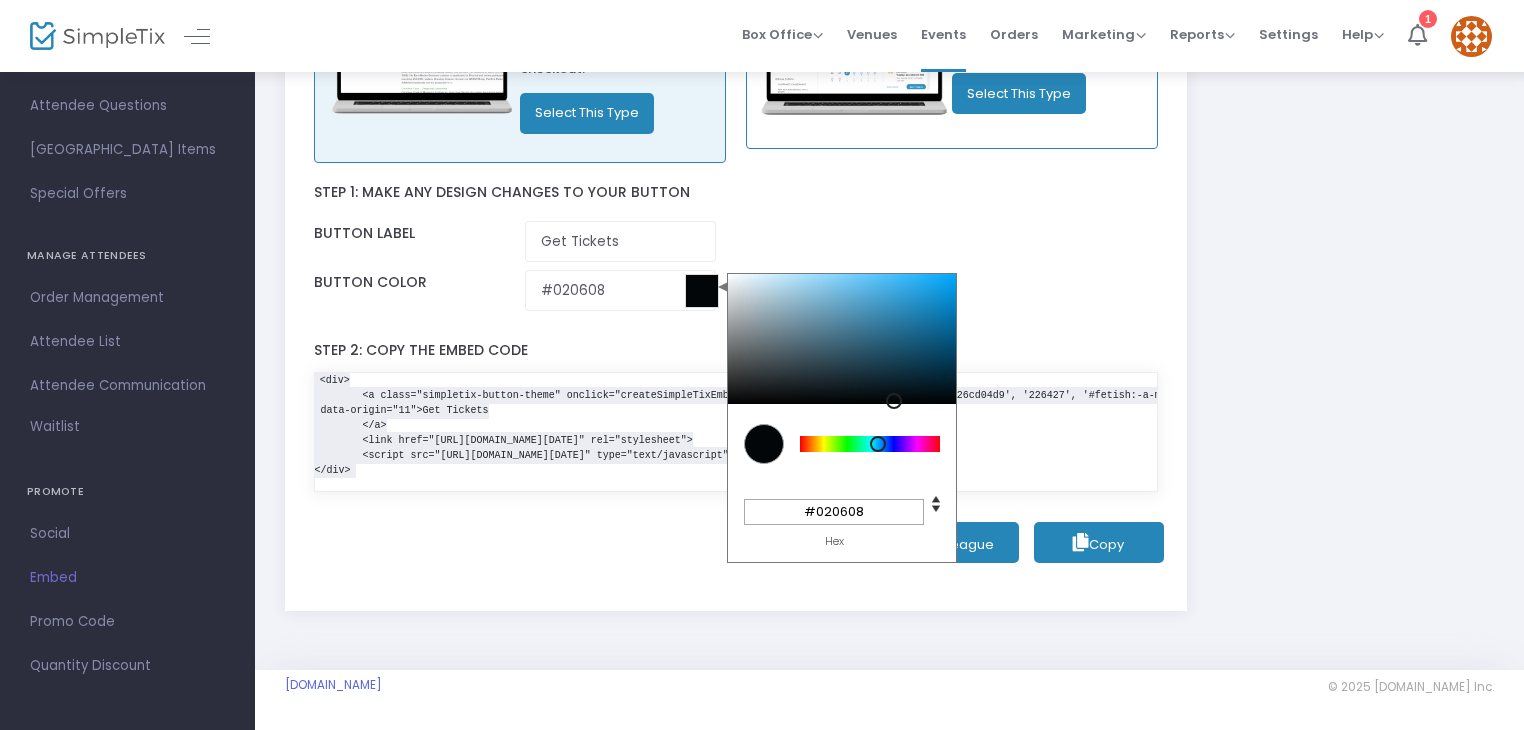 drag, startPoint x: 912, startPoint y: 307, endPoint x: 892, endPoint y: 395, distance: 90.24411 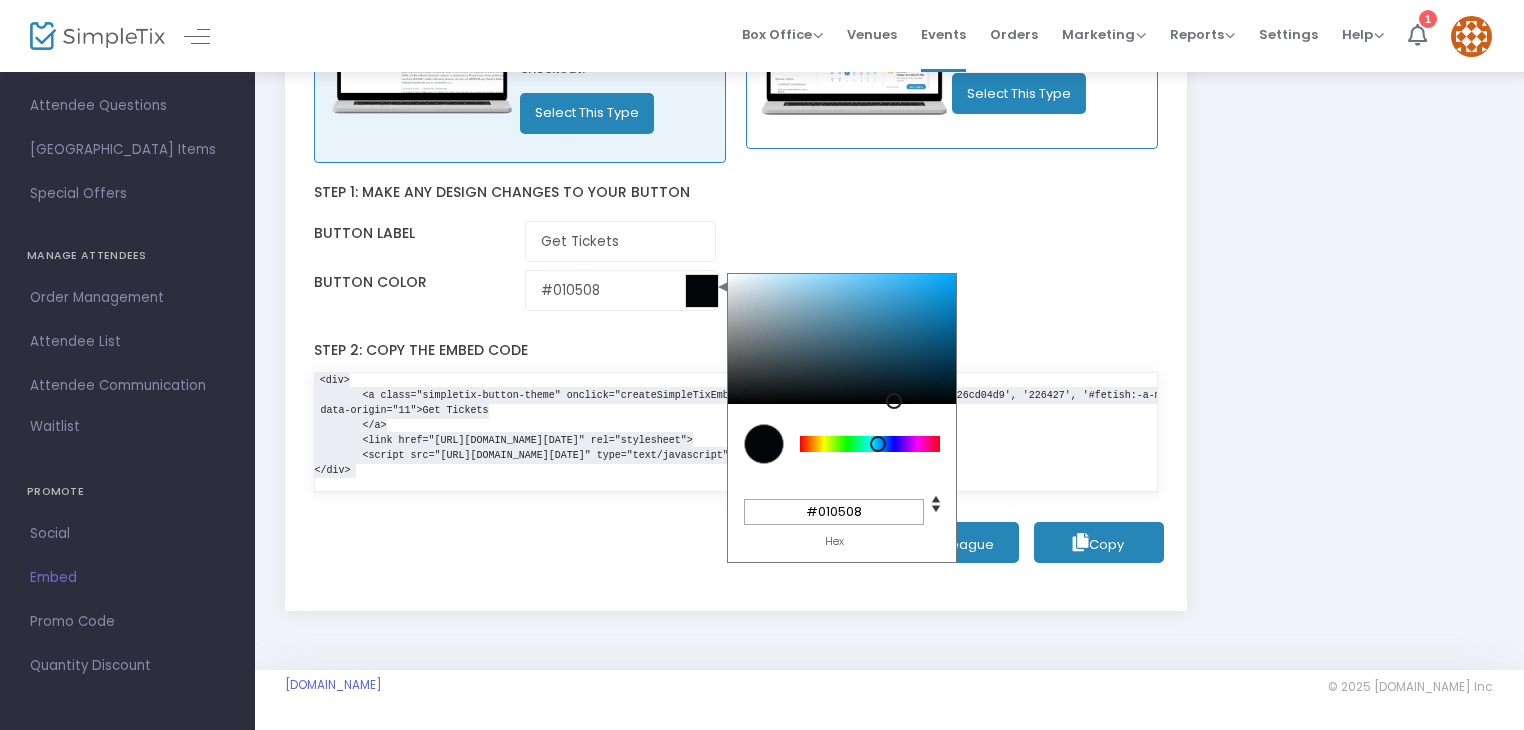 type on "#010406" 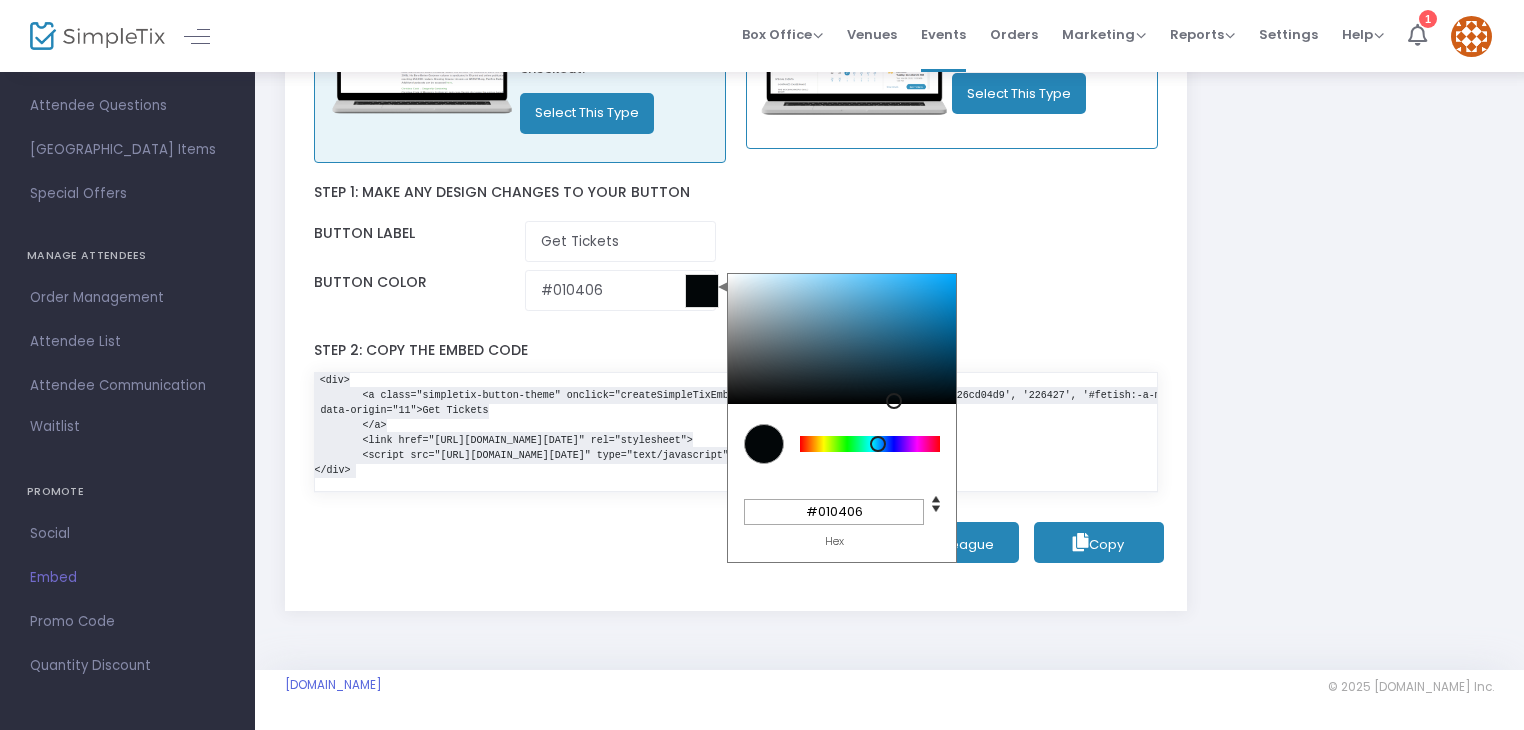 type on "#010304" 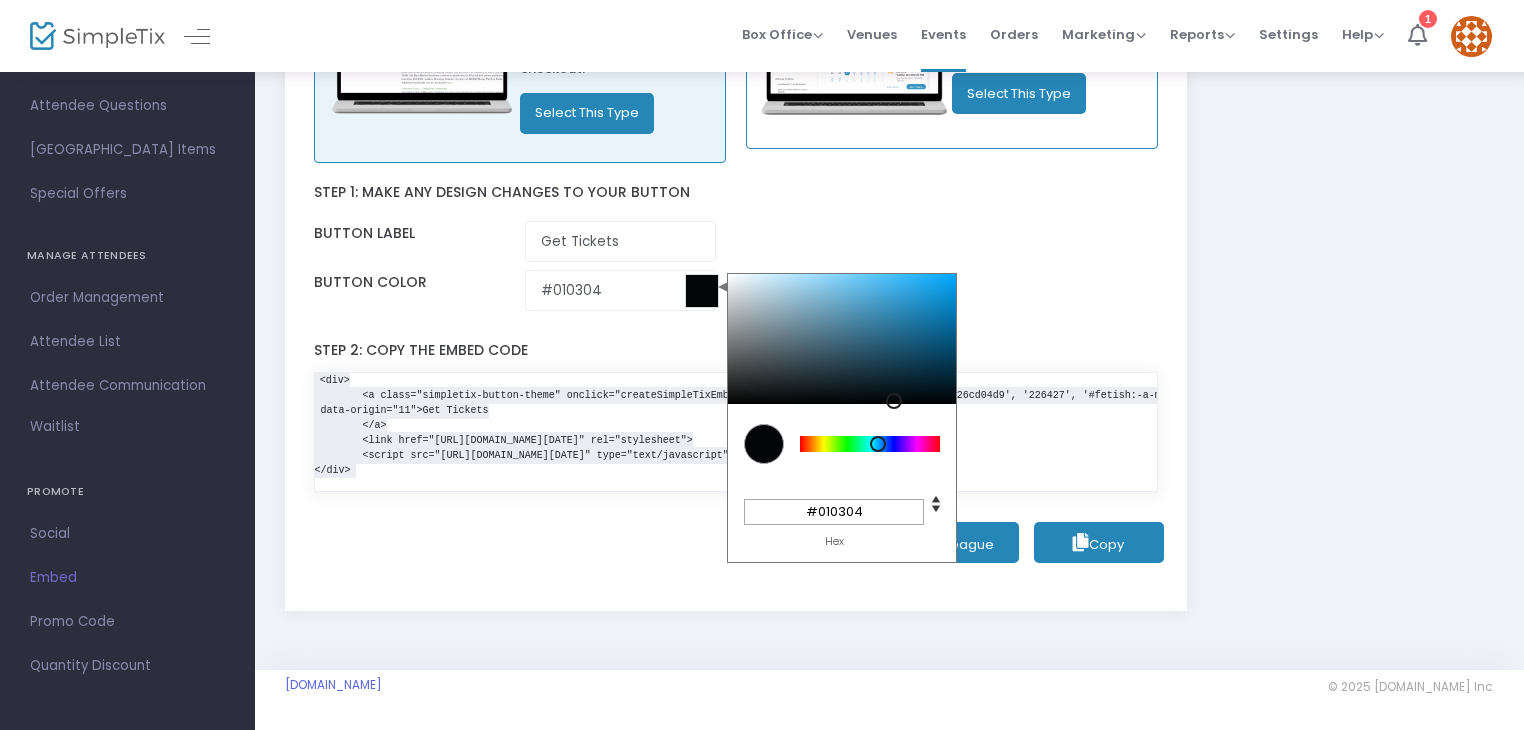 type on "#000304" 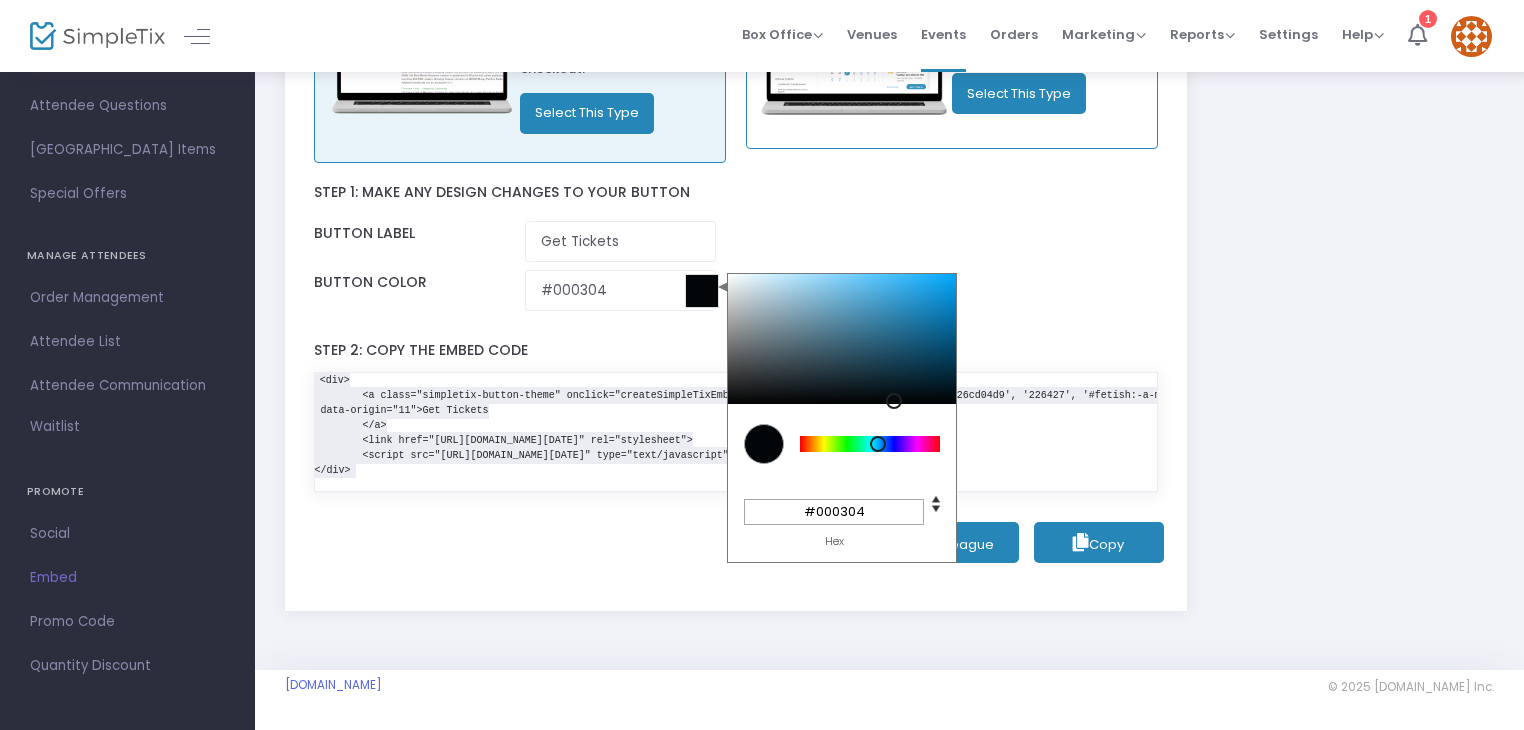 type on "#000102" 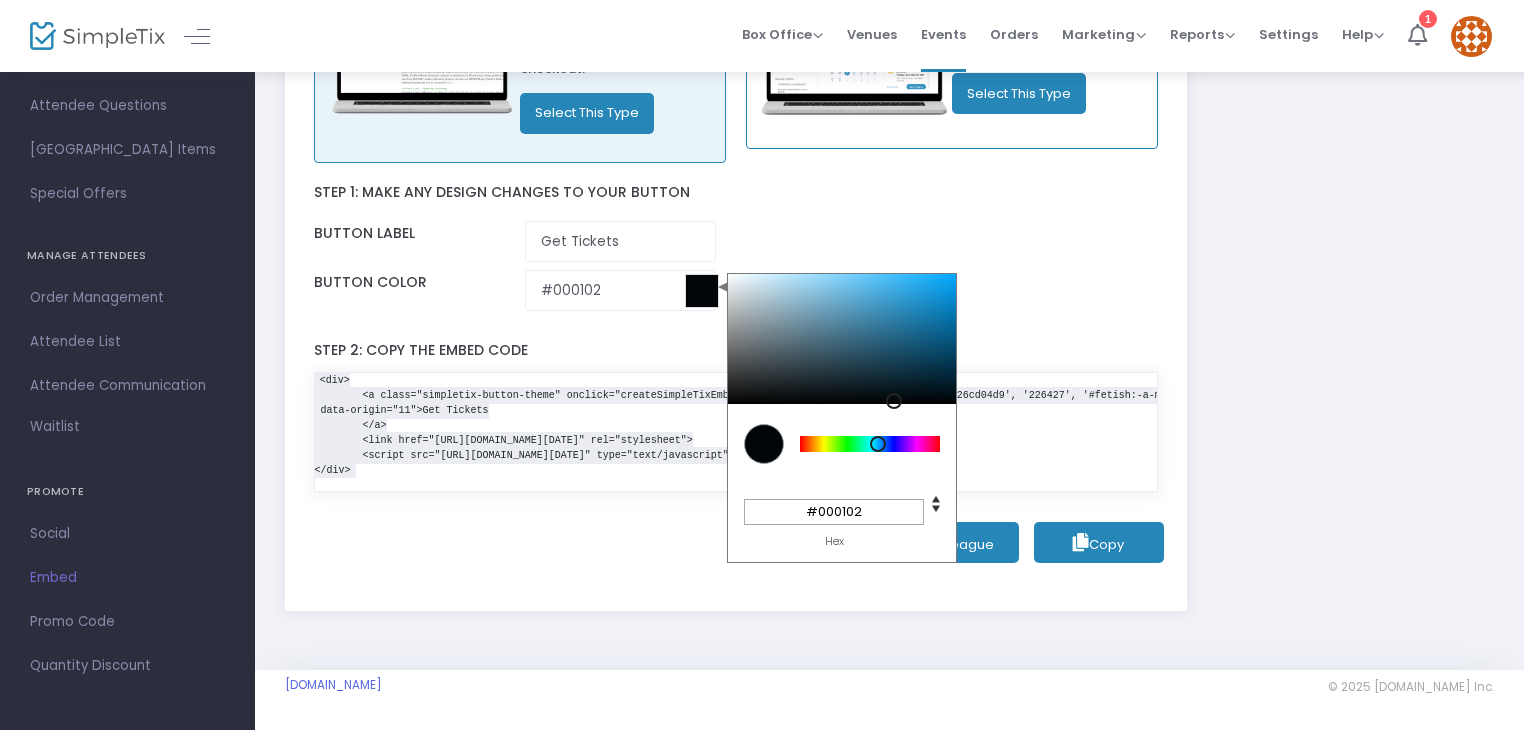 type 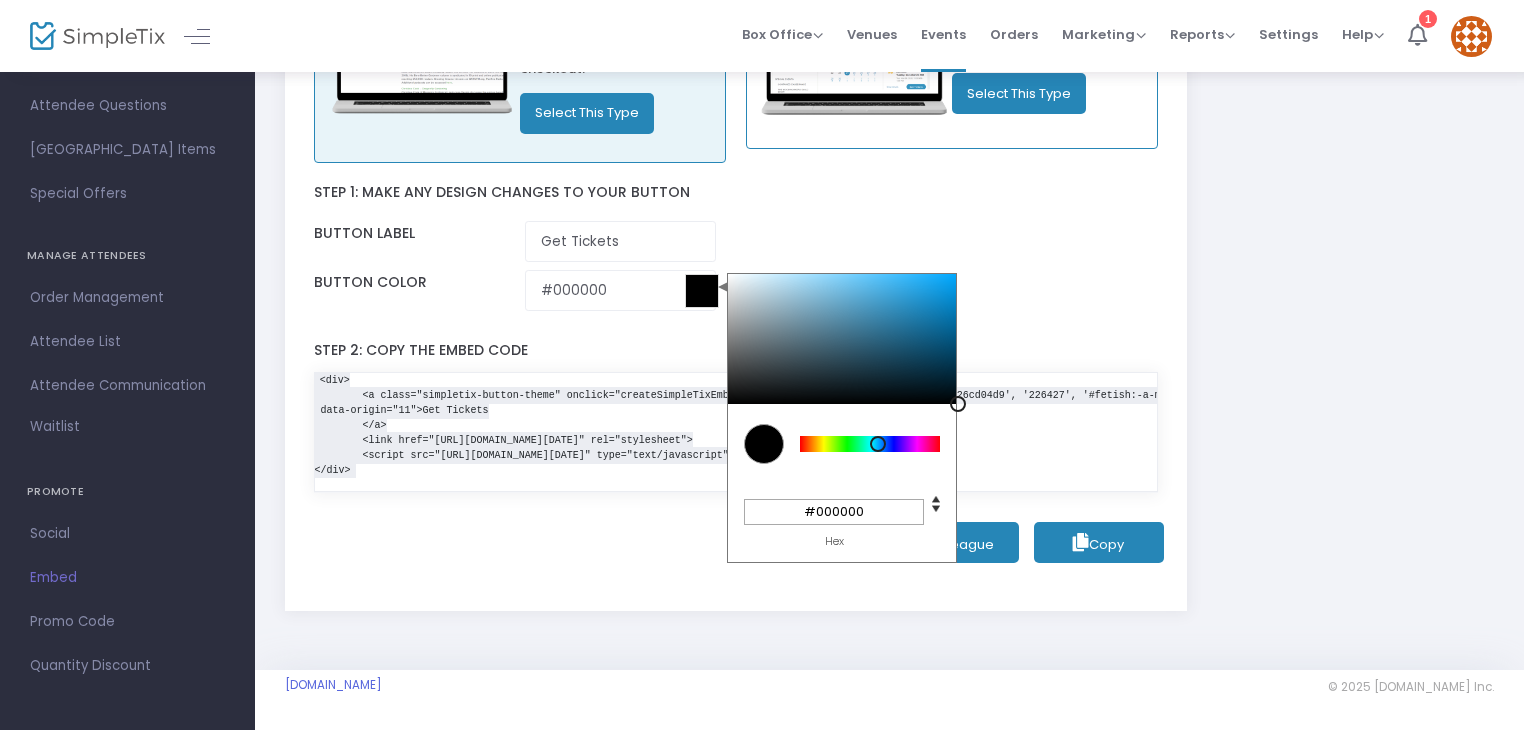 drag, startPoint x: 892, startPoint y: 395, endPoint x: 989, endPoint y: 405, distance: 97.5141 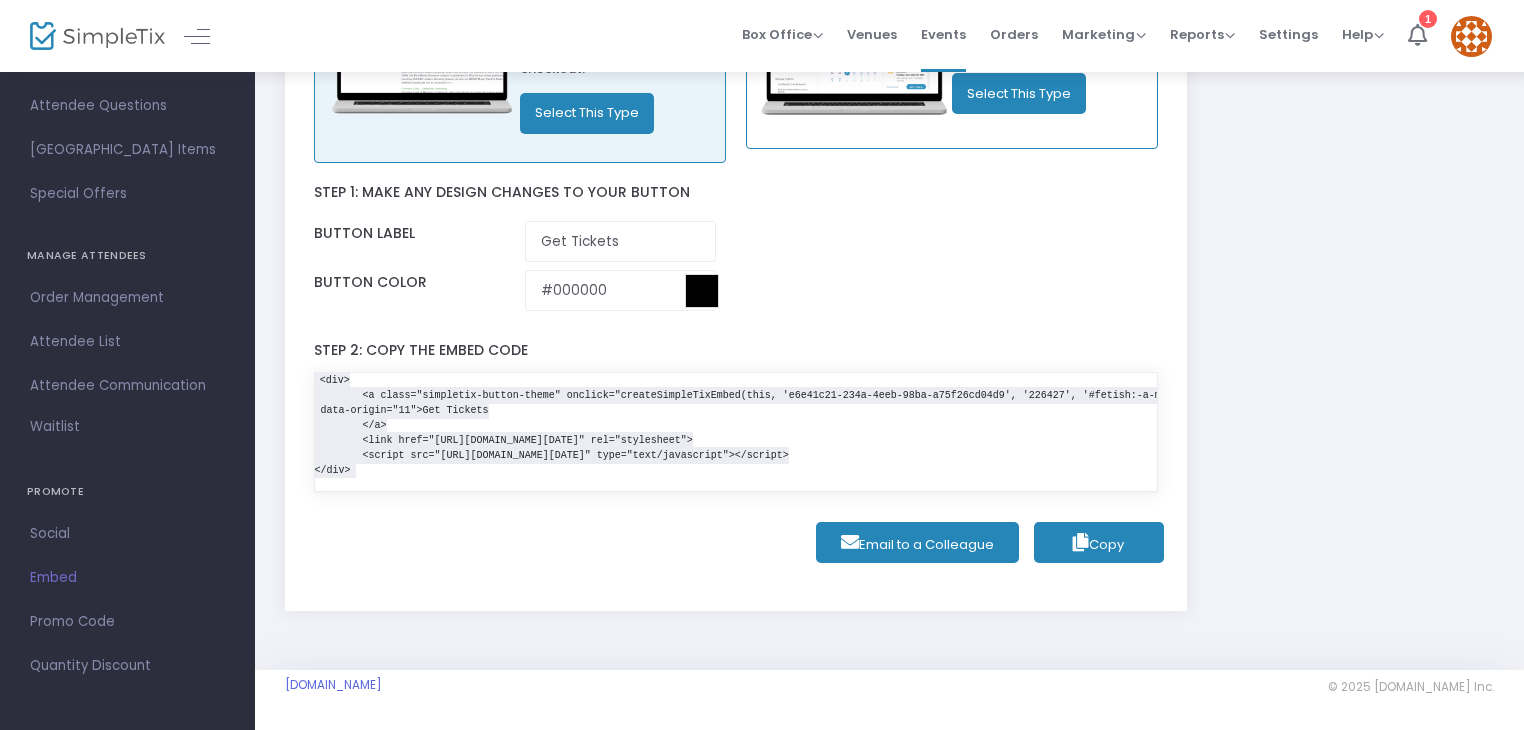 click on "Copy" 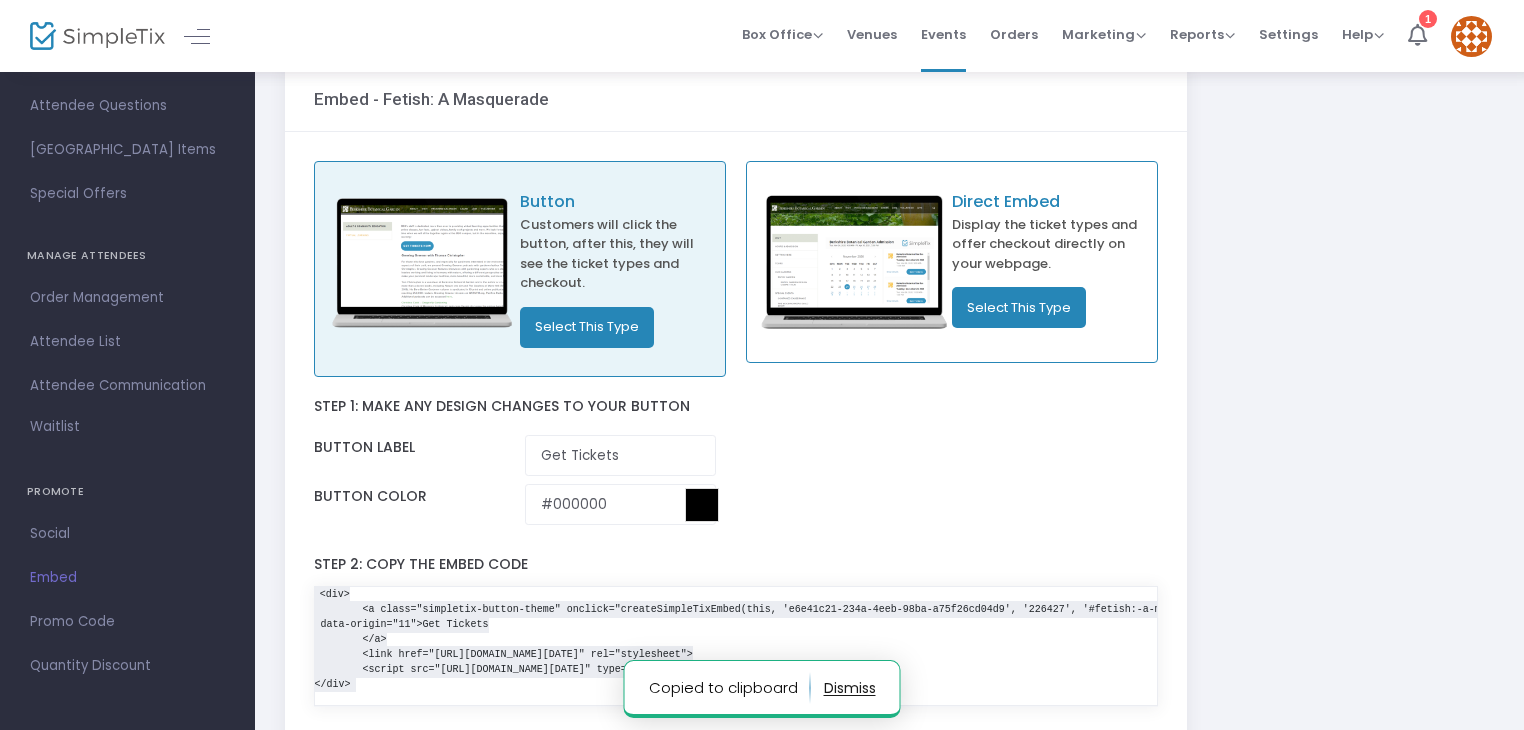 scroll, scrollTop: 0, scrollLeft: 0, axis: both 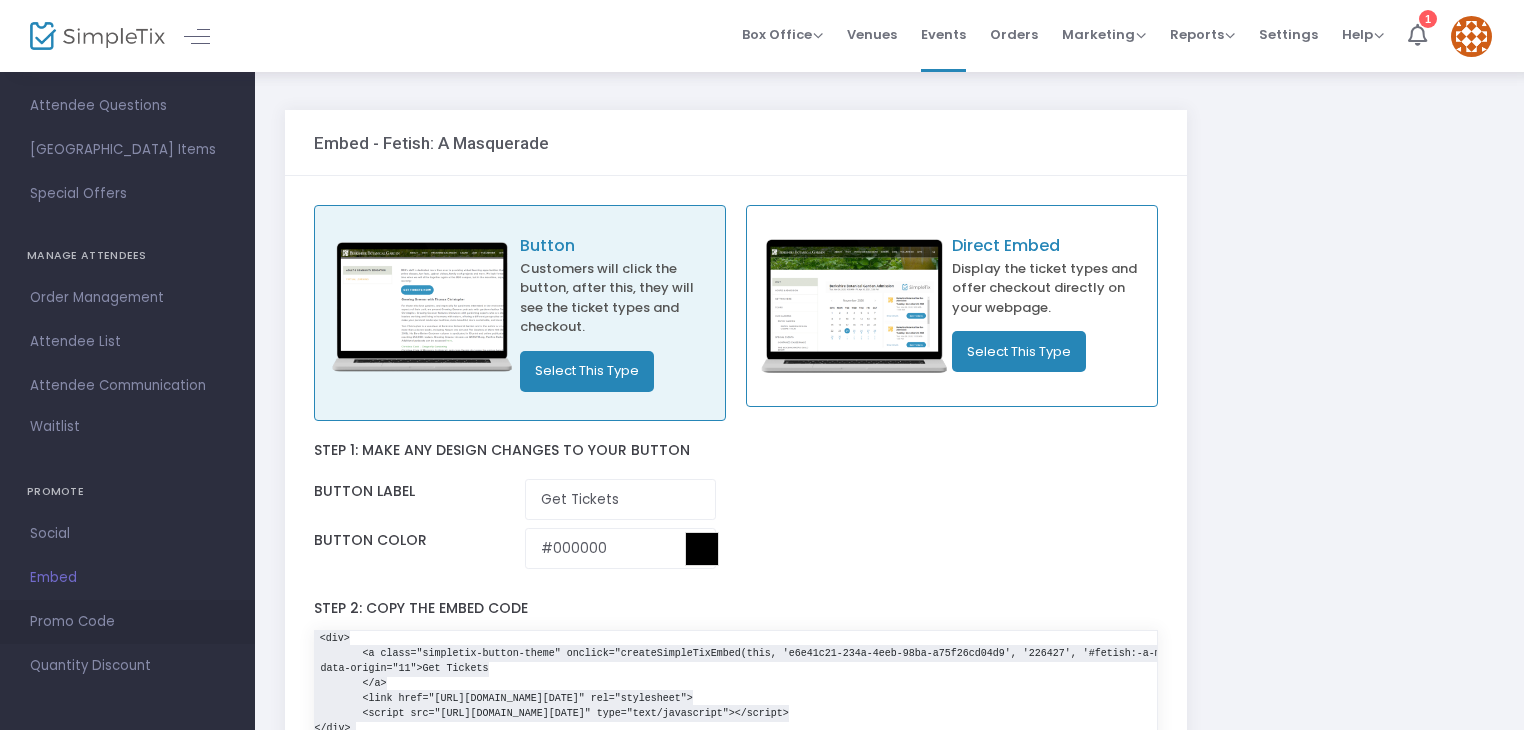 click on "Promo Code" at bounding box center (127, 622) 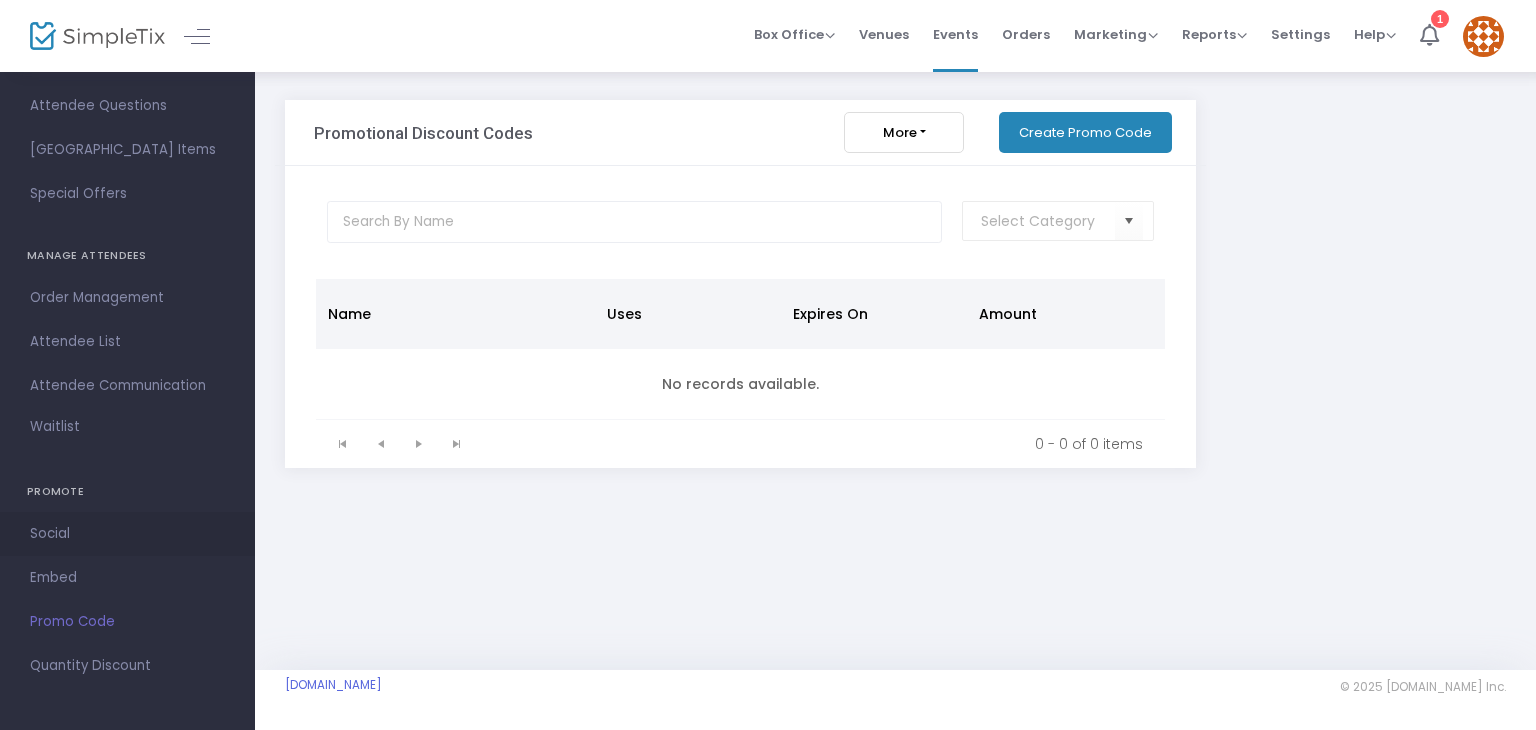 click on "Social" at bounding box center (127, 534) 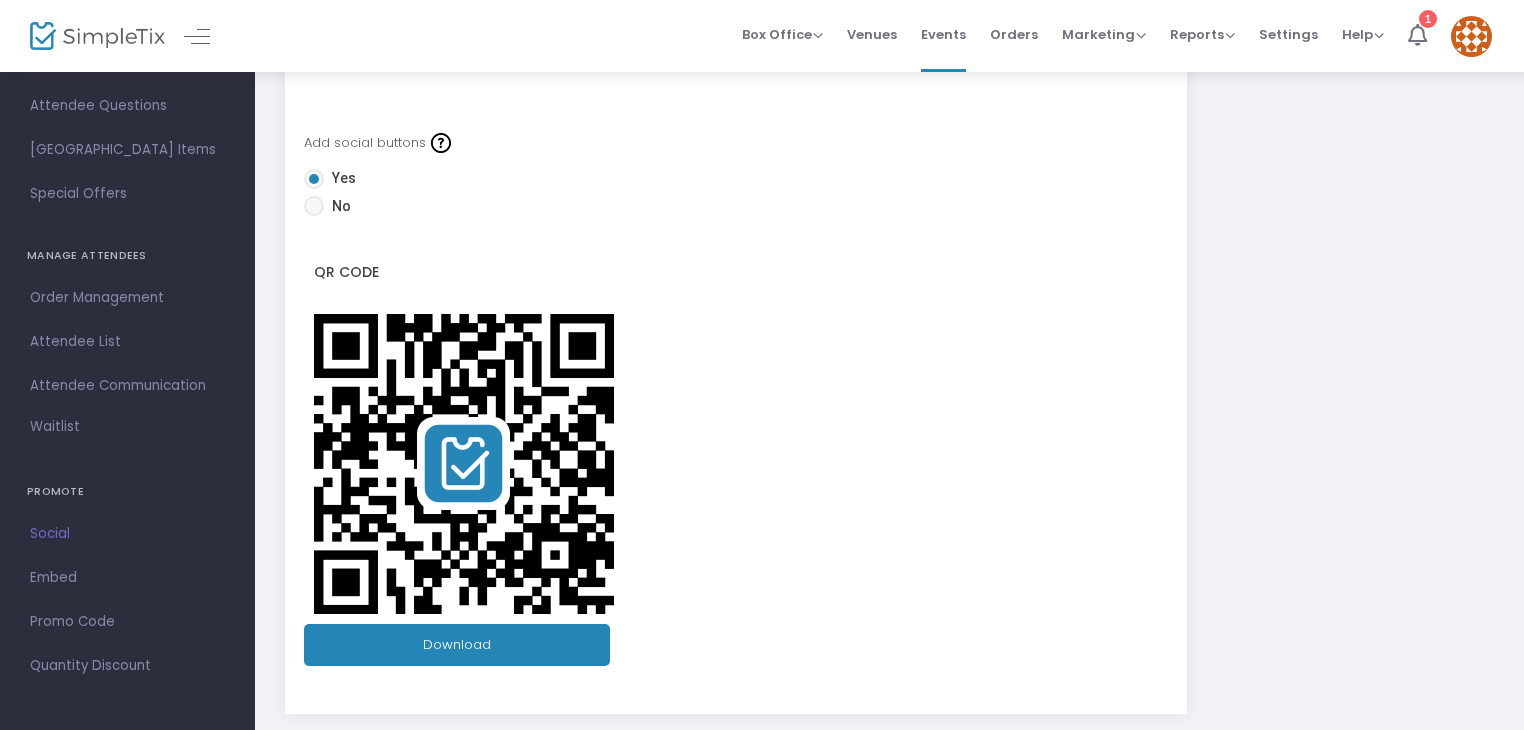scroll, scrollTop: 513, scrollLeft: 0, axis: vertical 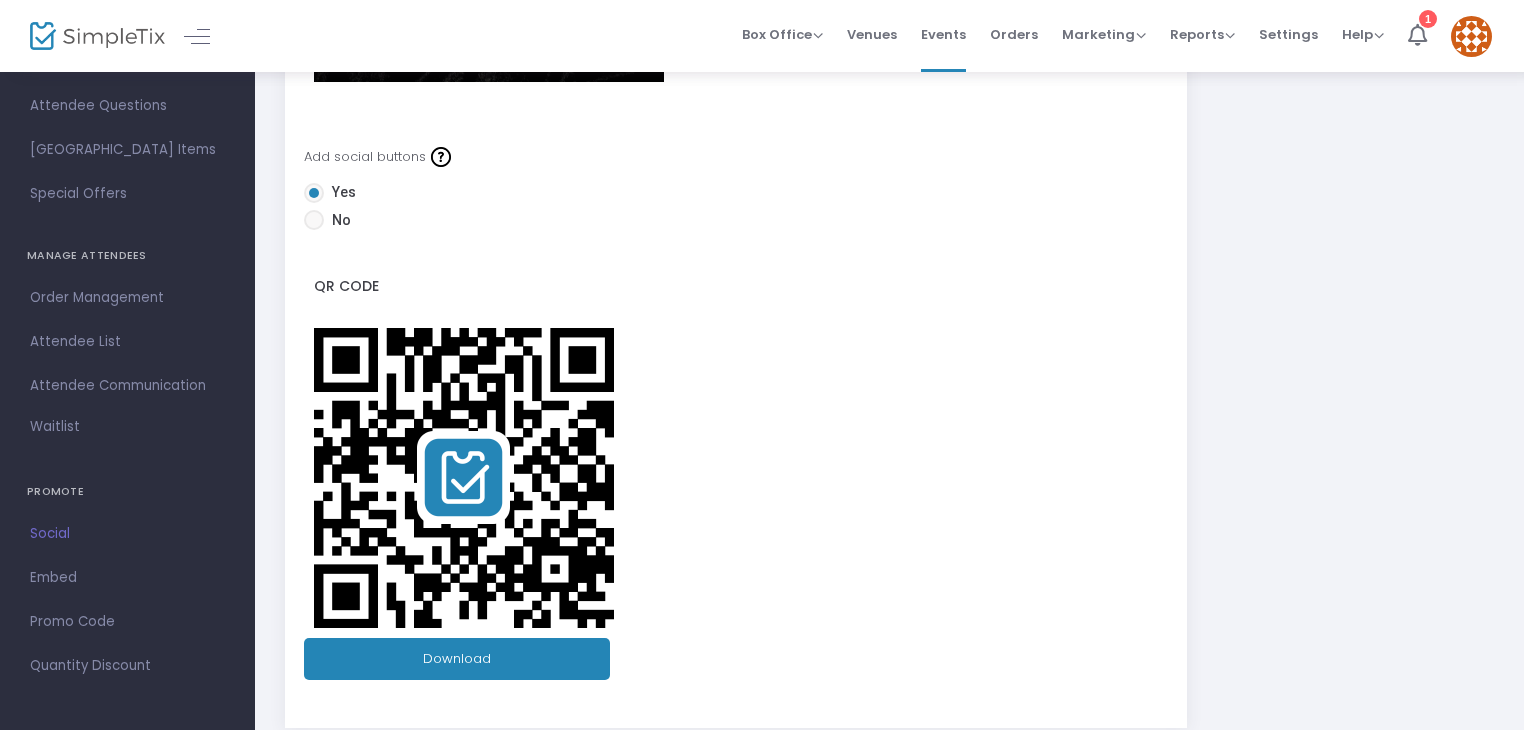 click at bounding box center (314, 220) 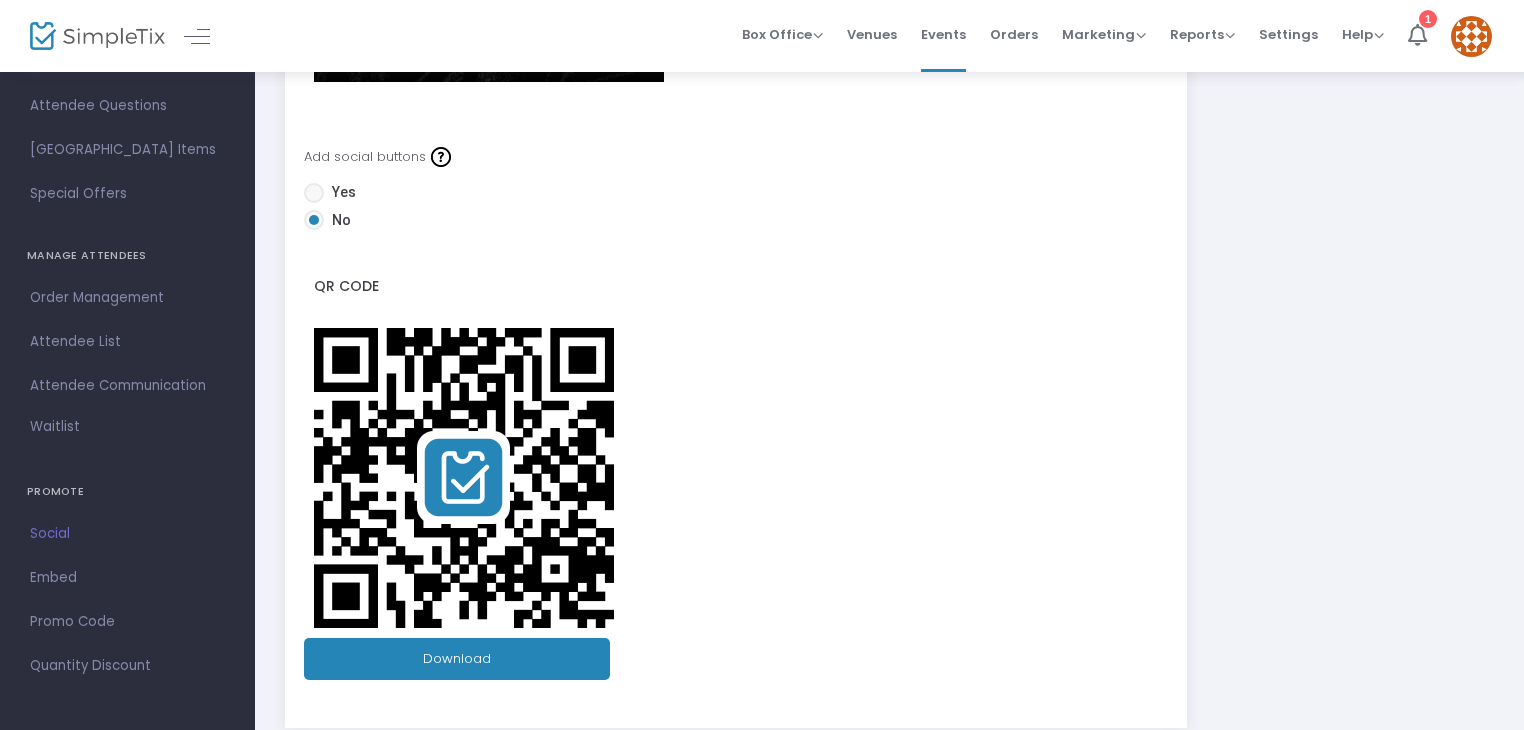 click at bounding box center [314, 193] 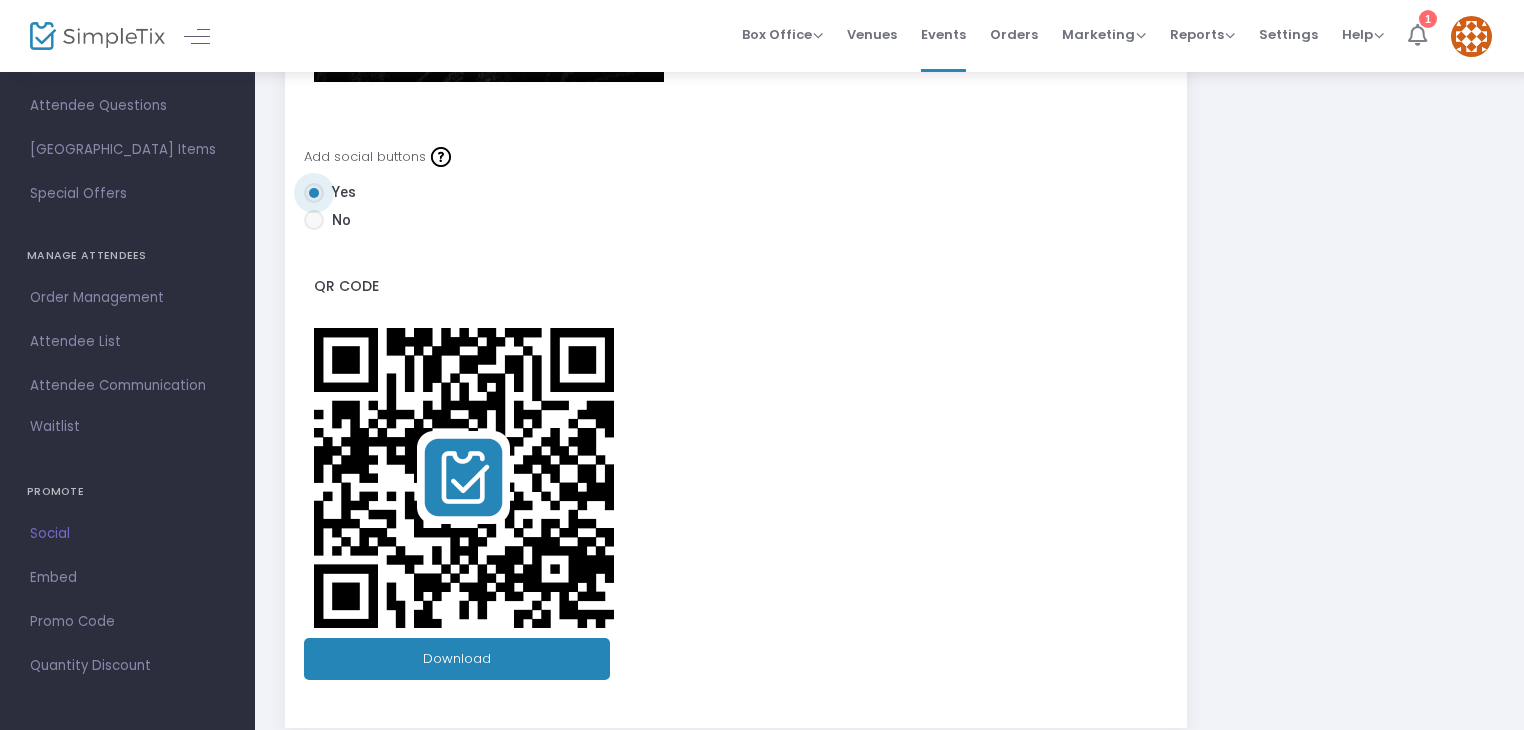 click at bounding box center (1417, 35) 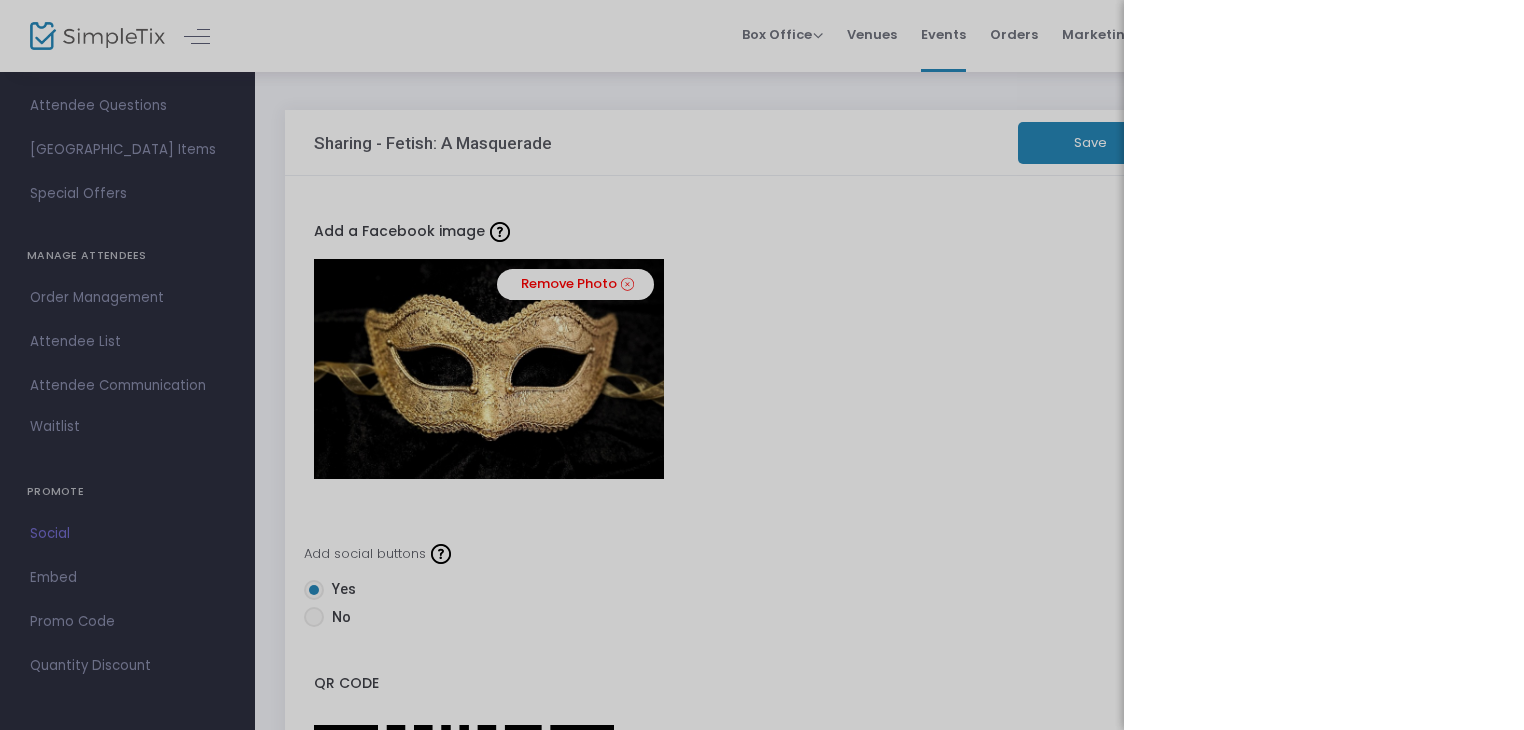 scroll, scrollTop: 0, scrollLeft: 0, axis: both 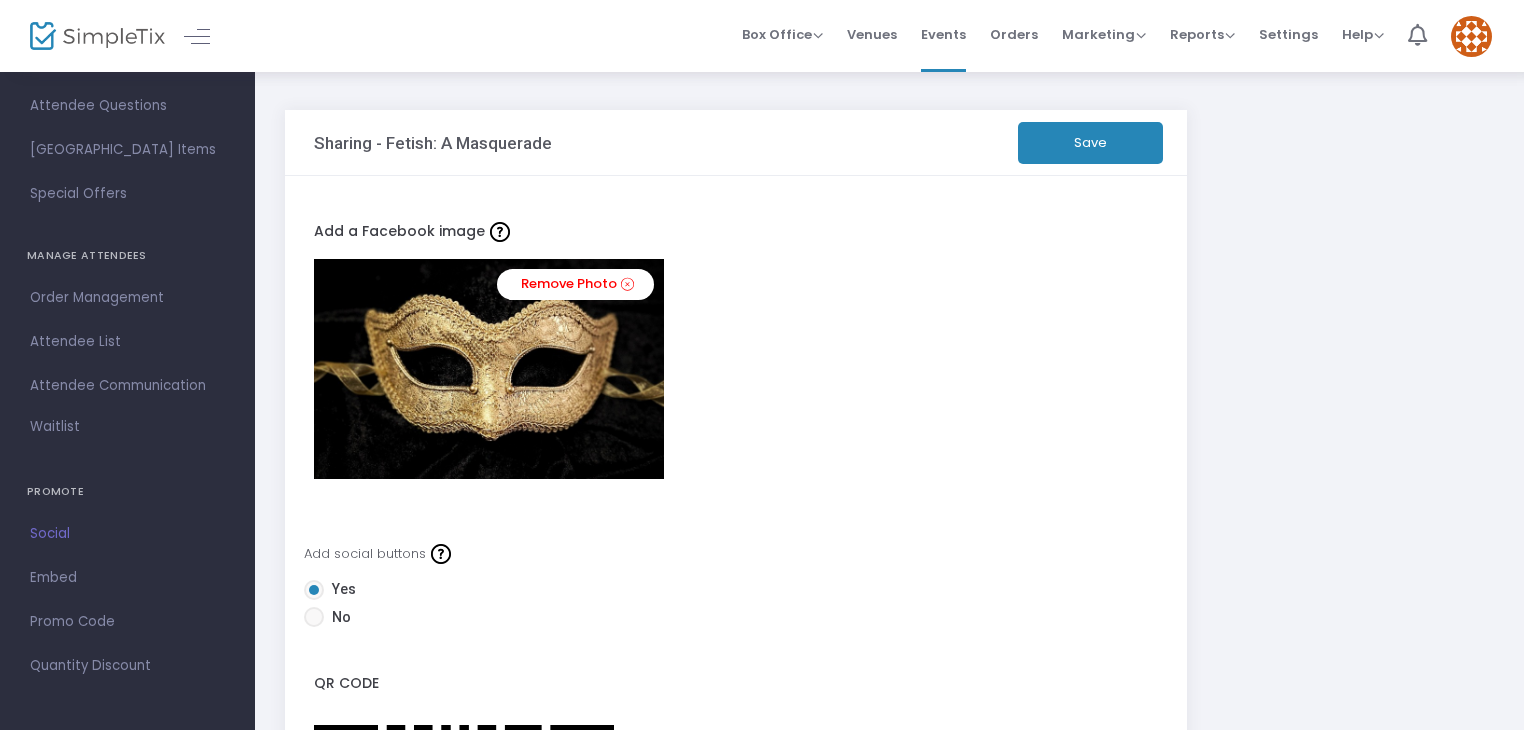 click on "Save" 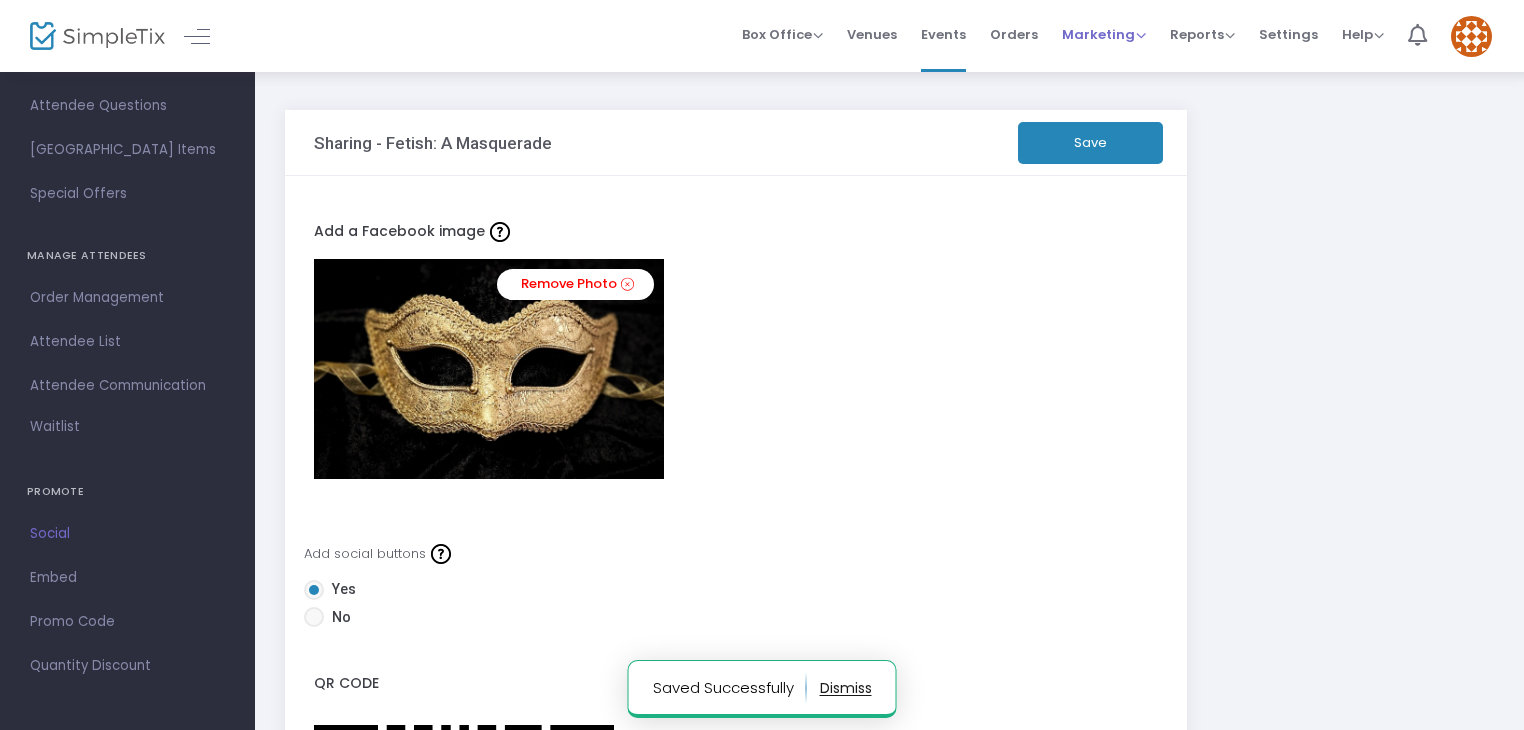 click on "Marketing" at bounding box center [1104, 34] 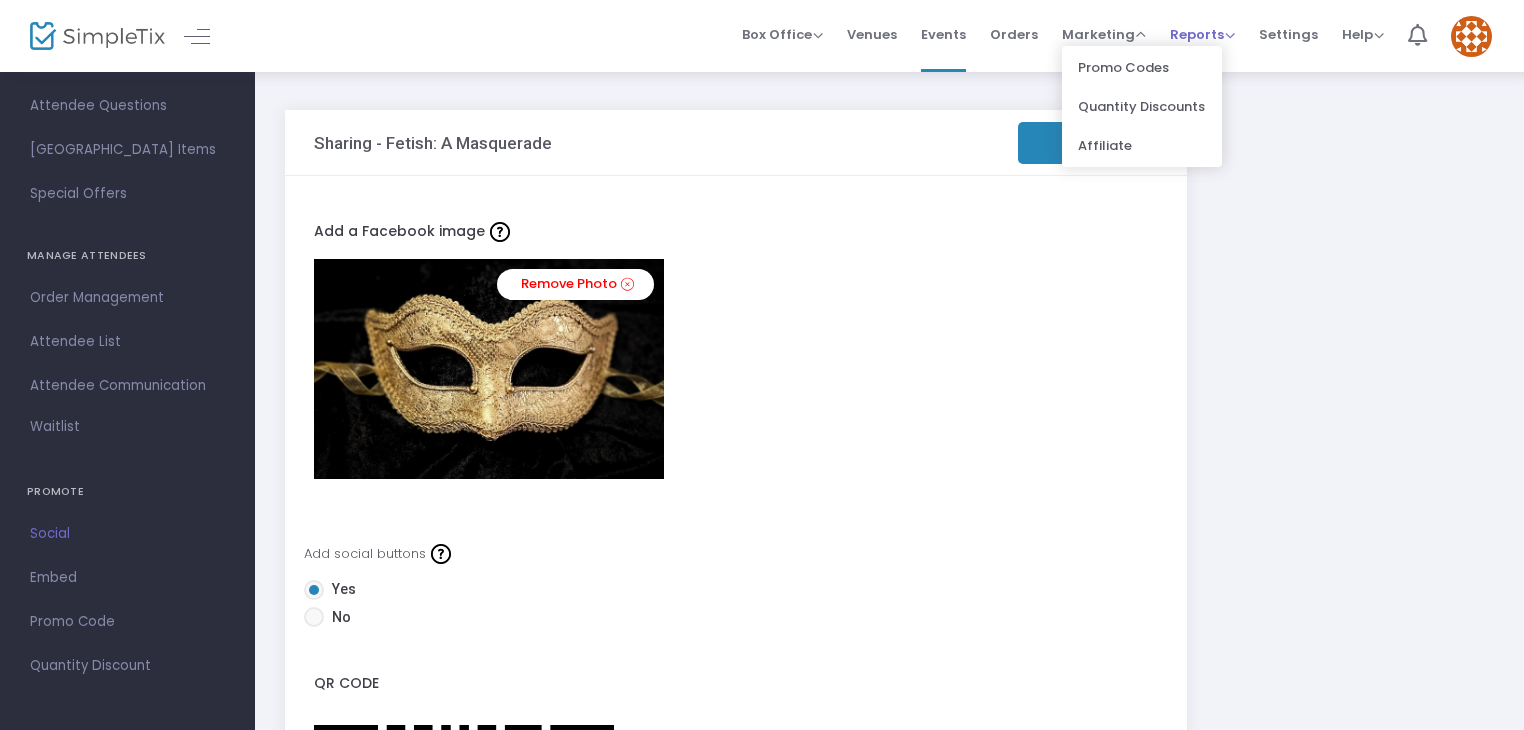 click on "Reports" at bounding box center [1202, 34] 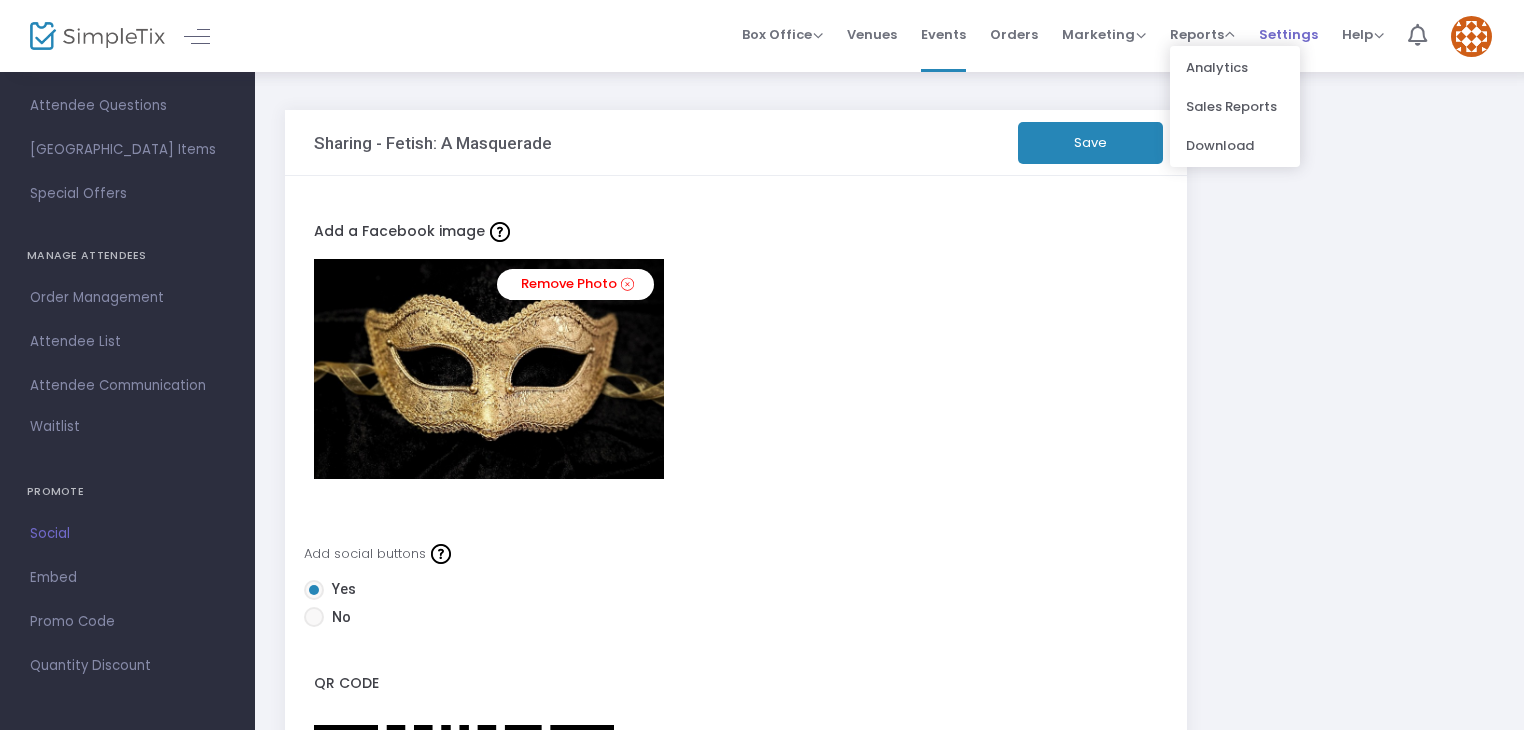 click on "Settings" at bounding box center [1288, 34] 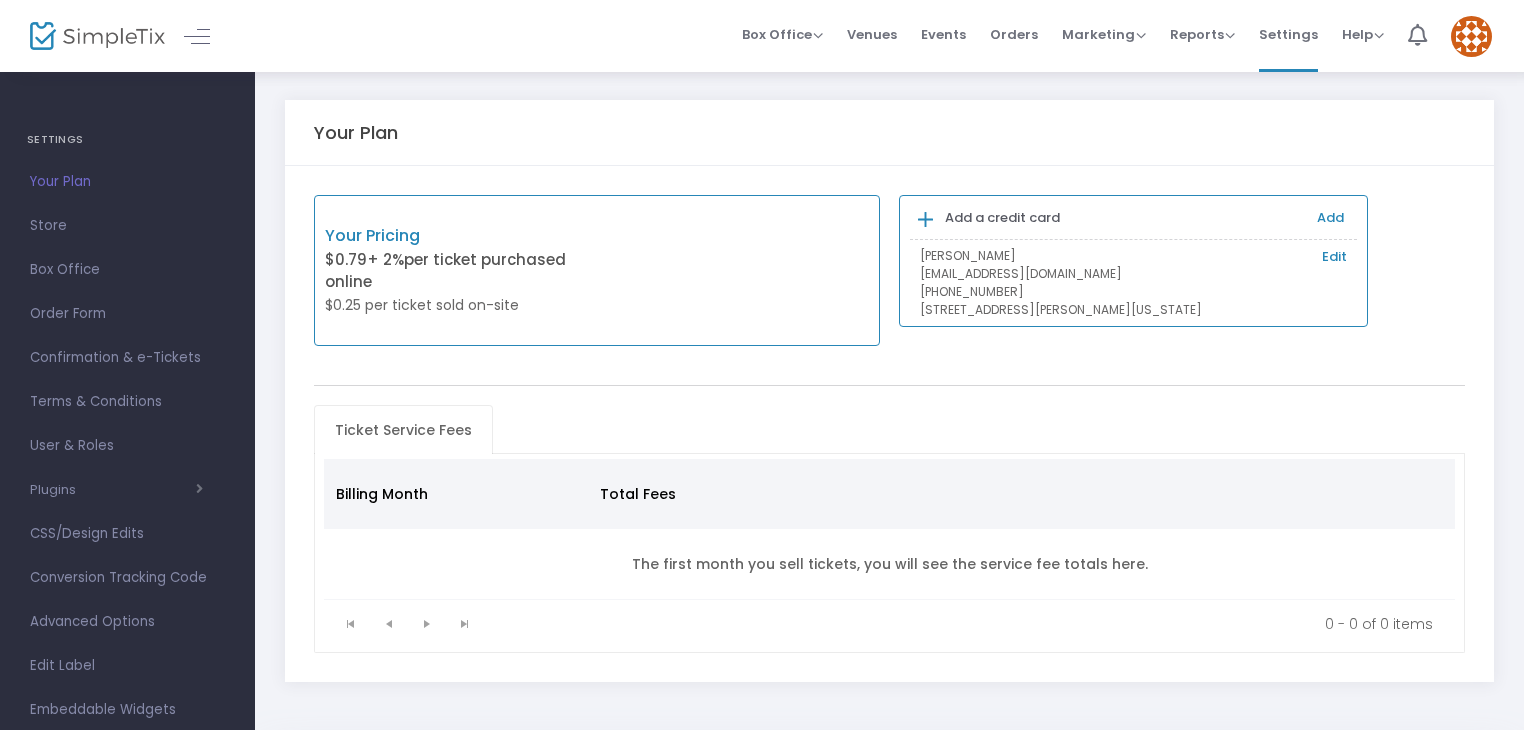 click on "Your Pricing  $0.79   + 2%  per ticket purchased online  $0.25 per ticket sold on-site" at bounding box center (597, 270) 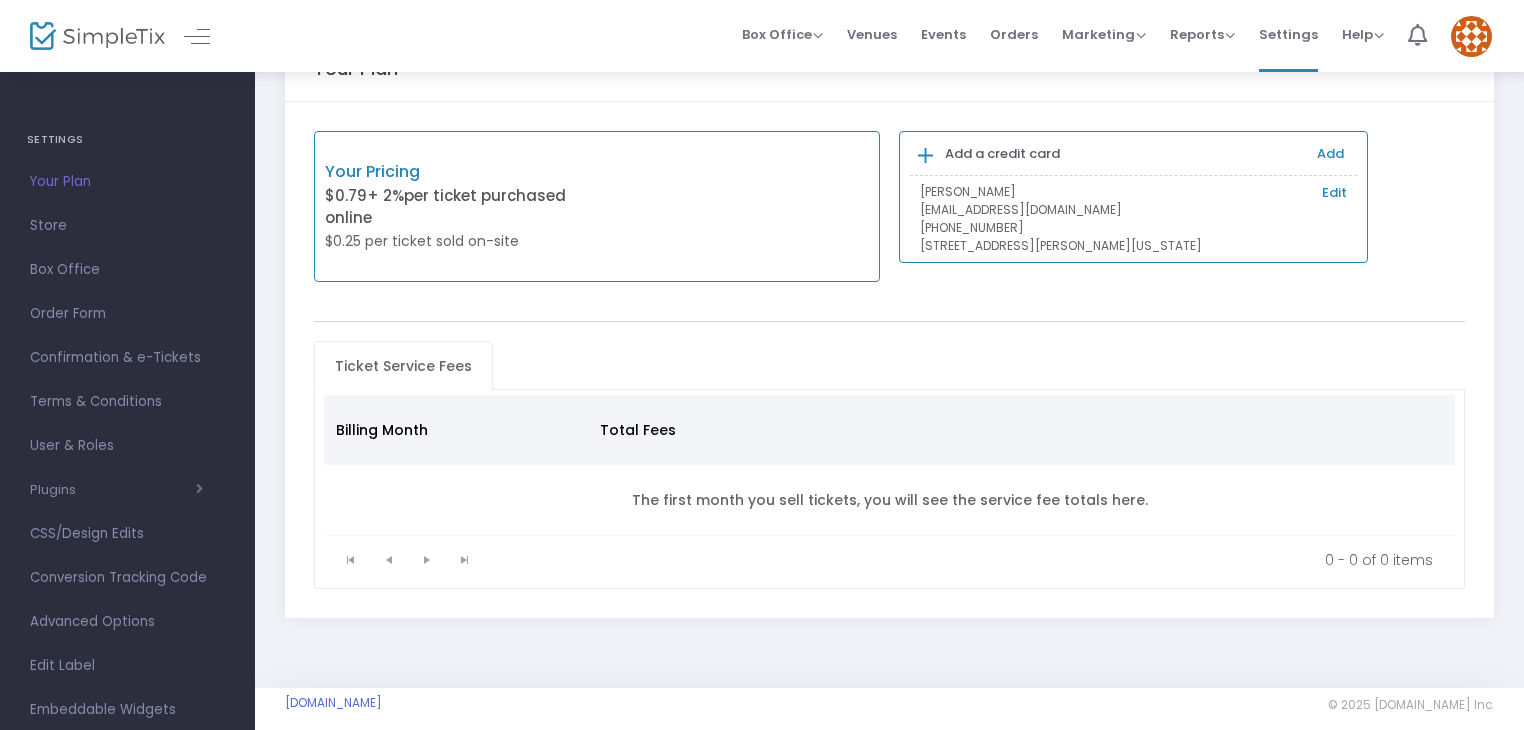 scroll, scrollTop: 80, scrollLeft: 0, axis: vertical 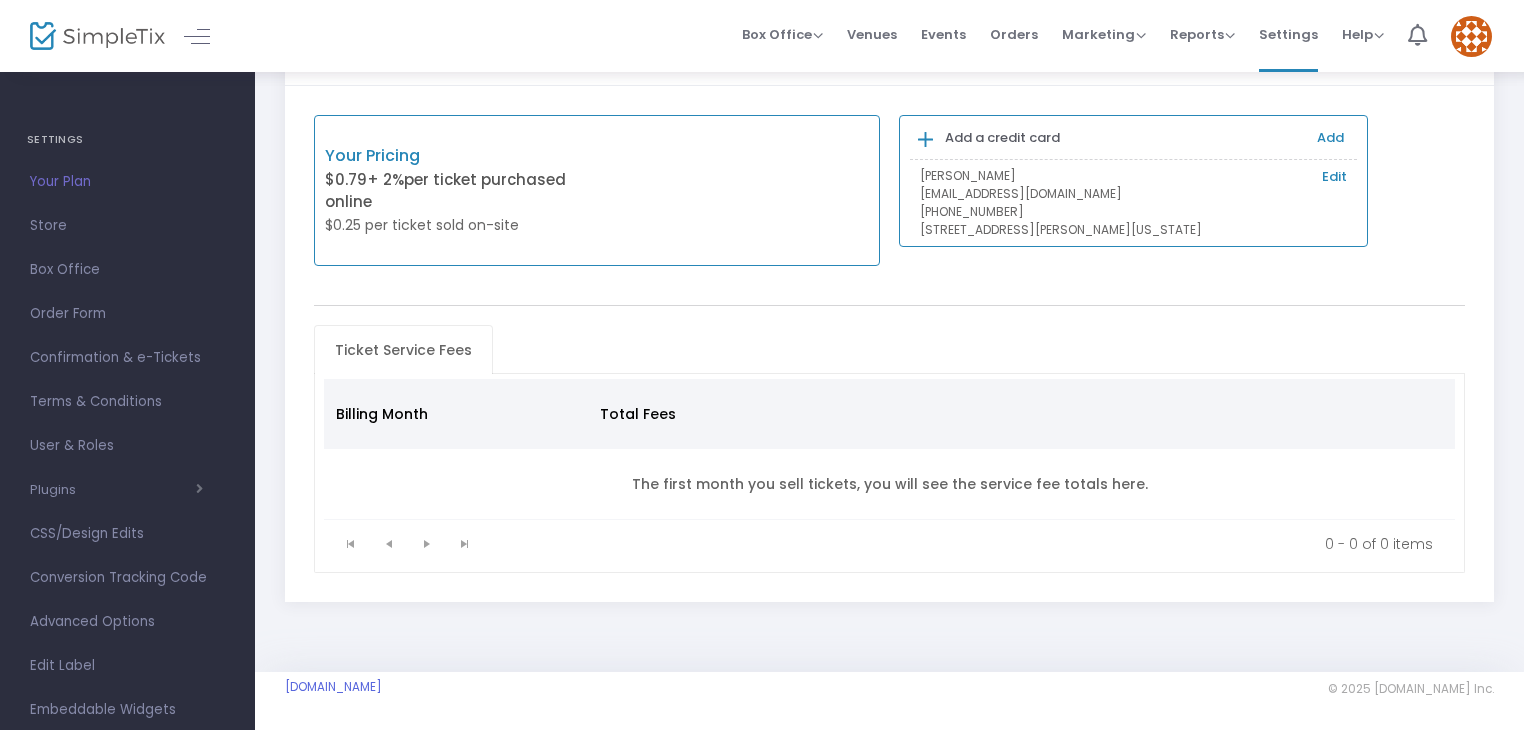 click on "Edit" at bounding box center [1334, 177] 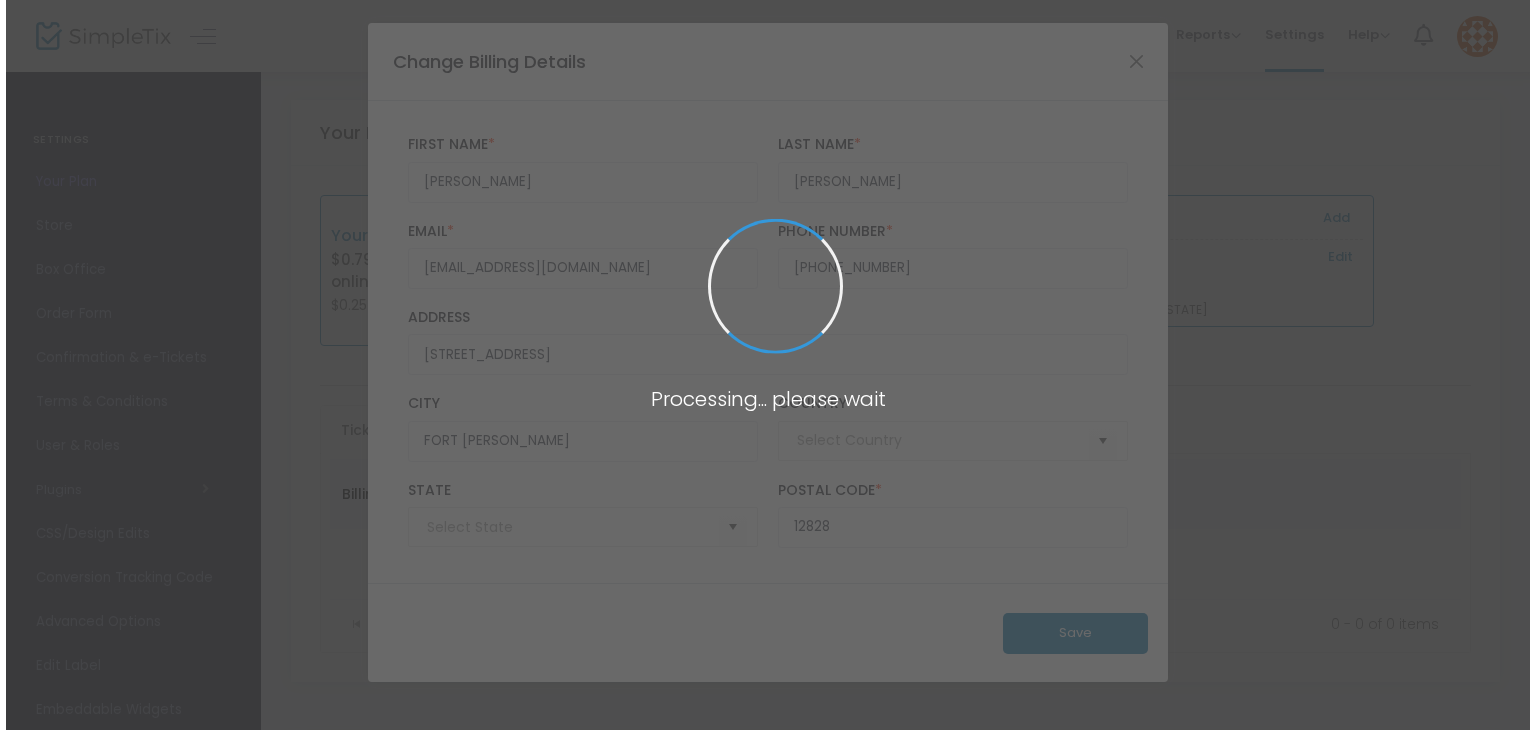 scroll, scrollTop: 0, scrollLeft: 0, axis: both 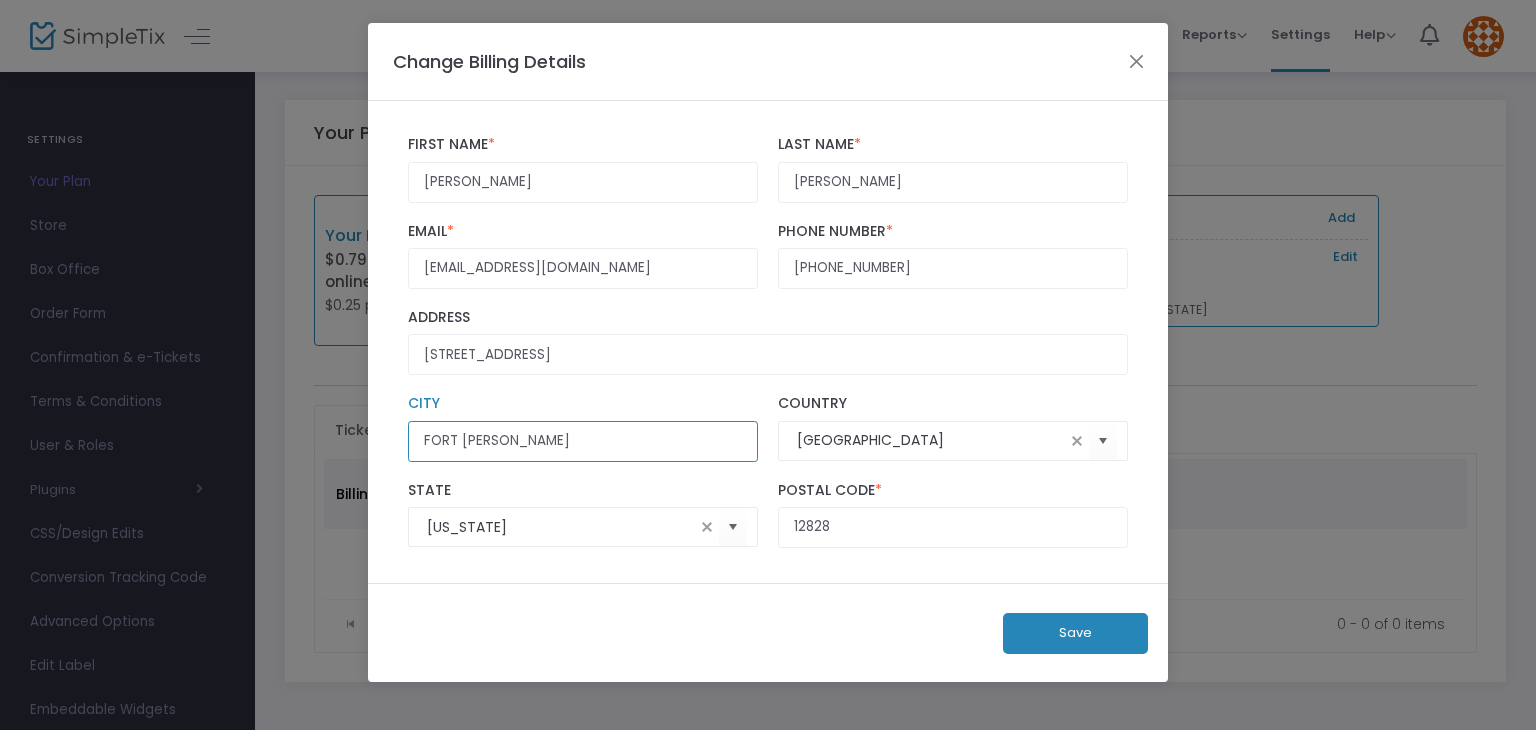 click on "FORT EDWARD" 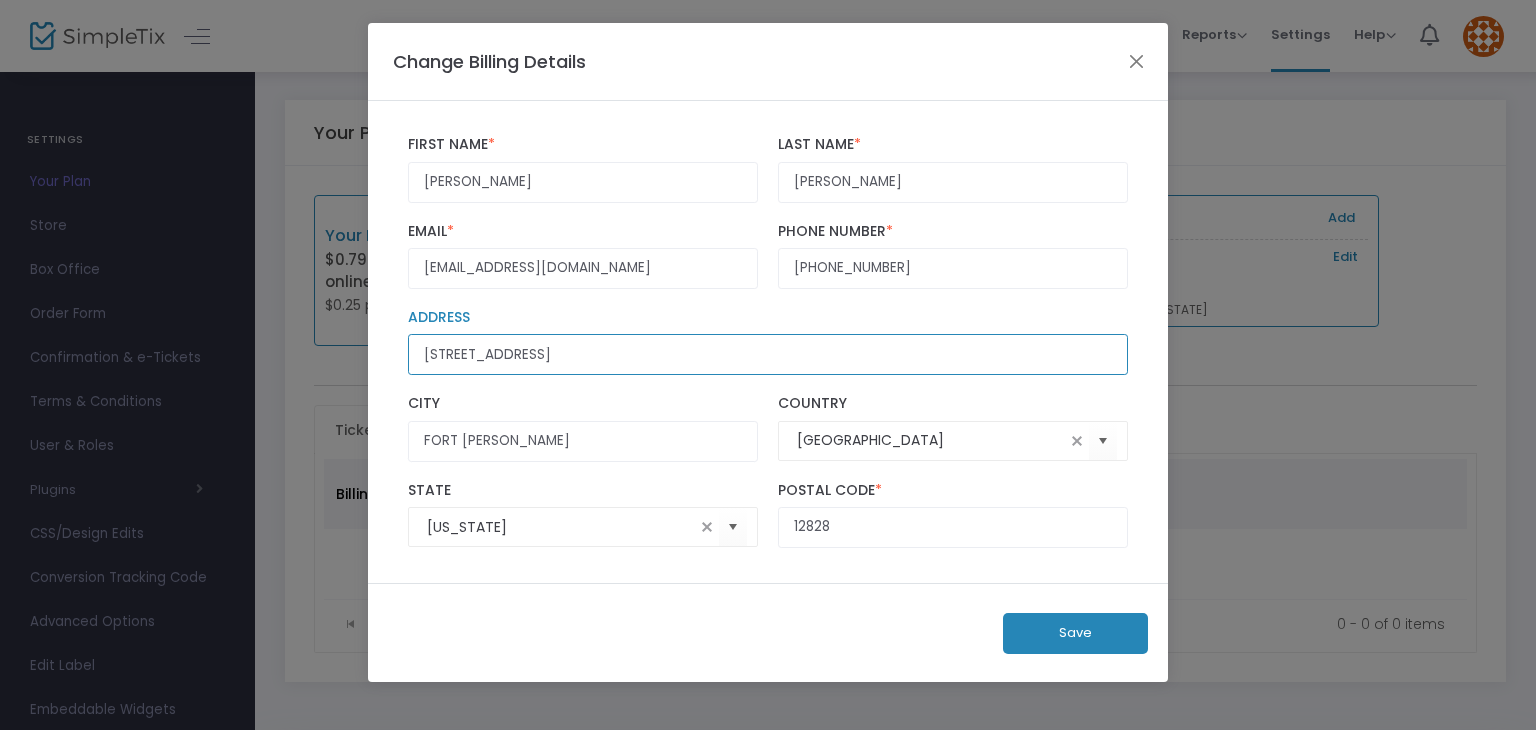scroll, scrollTop: 0, scrollLeft: 0, axis: both 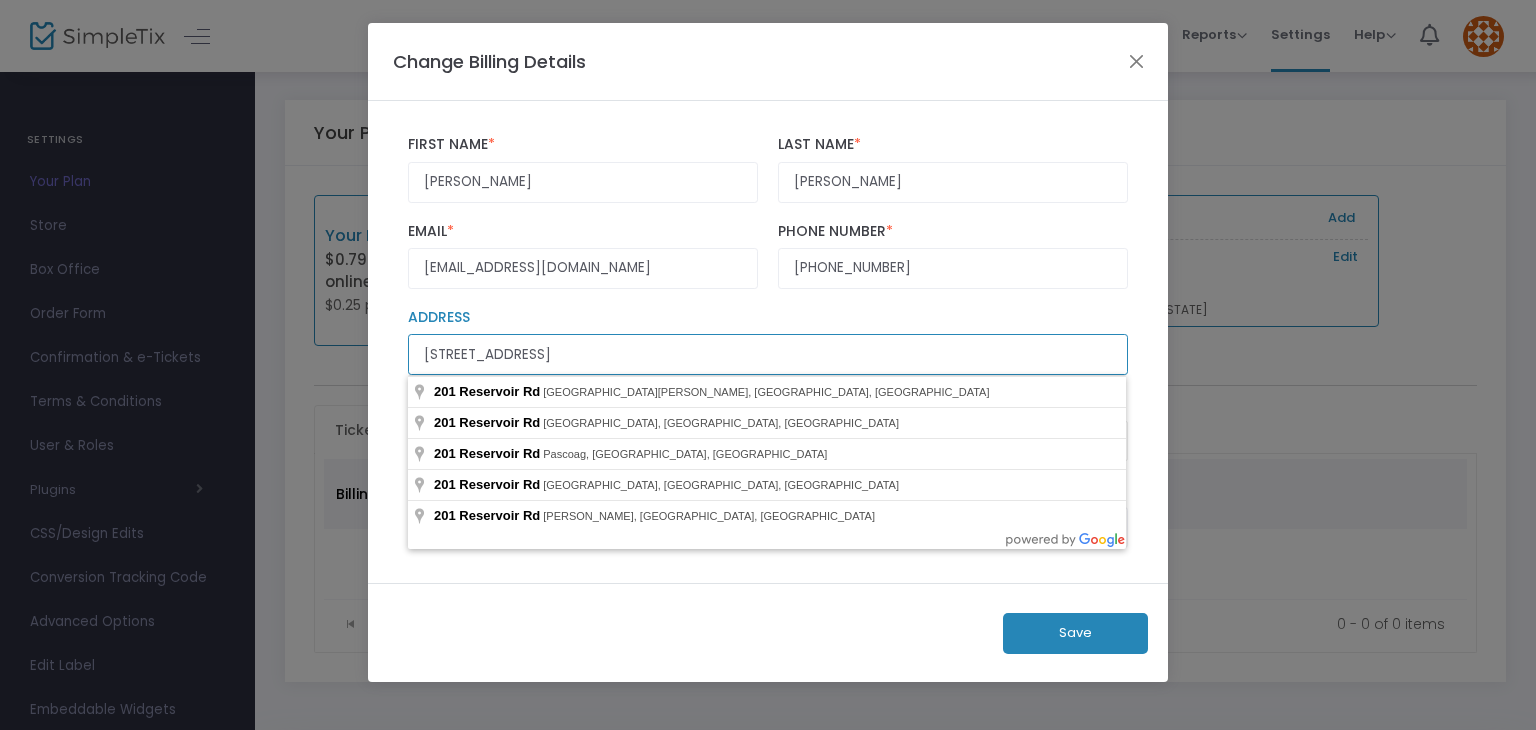 drag, startPoint x: 573, startPoint y: 357, endPoint x: 280, endPoint y: 362, distance: 293.04266 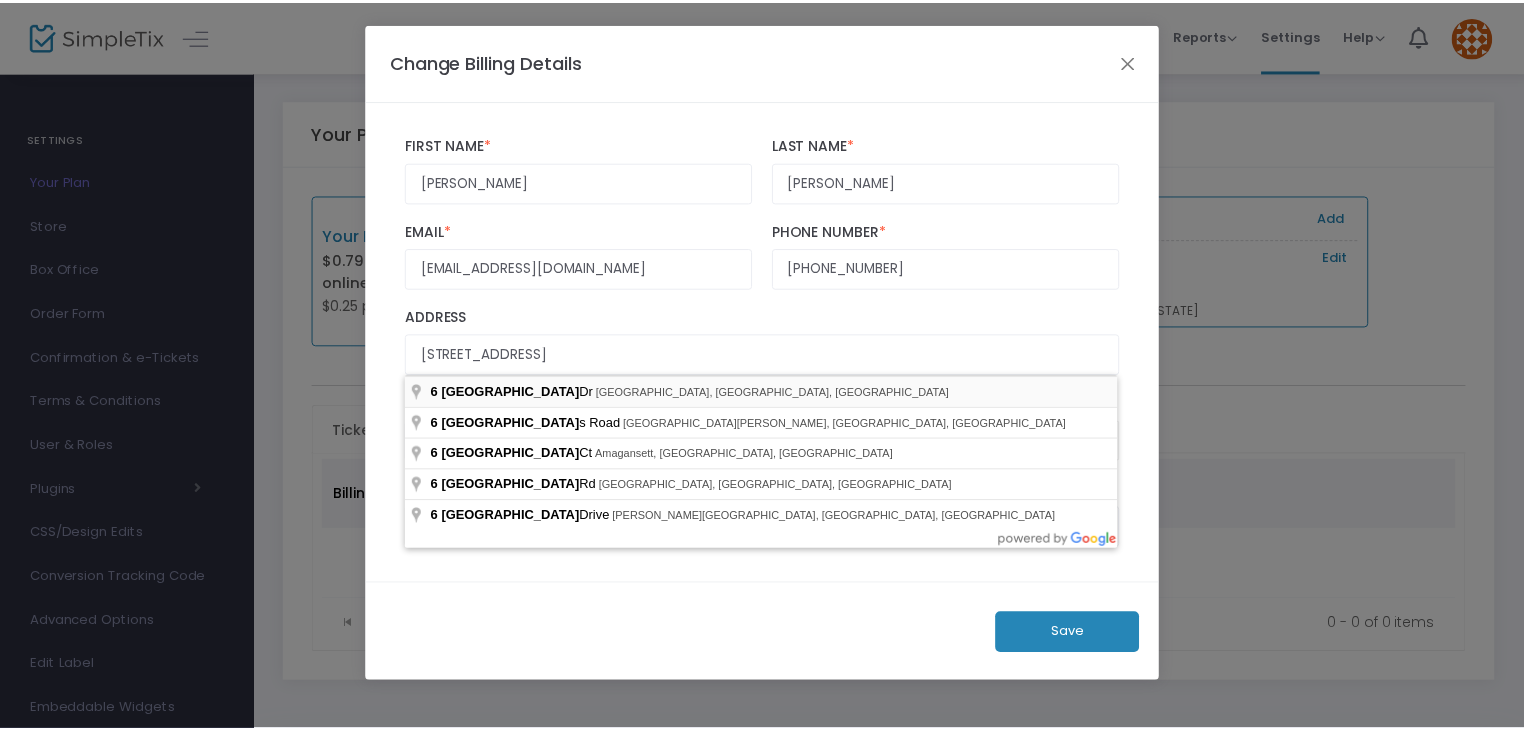 scroll, scrollTop: 0, scrollLeft: 0, axis: both 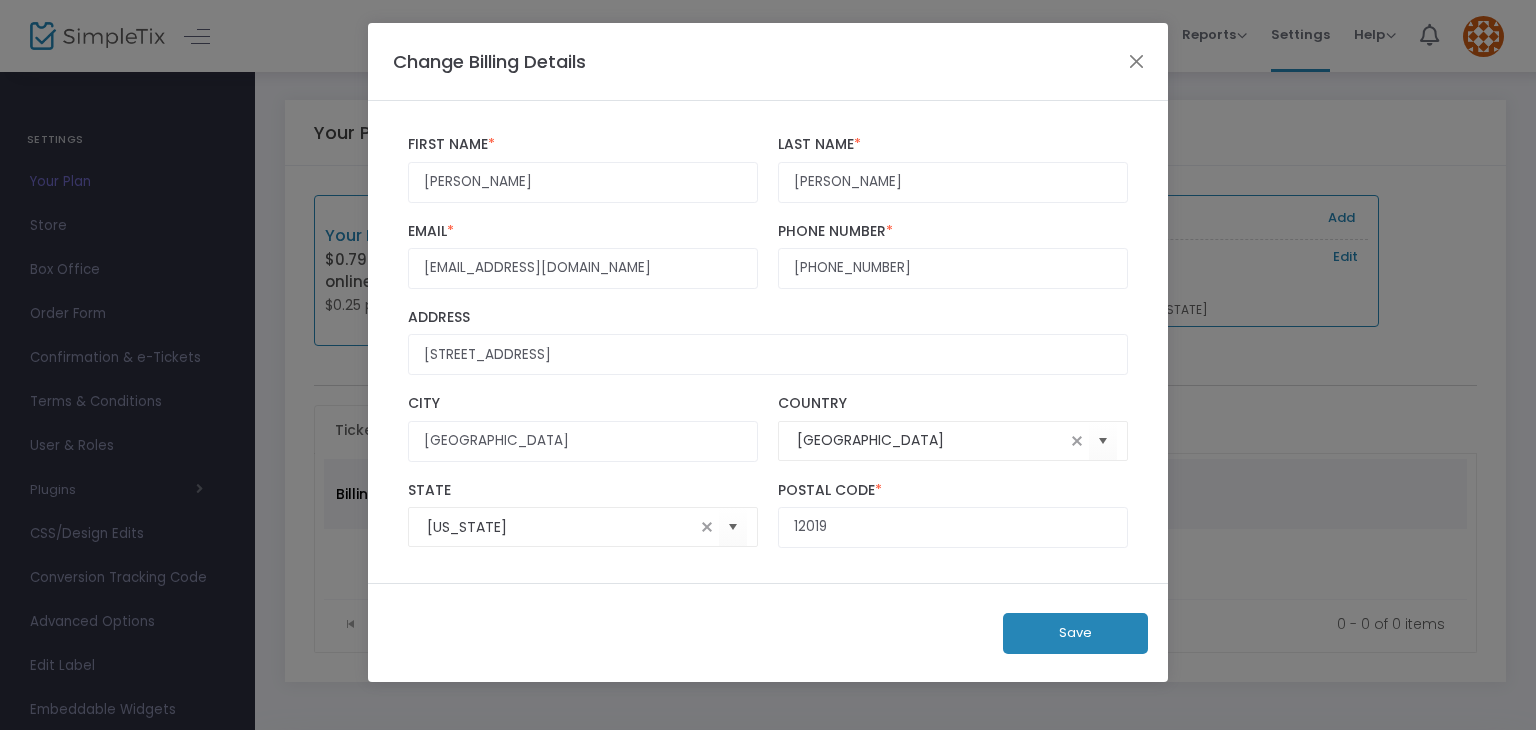 click on "Save" 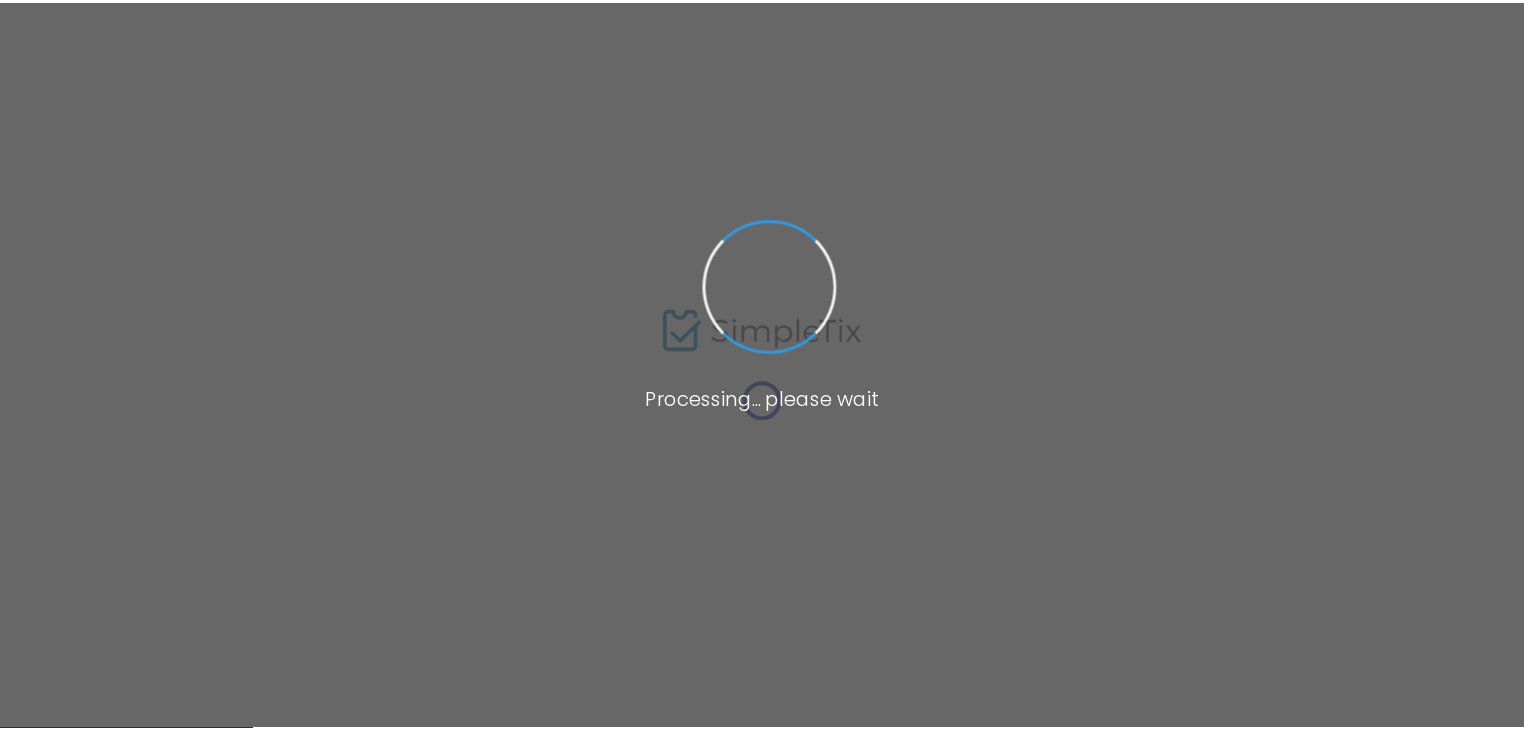 scroll, scrollTop: 0, scrollLeft: 0, axis: both 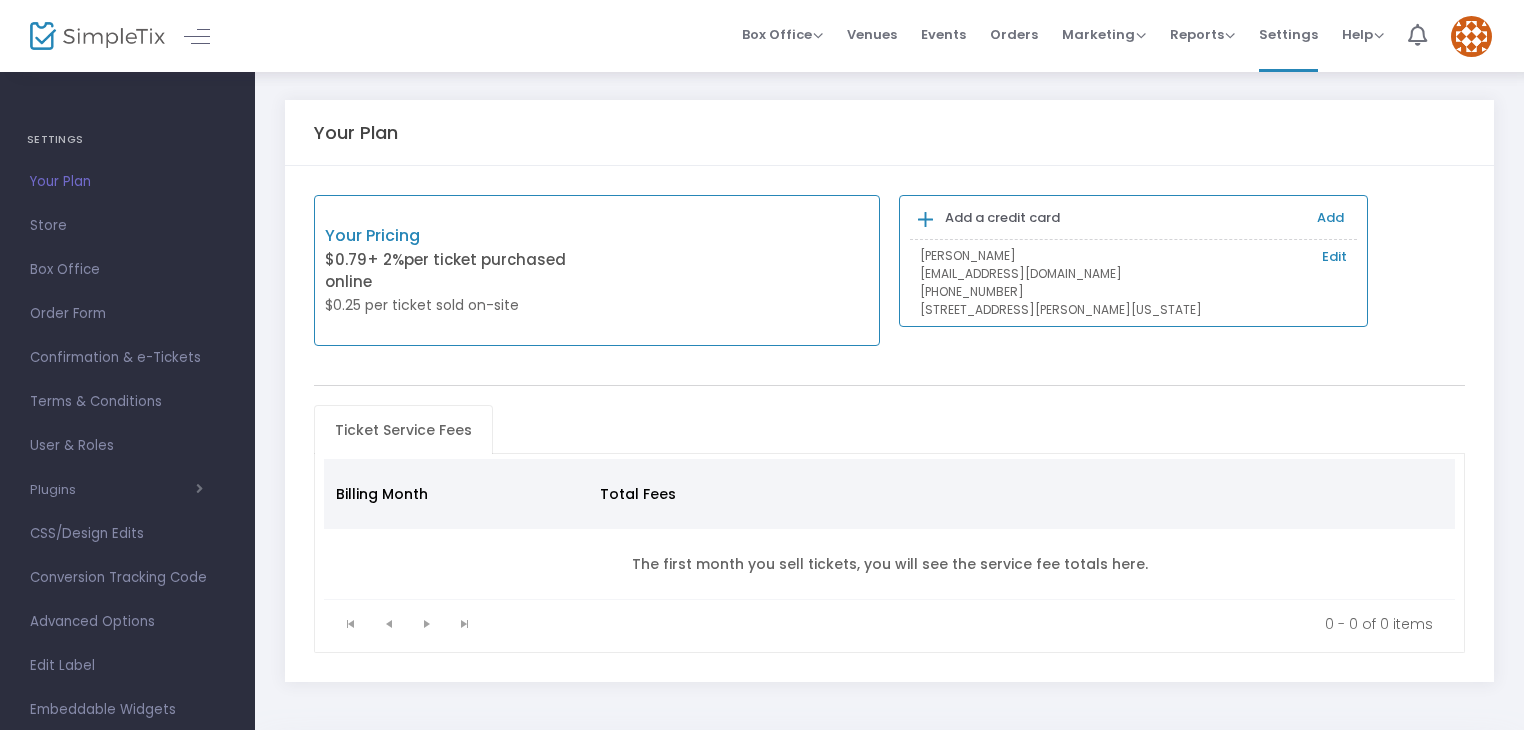 click on "Your Pricing  $0.79   + 2%  per ticket purchased online  $0.25 per ticket sold on-site" at bounding box center (597, 270) 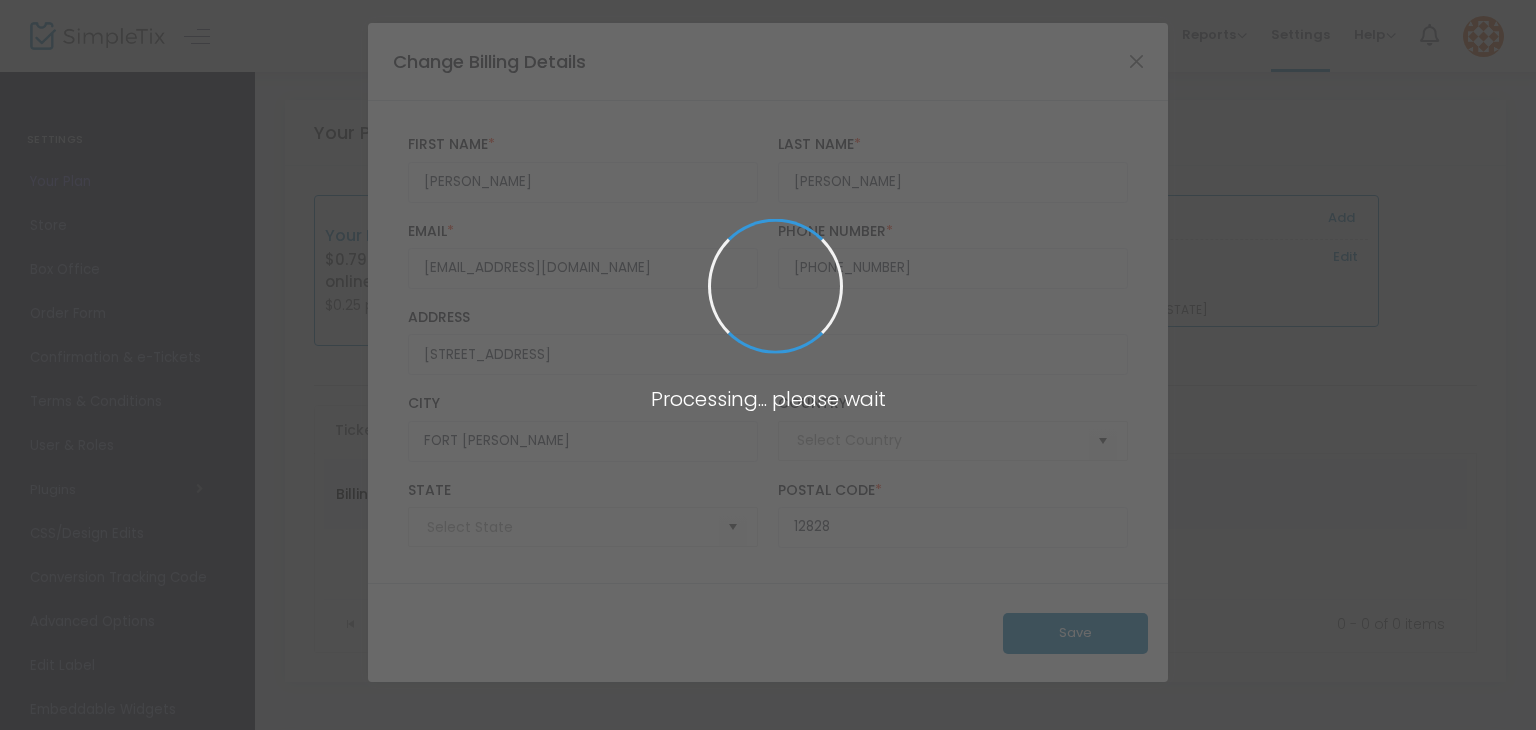 type on "United States" 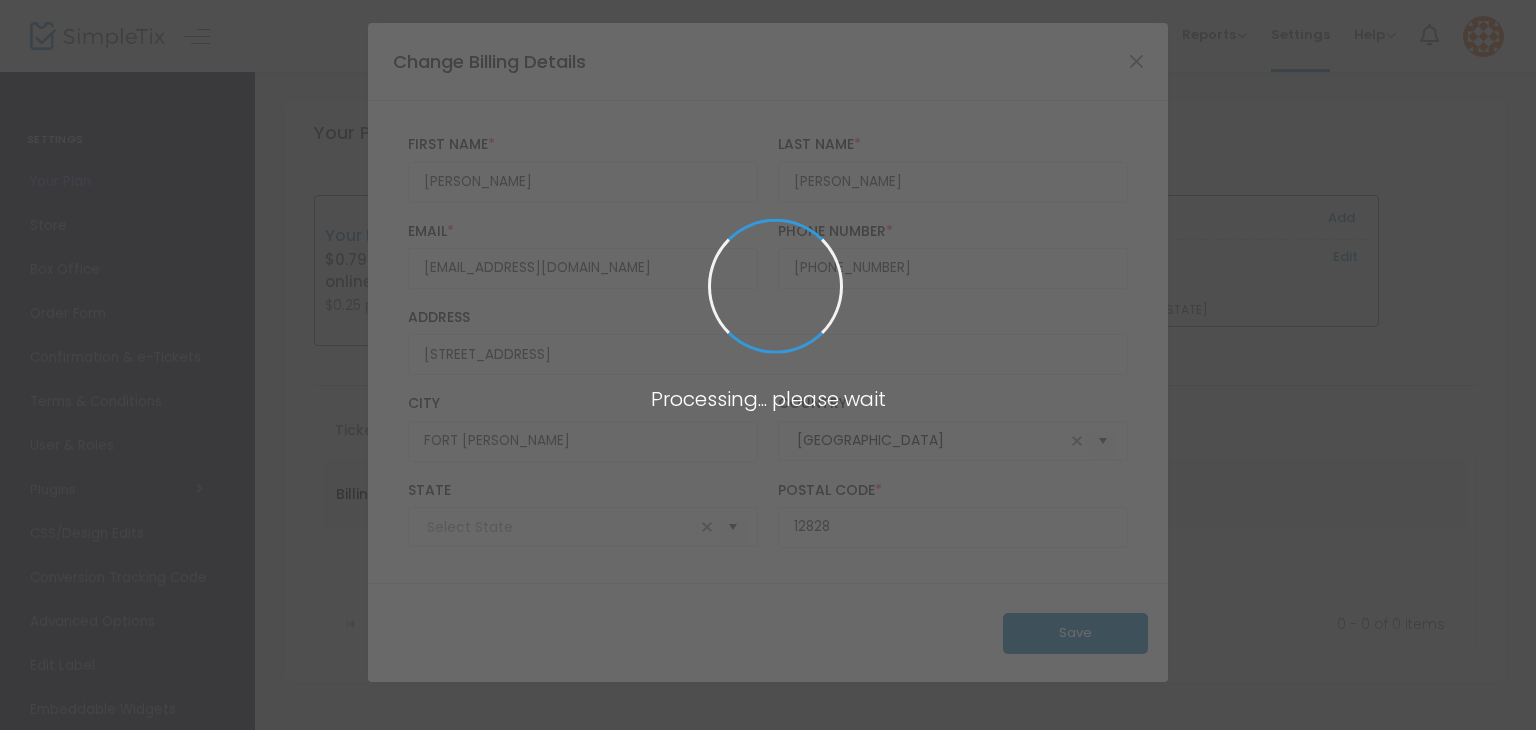 type on "New York" 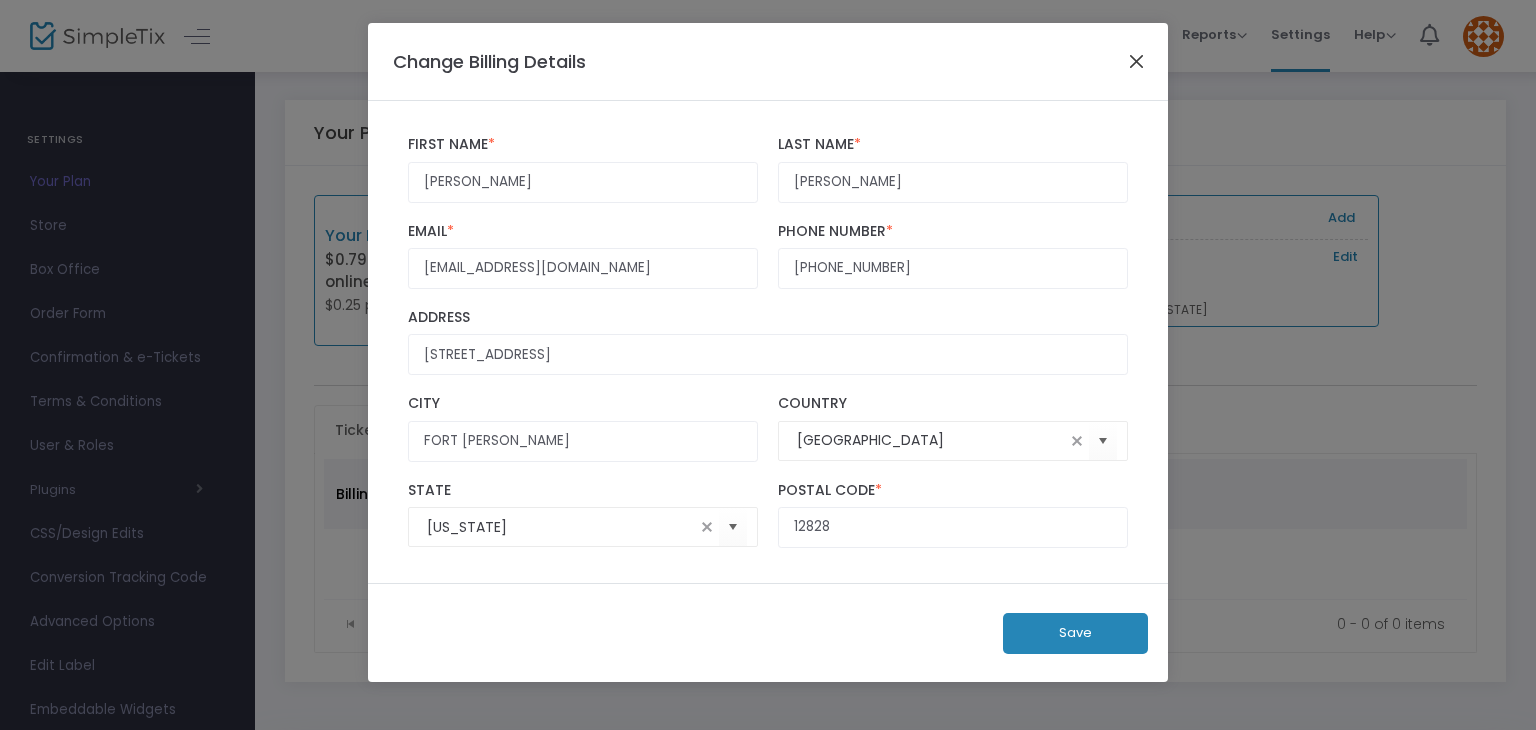 click 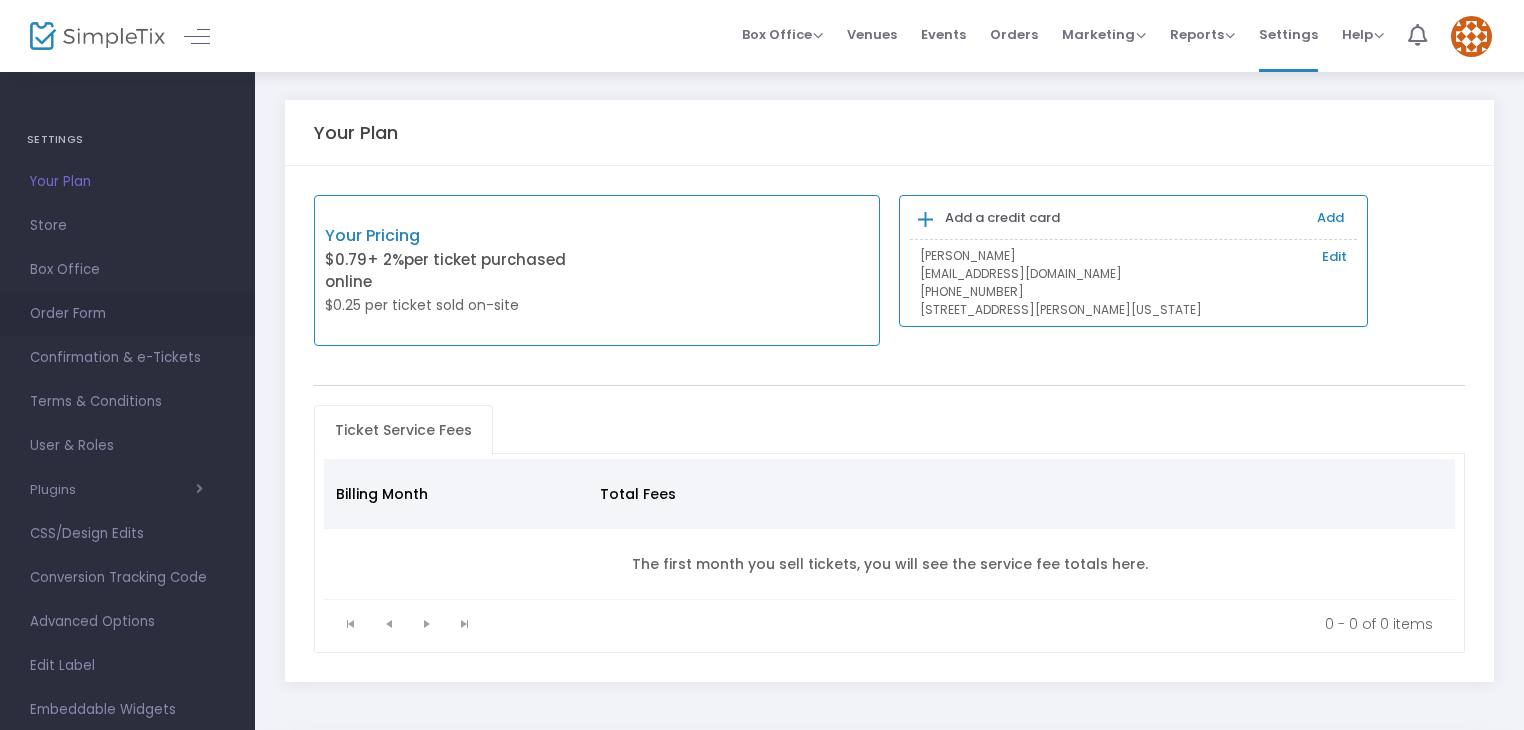 click on "Order Form" at bounding box center [127, 314] 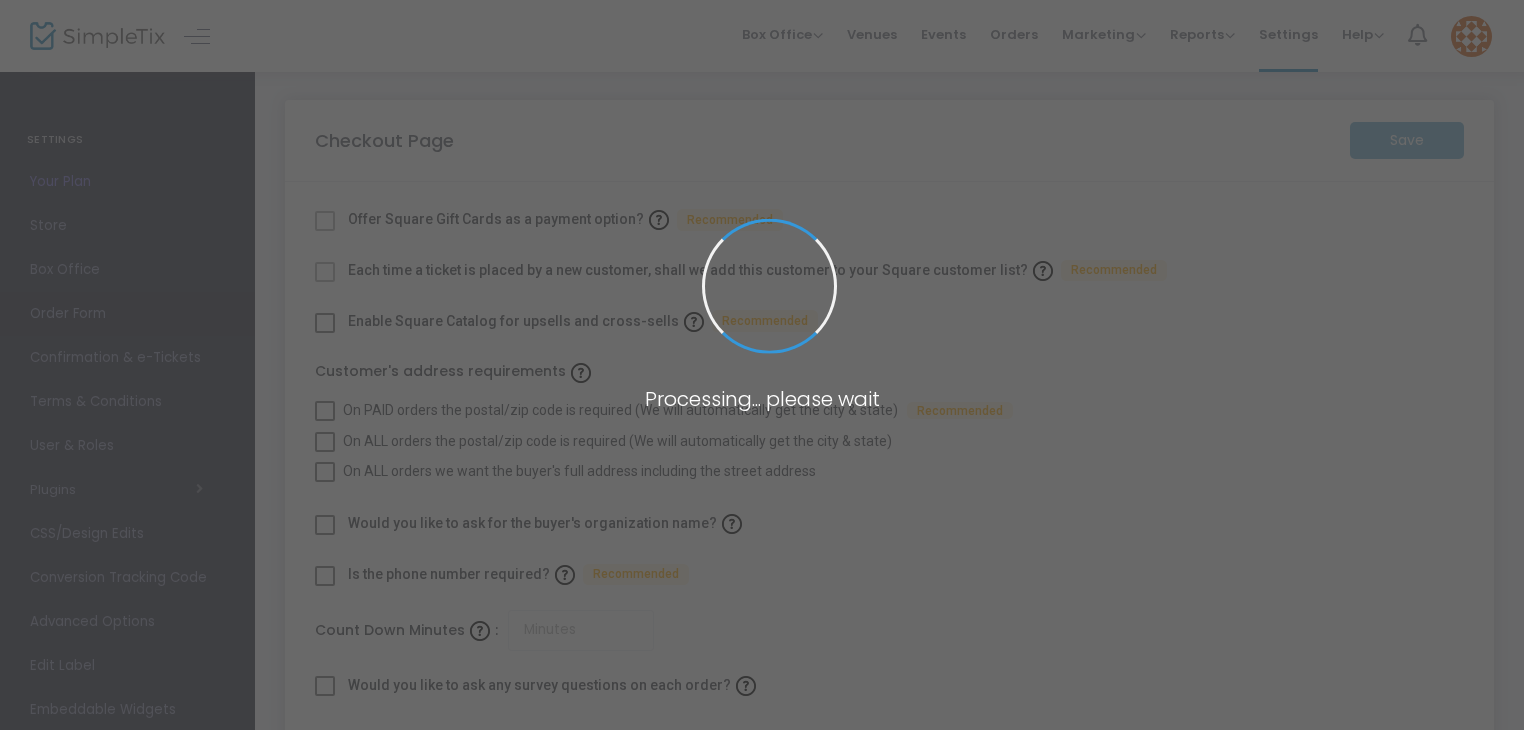 checkbox on "true" 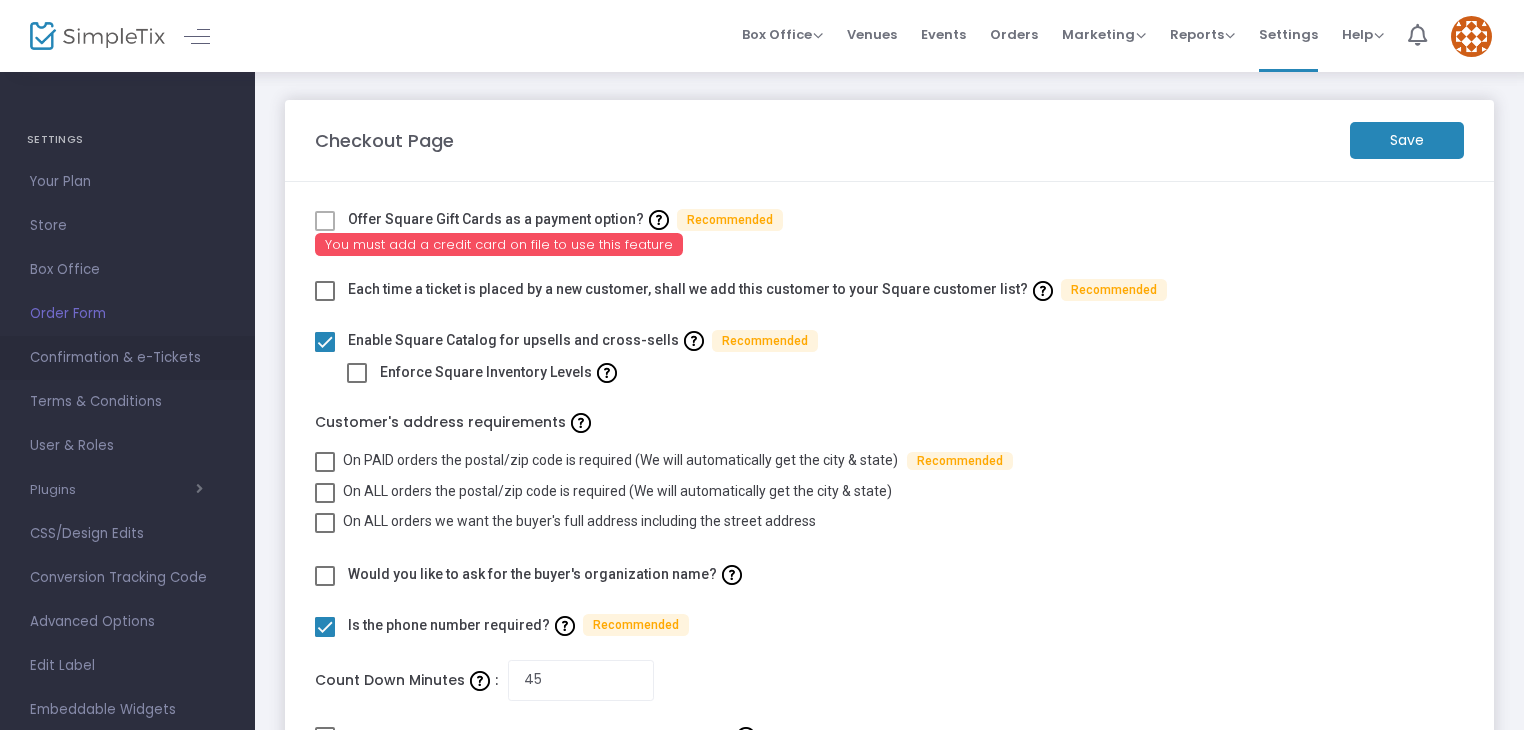 click on "Confirmation & e-Tickets" at bounding box center [127, 358] 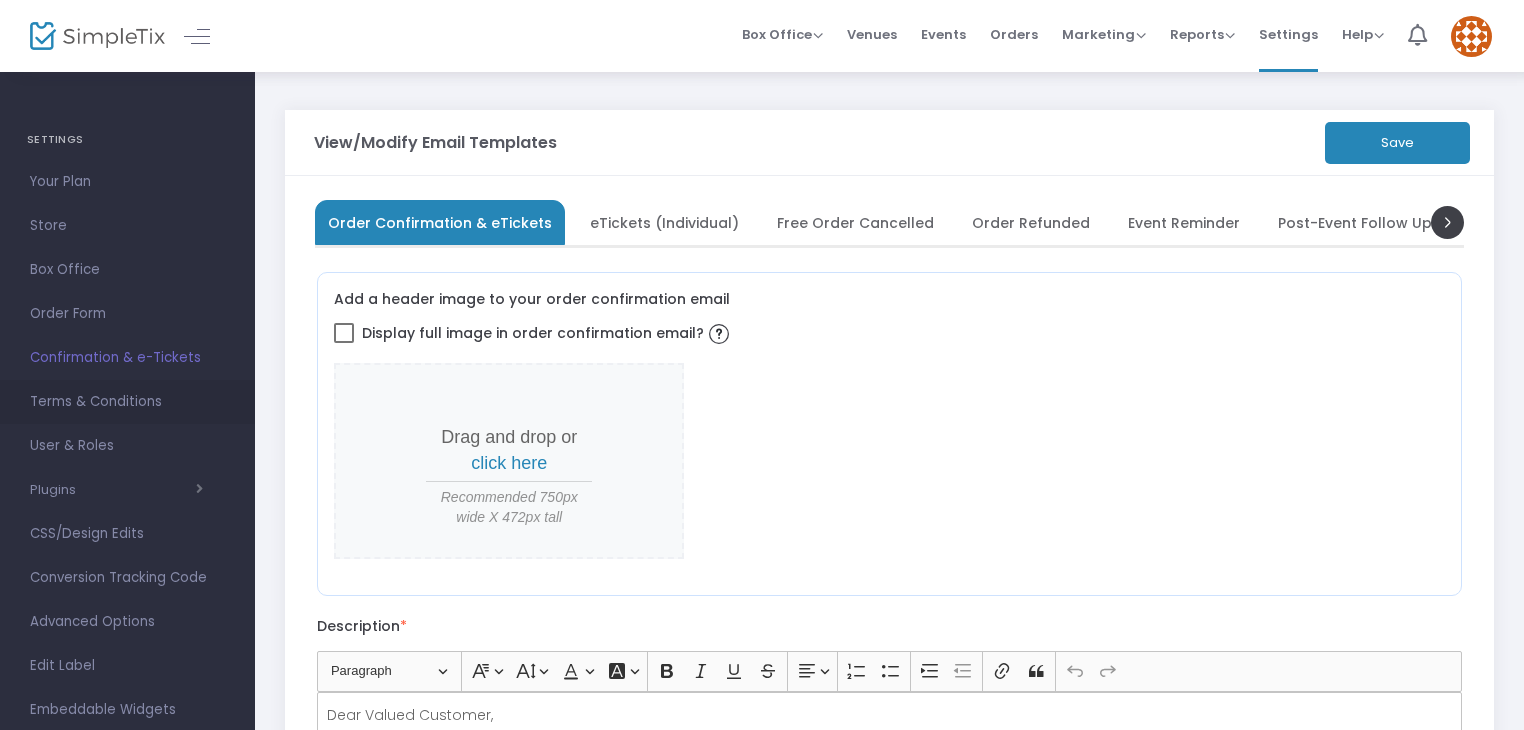 click on "Terms & Conditions" at bounding box center [127, 402] 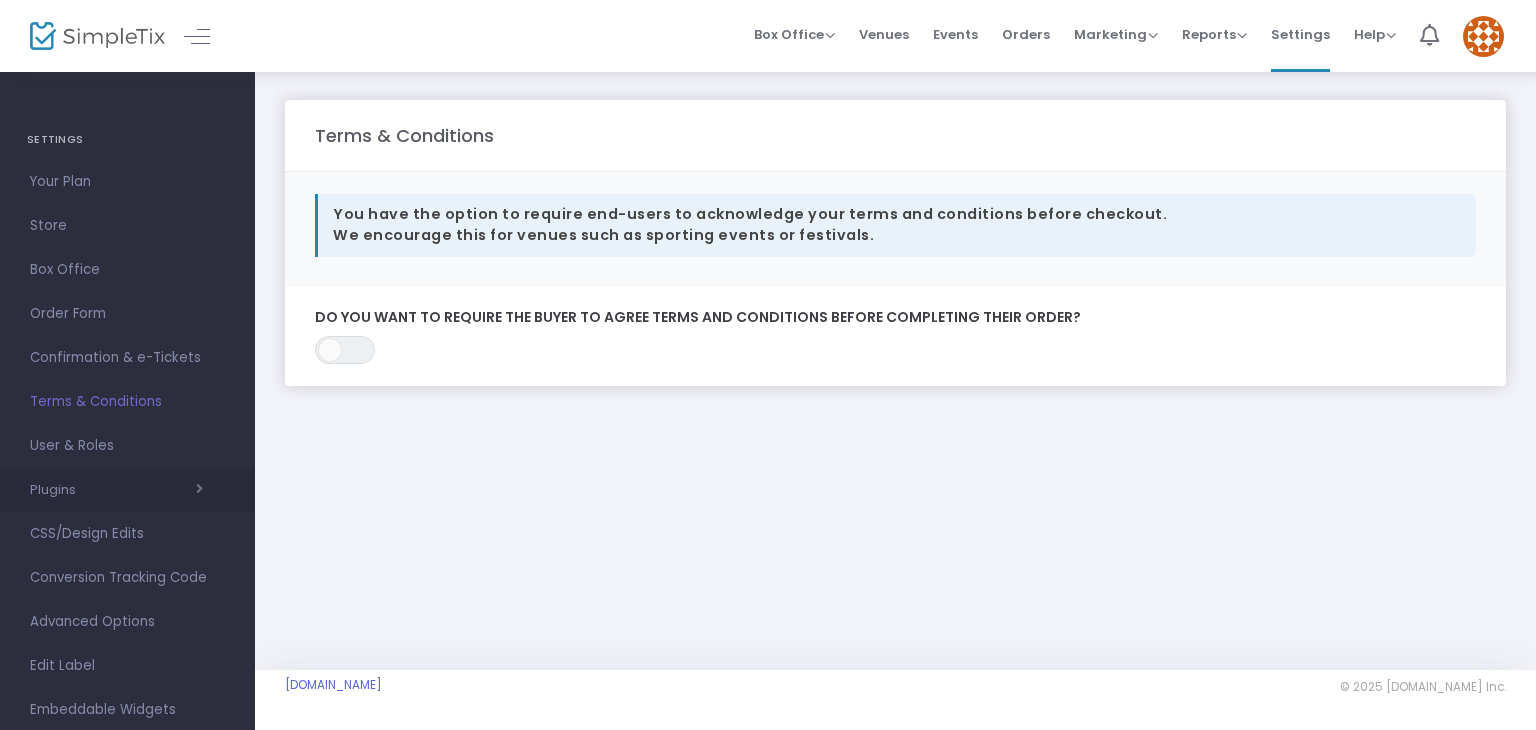 click on "Plugins" at bounding box center [116, 490] 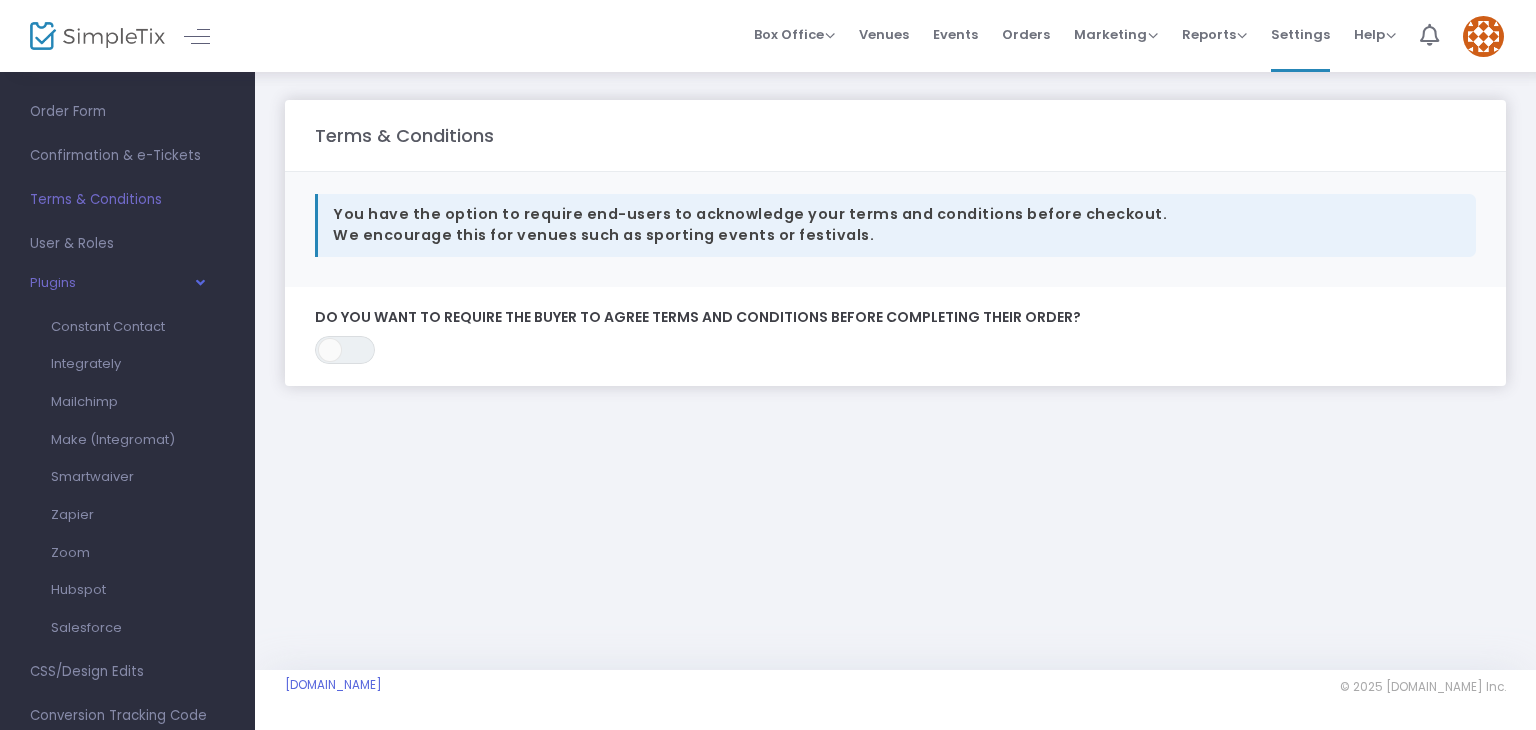 scroll, scrollTop: 204, scrollLeft: 0, axis: vertical 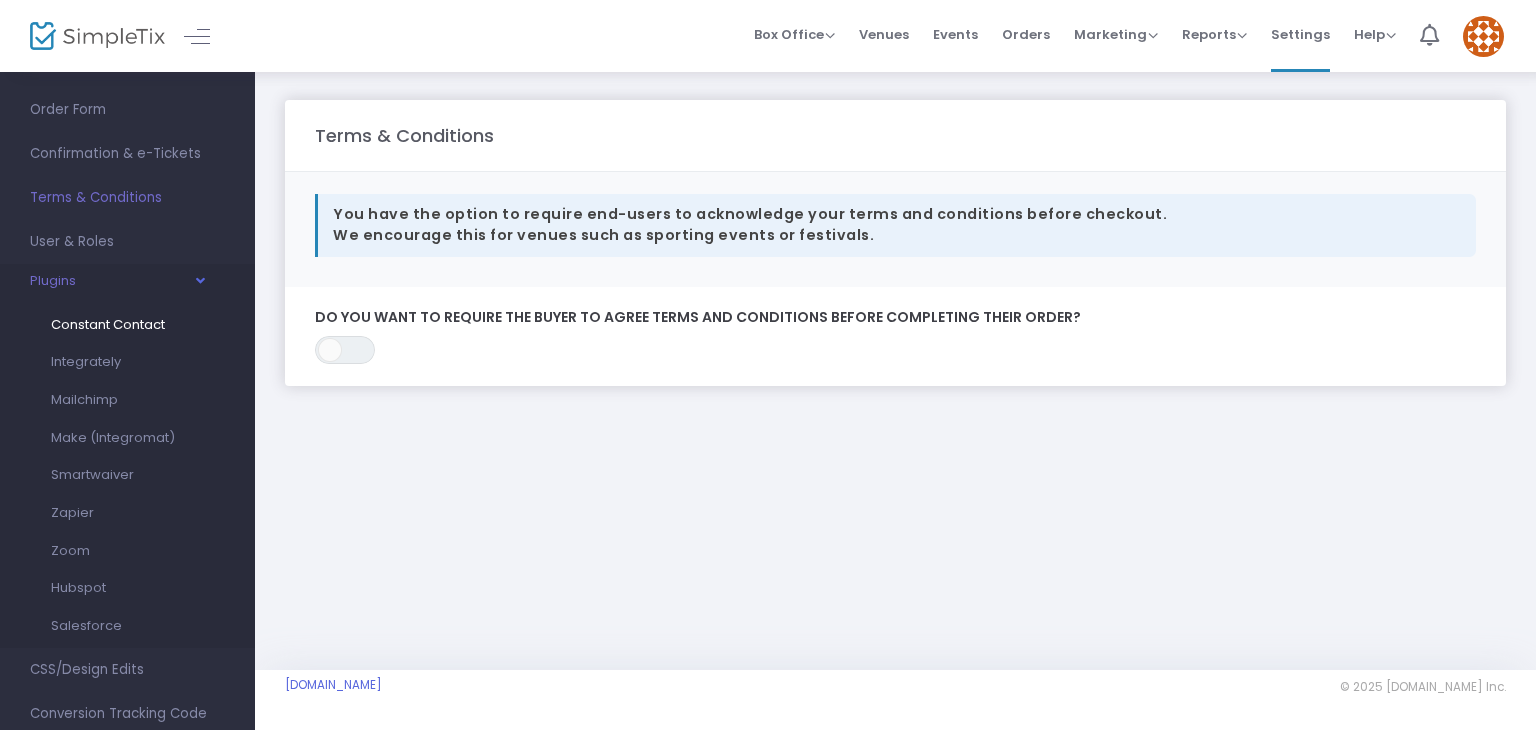 click on "Constant Contact" at bounding box center (108, 324) 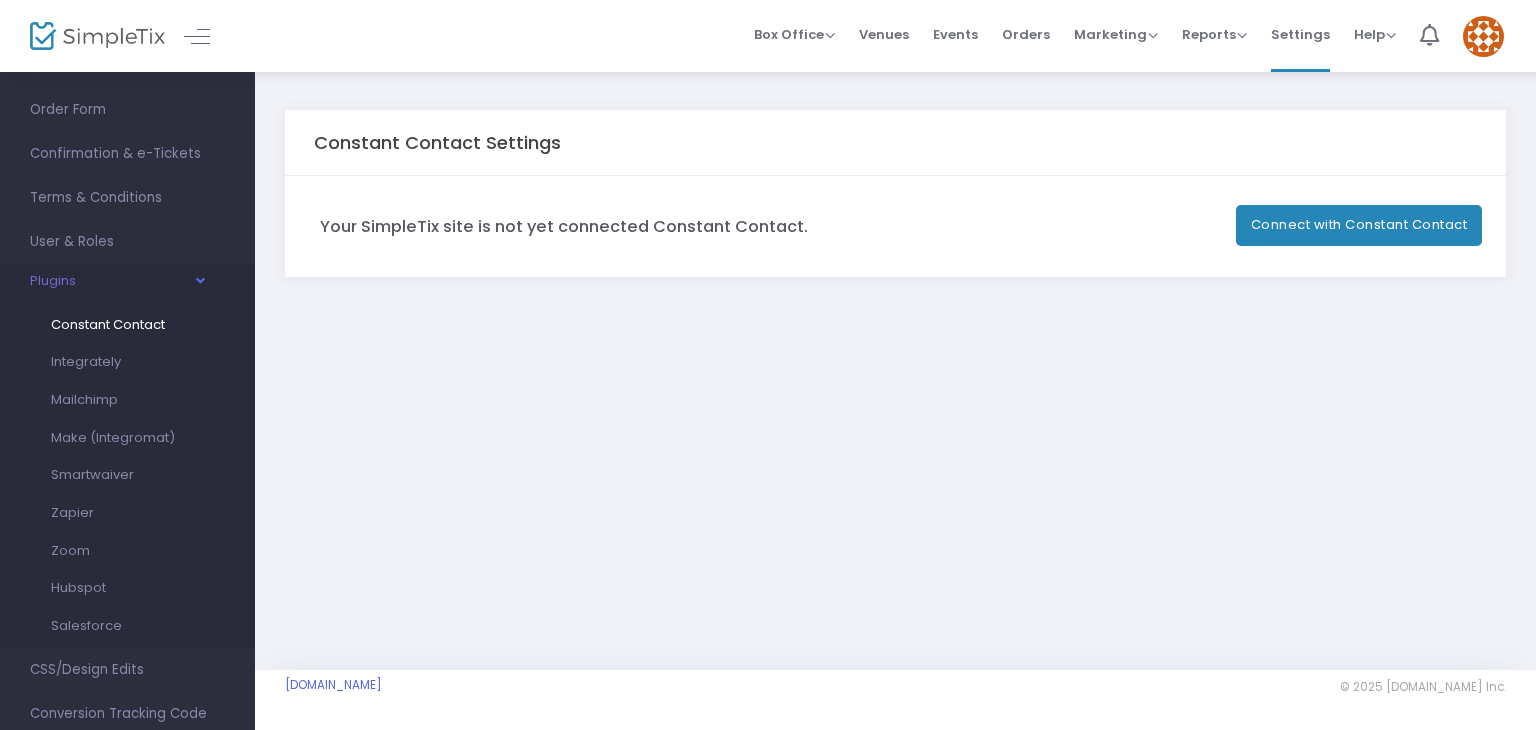 click on "Plugins" at bounding box center (116, 286) 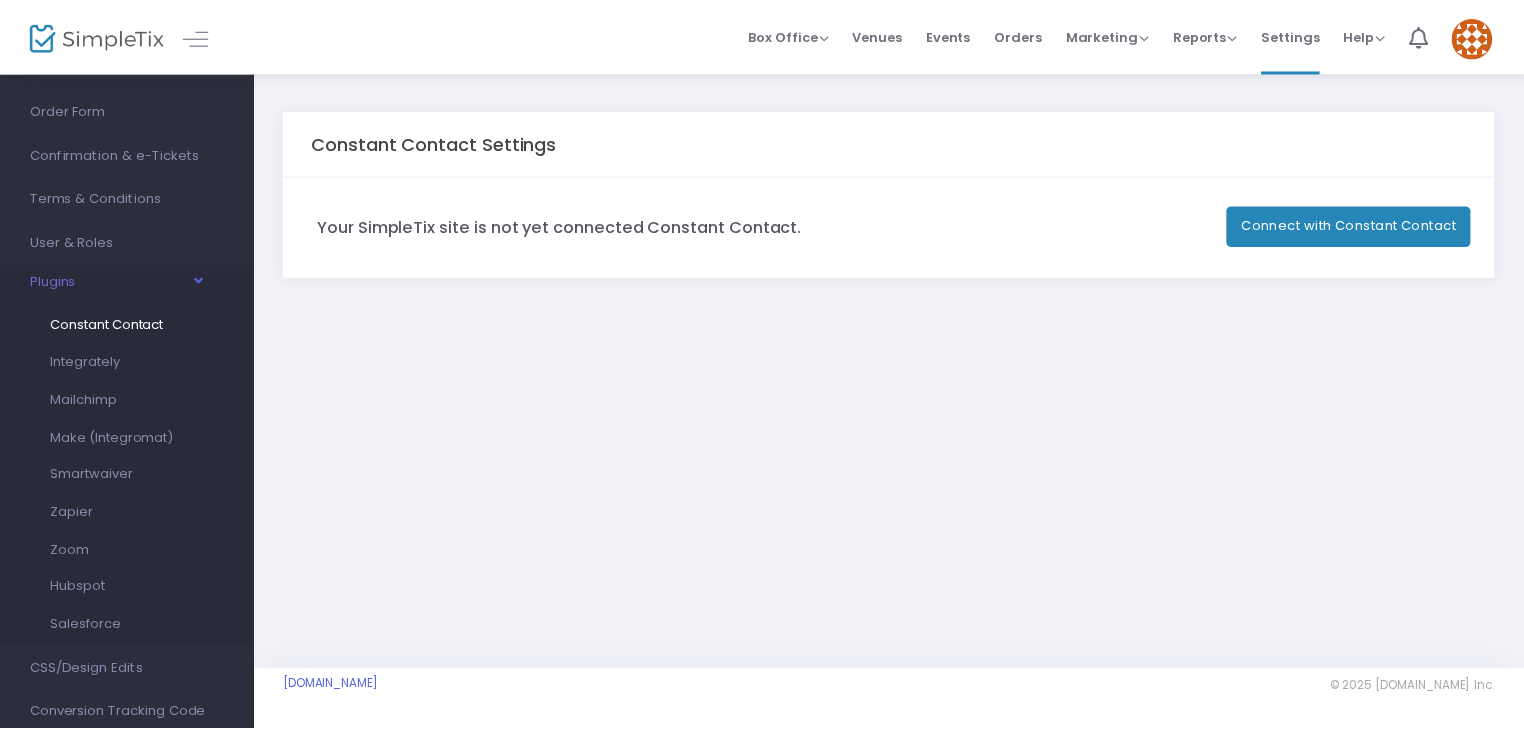 scroll, scrollTop: 88, scrollLeft: 0, axis: vertical 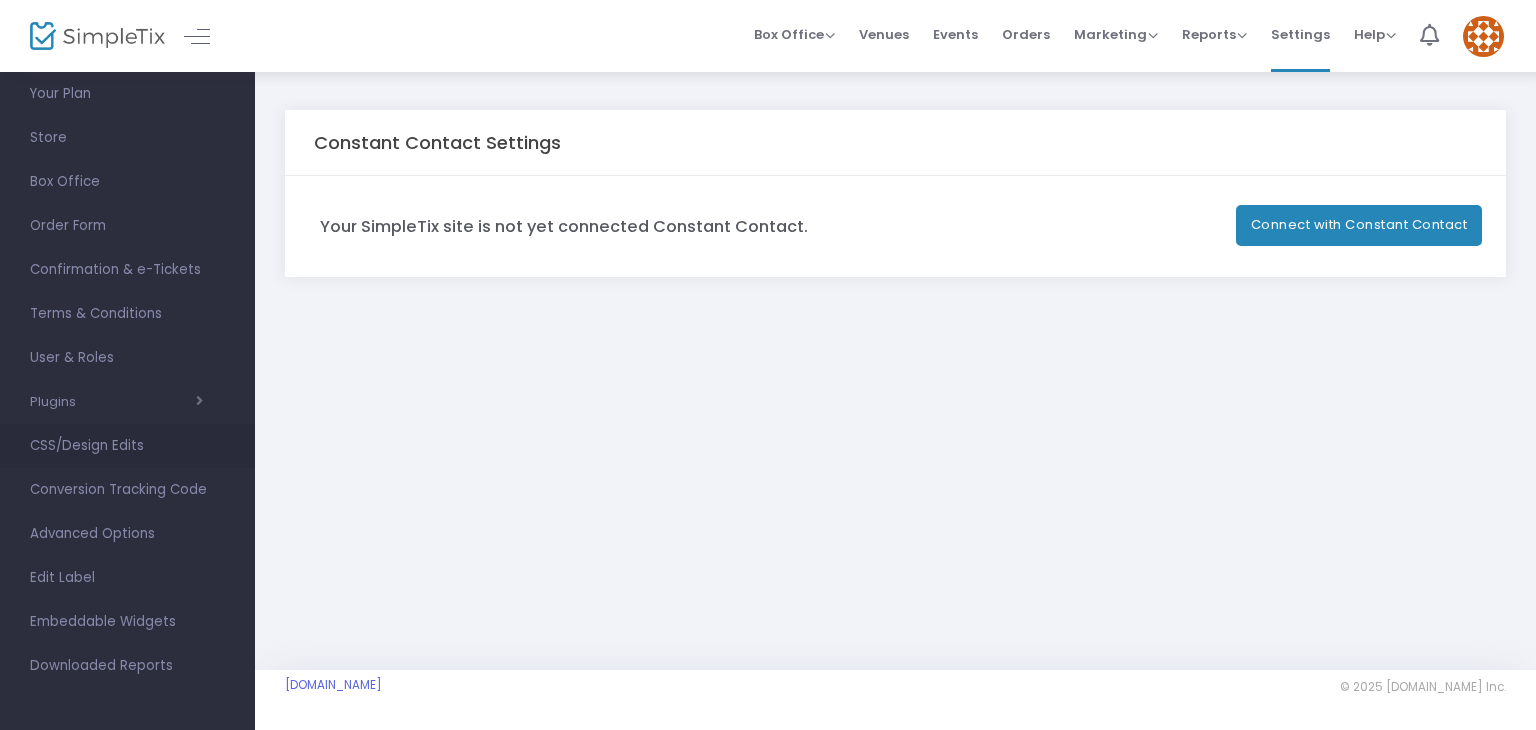 click on "CSS/Design Edits" at bounding box center (127, 446) 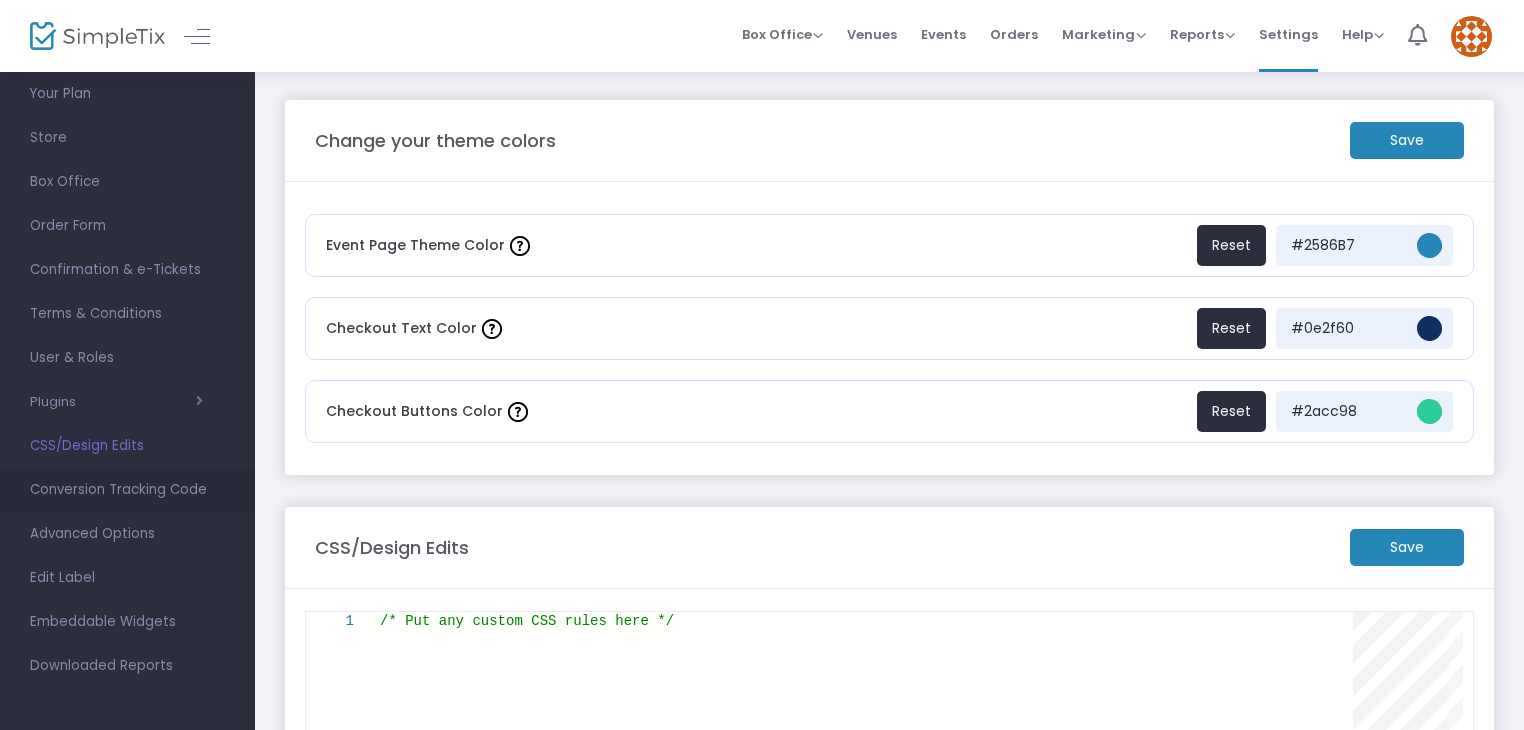 click on "Conversion Tracking Code" at bounding box center [127, 490] 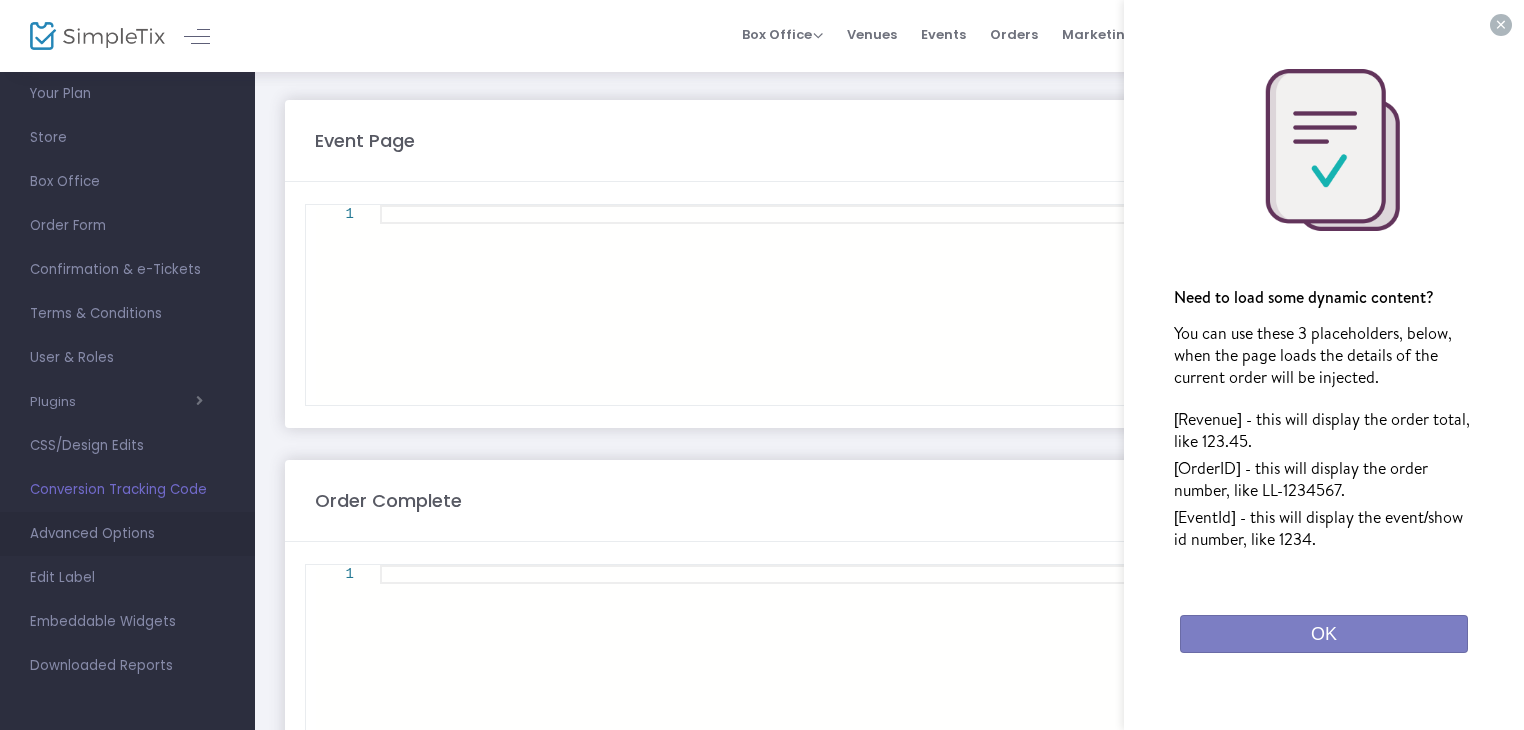 click on "Advanced Options" at bounding box center (127, 534) 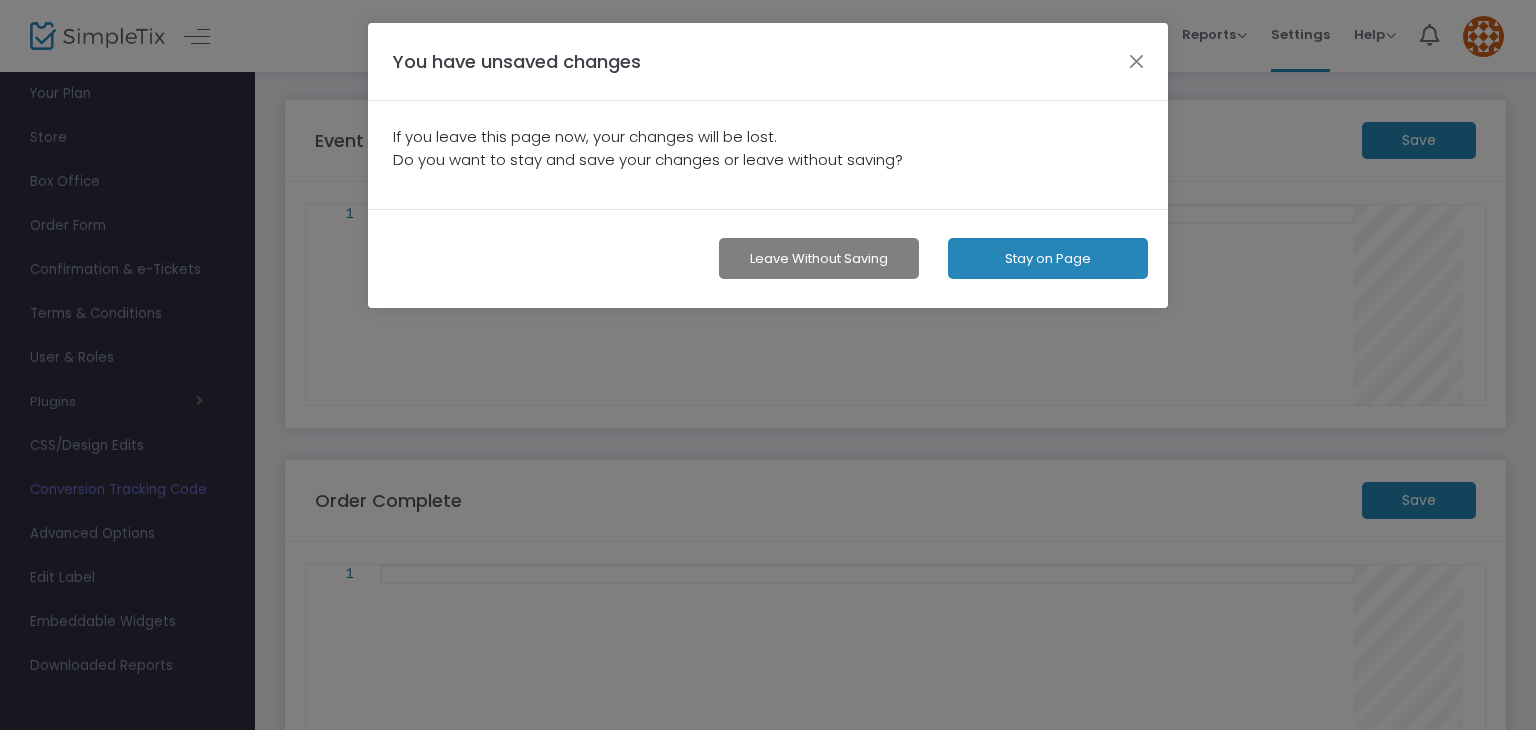 click on "Leave without Saving" 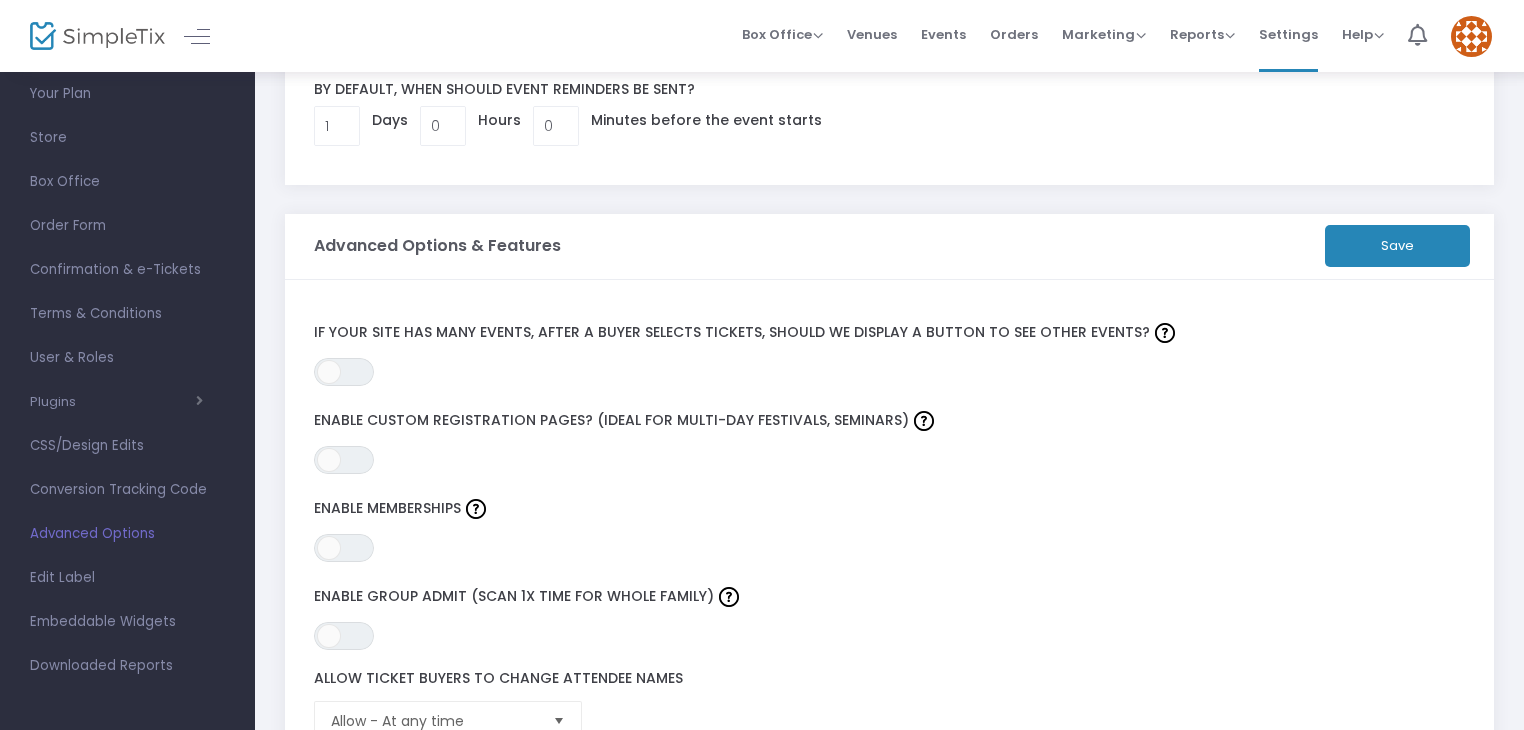 scroll, scrollTop: 240, scrollLeft: 0, axis: vertical 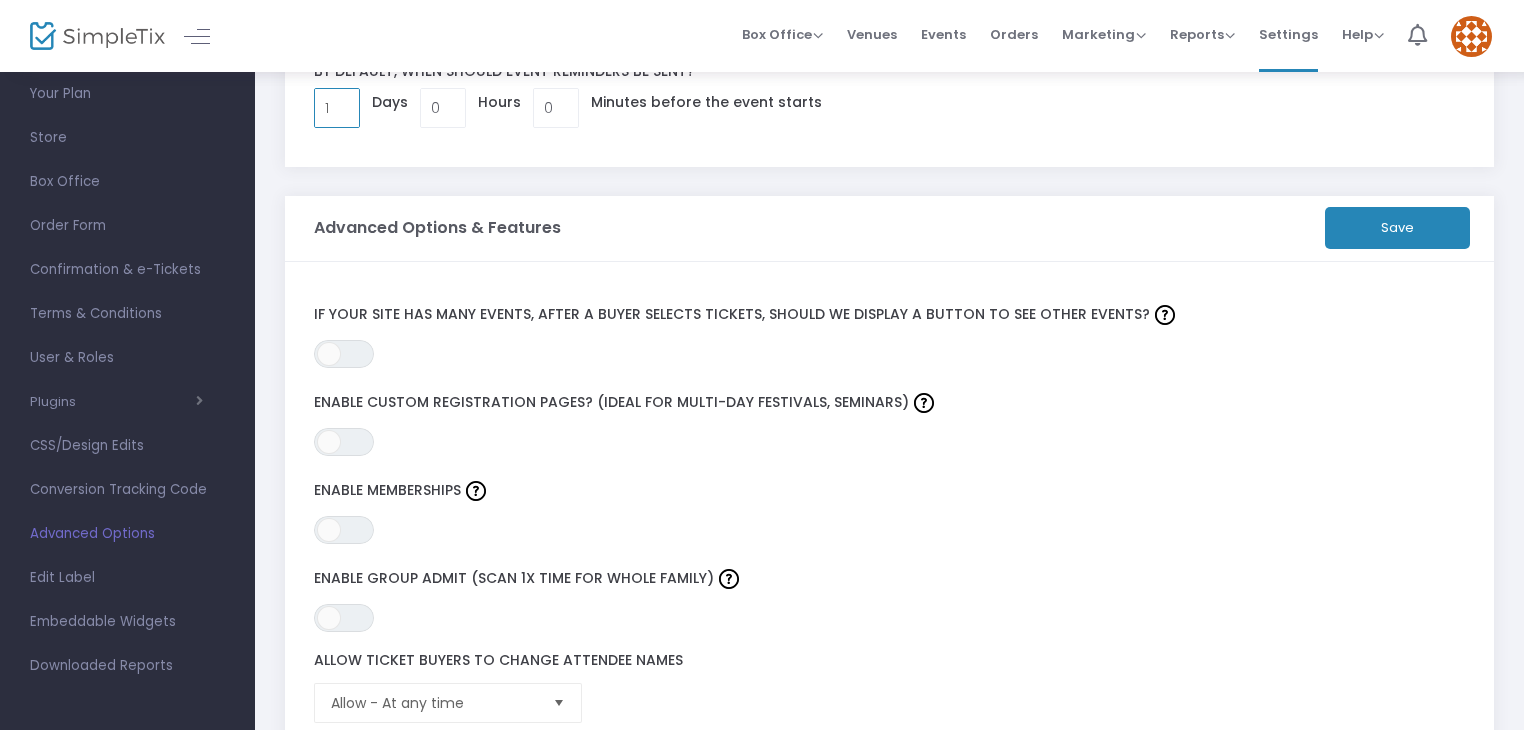 click on "1" at bounding box center (337, 108) 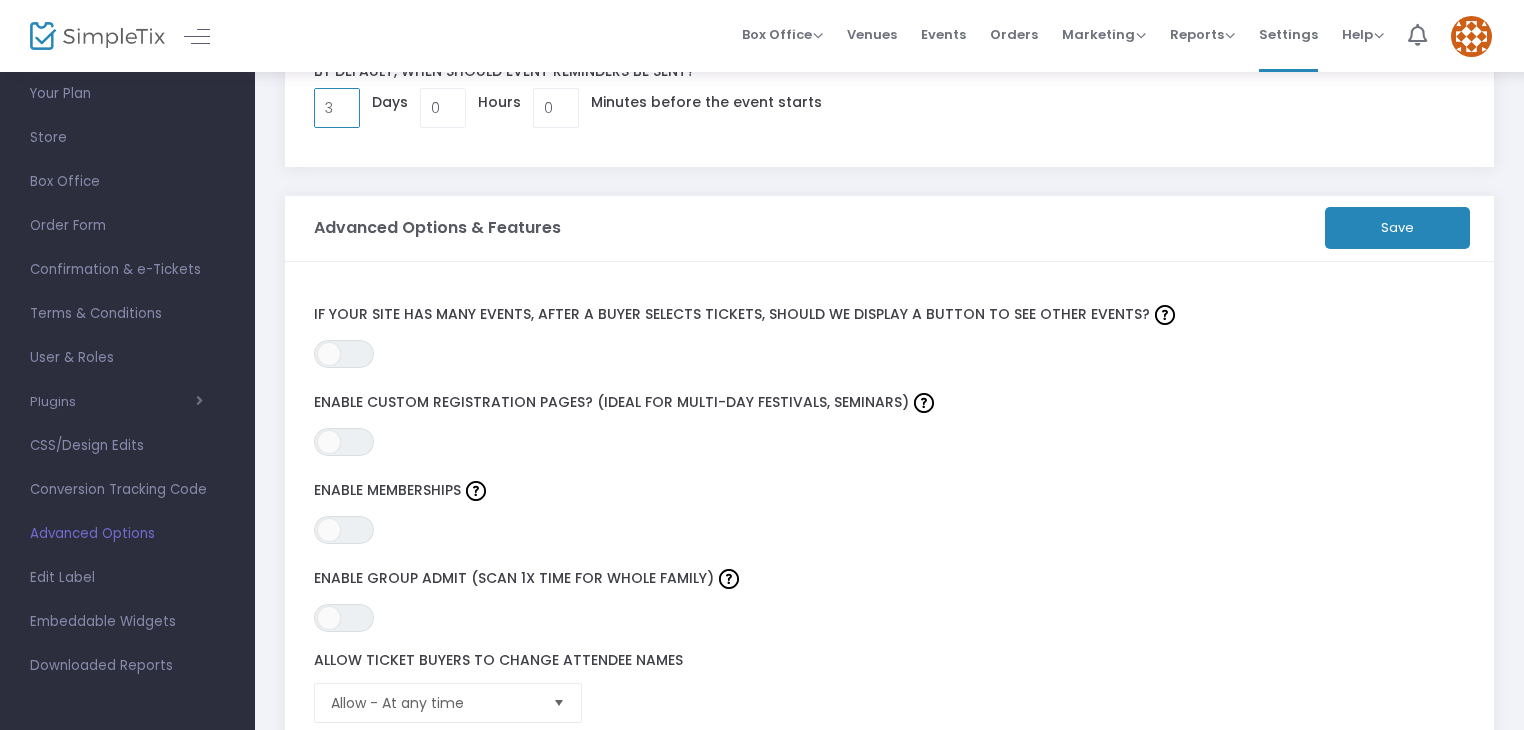 type on "3" 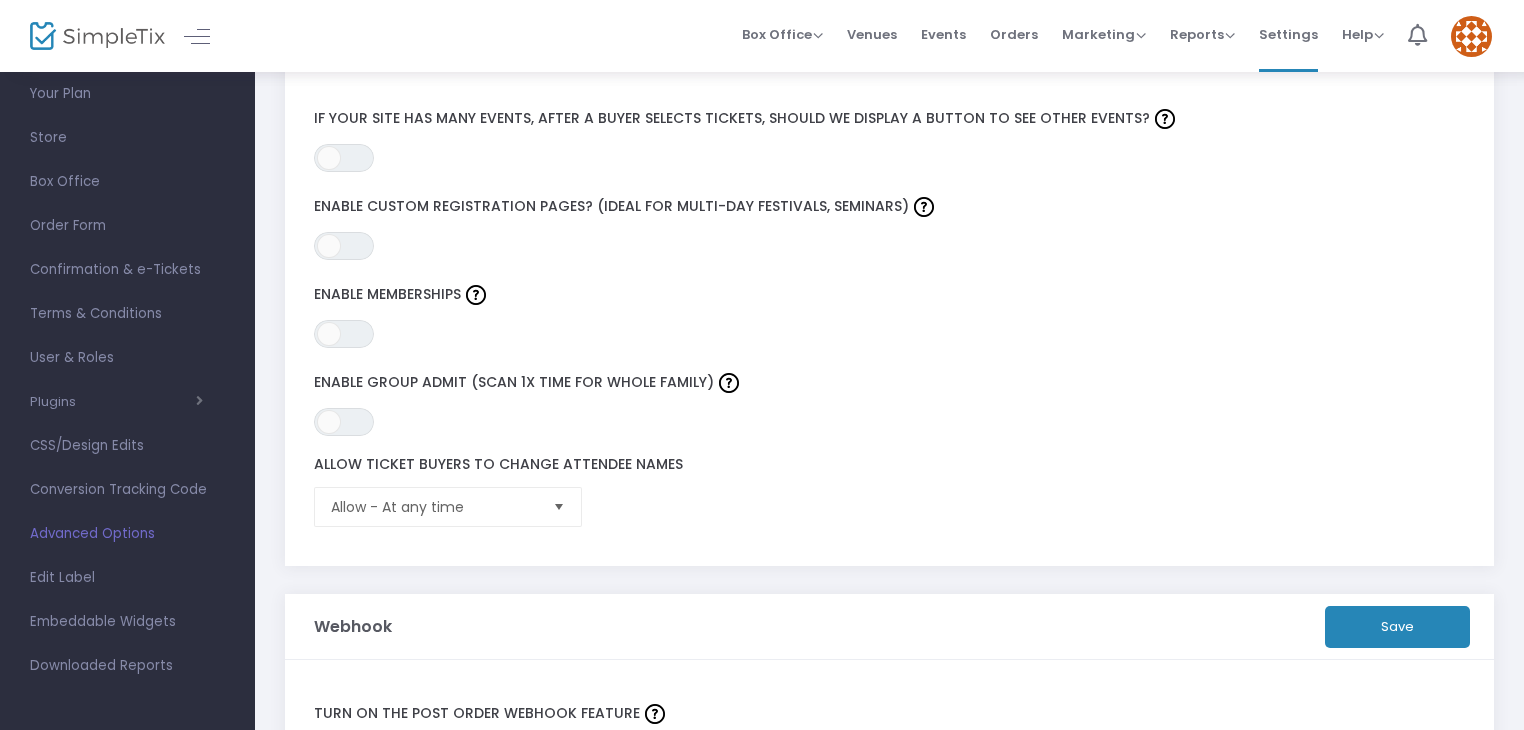 scroll, scrollTop: 440, scrollLeft: 0, axis: vertical 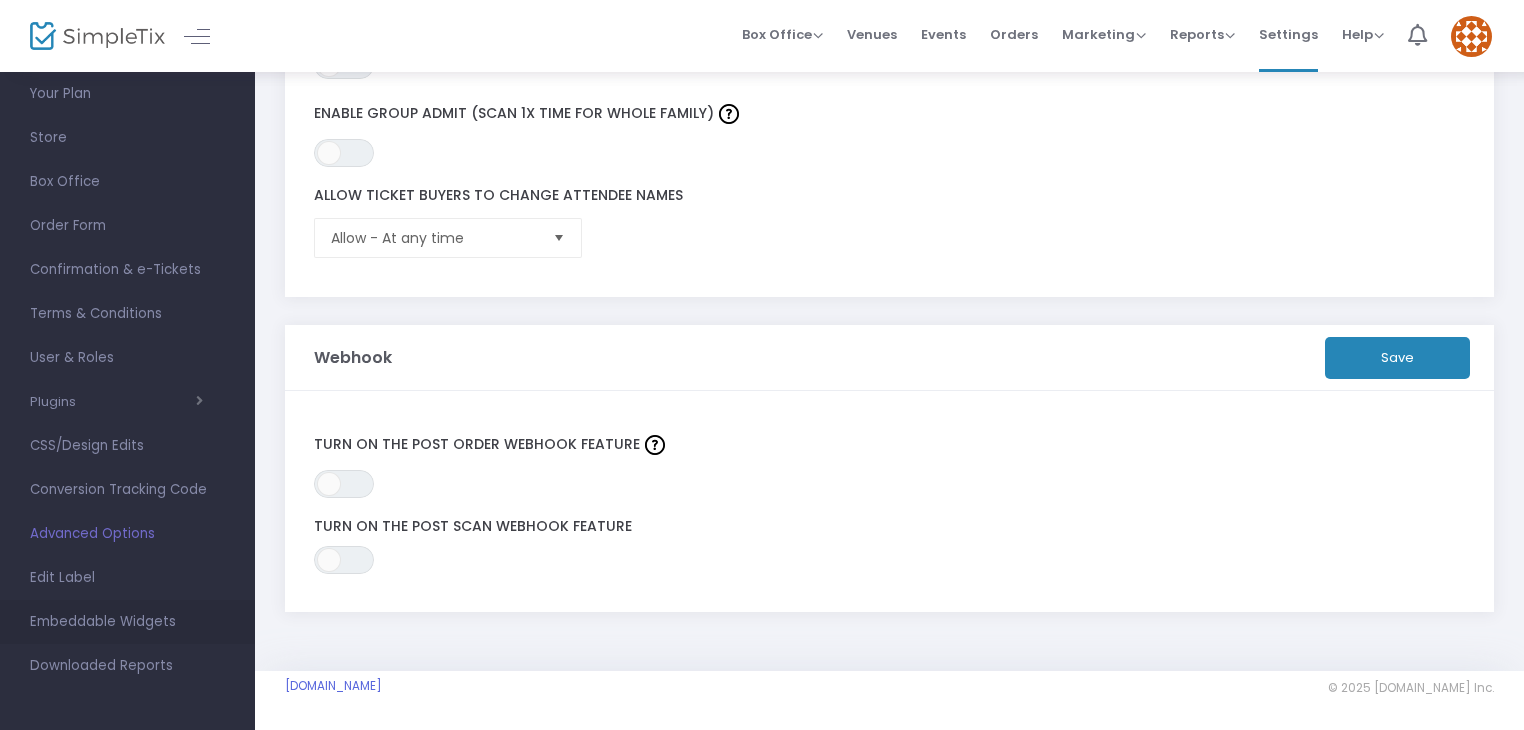 click on "Embeddable Widgets" at bounding box center (127, 622) 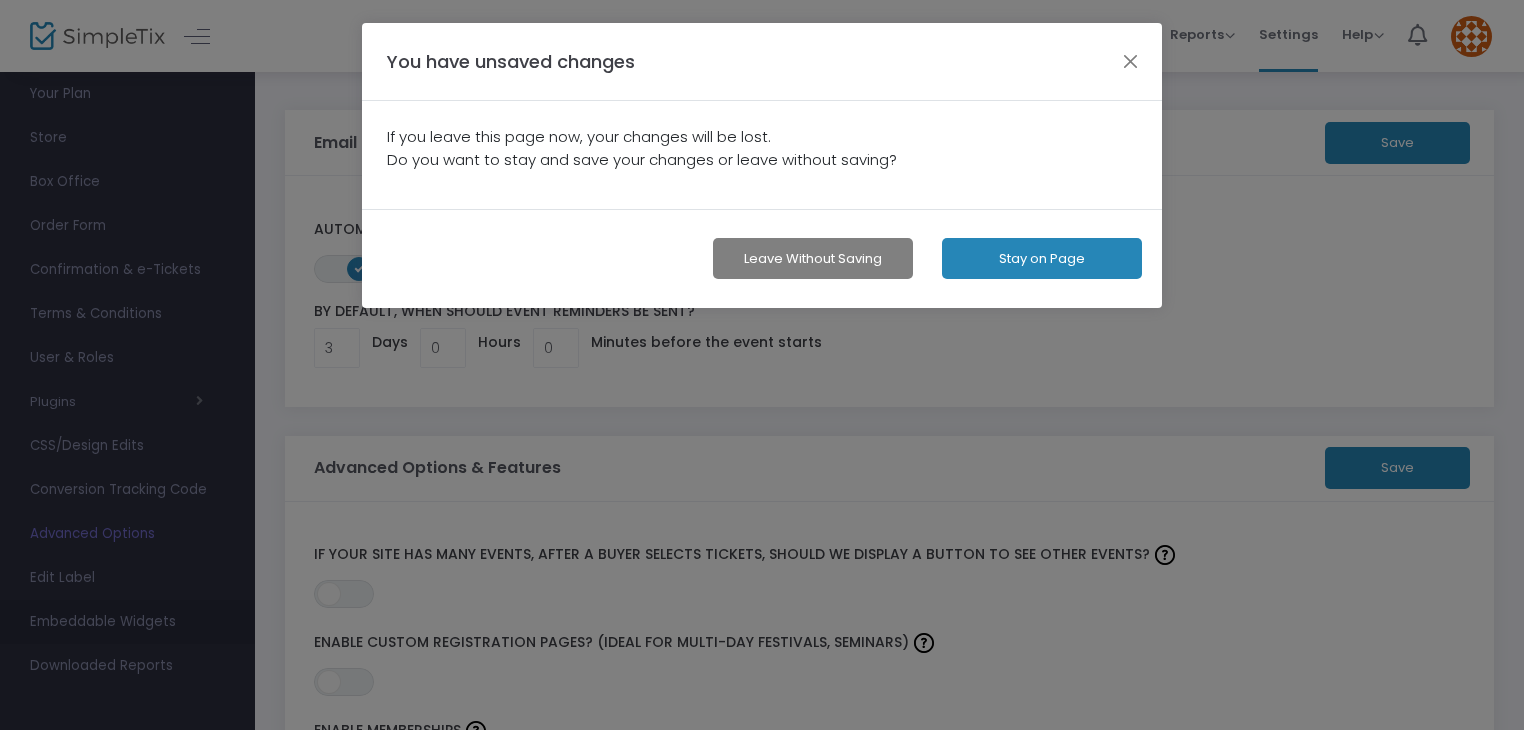 scroll, scrollTop: 0, scrollLeft: 0, axis: both 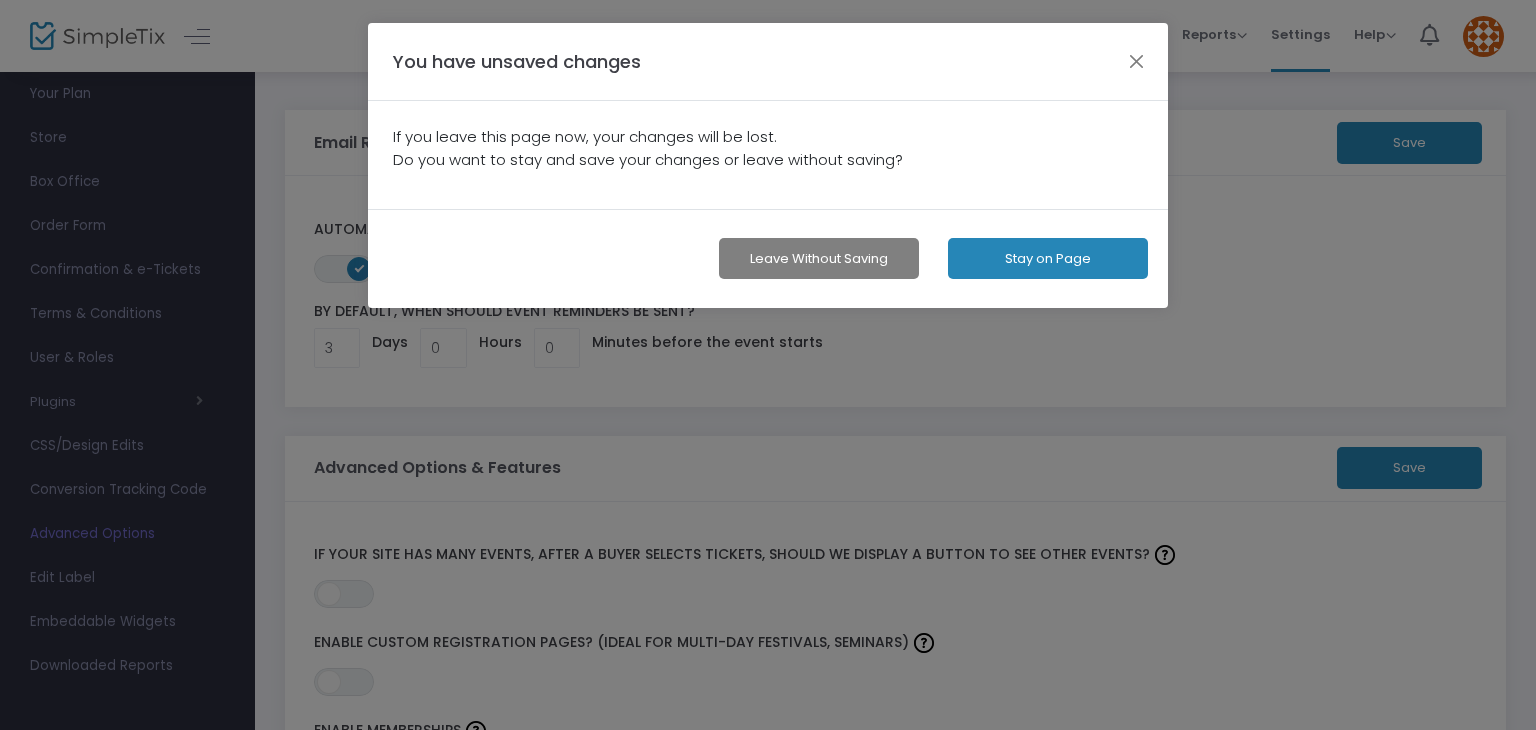 click on "Leave without Saving" 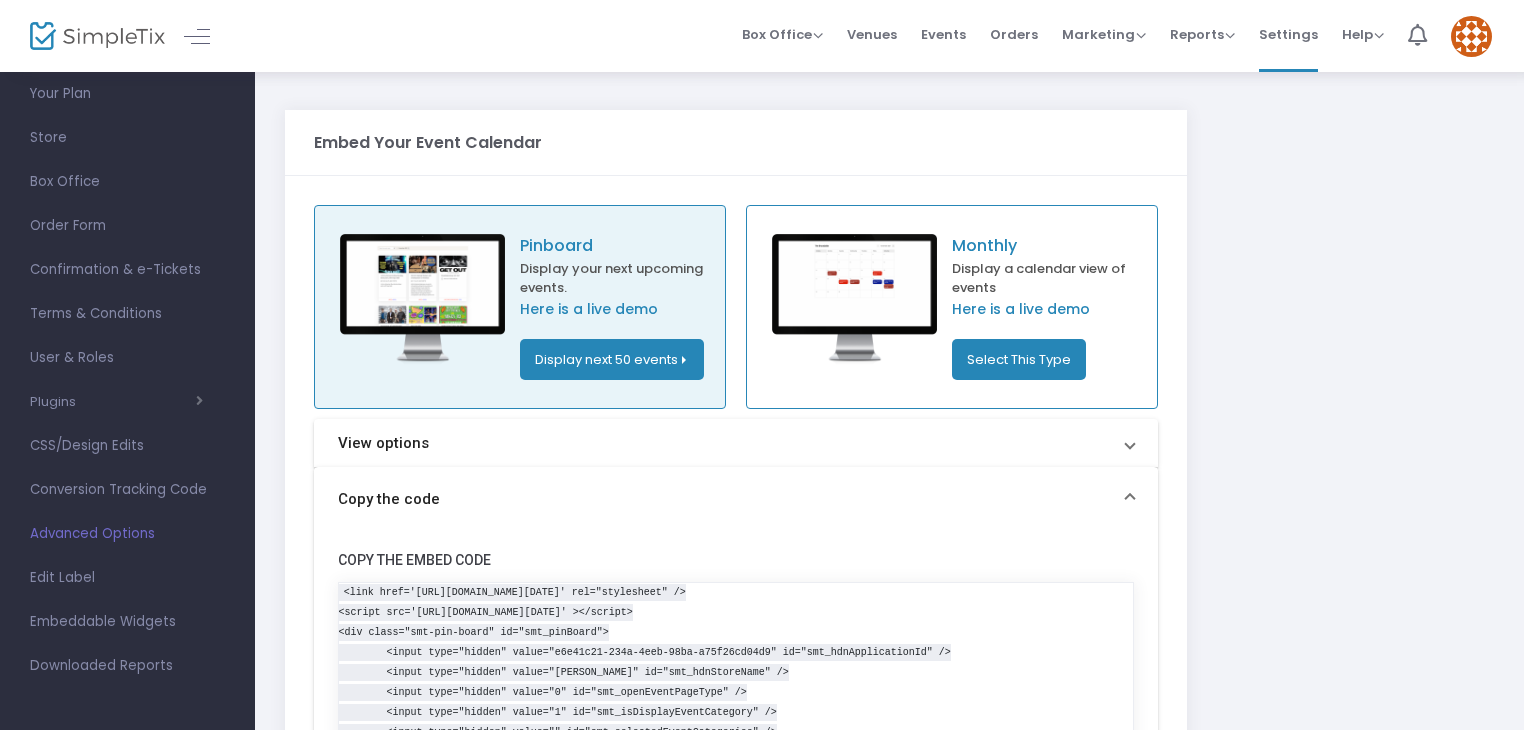 click on "Display a calendar view of events" 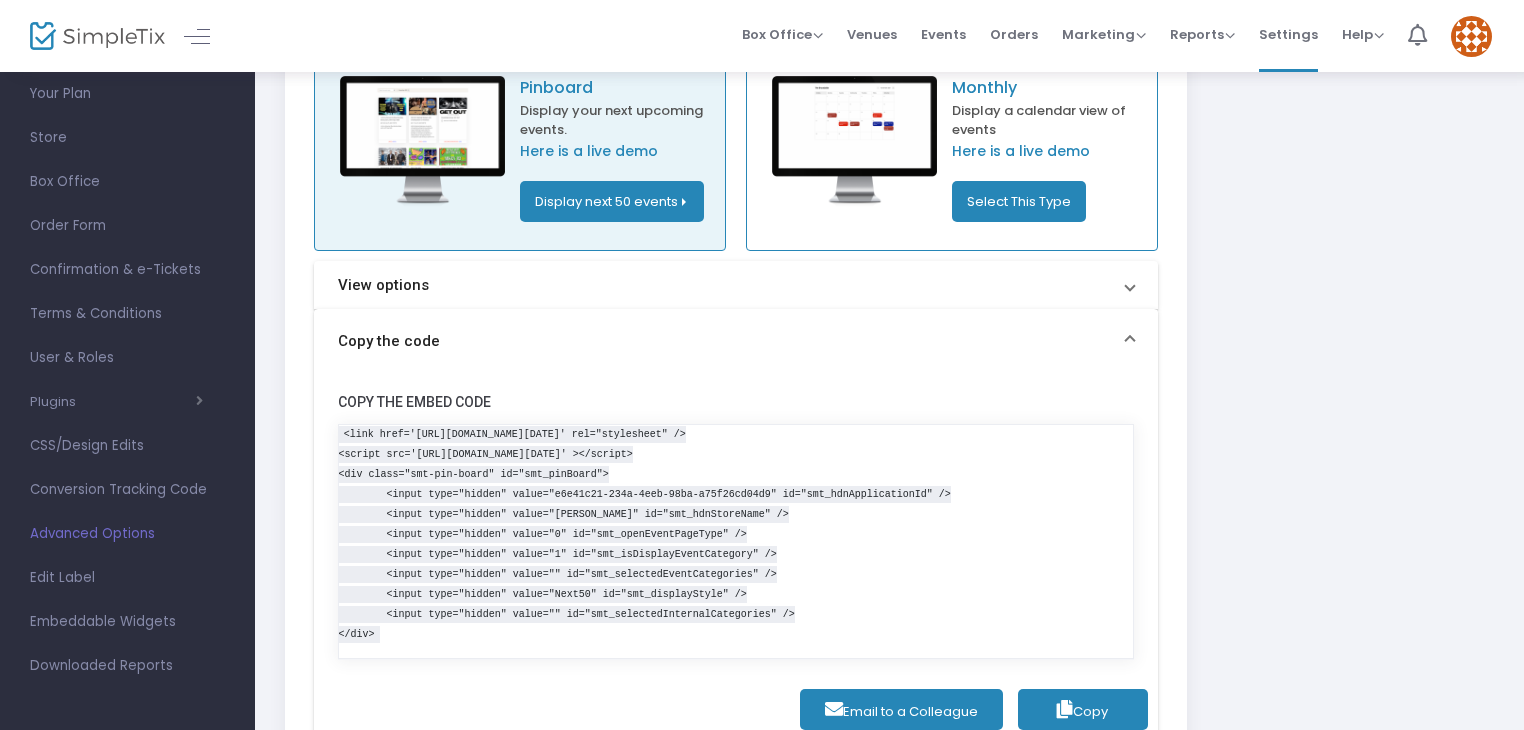 scroll, scrollTop: 160, scrollLeft: 0, axis: vertical 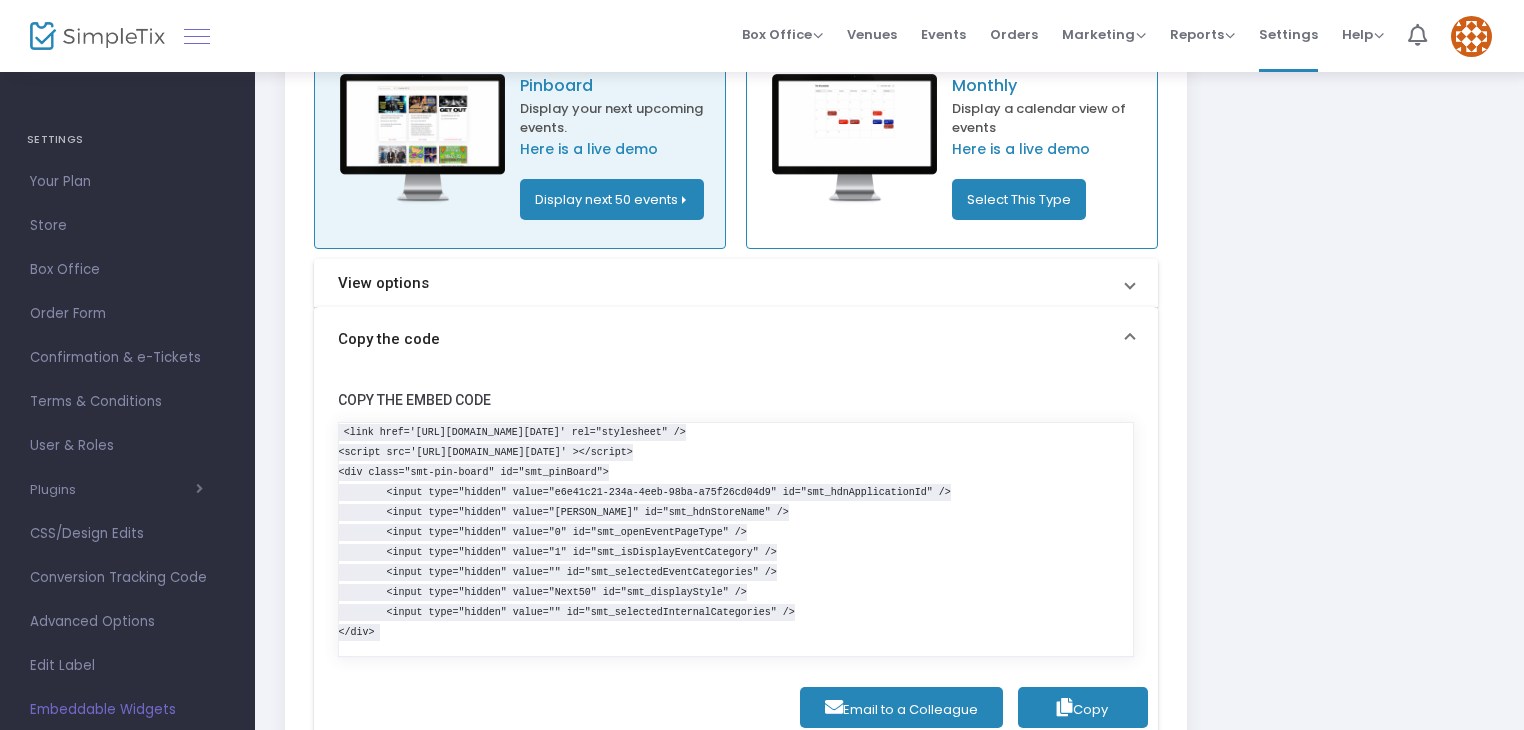 click at bounding box center [197, 36] 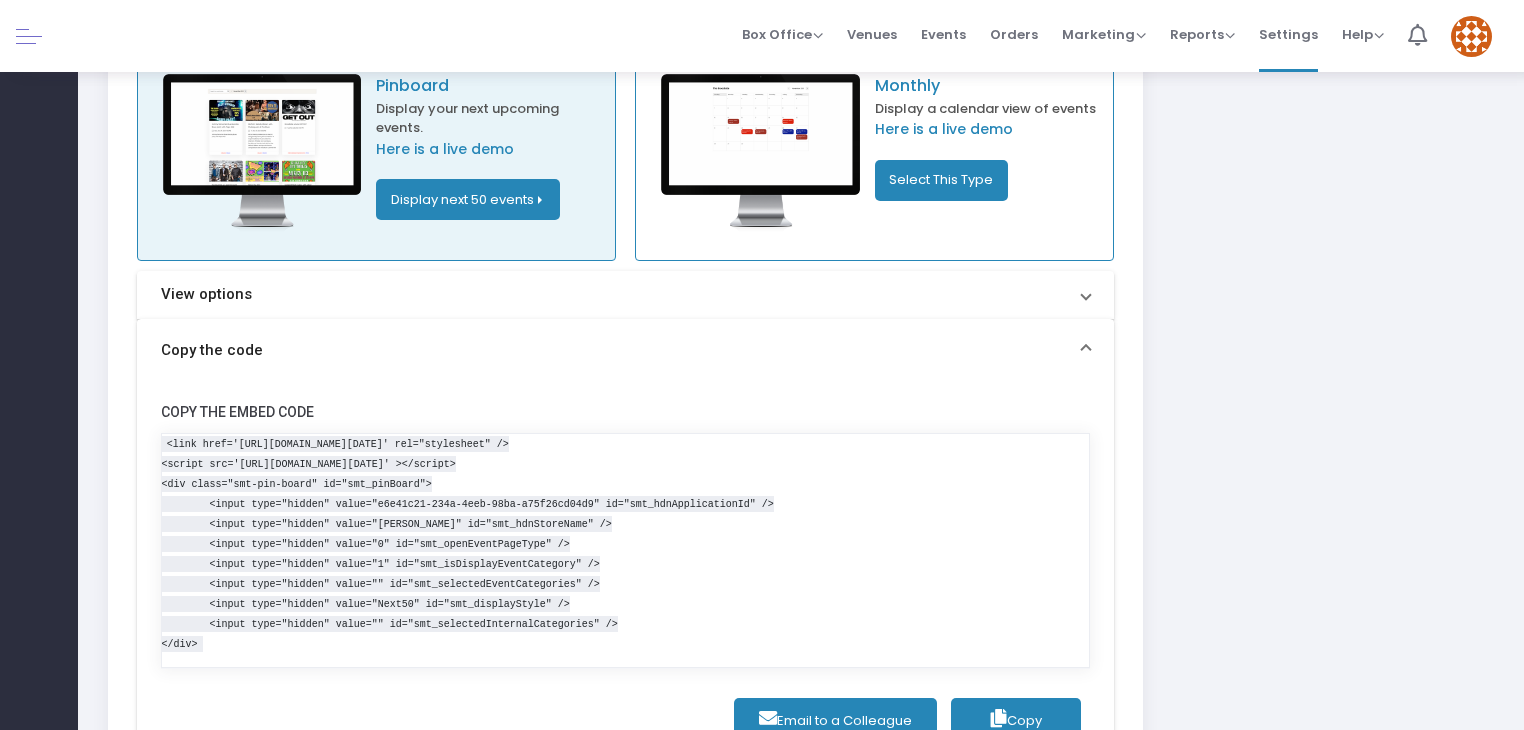 click at bounding box center (29, 36) 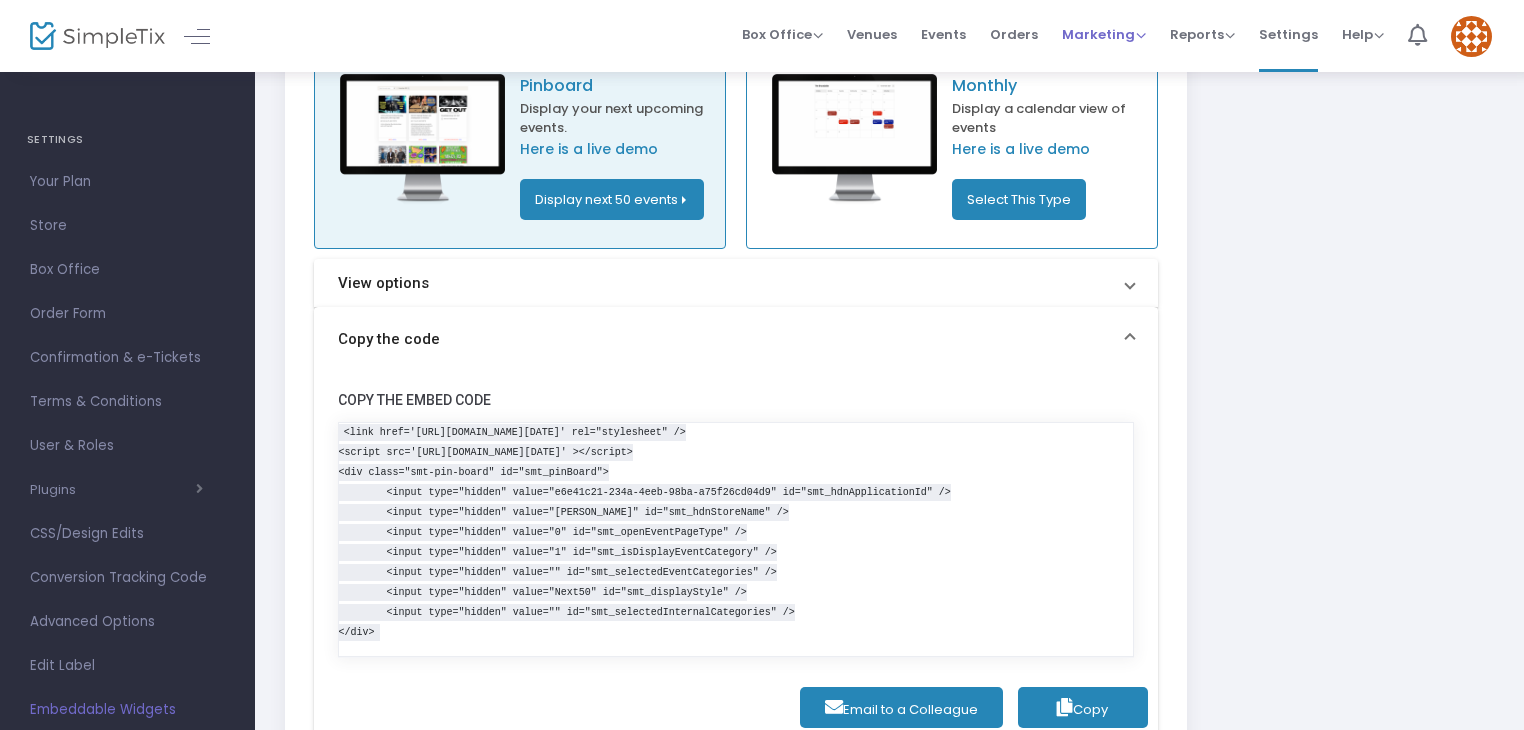 click on "Marketing" at bounding box center [1104, 34] 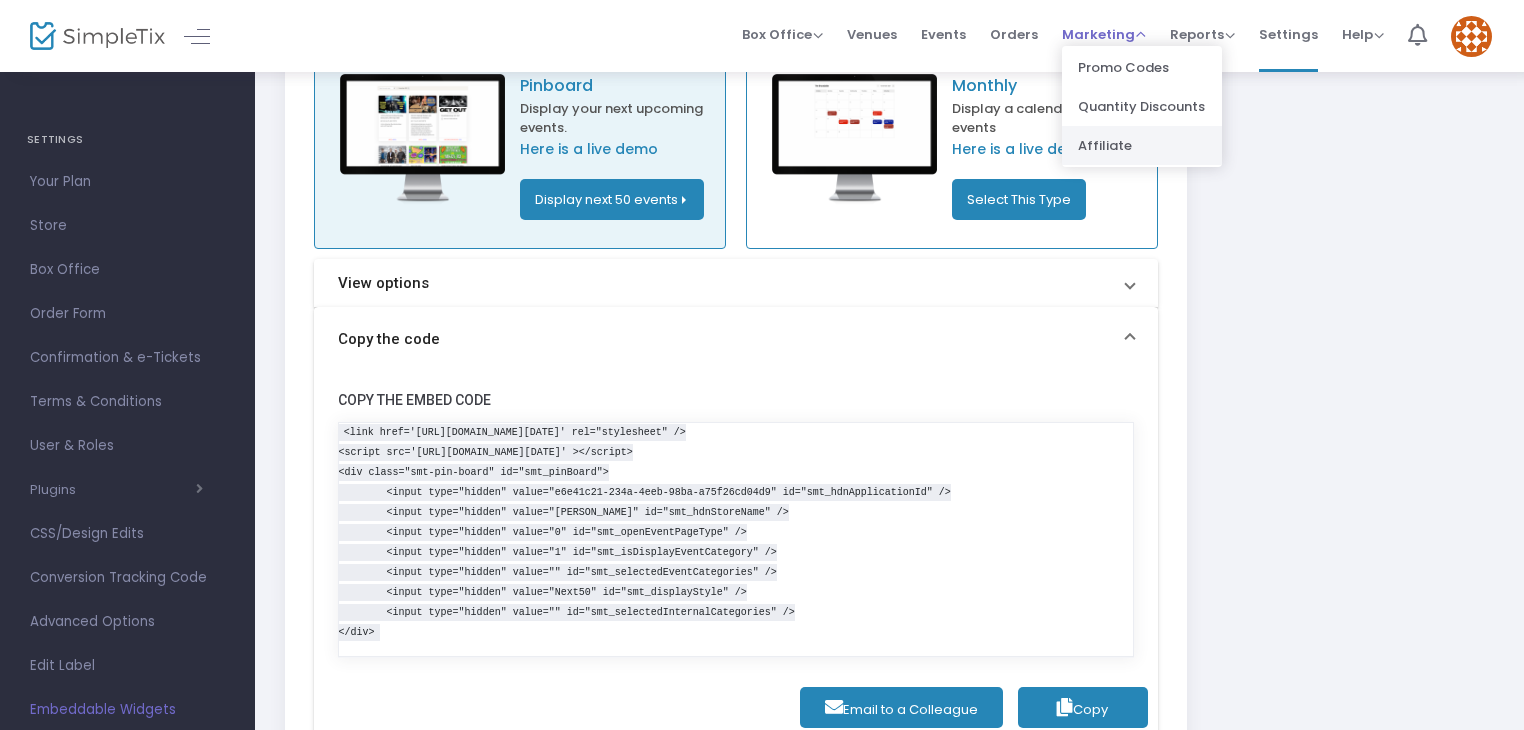 click on "Affiliate" at bounding box center (1142, 145) 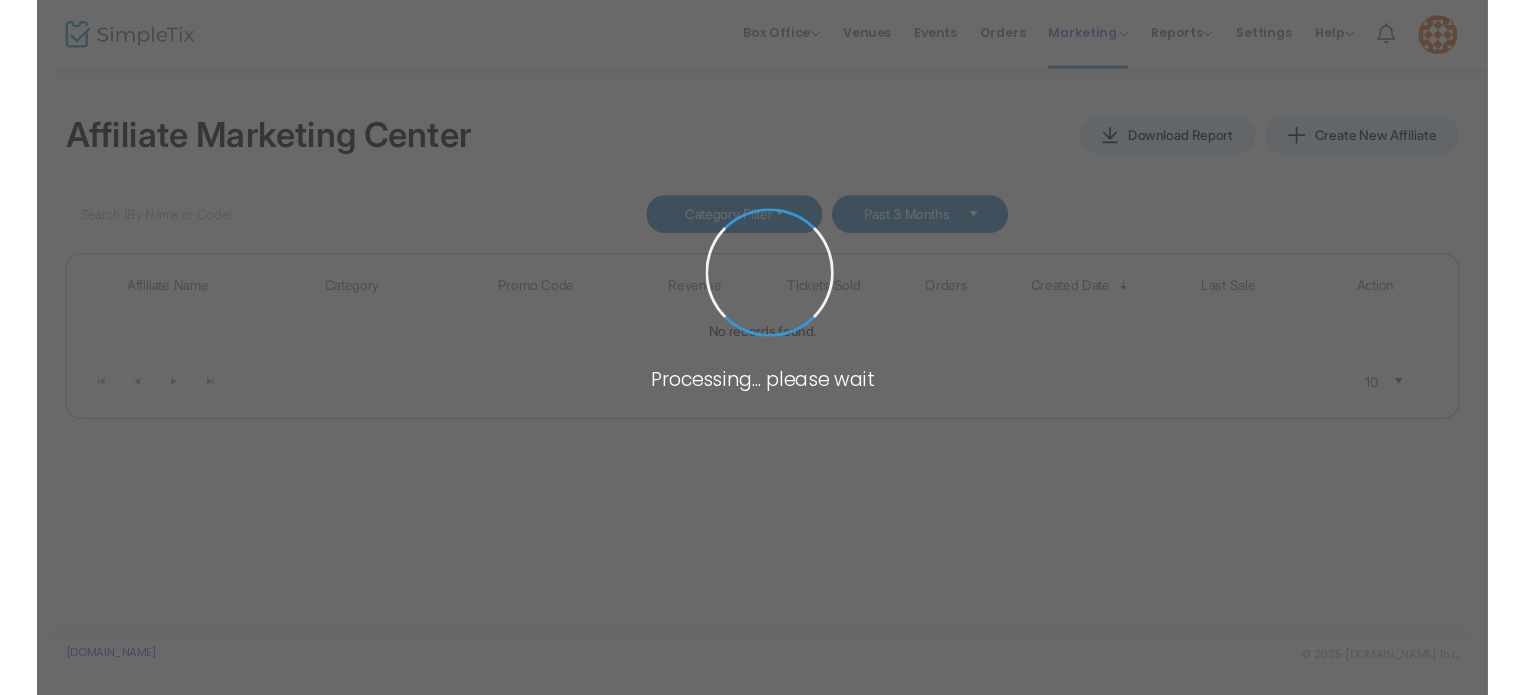 scroll, scrollTop: 0, scrollLeft: 0, axis: both 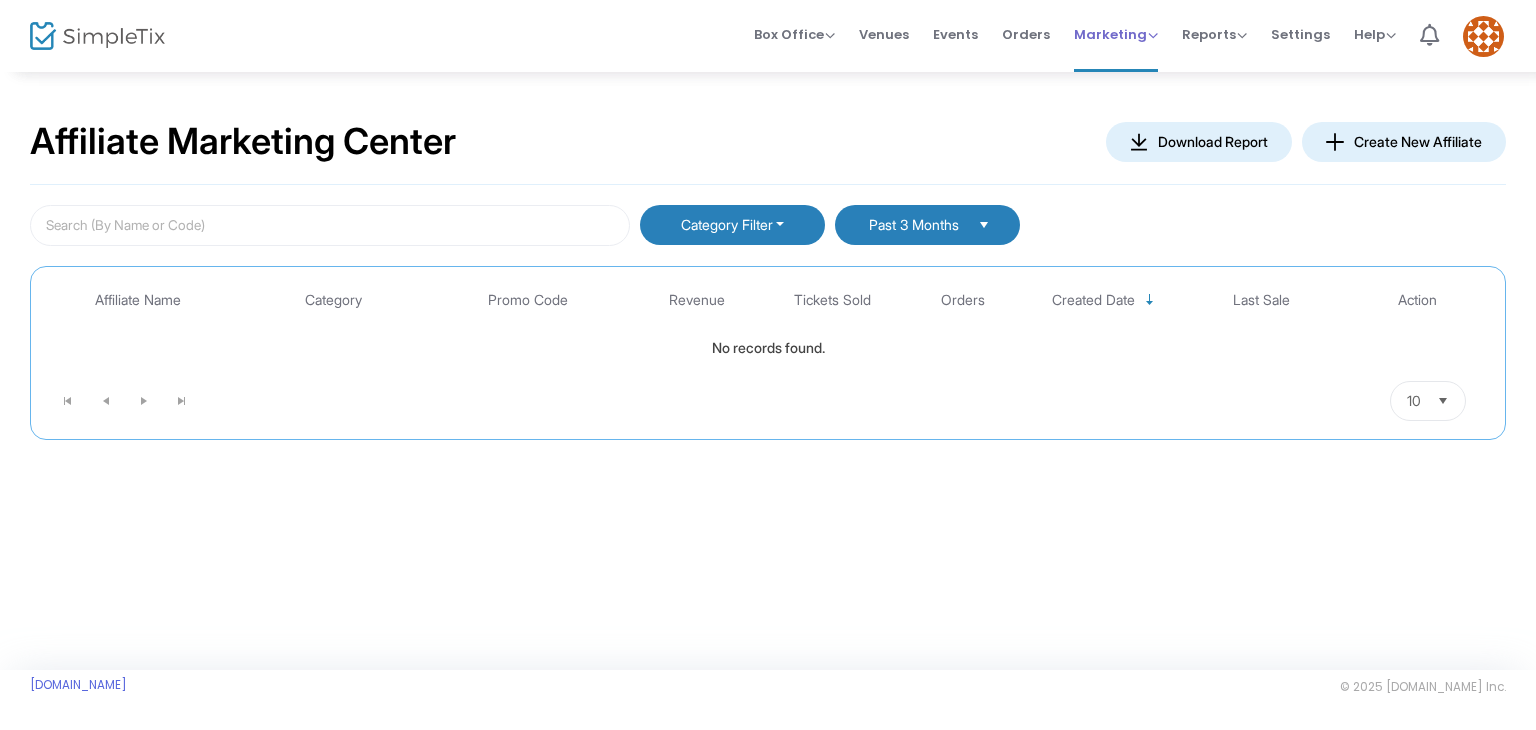click on "Marketing" at bounding box center [1116, 34] 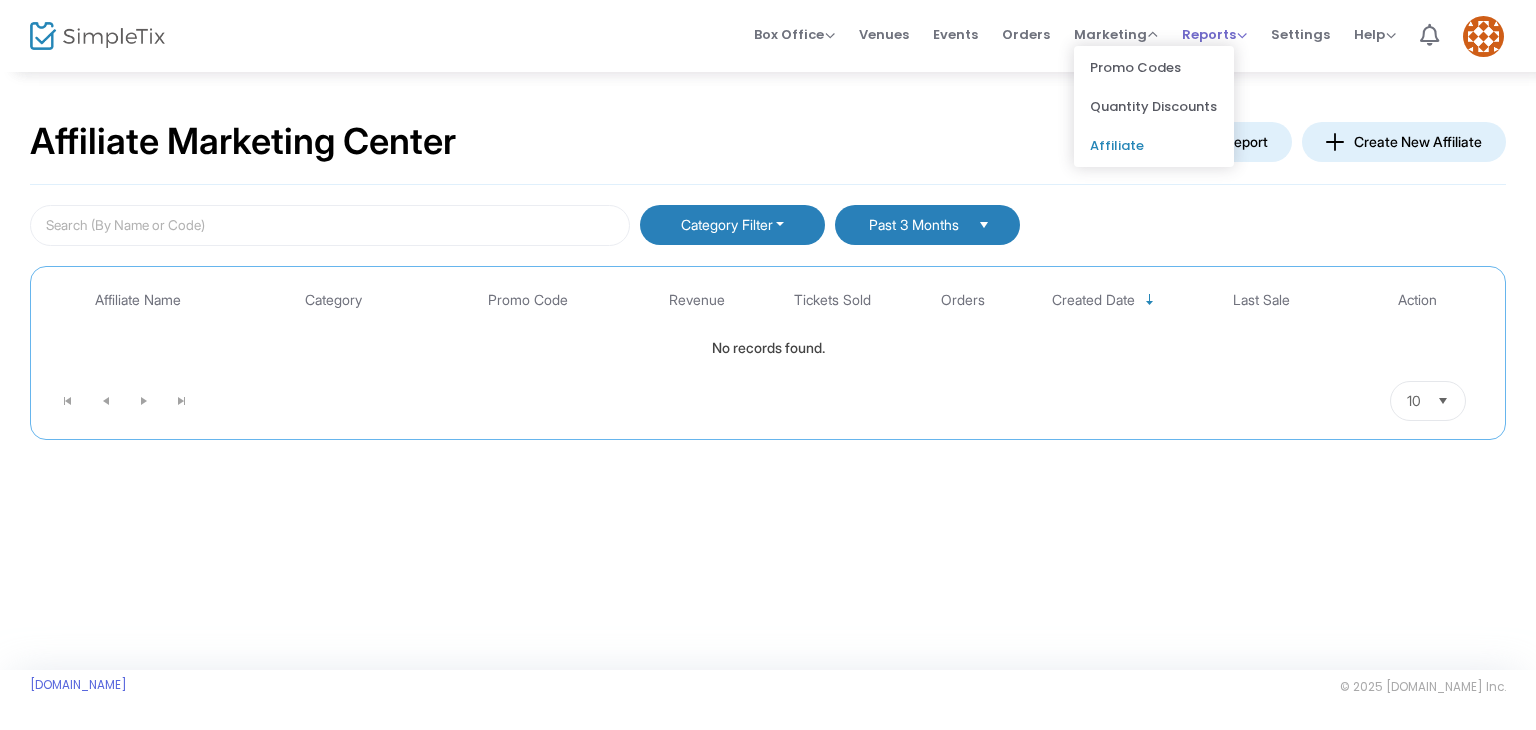 click on "Reports   Analytics   Sales Reports   Download" at bounding box center (1214, 36) 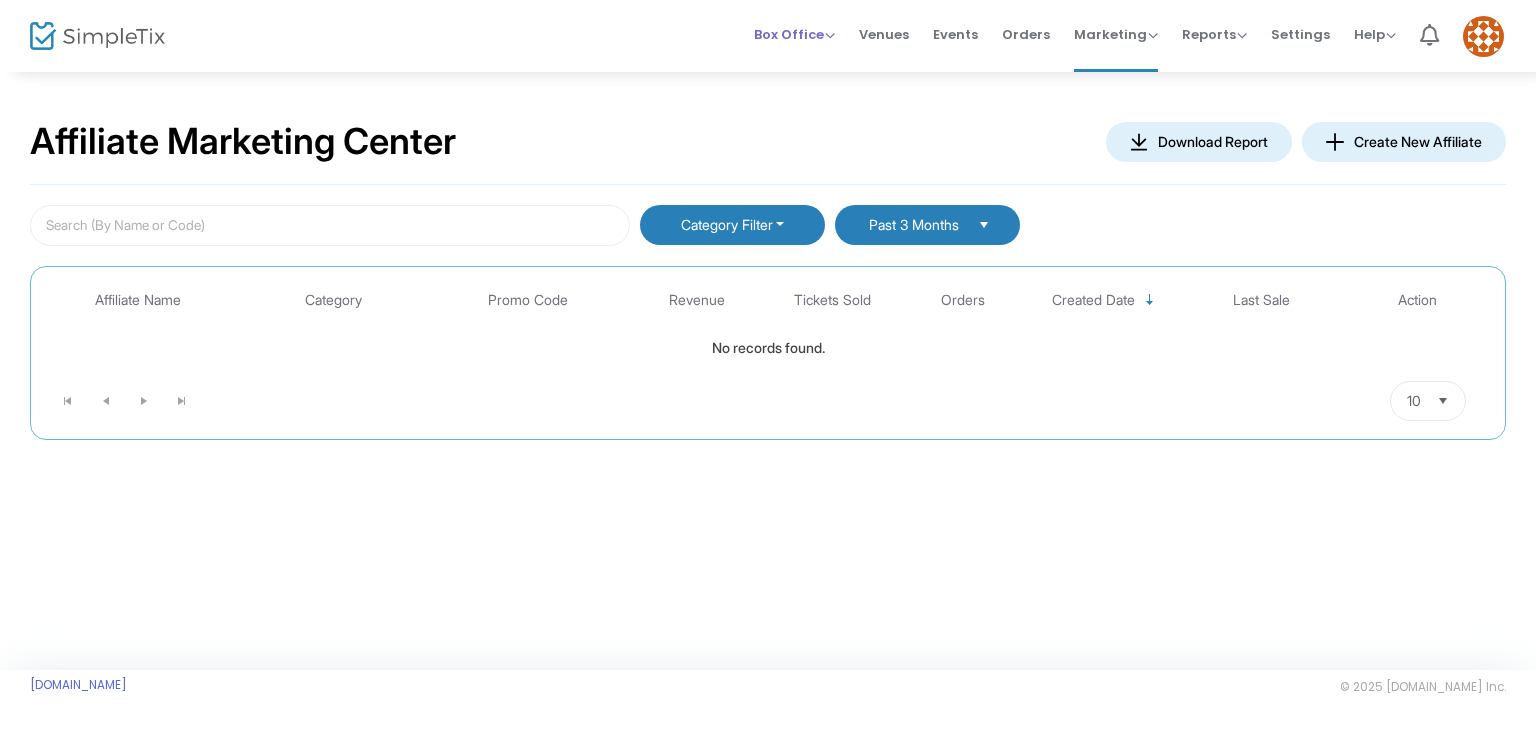 click on "Box Office" at bounding box center (794, 34) 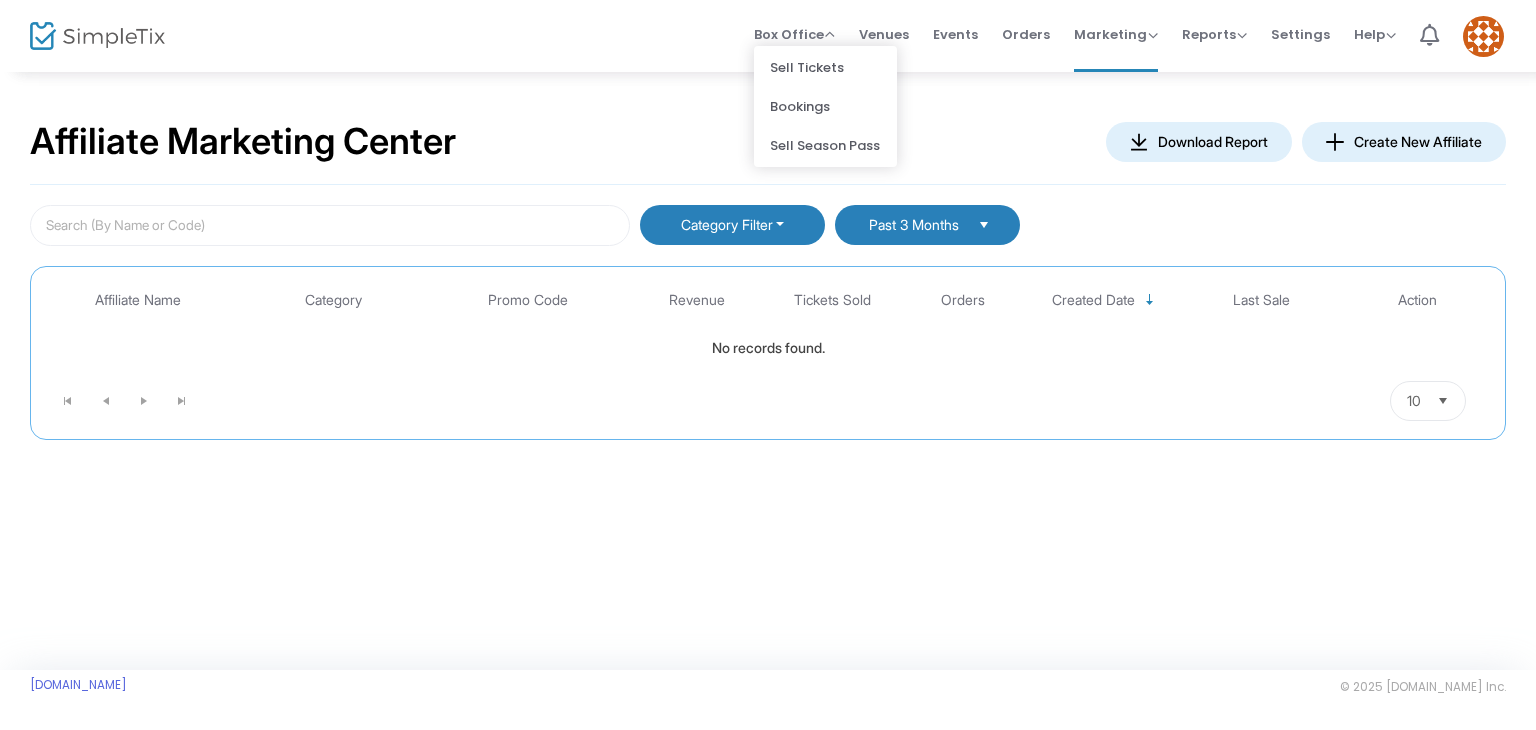 click on "Affiliate Marketing Center  Download Report   Create New Affiliate" 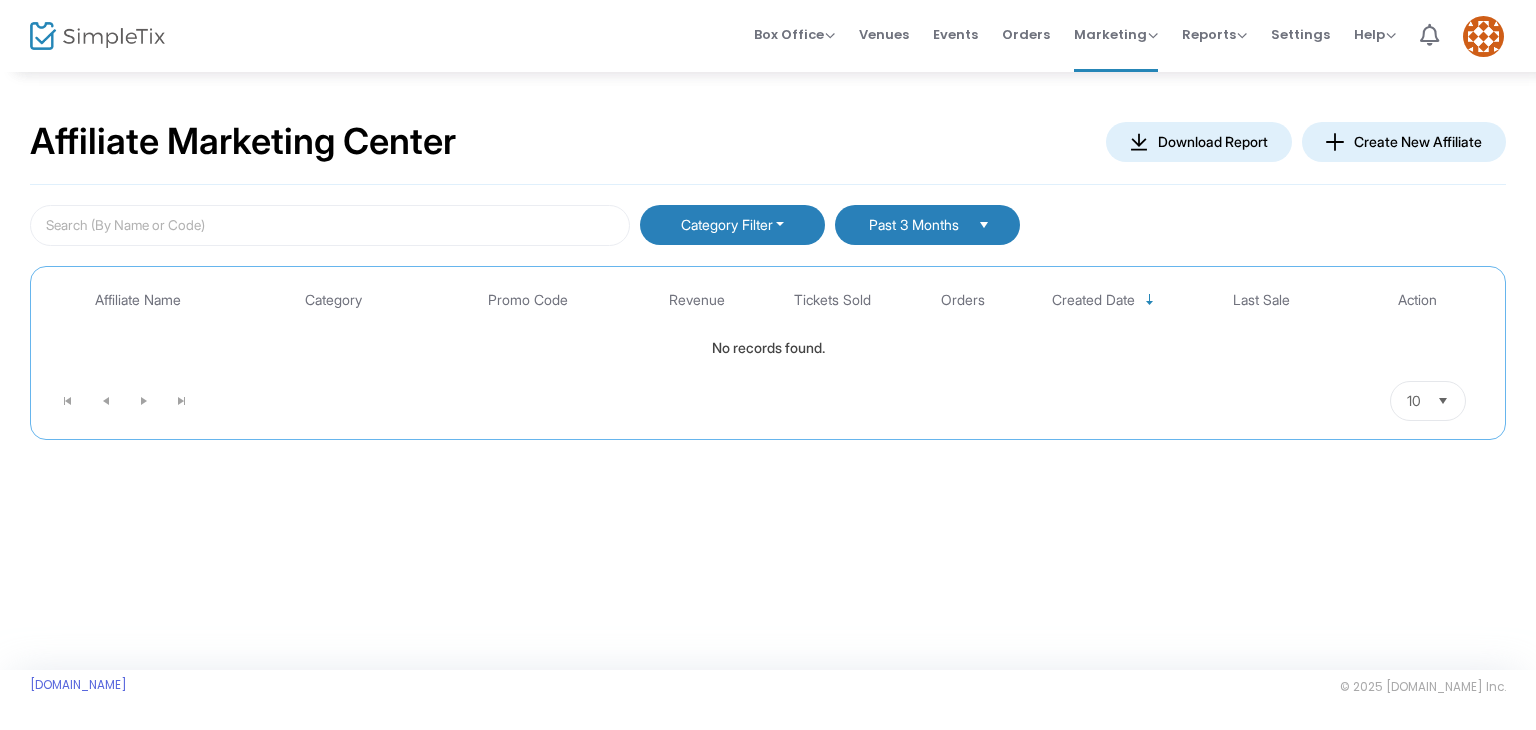 click 